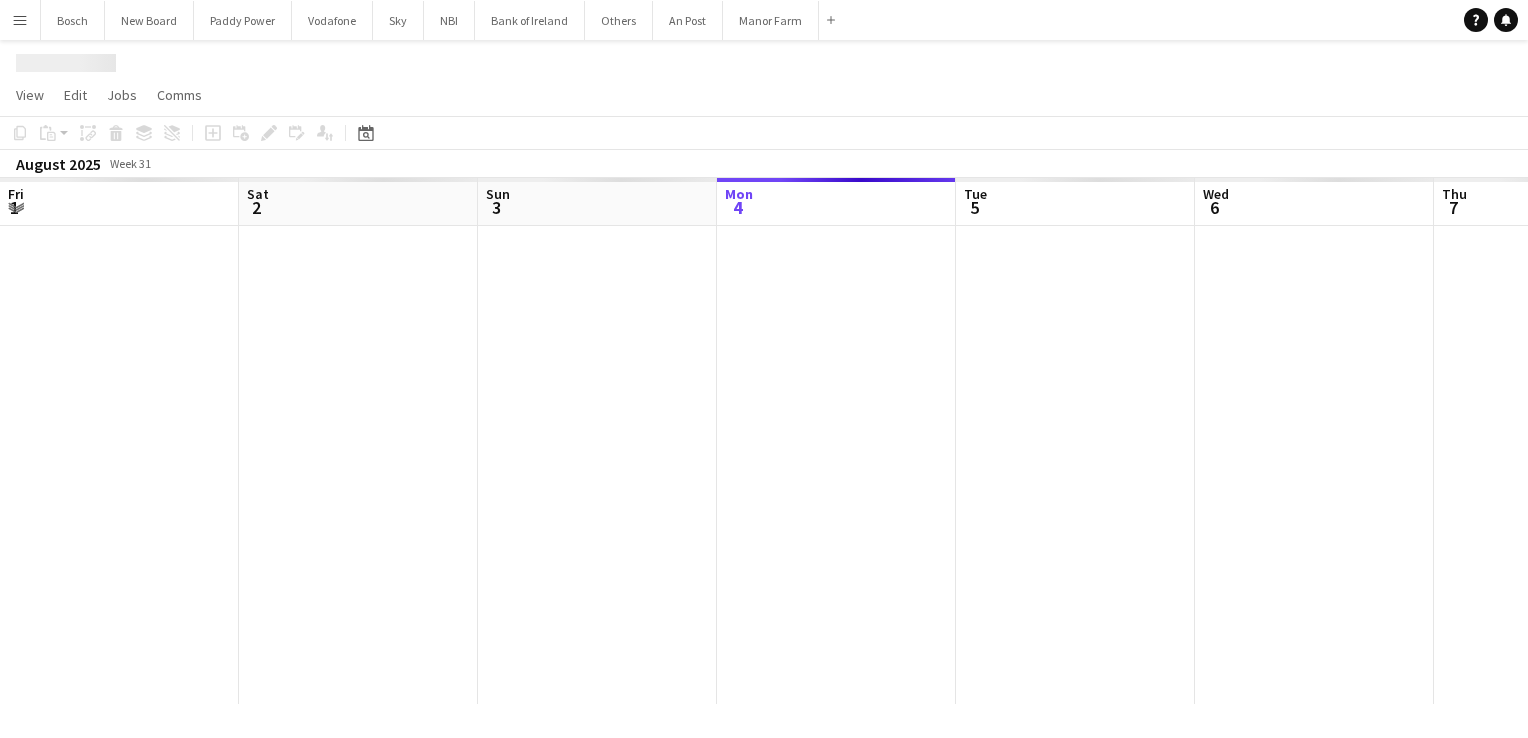 scroll, scrollTop: 0, scrollLeft: 0, axis: both 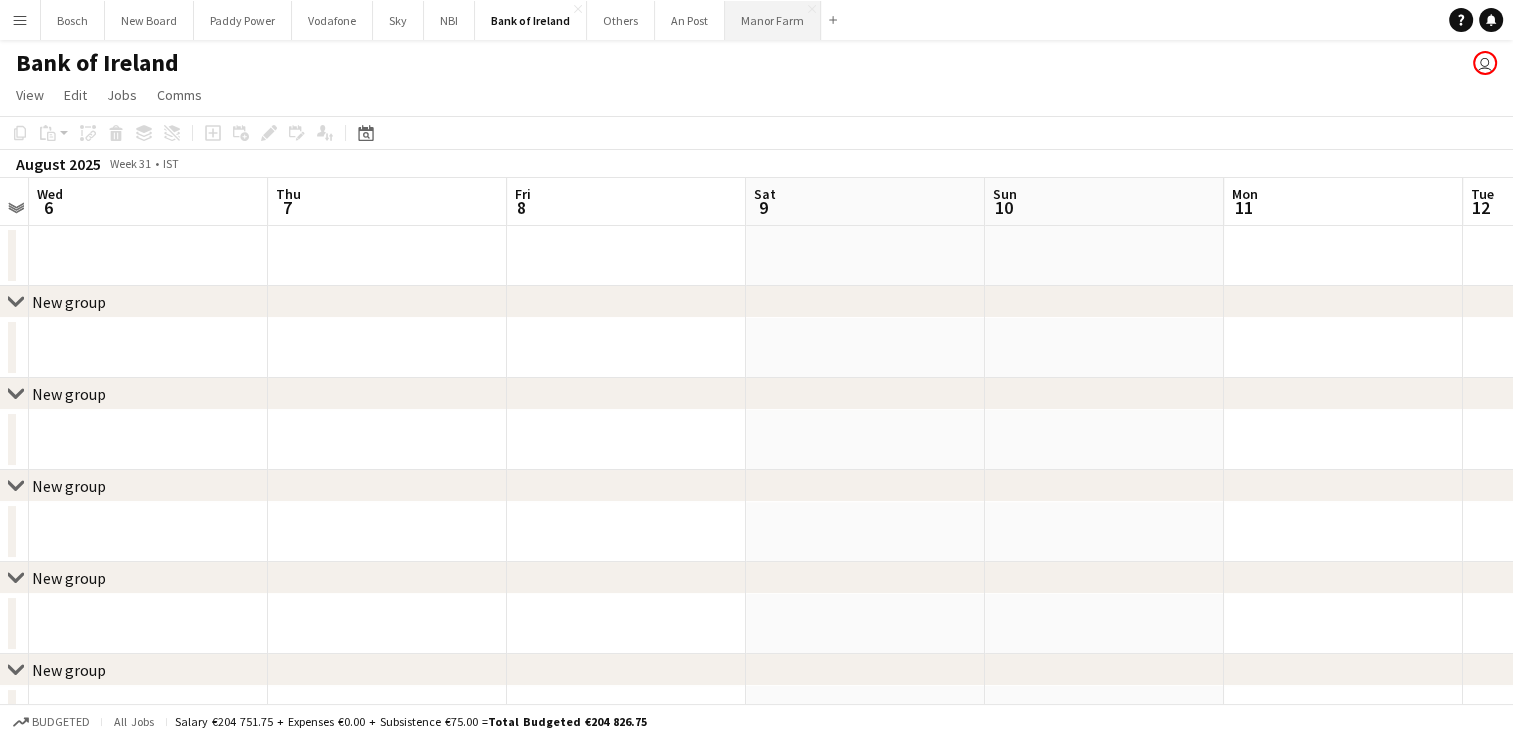 click on "Manor Farm
Close" at bounding box center (773, 20) 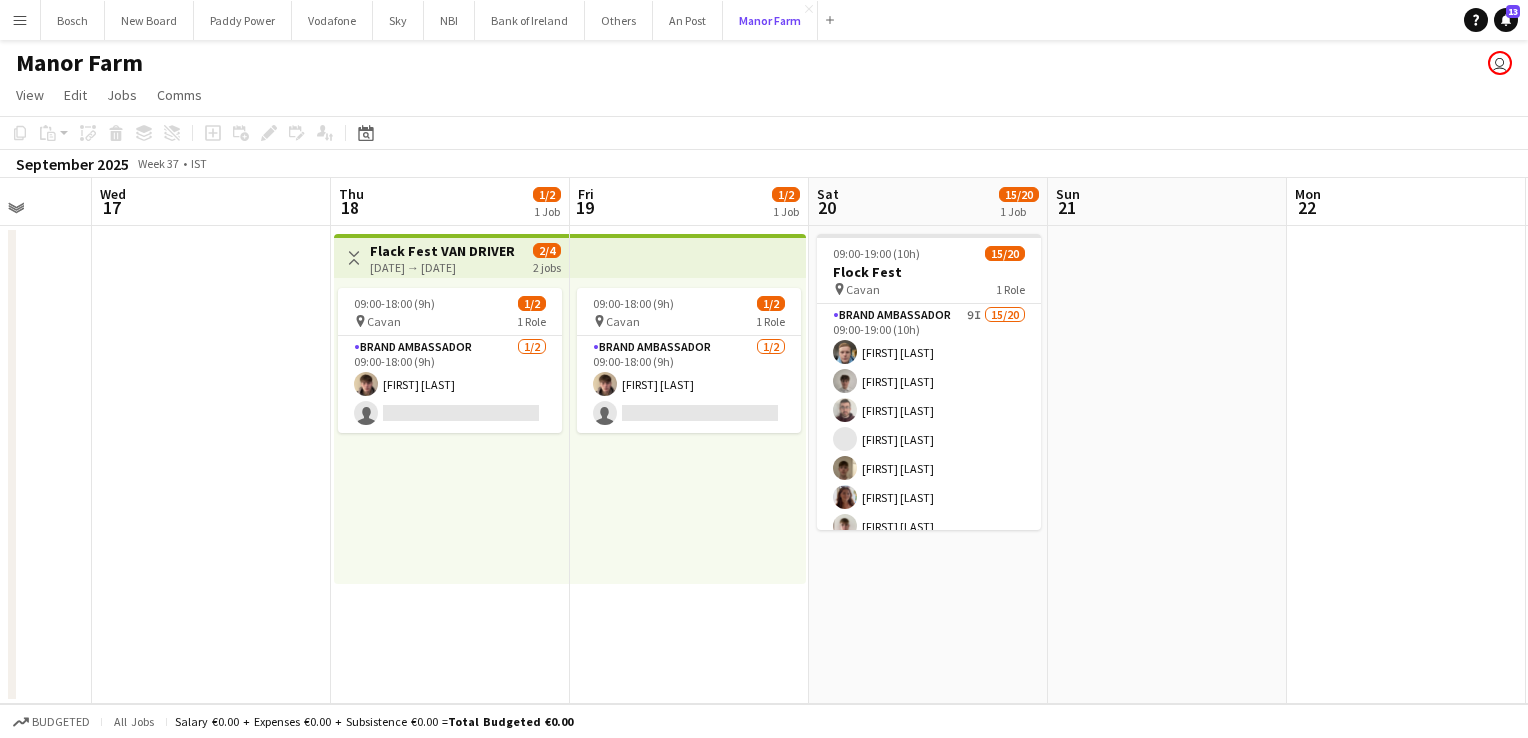 scroll, scrollTop: 0, scrollLeft: 903, axis: horizontal 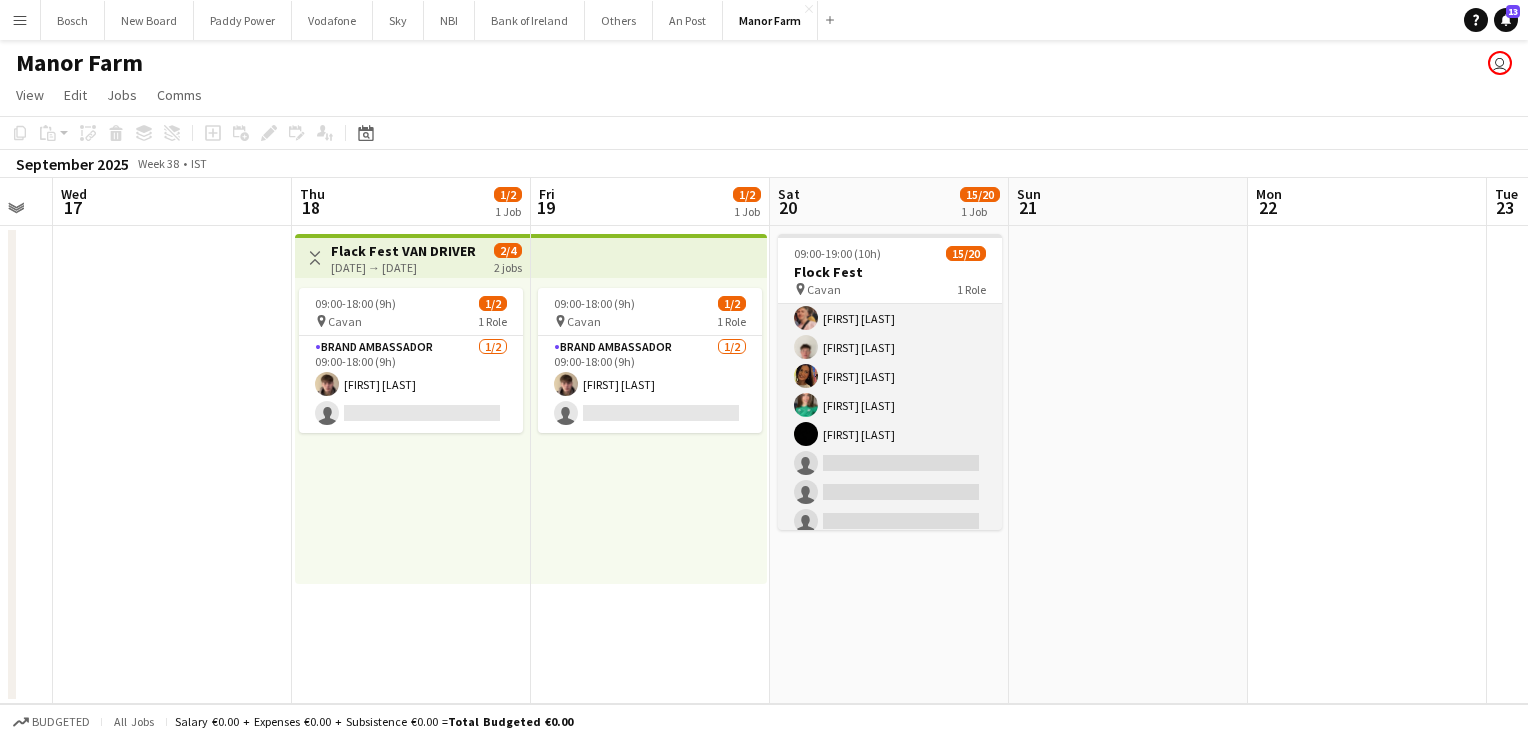 click on "Brand Ambassador   9I   15/20   09:00-19:00 (10h)
[FIRST] [LAST] [FIRST] [LAST] [FIRST] [LAST] [FIRST] [LAST] [FIRST] [LAST] [FIRST] [LAST] [FIRST] [LAST] [FIRST] [LAST] [FIRST] [LAST] [FIRST] [LAST] [FIRST] [LAST] [FIRST] [LAST] [FIRST] [LAST] [FIRST] [LAST]
single-neutral-actions
single-neutral-actions
single-neutral-actions
single-neutral-actions
single-neutral-actions" at bounding box center [890, 289] 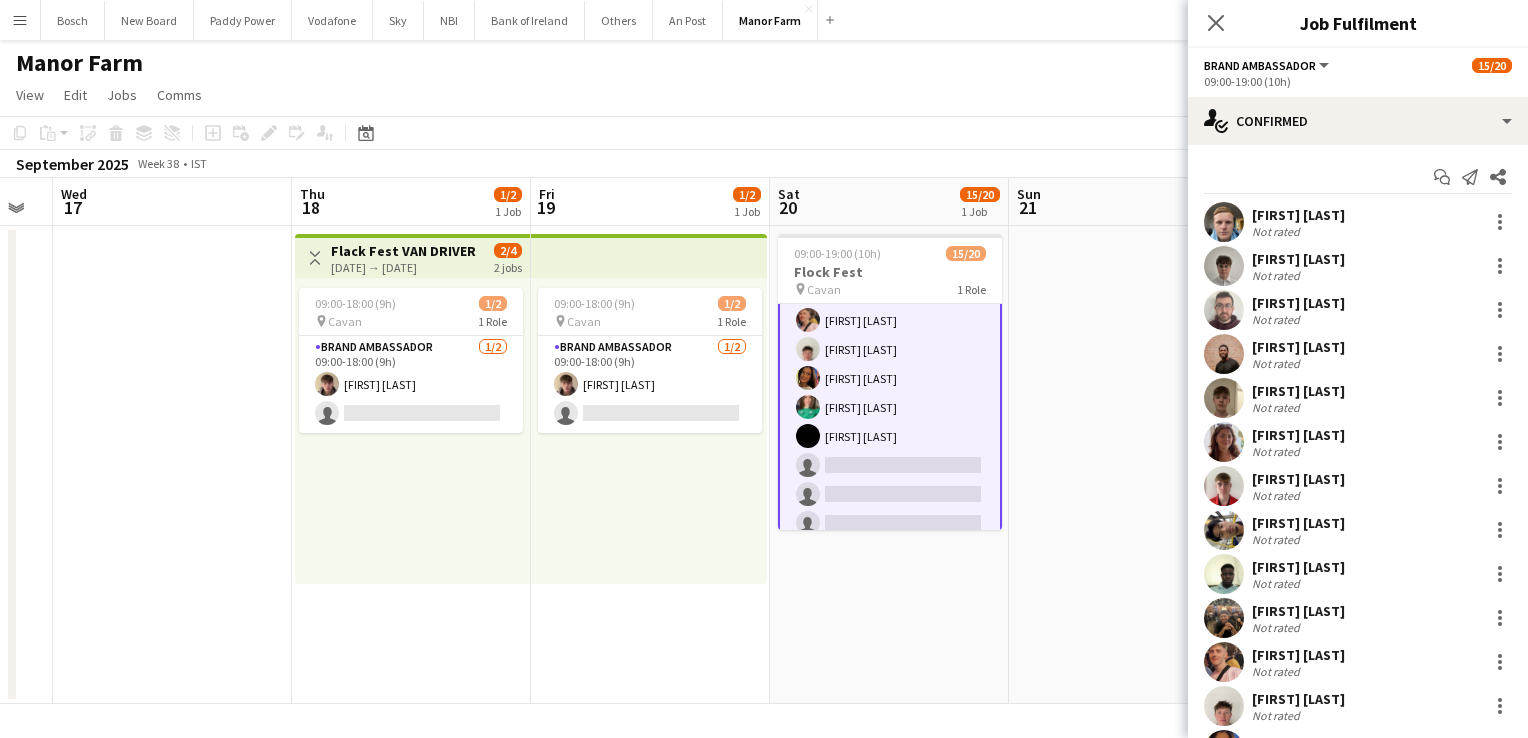 scroll, scrollTop: 325, scrollLeft: 0, axis: vertical 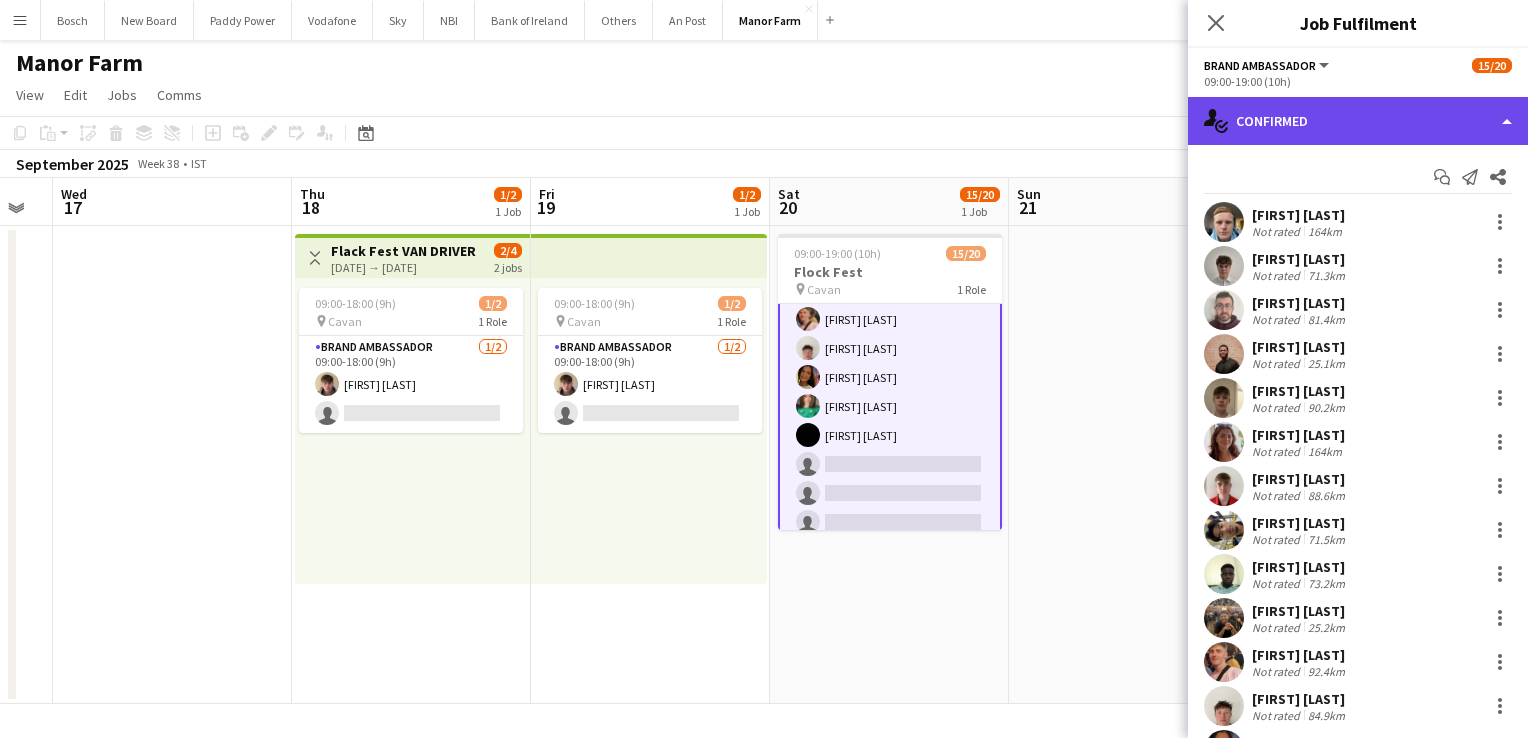 click on "single-neutral-actions-check-2
Confirmed" 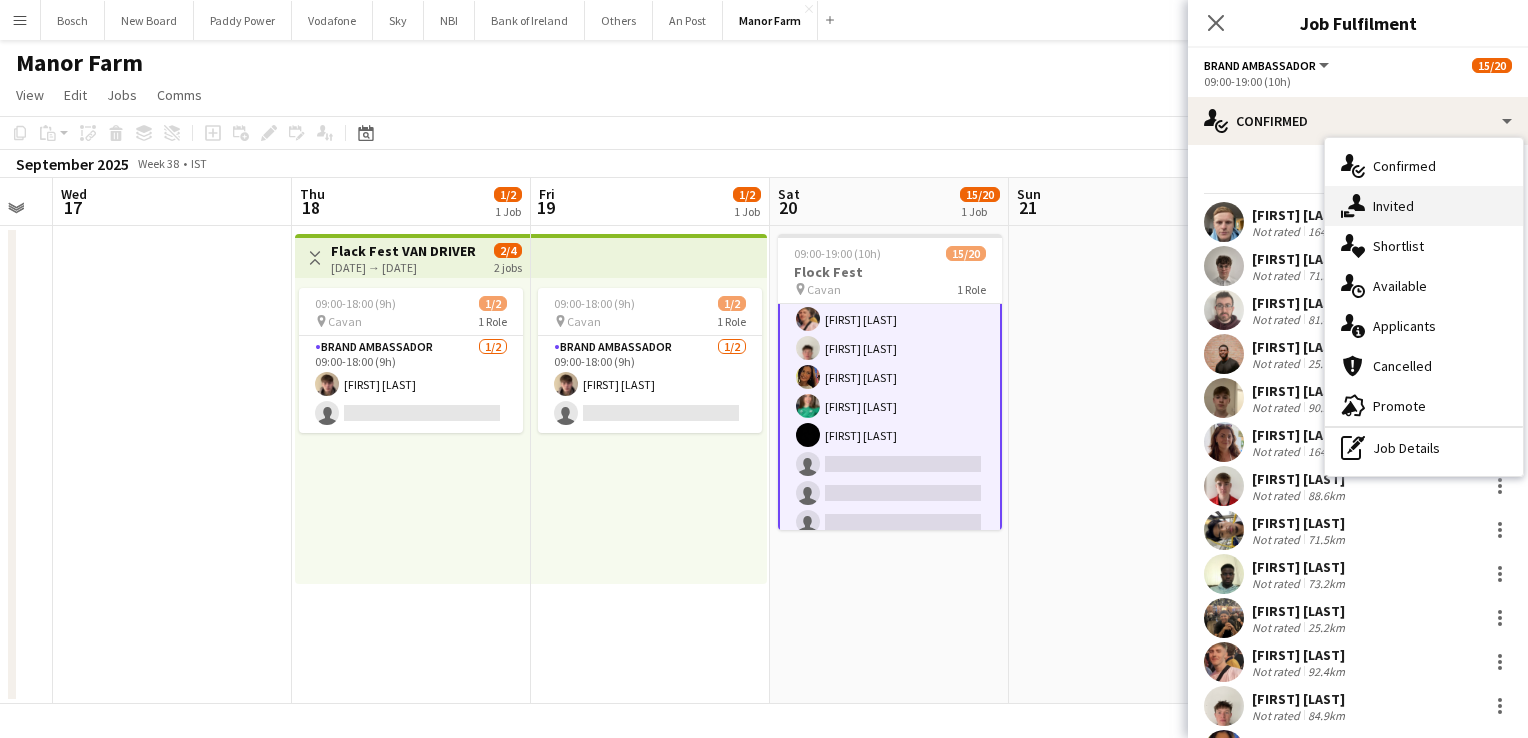 click on "single-neutral-actions-share-1
Invited" at bounding box center (1424, 206) 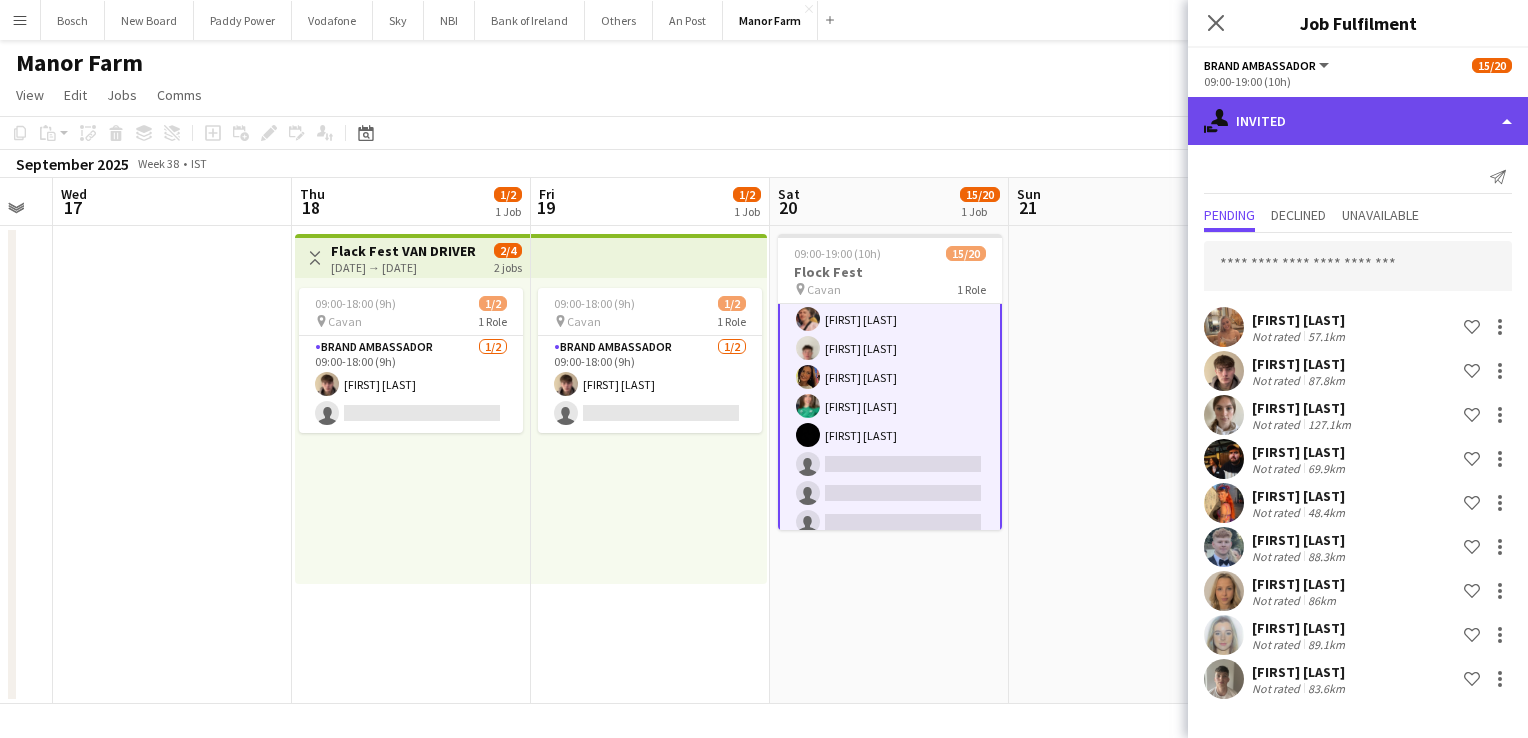 click on "single-neutral-actions-share-1
Invited" 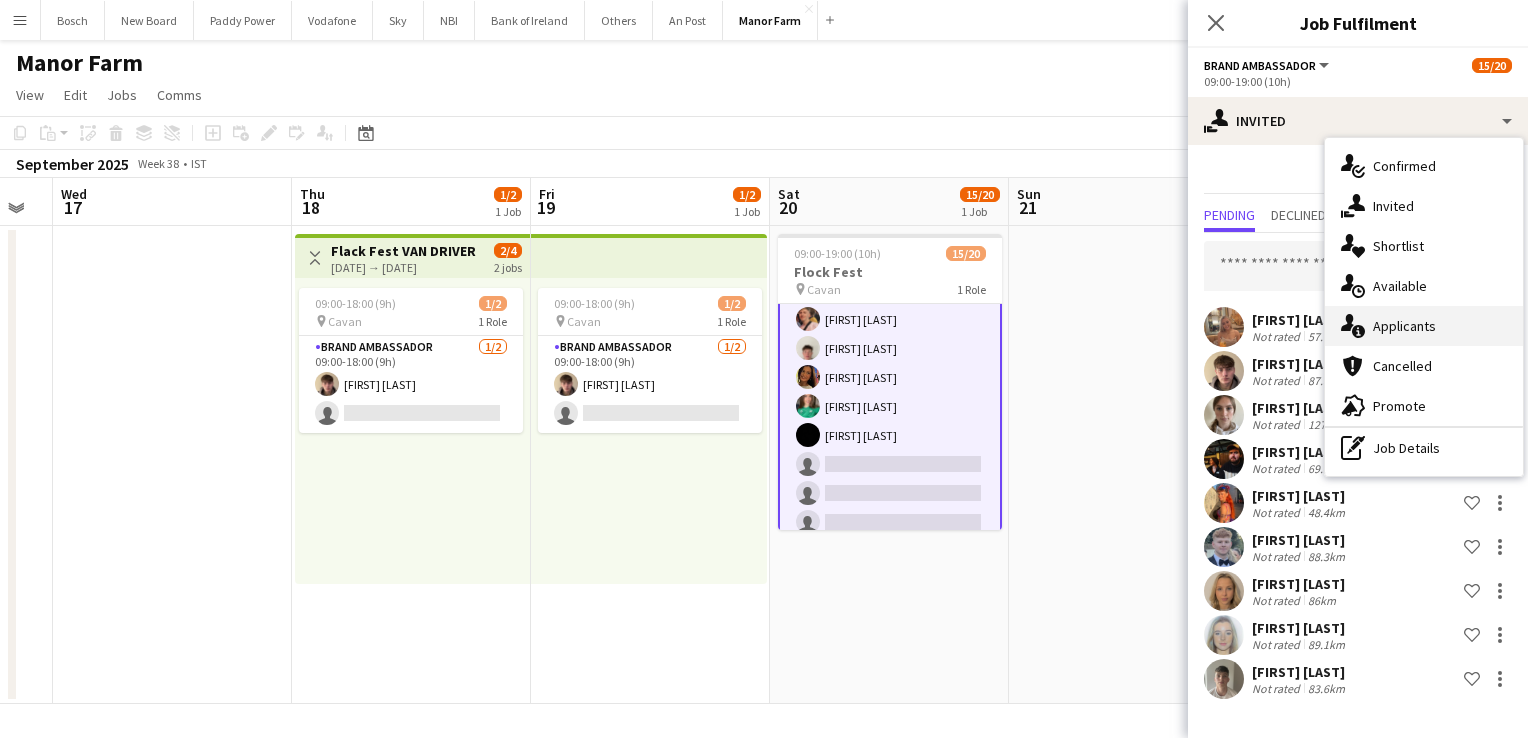 click on "single-neutral-actions-information
Applicants" at bounding box center [1424, 326] 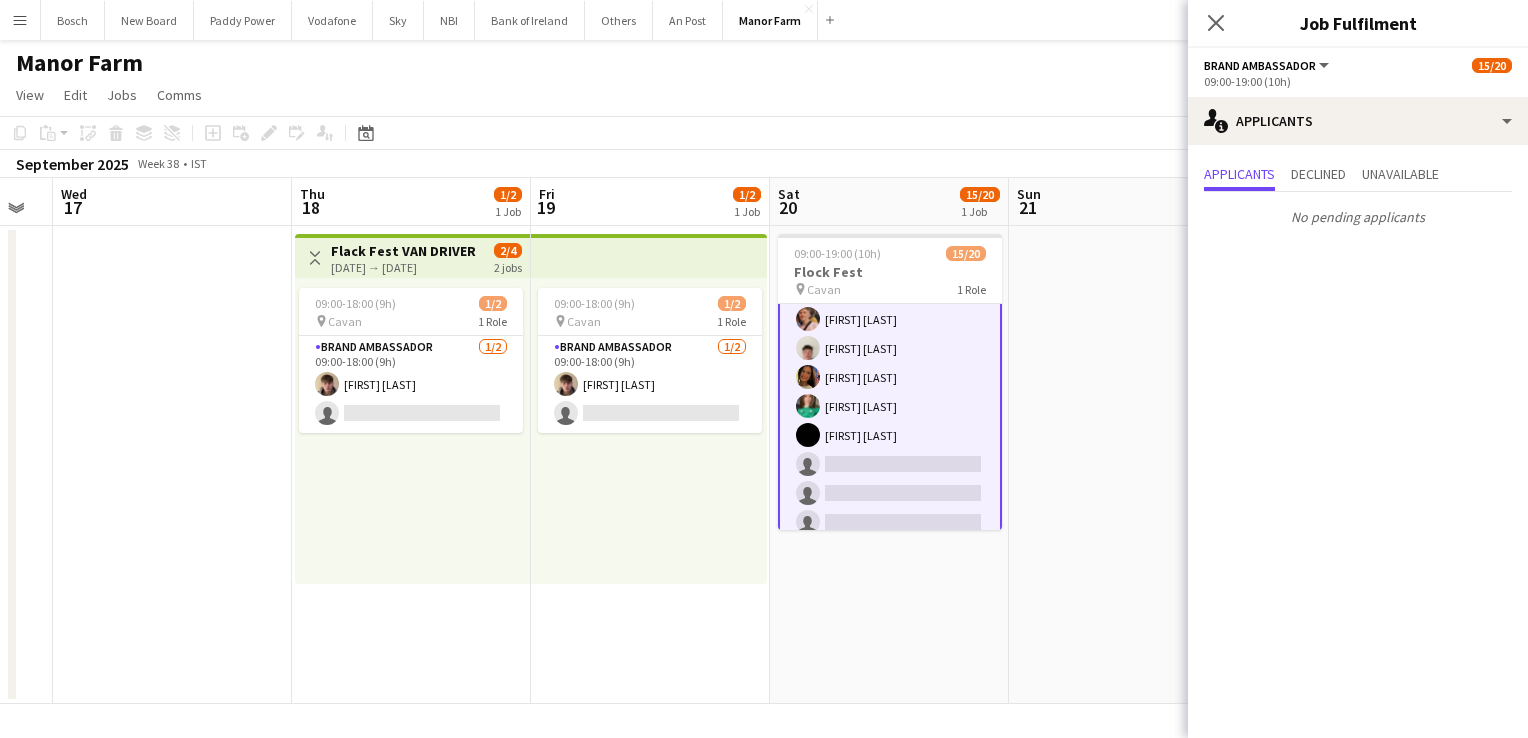 click on "Copy
Paste
Paste   Ctrl+V Paste with crew  Ctrl+Shift+V
Paste linked Job
Delete
Group
Ungroup
Add job
Add linked Job
Edit
Edit linked Job
Applicants
Date picker
AUG 2025 AUG 2025 Monday M Tuesday T Wednesday W Thursday T Friday F Saturday S Sunday S  AUG   1   2   3   4   5   6   7   8   9   10   11   12   13   14   15   16   17   18   19   20   21   22   23   24   25   26   27   28   29   30   31
Comparison range
Comparison range
Today" 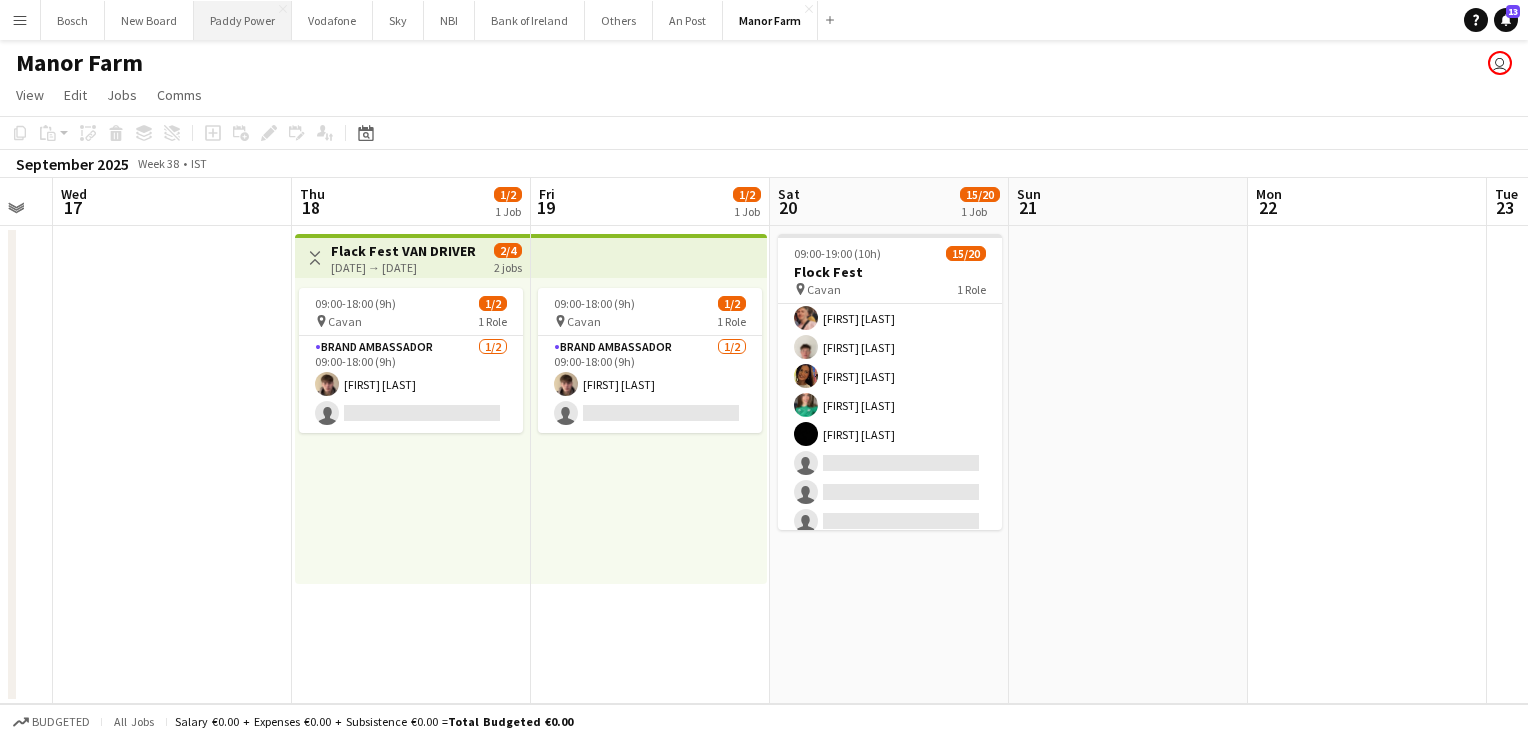 click on "Paddy Power
Close" at bounding box center [243, 20] 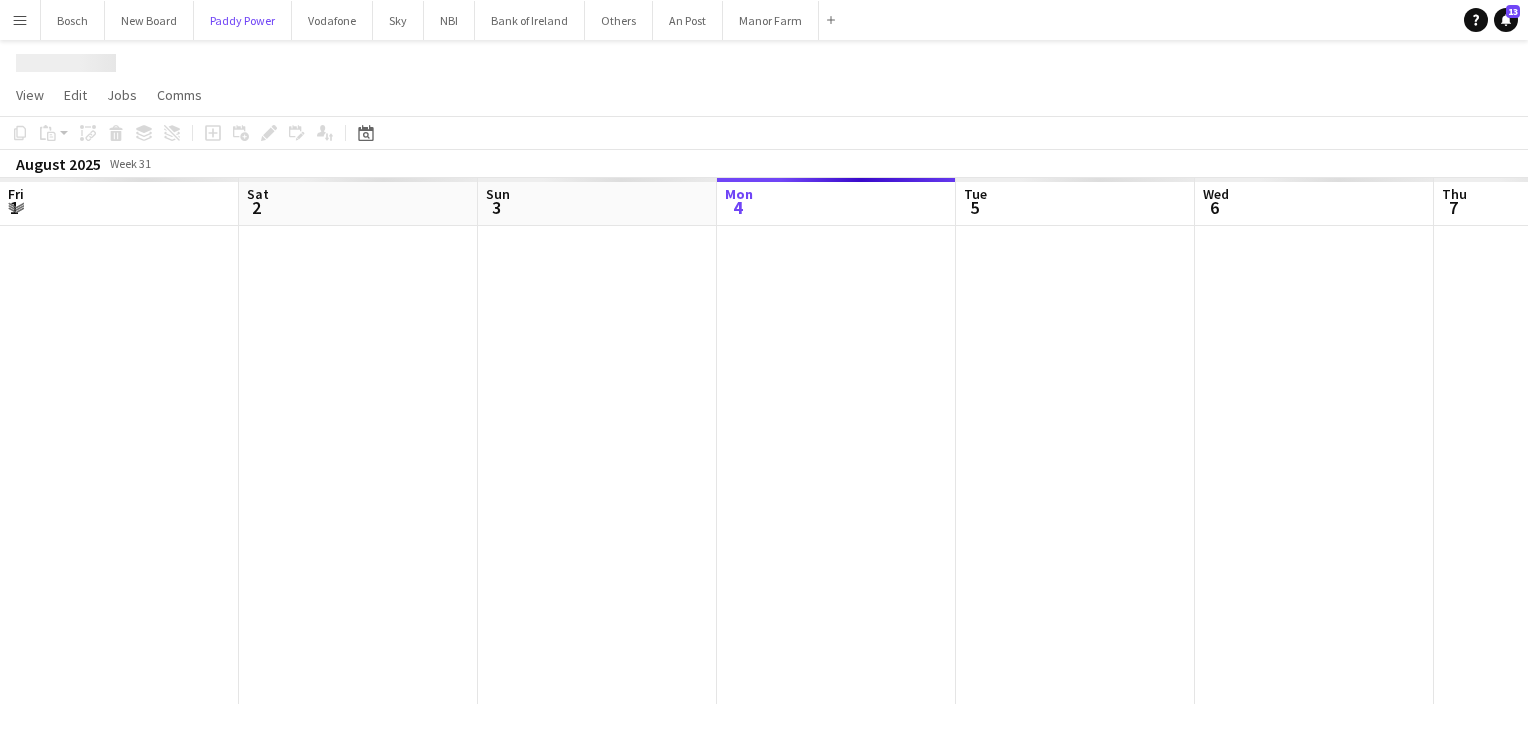 scroll, scrollTop: 0, scrollLeft: 478, axis: horizontal 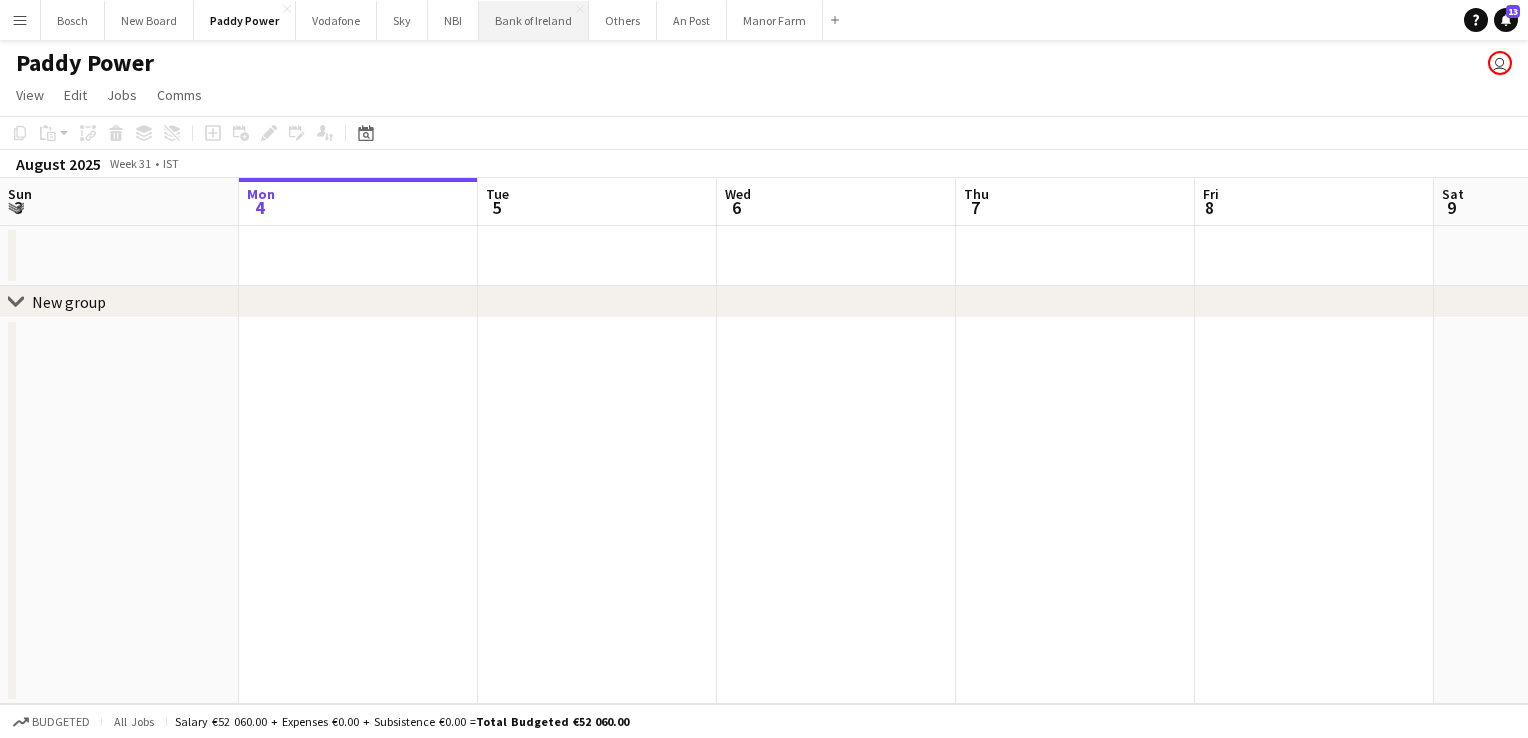 click on "Bank of Ireland
Close" at bounding box center (534, 20) 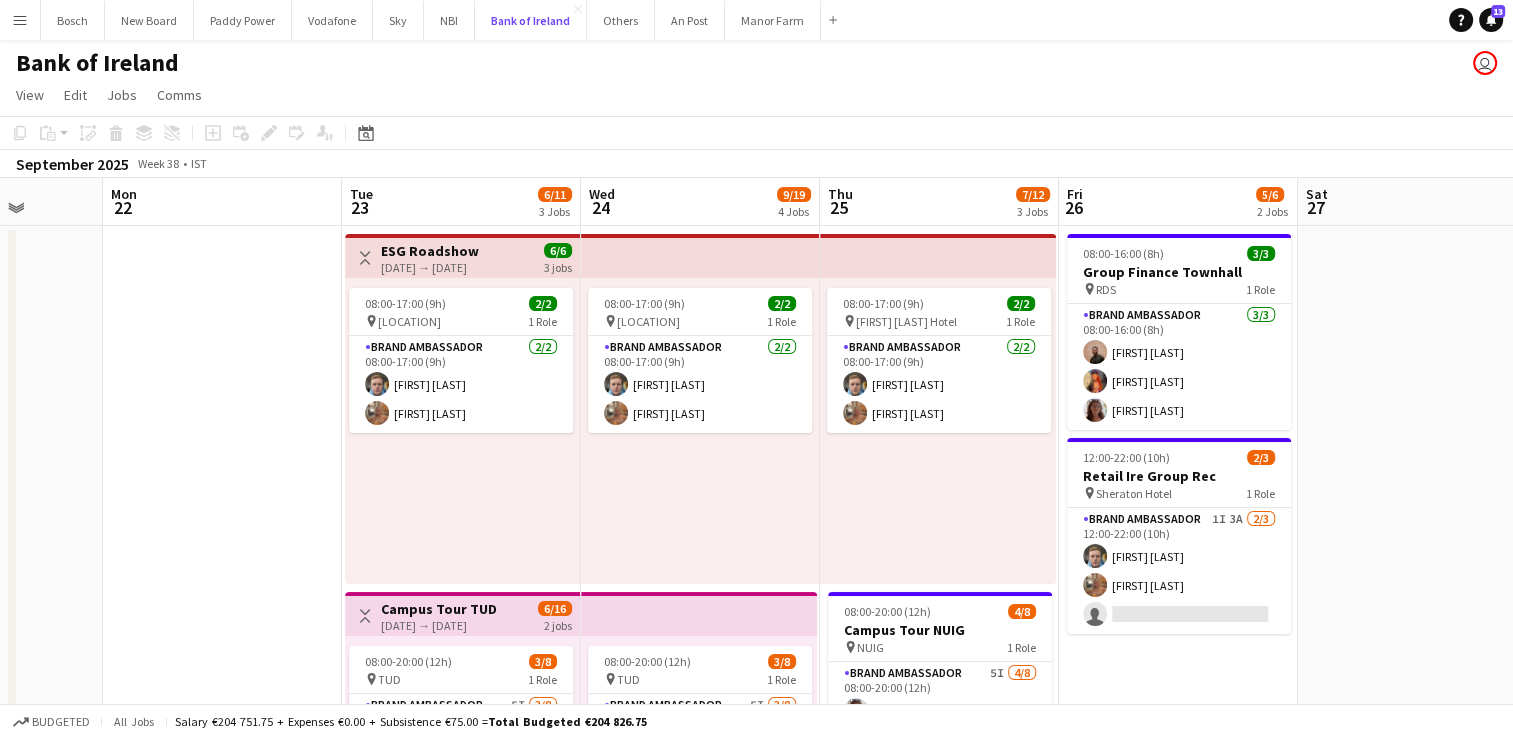 scroll, scrollTop: 0, scrollLeft: 613, axis: horizontal 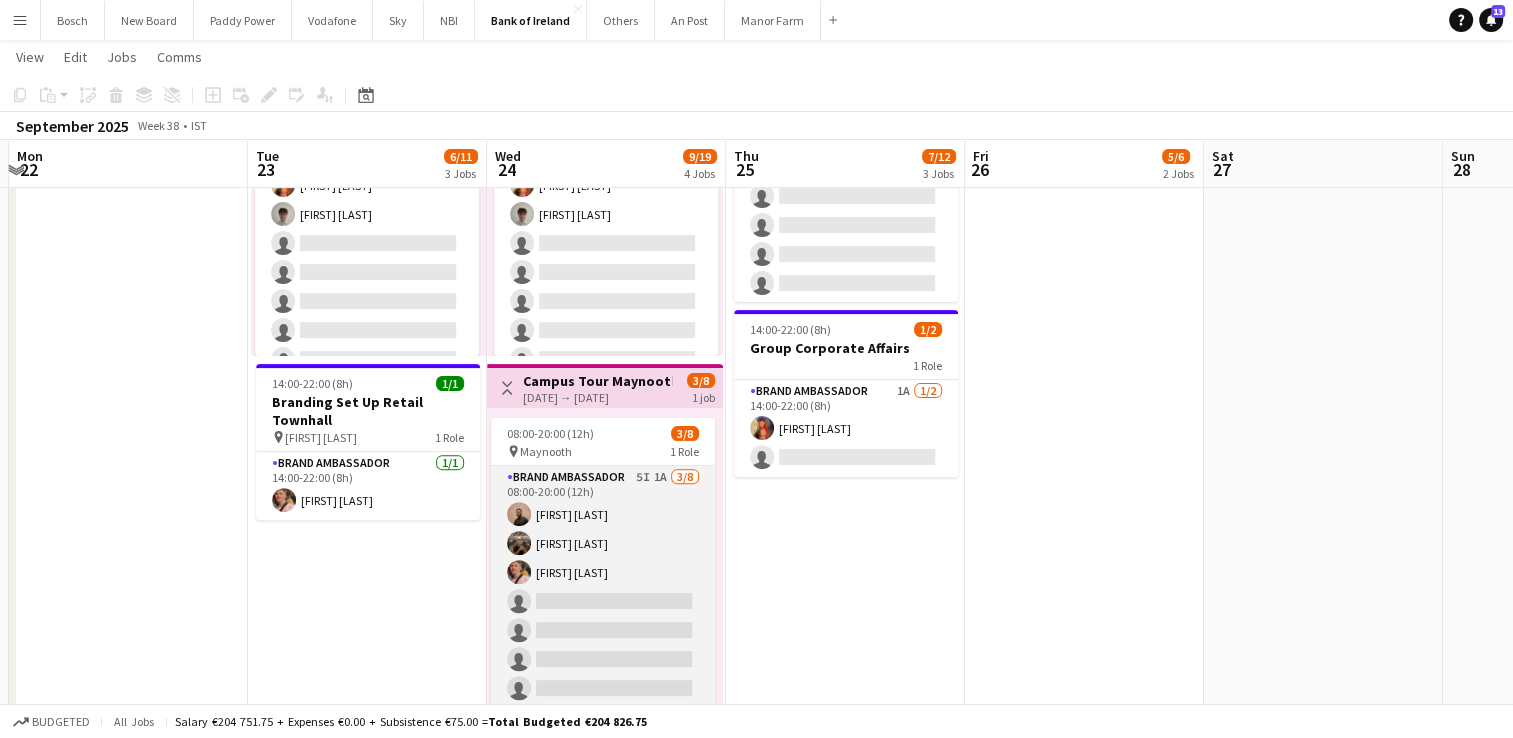 click on "Brand Ambassador   5I   1A   3/8   08:00-20:00 (12h)
[FIRST] [LAST] [FIRST] [LAST] [FIRST] [LAST]
single-neutral-actions
single-neutral-actions
single-neutral-actions
single-neutral-actions
single-neutral-actions" at bounding box center [603, 601] 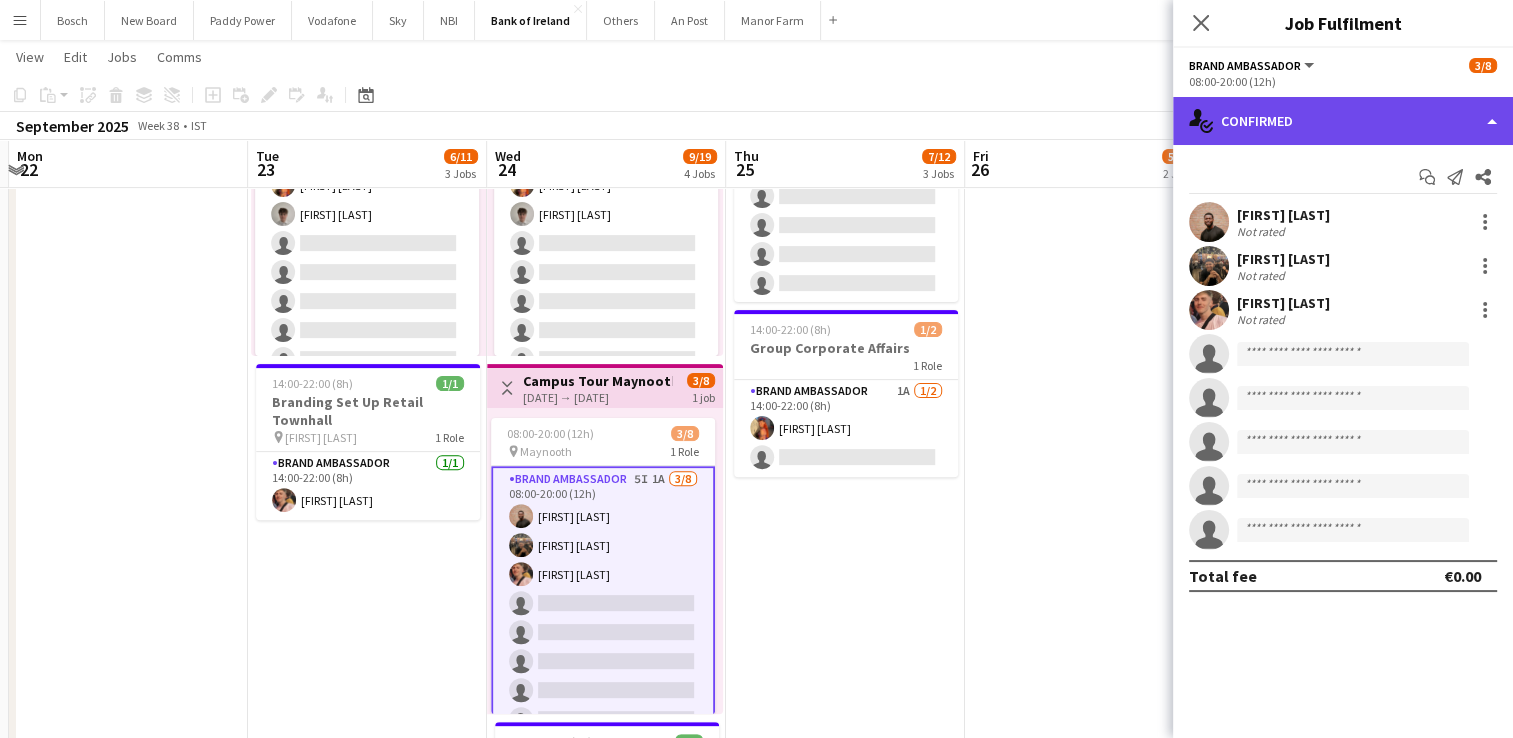 click on "single-neutral-actions-check-2
Confirmed" 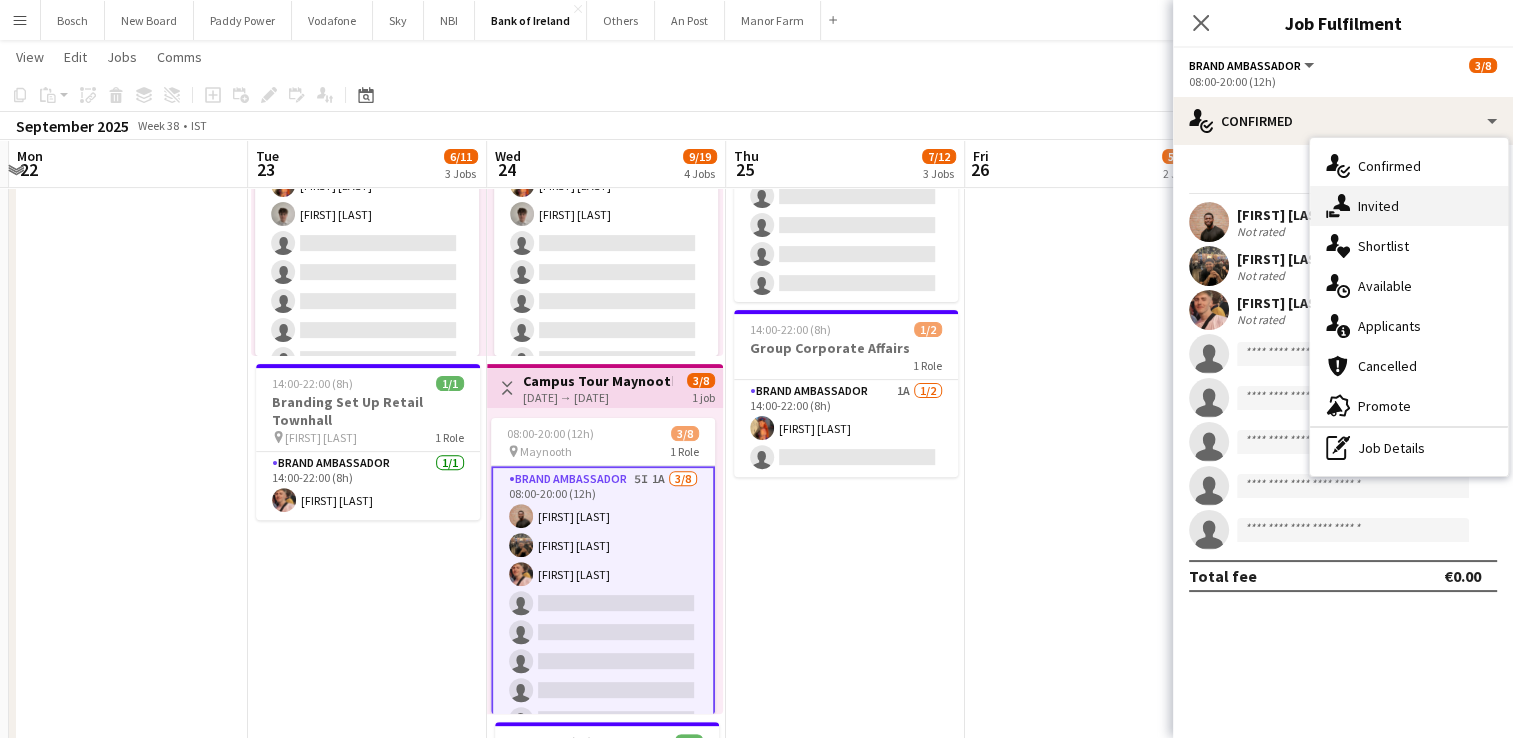 click on "single-neutral-actions-share-1
Invited" at bounding box center (1409, 206) 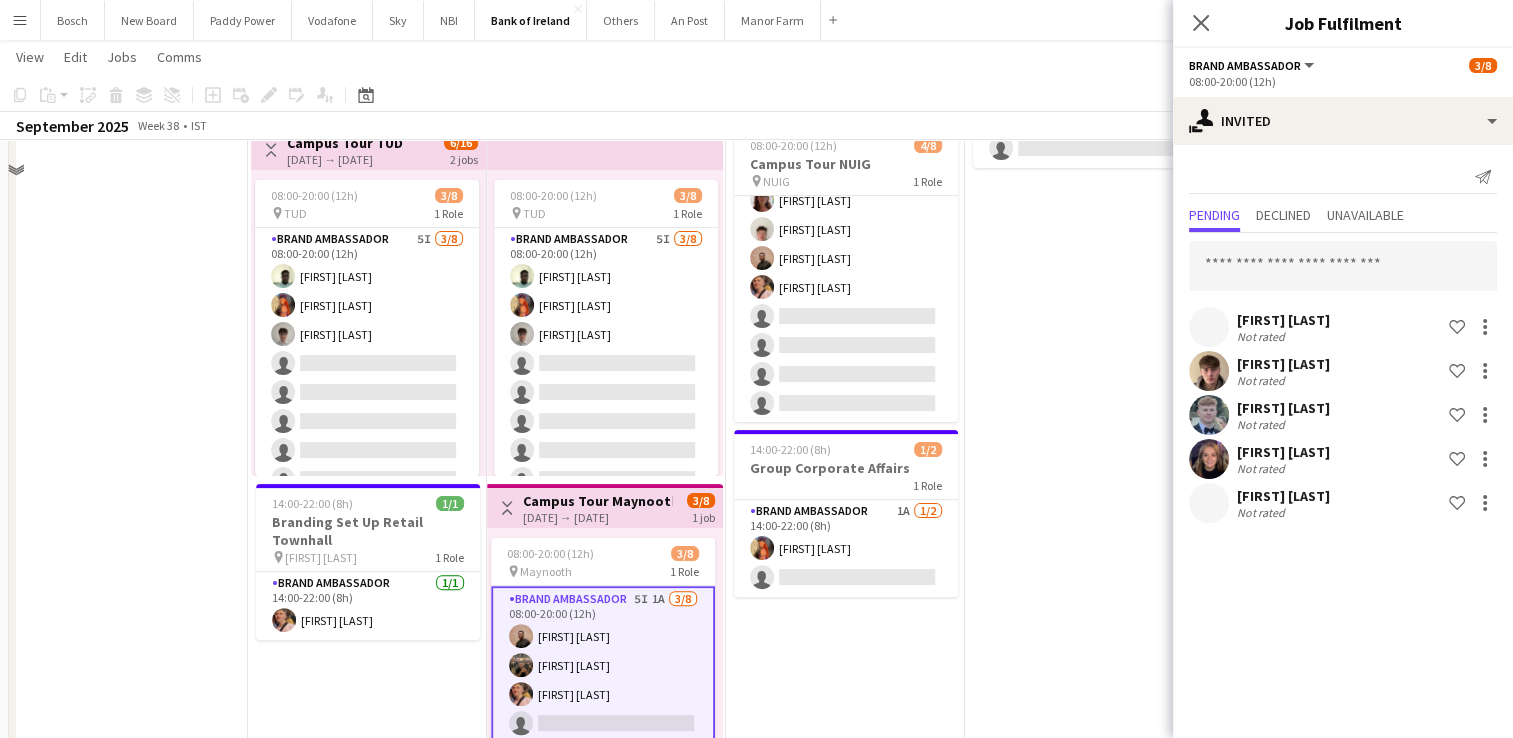 scroll, scrollTop: 290, scrollLeft: 0, axis: vertical 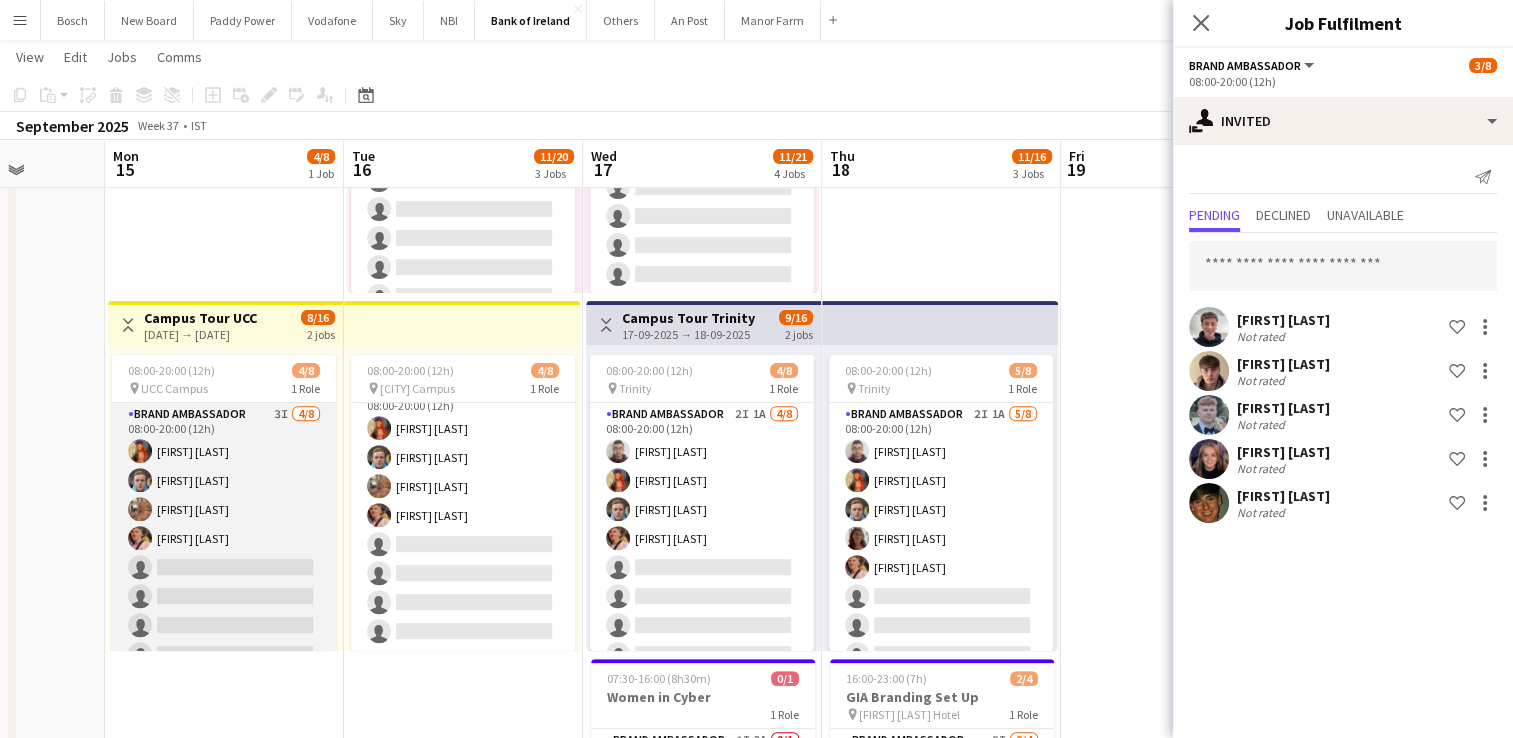 click on "Brand Ambassador   3I   4/8   08:00-20:00 (12h)
[FIRST] [LAST] [FIRST] [LAST] [FIRST] [LAST] [FIRST] [LAST]
single-neutral-actions
single-neutral-actions
single-neutral-actions
single-neutral-actions" at bounding box center [224, 538] 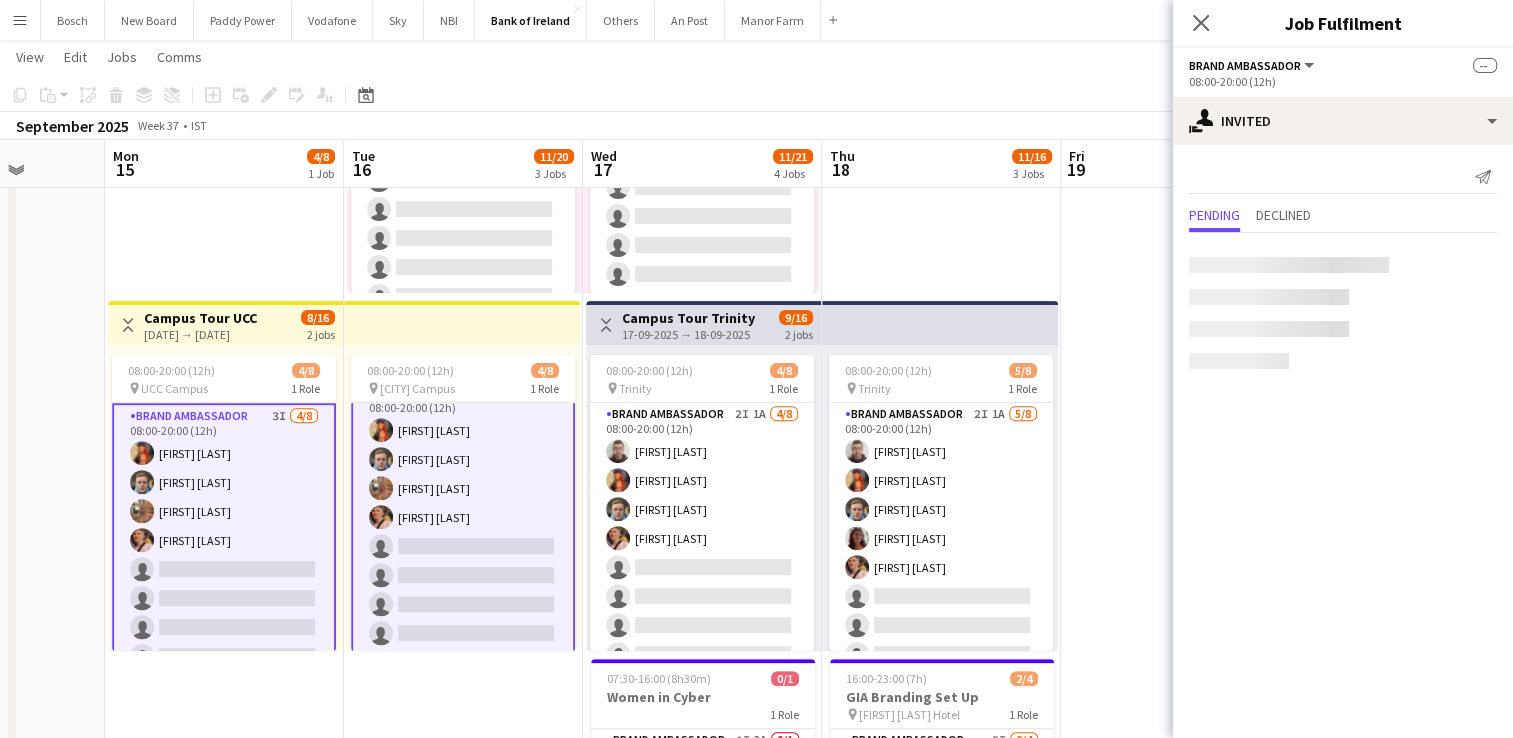 scroll, scrollTop: 24, scrollLeft: 0, axis: vertical 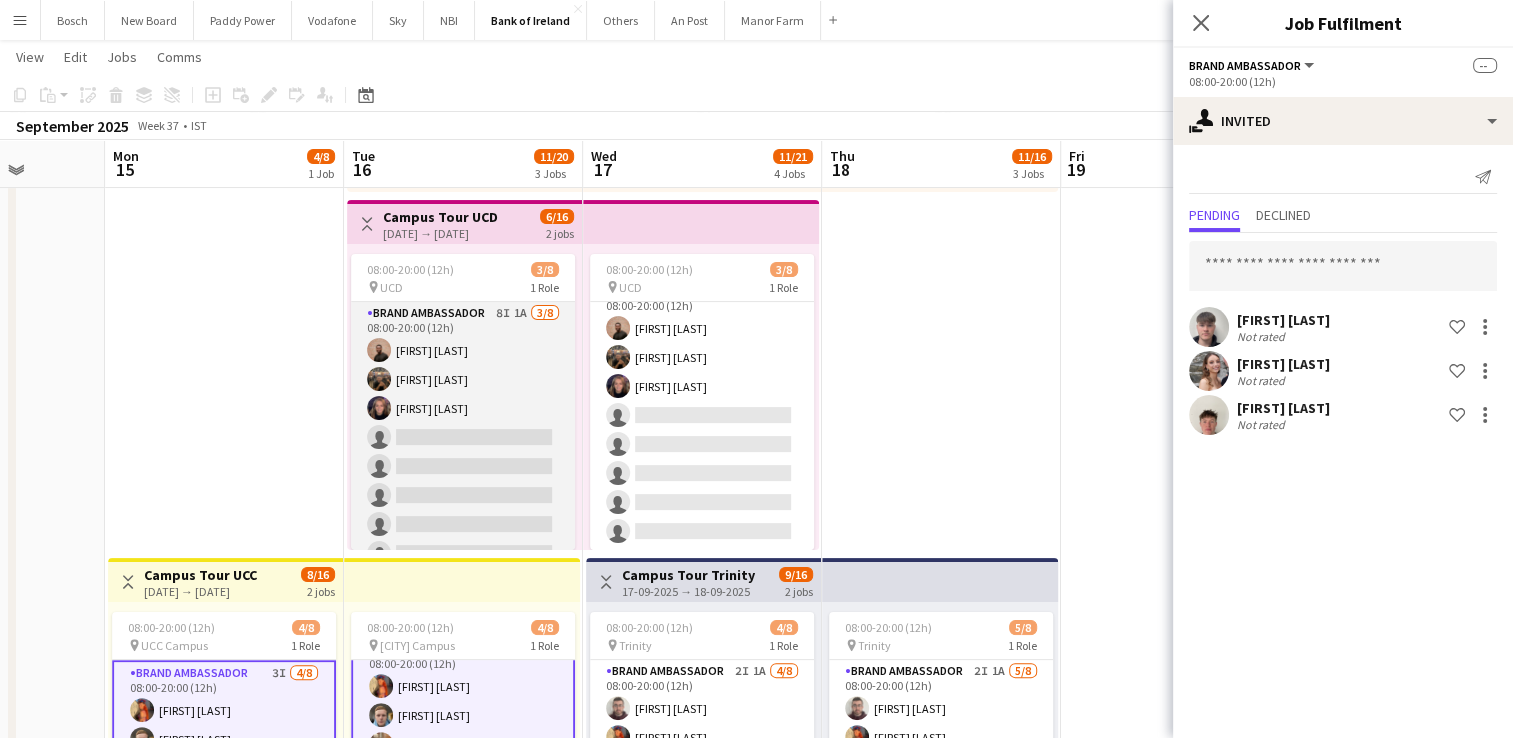 click on "Brand Ambassador   8I   1A   3/8   08:00-20:00 (12h)
[FIRST] [LAST] [FIRST] [LAST] [FIRST] [LAST]
single-neutral-actions
single-neutral-actions
single-neutral-actions
single-neutral-actions
single-neutral-actions" at bounding box center [463, 437] 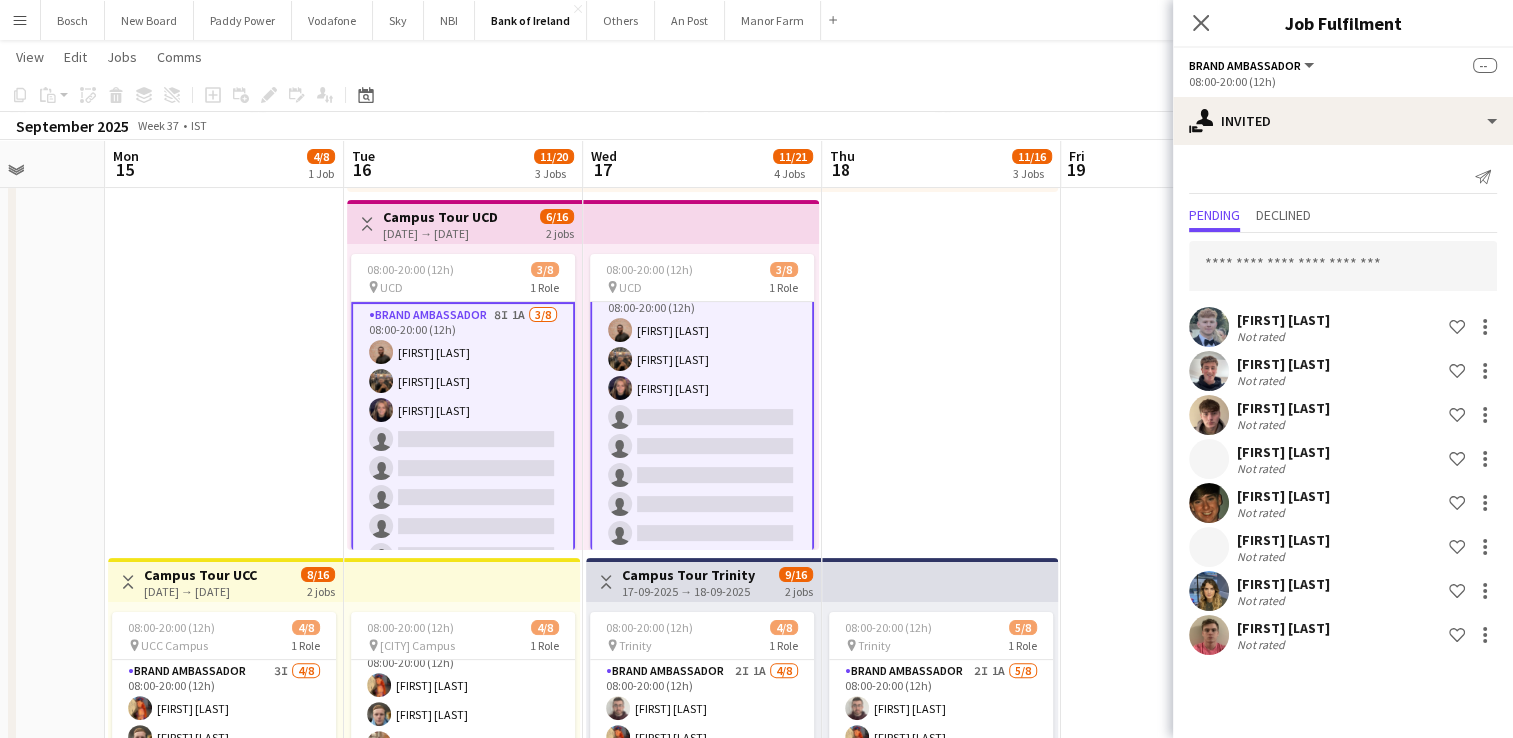 scroll, scrollTop: 23, scrollLeft: 0, axis: vertical 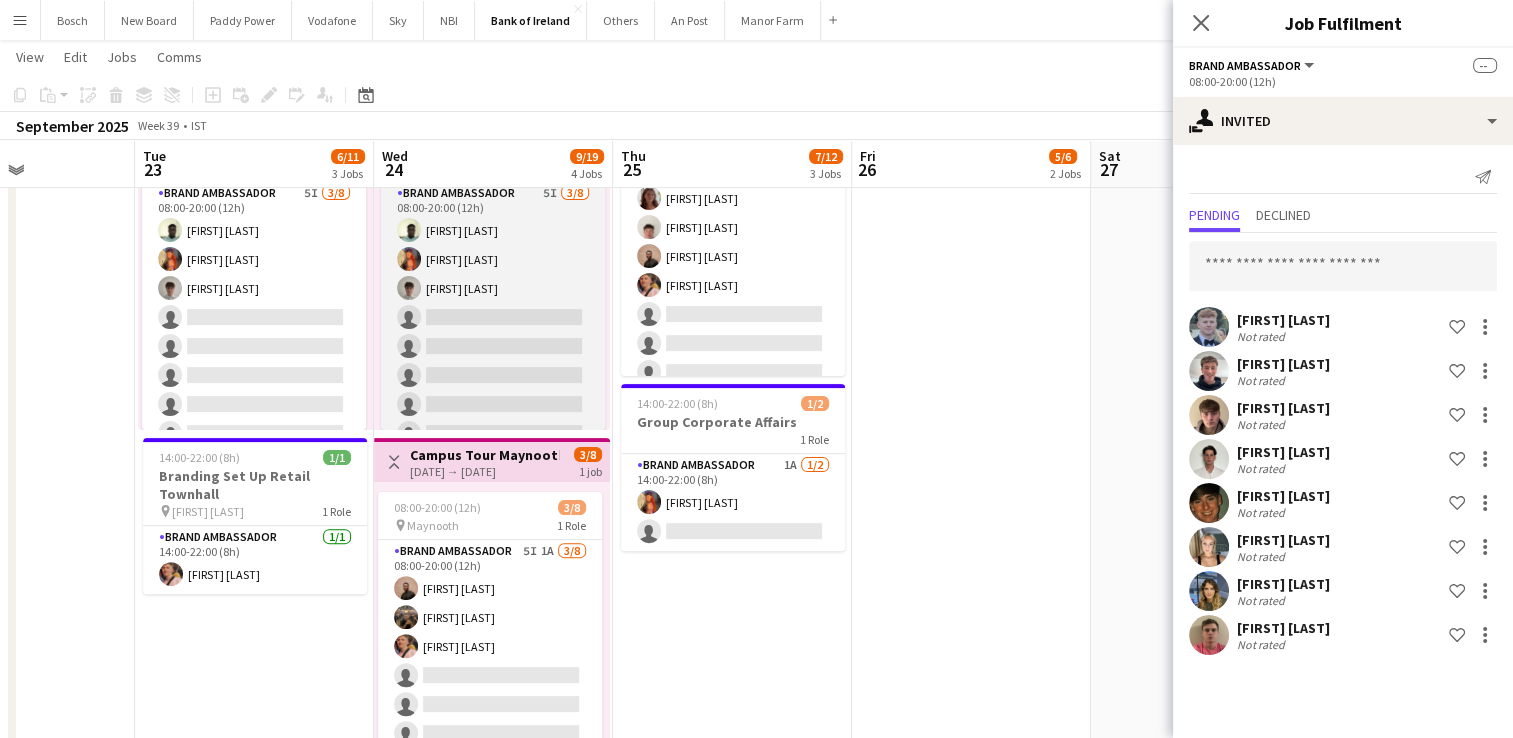 click on "Brand Ambassador   5I   3/8   08:00-20:00 (12h)
[FIRST] [LAST] [FIRST] [LAST] [FIRST] [LAST]
single-neutral-actions
single-neutral-actions
single-neutral-actions
single-neutral-actions
single-neutral-actions" at bounding box center [493, 317] 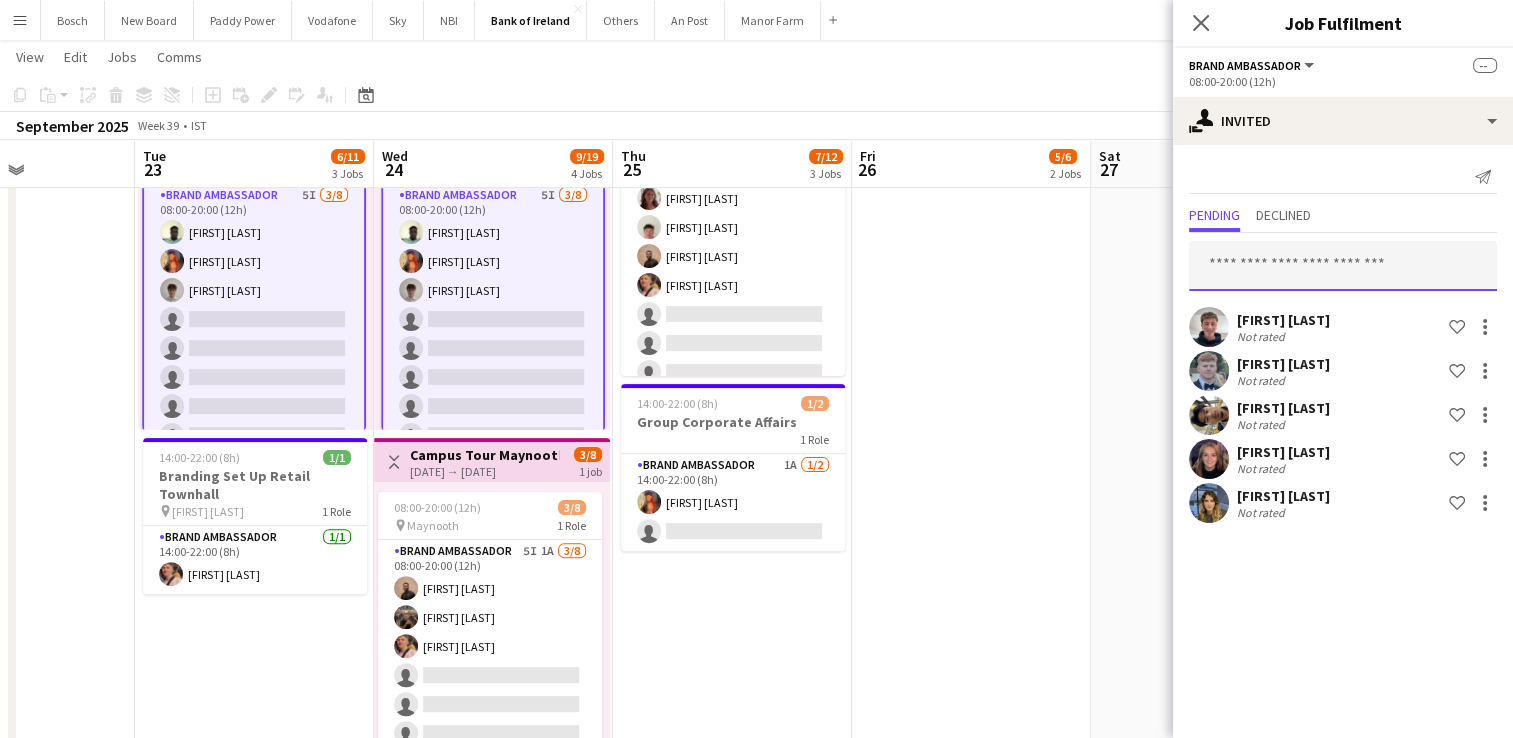click at bounding box center [1343, 266] 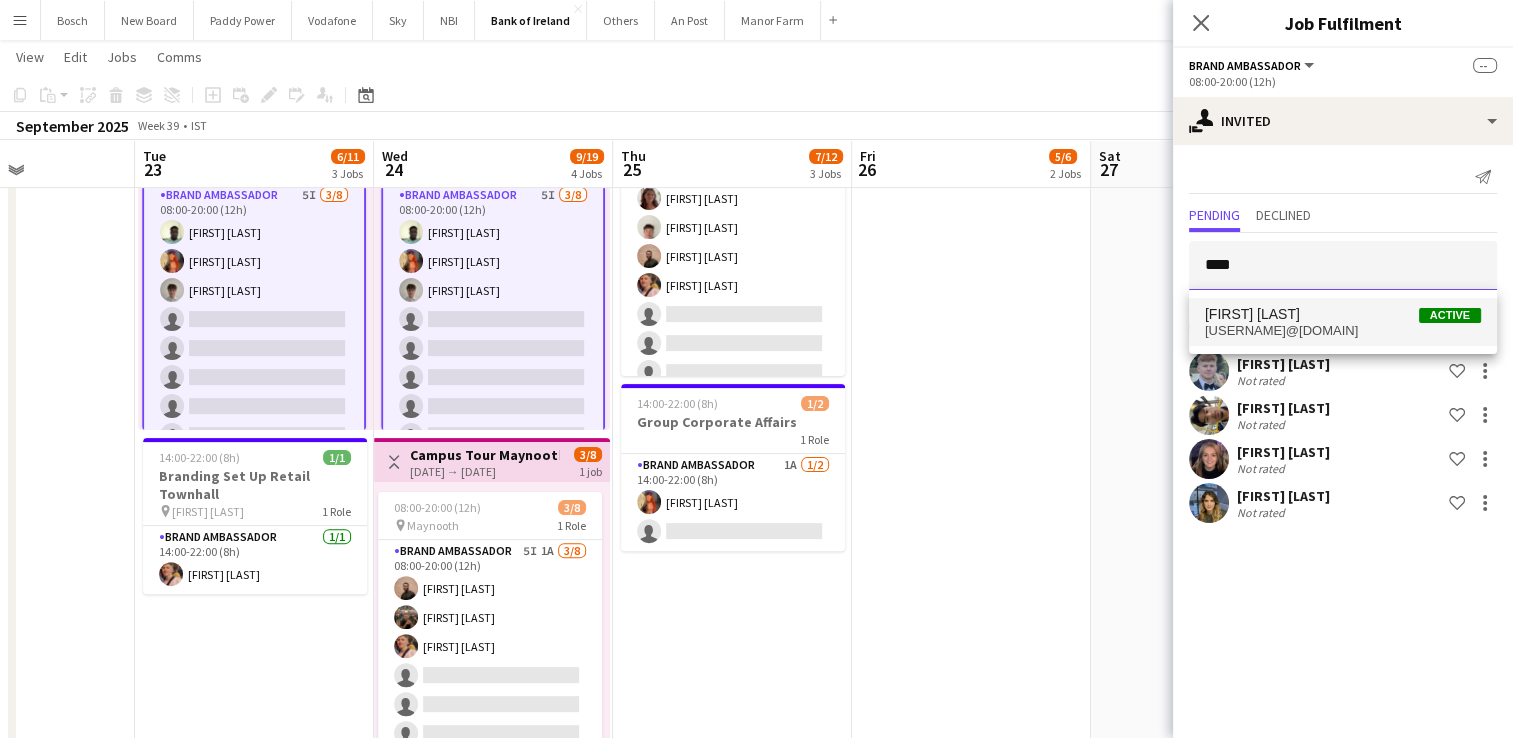 type on "****" 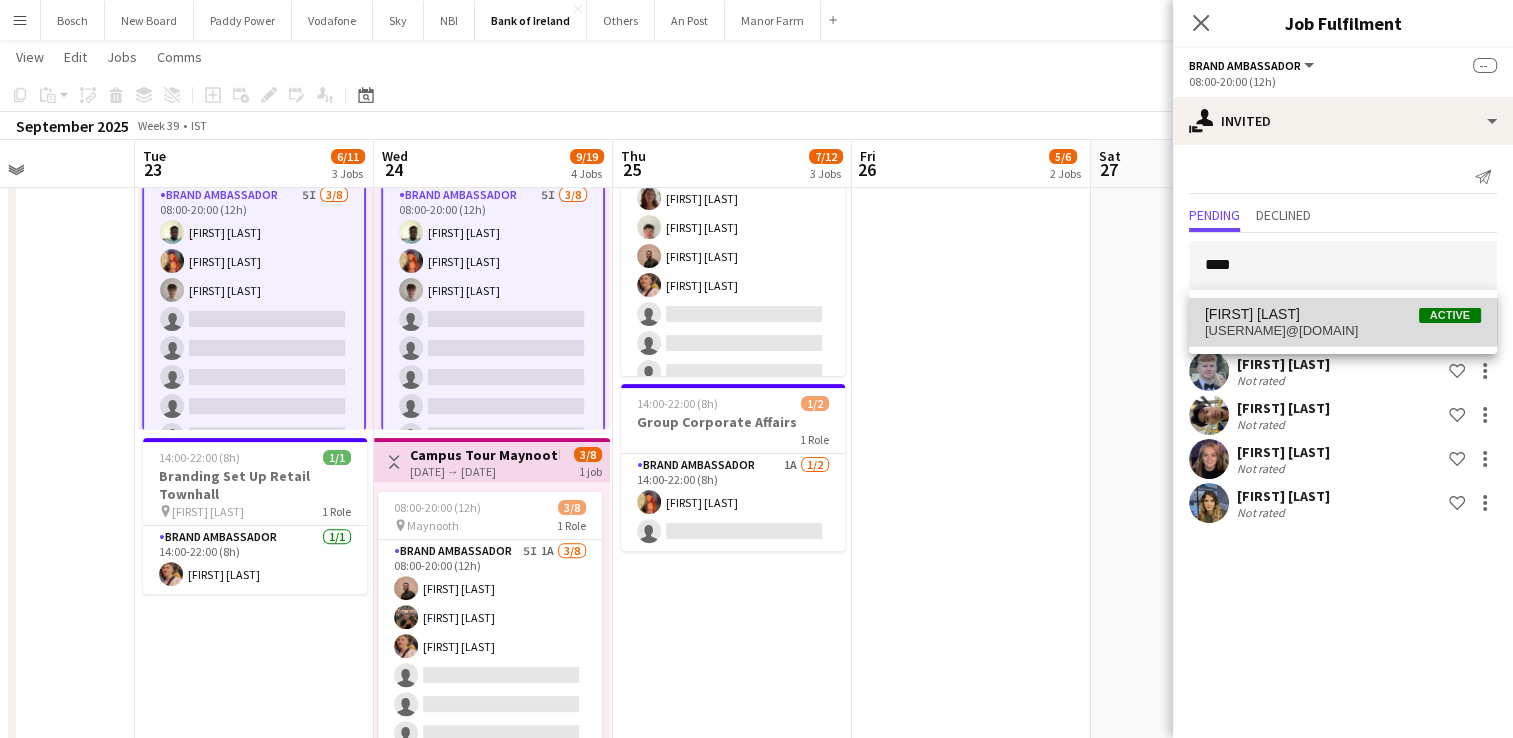 click on "[FIRST] [LAST]  Active" at bounding box center [1343, 314] 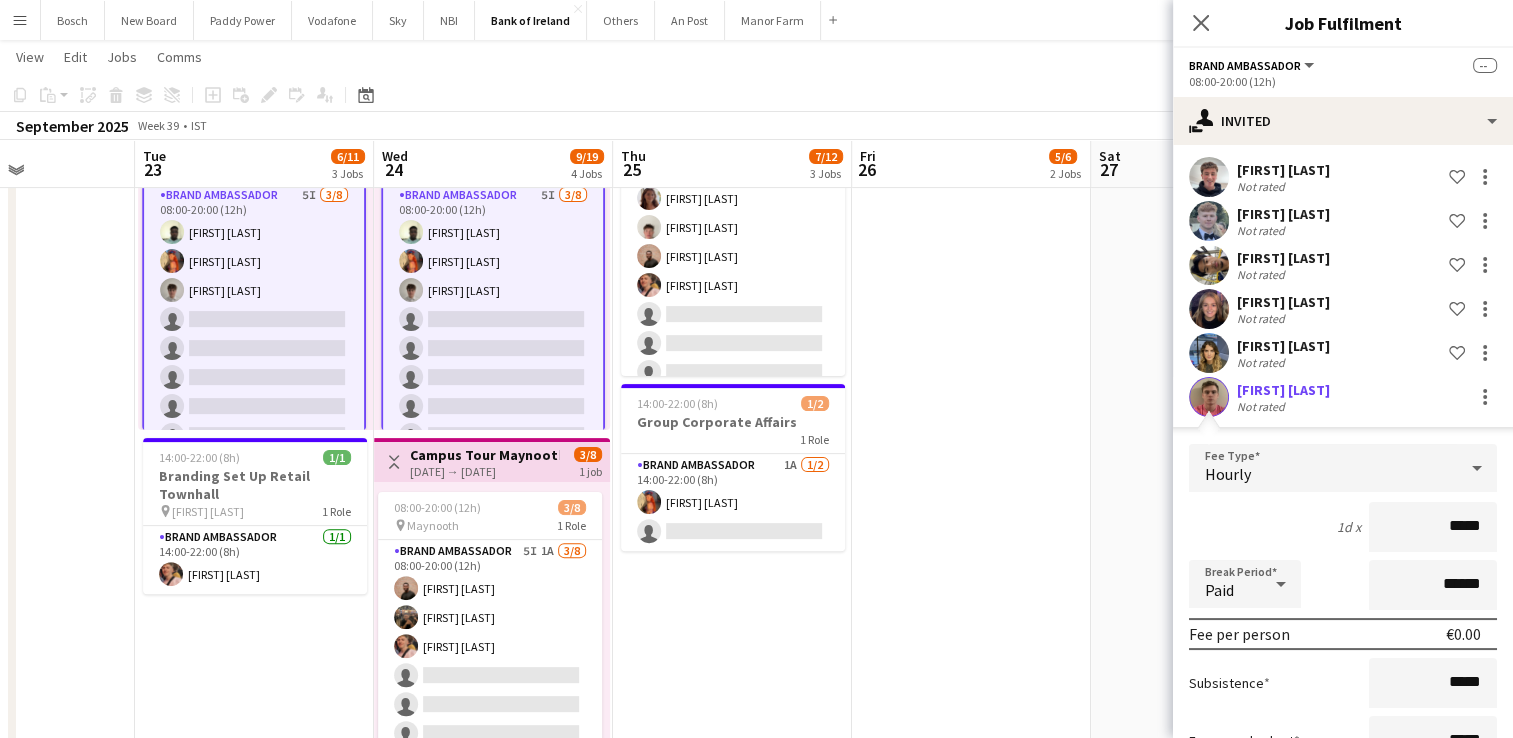 scroll, scrollTop: 299, scrollLeft: 0, axis: vertical 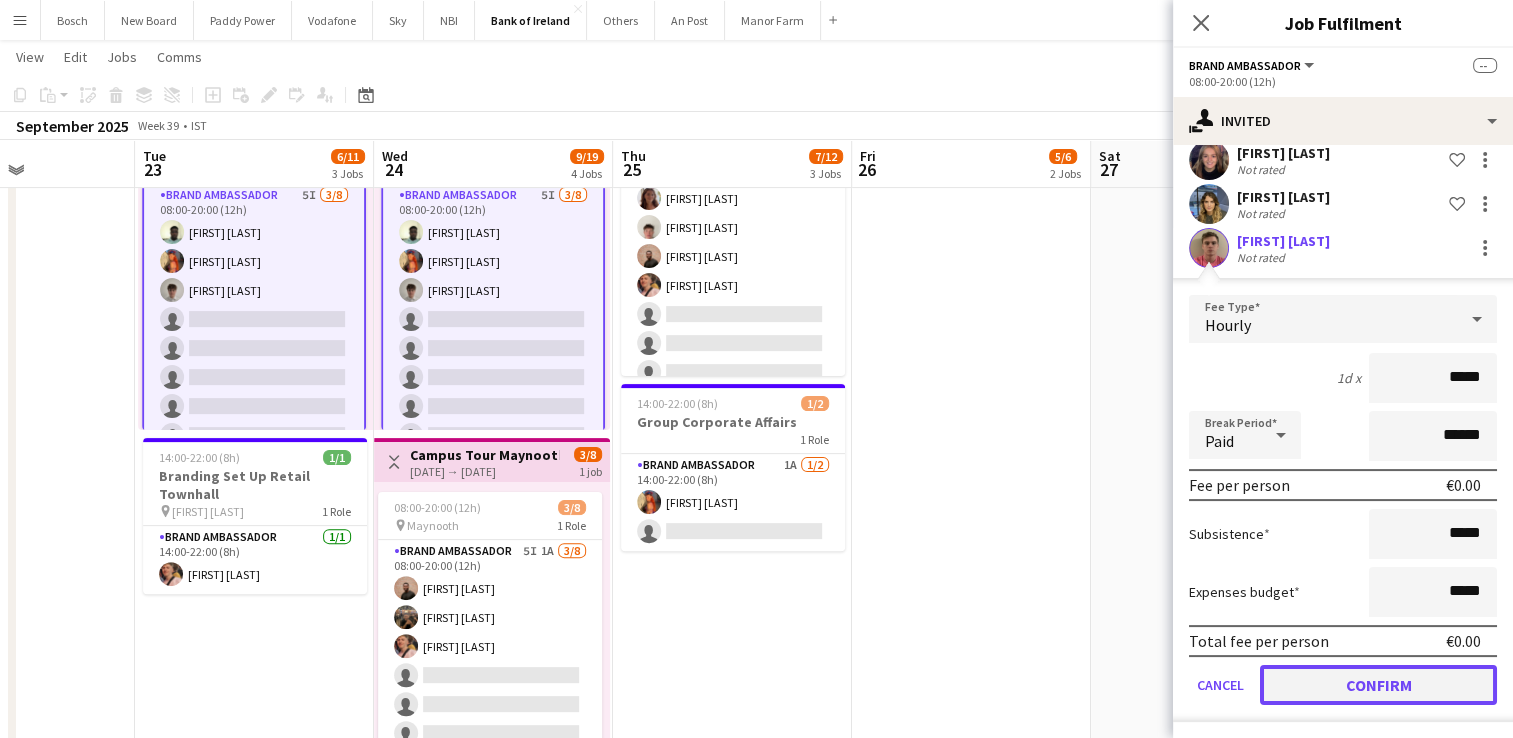 click on "Confirm" 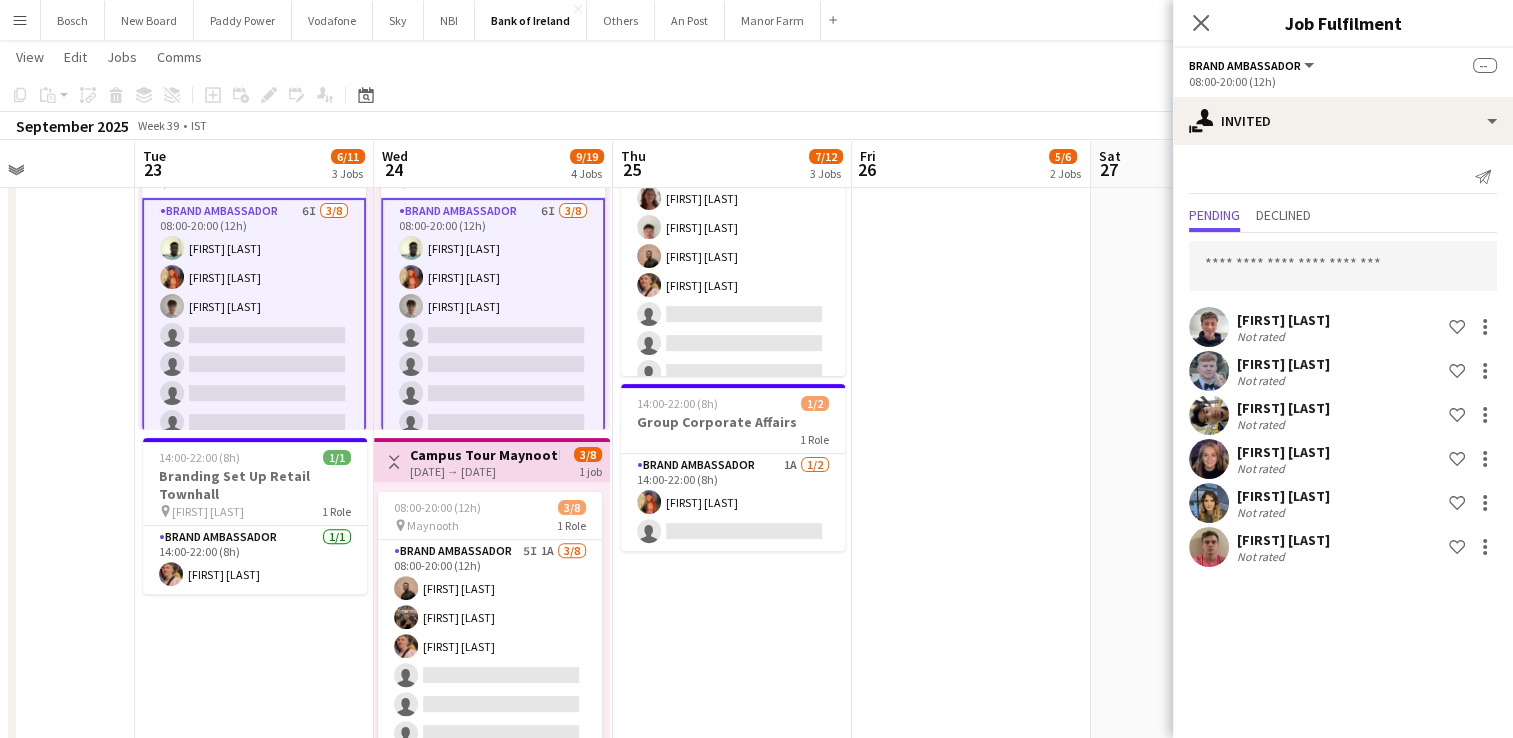 scroll, scrollTop: 0, scrollLeft: 0, axis: both 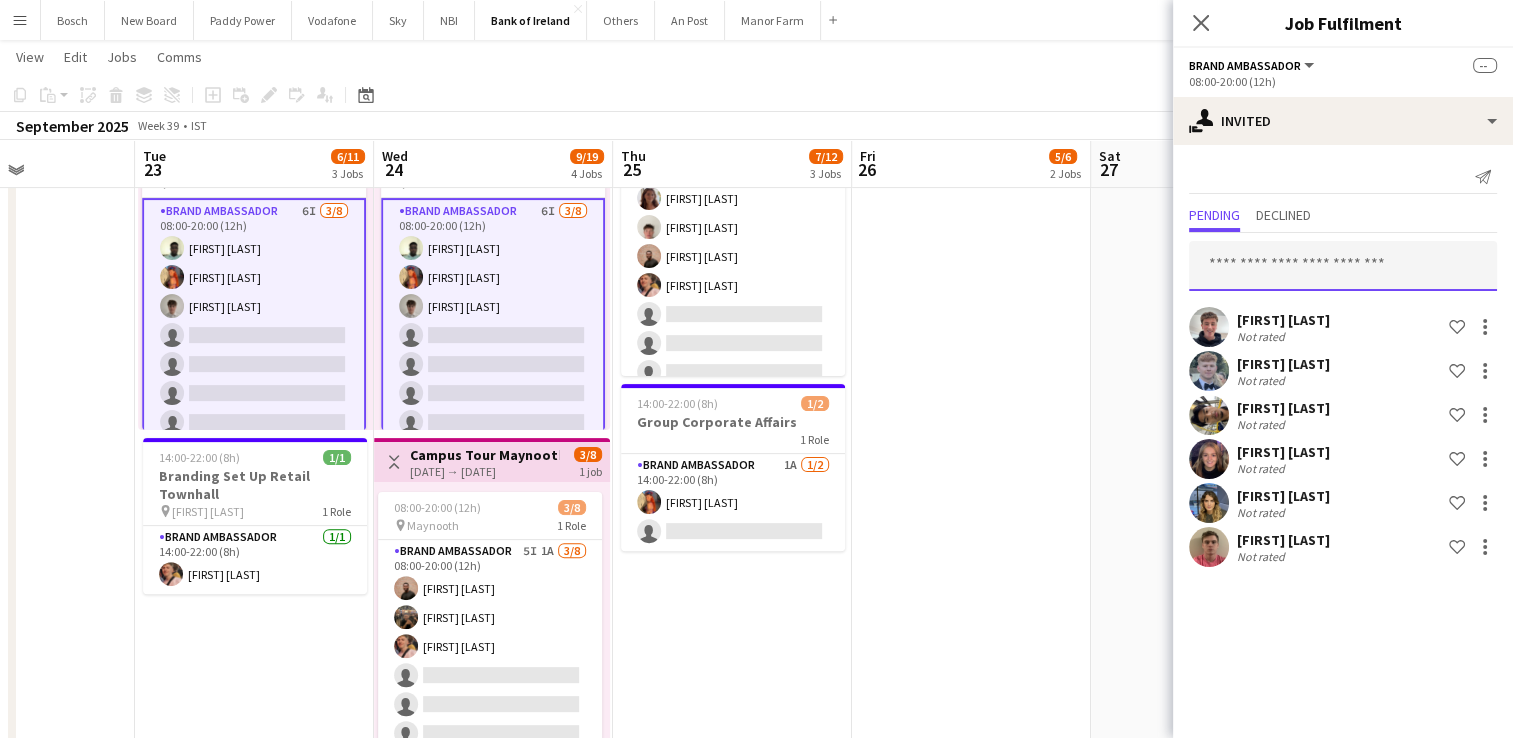 click at bounding box center (1343, 266) 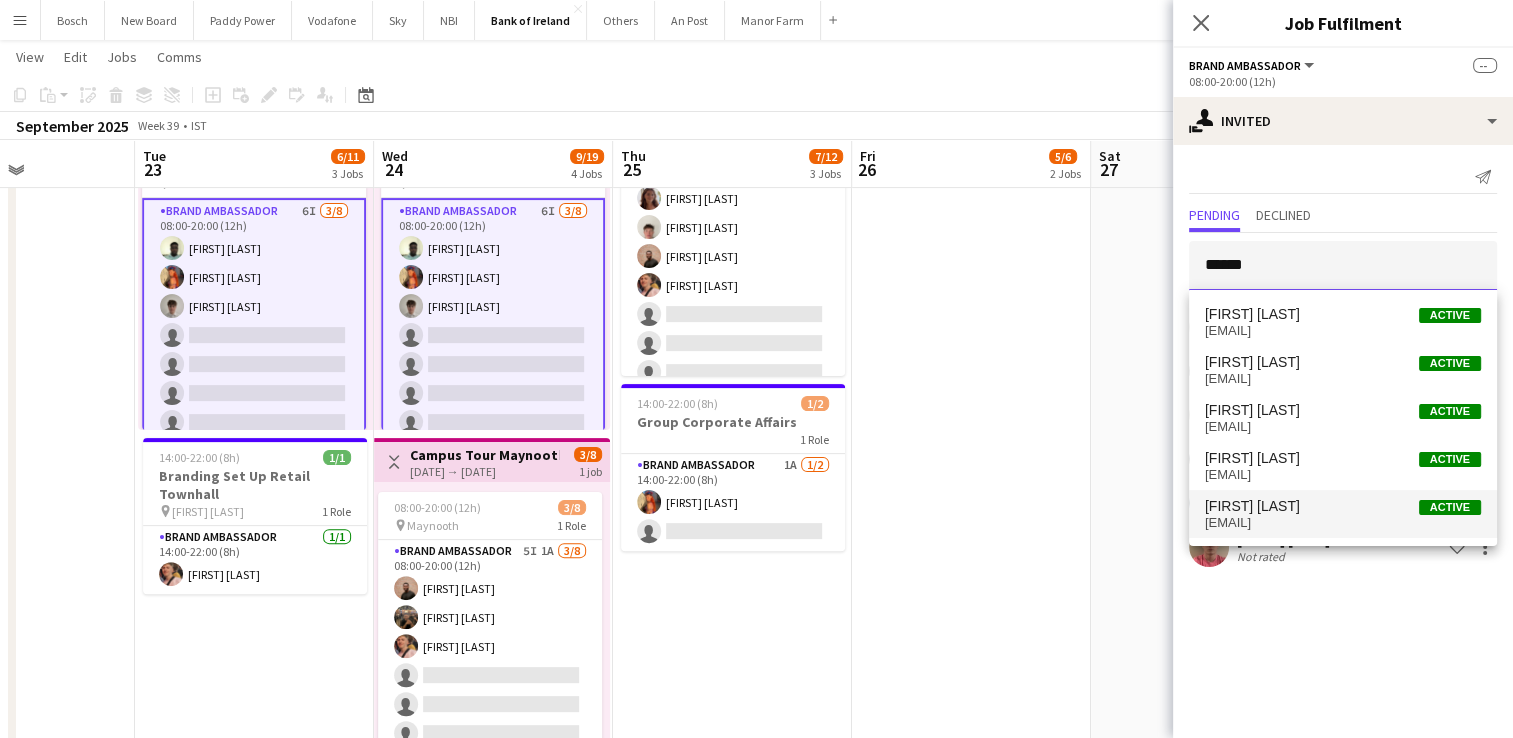 type on "*****" 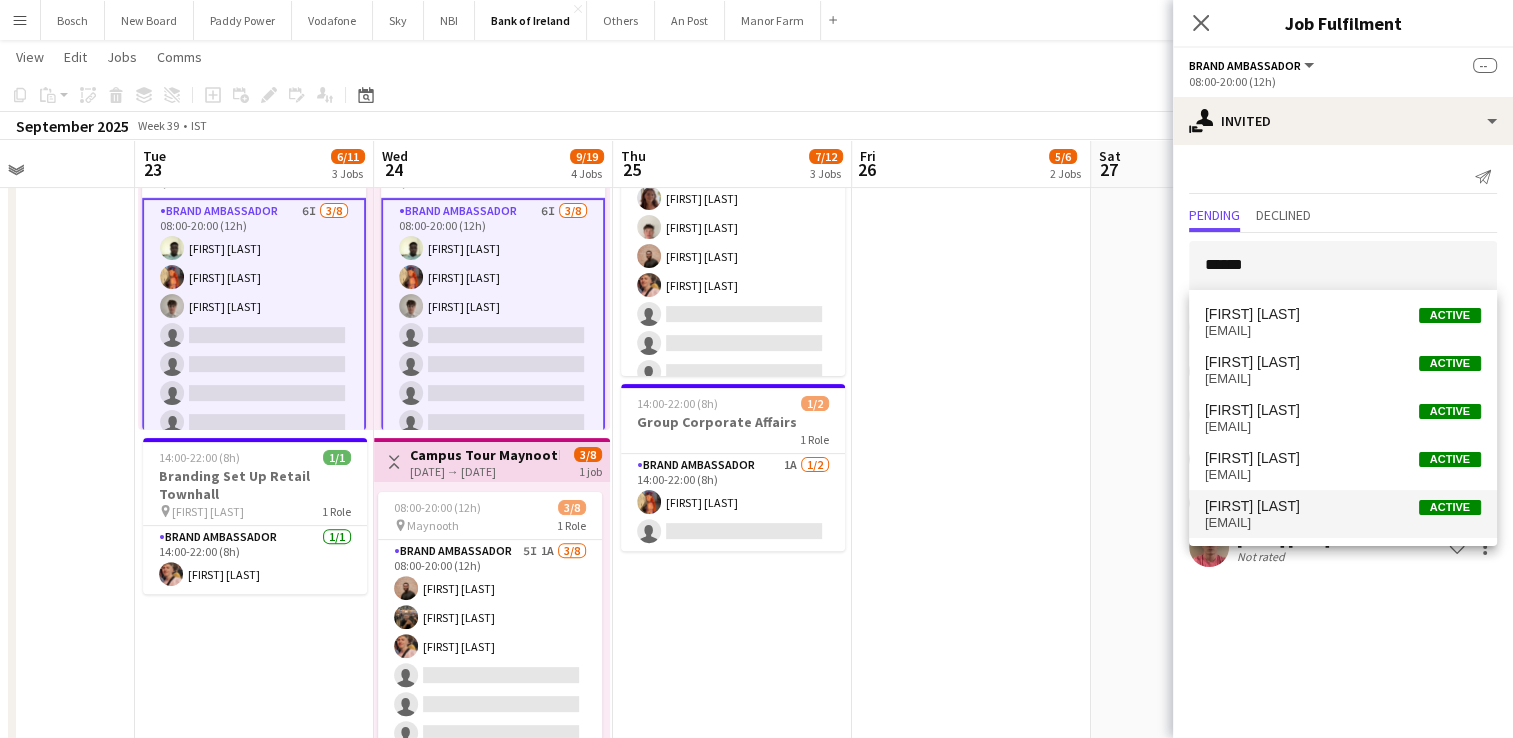 click on "[EMAIL]" at bounding box center [1343, 523] 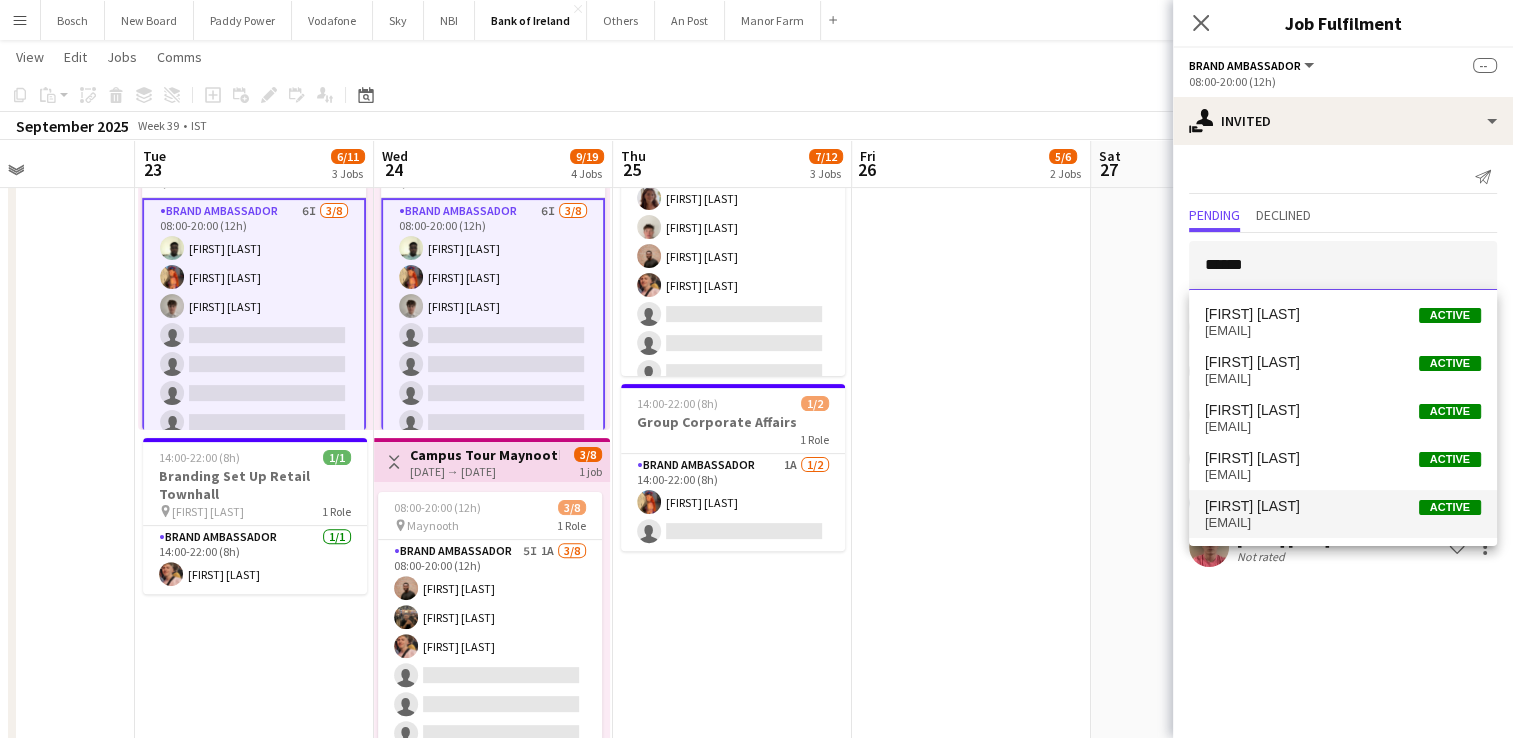 type 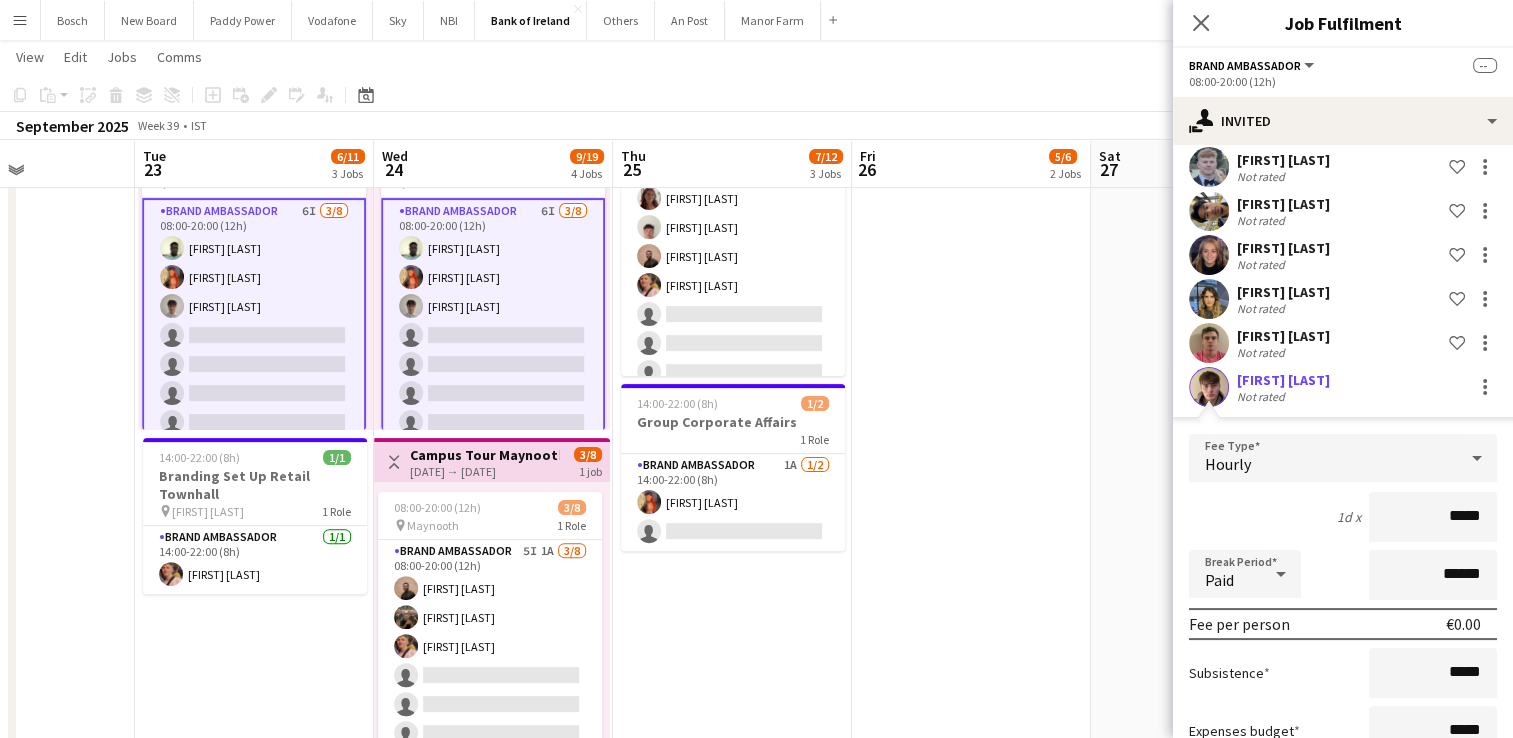 scroll, scrollTop: 212, scrollLeft: 0, axis: vertical 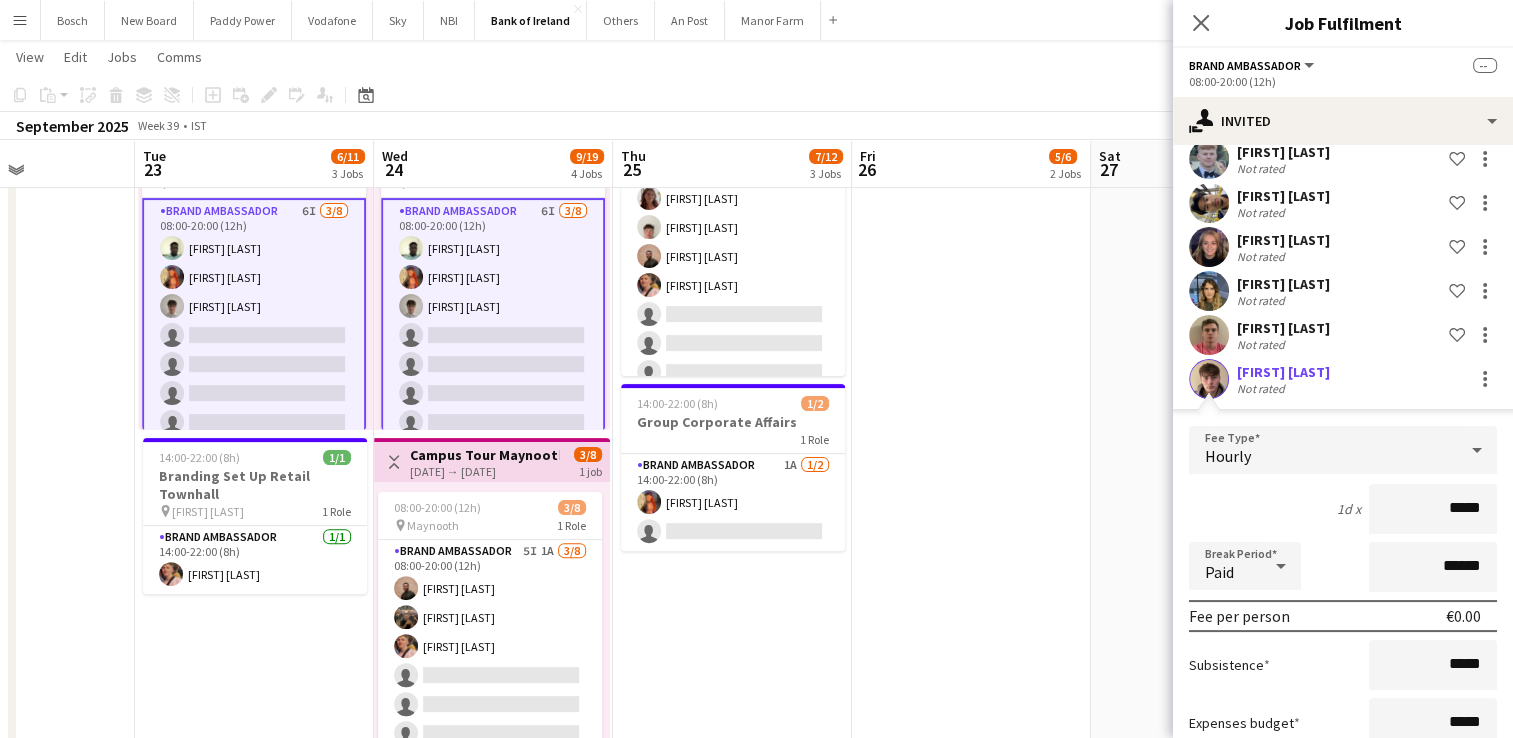 drag, startPoint x: 1284, startPoint y: 502, endPoint x: 1280, endPoint y: 326, distance: 176.04546 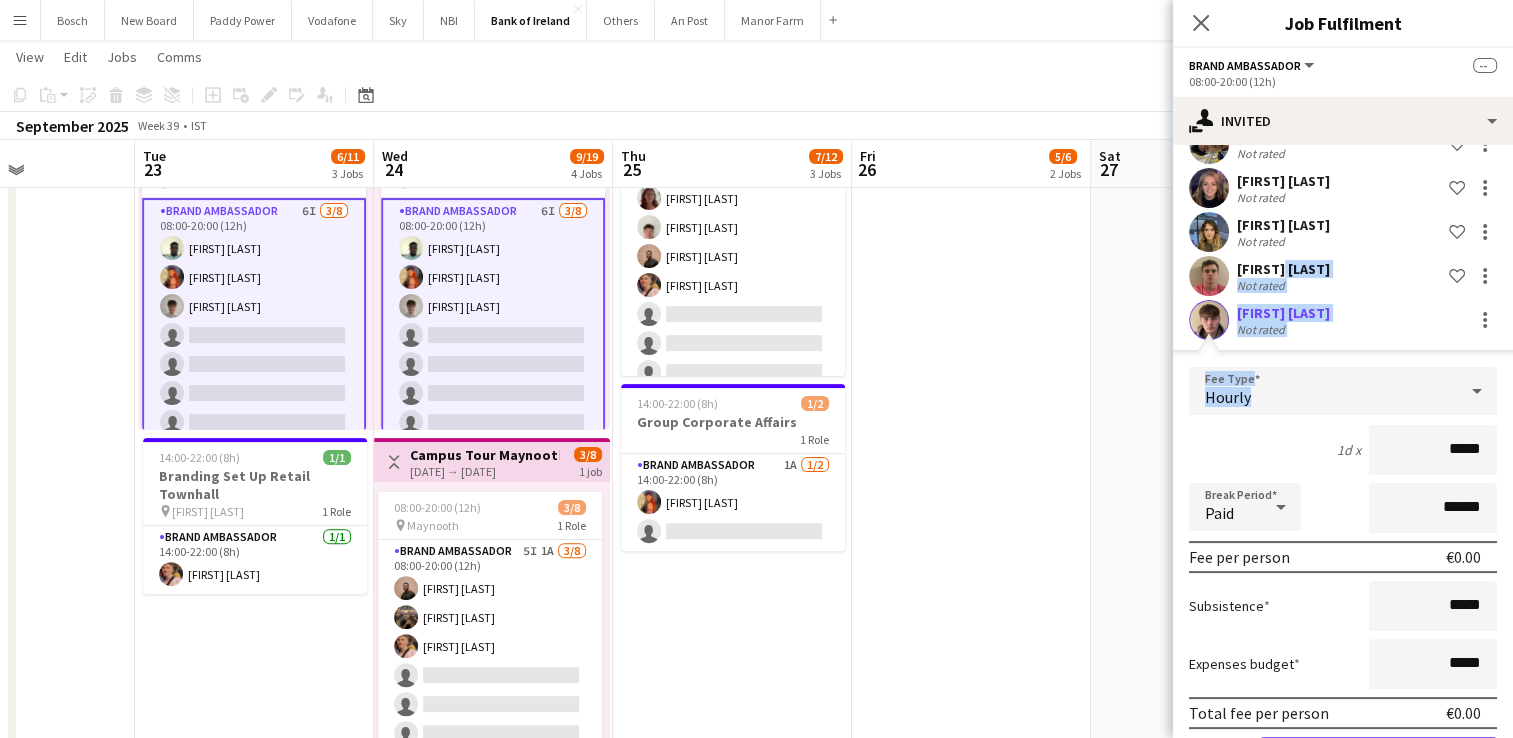scroll, scrollTop: 343, scrollLeft: 0, axis: vertical 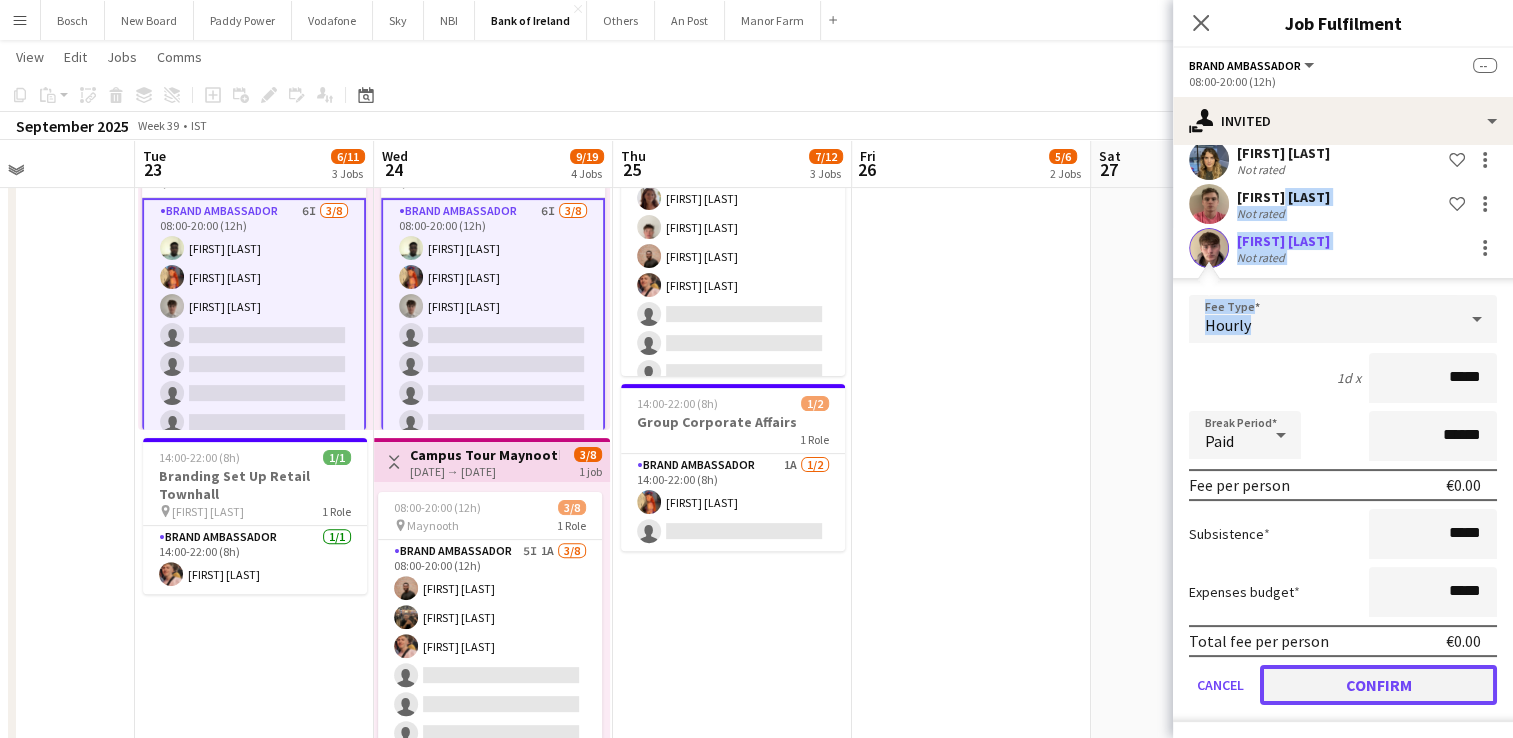 click on "Confirm" 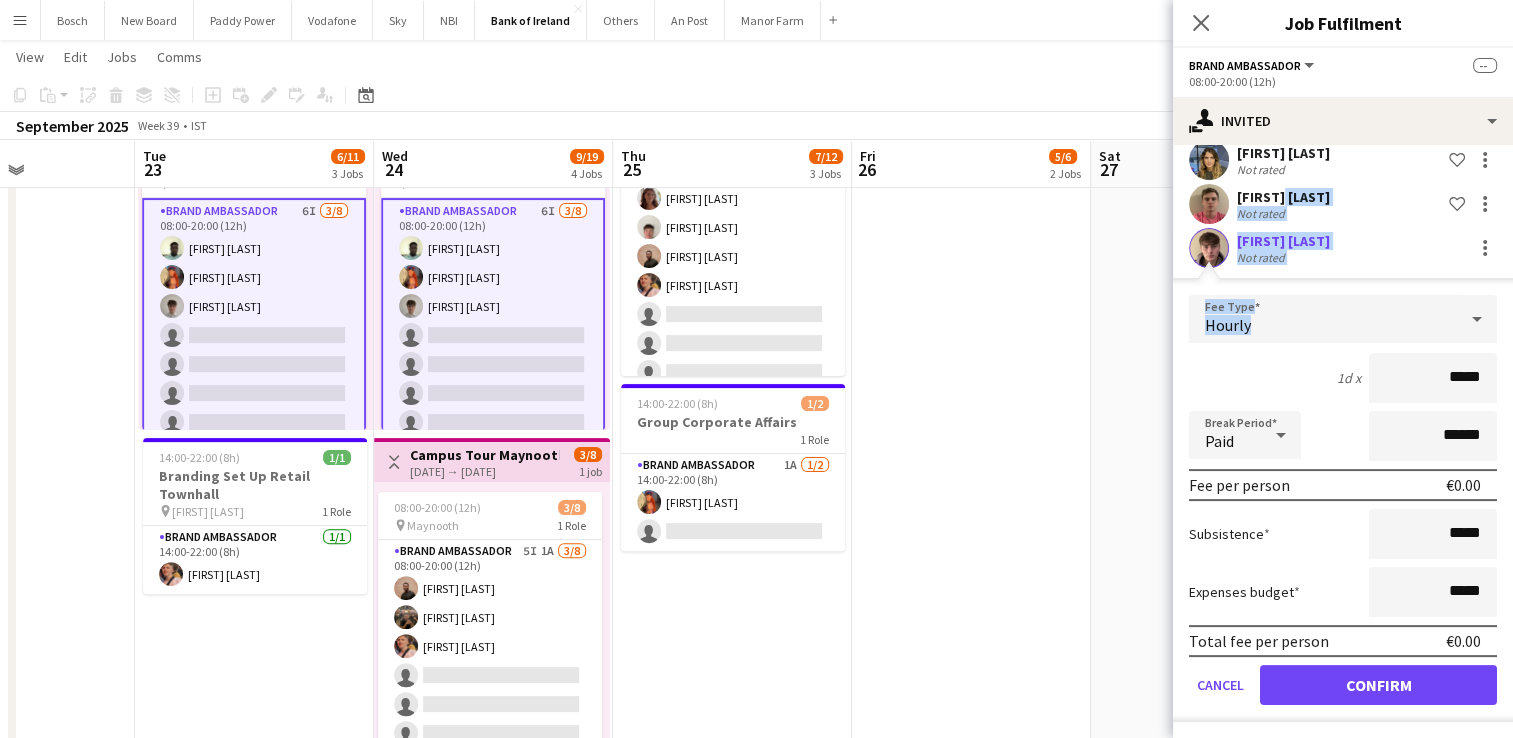 scroll, scrollTop: 0, scrollLeft: 0, axis: both 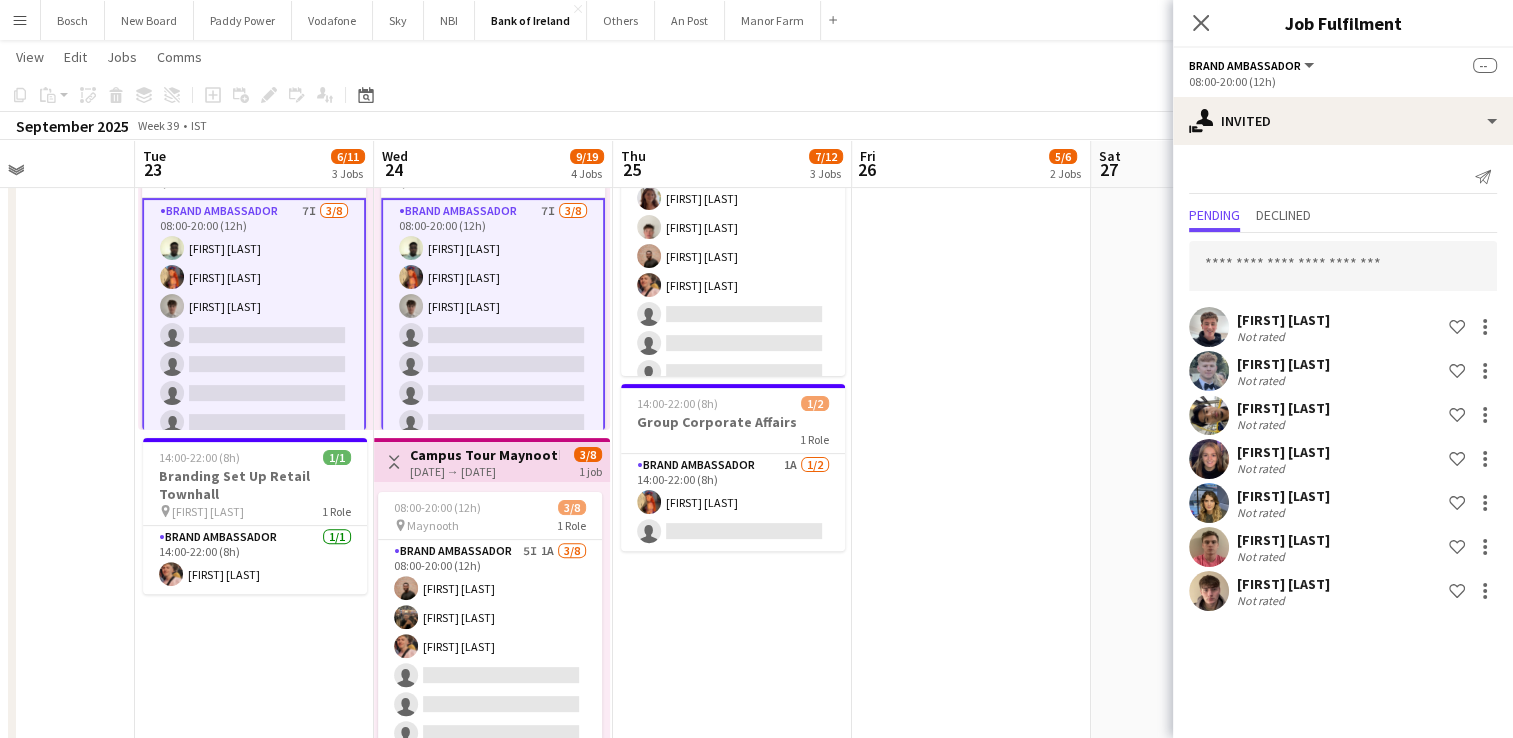 click on "Copy
Paste
Paste   Ctrl+V Paste with crew  Ctrl+Shift+V
Paste linked Job
Delete
Group
Ungroup
Add job
Add linked Job
Edit
Edit linked Job
Applicants
Date picker
AUG 2025 AUG 2025 Monday M Tuesday T Wednesday W Thursday T Friday F Saturday S Sunday S  AUG   1   2   3   4   5   6   7   8   9   10   11   12   13   14   15   16   17   18   19   20   21   22   23   24   25   26   27   28   29   30   31
Comparison range
Comparison range
Today" 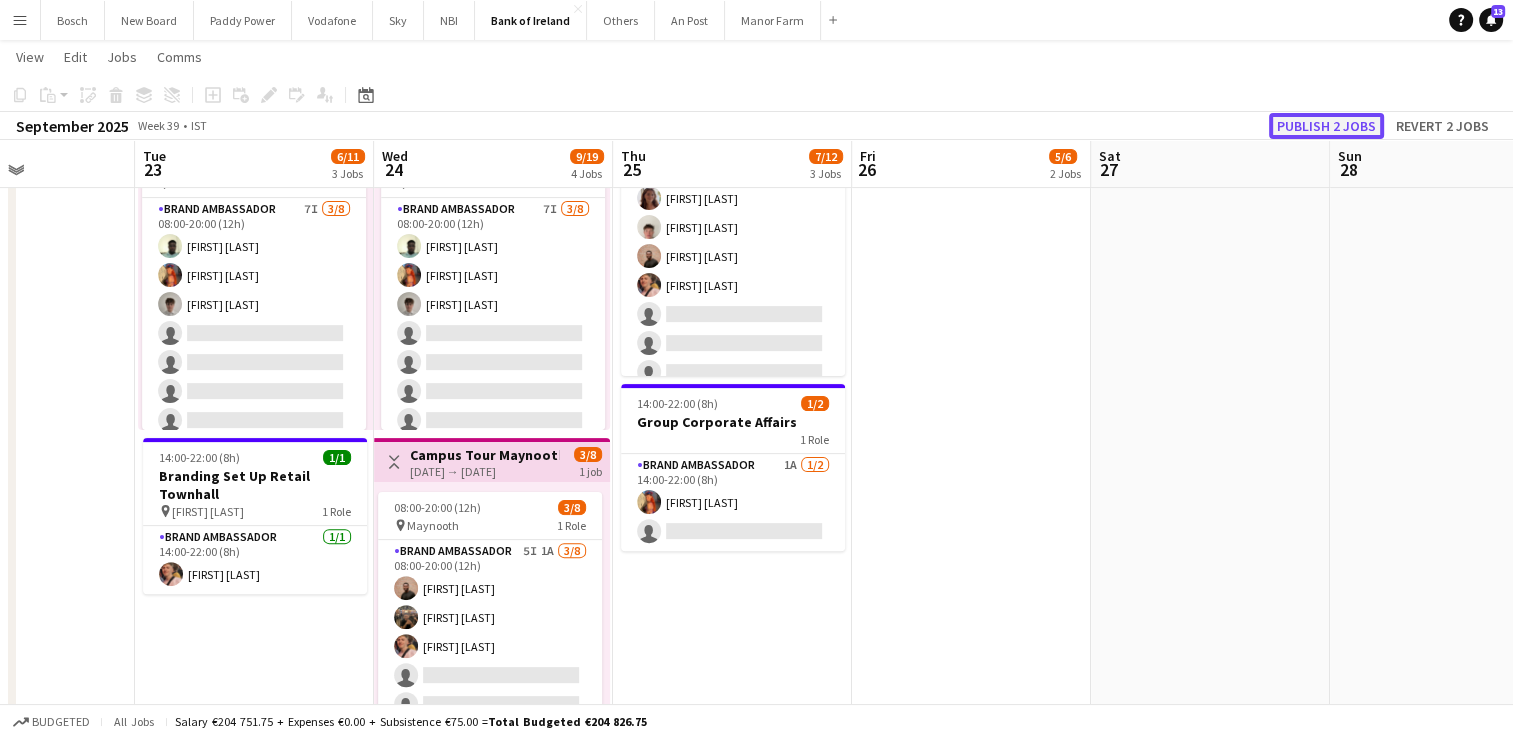 click on "Publish 2 jobs" 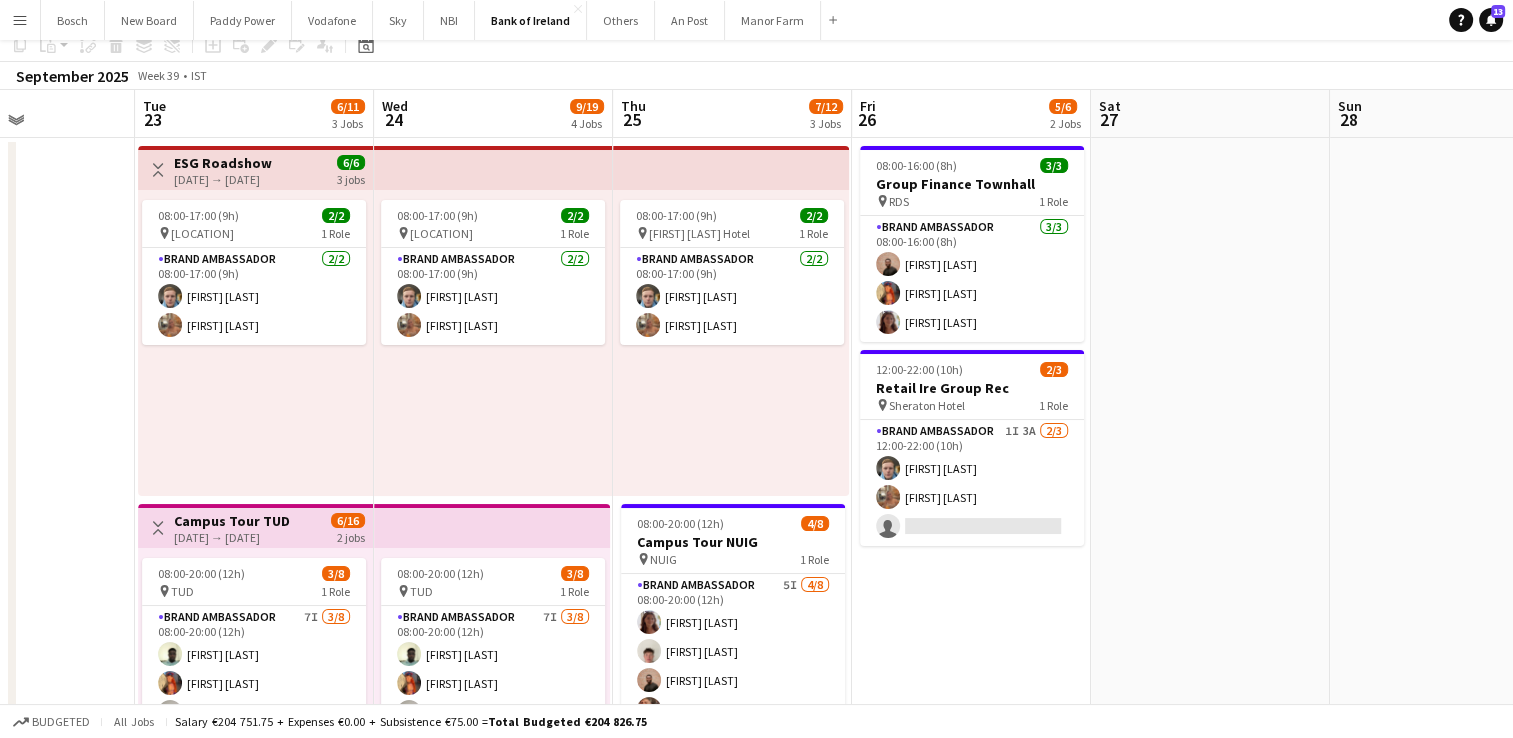 scroll, scrollTop: 0, scrollLeft: 0, axis: both 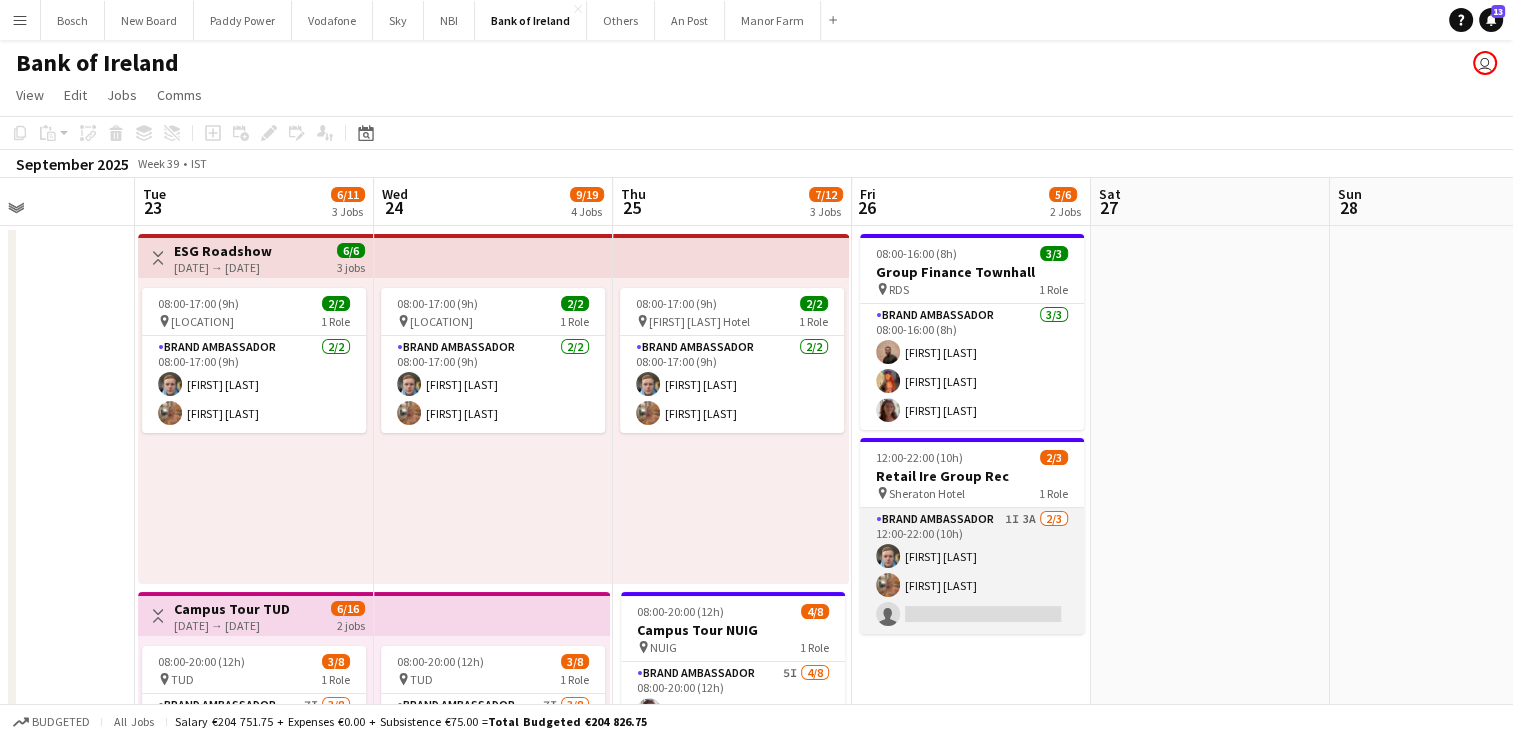 click on "Brand Ambassador   1I   3A   2/3   12:00-22:00 (10h)
[FIRST] [LAST] [FIRST] [LAST]
single-neutral-actions" at bounding box center (972, 571) 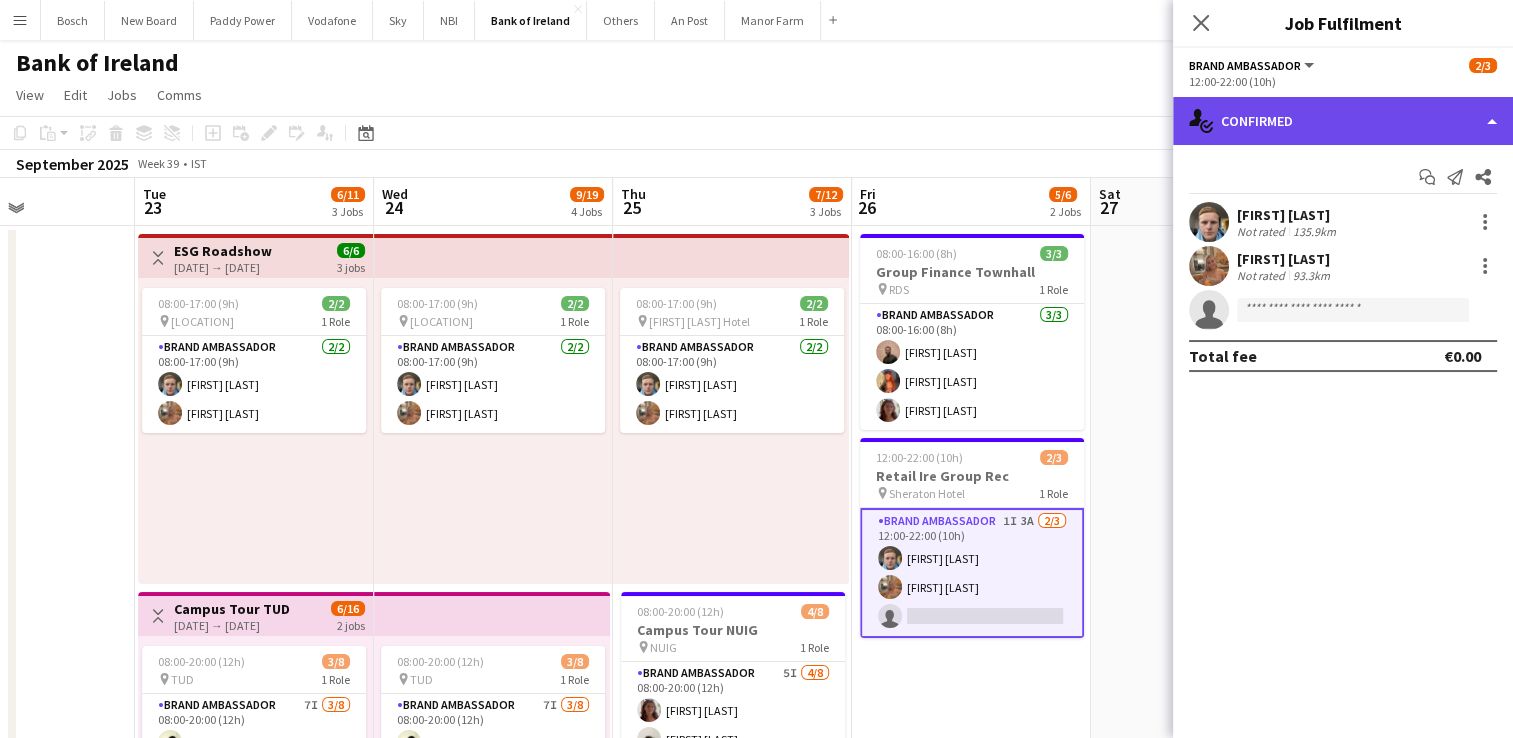 click on "single-neutral-actions-check-2
Confirmed" 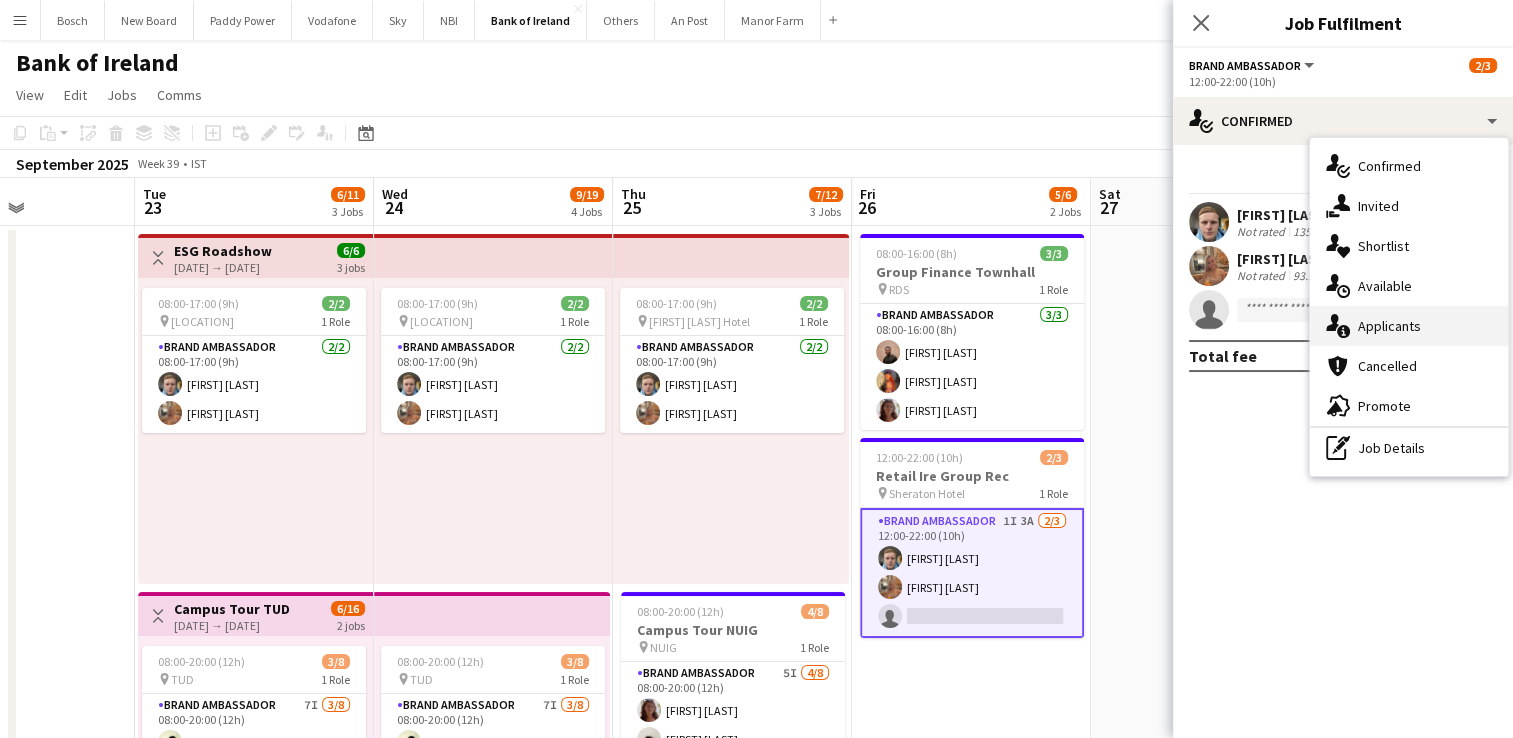click on "single-neutral-actions-information
Applicants" at bounding box center [1409, 326] 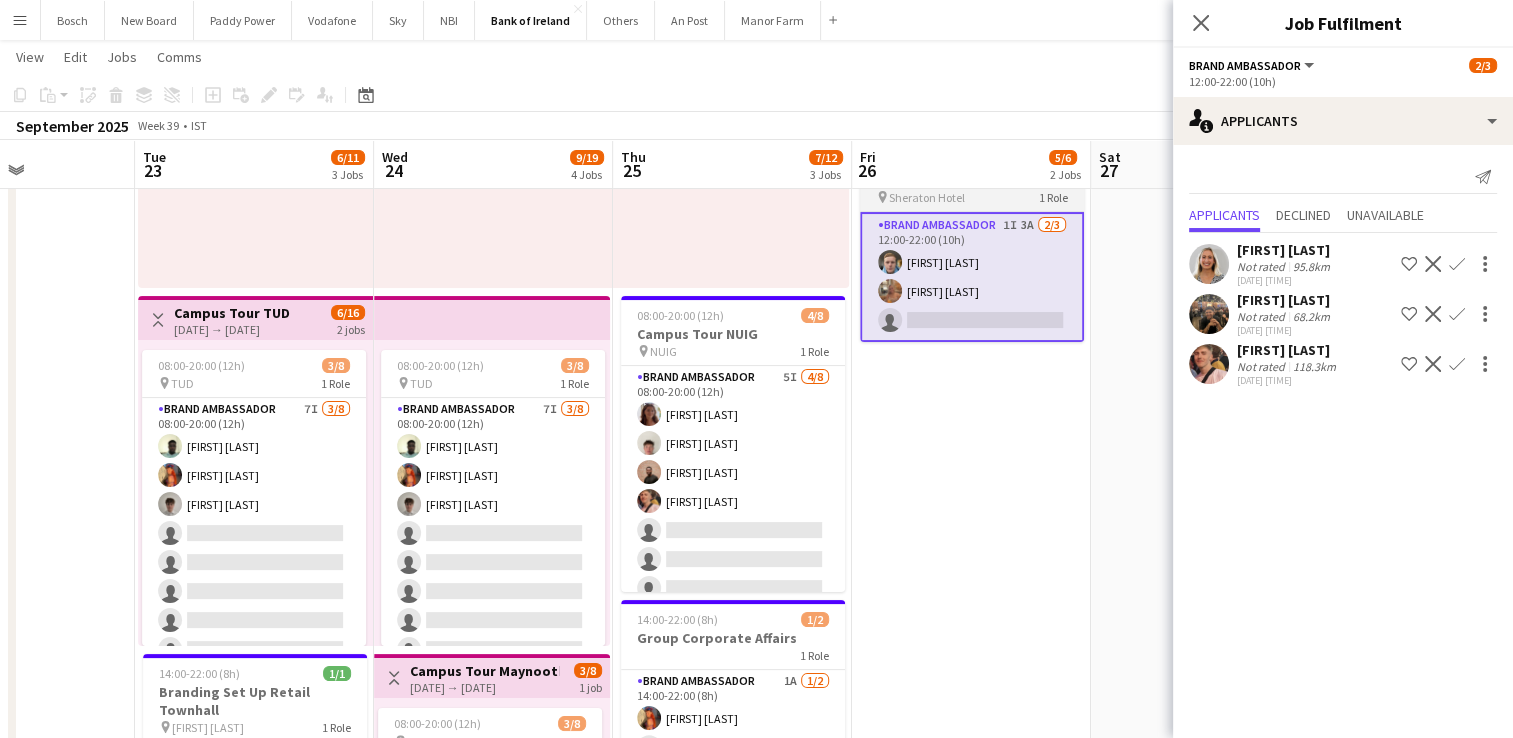 scroll, scrollTop: 296, scrollLeft: 0, axis: vertical 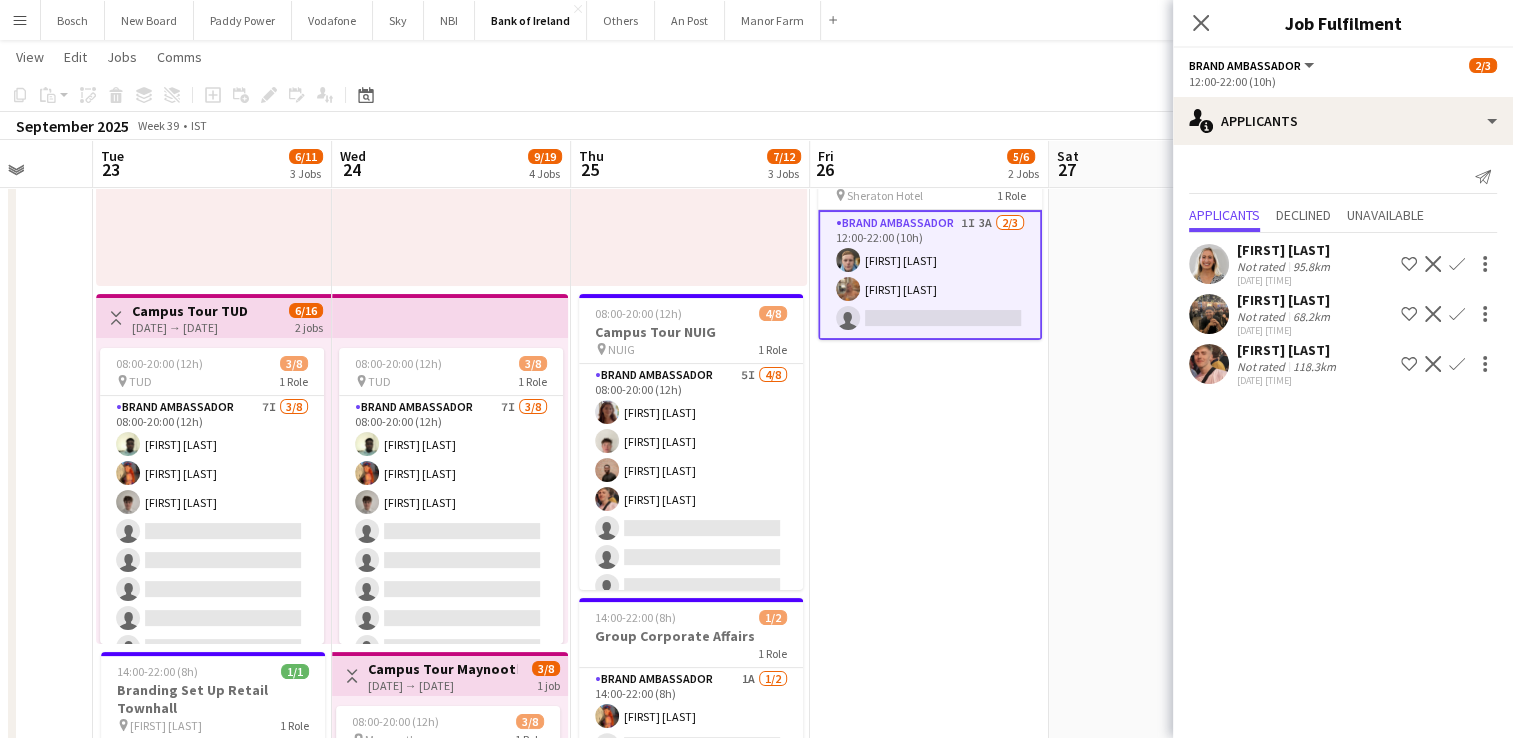 click on "Confirm" 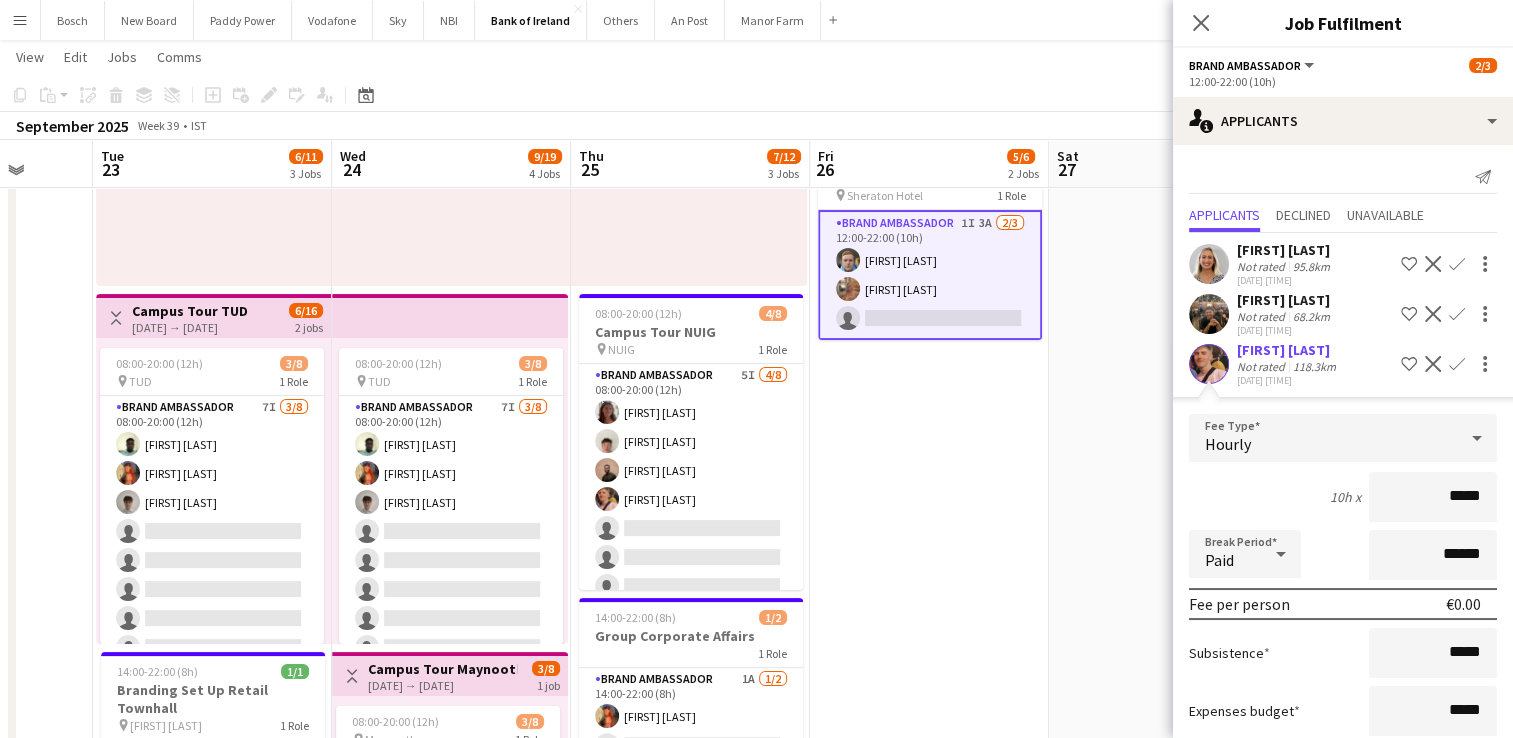 scroll, scrollTop: 107, scrollLeft: 0, axis: vertical 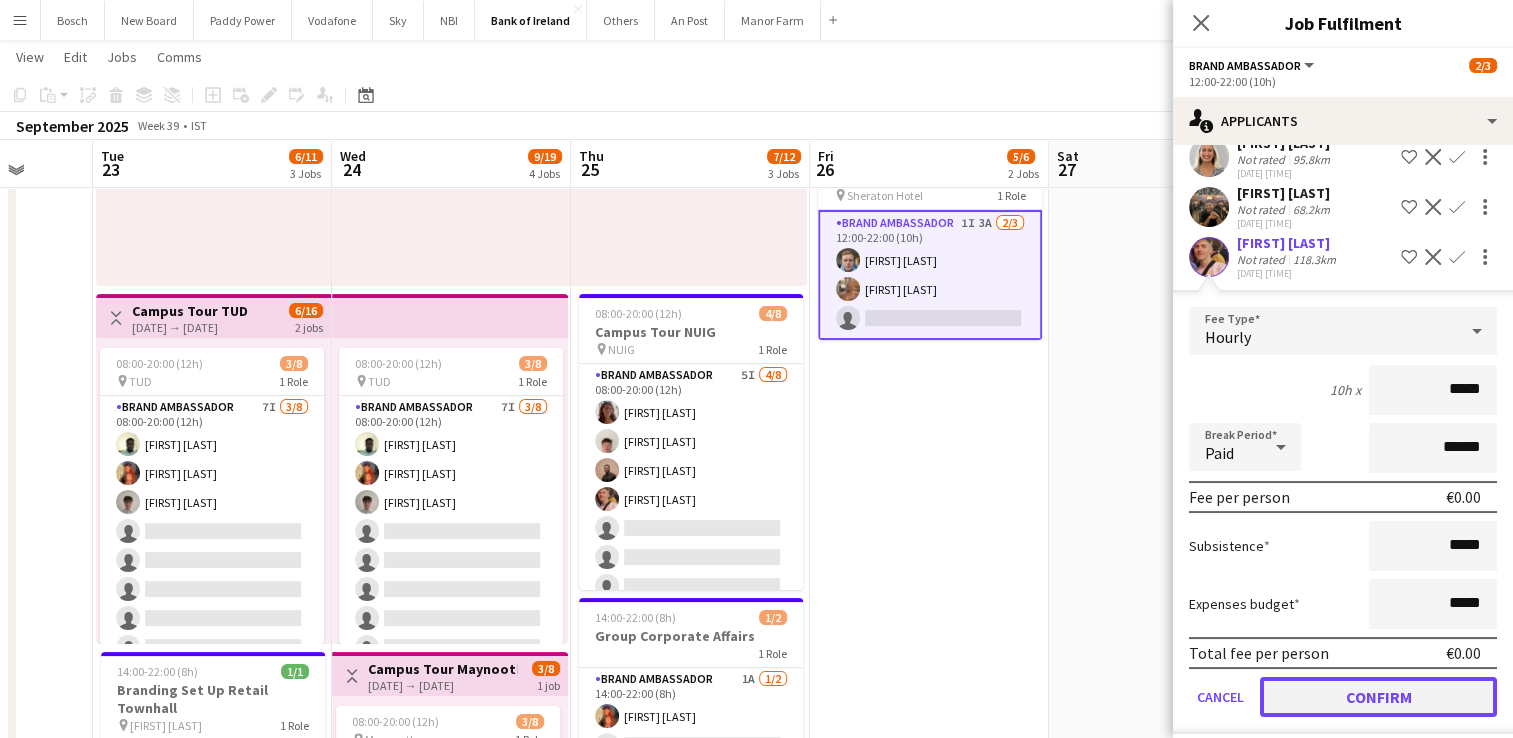 click on "Confirm" 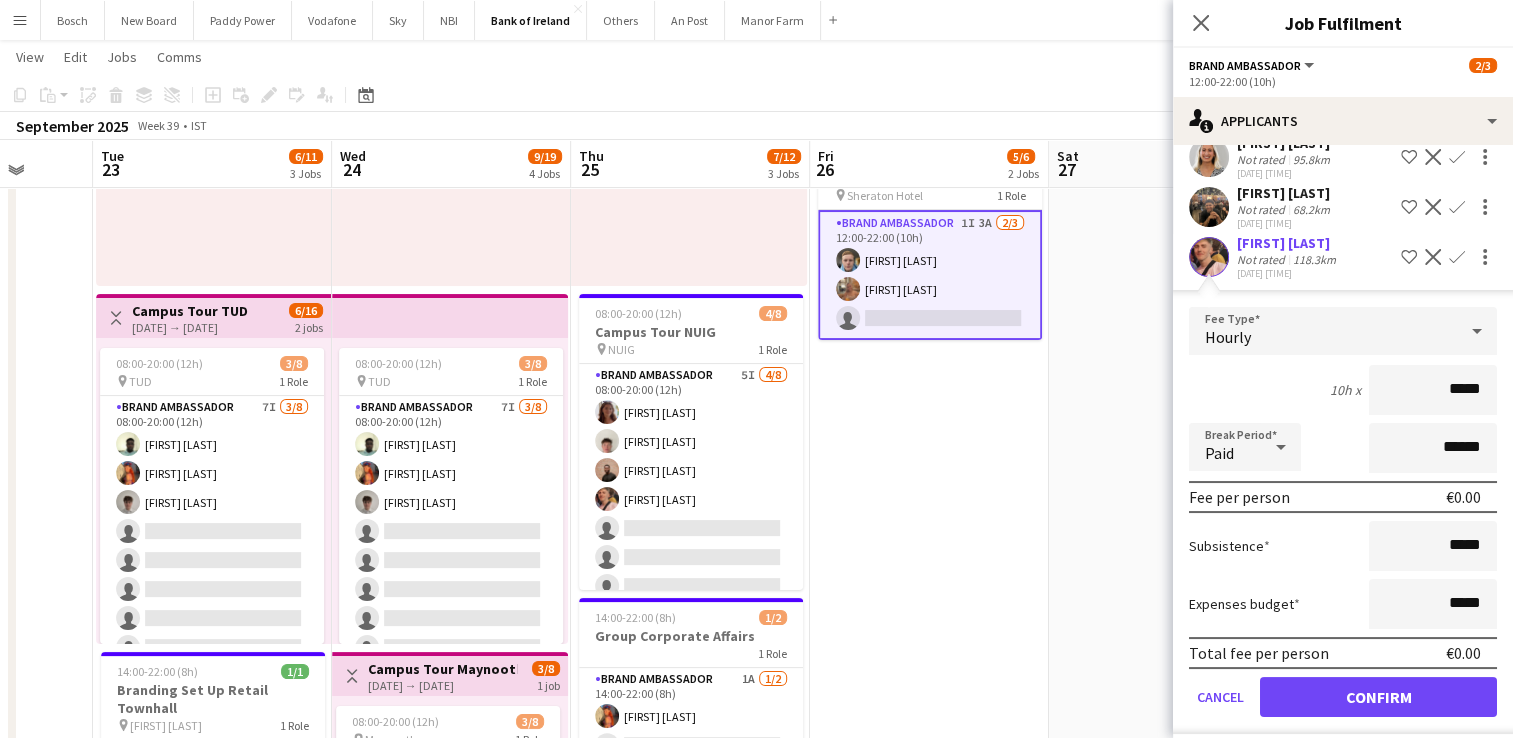 scroll, scrollTop: 0, scrollLeft: 0, axis: both 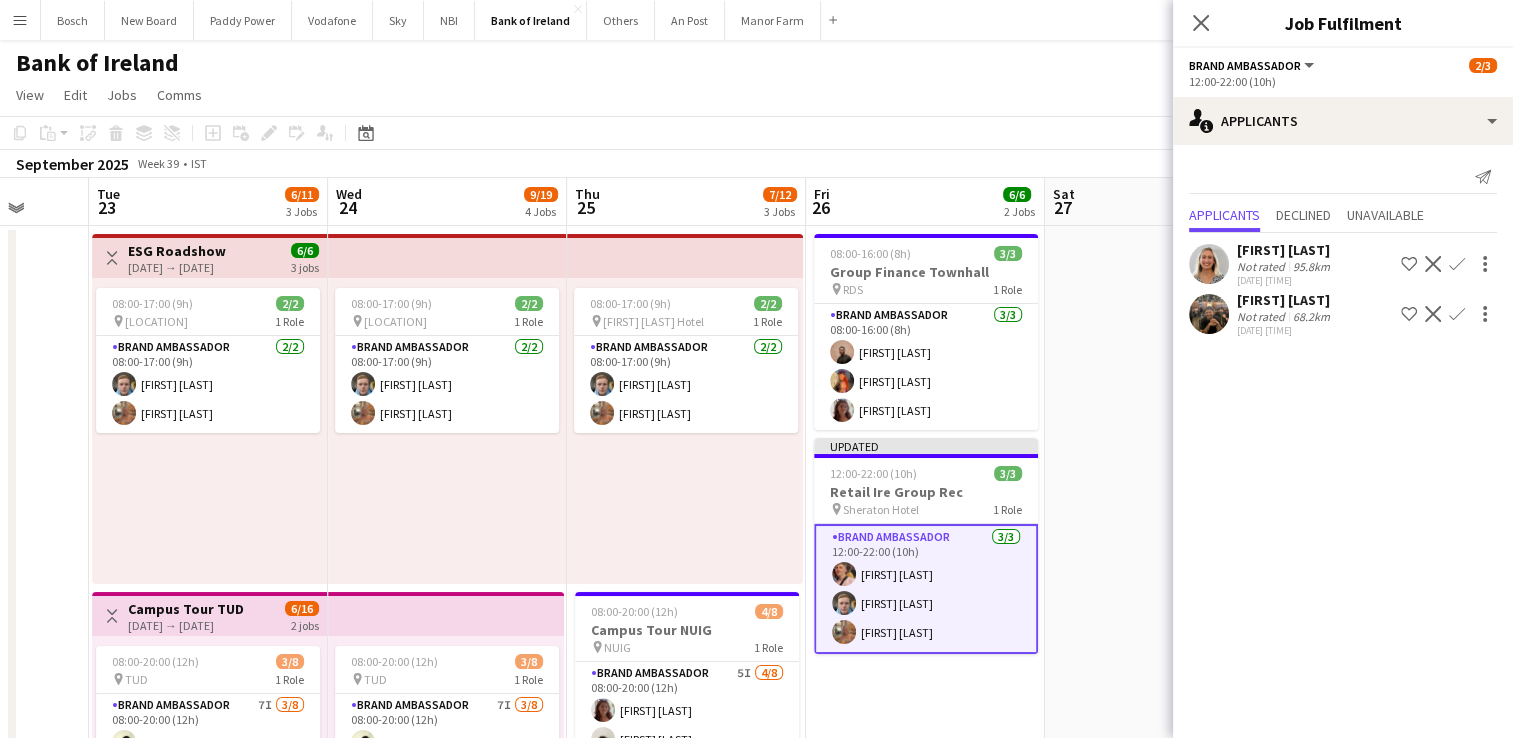click on "Copy
Paste
Paste   Ctrl+V Paste with crew  Ctrl+Shift+V
Paste linked Job
Delete
Group
Ungroup
Add job
Add linked Job
Edit
Edit linked Job
Applicants
Date picker
AUG 2025 AUG 2025 Monday M Tuesday T Wednesday W Thursday T Friday F Saturday S Sunday S  AUG   1   2   3   4   5   6   7   8   9   10   11   12   13   14   15   16   17   18   19   20   21   22   23   24   25   26   27   28   29   30   31
Comparison range
Comparison range
Today" 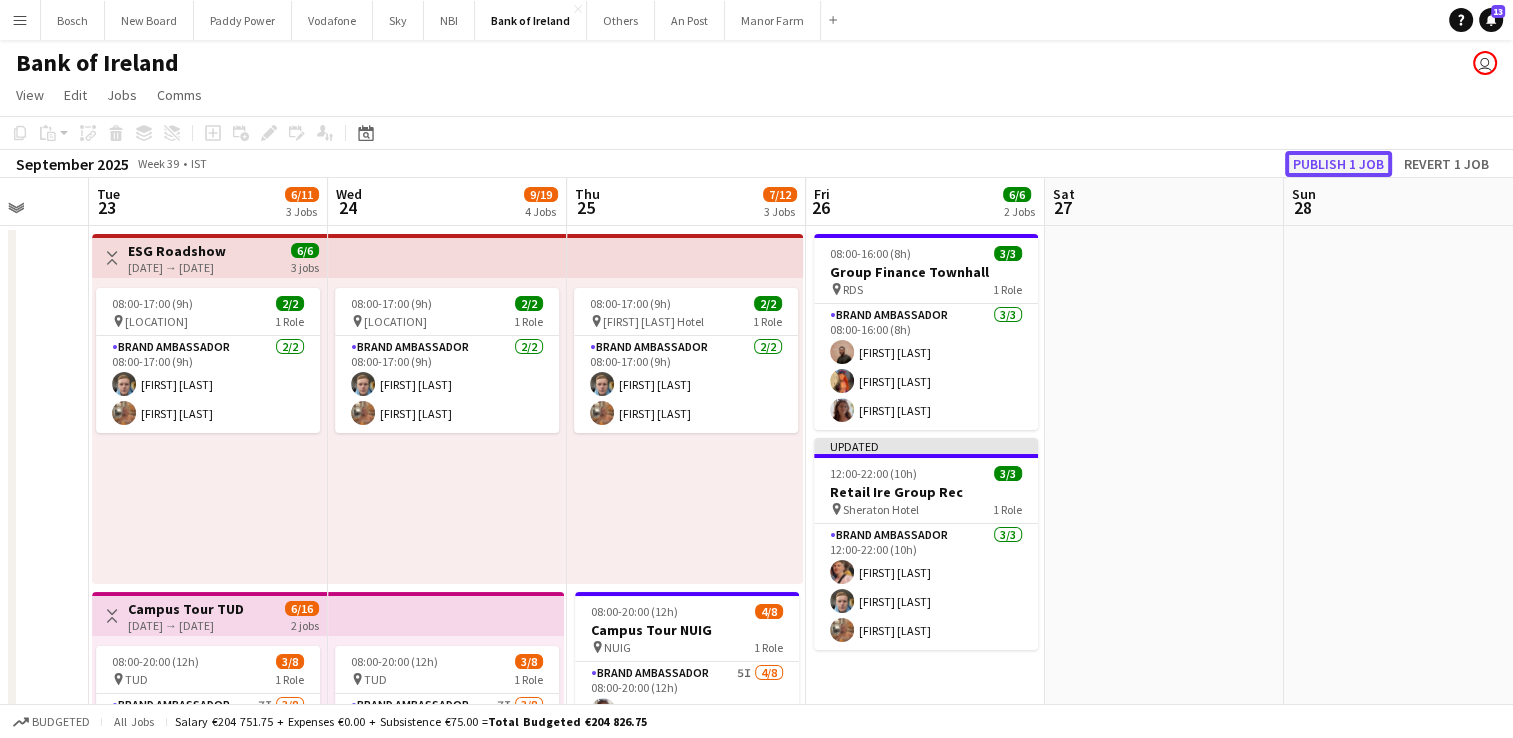 click on "Publish 1 job" 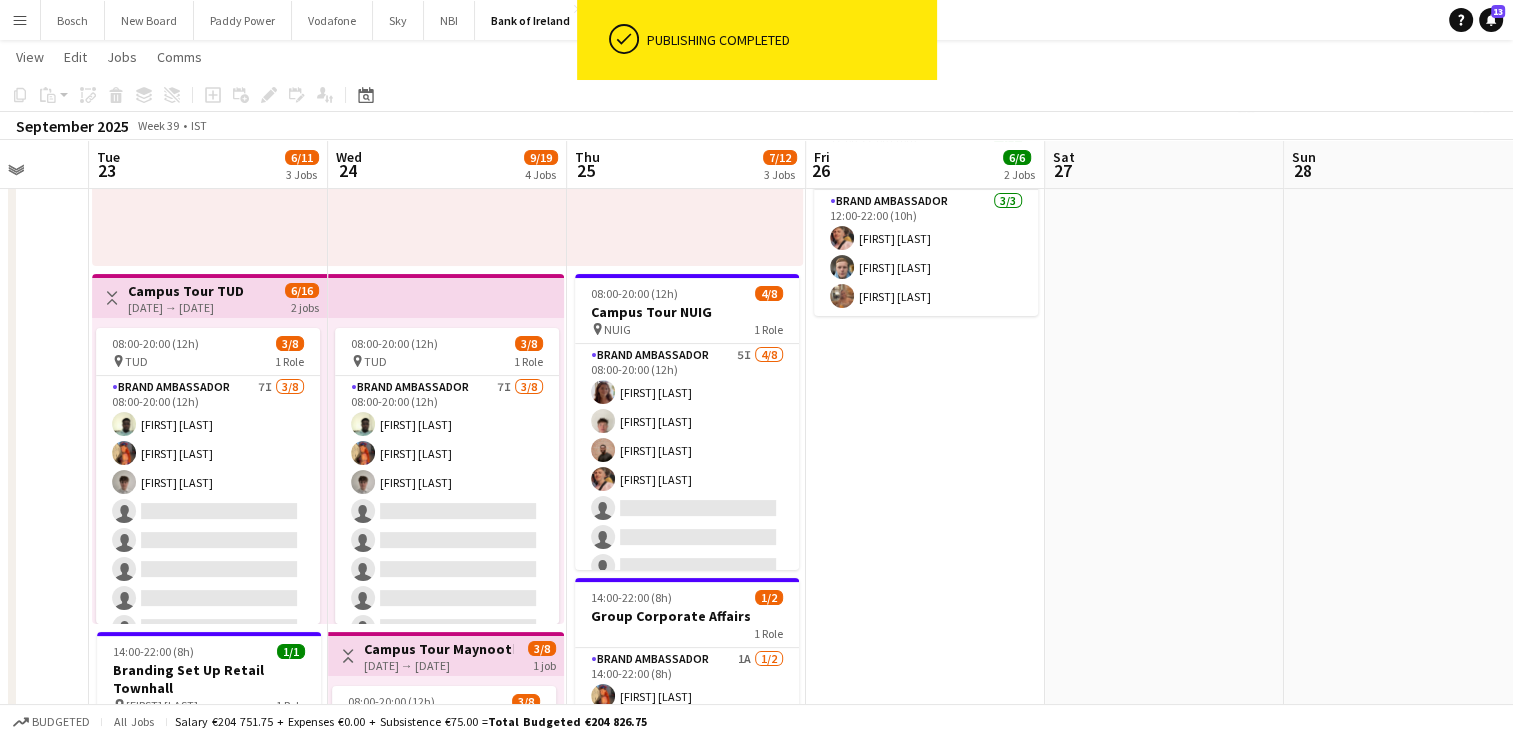 scroll, scrollTop: 316, scrollLeft: 0, axis: vertical 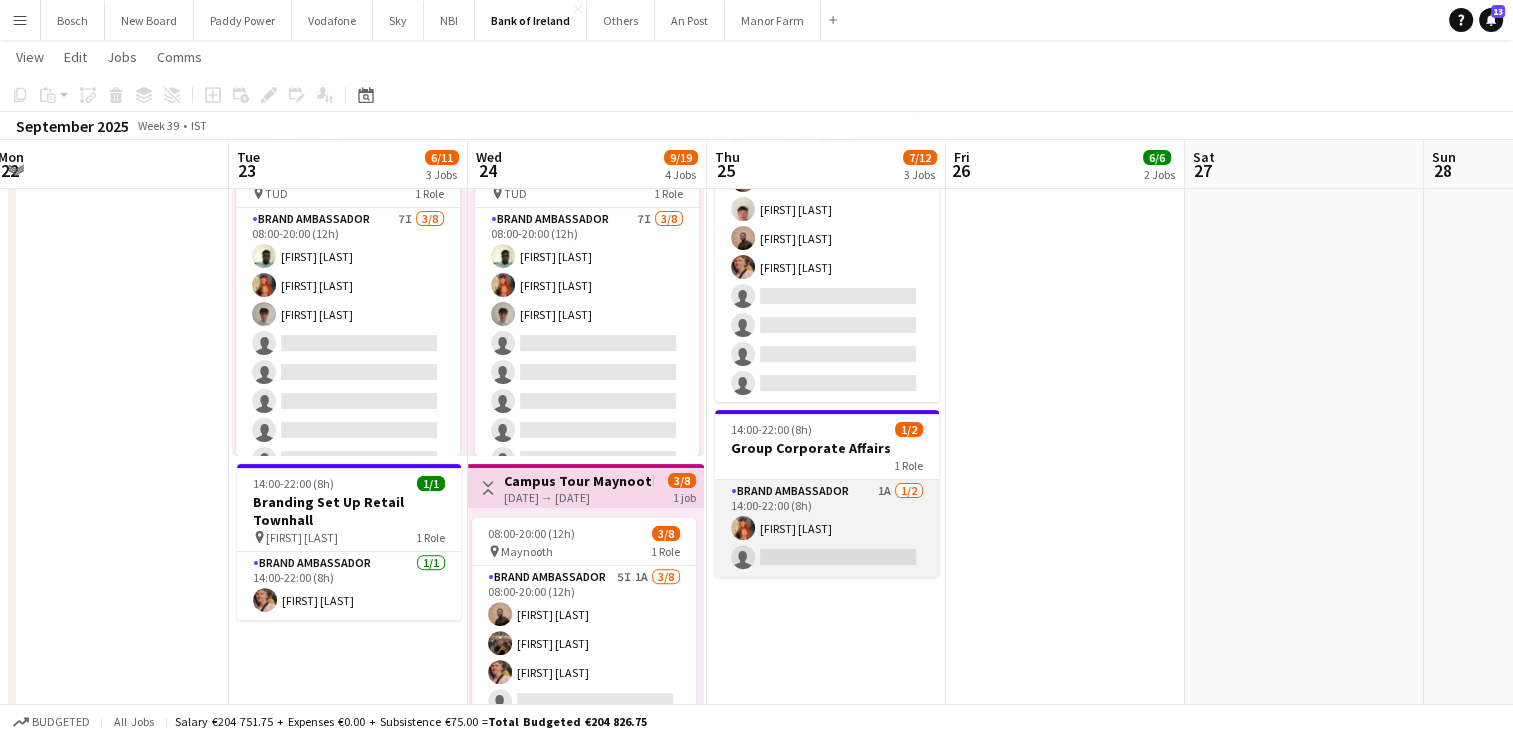 click on "Brand Ambassador   1A   1/2   14:00-22:00 (8h)
[FIRST] [LAST]
single-neutral-actions" at bounding box center (827, 528) 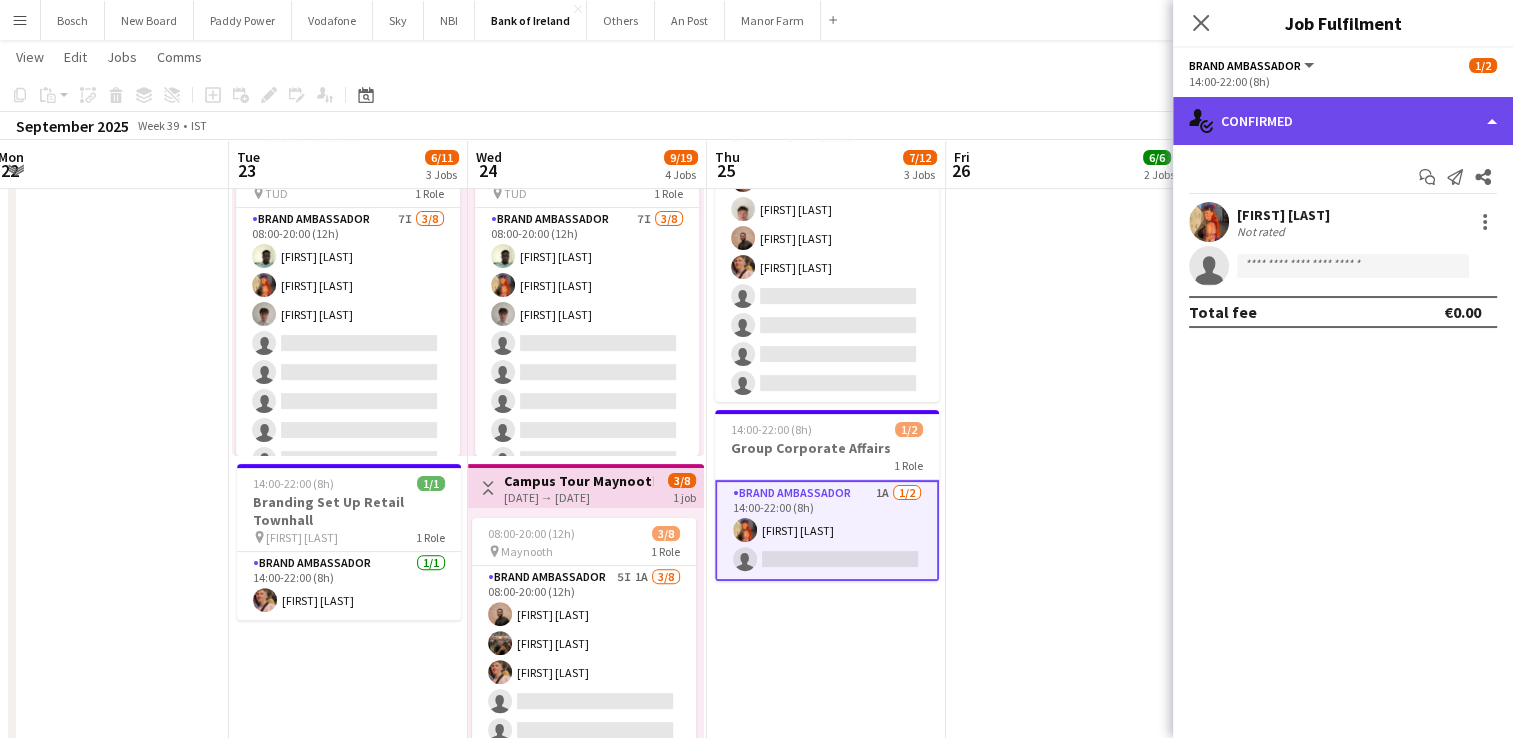 click on "single-neutral-actions-check-2
Confirmed" 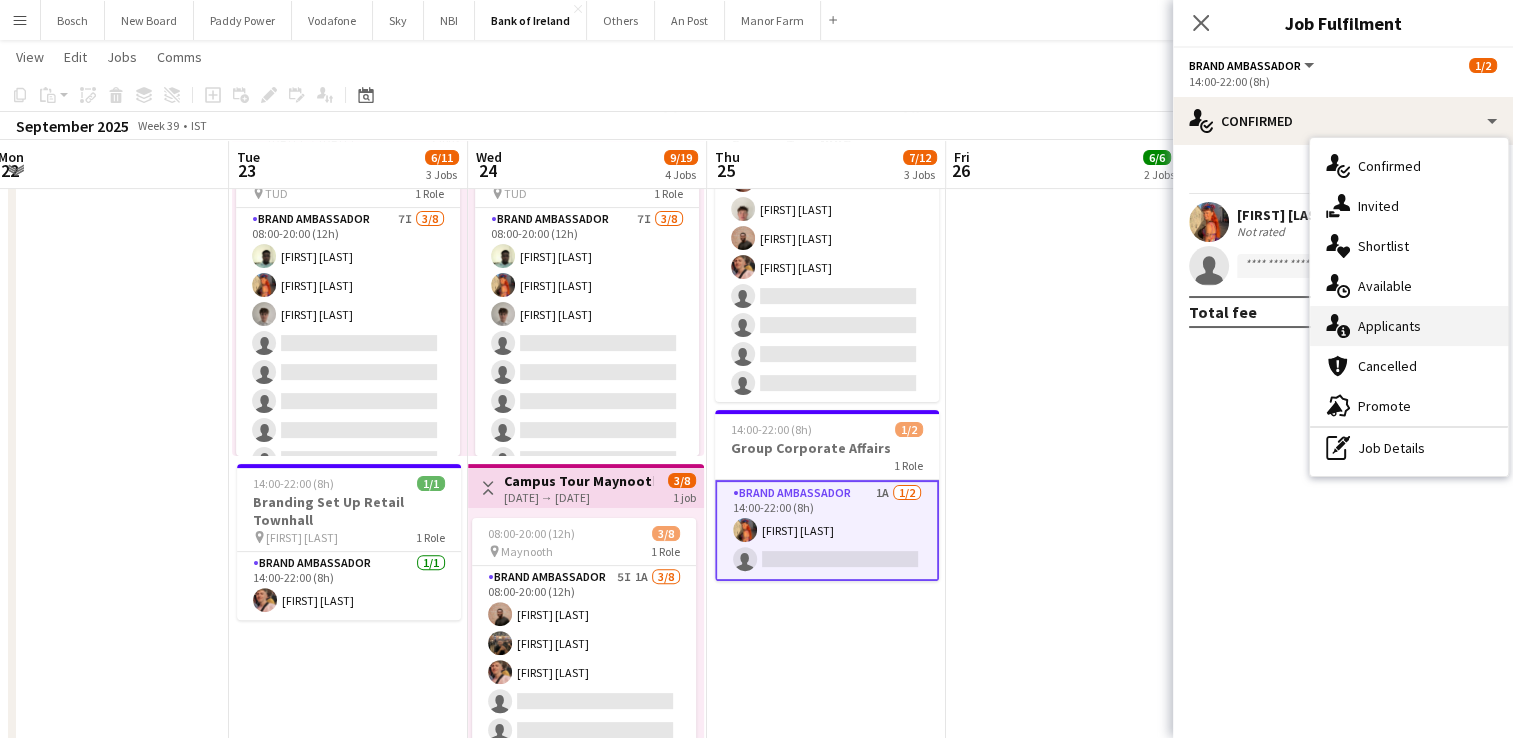 click on "single-neutral-actions-information
Applicants" at bounding box center [1409, 326] 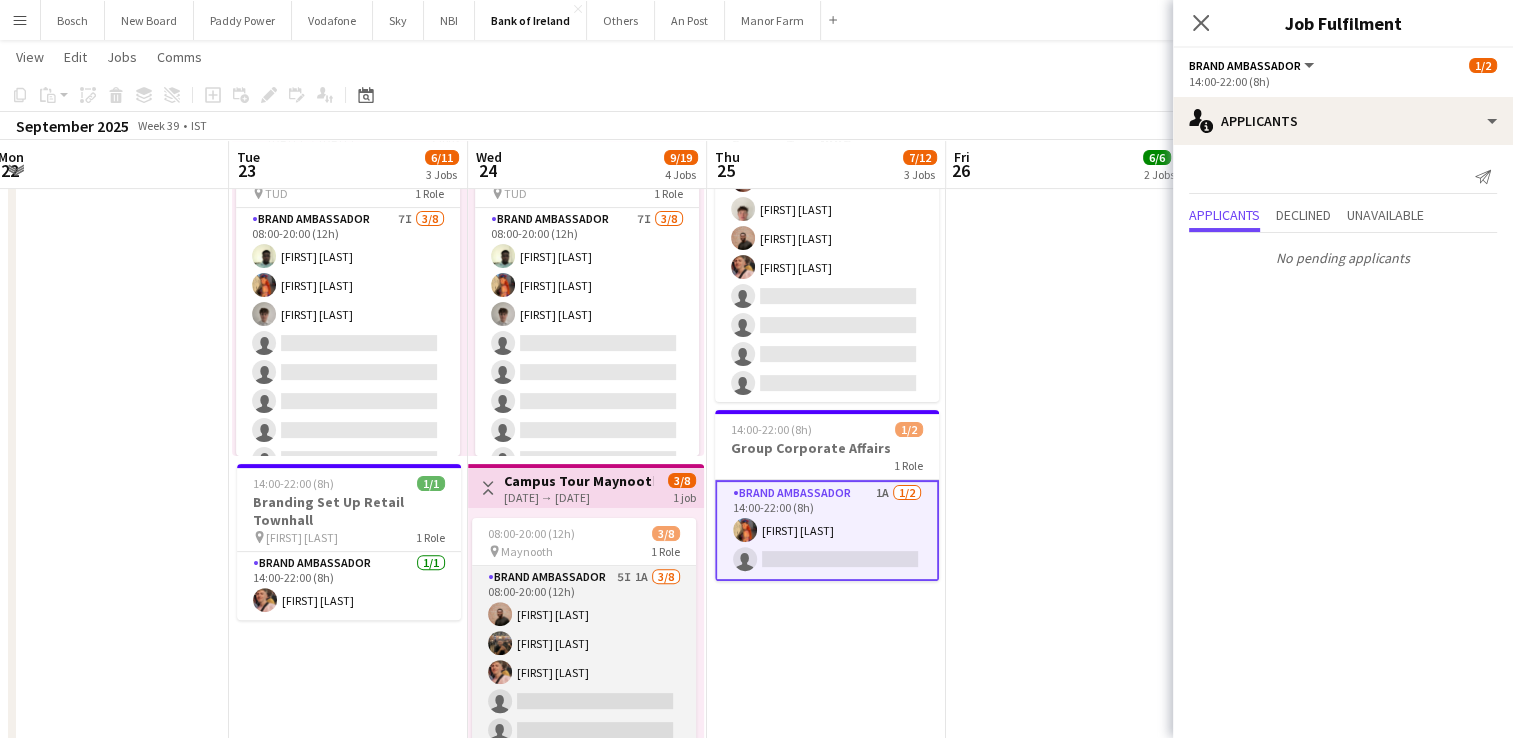click on "Brand Ambassador   5I   1A   3/8   08:00-20:00 (12h)
[FIRST] [LAST] [FIRST] [LAST] [FIRST] [LAST]
single-neutral-actions
single-neutral-actions
single-neutral-actions
single-neutral-actions
single-neutral-actions" at bounding box center [584, 701] 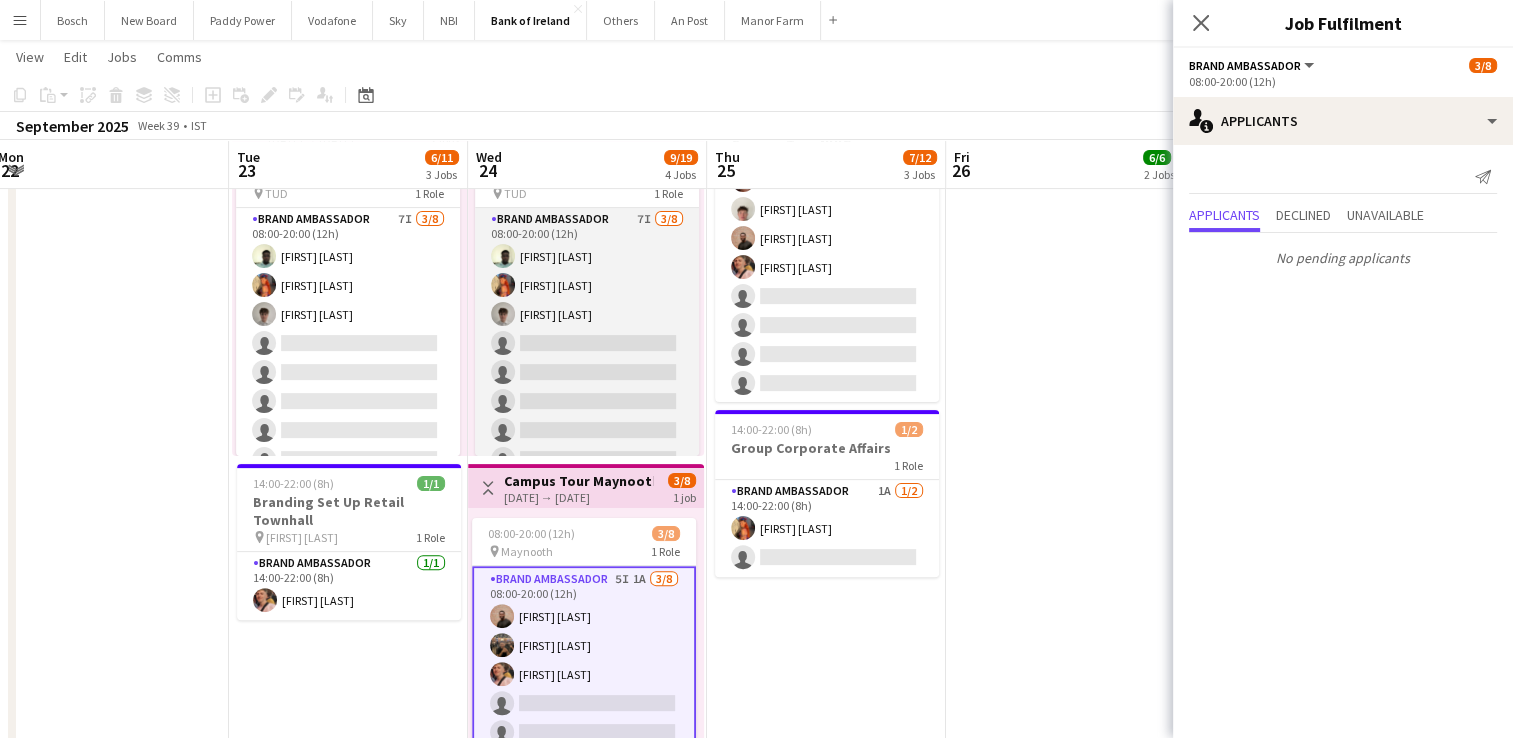 click on "Brand Ambassador   7I   3/8   08:00-20:00 (12h)
[FIRST] [LAST] [FIRST] [LAST] [FIRST] [LAST]
single-neutral-actions
single-neutral-actions
single-neutral-actions
single-neutral-actions
single-neutral-actions" at bounding box center (587, 343) 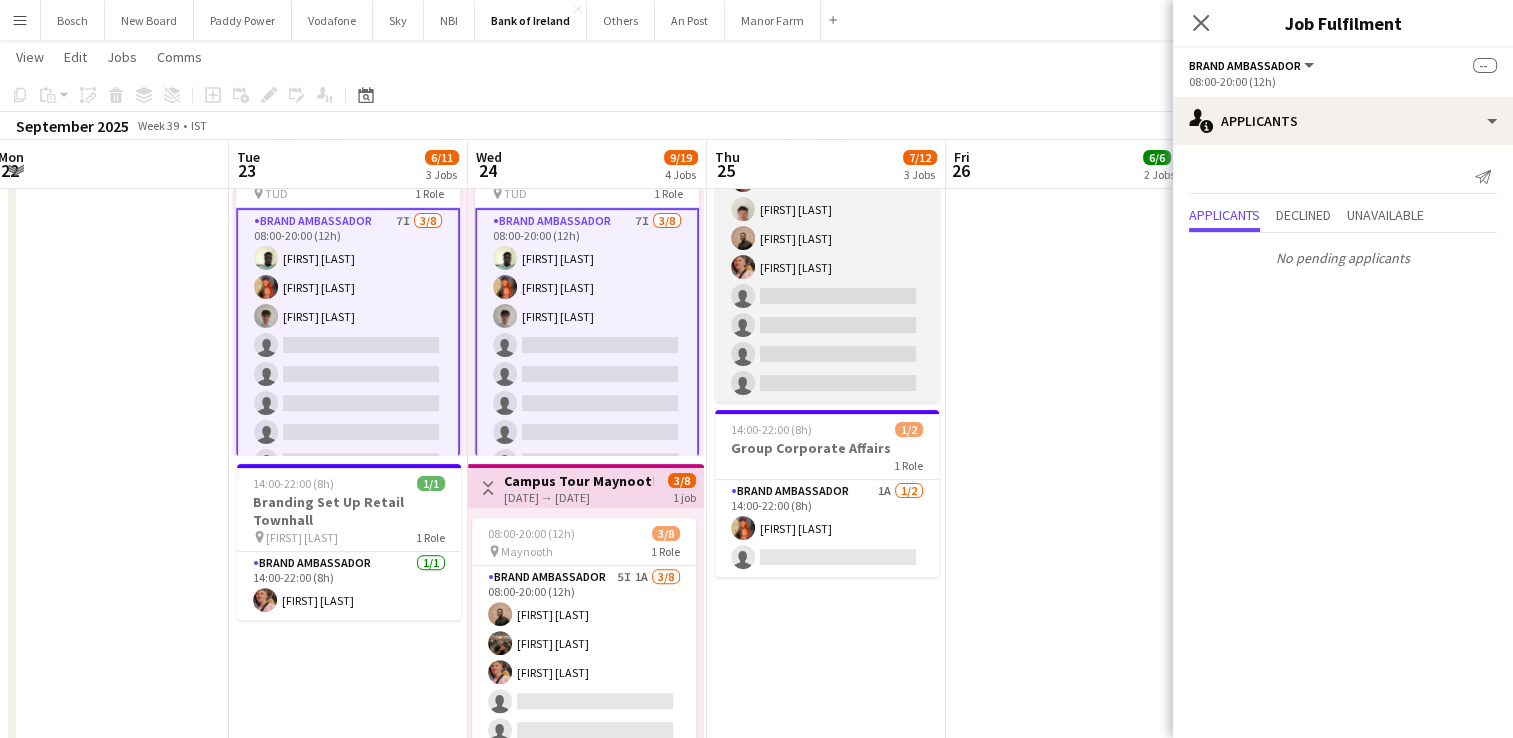 scroll, scrollTop: 0, scrollLeft: 487, axis: horizontal 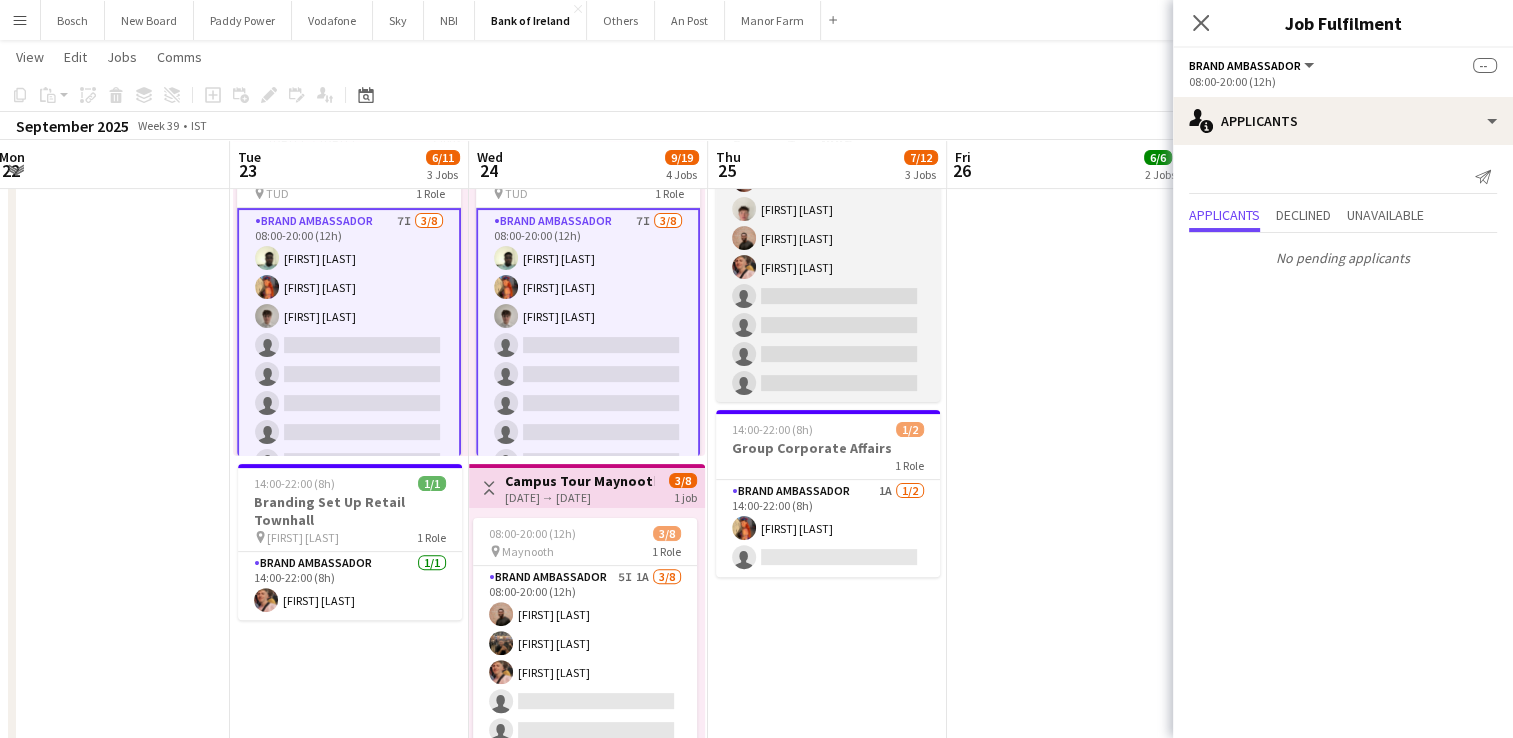 click on "Brand Ambassador   5I   4/8   08:00-20:00 (12h)
[FIRST] [LAST] [FIRST] [LAST] [FIRST] [LAST] [FIRST] [LAST]
single-neutral-actions
single-neutral-actions
single-neutral-actions
single-neutral-actions" at bounding box center (828, 267) 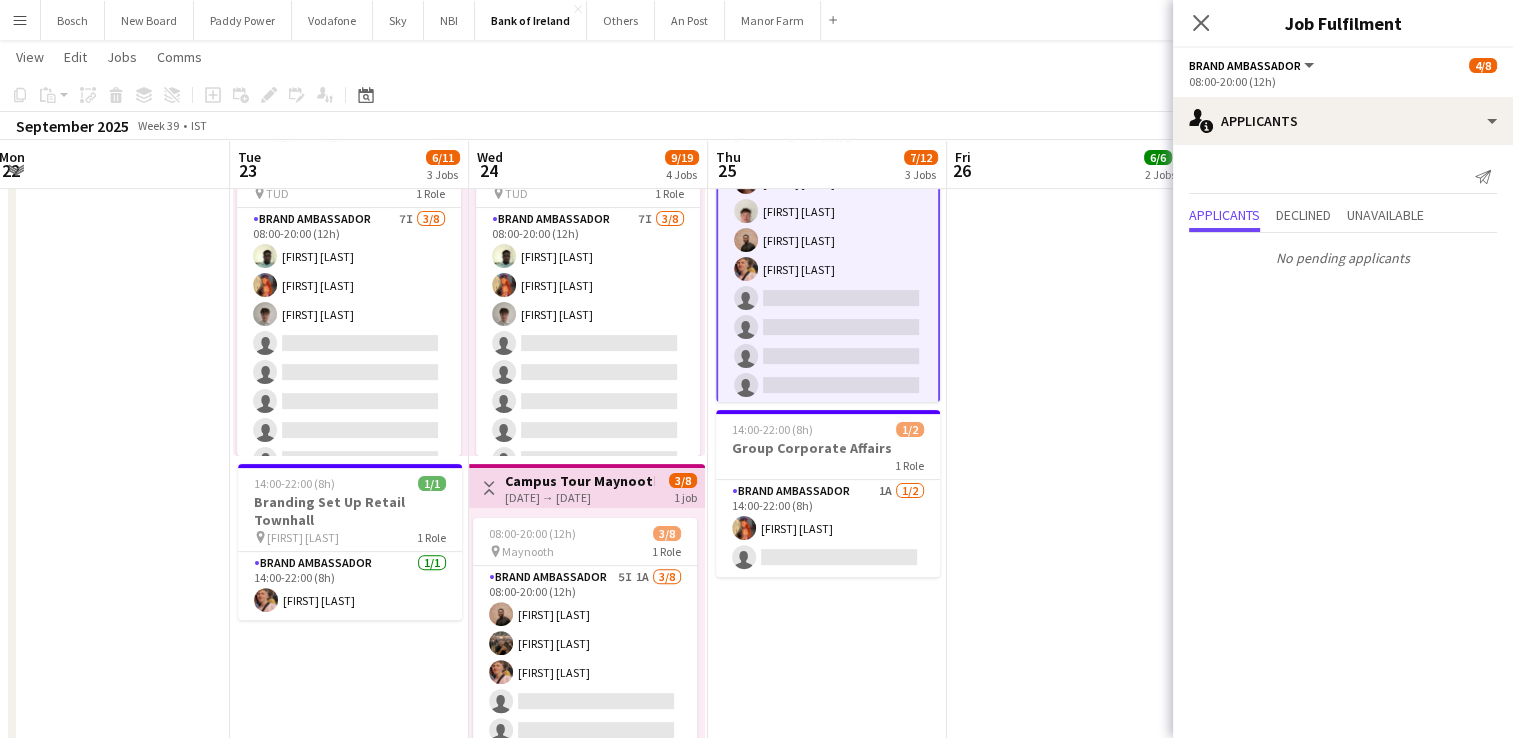 scroll, scrollTop: 46, scrollLeft: 0, axis: vertical 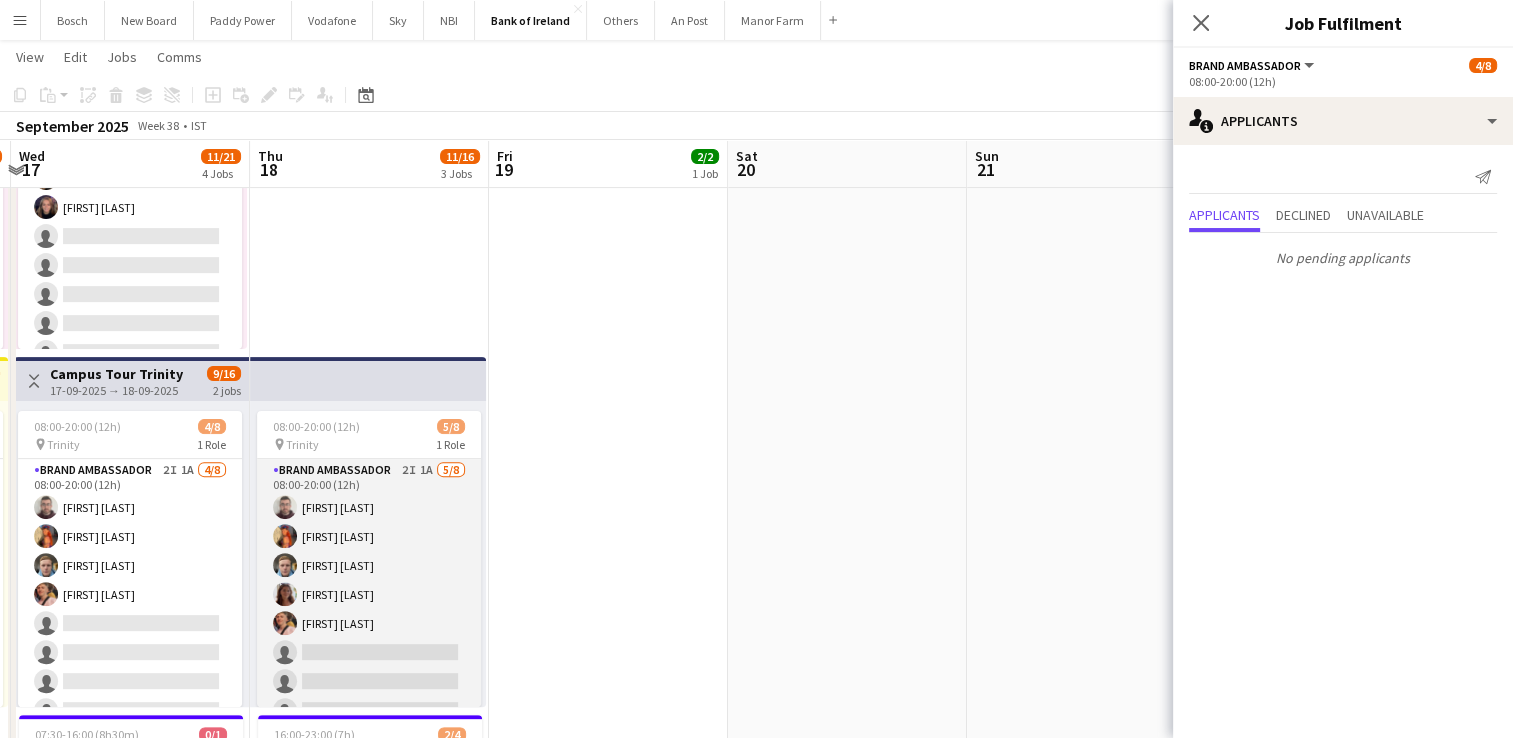 click on "Brand Ambassador   2I   1A   5/8   08:00-20:00 (12h)
[FIRST] [LAST] [FIRST] [LAST] [FIRST] [LAST] [FIRST] [LAST]
single-neutral-actions
single-neutral-actions
single-neutral-actions" at bounding box center (369, 594) 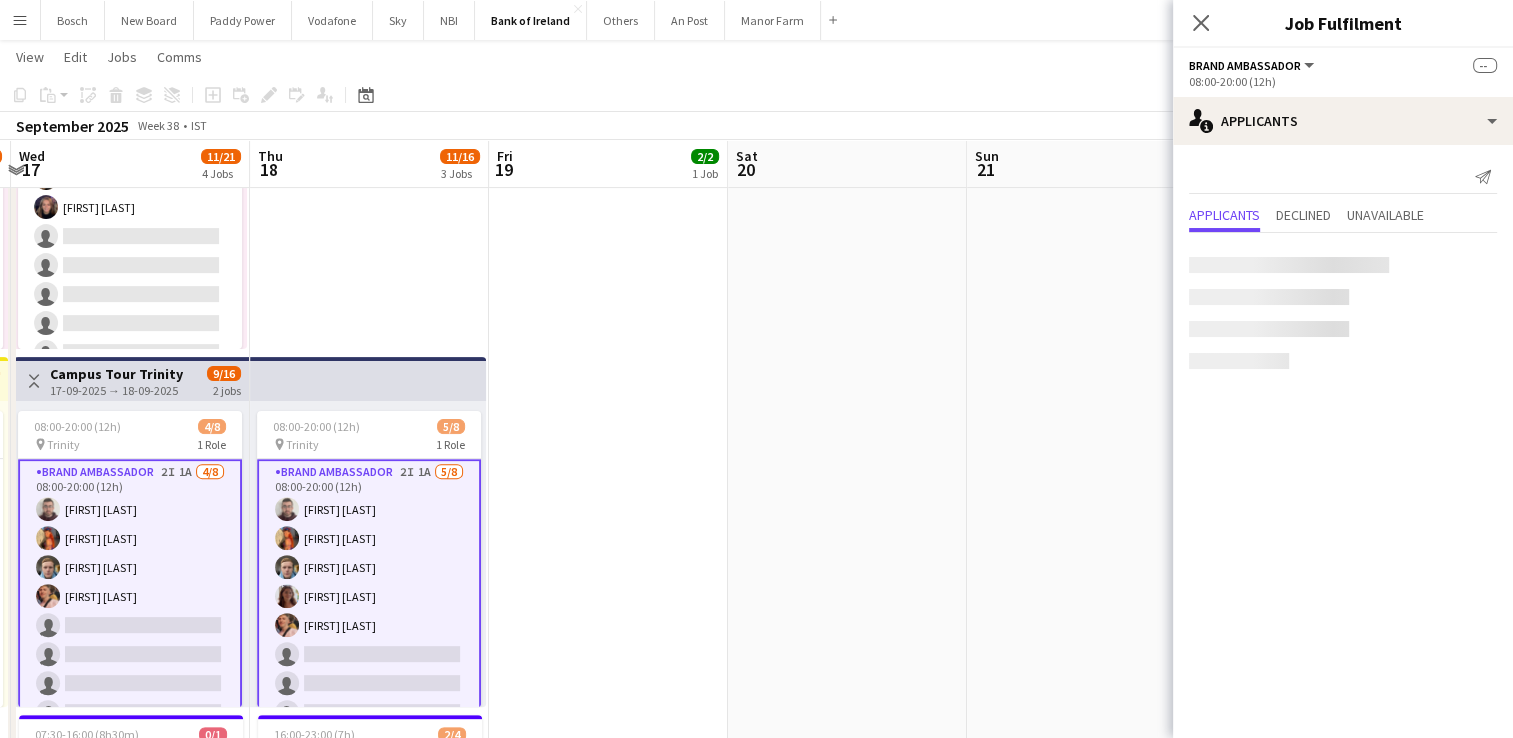 scroll, scrollTop: 44, scrollLeft: 0, axis: vertical 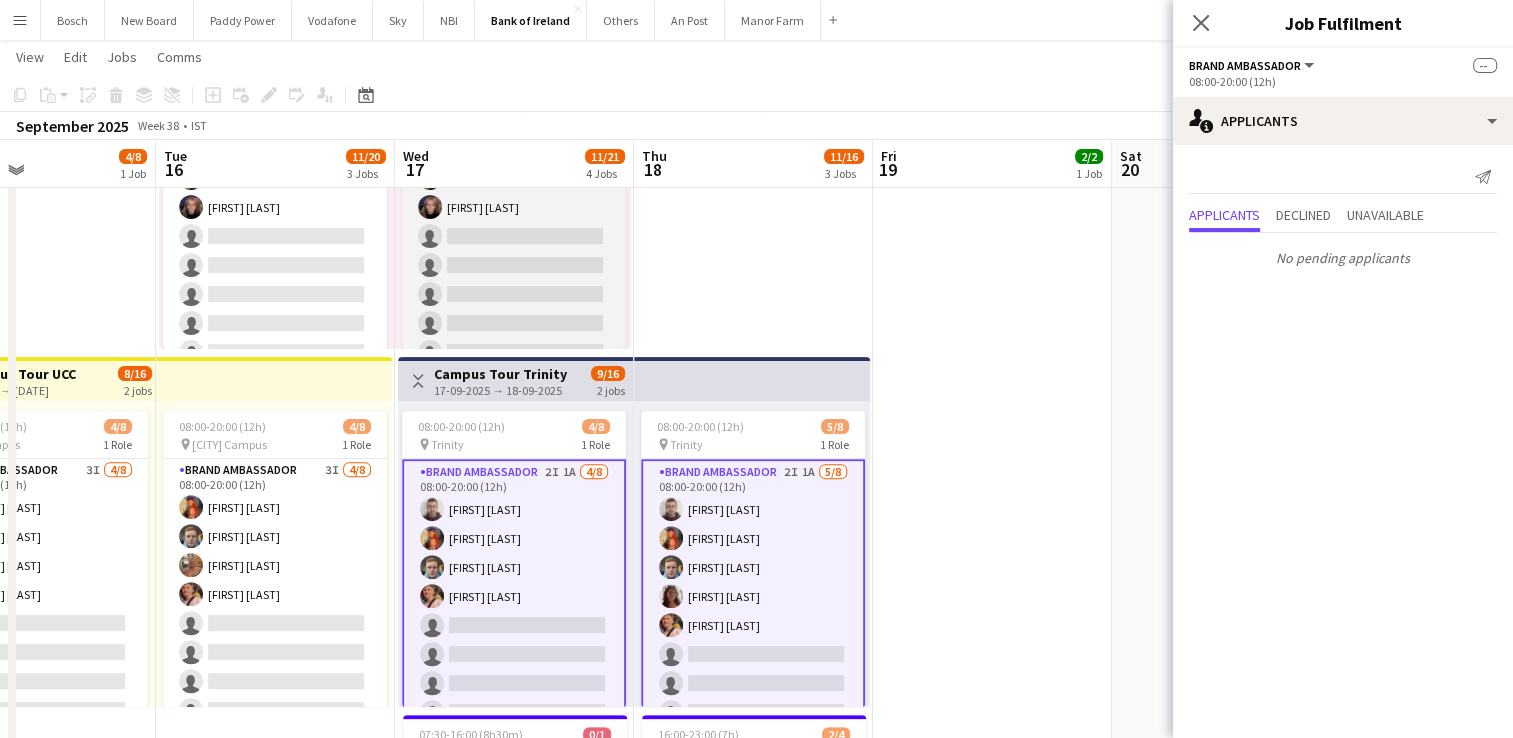 click on "Brand Ambassador   8I   1A   3/8   08:00-20:00 (12h)
[FIRST] [LAST] [FIRST] [LAST] [FIRST] [LAST]
single-neutral-actions
single-neutral-actions
single-neutral-actions
single-neutral-actions
single-neutral-actions" at bounding box center [514, 236] 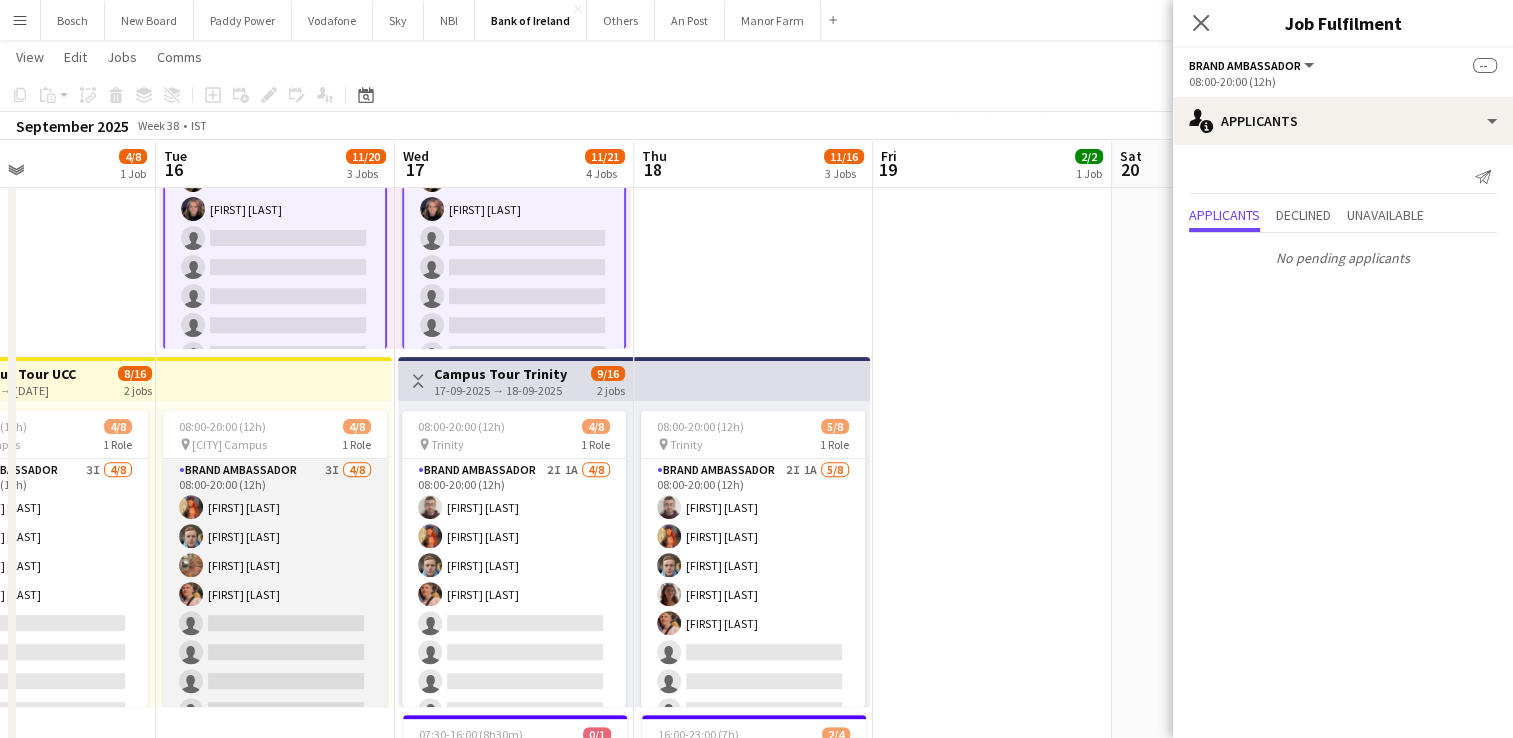 click on "Brand Ambassador   3I   4/8   08:00-20:00 (12h)
[FIRST] [LAST] [FIRST] [LAST] [FIRST] [LAST] [FIRST] [LAST]
single-neutral-actions
single-neutral-actions
single-neutral-actions
single-neutral-actions" at bounding box center [275, 594] 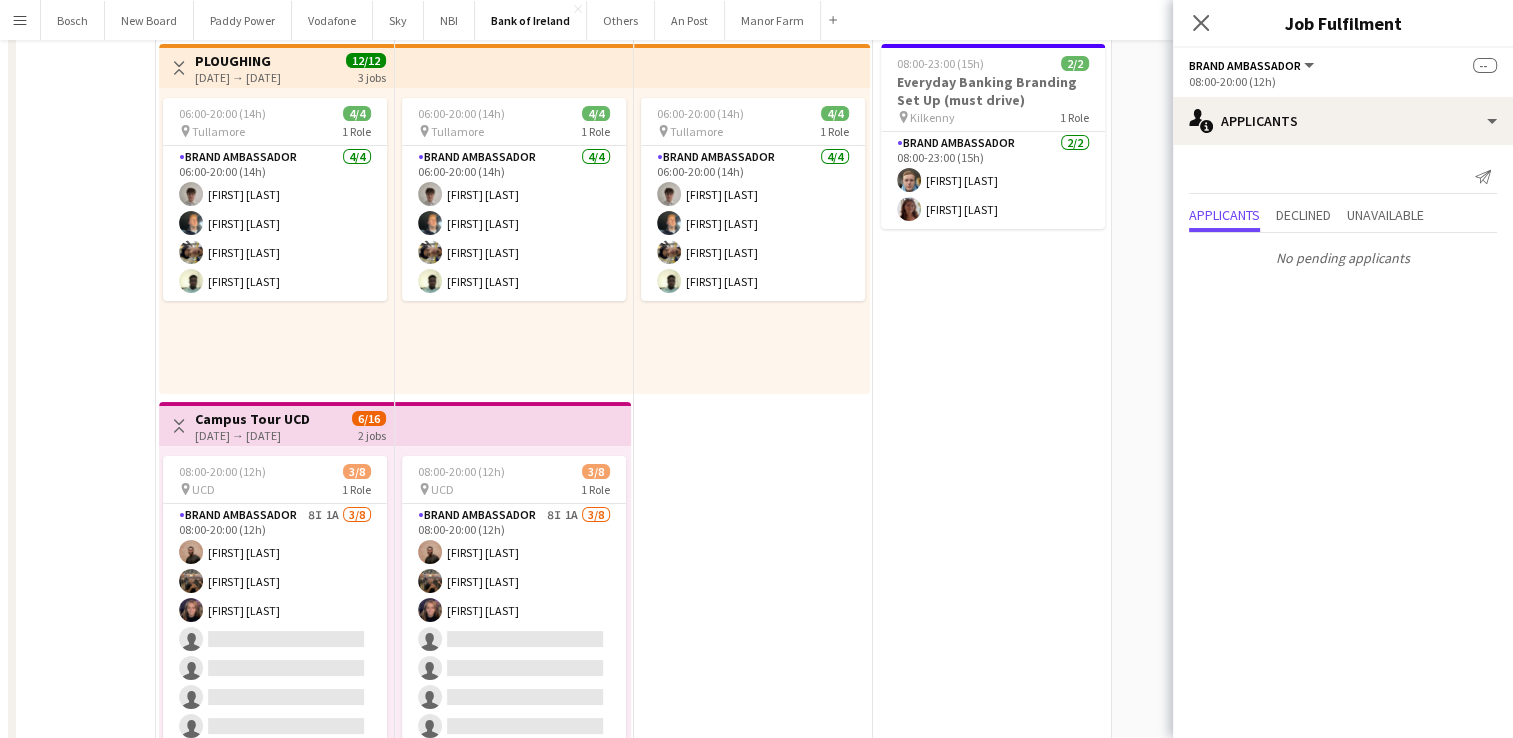 scroll, scrollTop: 0, scrollLeft: 0, axis: both 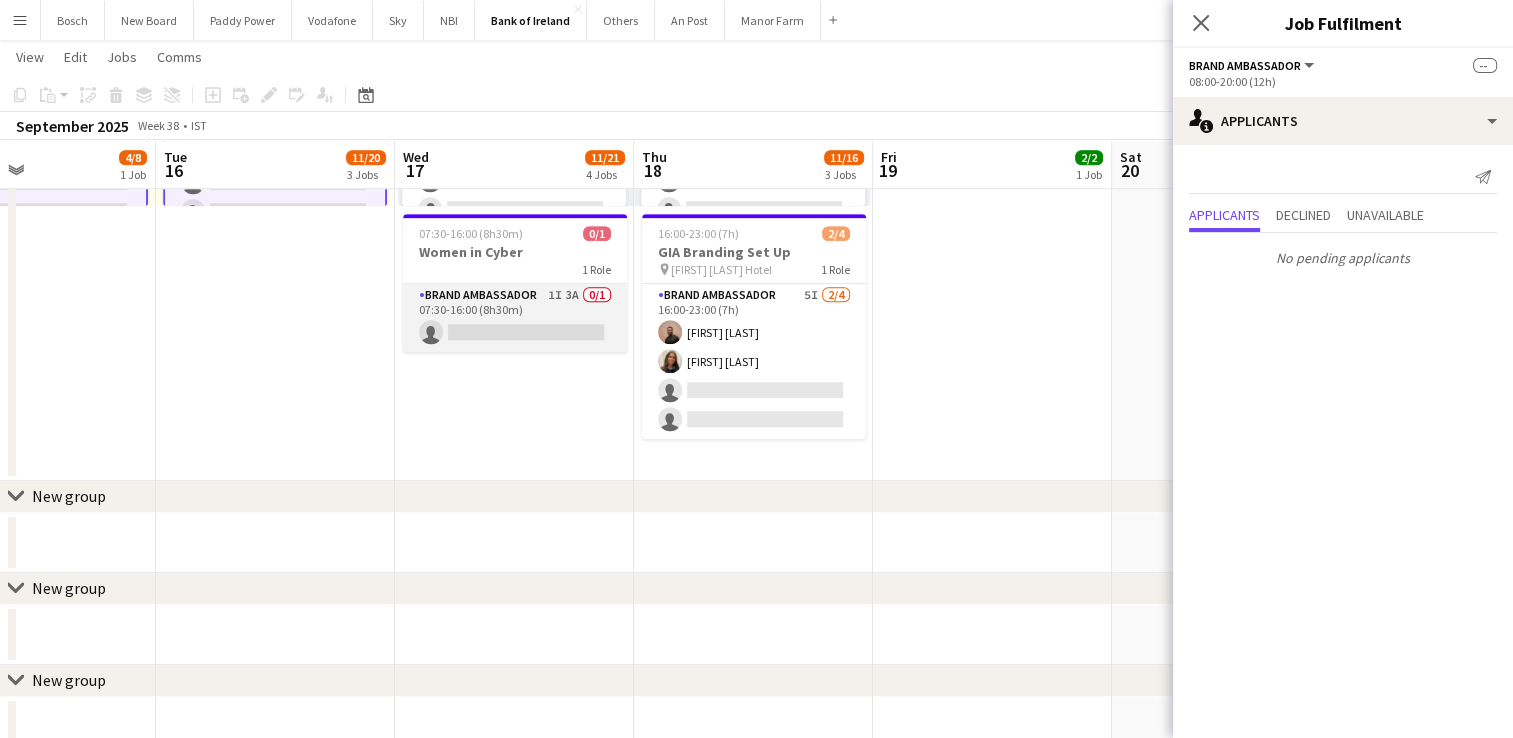 click on "Brand Ambassador   1I   3A   0/1   07:30-16:00 (8h30m)
single-neutral-actions" at bounding box center [515, 318] 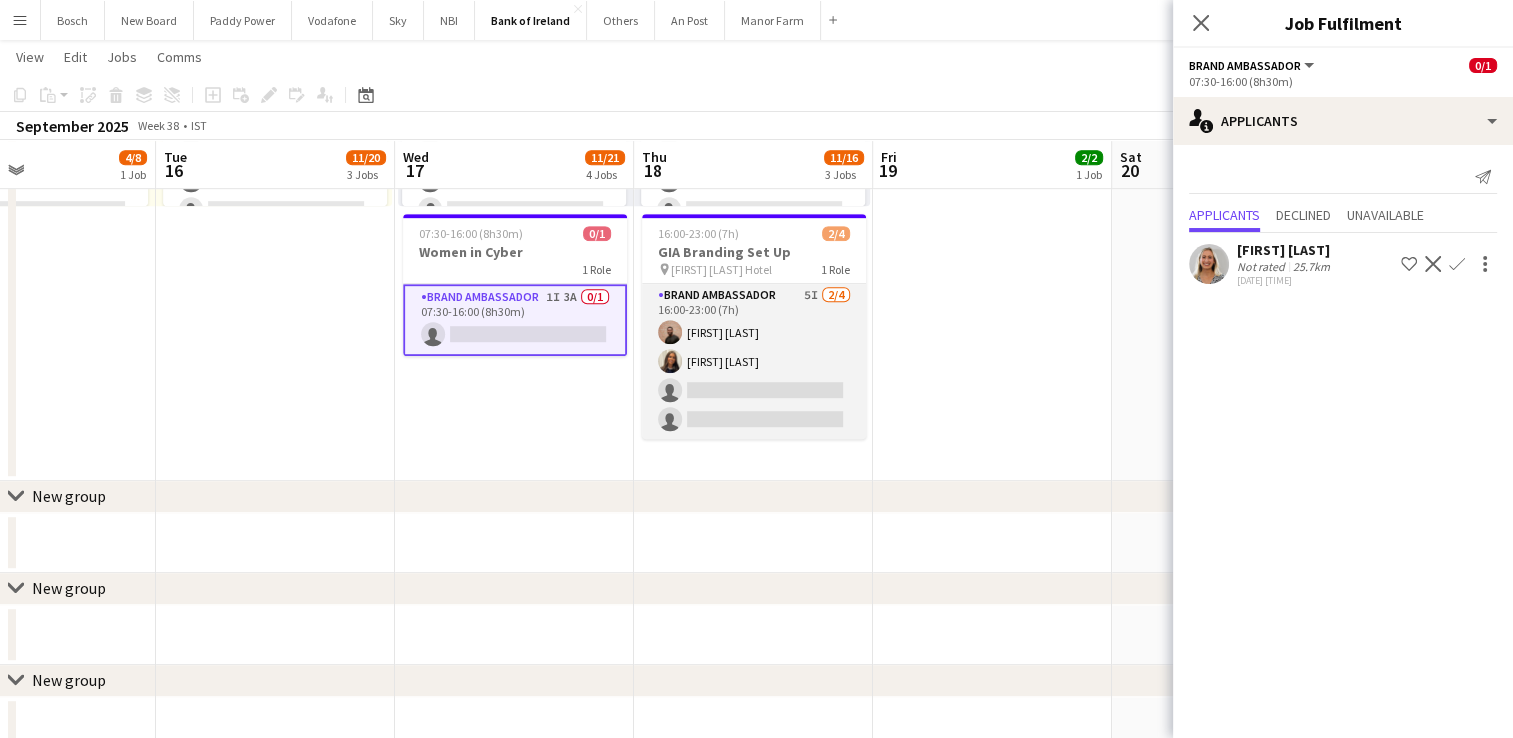 click on "Brand Ambassador   5I   2/4   16:00-23:00 (7h)
[FIRST] [LAST] [FIRST] [LAST]
single-neutral-actions
single-neutral-actions" at bounding box center (754, 361) 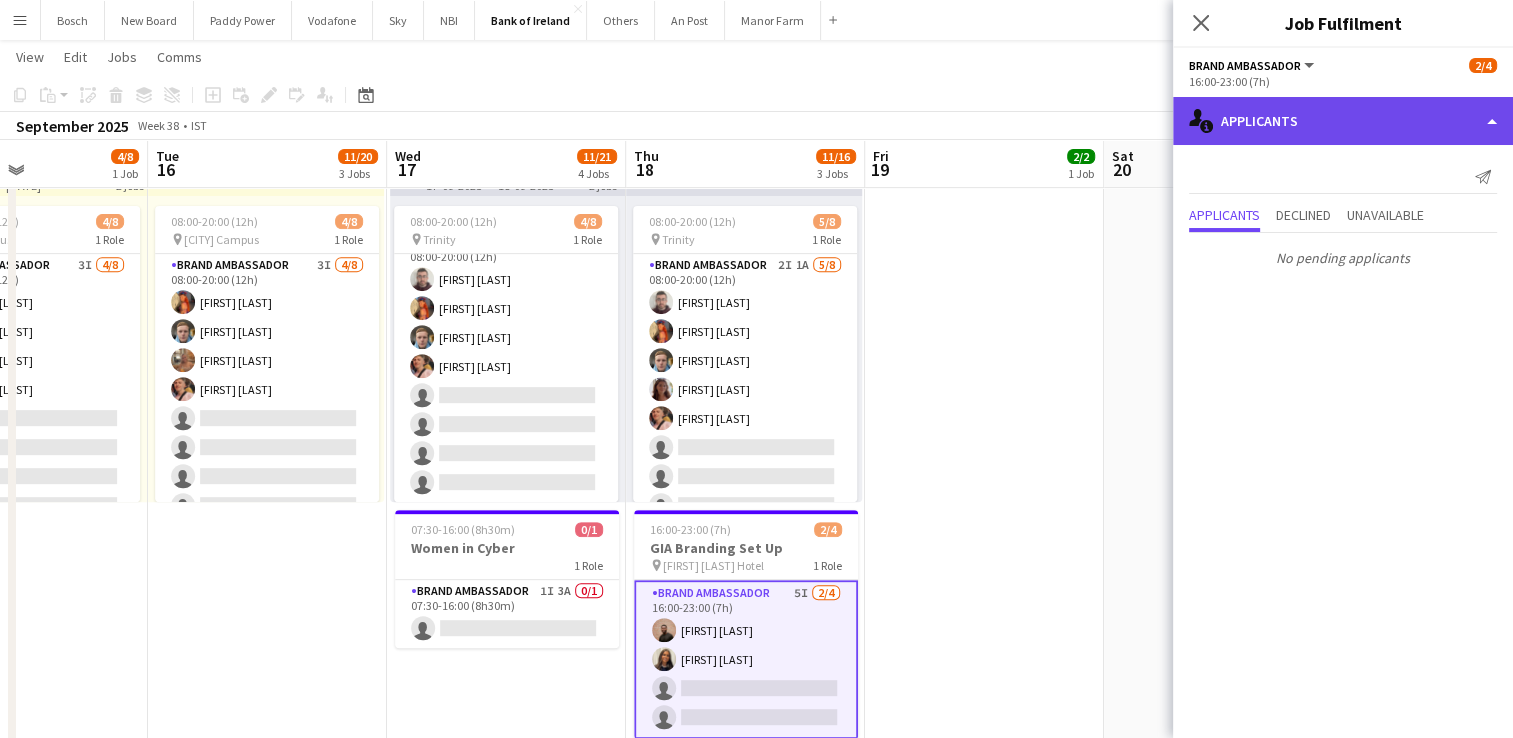 click on "single-neutral-actions-information
Applicants" 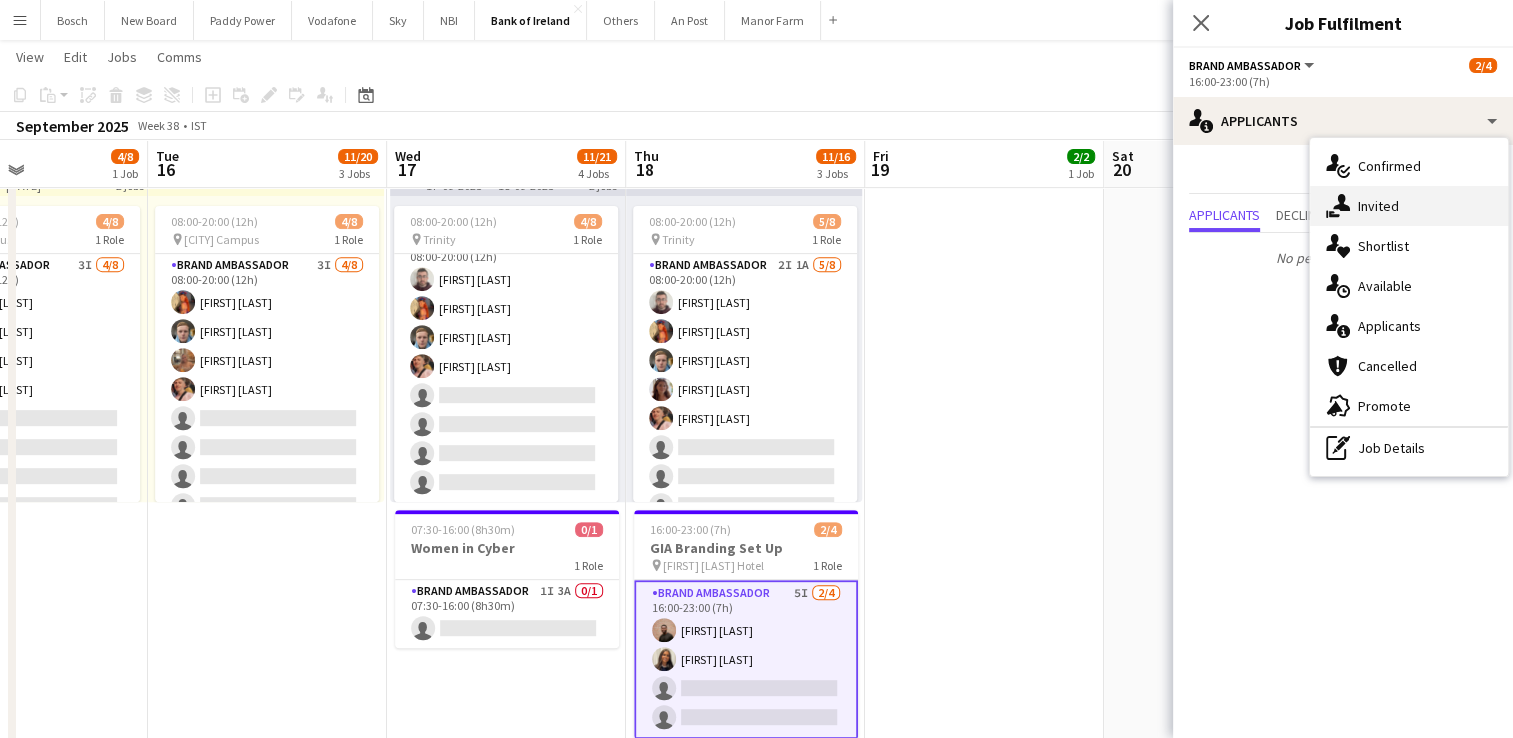 click on "single-neutral-actions-share-1
Invited" at bounding box center [1409, 206] 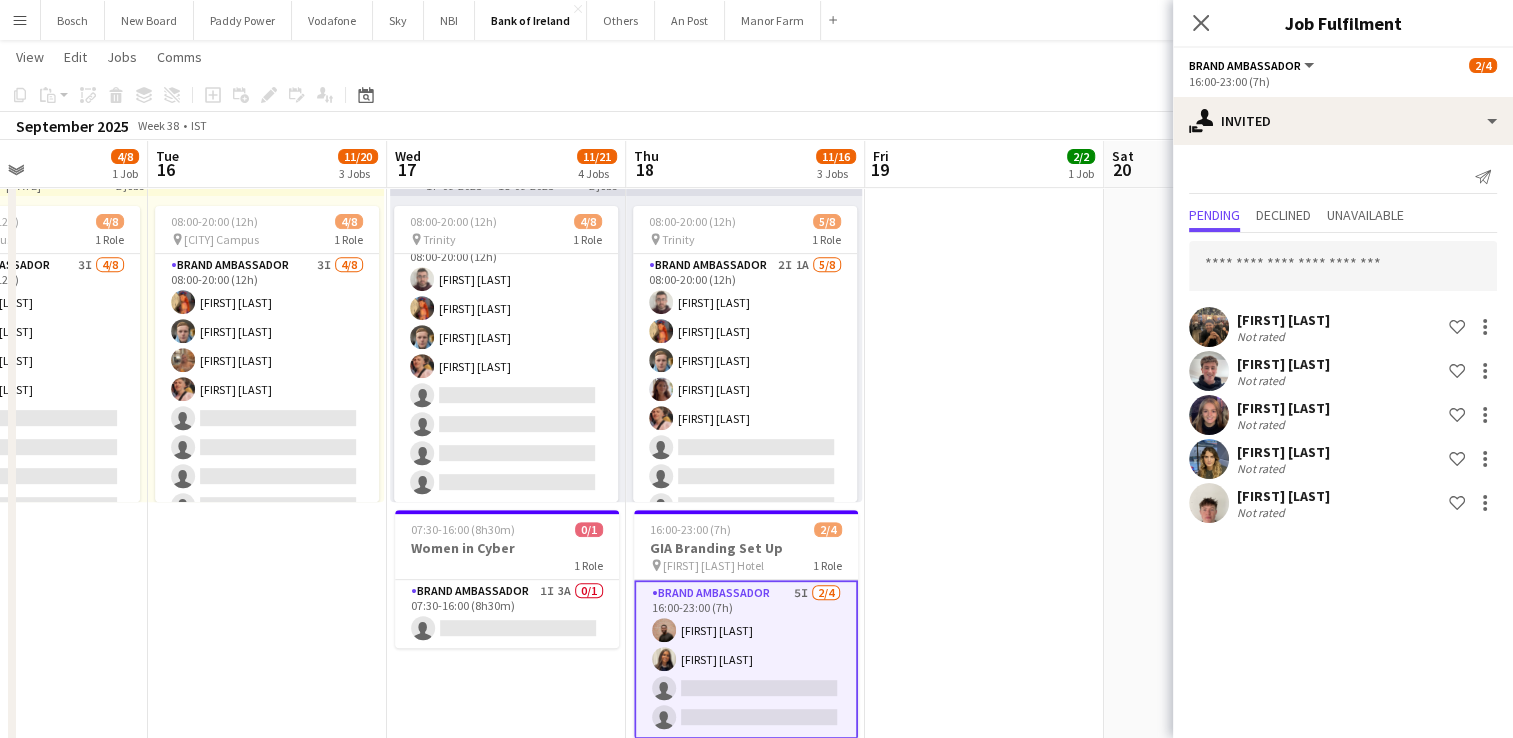 click on "08:00-23:00 (15h)    2/2   Everyday Banking Branding Set Up (must drive)
pin
Kilkenny   1 Role   Brand Ambassador   2/2   08:00-23:00 (15h)
[FIRST] [LAST] [FIRST] [LAST]" at bounding box center (984, 102) 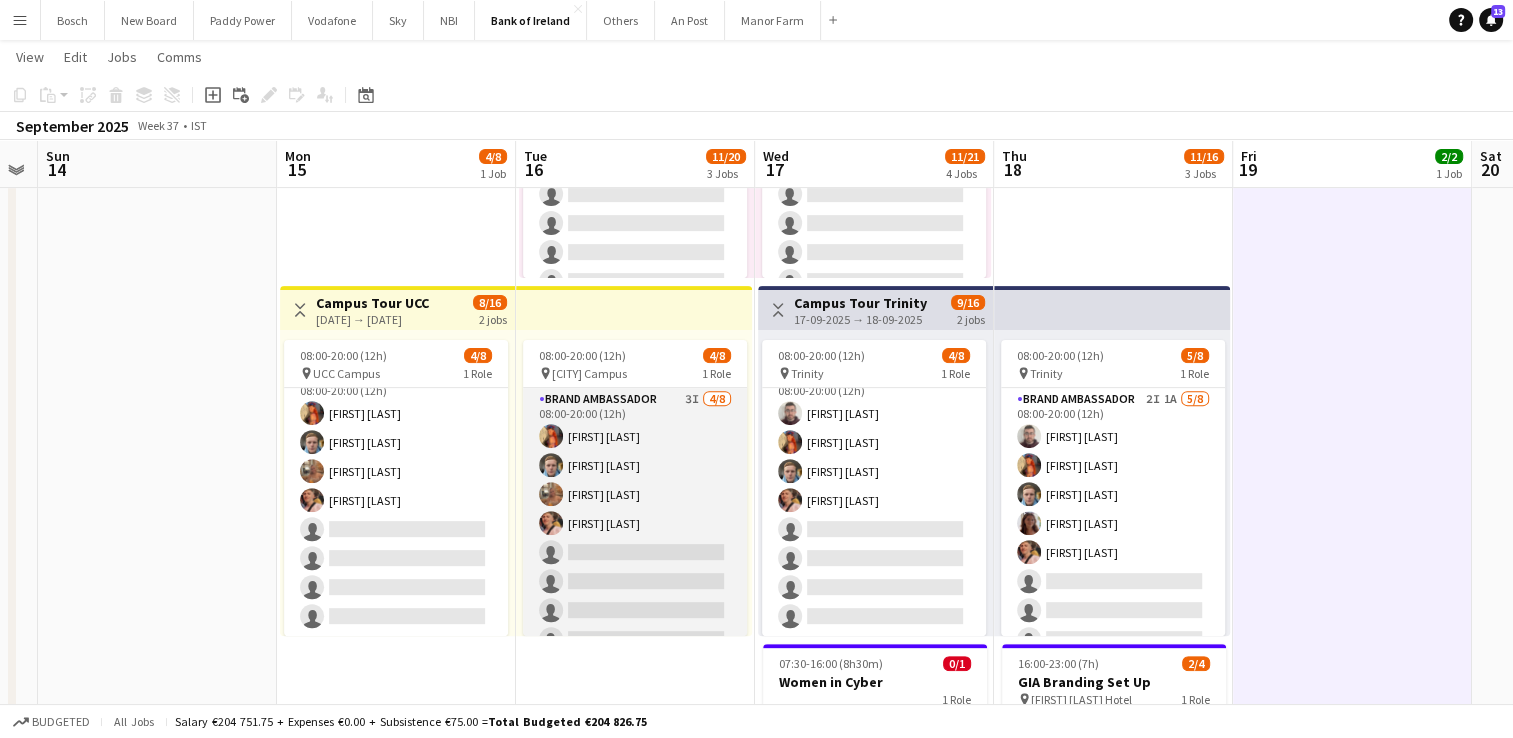 scroll, scrollTop: 23, scrollLeft: 0, axis: vertical 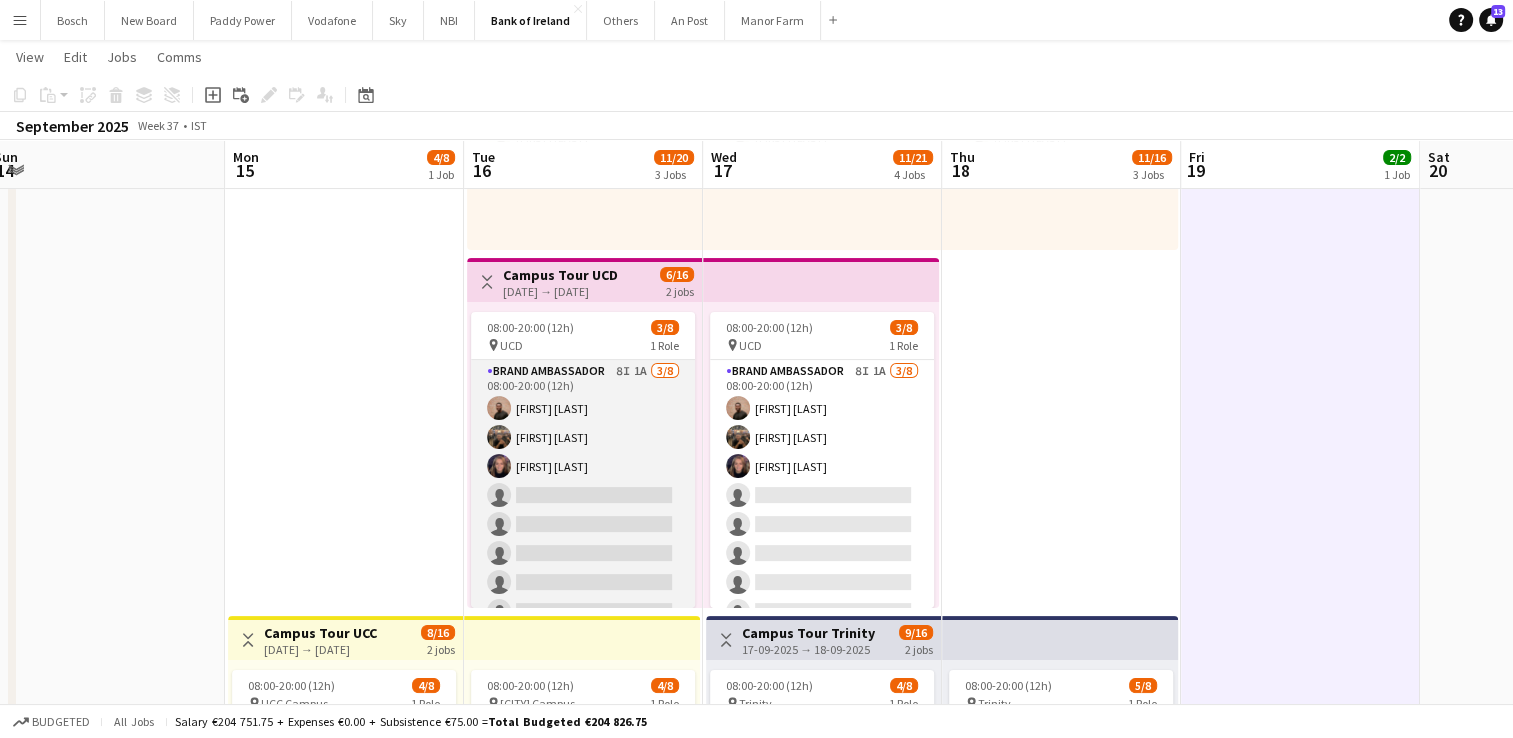 click on "Brand Ambassador   8I   1A   3/8   08:00-20:00 (12h)
[FIRST] [LAST] [FIRST] [LAST] [FIRST] [LAST]
single-neutral-actions
single-neutral-actions
single-neutral-actions
single-neutral-actions
single-neutral-actions" at bounding box center [583, 495] 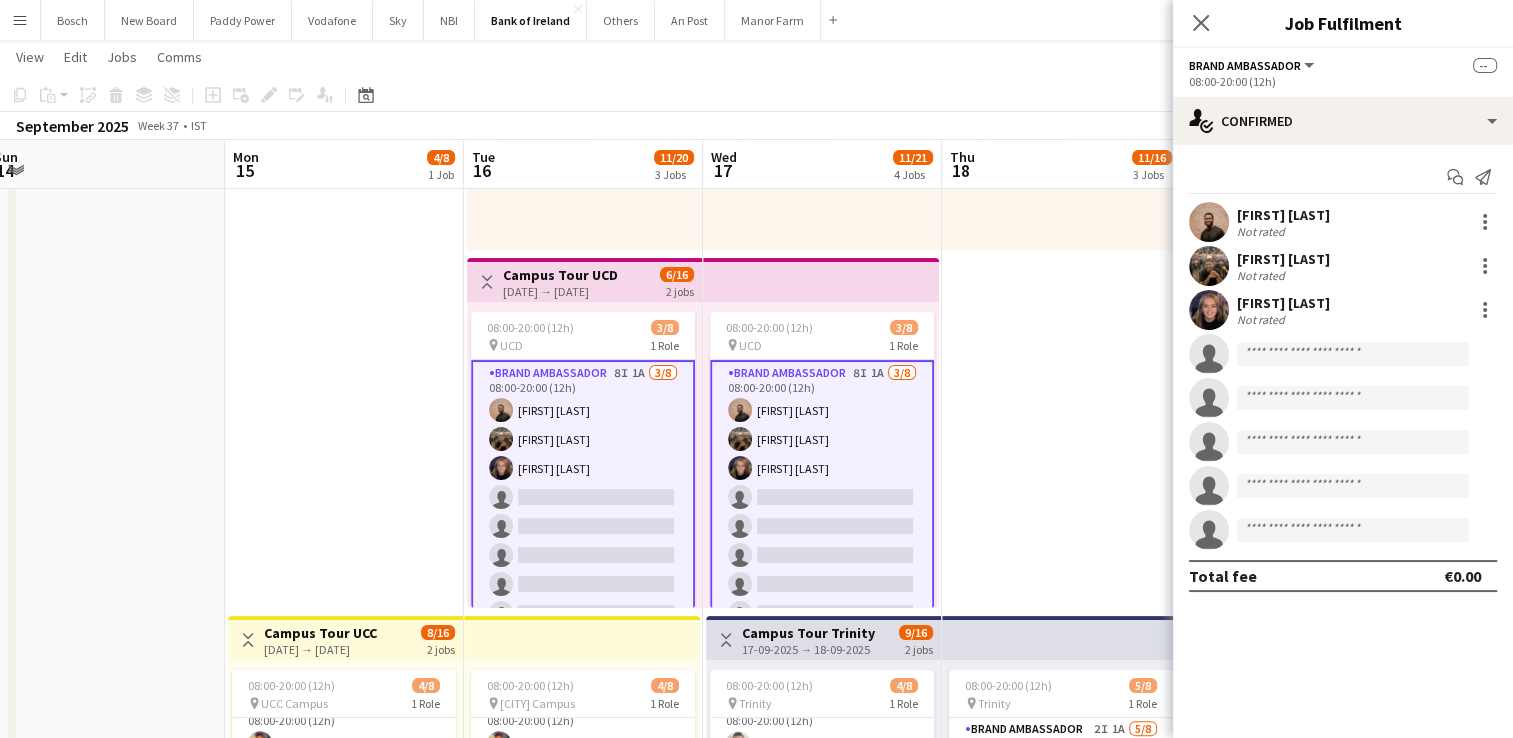 click on "Start chat
Send notification
[FIRST] [LAST]   Not rated   [FIRST] [LAST]   Not rated   [FIRST] [LAST]   Not rated
single-neutral-actions
single-neutral-actions
single-neutral-actions
single-neutral-actions
single-neutral-actions
Total fee   €0.00" at bounding box center [1343, 376] 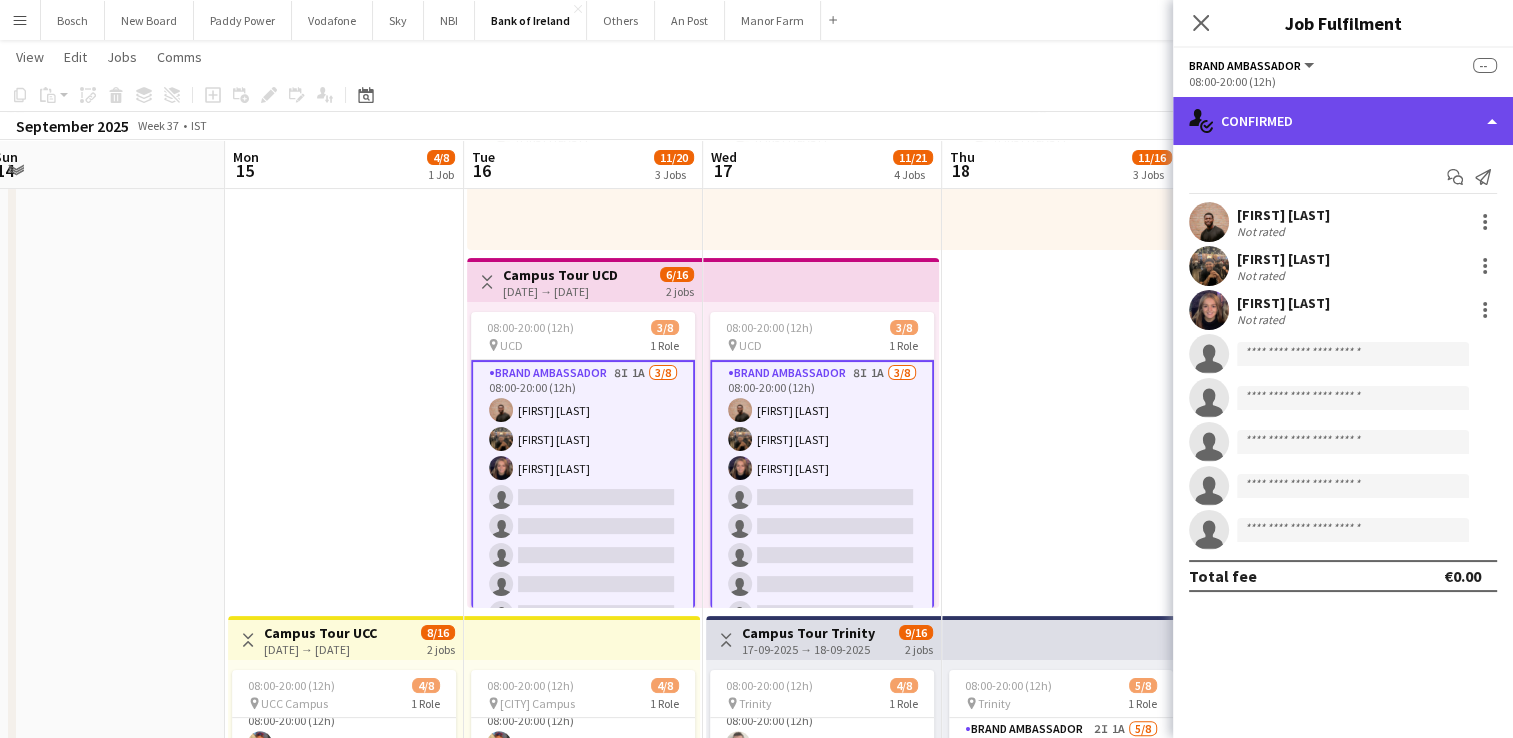 click on "single-neutral-actions-check-2
Confirmed" 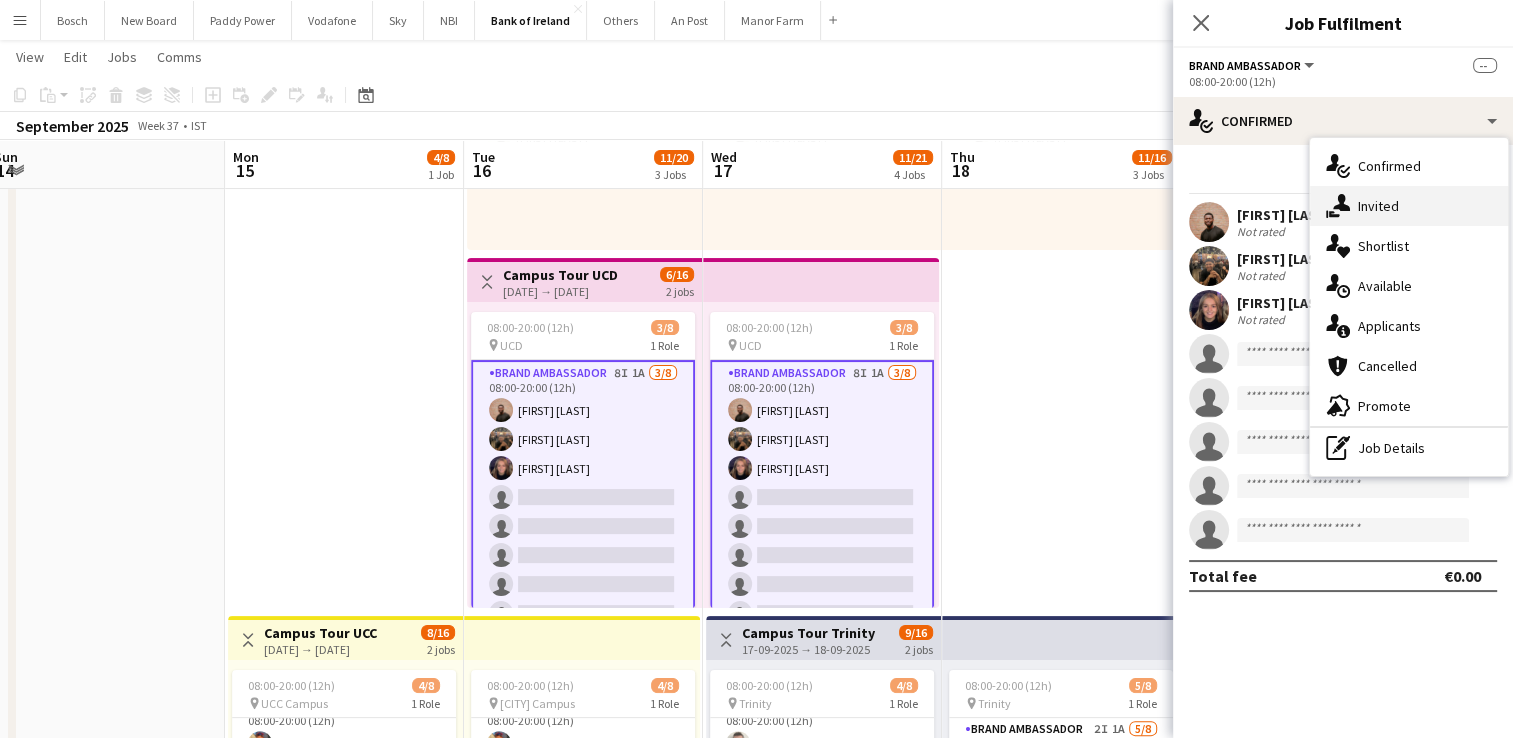 click on "single-neutral-actions-share-1
Invited" at bounding box center [1409, 206] 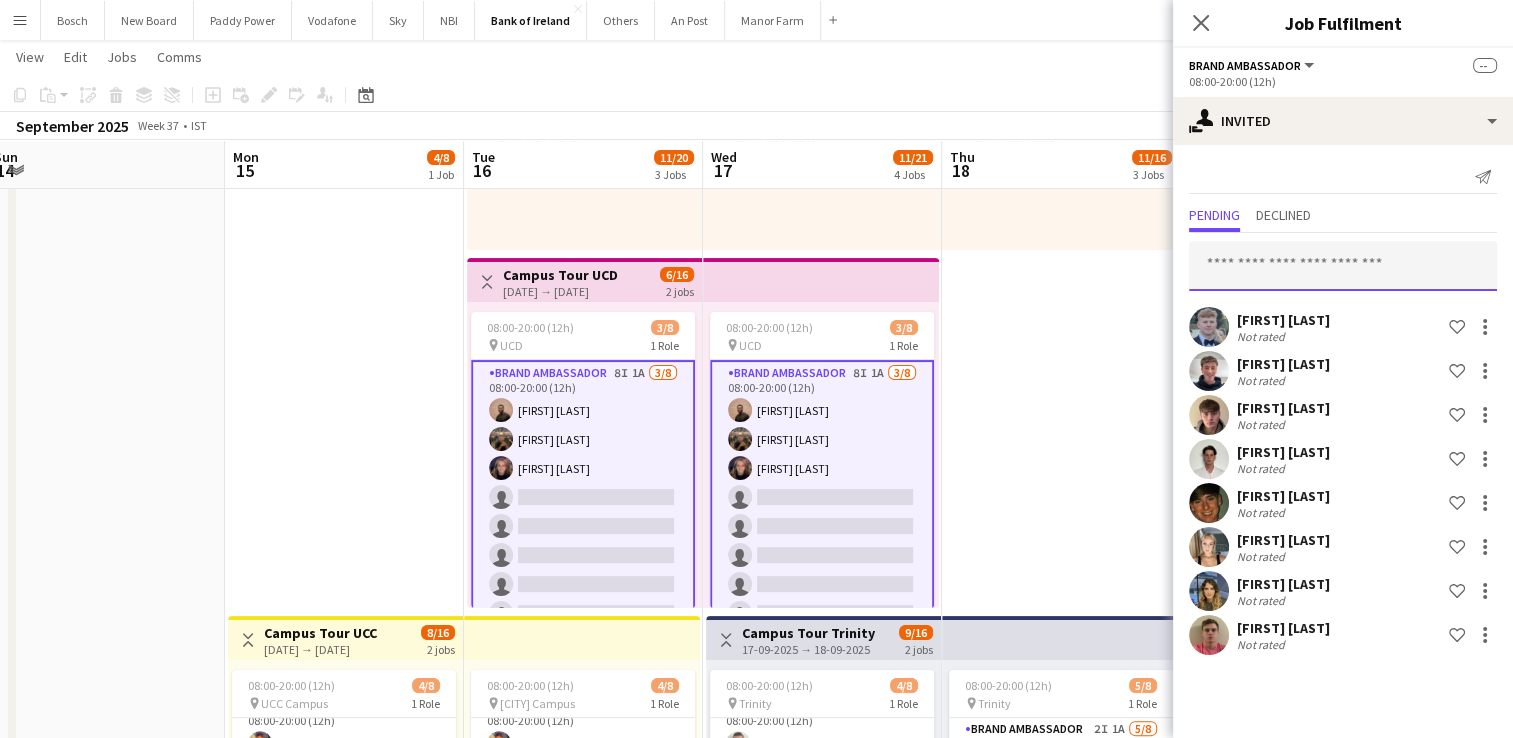 click at bounding box center (1343, 266) 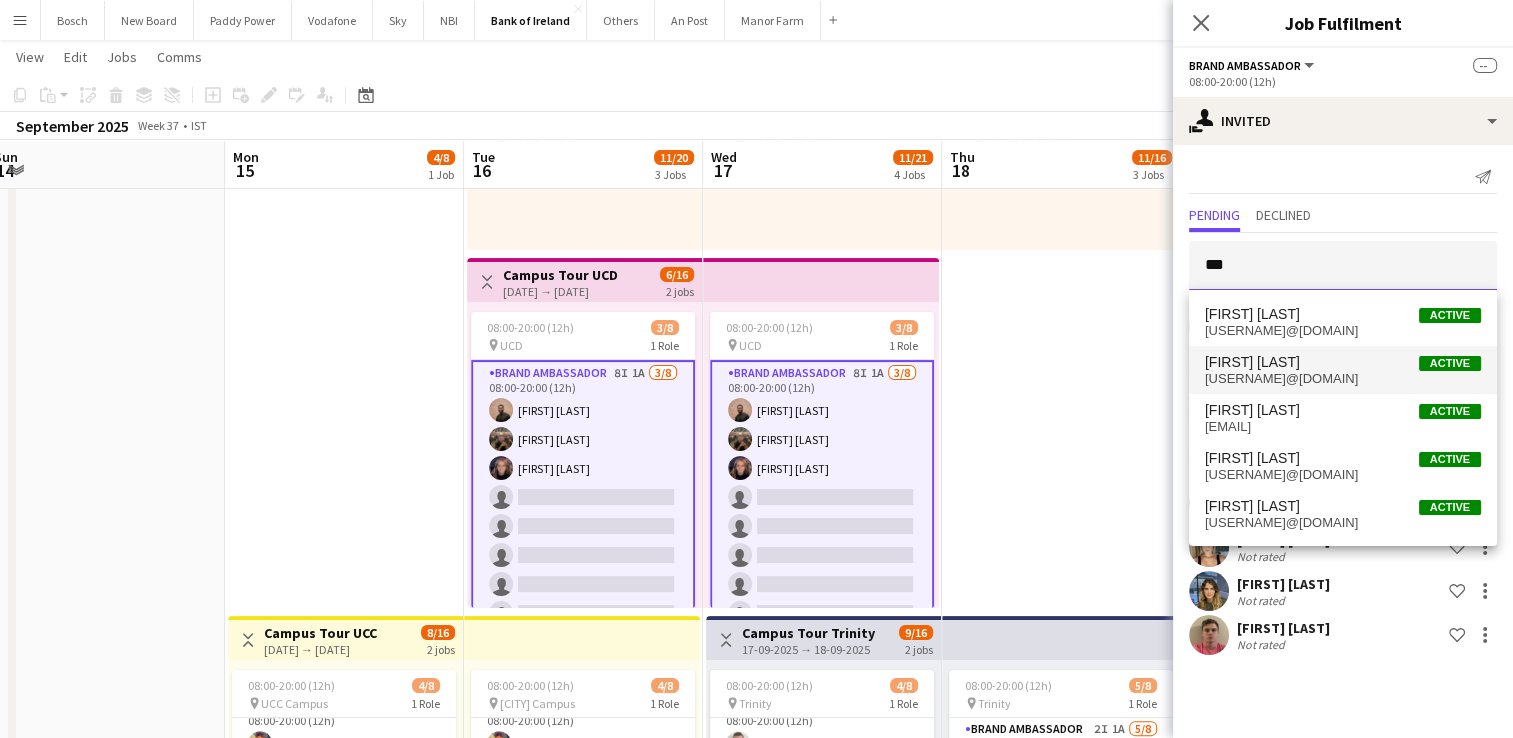 type on "***" 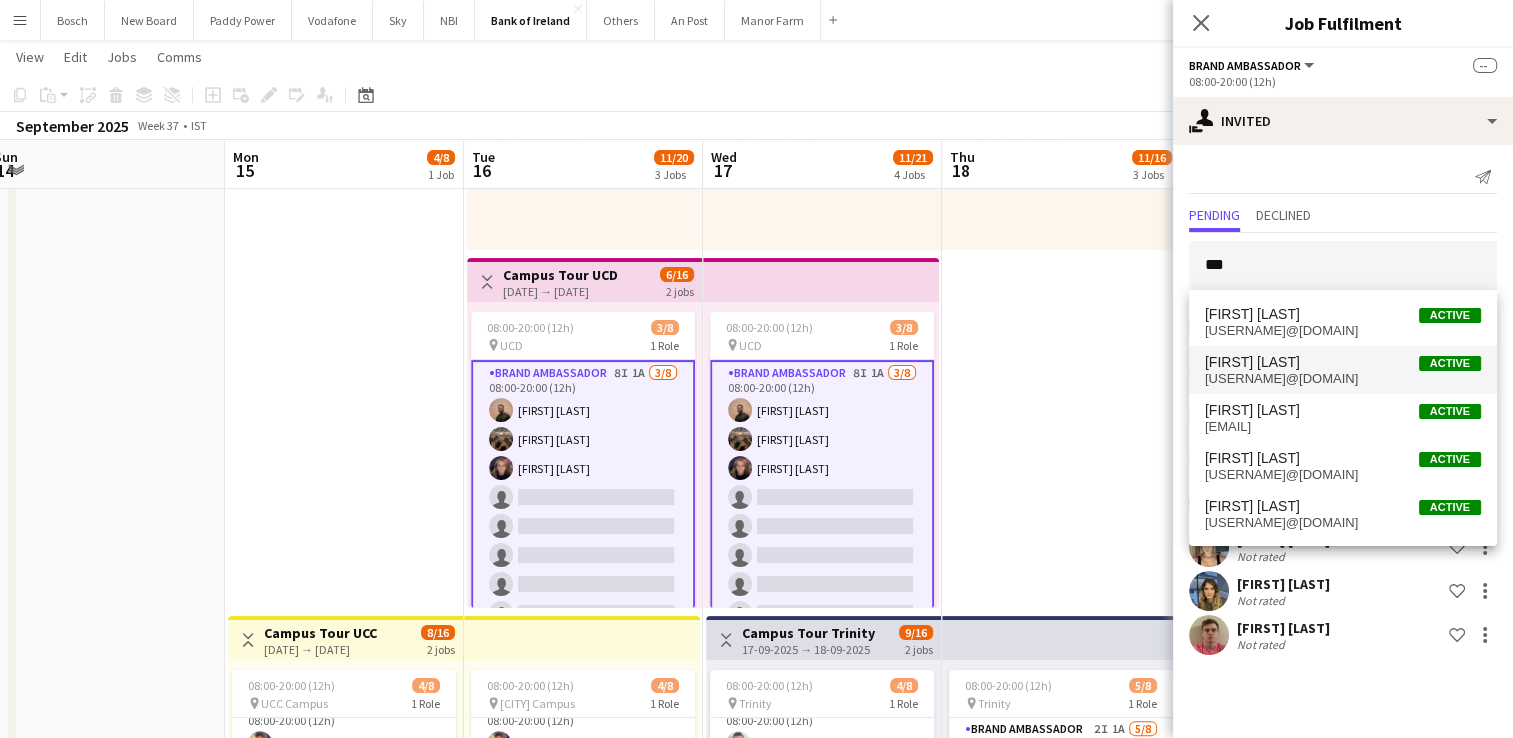 click on "[USERNAME]@[DOMAIN]" at bounding box center [1343, 379] 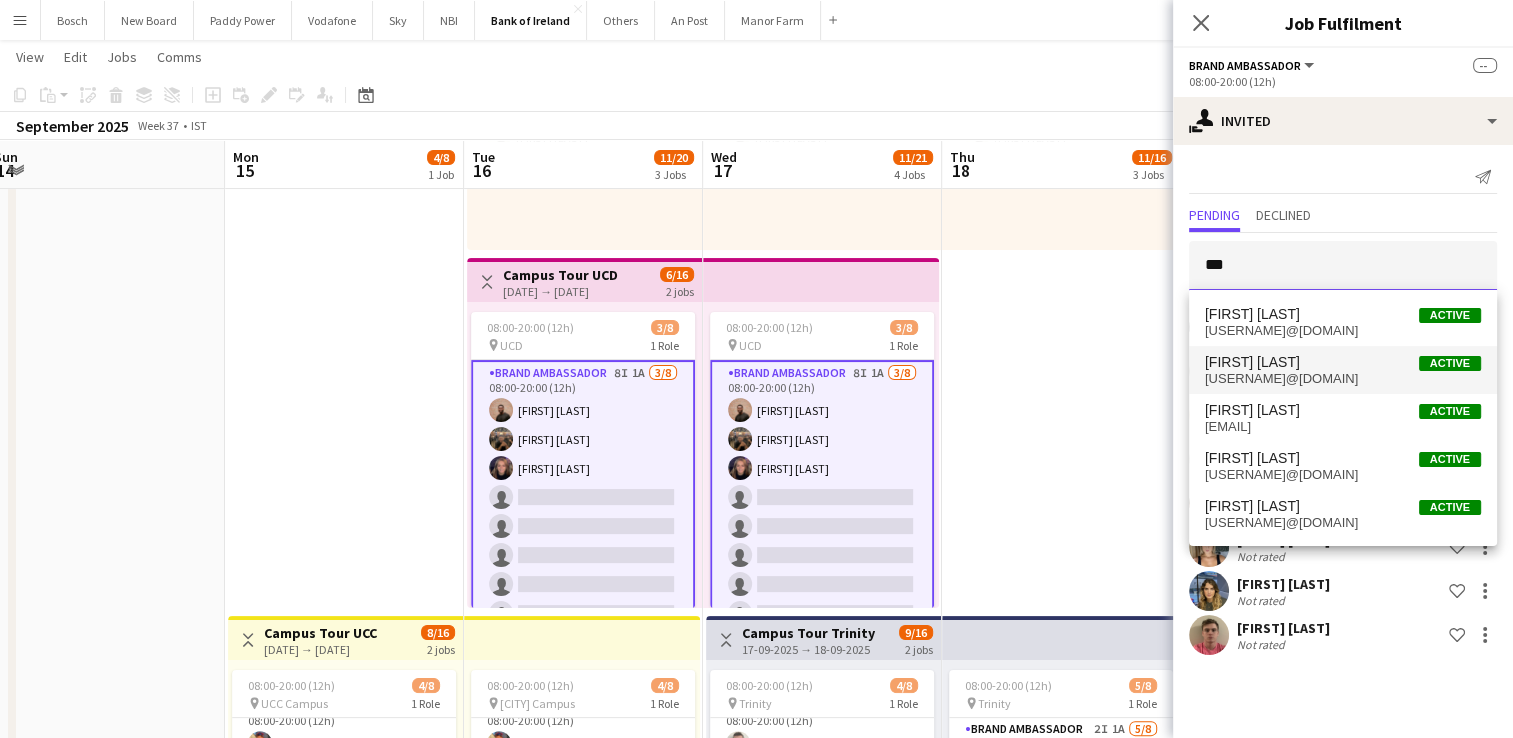 type 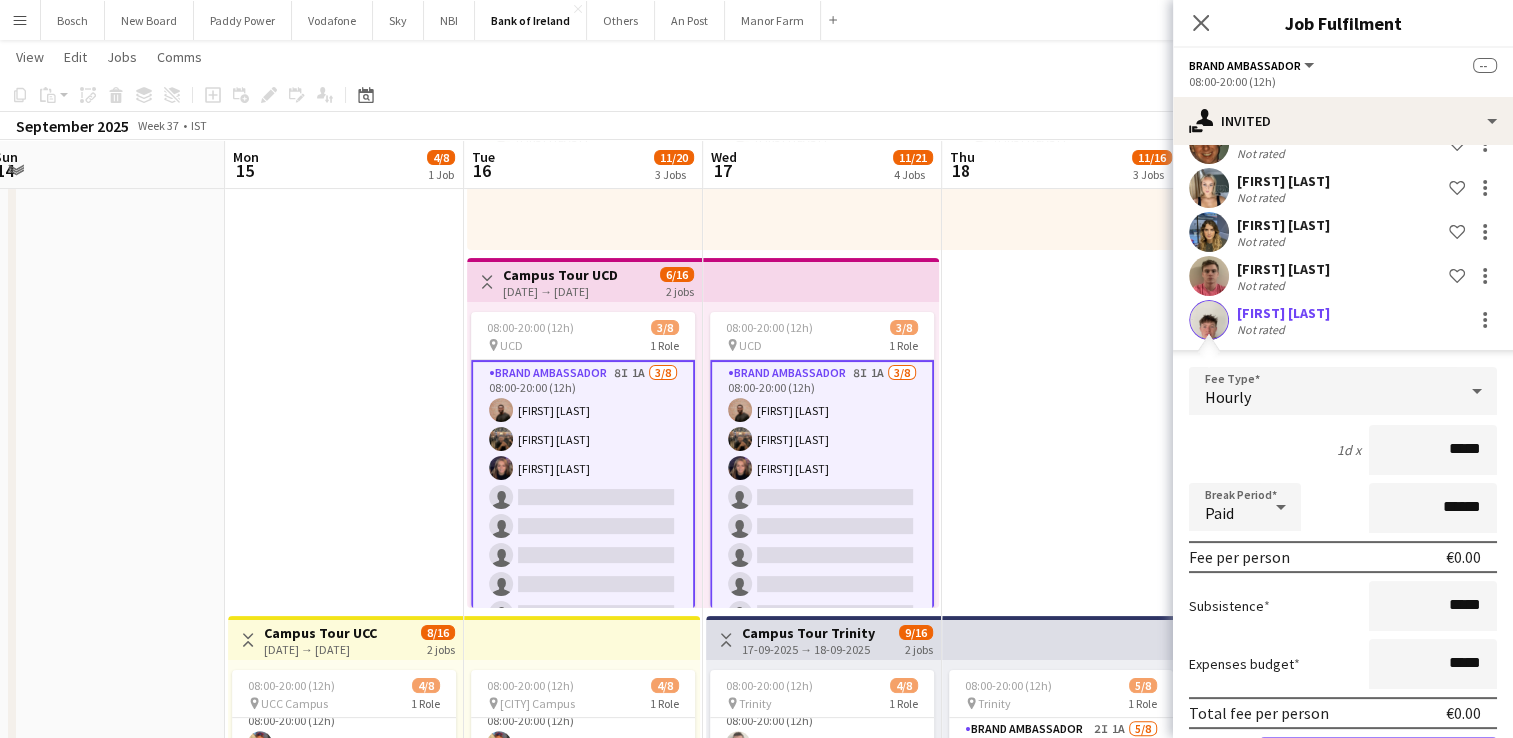 scroll, scrollTop: 431, scrollLeft: 0, axis: vertical 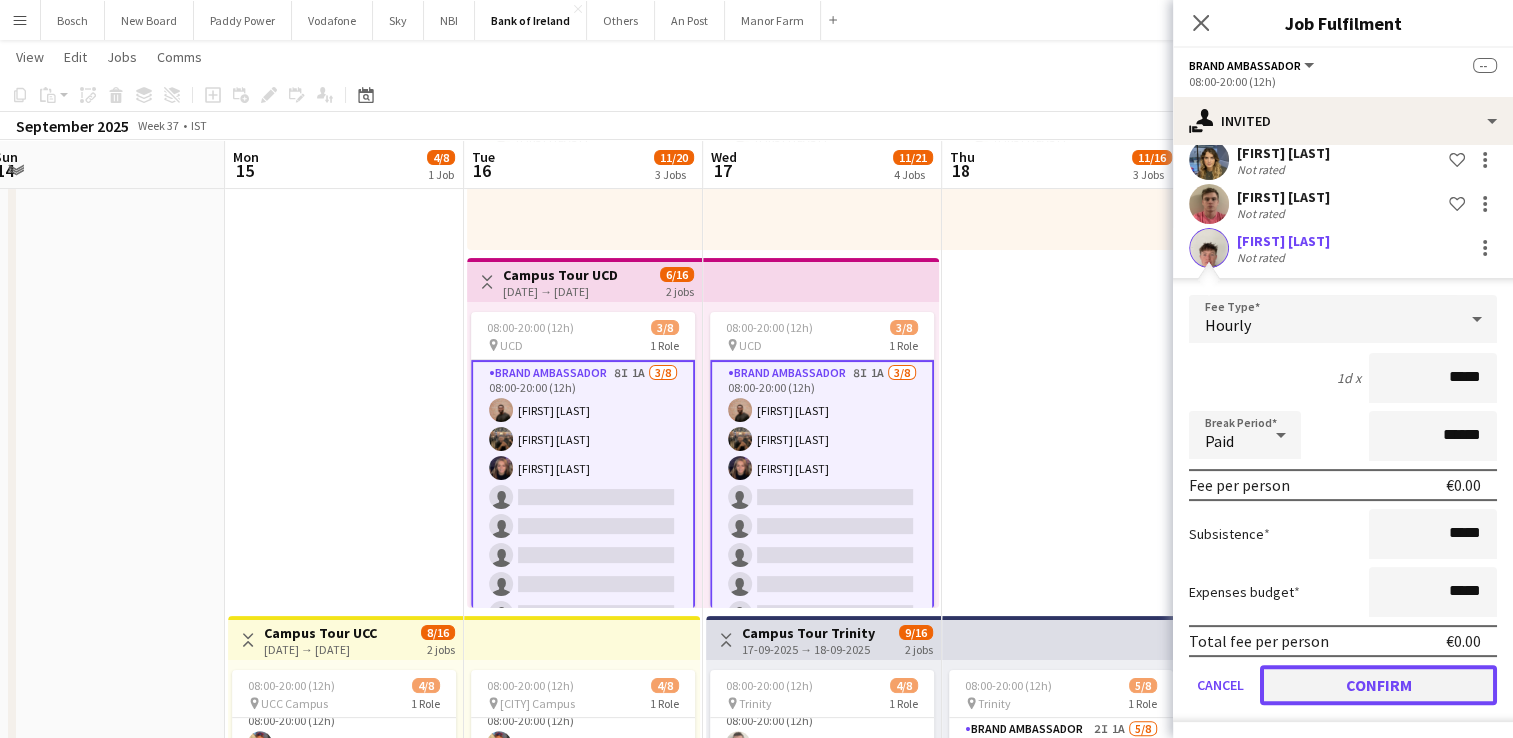 click on "Confirm" 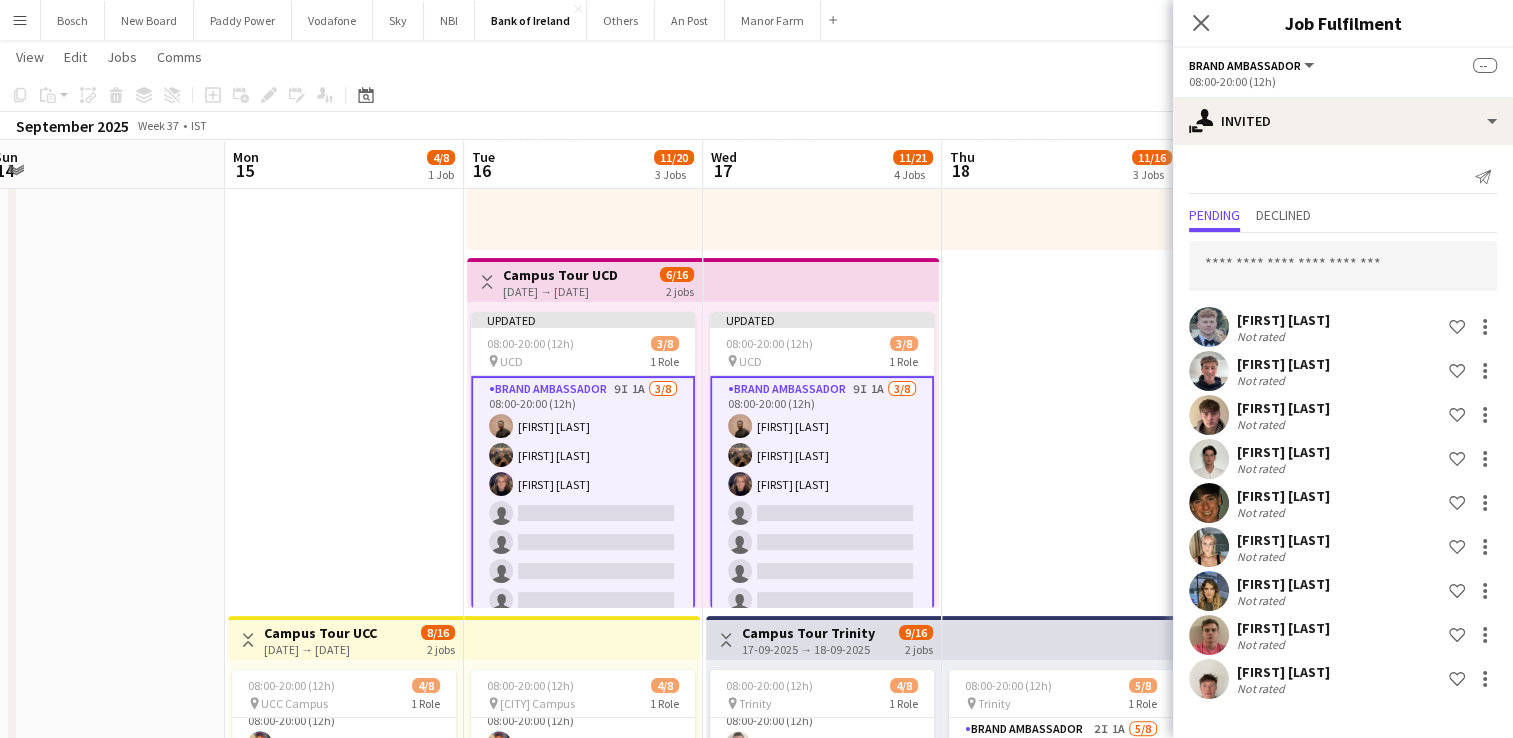 scroll, scrollTop: 0, scrollLeft: 0, axis: both 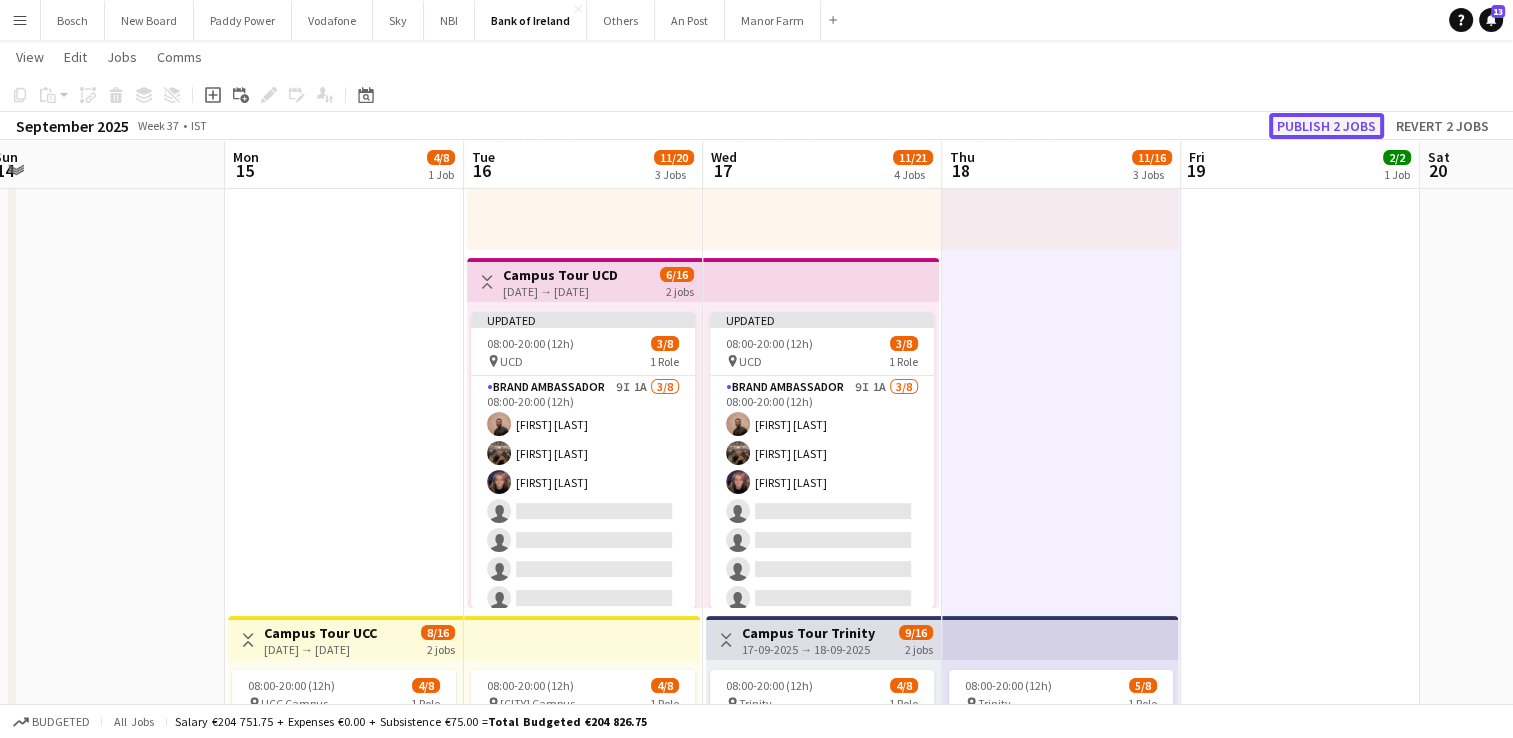 click on "Publish 2 jobs" 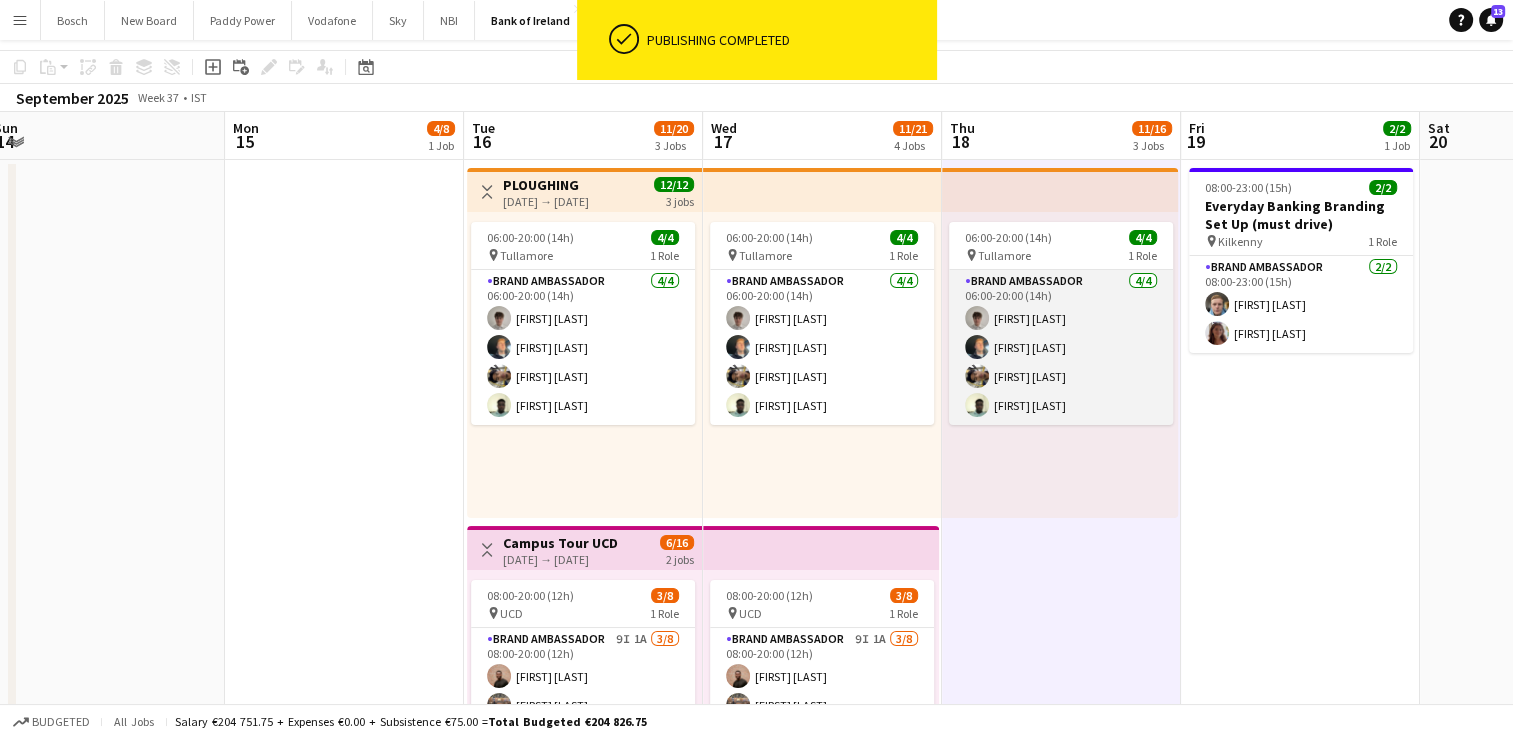 scroll, scrollTop: 10, scrollLeft: 0, axis: vertical 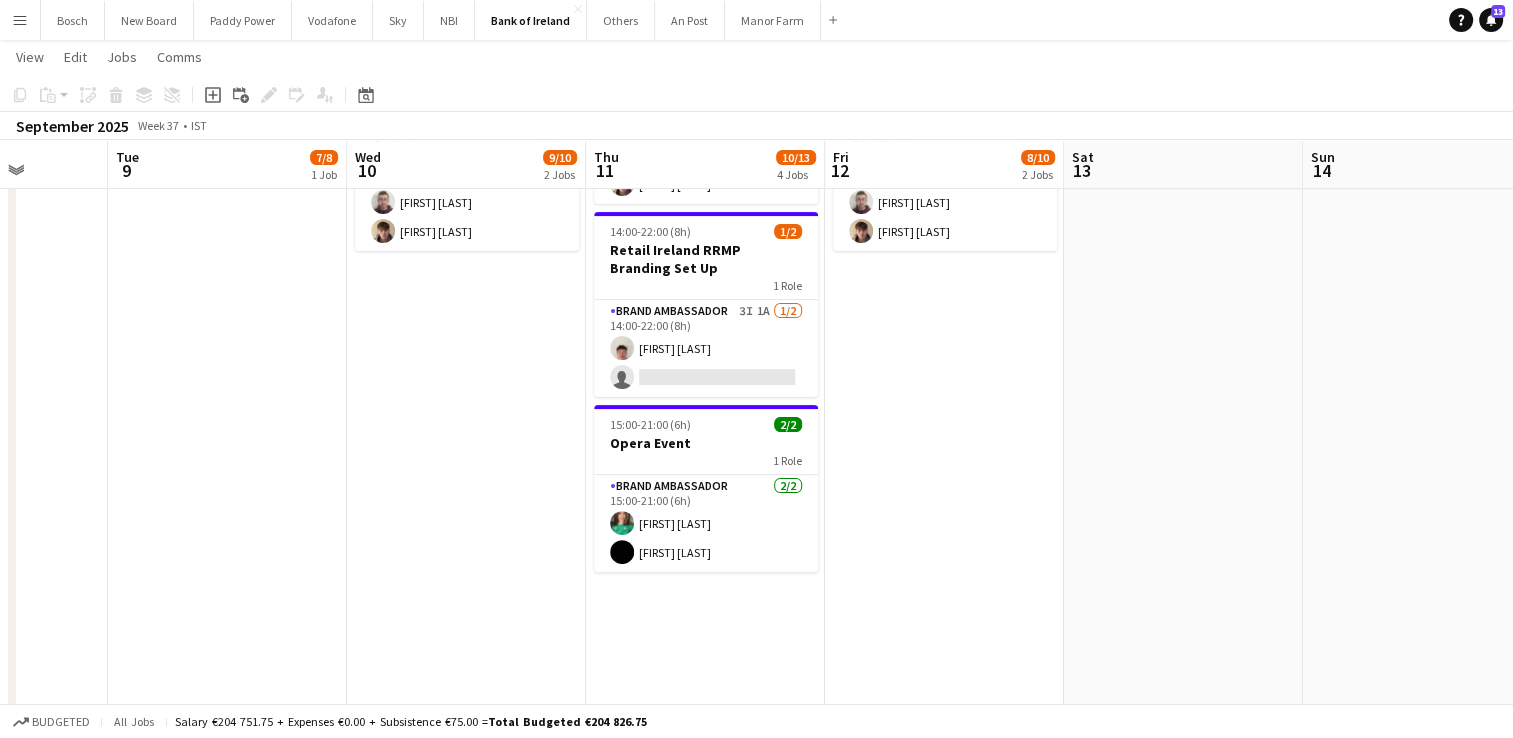 click on "08:00-20:00 (12h)    7/8
pin
UL Capmus   1 Role   Brand Ambassador   4I   1A   7/8   08:00-20:00 (12h)
[FIRST] [LAST] [FIRST] [LAST] [FIRST] [LAST] [FIRST] [LAST] [FIRST] [LAST] [FIRST] [LAST] [FIRST] [LAST]
single-neutral-actions
14:00-22:00 (8h)    2/2   Enterprise Services Branding Set Up
pin
The RDS   1 Role   Brand Ambassador   2/2   14:00-22:00 (8h)
[FIRST] [LAST] [FIRST] [LAST]" at bounding box center (466, 374) 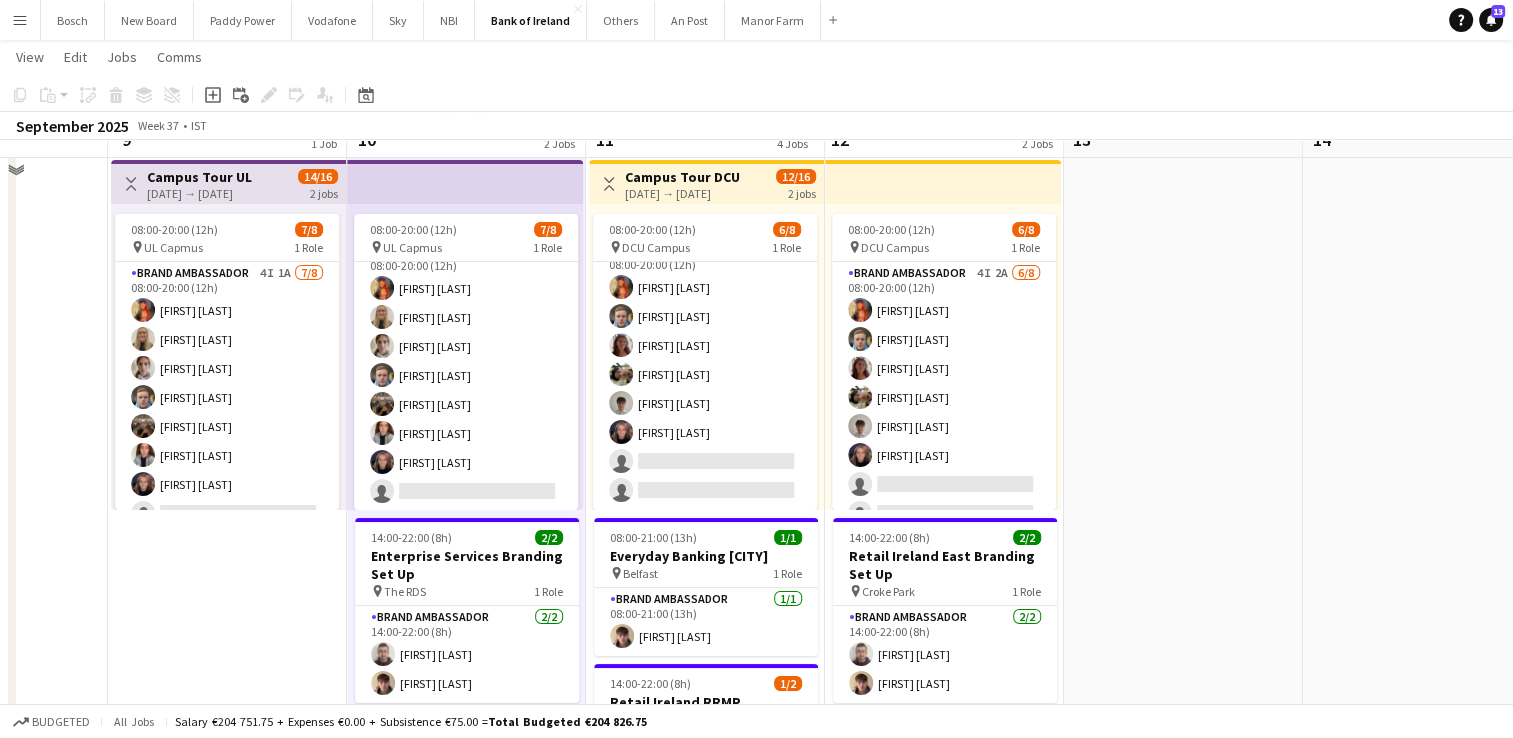 scroll, scrollTop: 7, scrollLeft: 0, axis: vertical 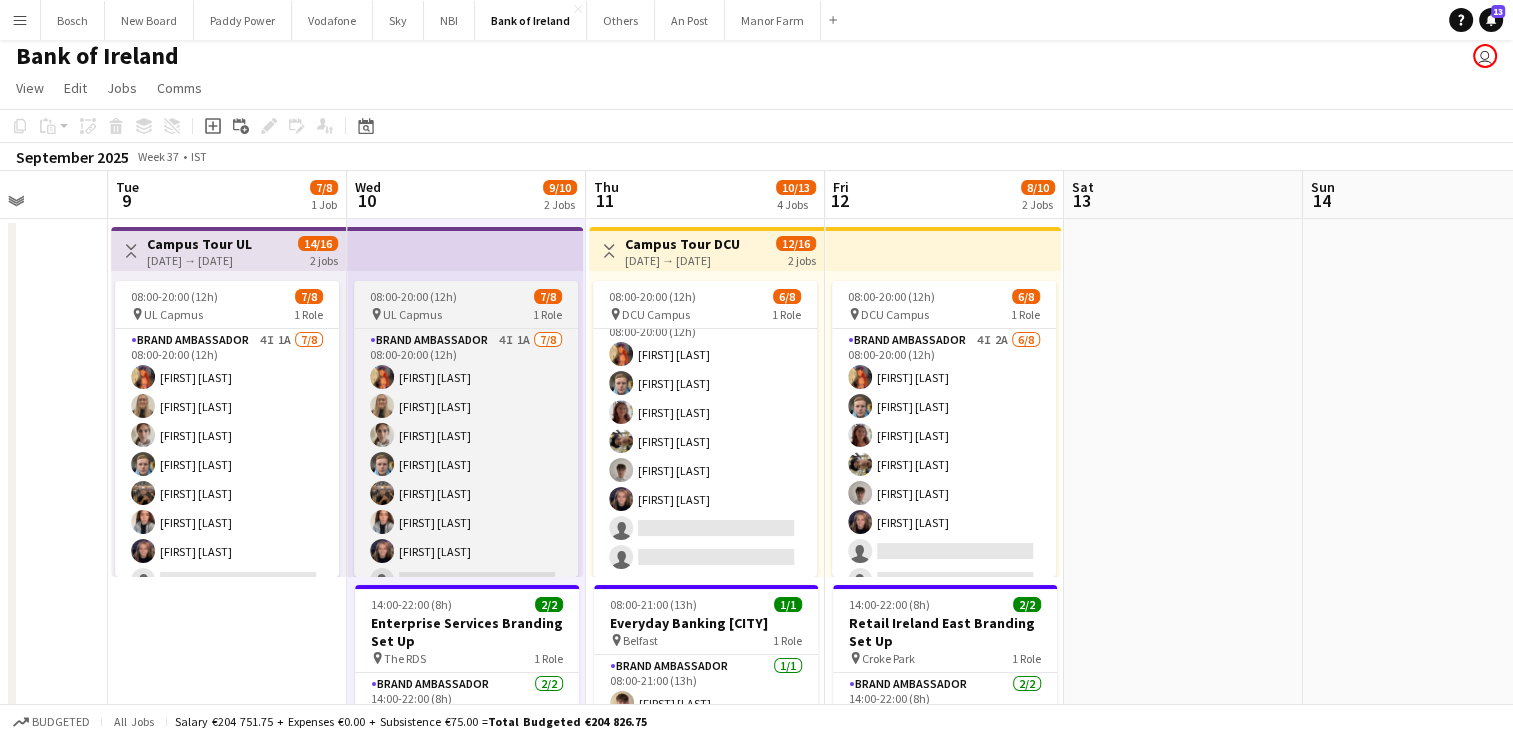 click on "UL Capmus" at bounding box center [412, 314] 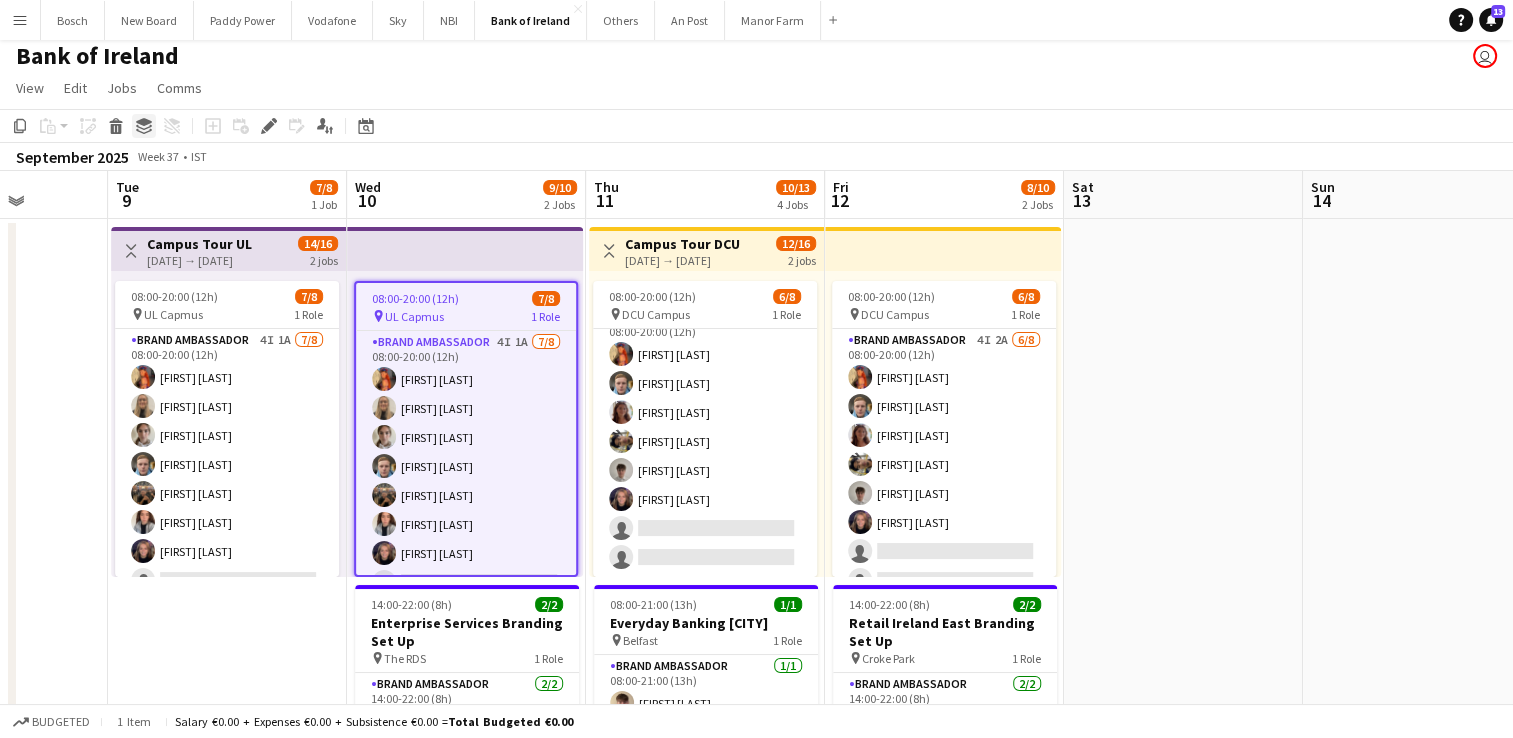 click 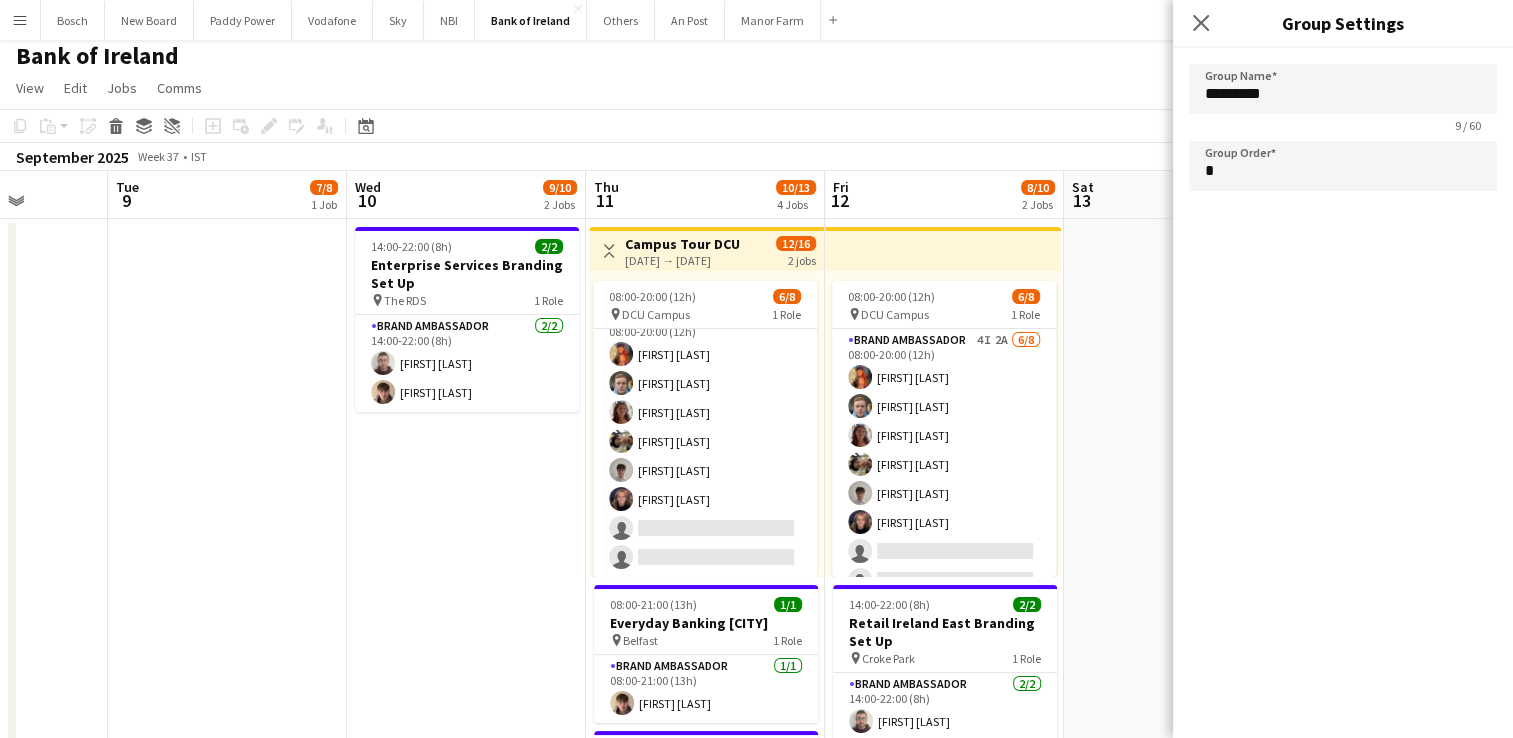 click on "14:00-22:00 (8h)    2/2   Enterprise Services Branding Set Up
pin
The RDS   1 Role   Brand Ambassador   2/2   14:00-22:00 (8h)
[FIRST] [LAST] [FIRST] [LAST]" at bounding box center [466, 893] 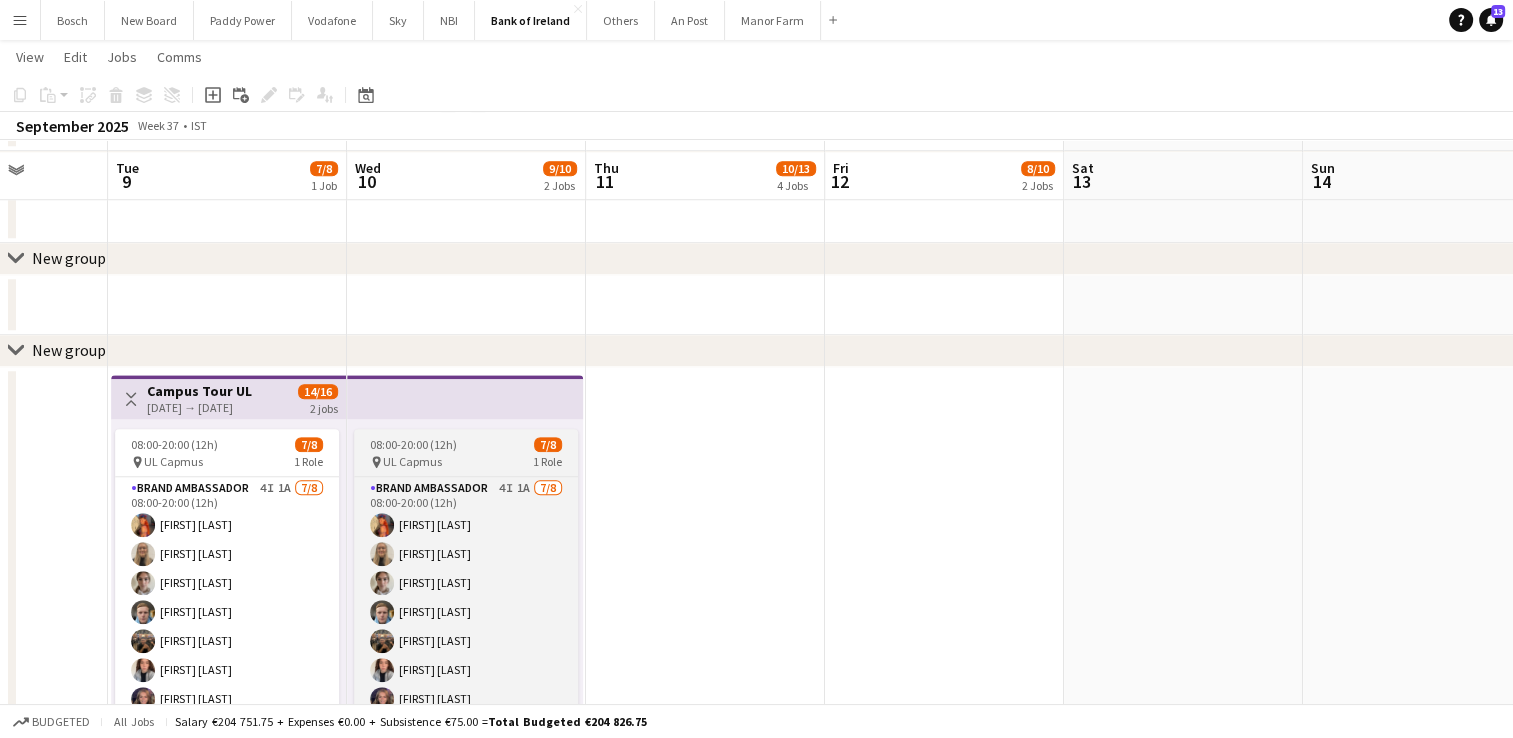 scroll, scrollTop: 1818, scrollLeft: 0, axis: vertical 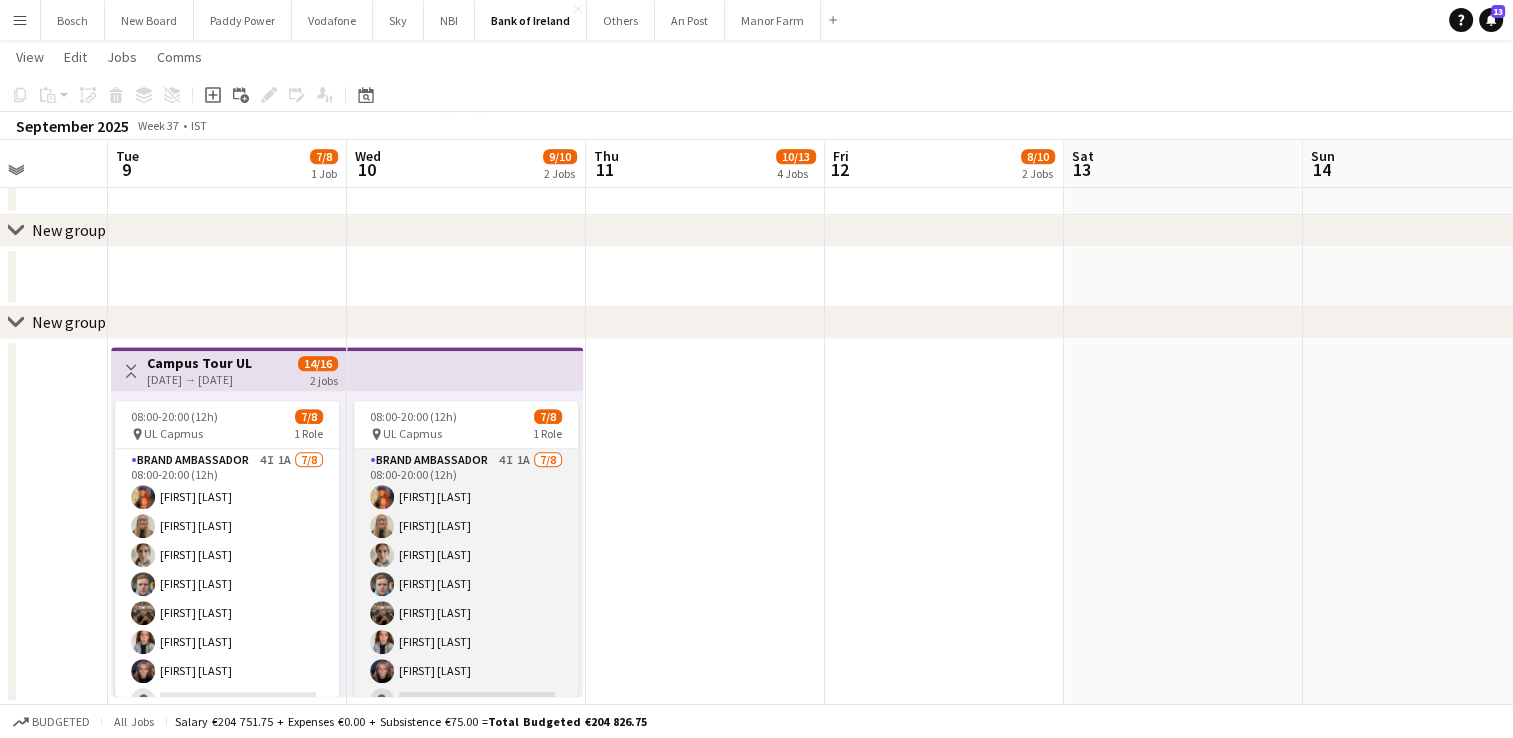 click on "Brand Ambassador   4I   1A   7/8   08:00-20:00 (12h)
[FIRST] [LAST] [FIRST] [LAST] [FIRST] [LAST] [FIRST] [LAST] [FIRST] [LAST] [FIRST] [LAST]
single-neutral-actions" at bounding box center [466, 584] 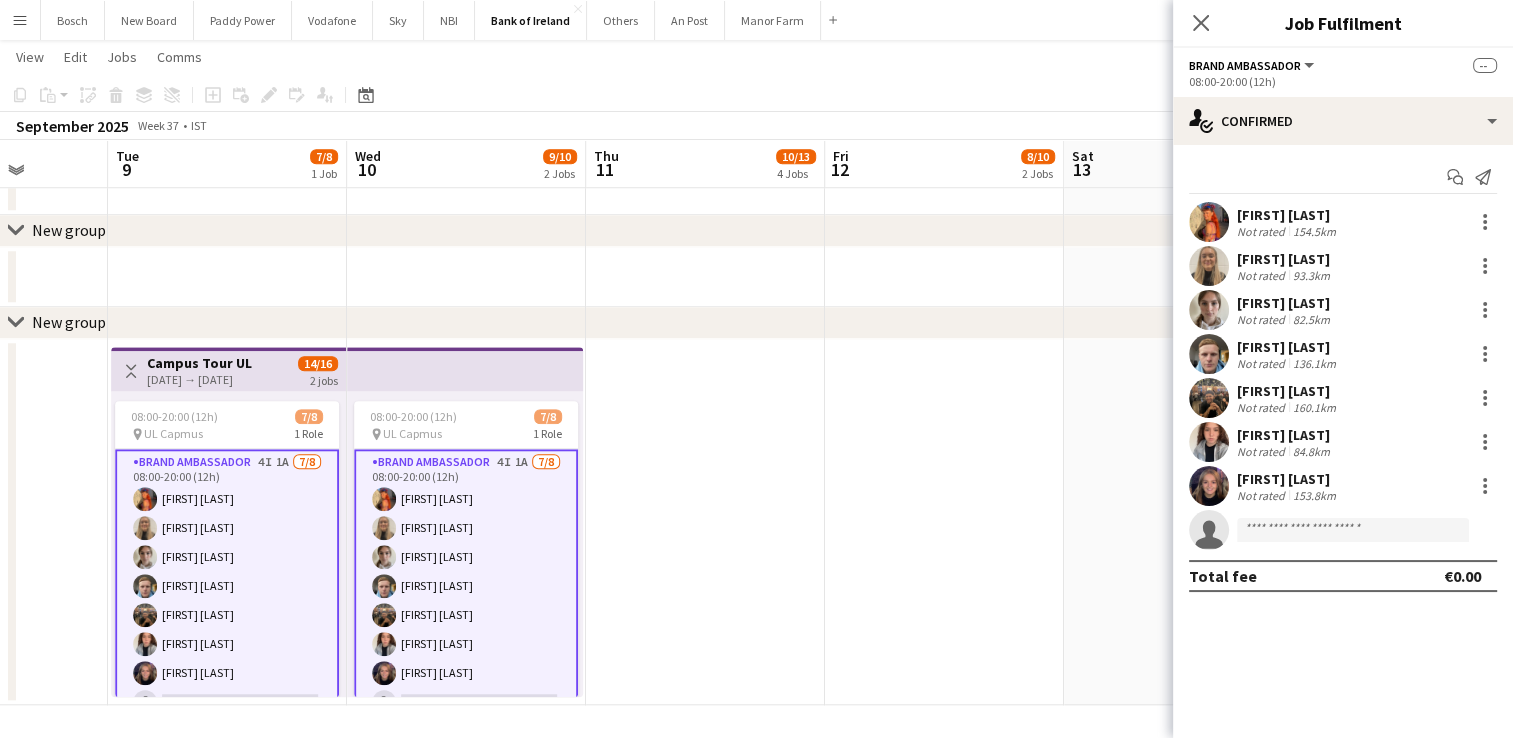 click at bounding box center [705, 522] 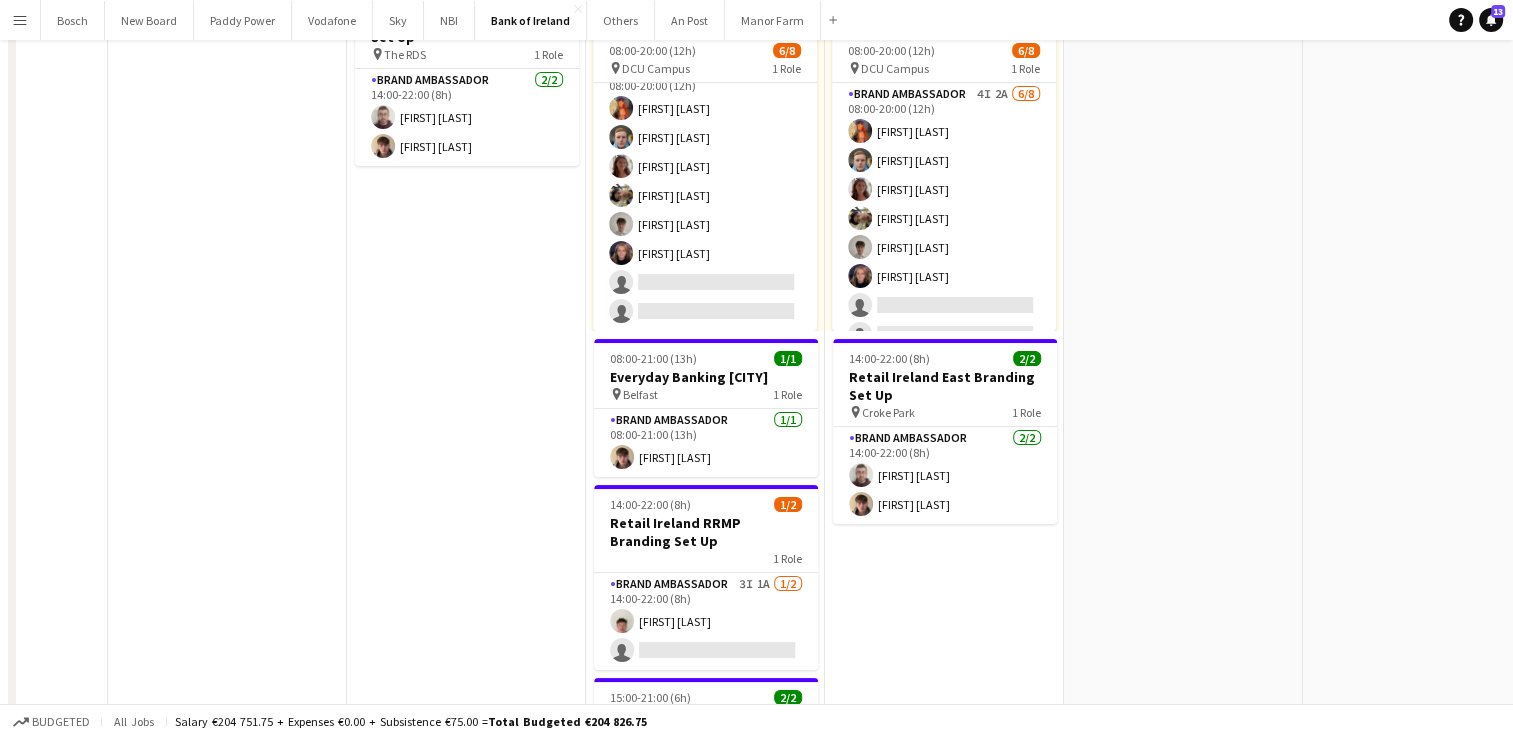 scroll, scrollTop: 0, scrollLeft: 0, axis: both 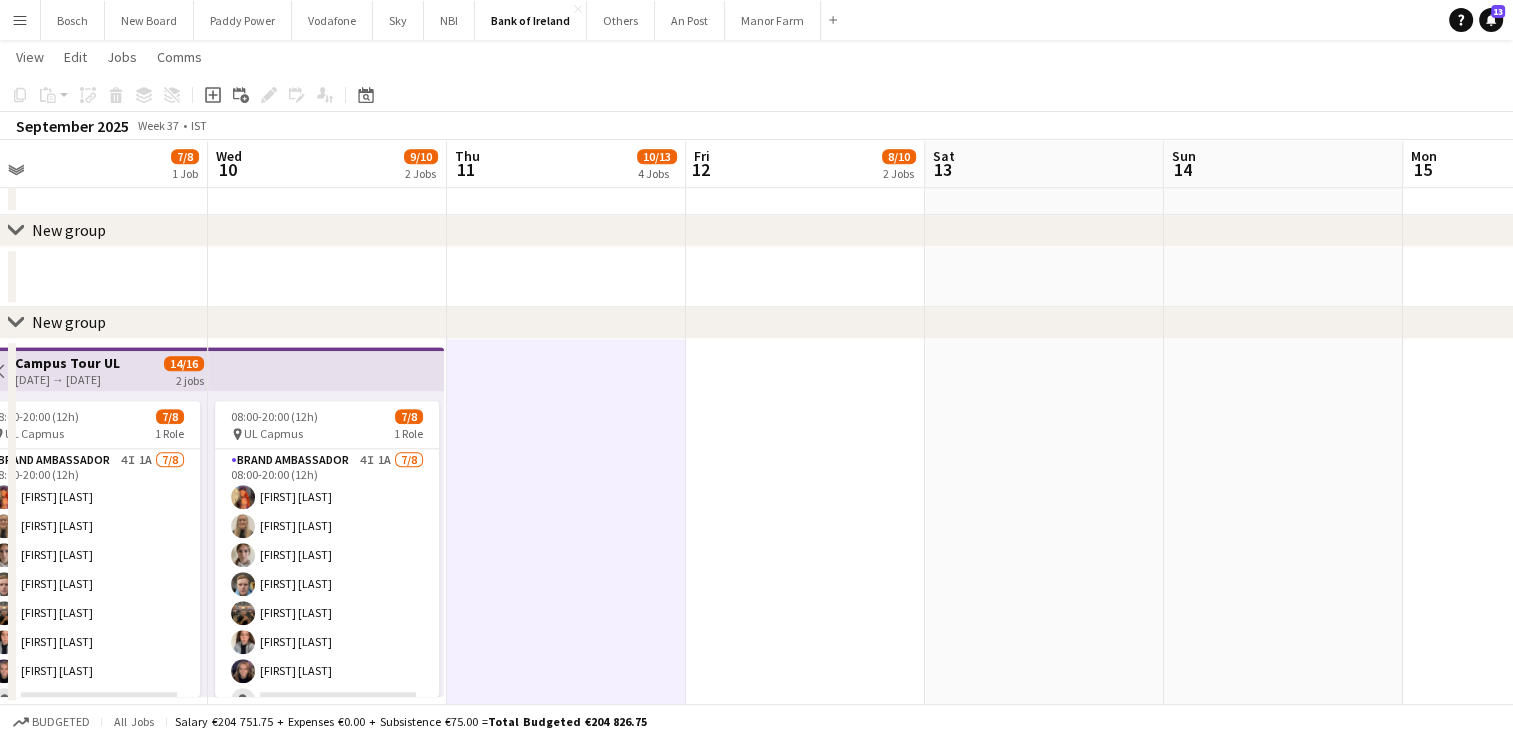 drag, startPoint x: 364, startPoint y: 552, endPoint x: 381, endPoint y: 359, distance: 193.74725 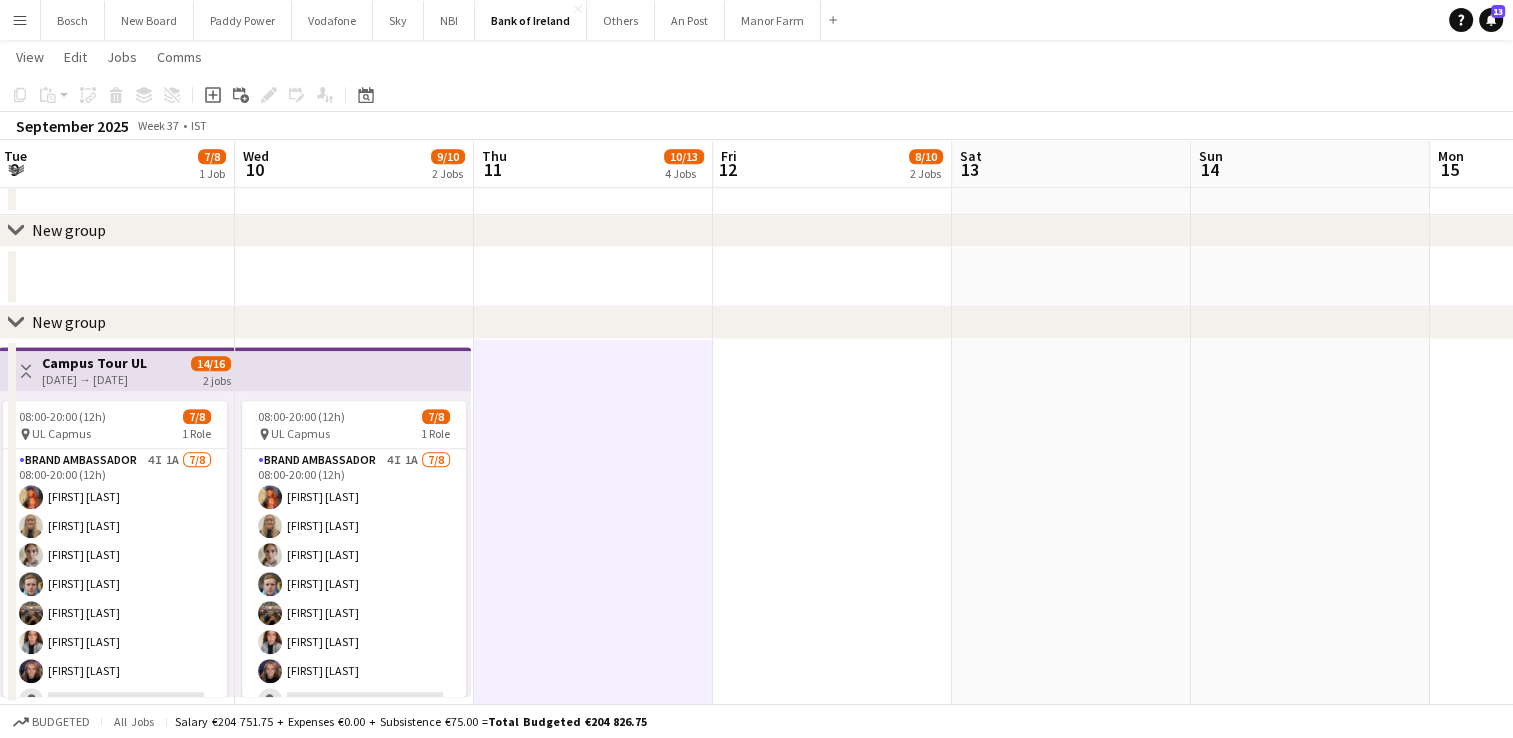 drag, startPoint x: 355, startPoint y: 366, endPoint x: 382, endPoint y: 271, distance: 98.762344 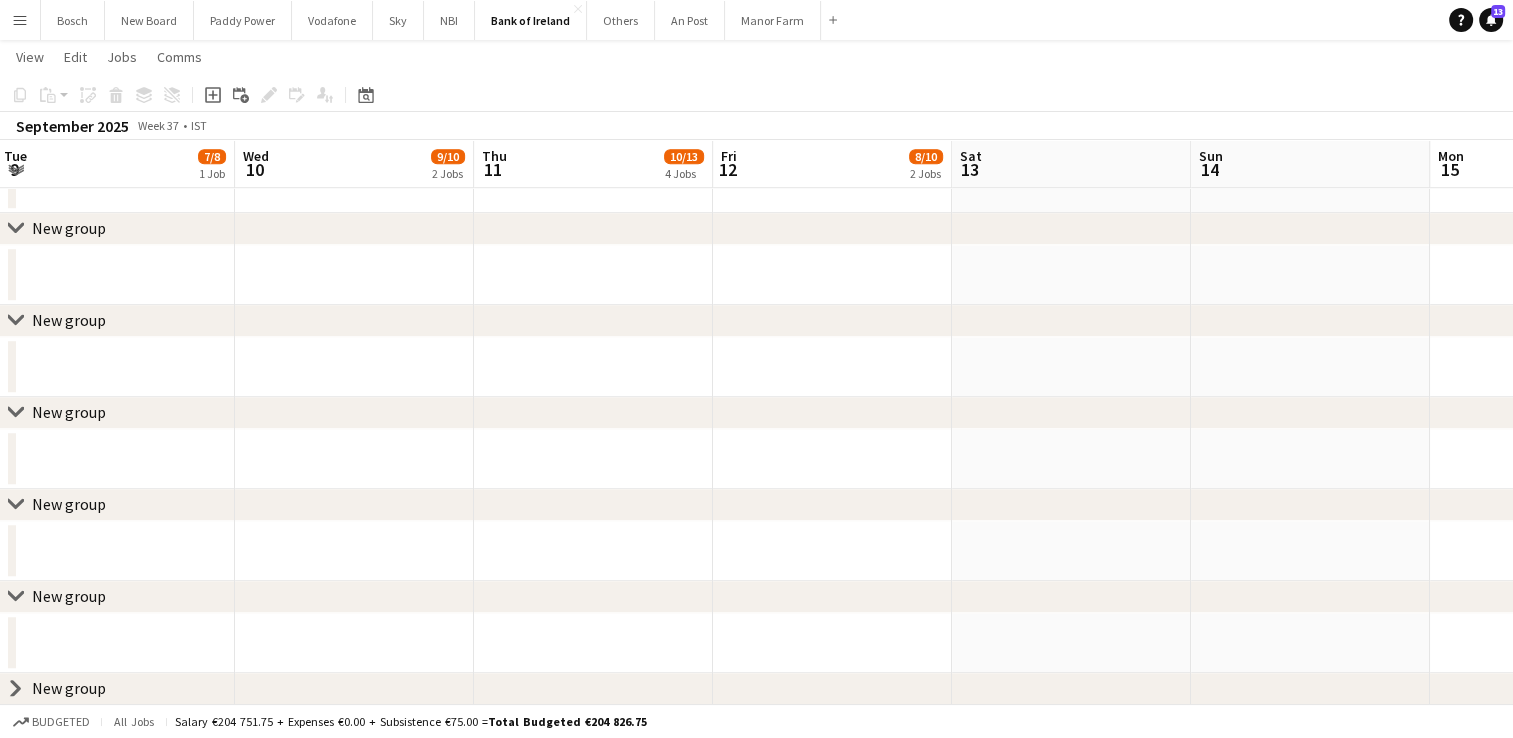 click on "chevron-right
New group" 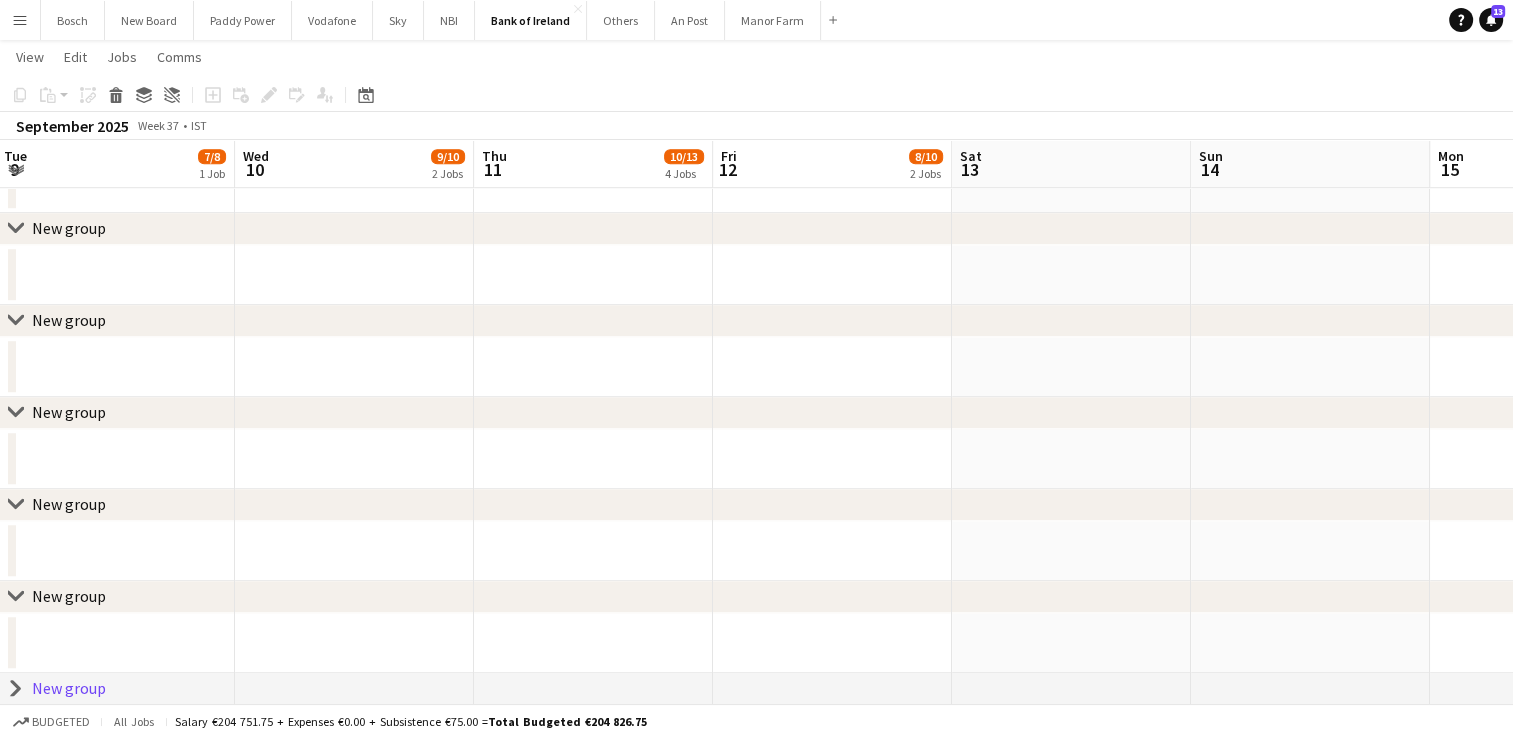 click 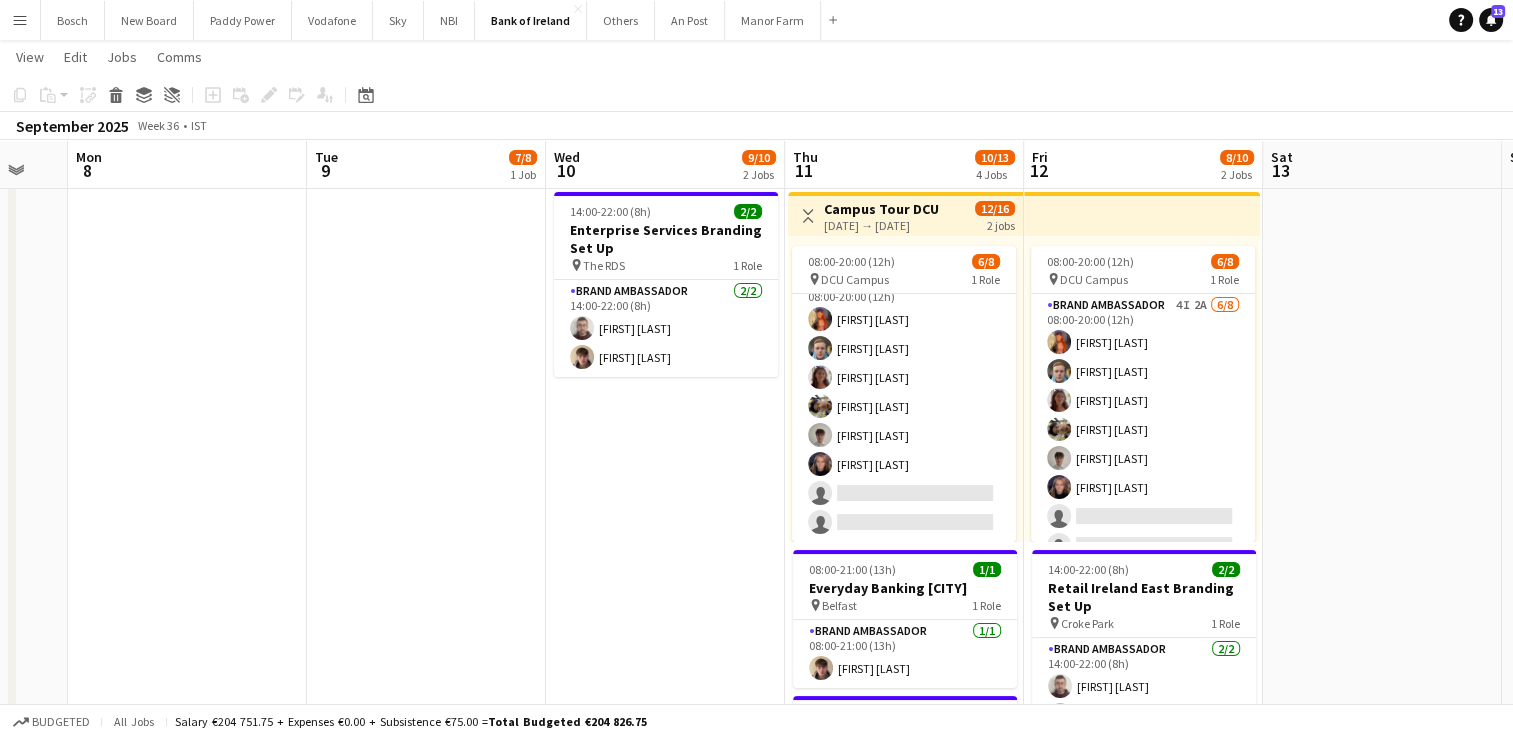 click on "14:00-22:00 (8h)    2/2   Enterprise Services Branding Set Up
pin
The RDS   1 Role   Brand Ambassador   2/2   14:00-22:00 (8h)
[FIRST] [LAST] [FIRST] [LAST]" at bounding box center (665, 858) 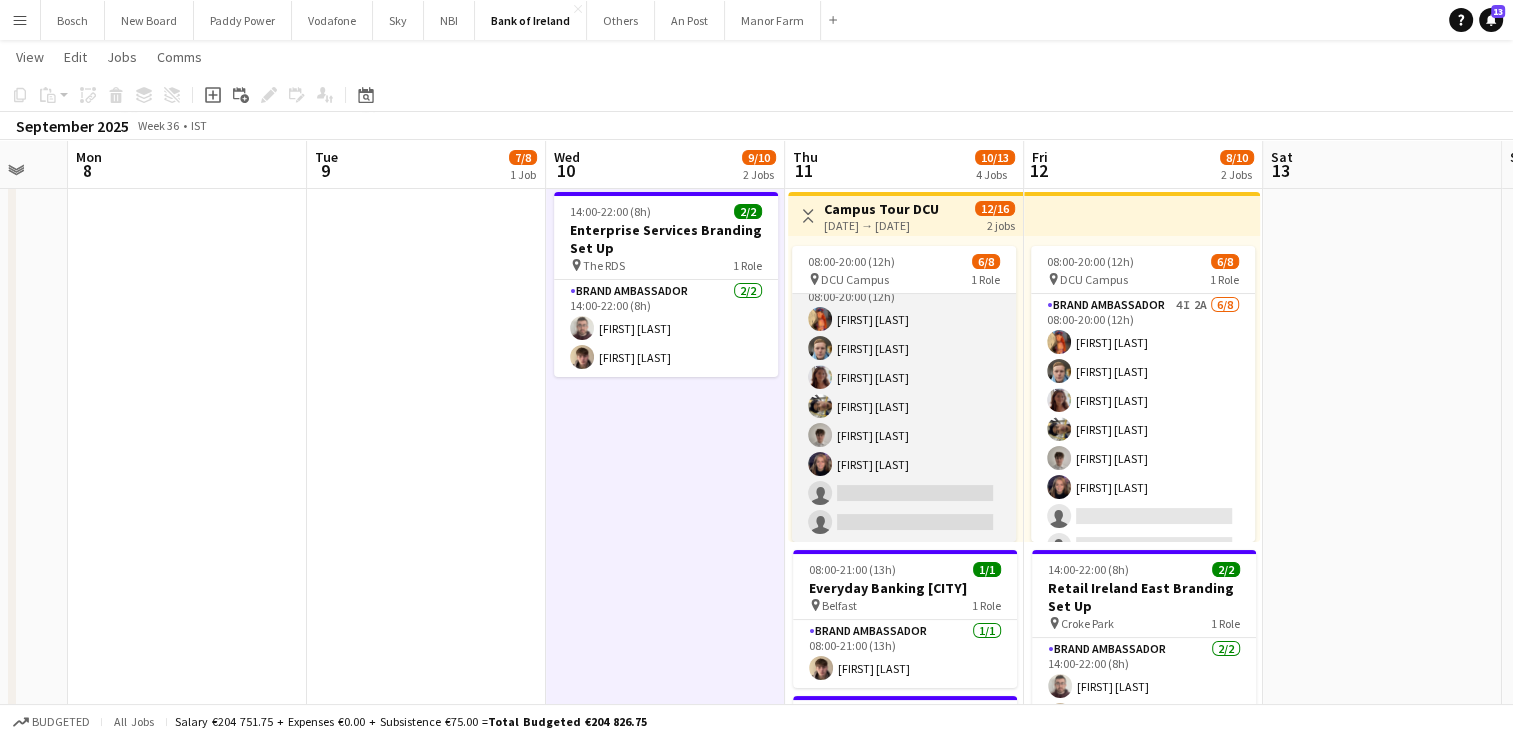 click at bounding box center (820, 348) 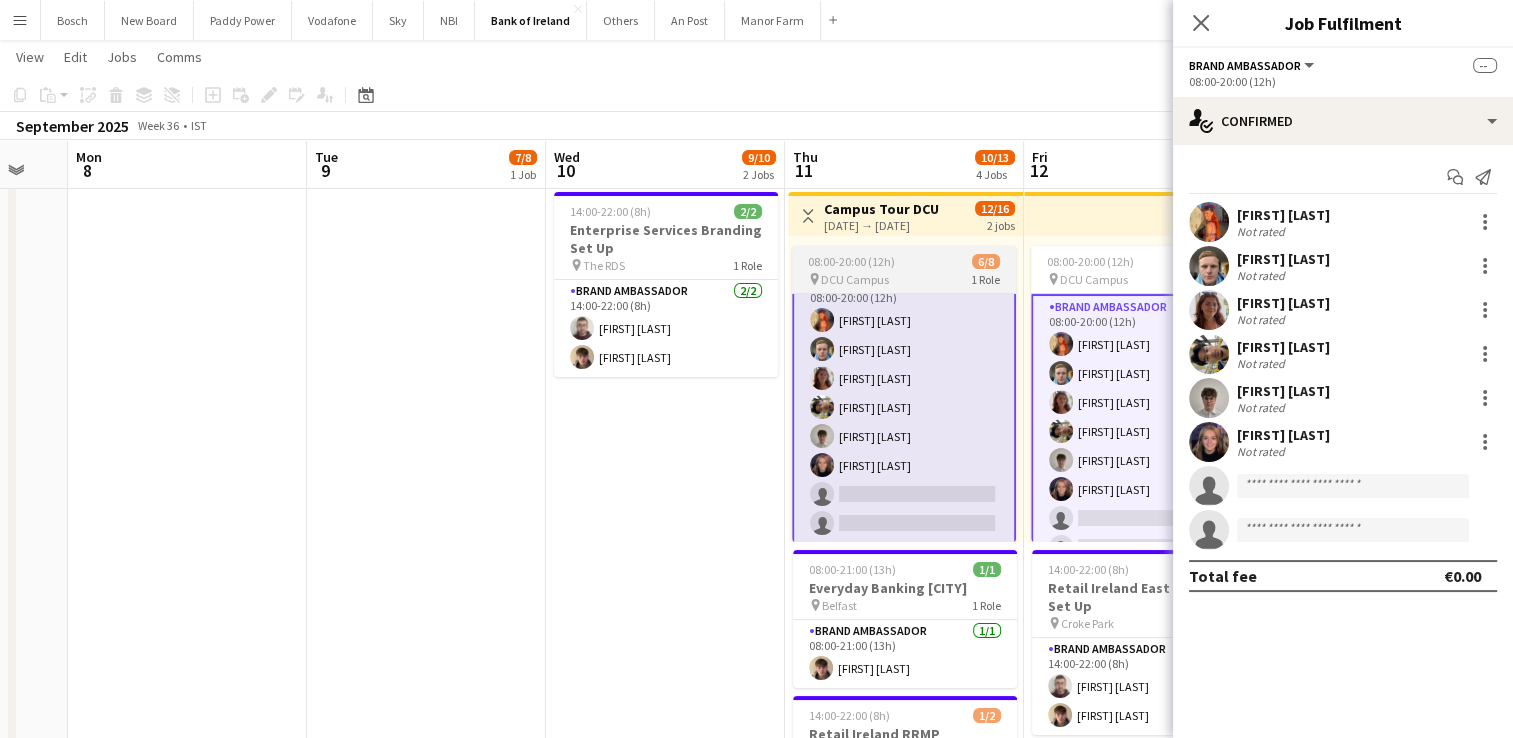 click on "08:00-20:00 (12h)" at bounding box center (851, 261) 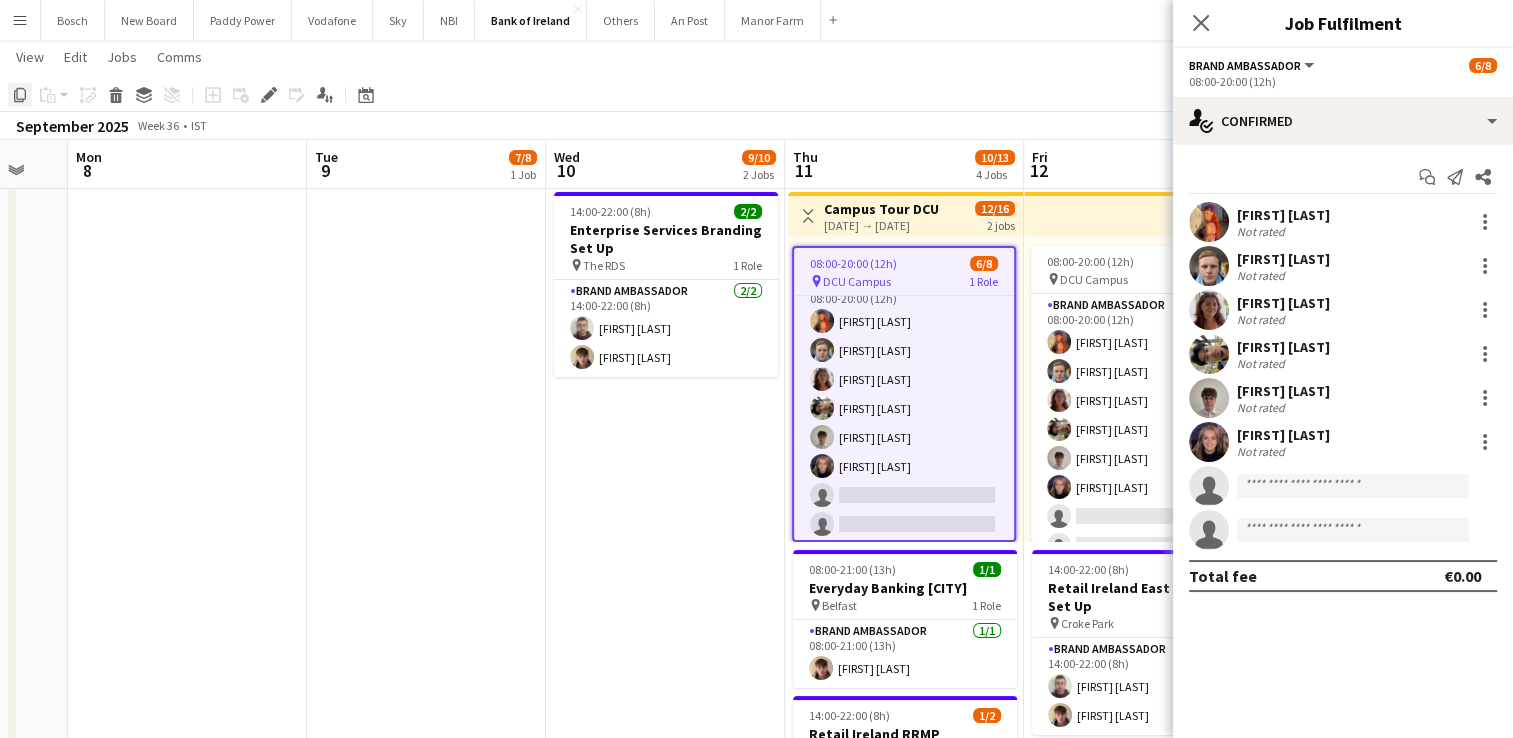 click on "Copy" 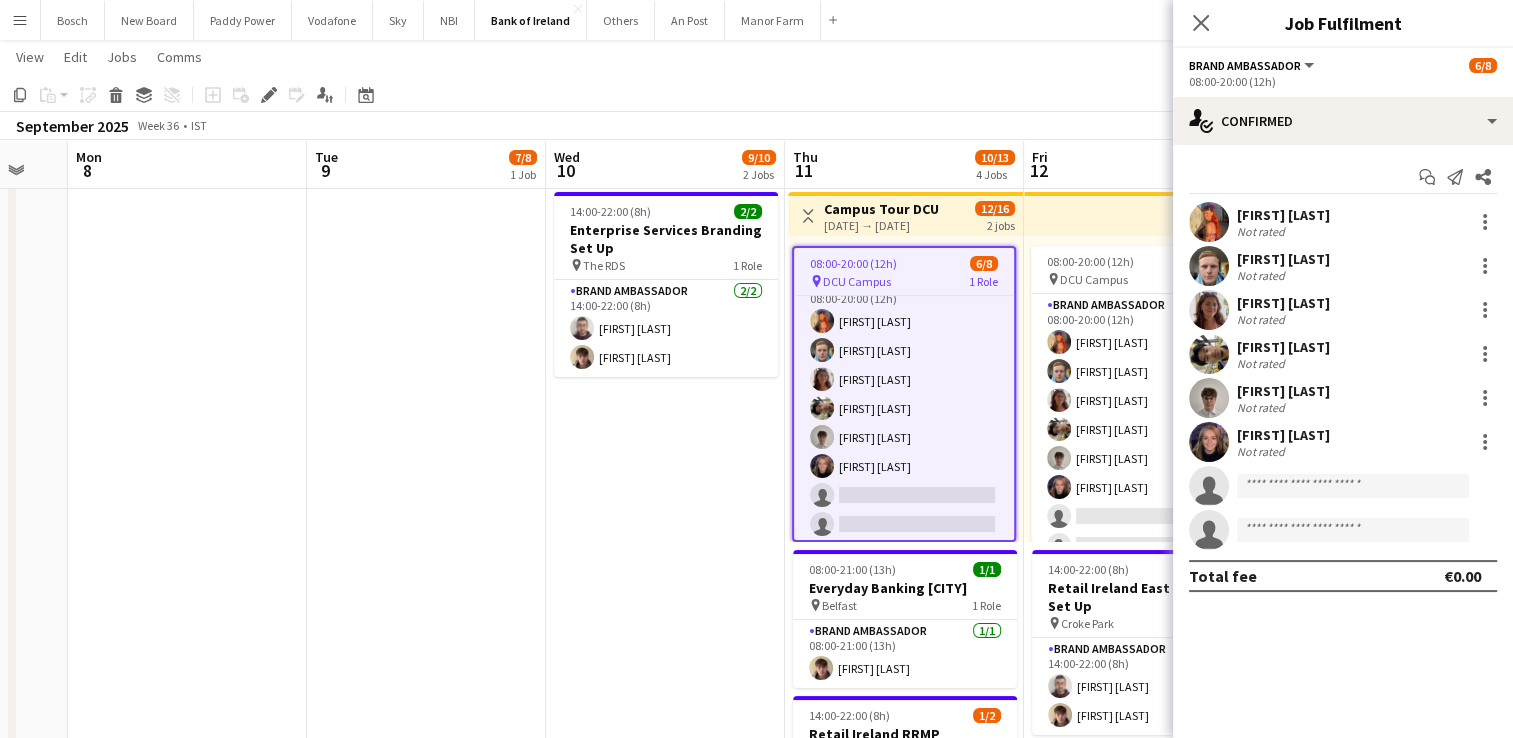 click on "14:00-22:00 (8h)    2/2   Enterprise Services Branding Set Up
pin
The RDS   1 Role   Brand Ambassador   2/2   14:00-22:00 (8h)
[FIRST] [LAST] [FIRST] [LAST]" at bounding box center (665, 858) 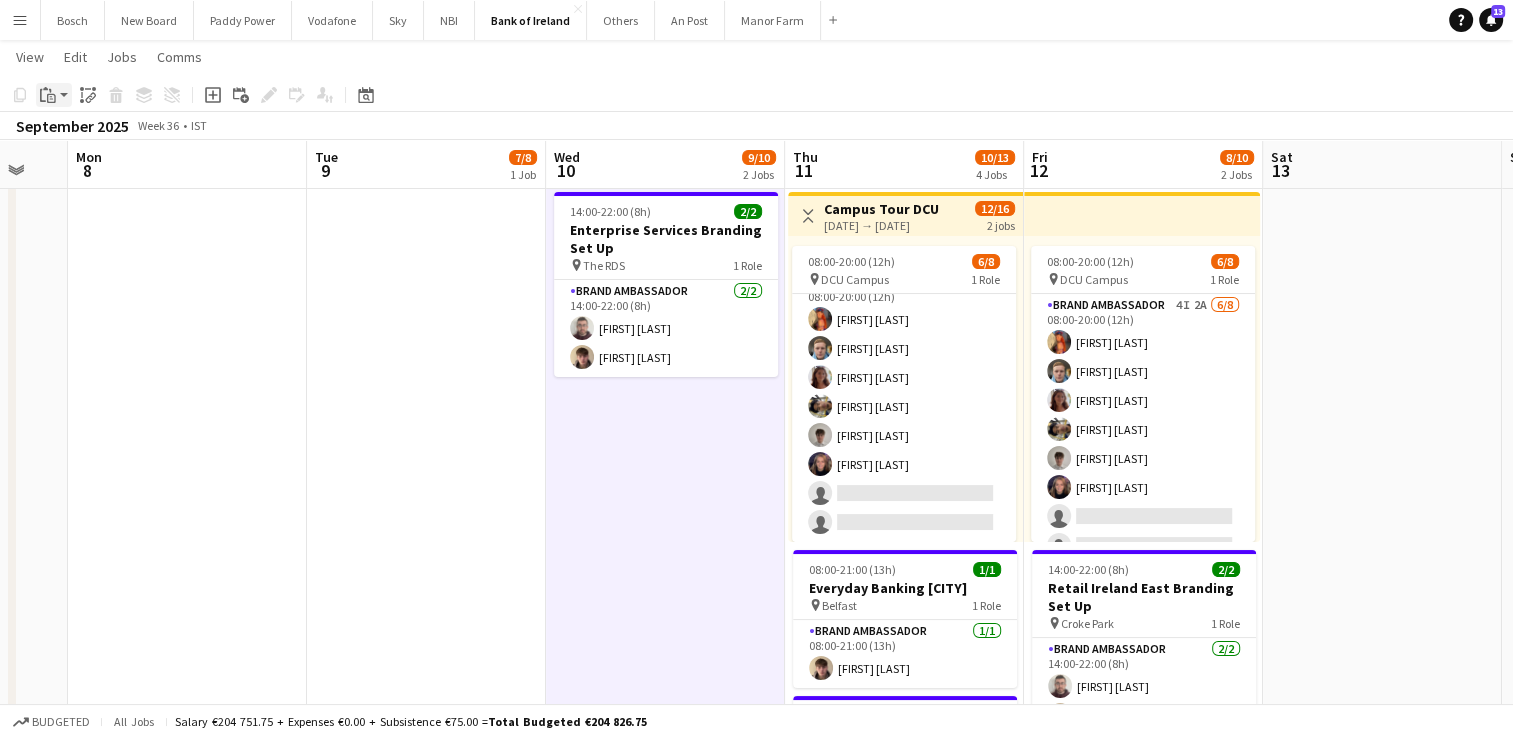 click on "Paste" 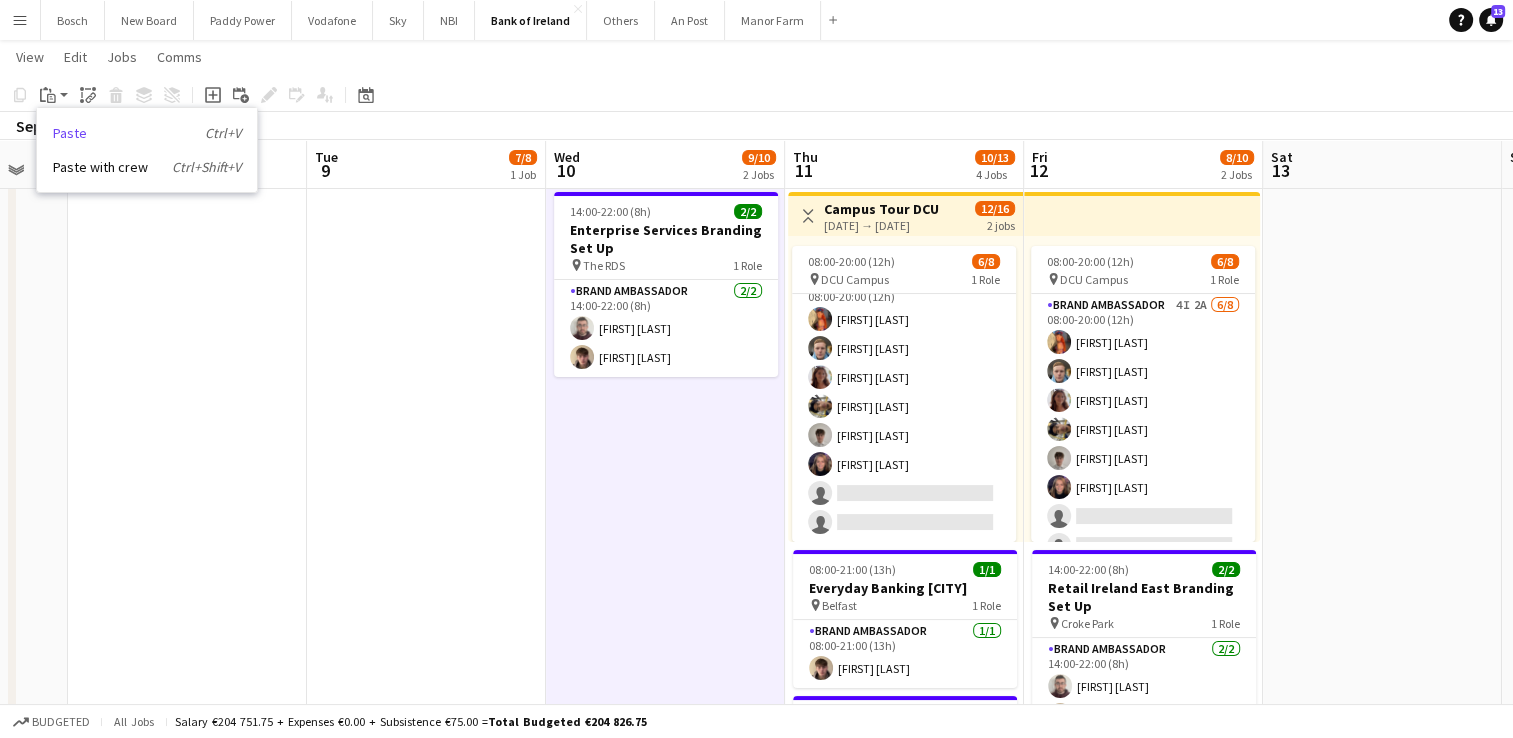 click on "Paste   Ctrl+V" at bounding box center (147, 133) 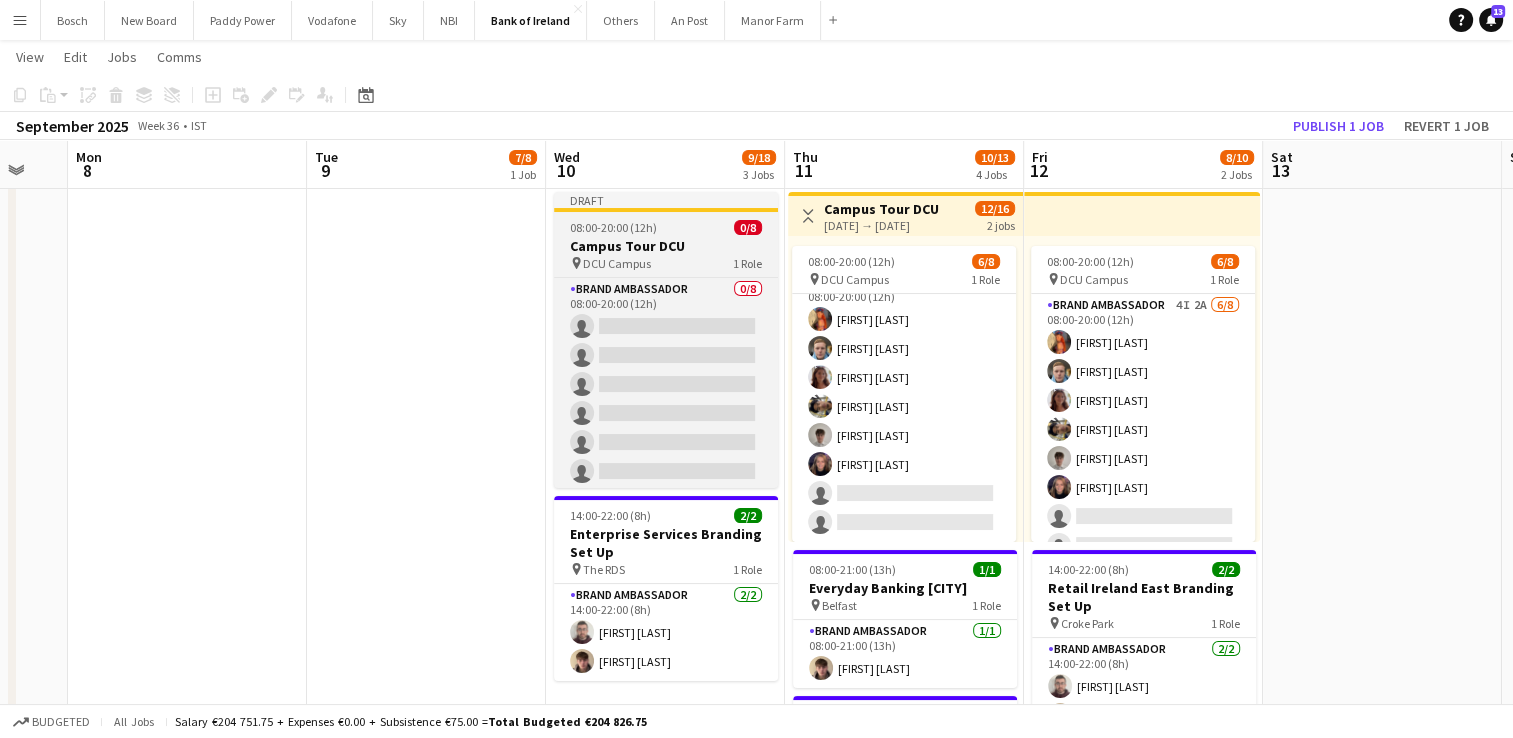 click on "Draft   08:00-20:00 (12h)    0/8   Campus Tour [CITY]
pin
[CITY] Campus   1 Role   Brand Ambassador   0/8   08:00-20:00 (12h)
single-neutral-actions
single-neutral-actions
single-neutral-actions
single-neutral-actions
single-neutral-actions
single-neutral-actions
single-neutral-actions
single-neutral-actions
single-neutral-actions" at bounding box center [666, 340] 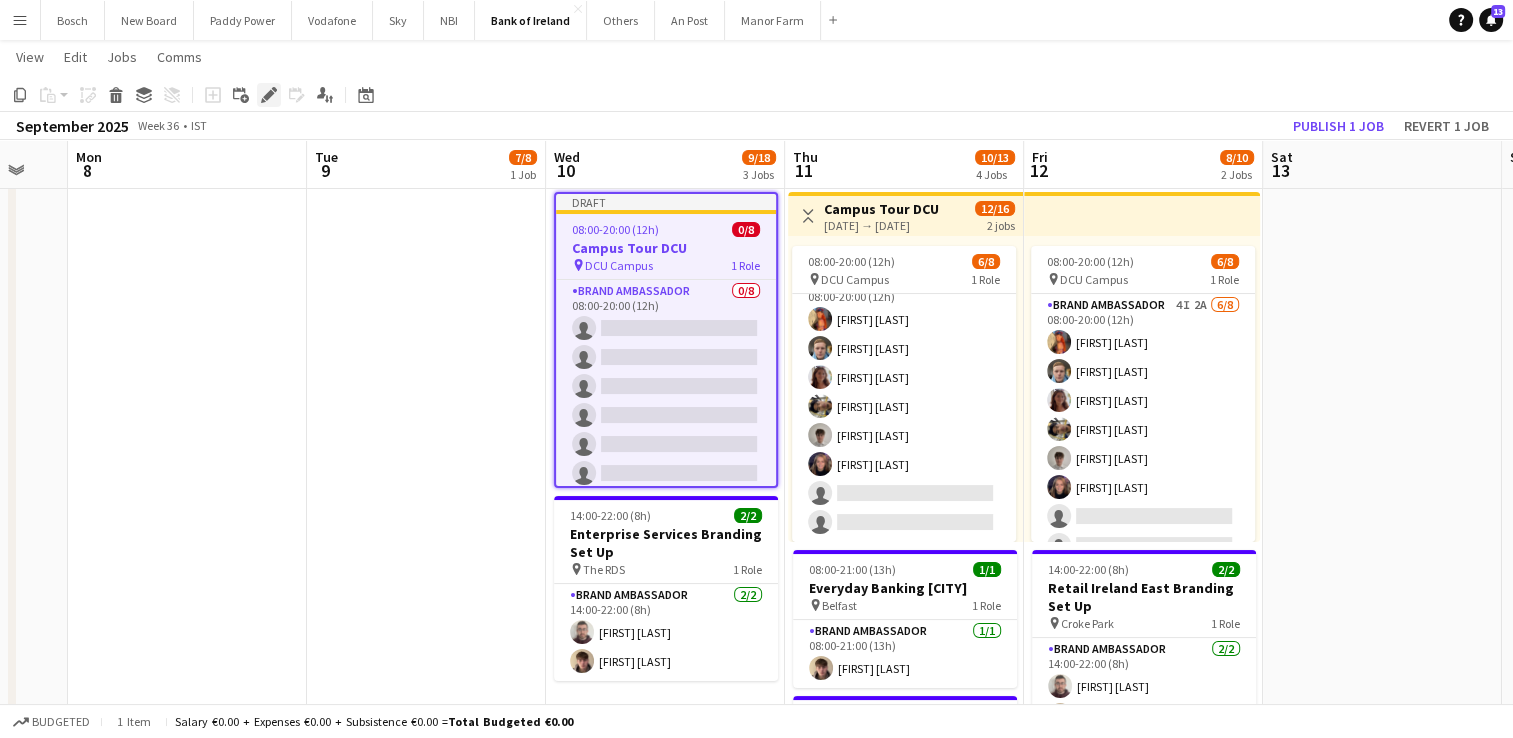 click on "Edit" 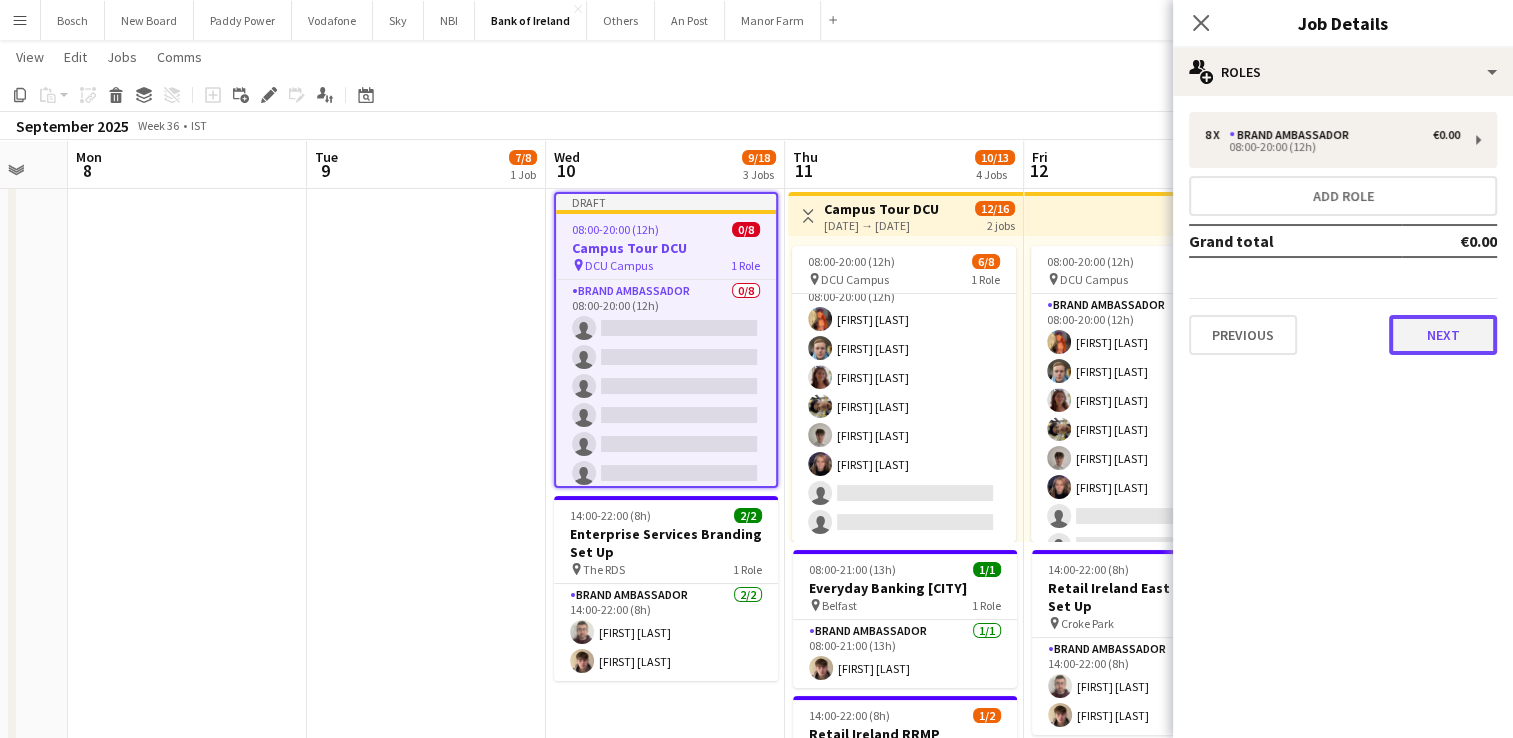 click on "Next" at bounding box center (1443, 335) 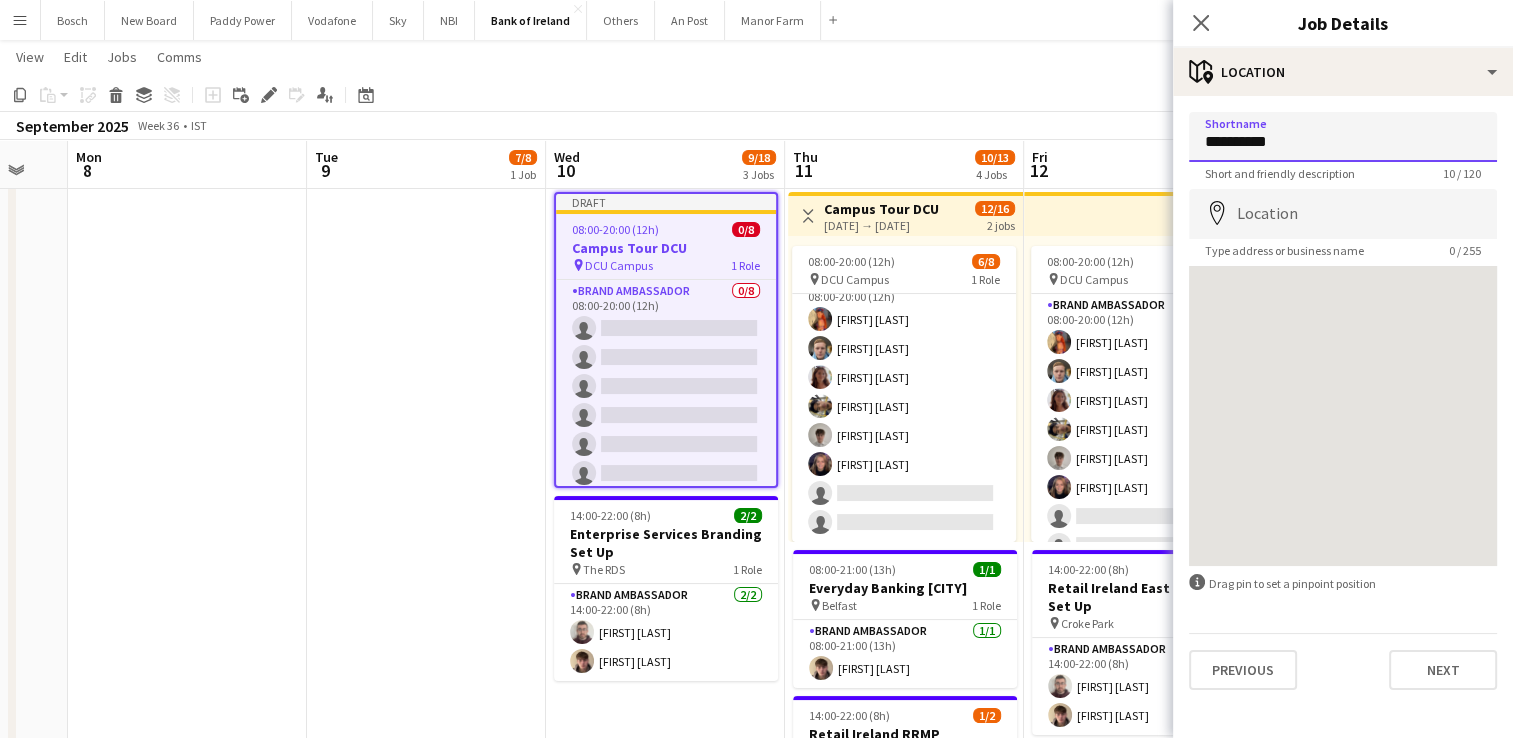 click on "**********" at bounding box center [1343, 137] 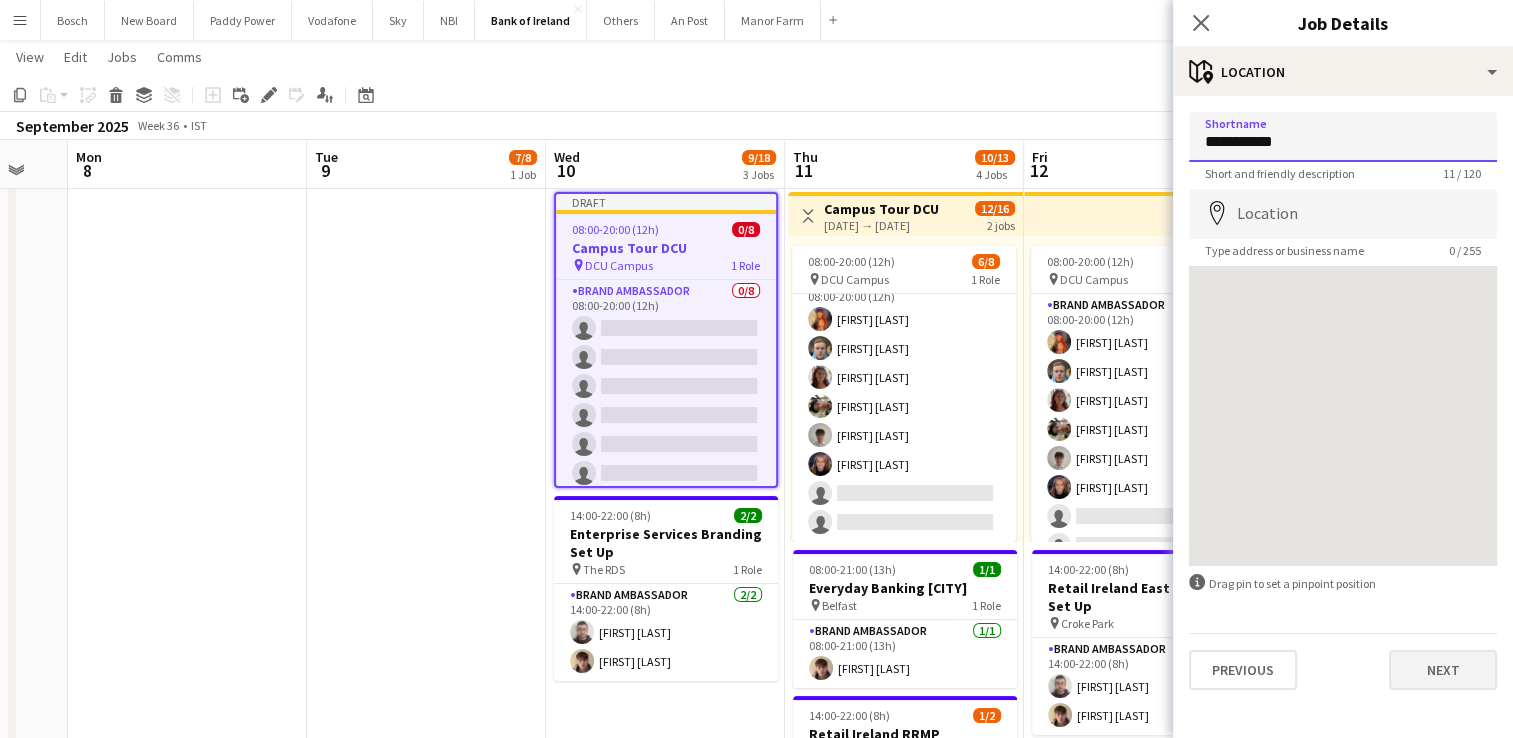type on "**********" 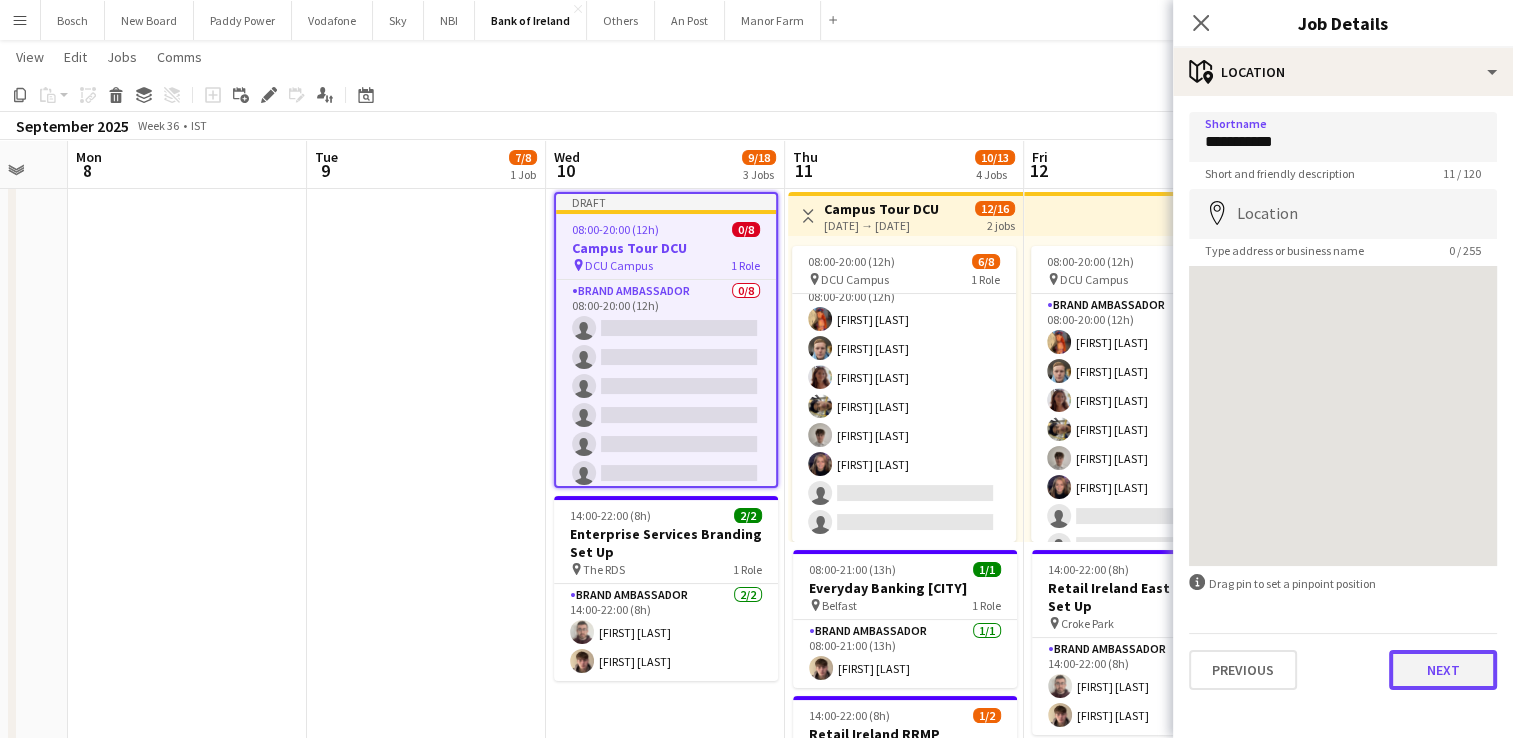 click on "Next" at bounding box center (1443, 670) 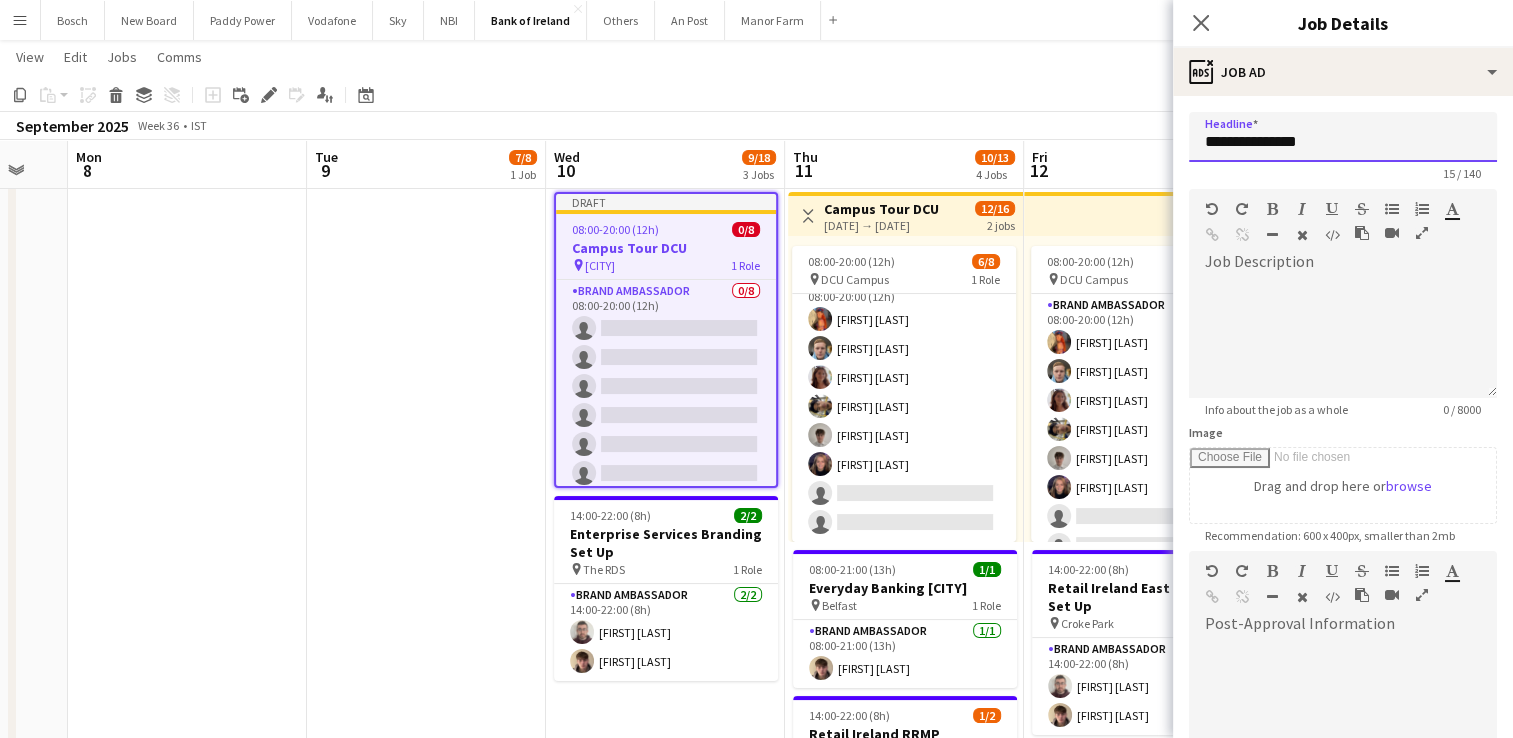 click on "**********" at bounding box center (1343, 137) 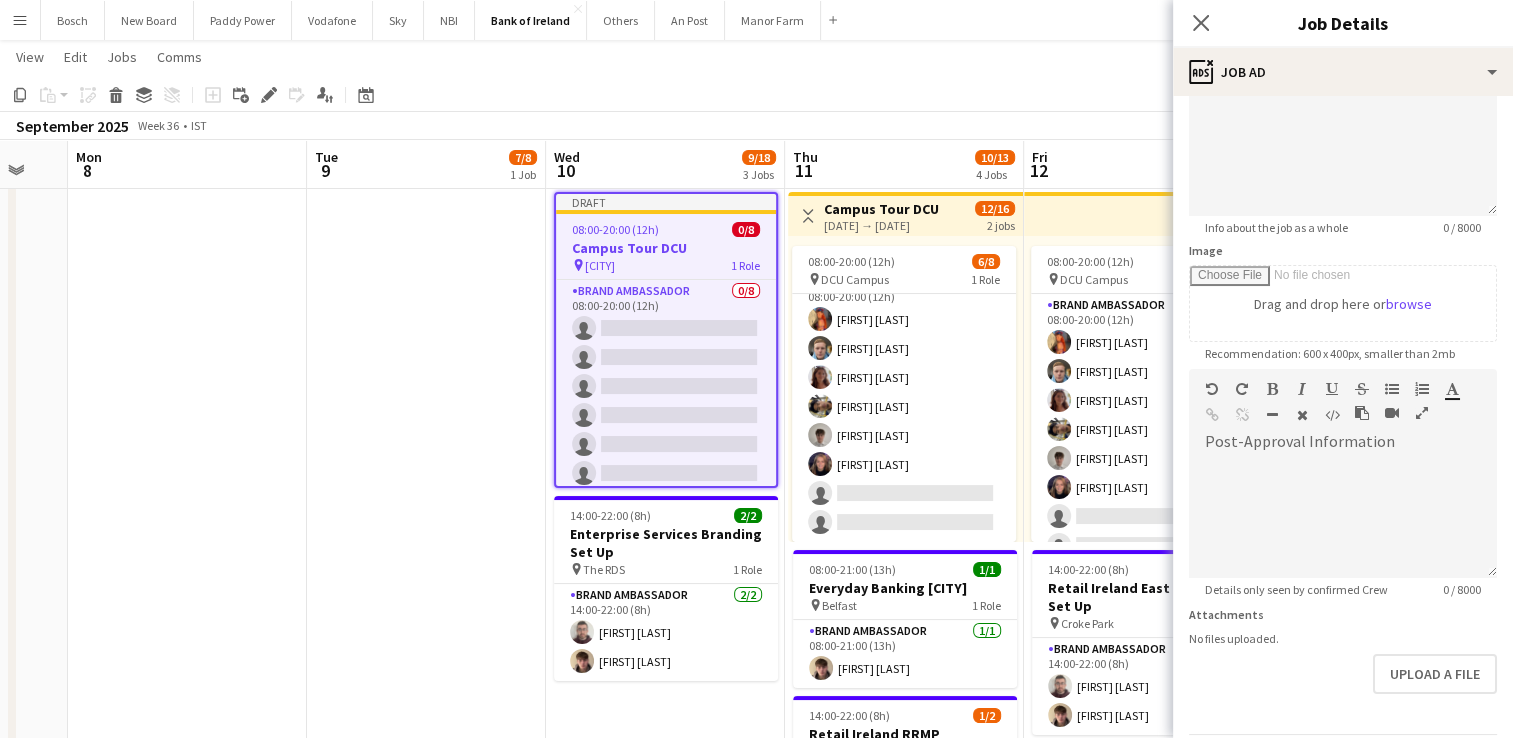 scroll, scrollTop: 248, scrollLeft: 0, axis: vertical 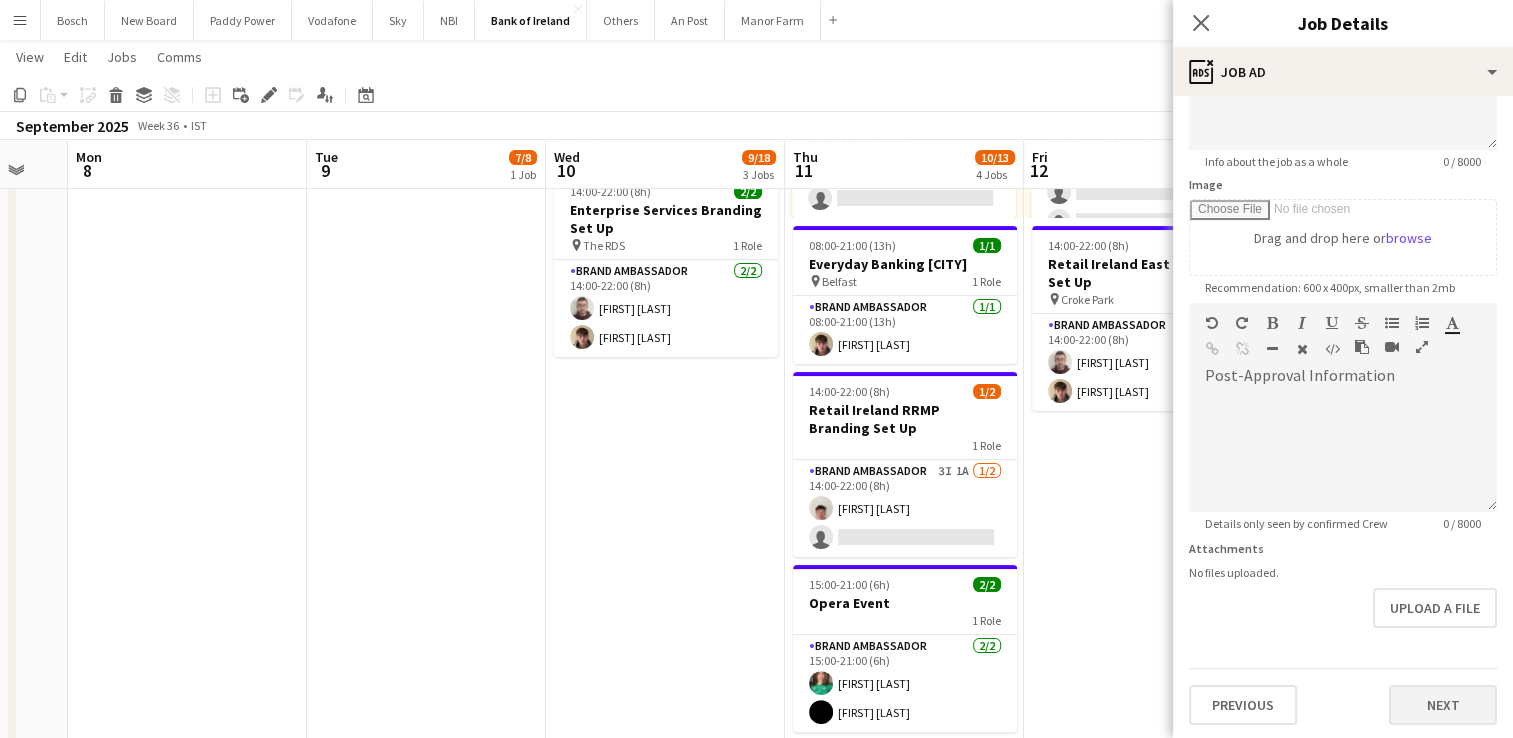 type on "**********" 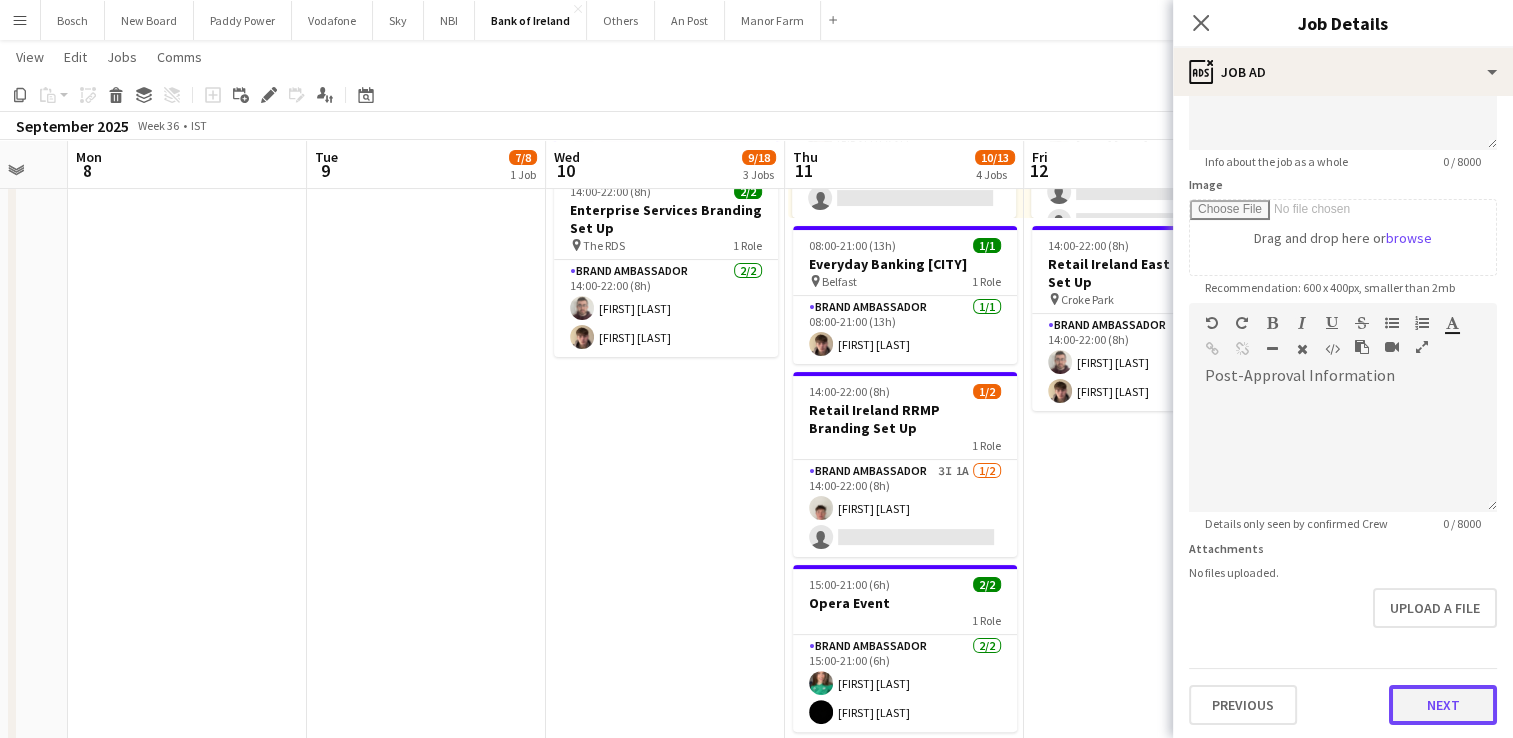 click on "Next" at bounding box center [1443, 705] 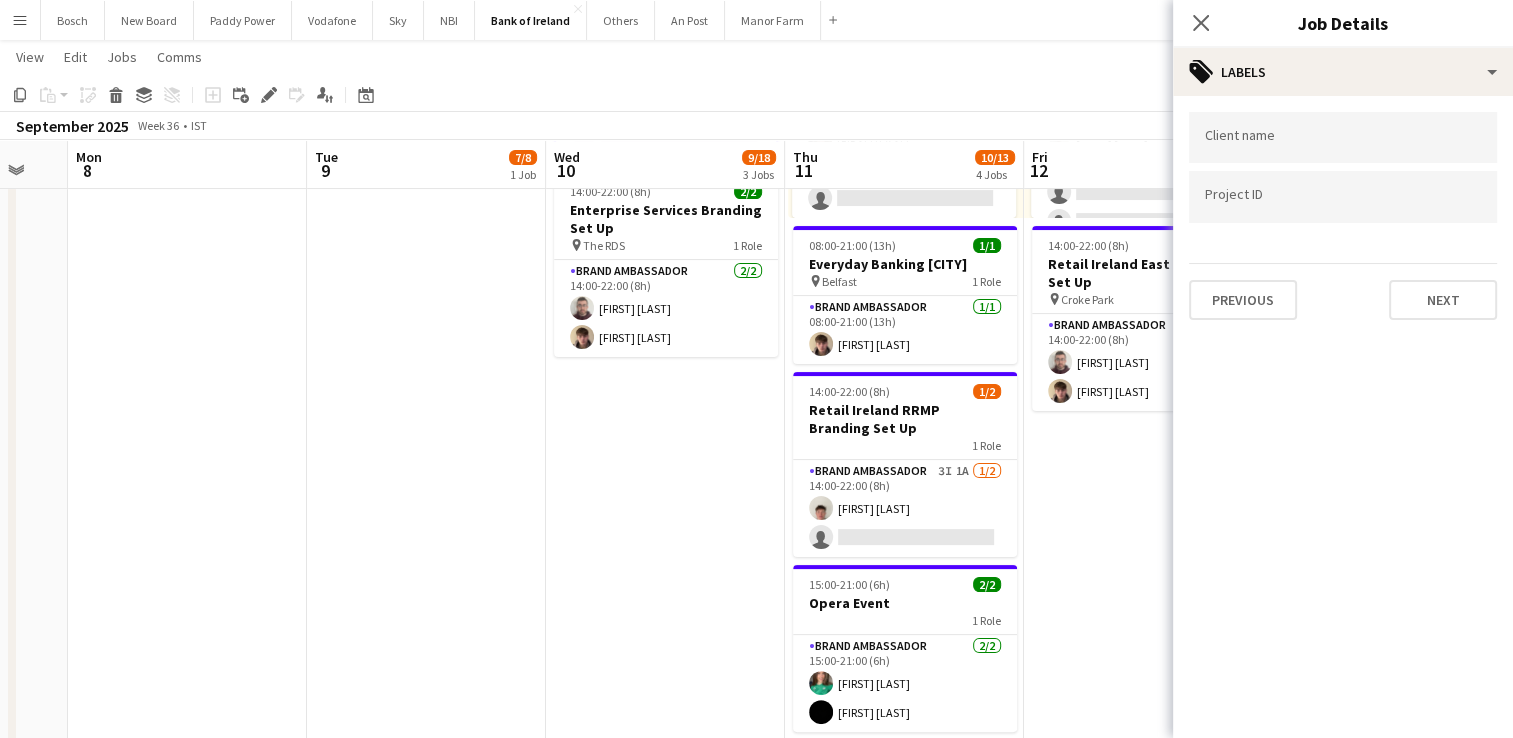 scroll, scrollTop: 0, scrollLeft: 0, axis: both 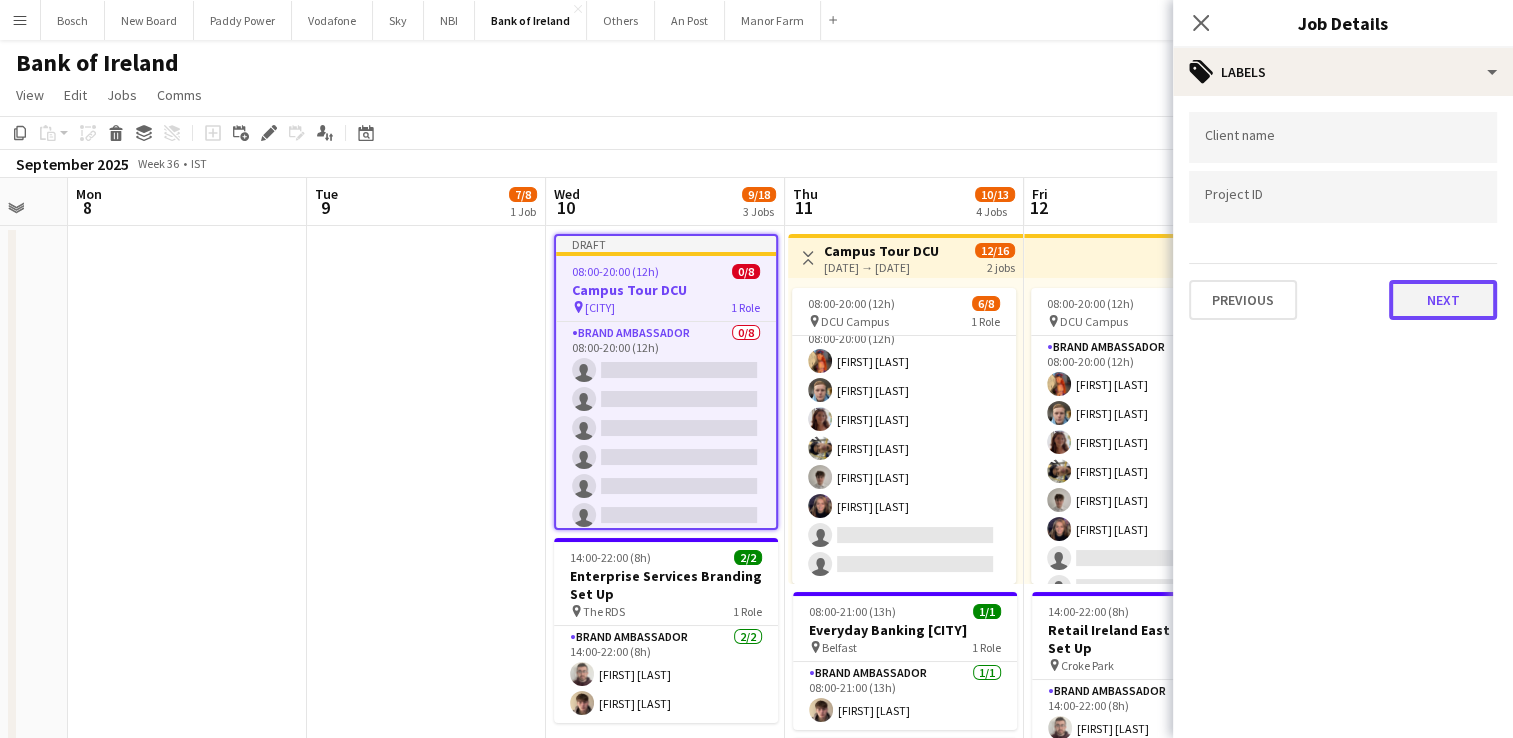 click on "Next" at bounding box center [1443, 300] 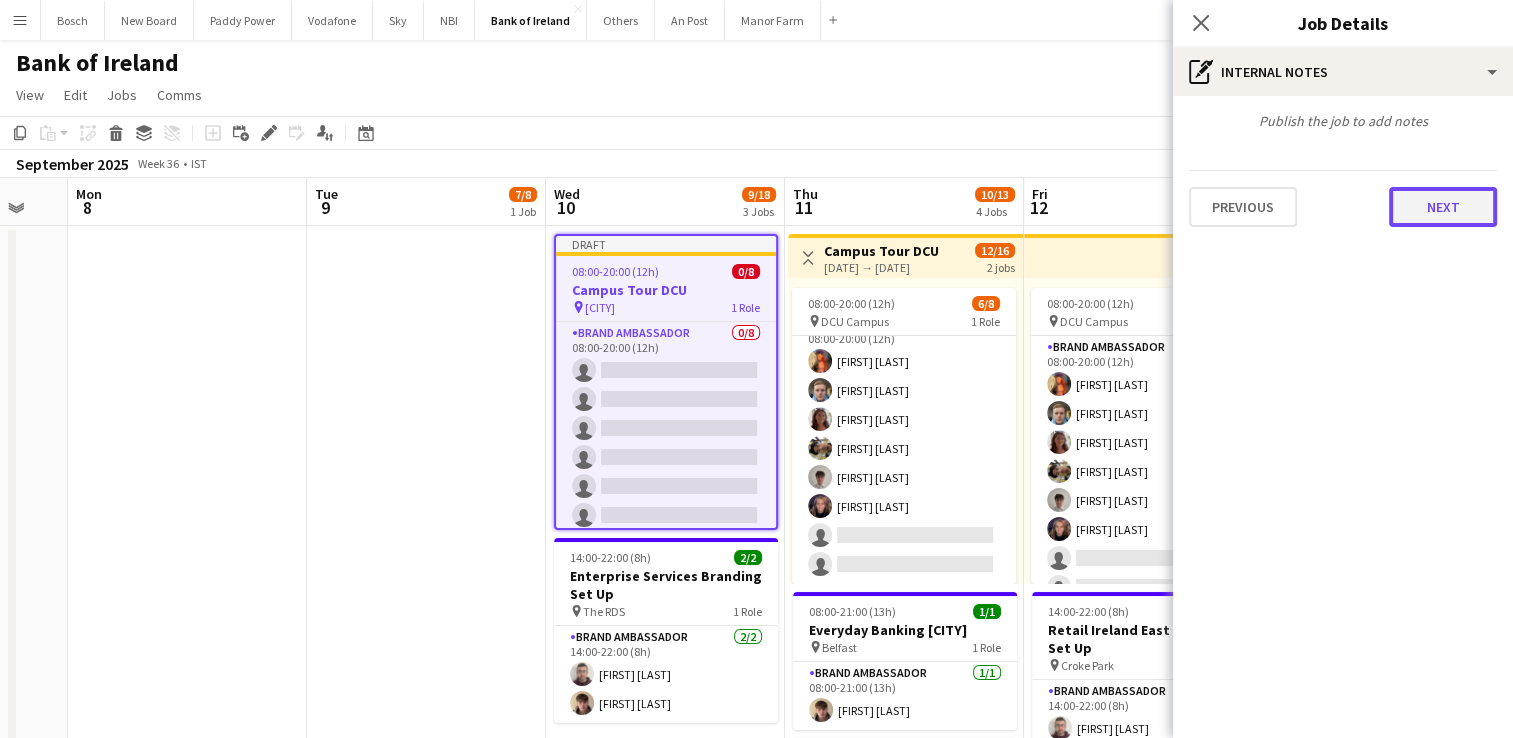 click on "Next" at bounding box center (1443, 207) 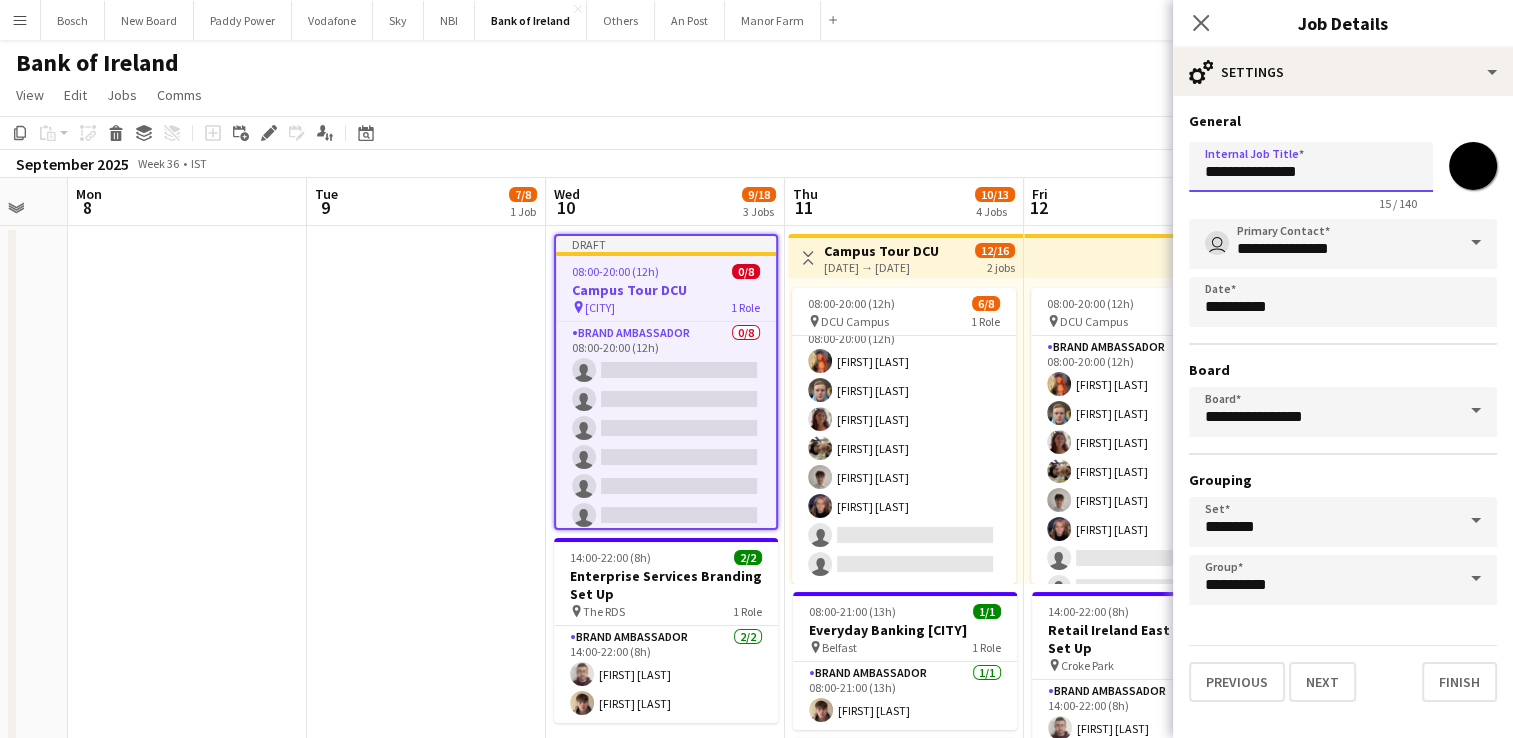 click on "**********" at bounding box center [1311, 167] 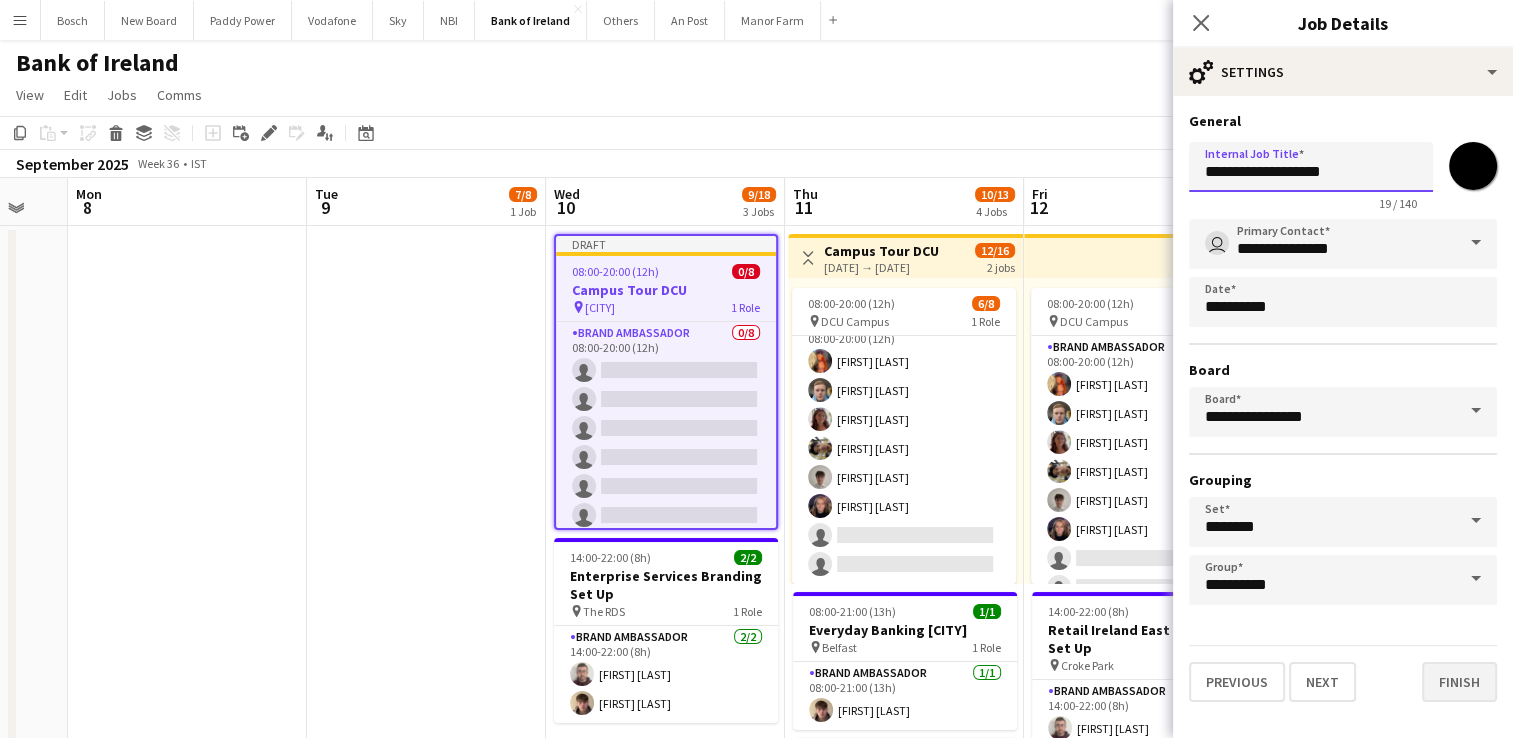 type on "**********" 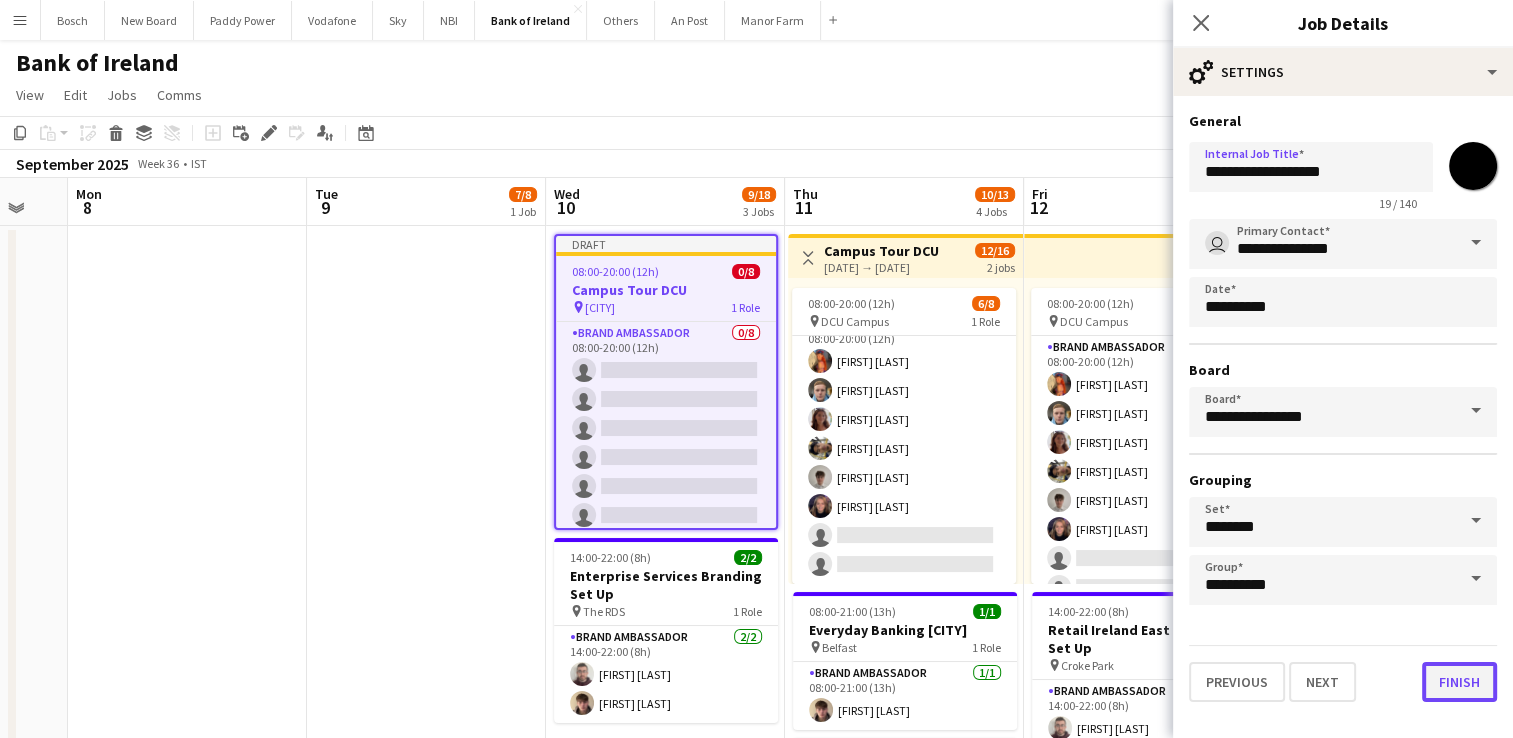 click on "Finish" at bounding box center (1459, 682) 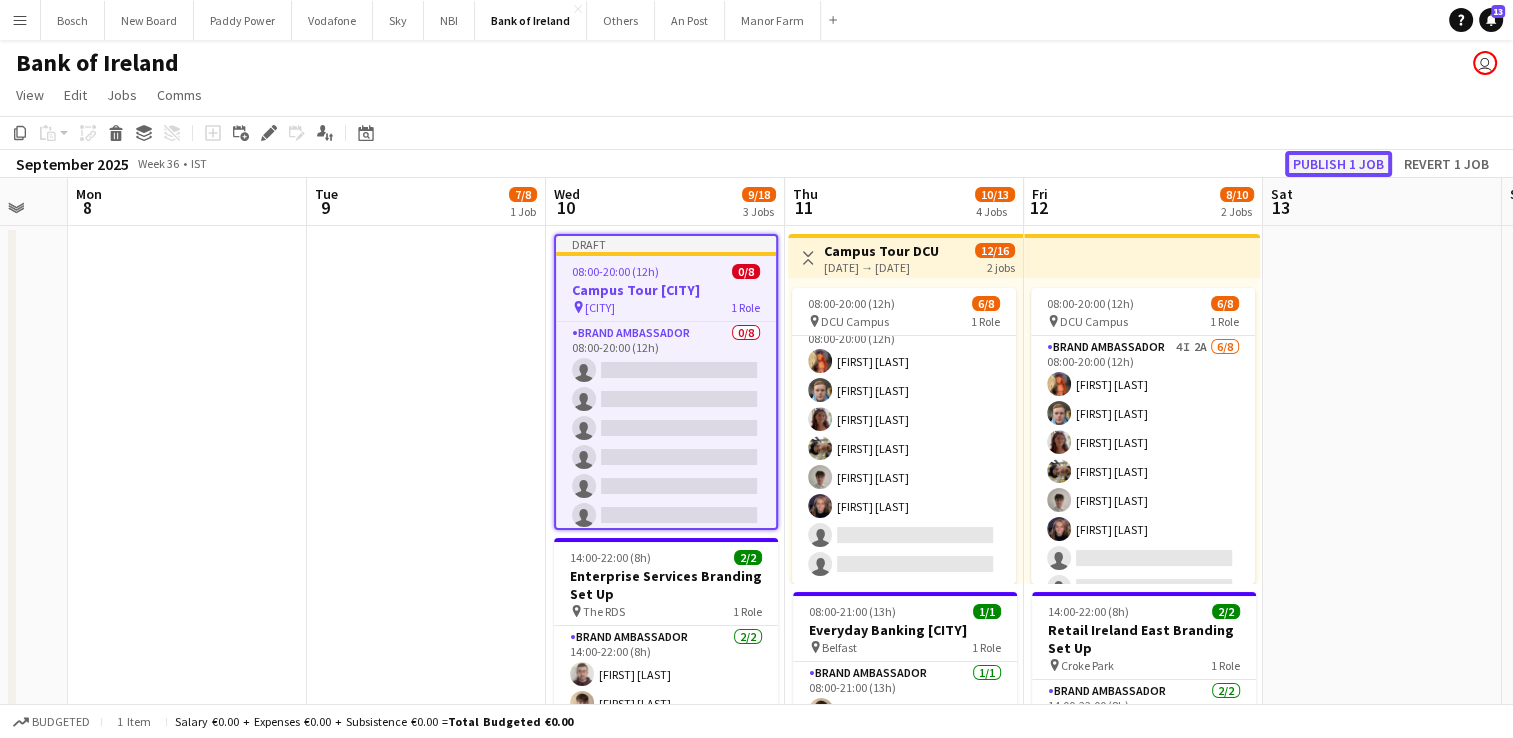 click on "Publish 1 job" 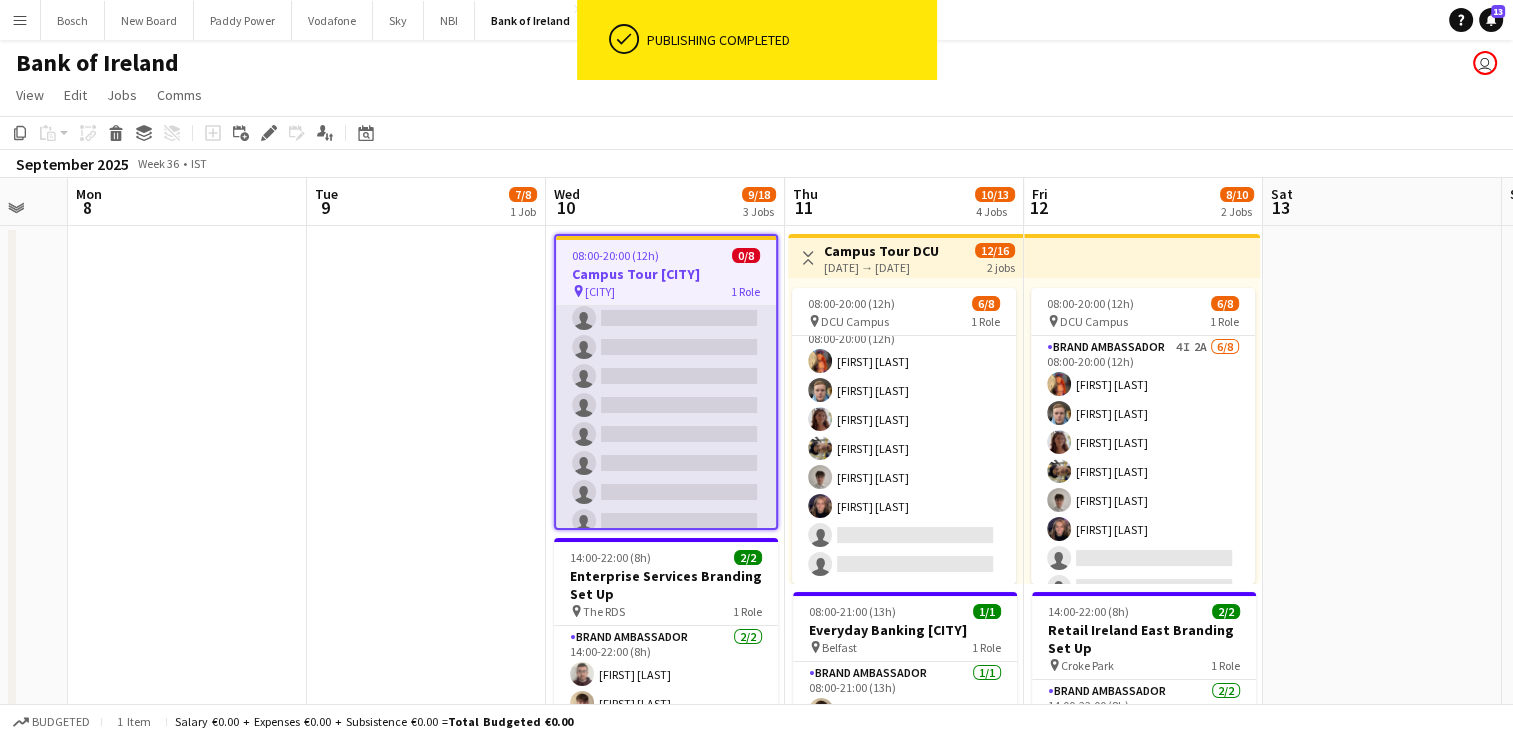 scroll, scrollTop: 48, scrollLeft: 0, axis: vertical 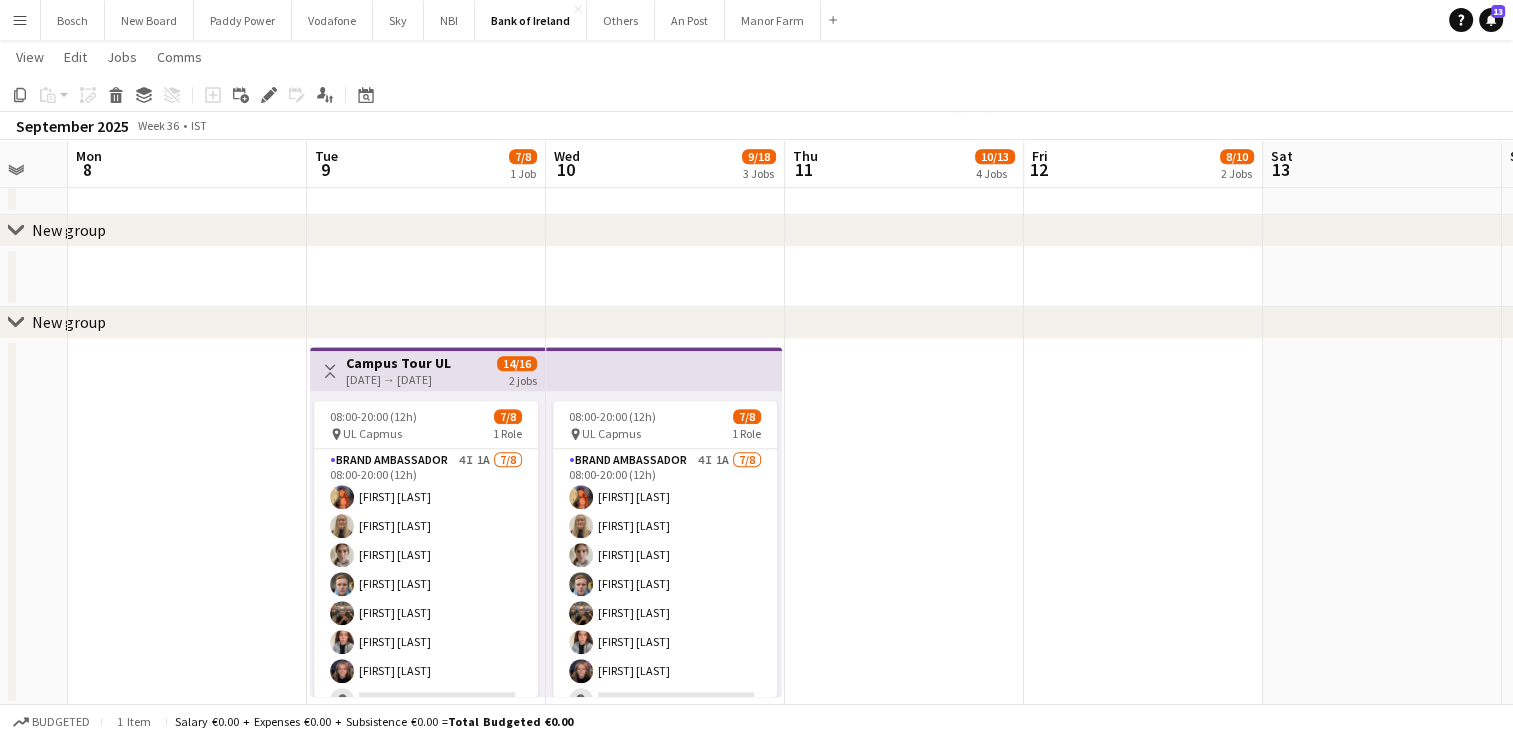 click at bounding box center [664, 369] 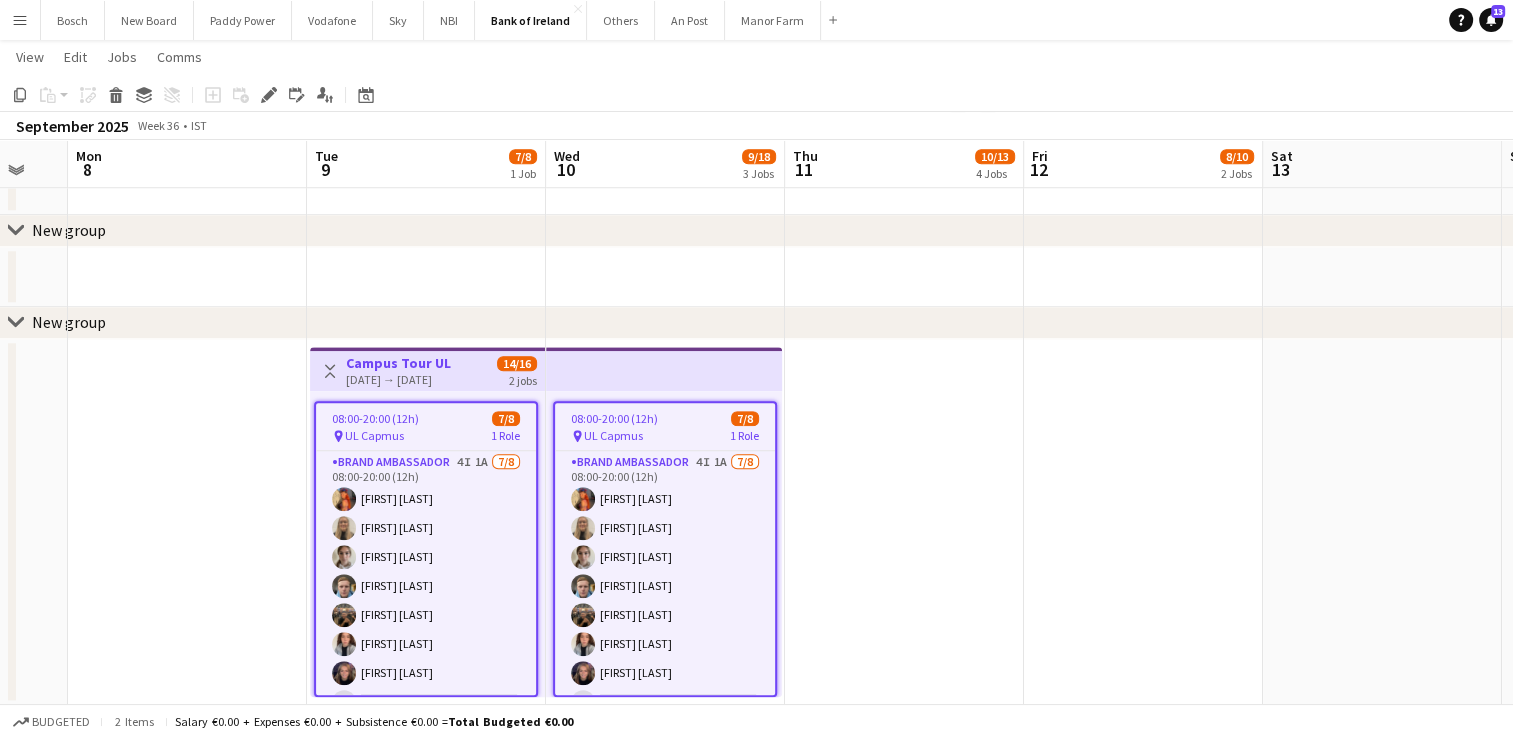 scroll, scrollTop: 44, scrollLeft: 0, axis: vertical 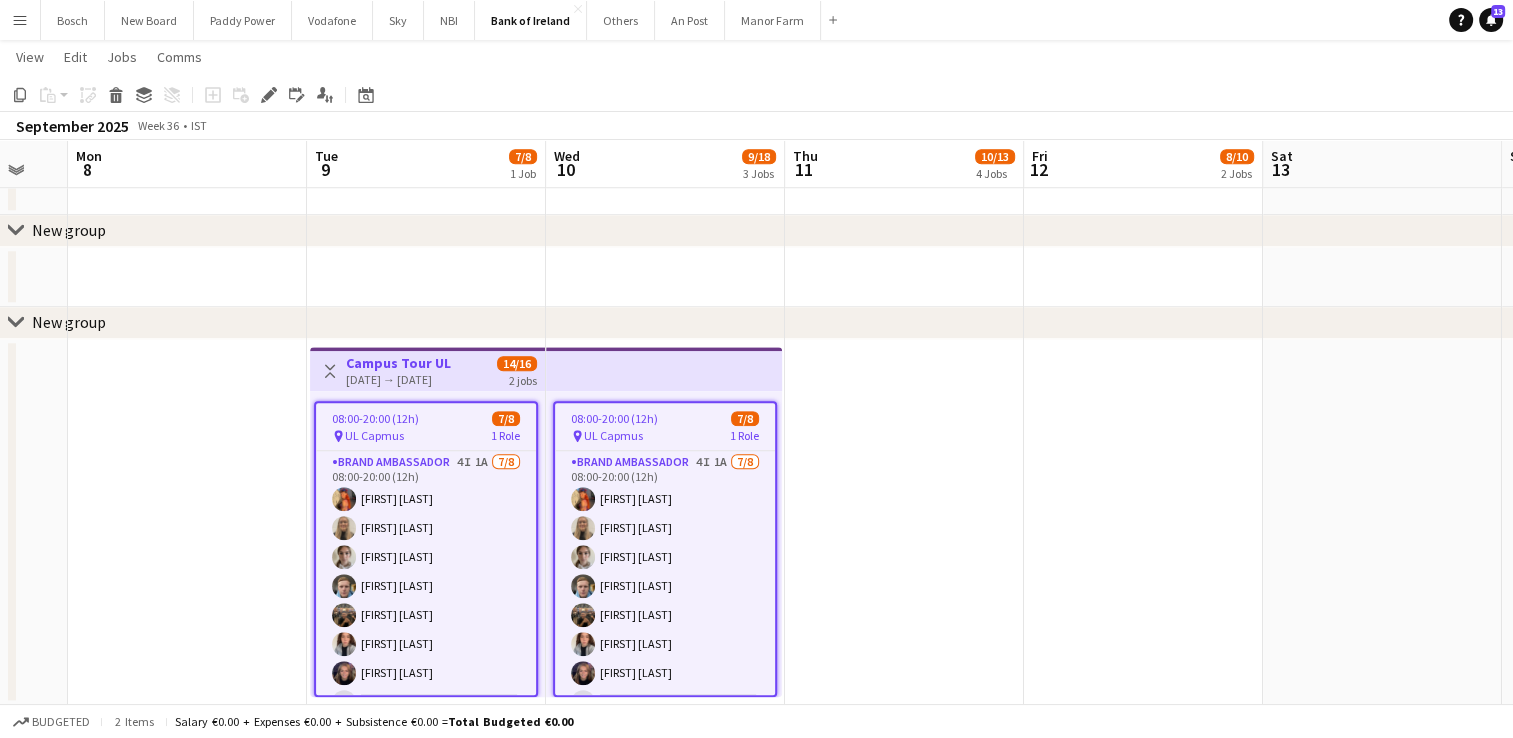 click at bounding box center [664, 369] 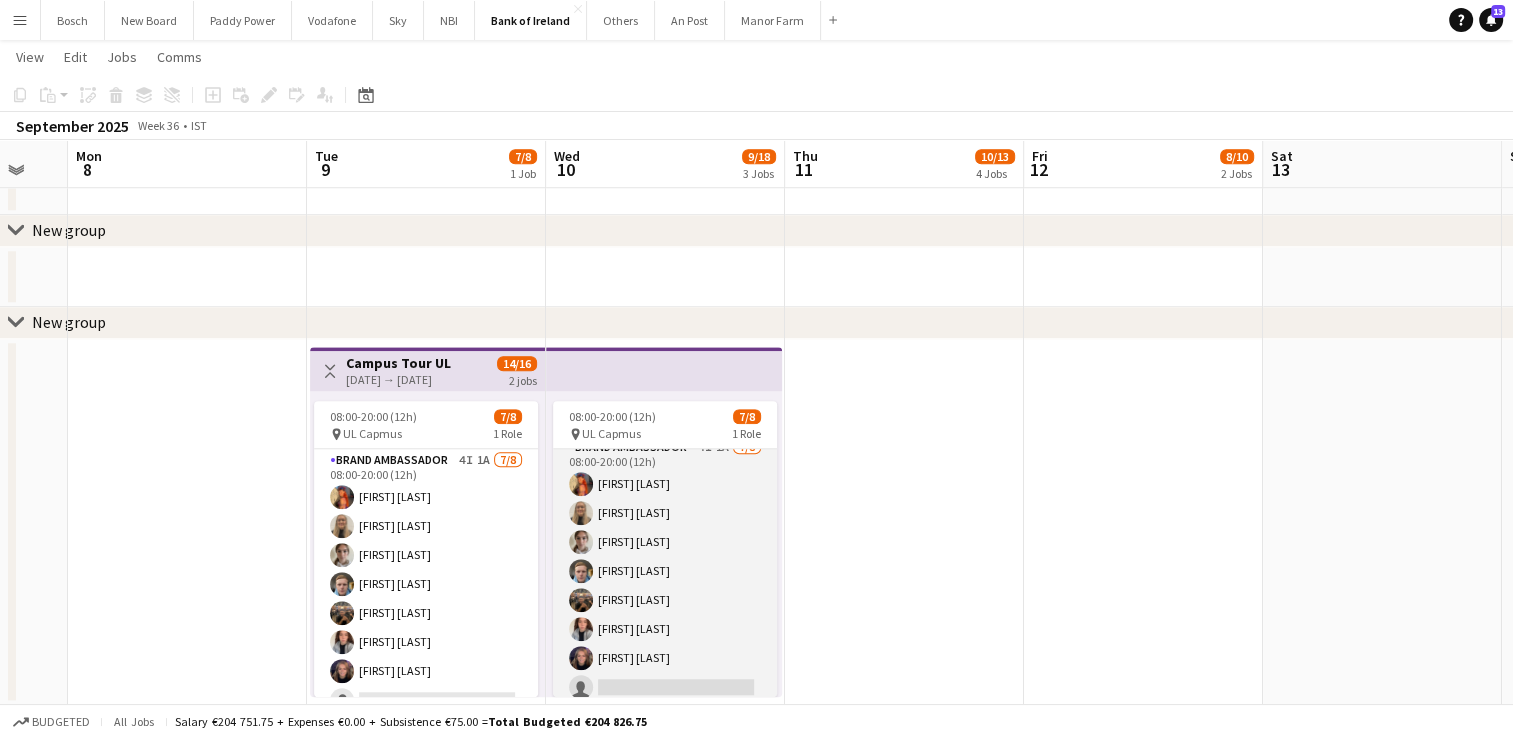 scroll, scrollTop: 22, scrollLeft: 0, axis: vertical 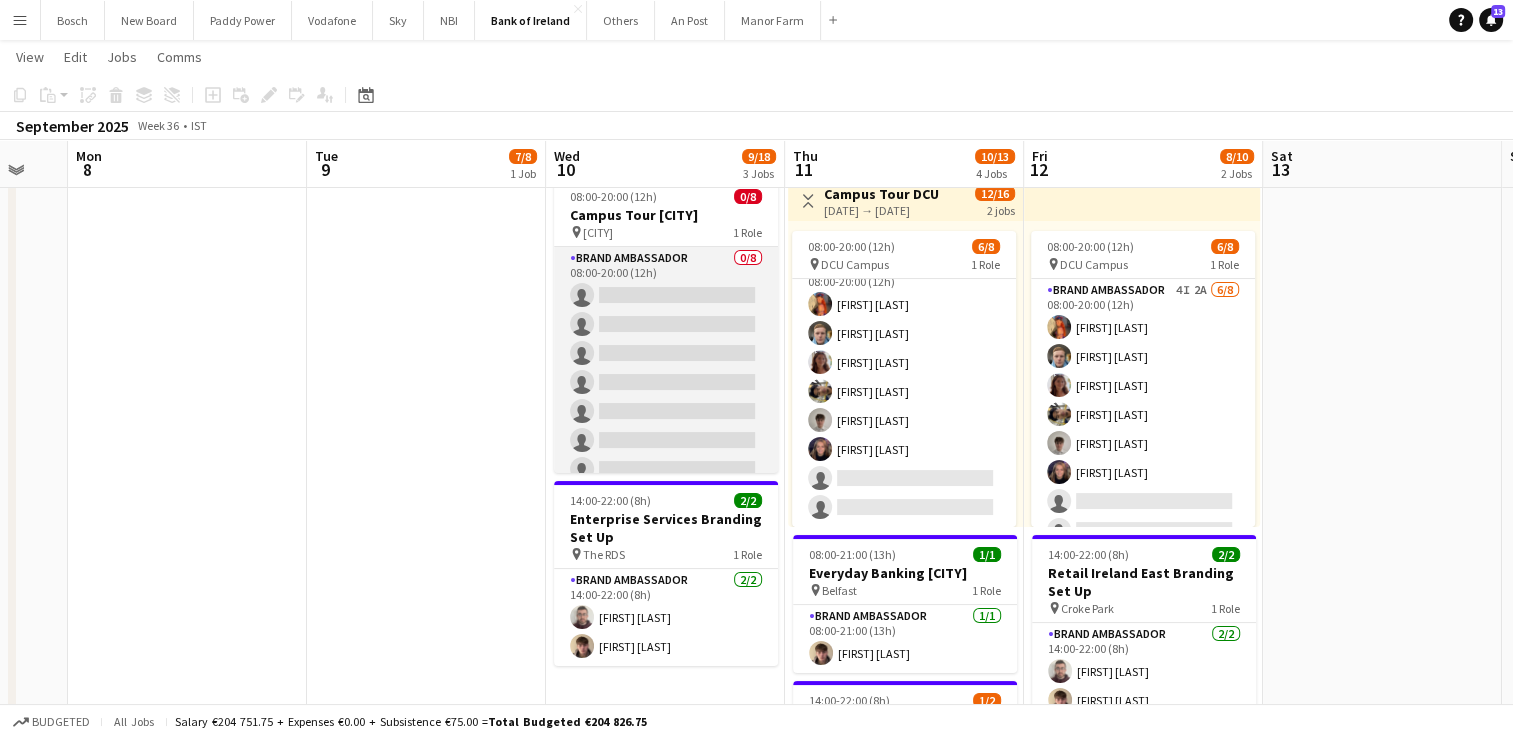 click on "Brand Ambassador   0/8   08:00-20:00 (12h)
single-neutral-actions
single-neutral-actions
single-neutral-actions
single-neutral-actions
single-neutral-actions
single-neutral-actions
single-neutral-actions
single-neutral-actions" at bounding box center [666, 382] 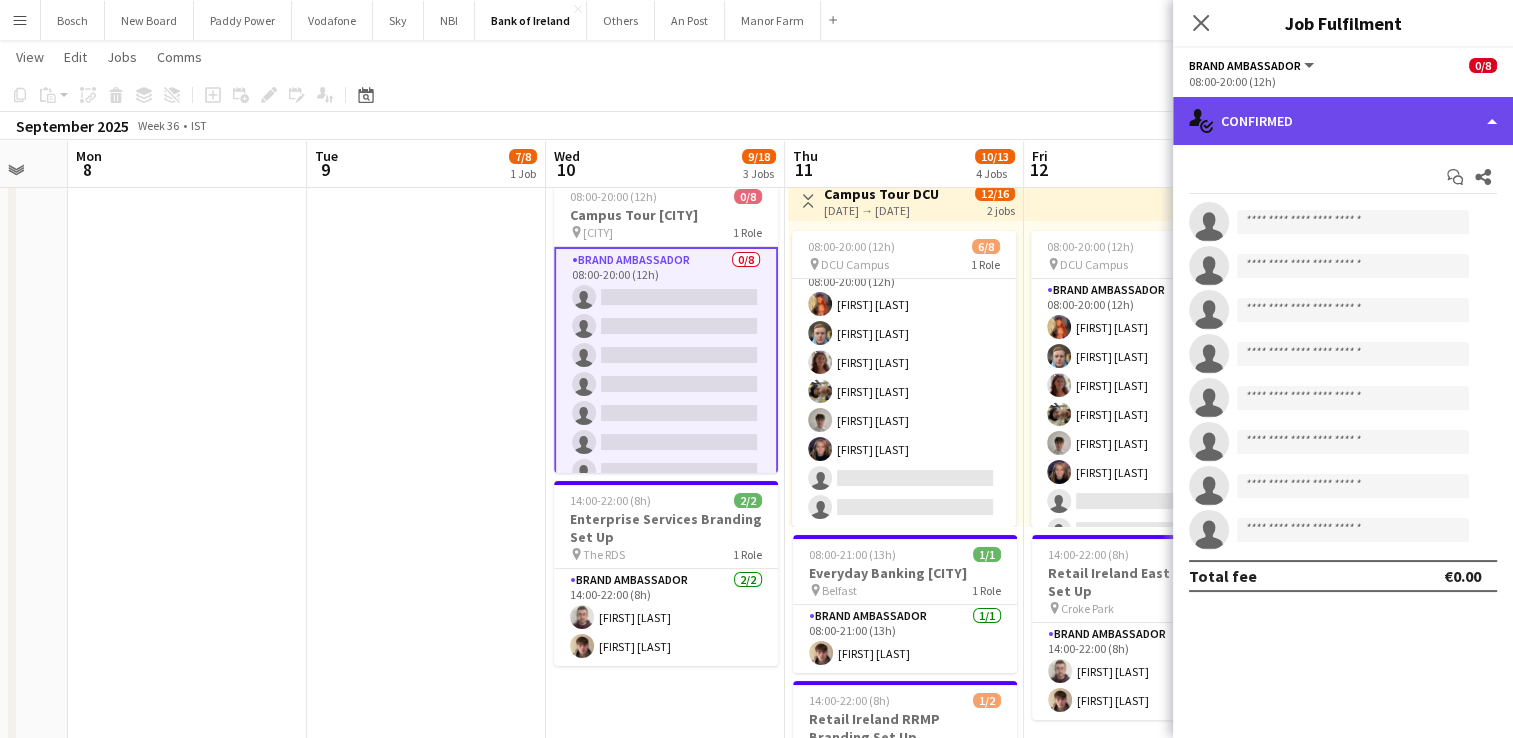 click on "single-neutral-actions-check-2
Confirmed" 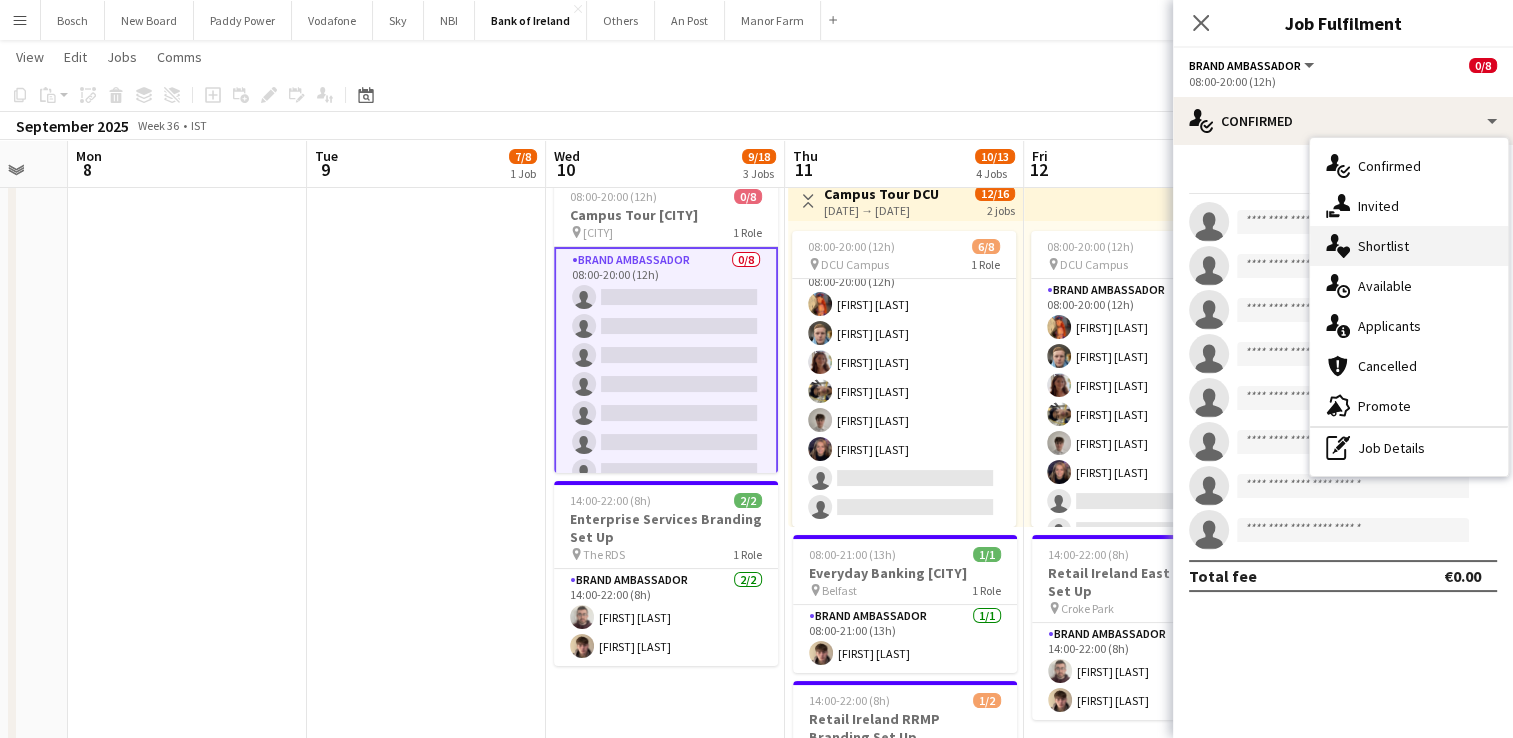 click on "single-neutral-actions-heart
Shortlist" at bounding box center (1409, 246) 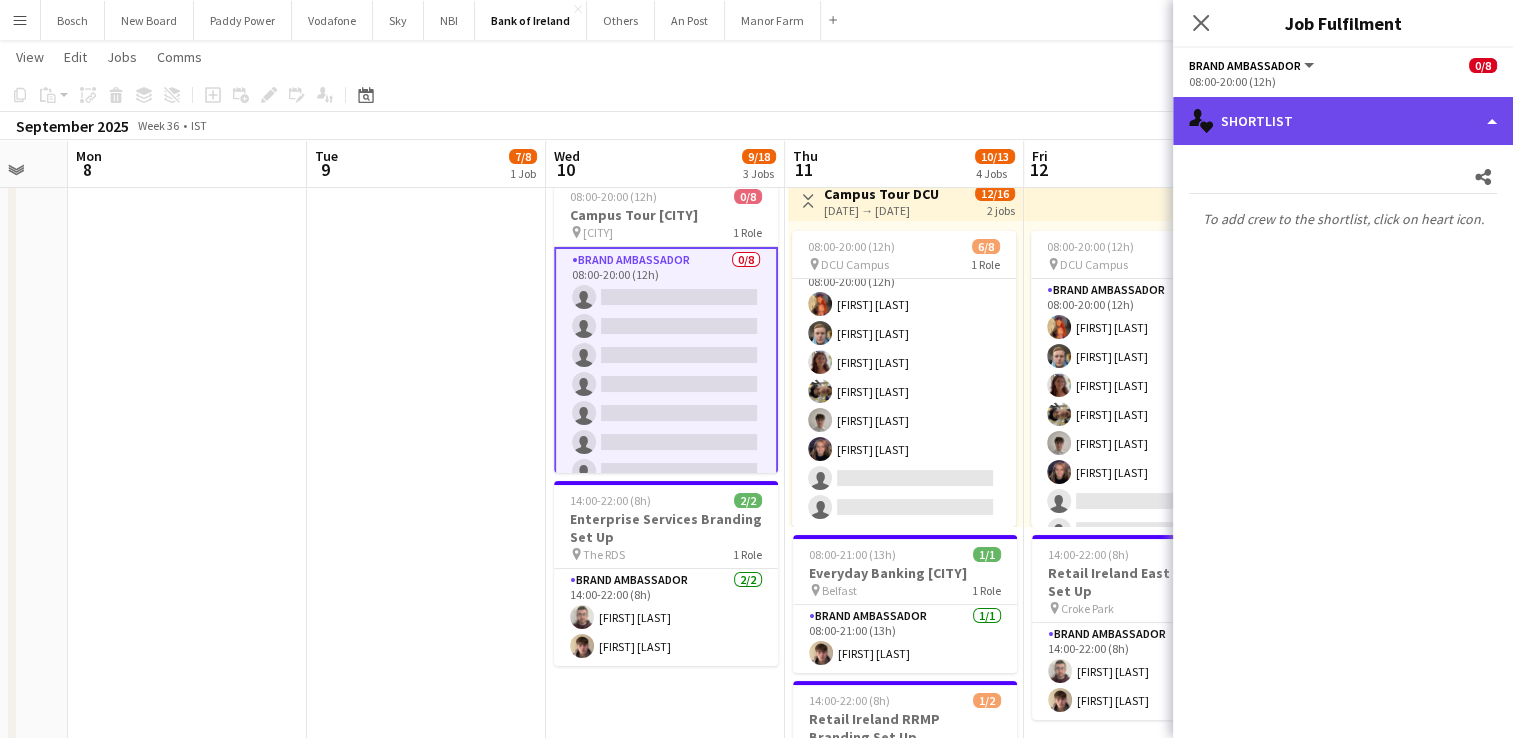 click on "single-neutral-actions-heart
Shortlist" 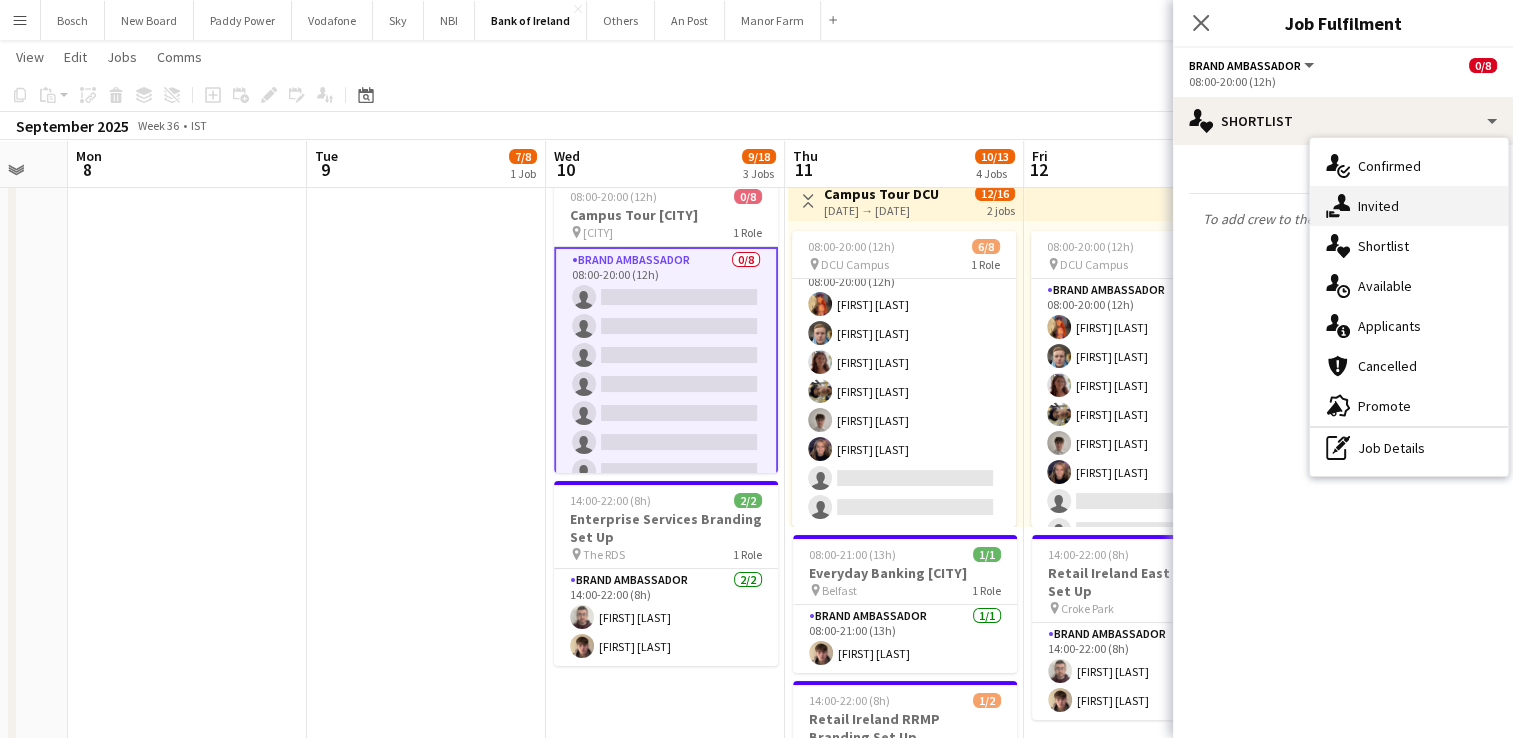 click on "single-neutral-actions-share-1
Invited" at bounding box center (1409, 206) 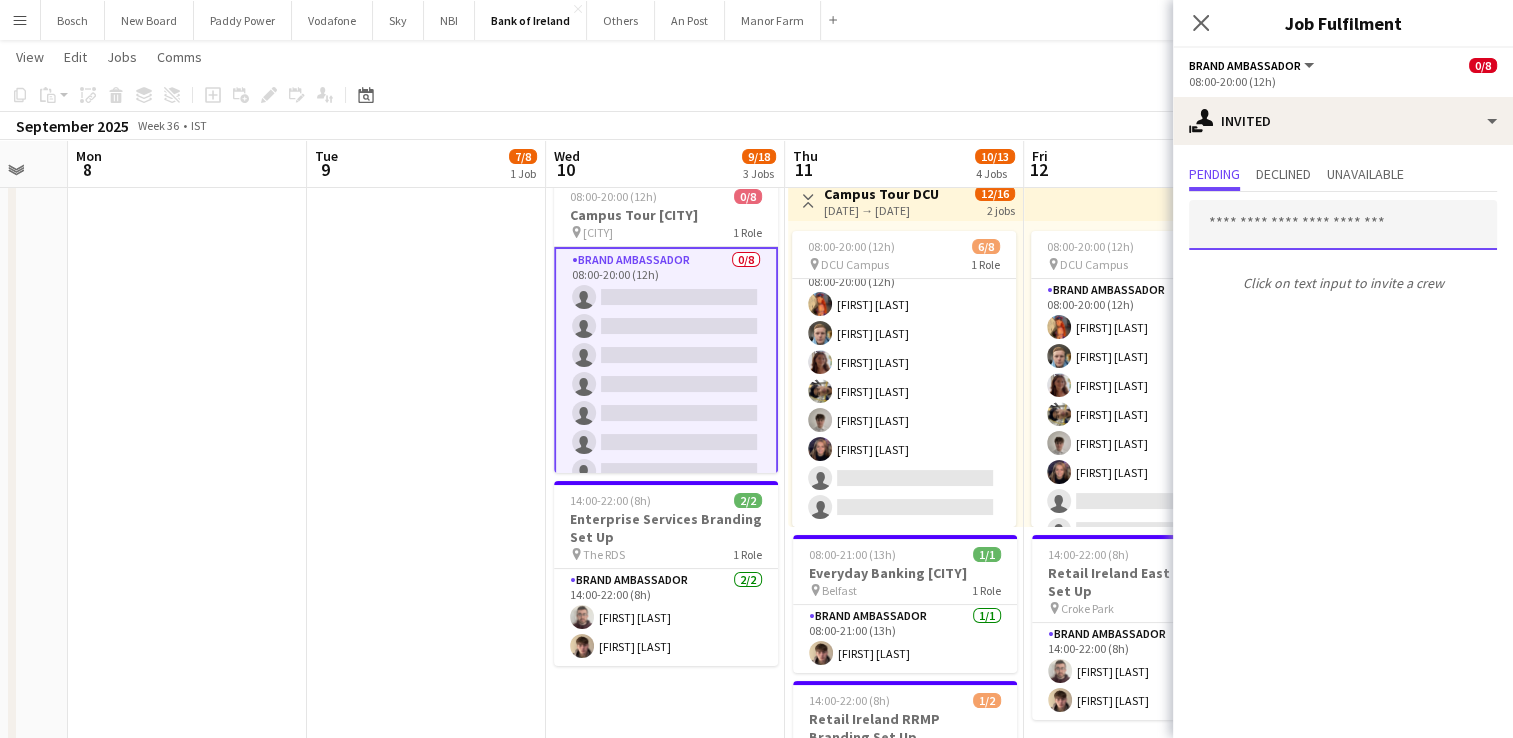 click at bounding box center [1343, 225] 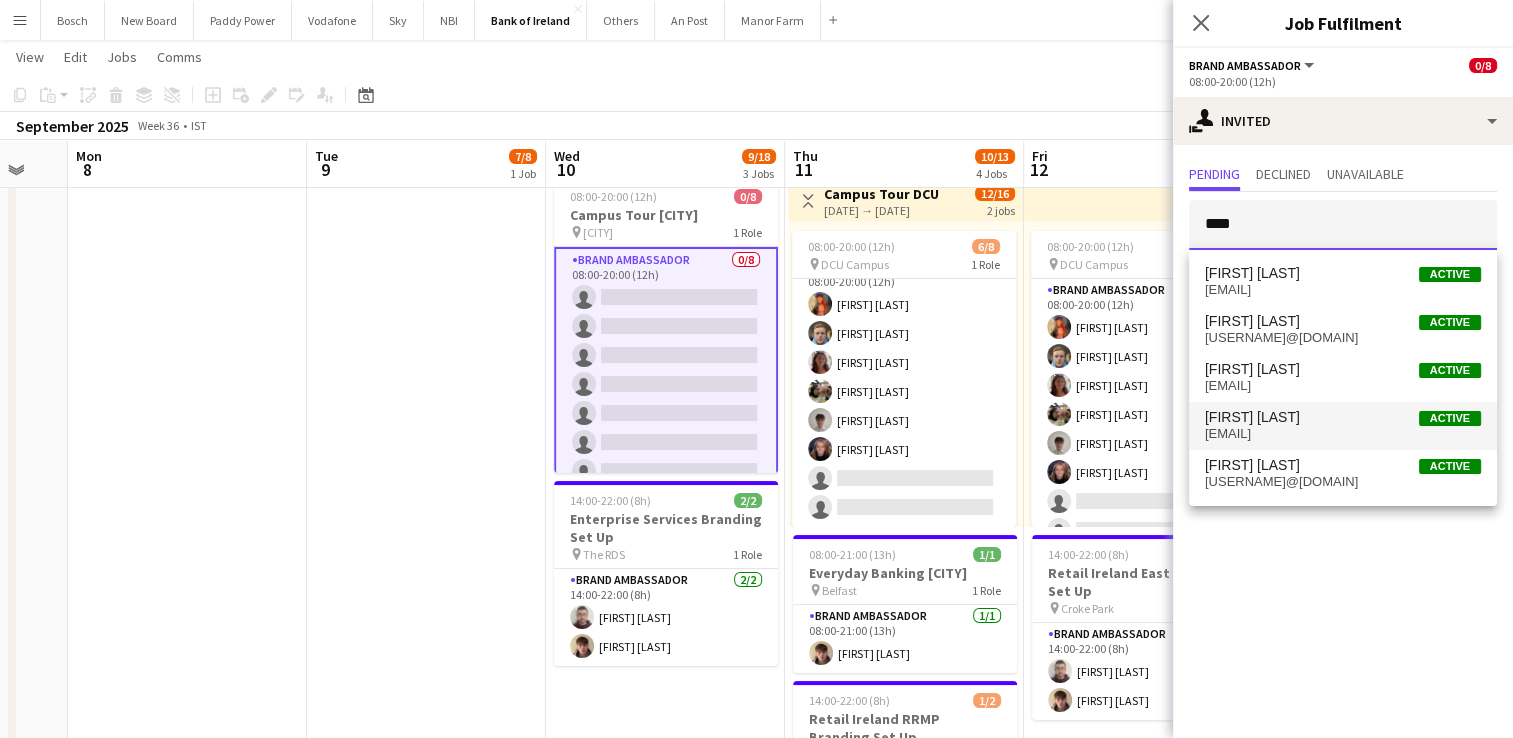 type on "****" 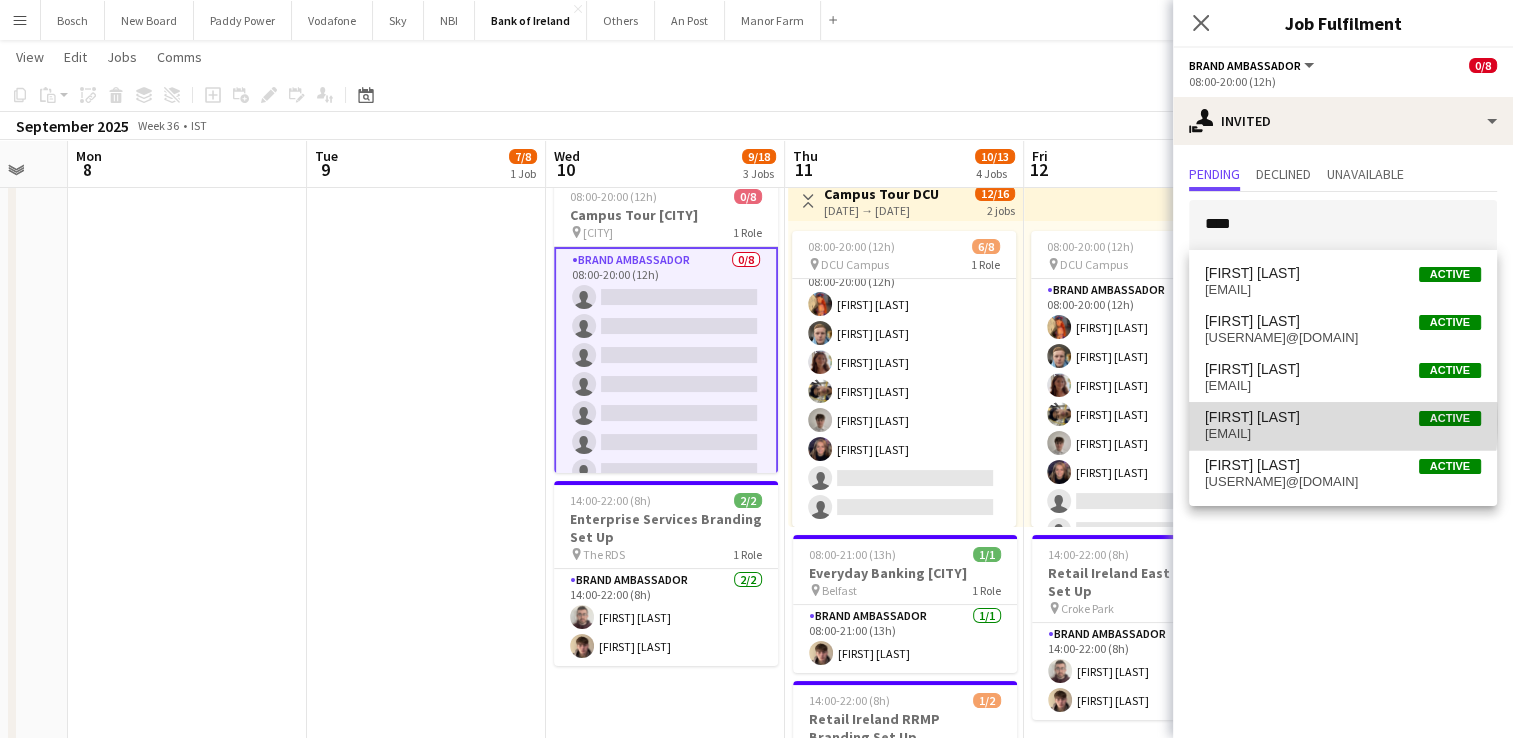 click on "[FIRST] [LAST]" at bounding box center (1252, 417) 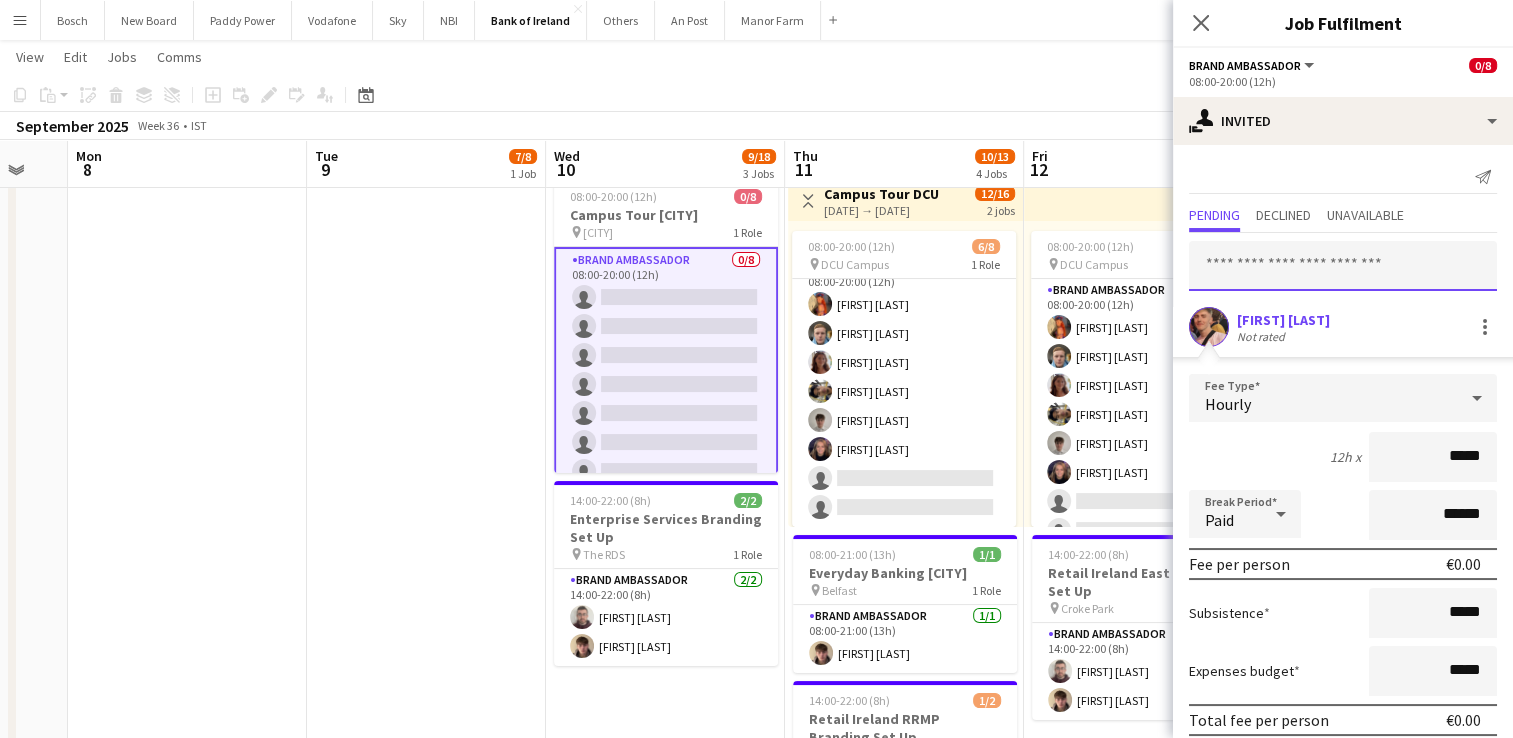 click at bounding box center (1343, 266) 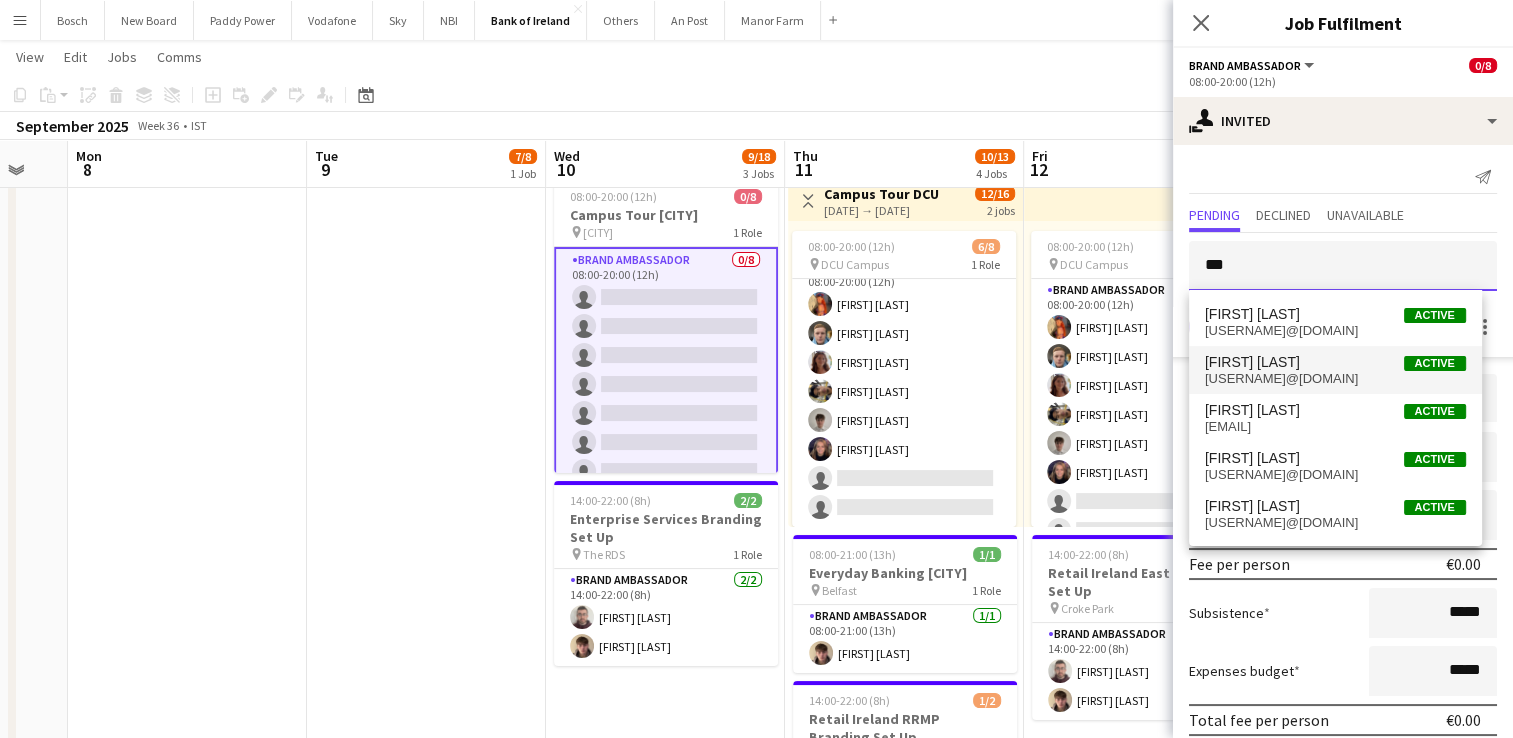 type on "***" 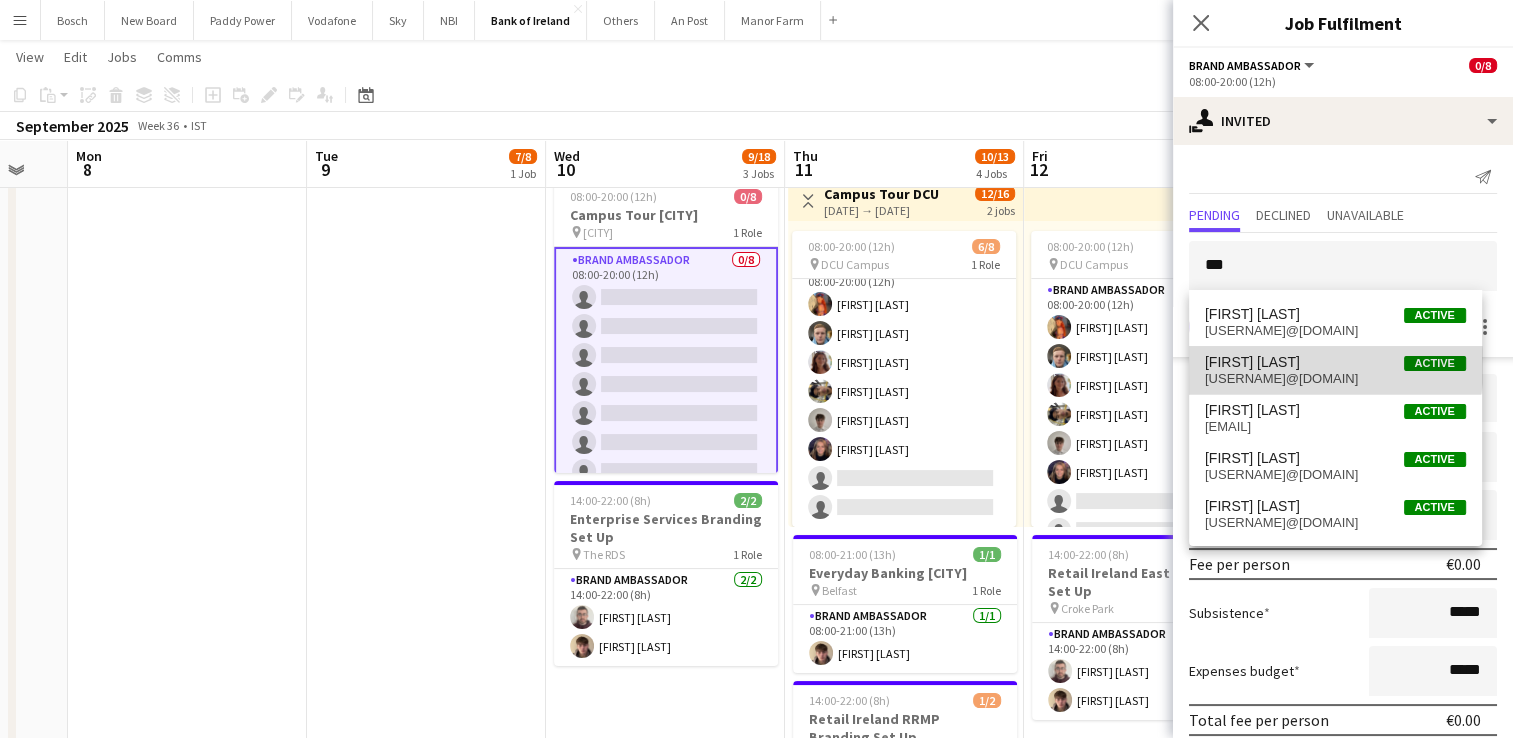 click on "[FIRST] [LAST]  Active" at bounding box center (1335, 362) 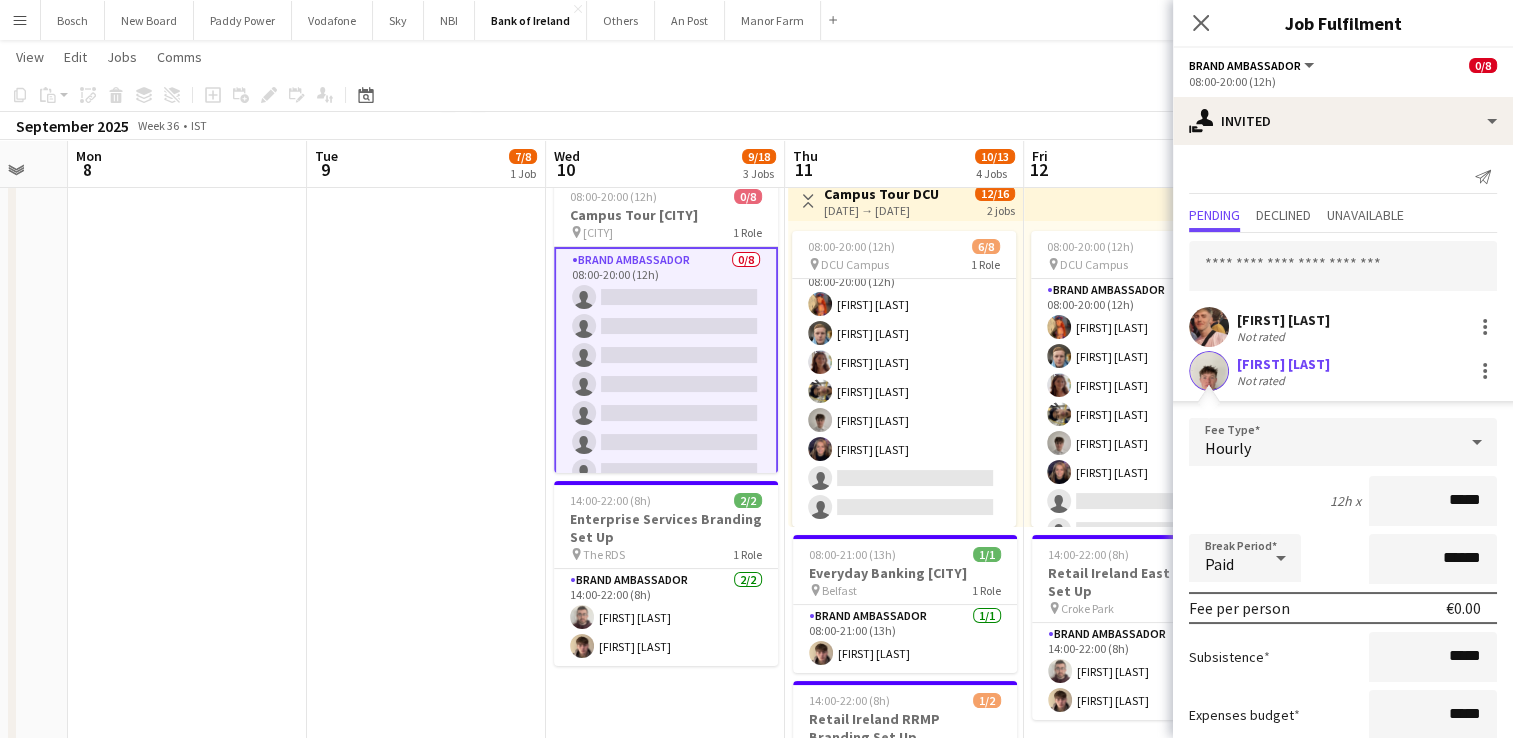 scroll, scrollTop: 0, scrollLeft: 0, axis: both 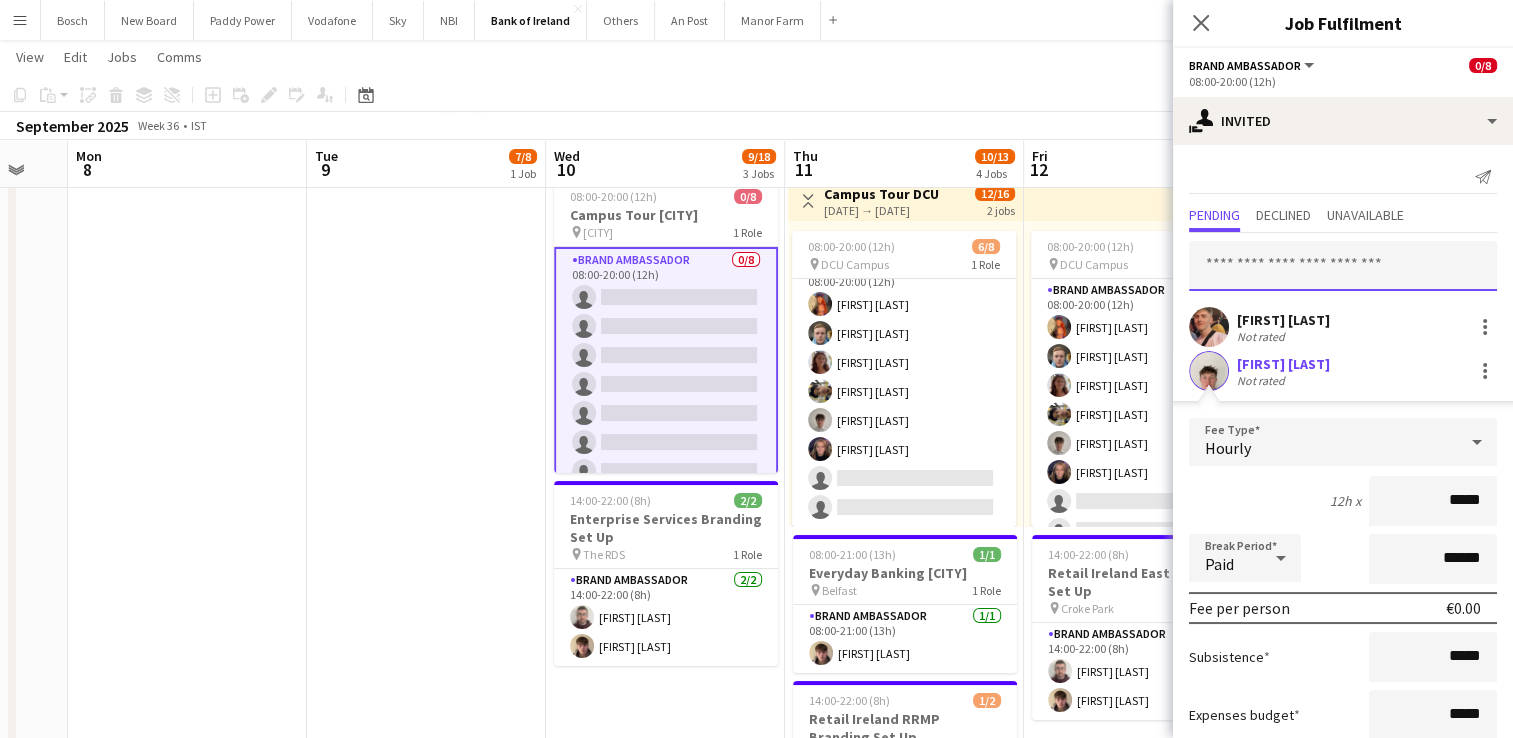click at bounding box center [1343, 266] 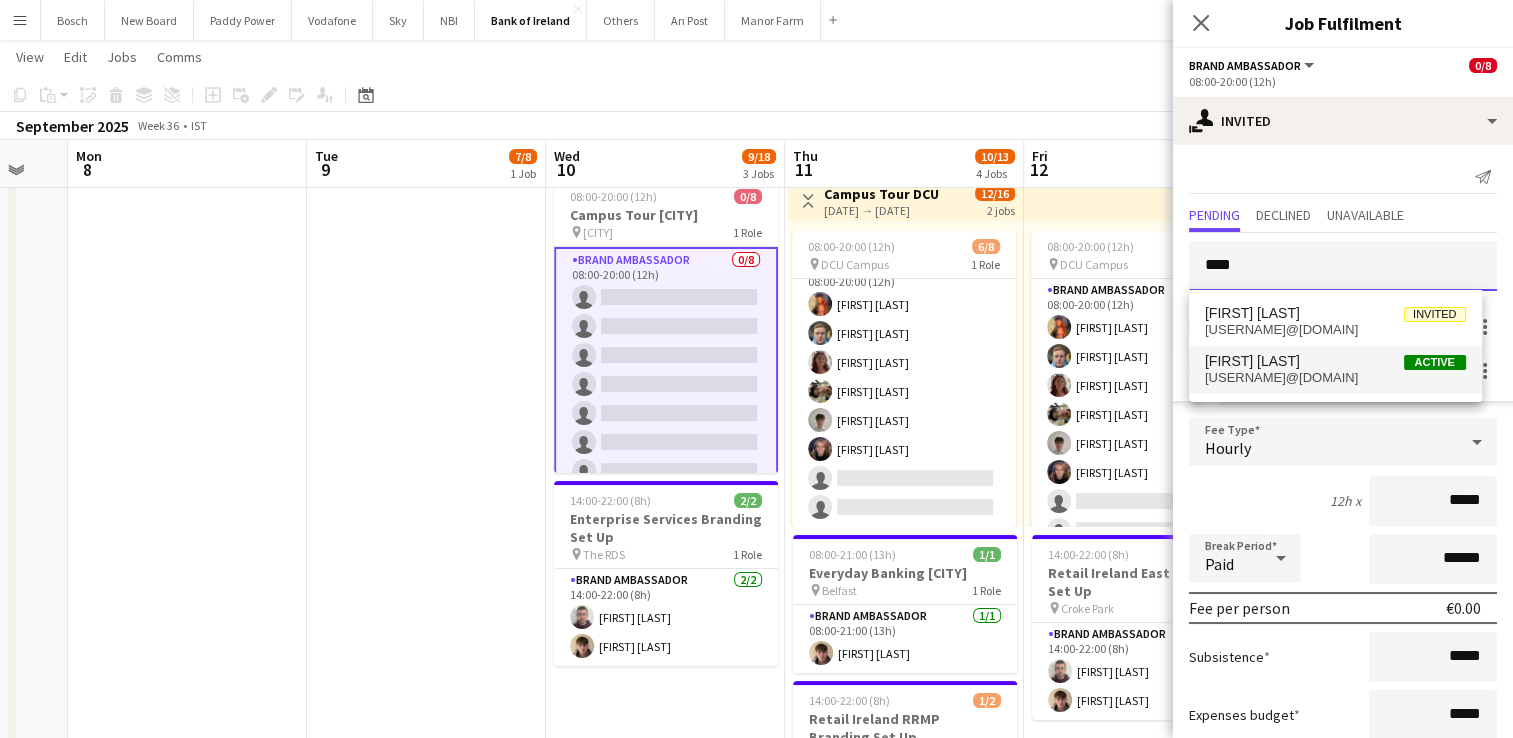 type on "****" 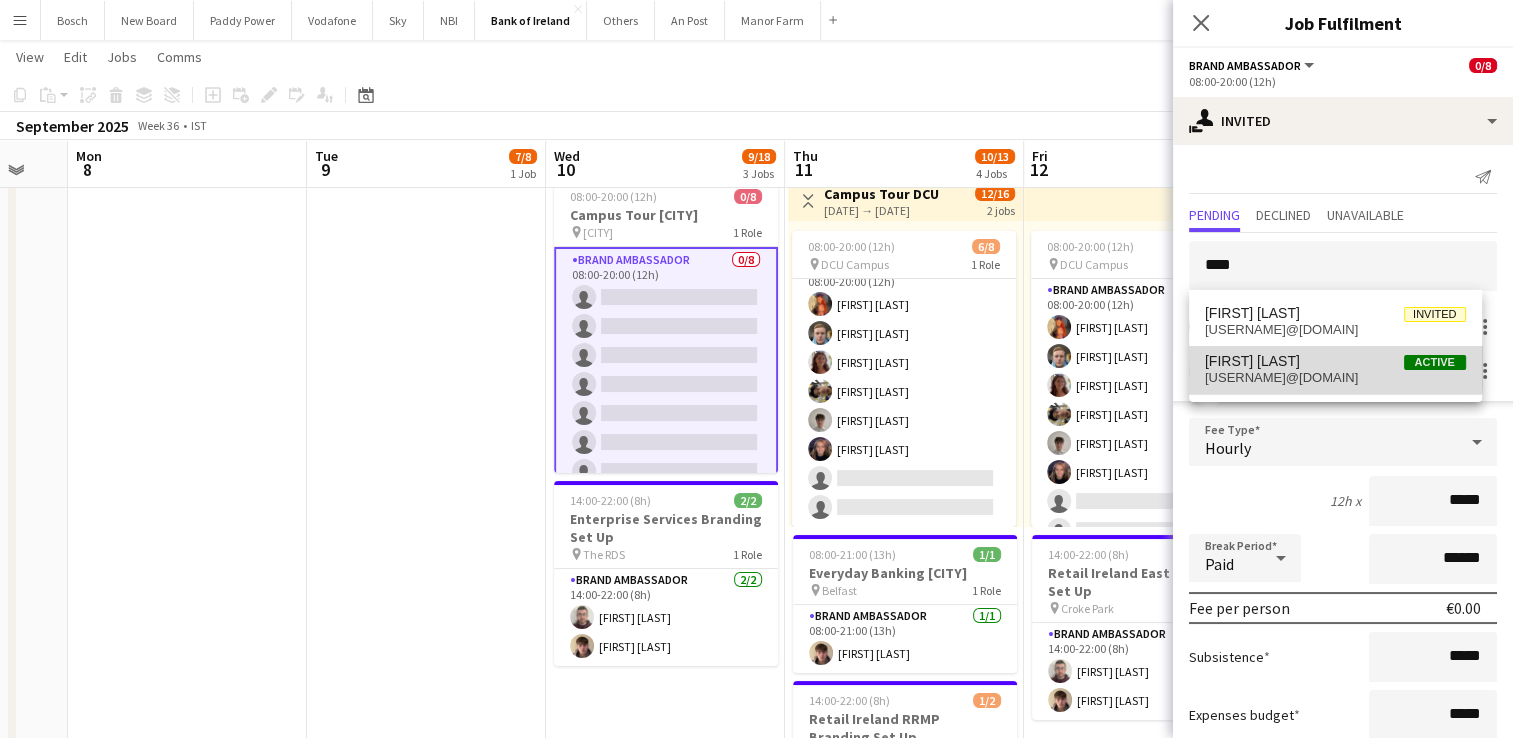 click on "[FIRST] [LAST]" at bounding box center (1252, 361) 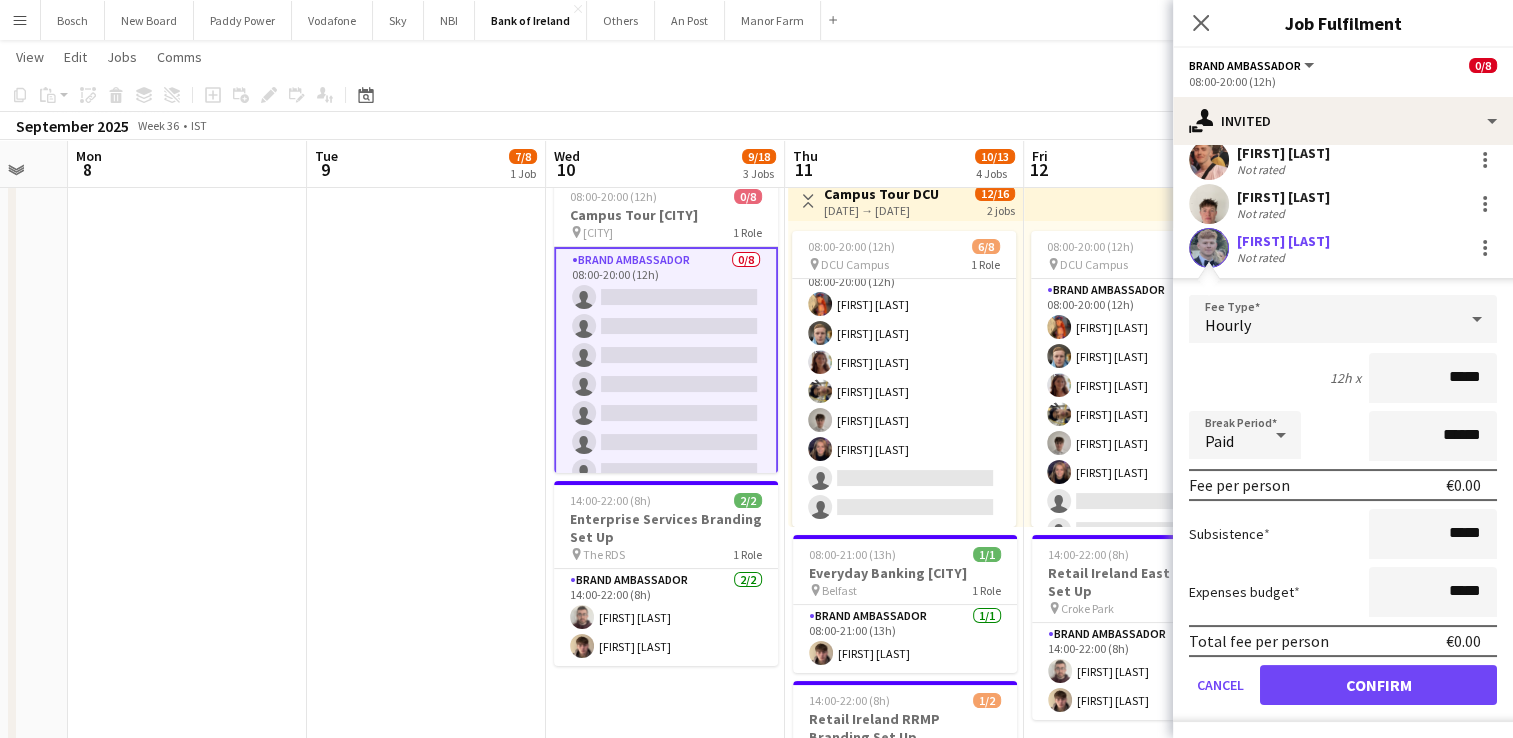 scroll, scrollTop: 0, scrollLeft: 0, axis: both 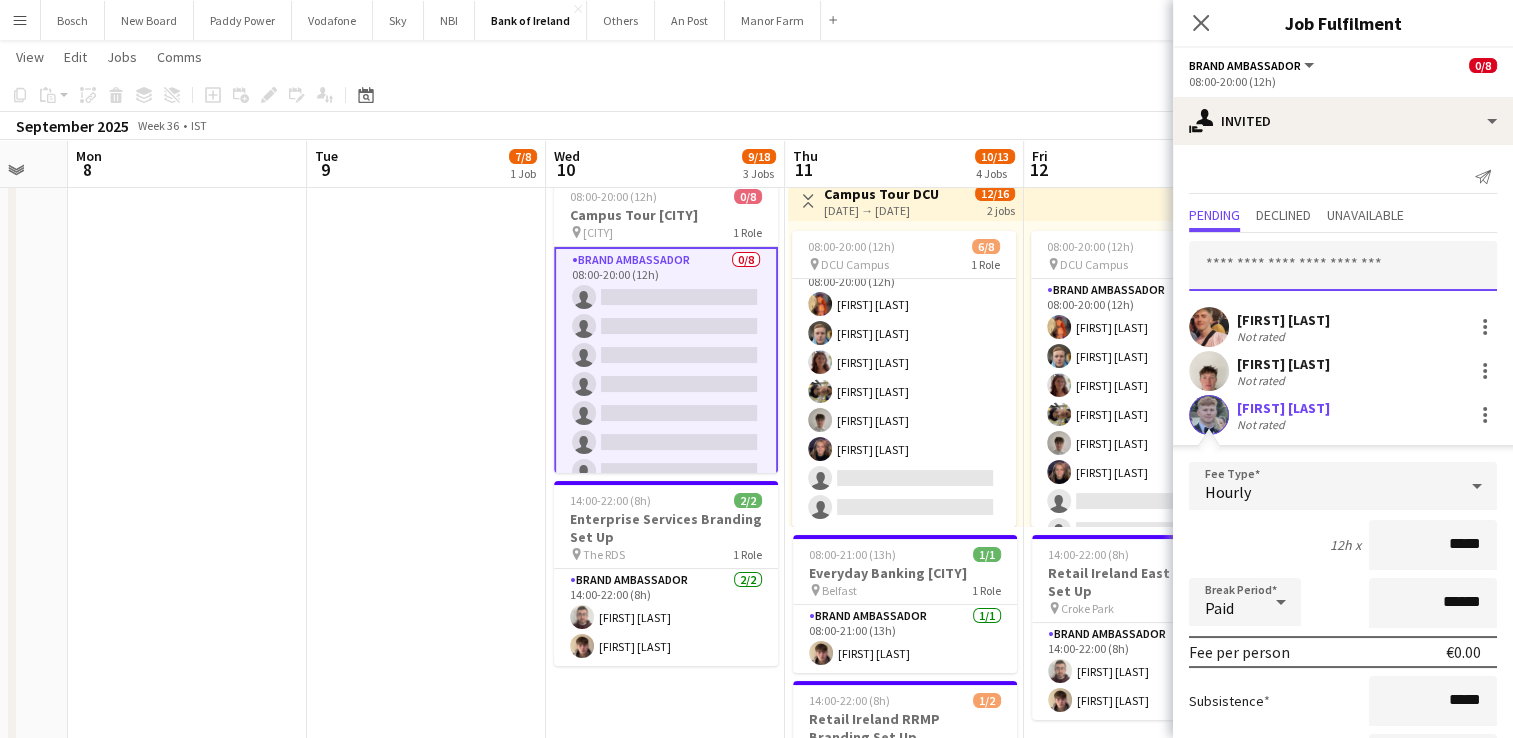 click at bounding box center [1343, 266] 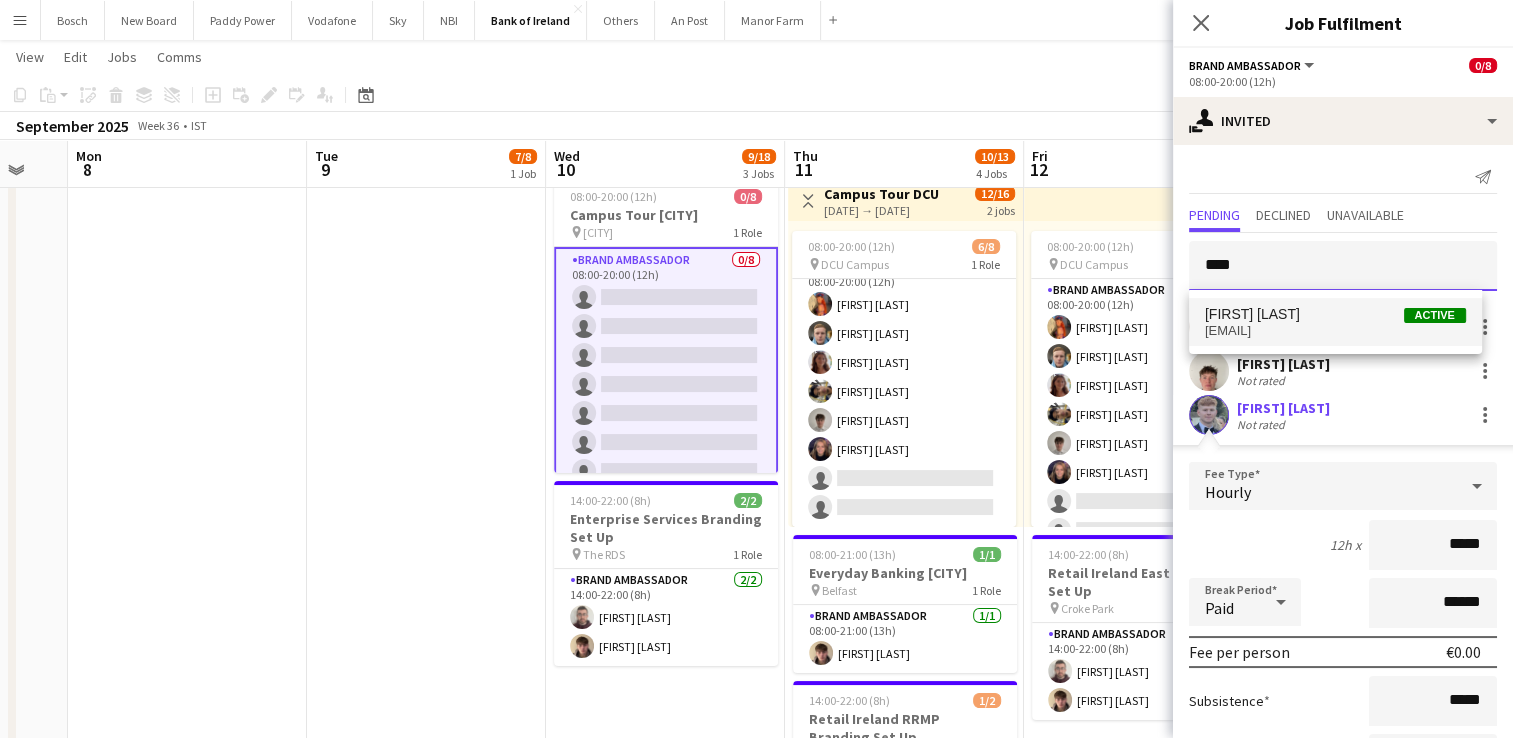 type on "****" 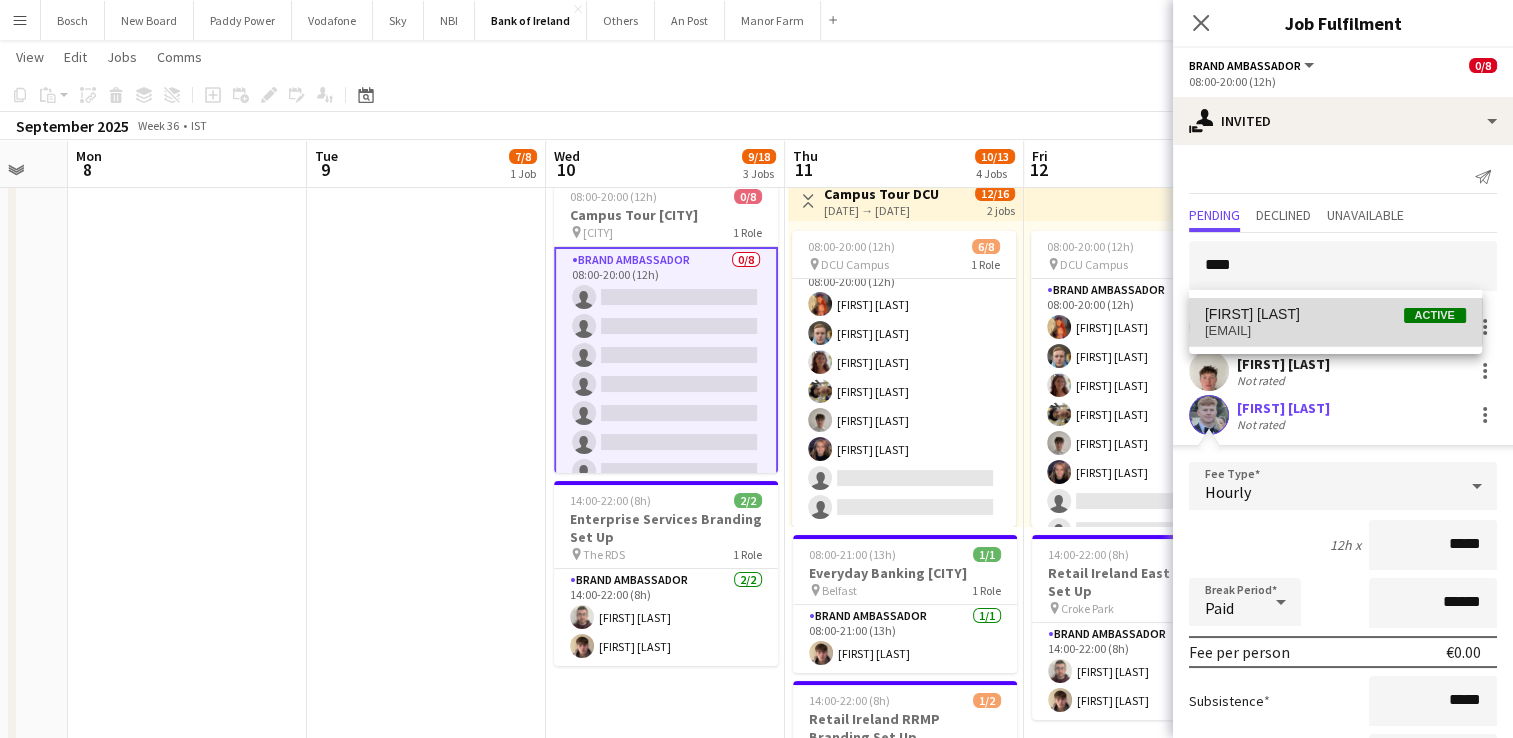 click on "[FIRST] [LAST]" at bounding box center [1252, 314] 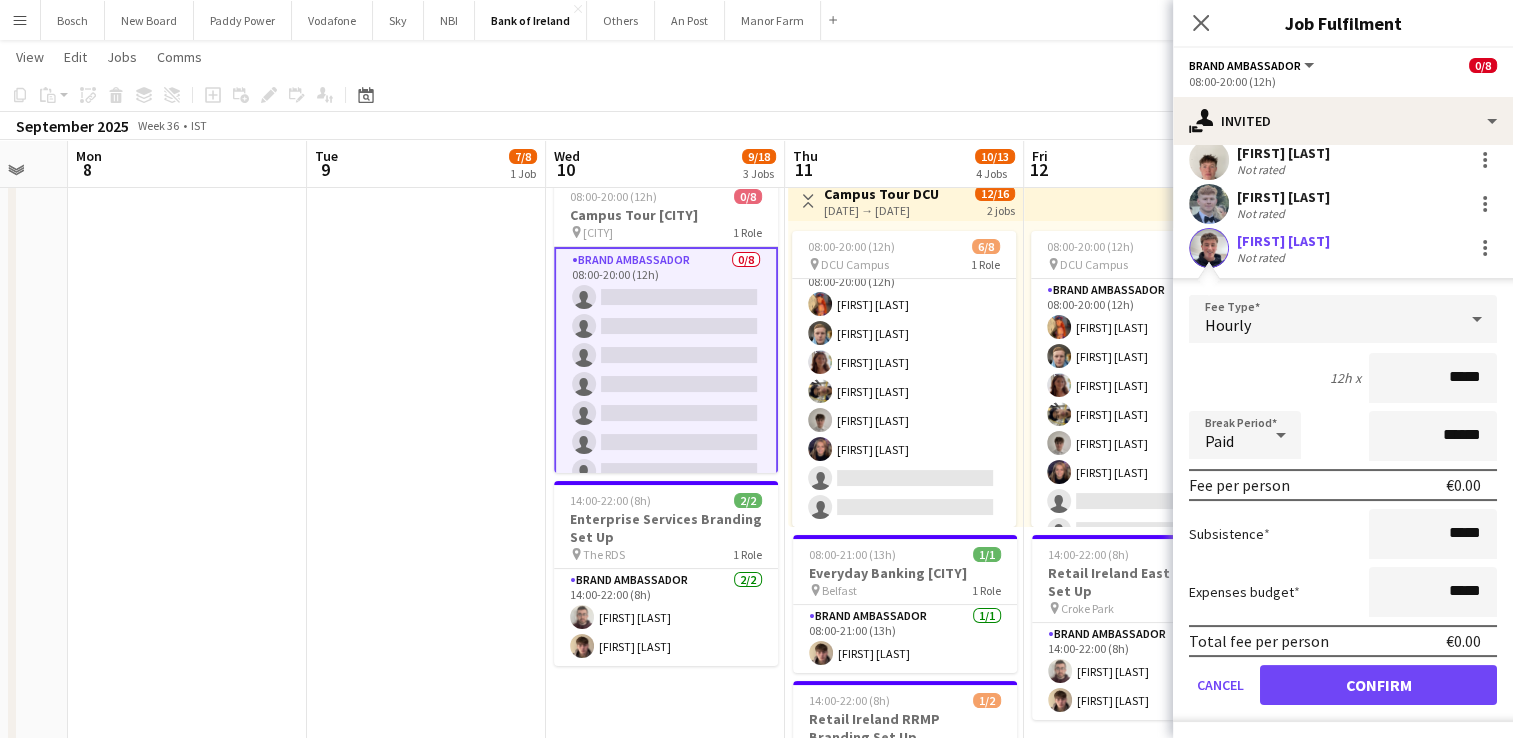 scroll, scrollTop: 0, scrollLeft: 0, axis: both 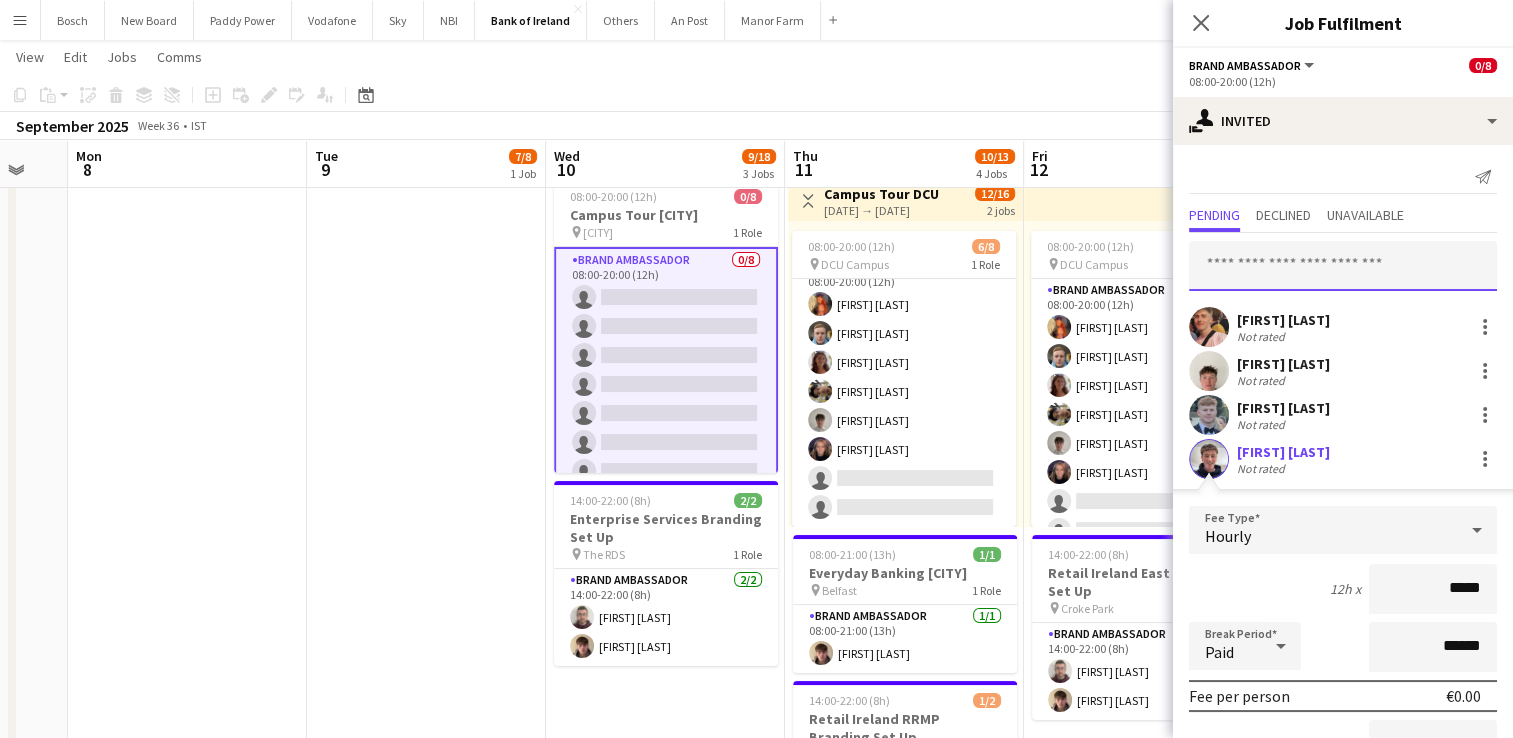 click at bounding box center (1343, 266) 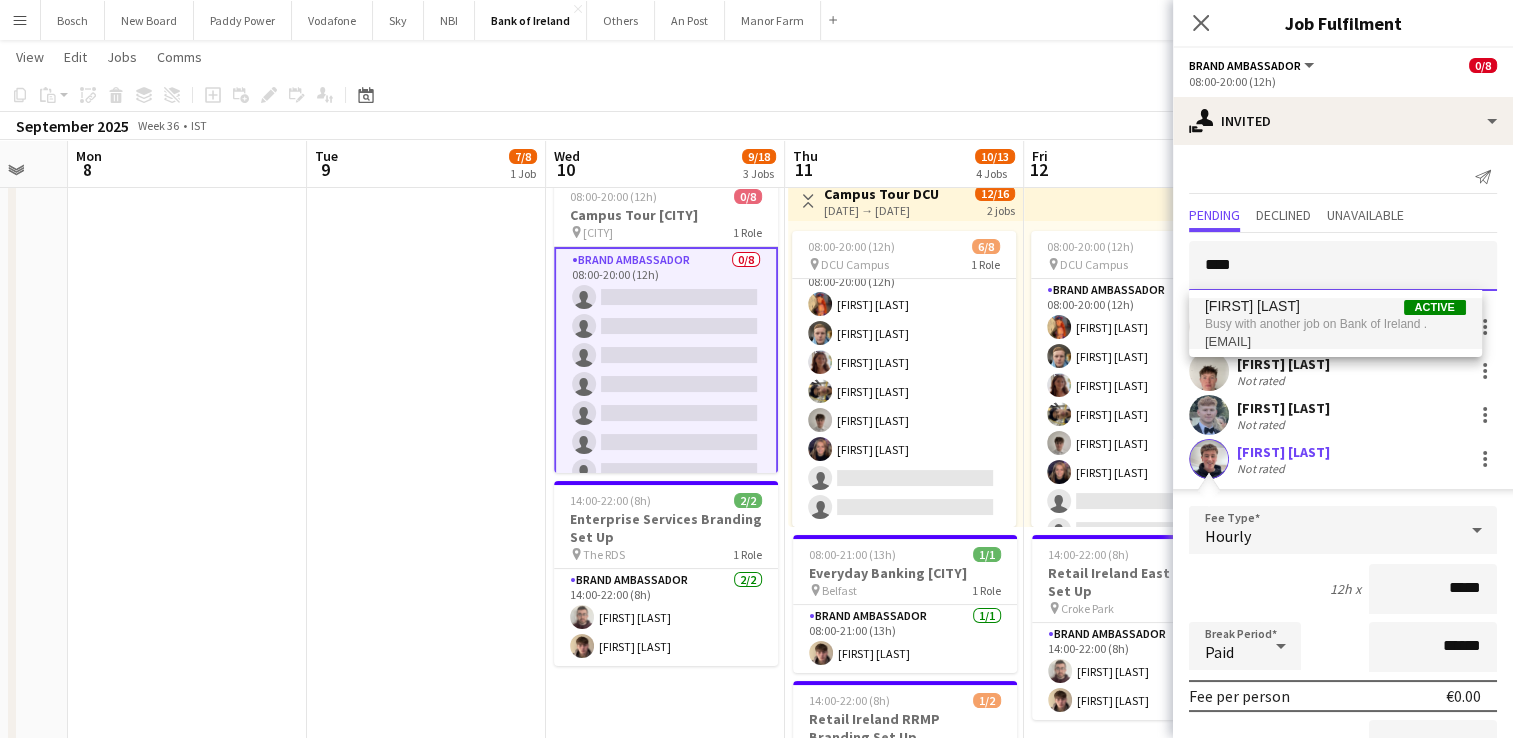 type on "****" 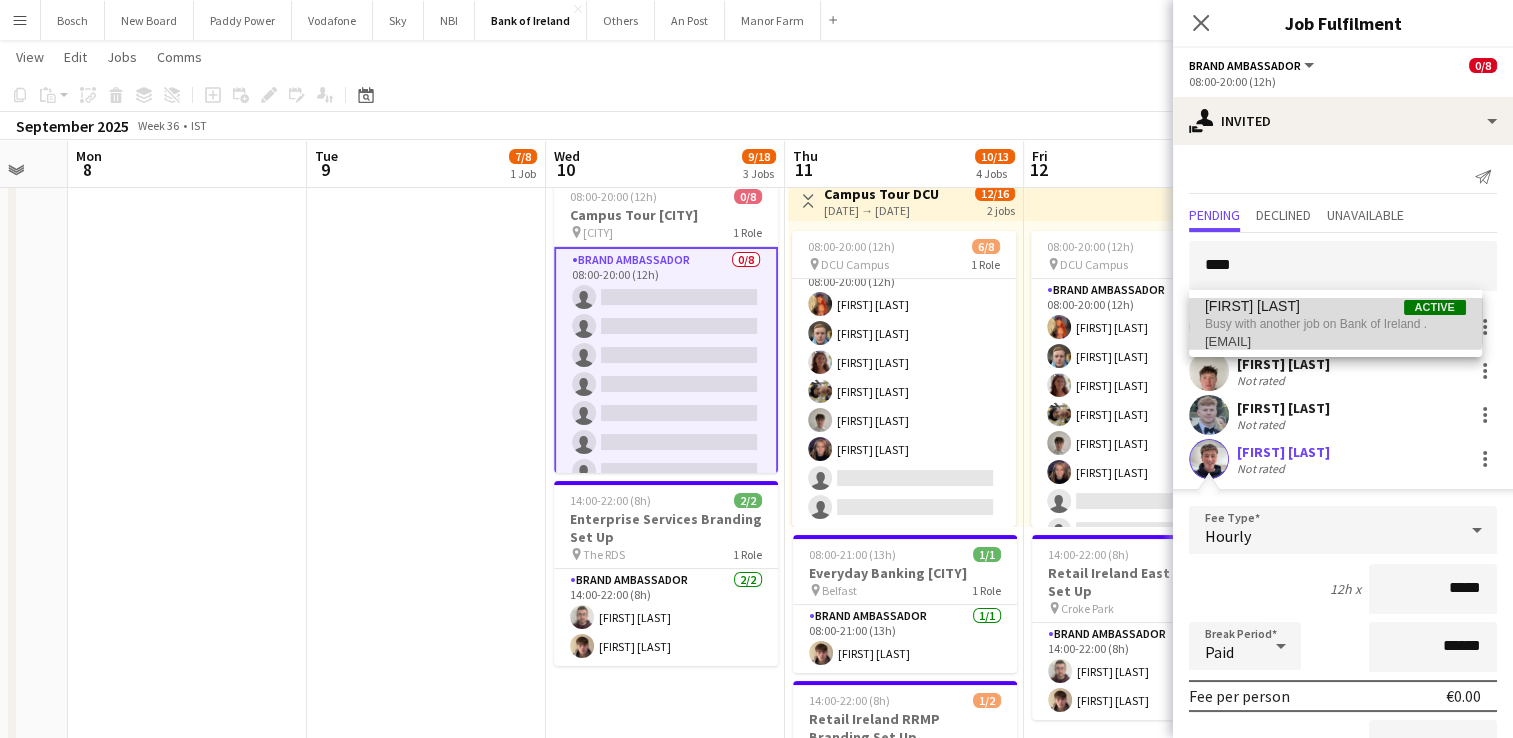 click on "[FIRST] [LAST]" at bounding box center (1252, 306) 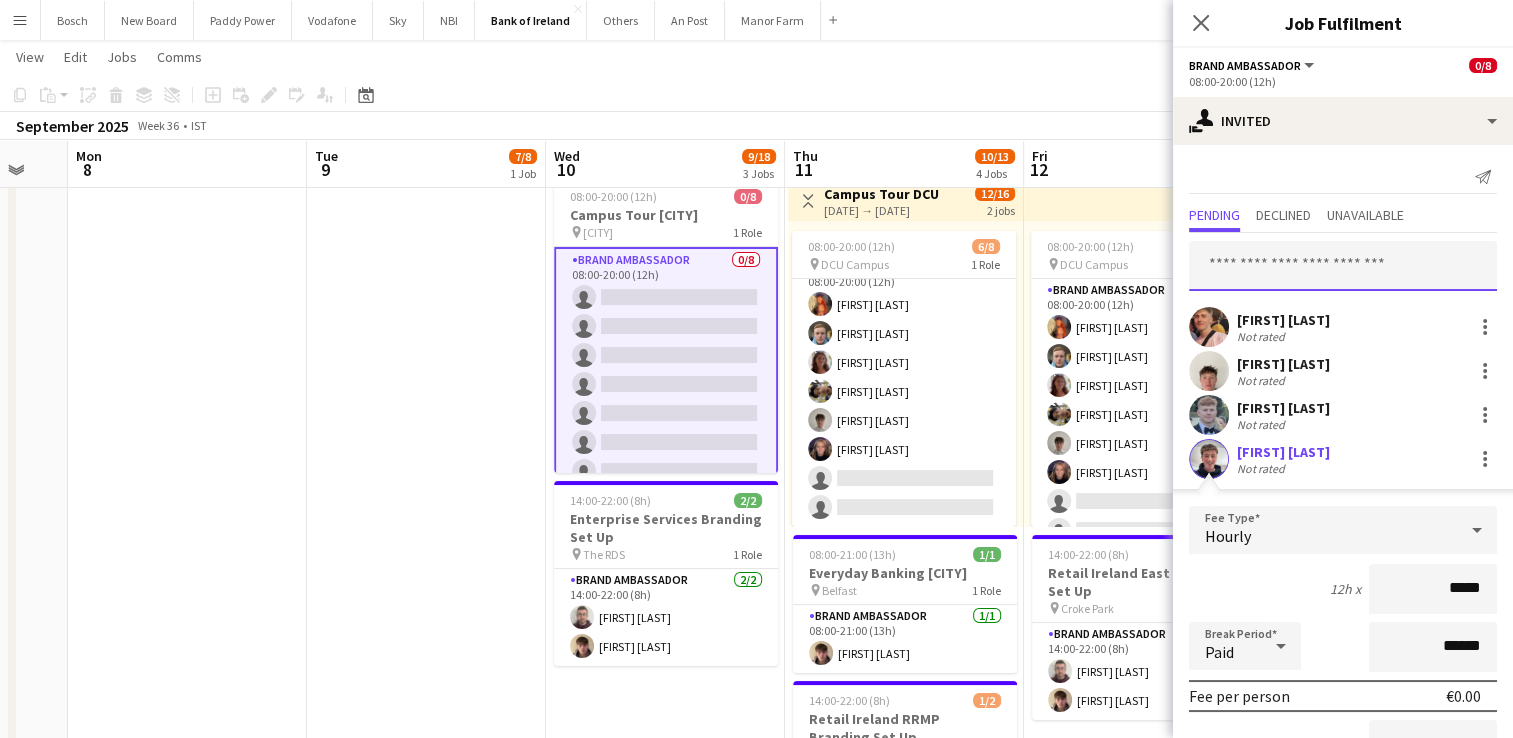 click at bounding box center (1343, 266) 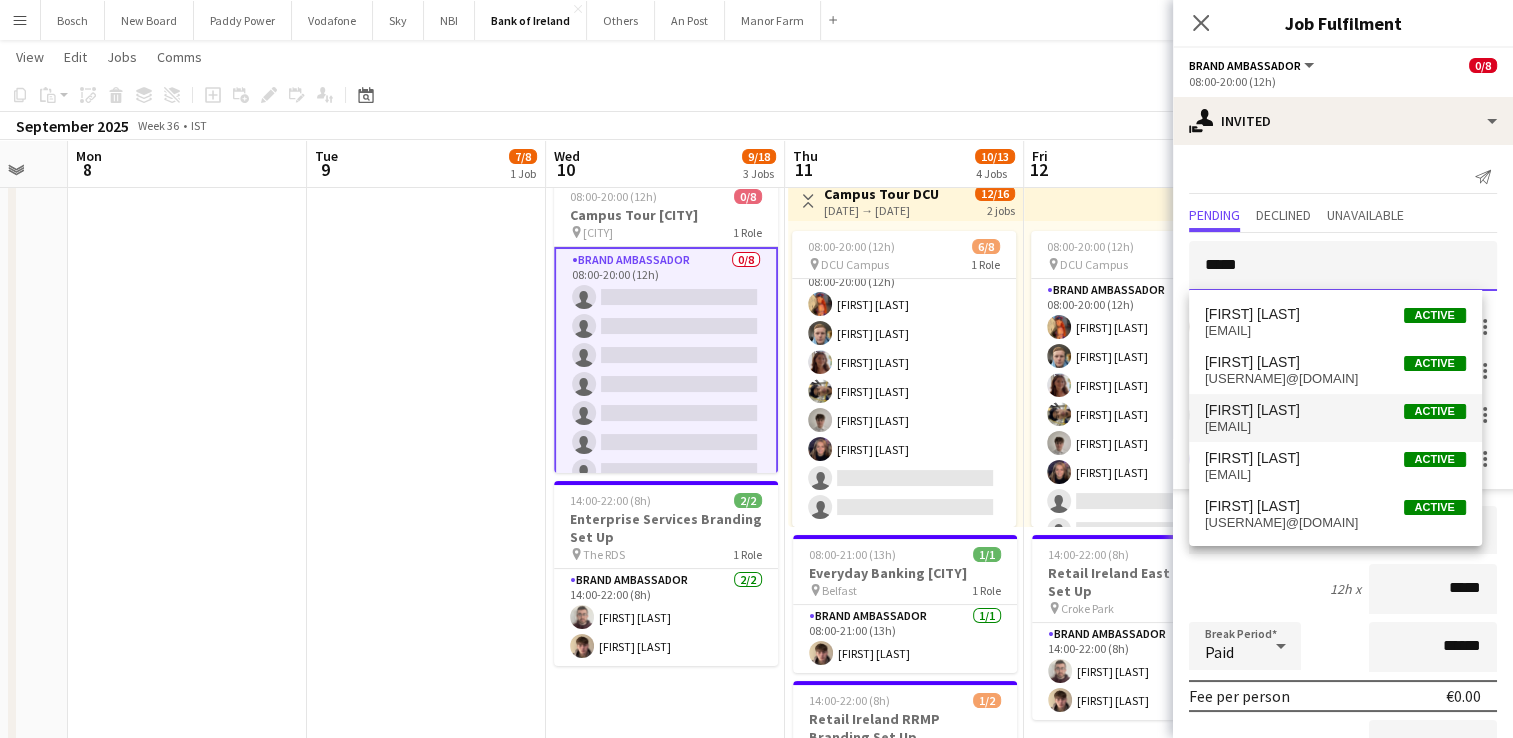 type on "*****" 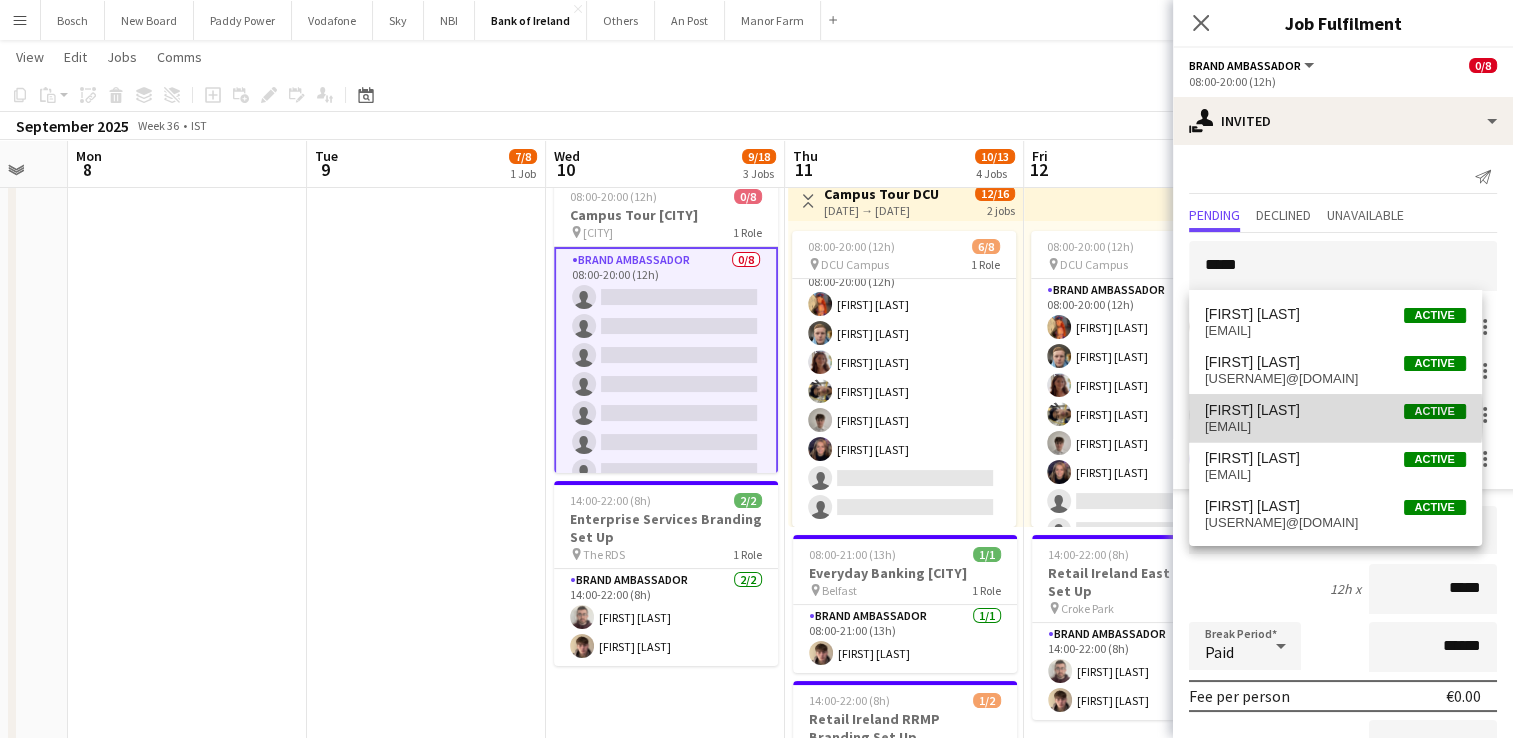 click on "[FIRST] [LAST]" at bounding box center [1252, 410] 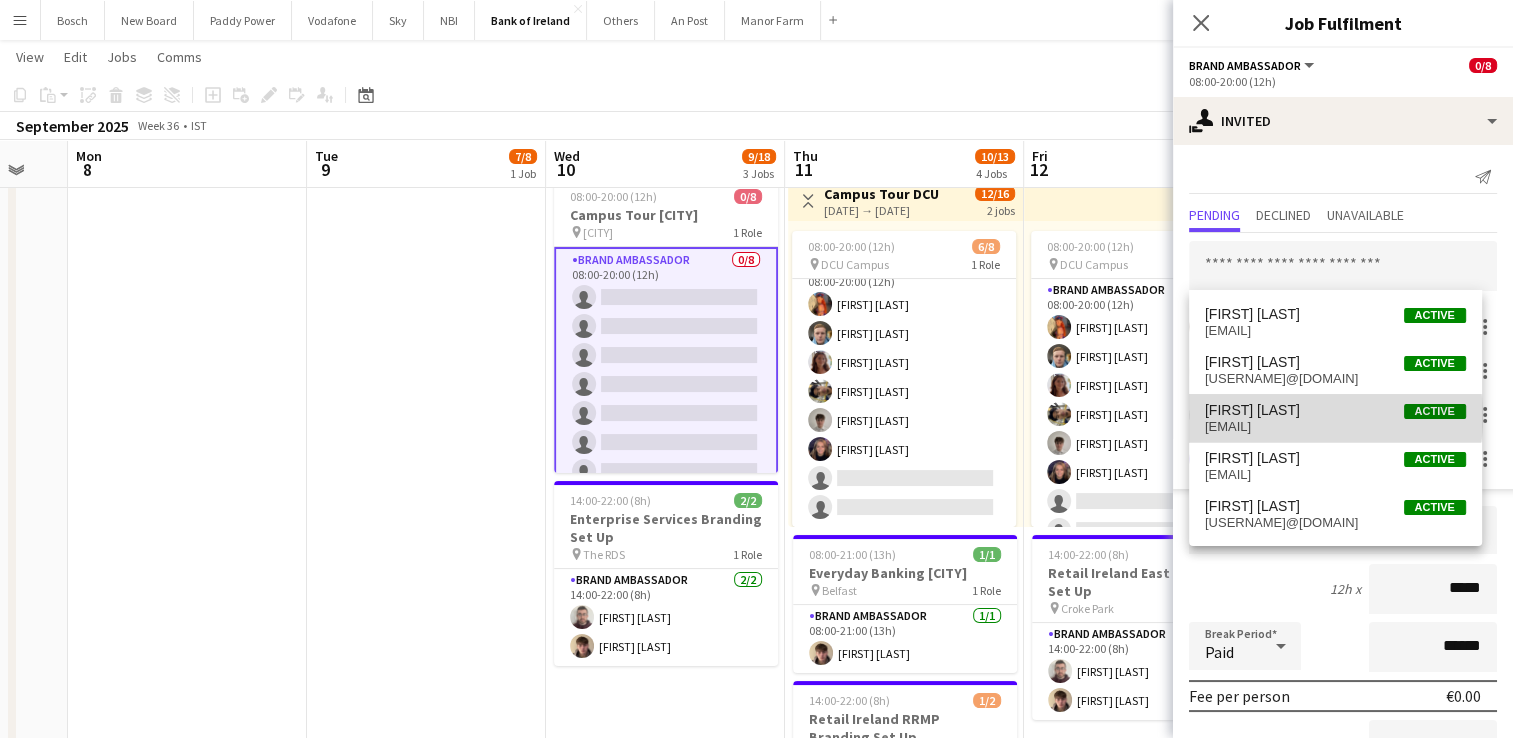 scroll, scrollTop: 255, scrollLeft: 0, axis: vertical 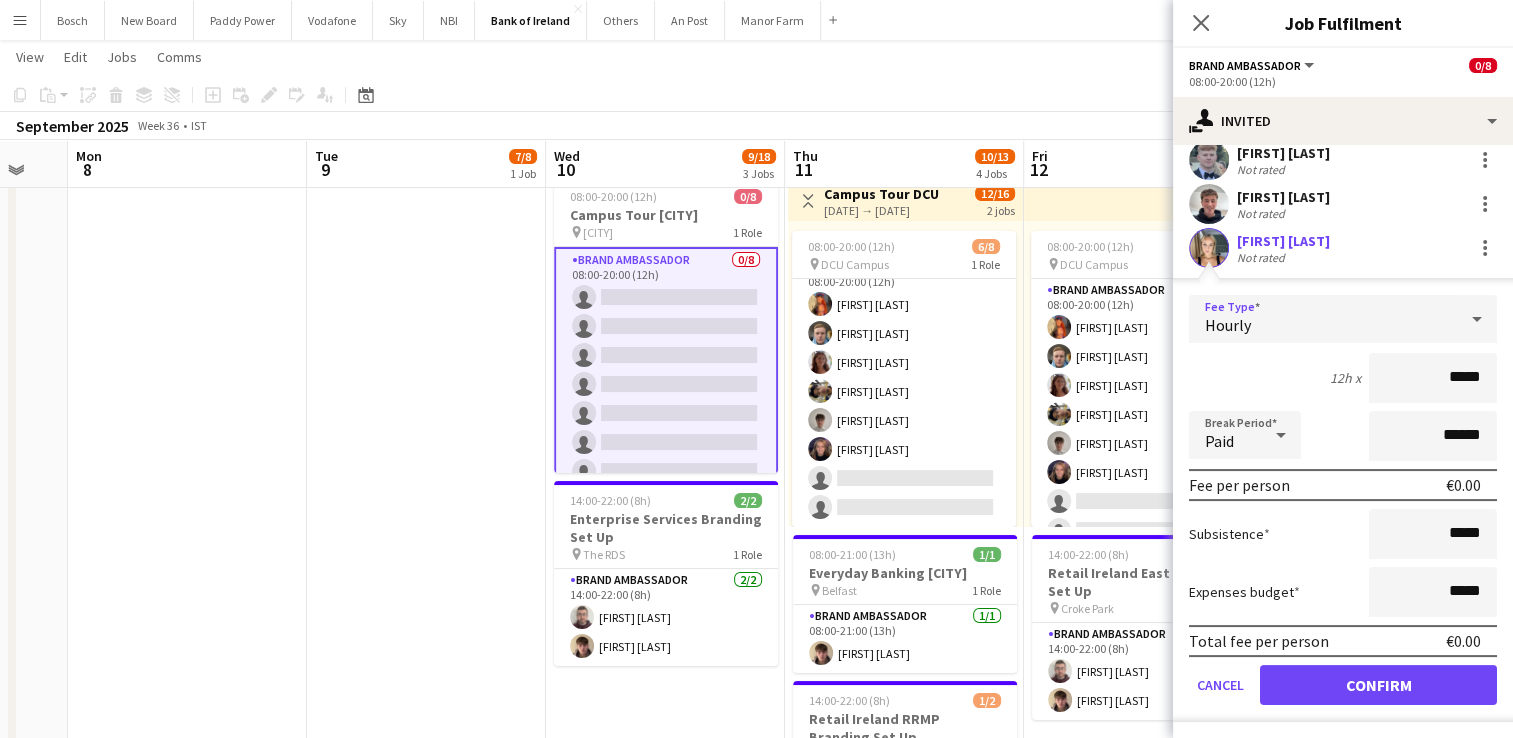 click on "Hourly" at bounding box center (1323, 319) 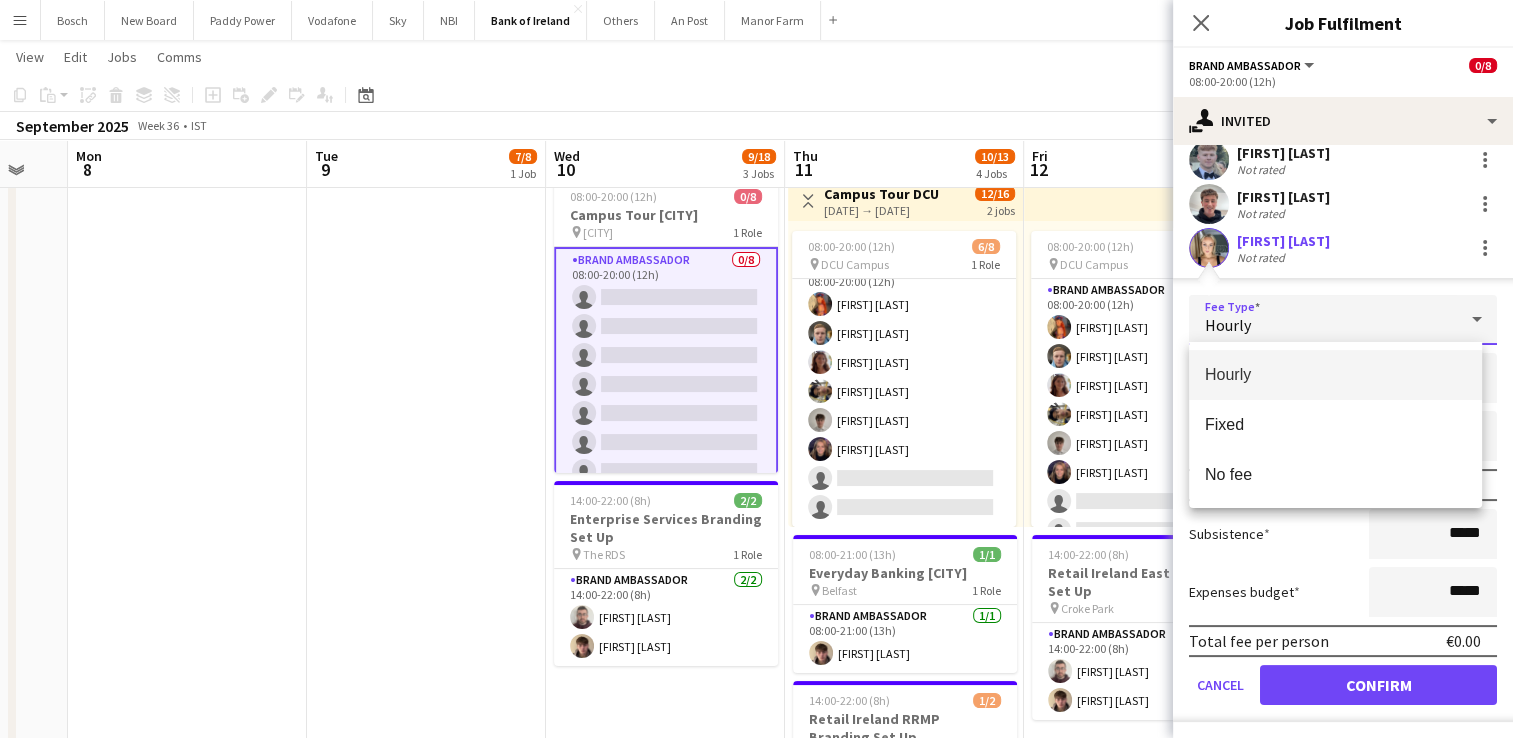 scroll, scrollTop: 0, scrollLeft: 0, axis: both 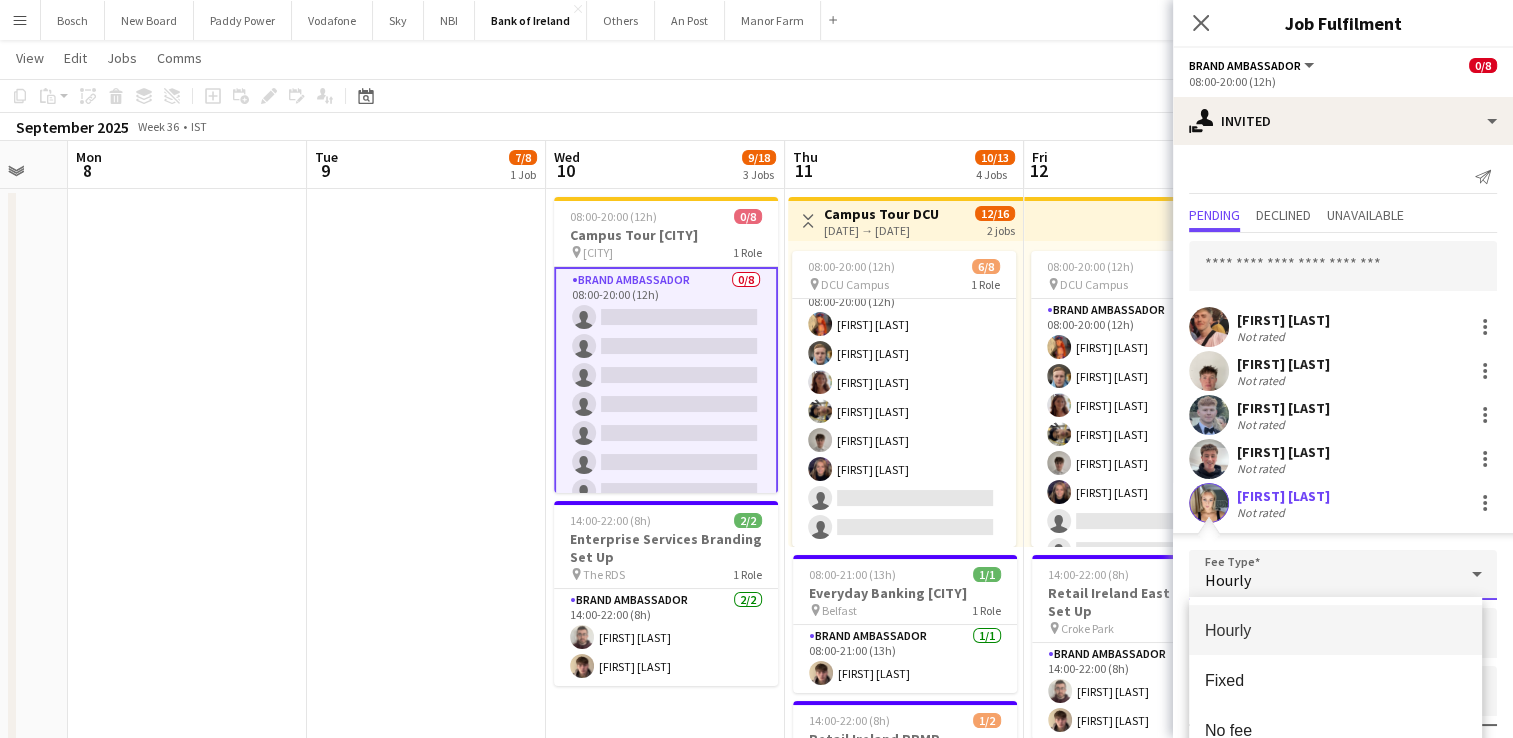 click at bounding box center [756, 369] 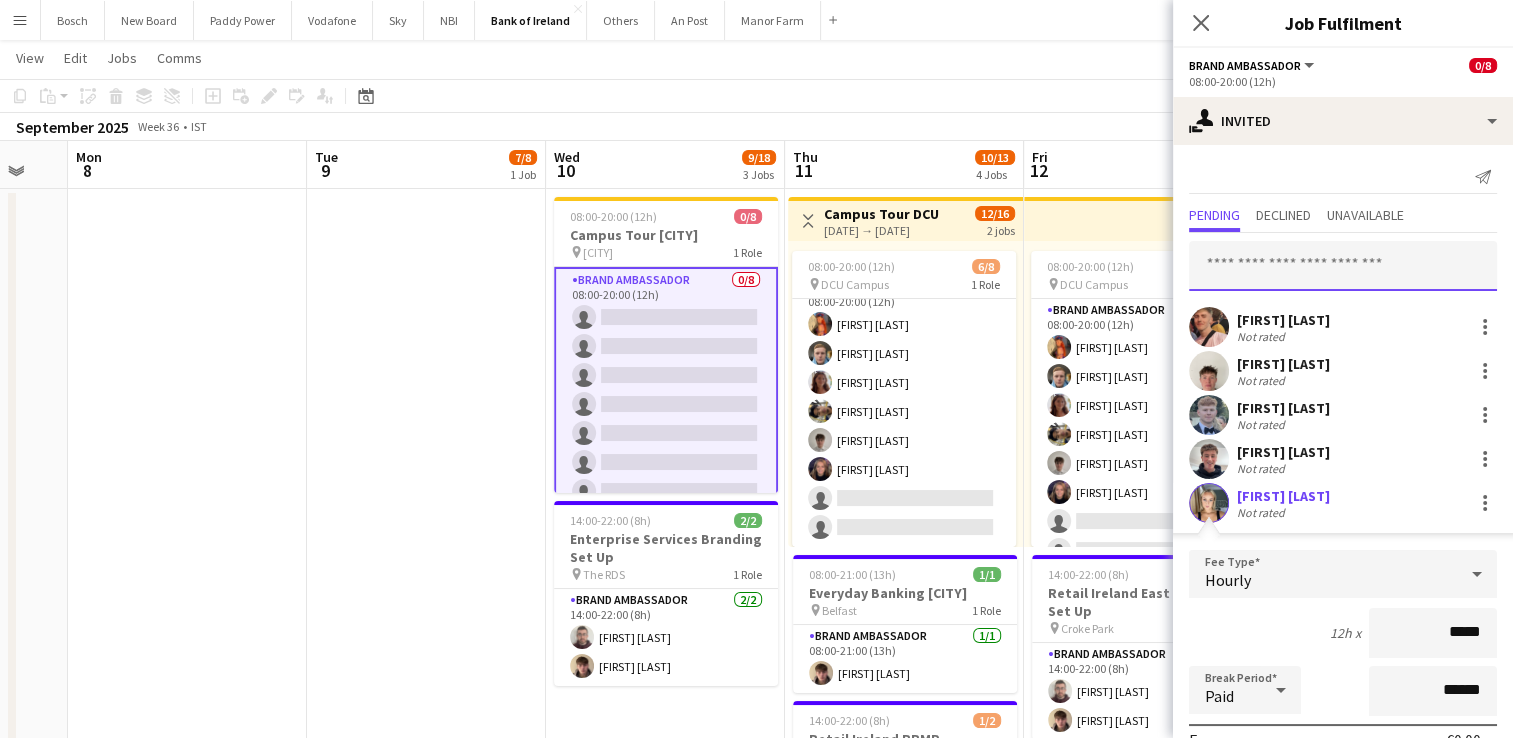 click at bounding box center [1343, 266] 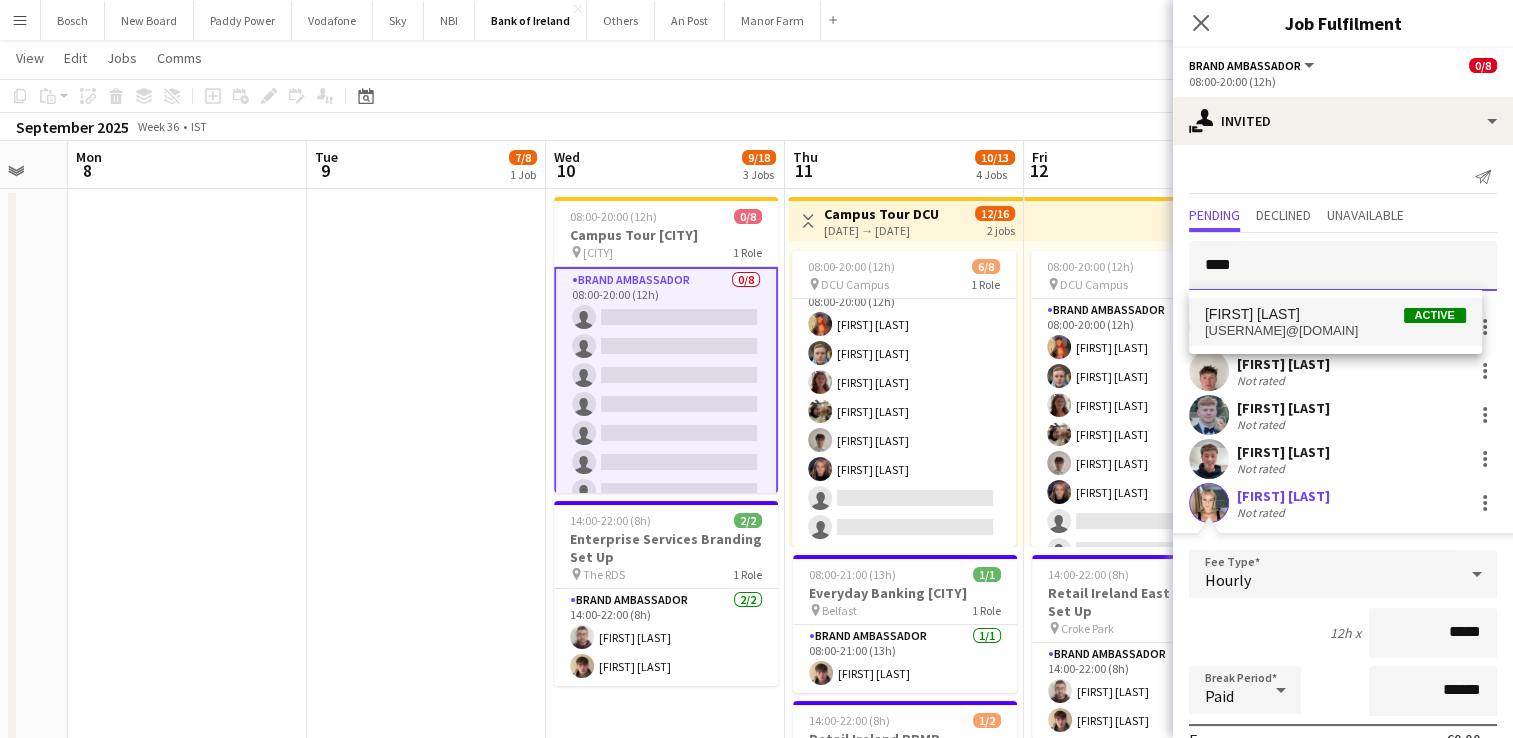 type on "****" 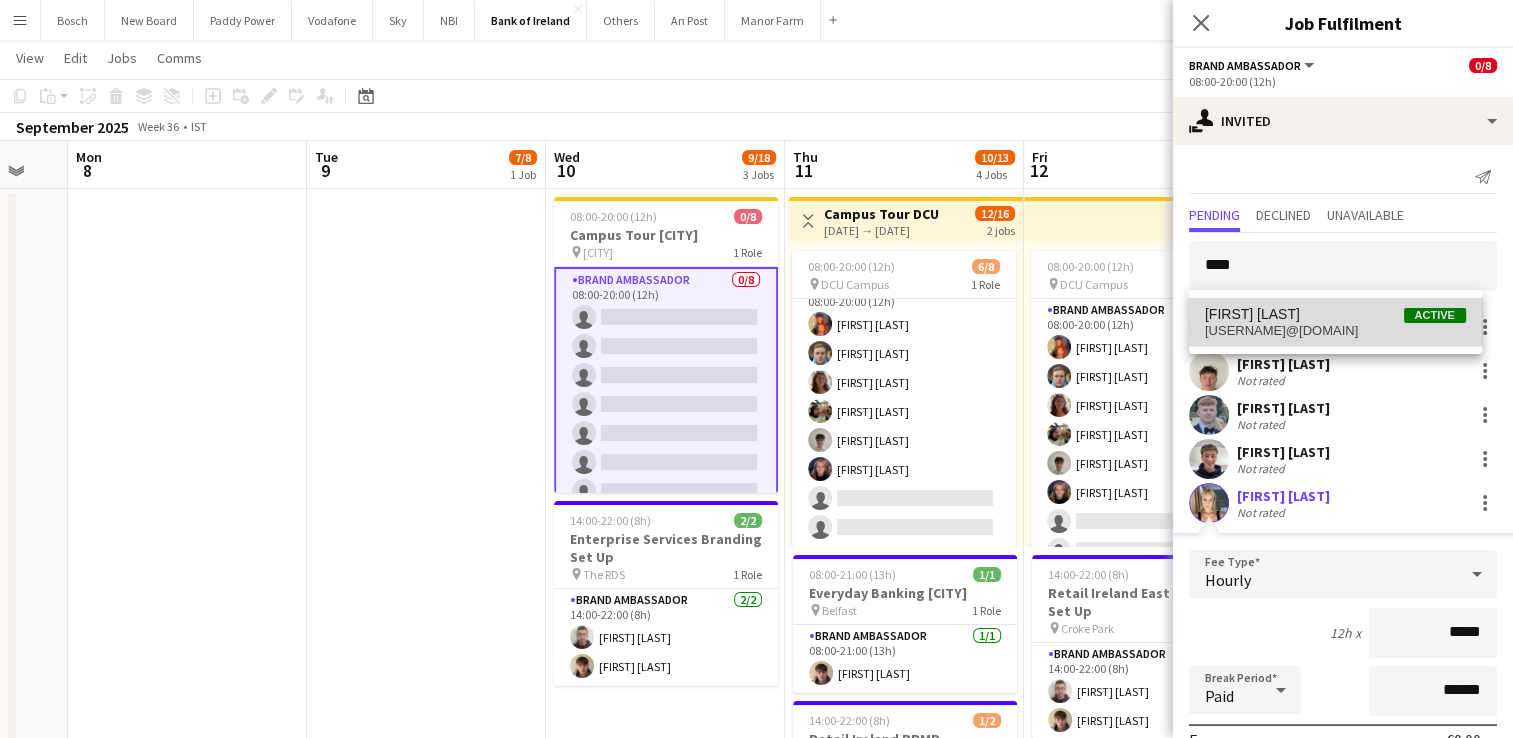 click on "[FIRST] [LAST]  Active" at bounding box center (1335, 314) 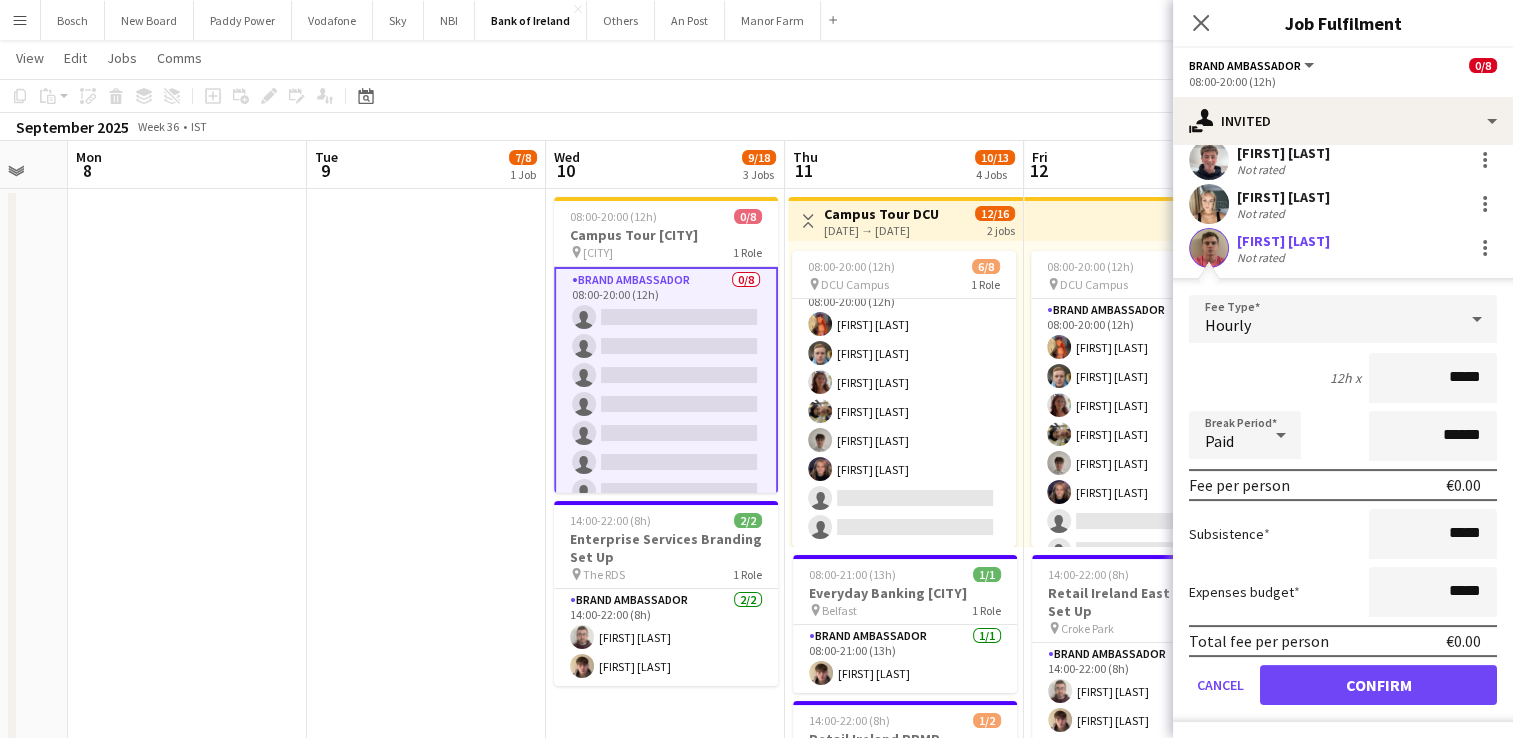 scroll, scrollTop: 0, scrollLeft: 0, axis: both 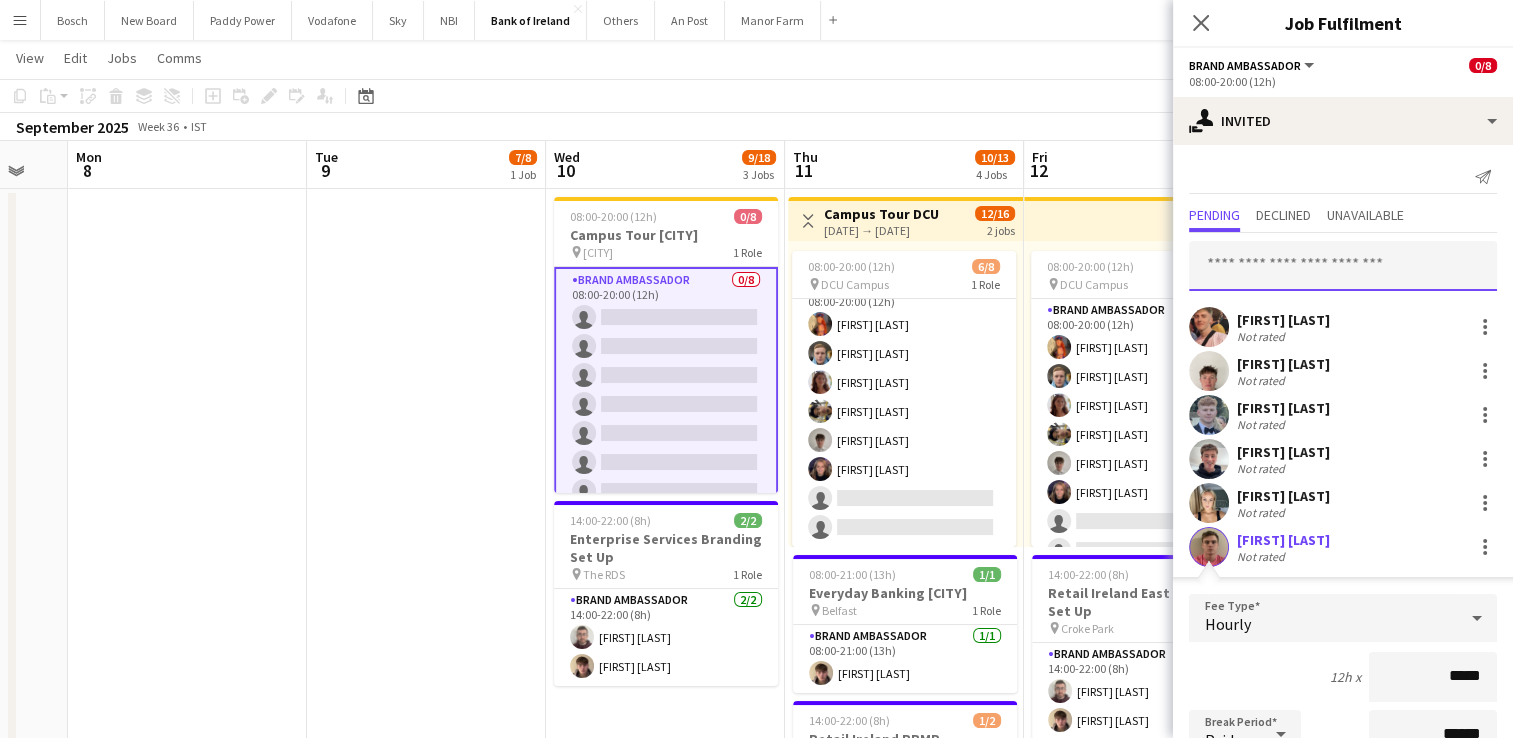 click at bounding box center [1343, 266] 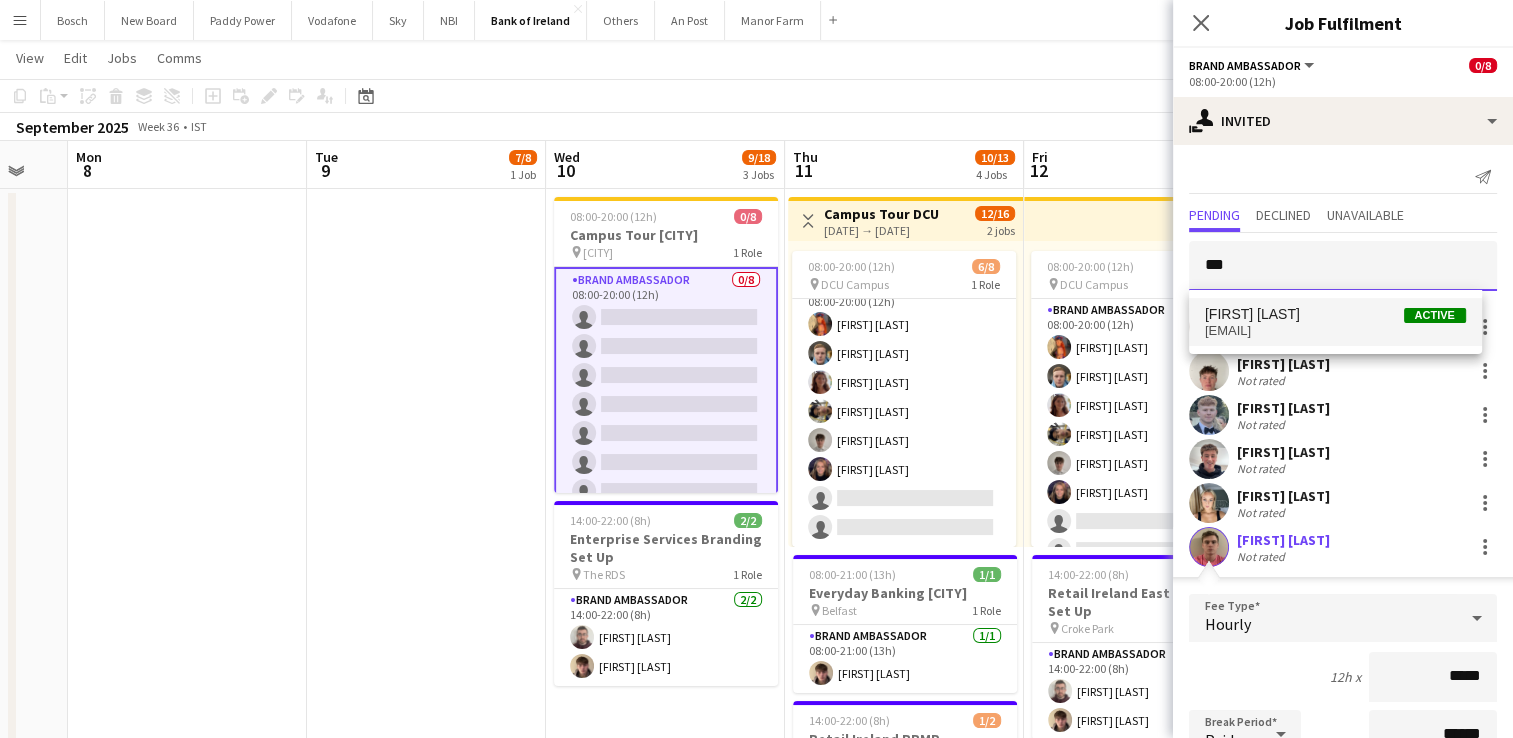type on "***" 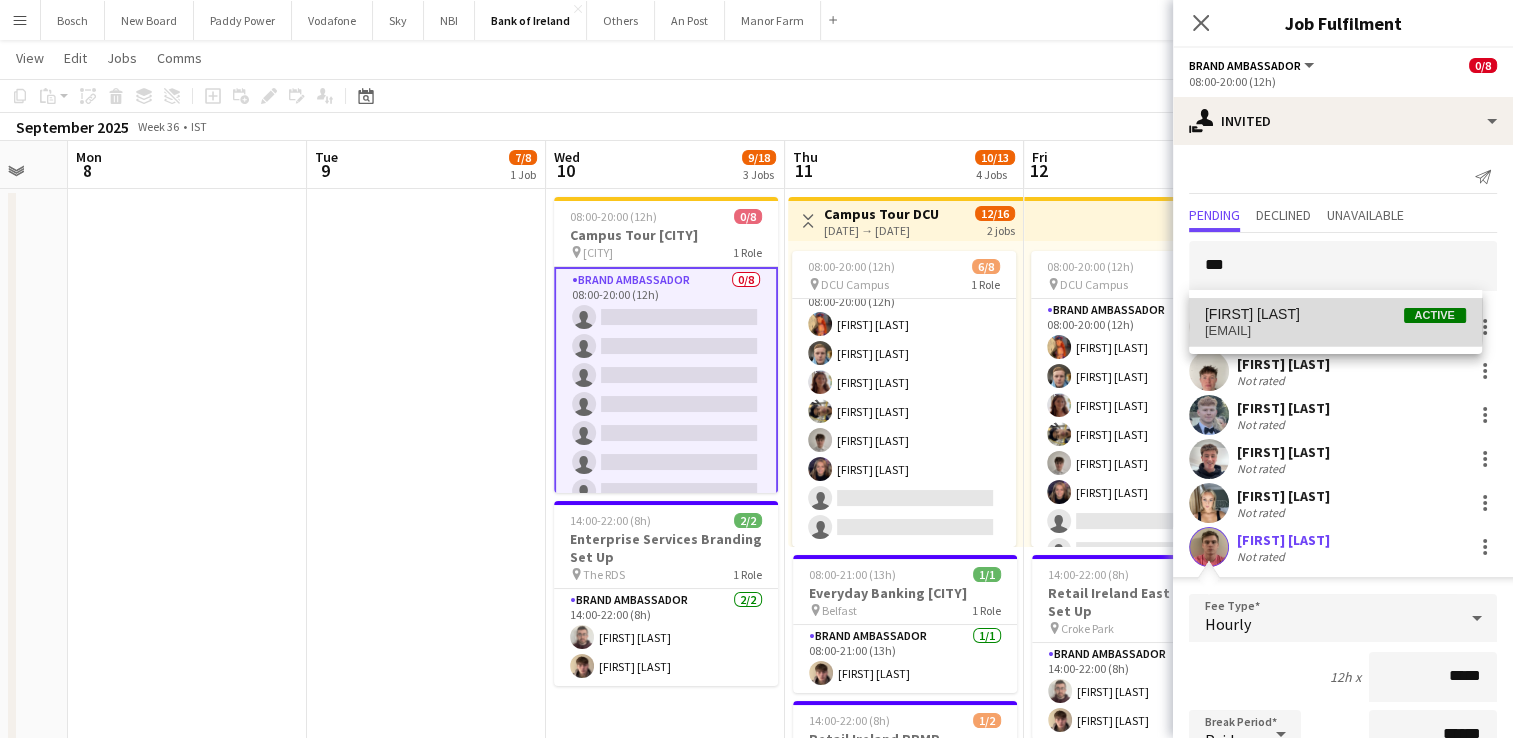 click on "[FIRST] [LAST]  Active  [EMAIL]" at bounding box center (1335, 322) 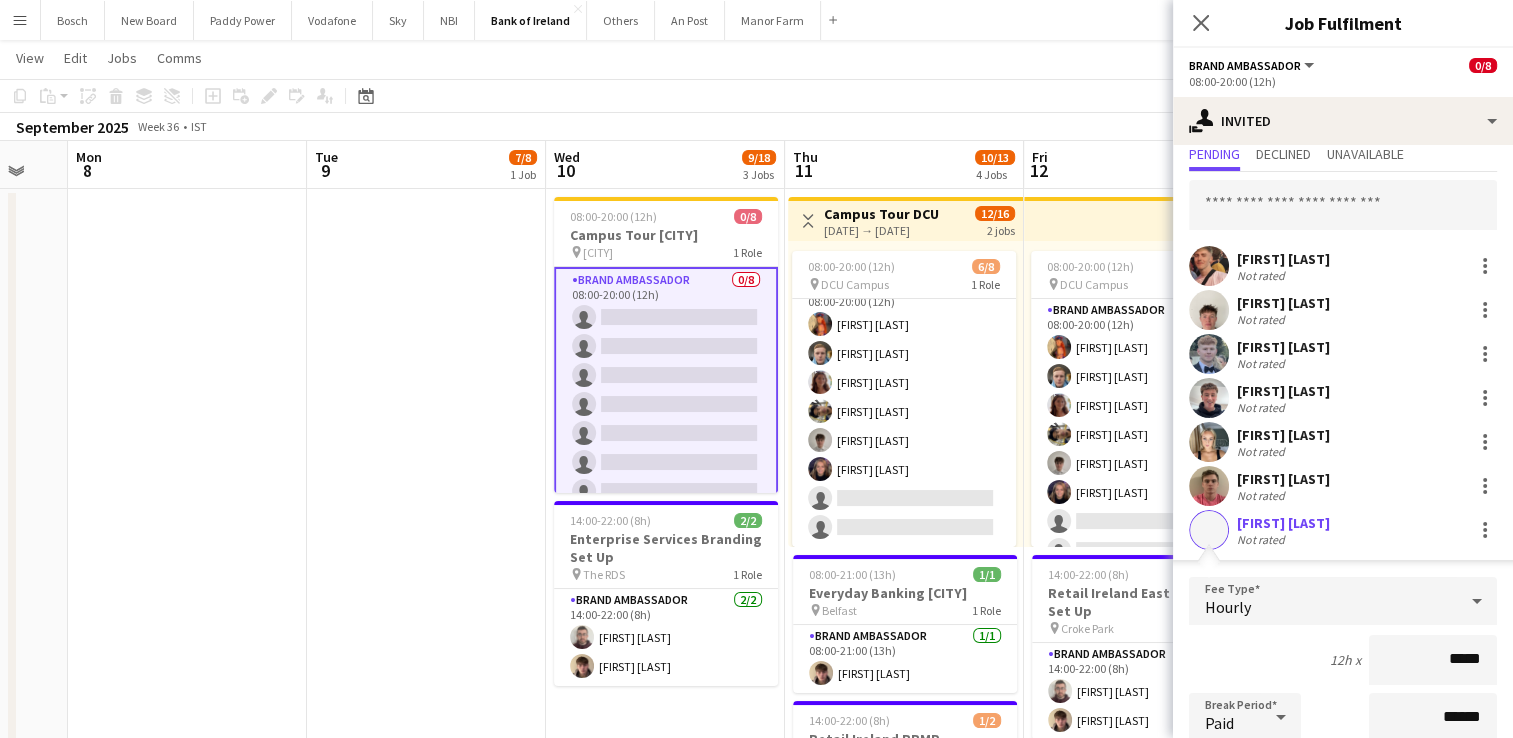 scroll, scrollTop: 0, scrollLeft: 0, axis: both 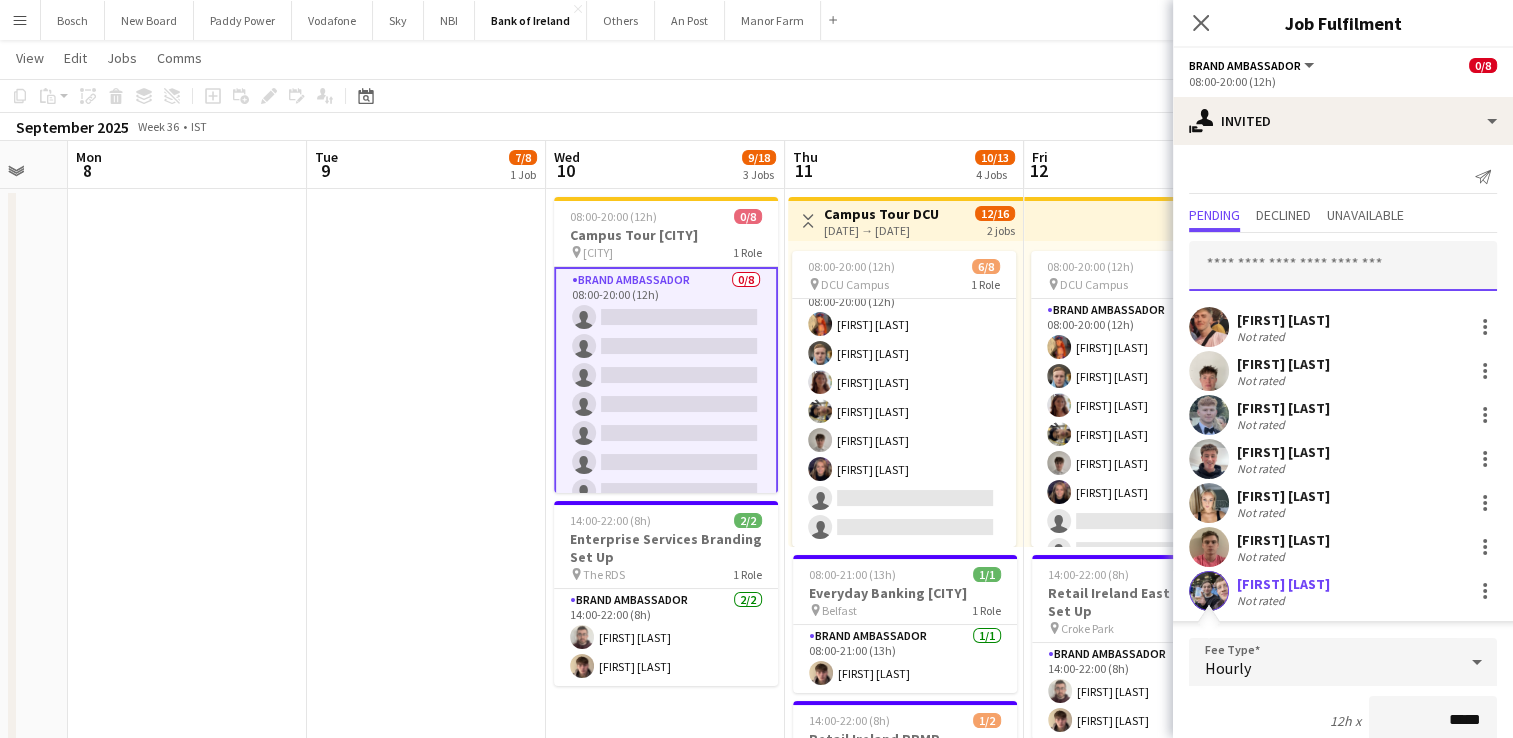 click at bounding box center [1343, 266] 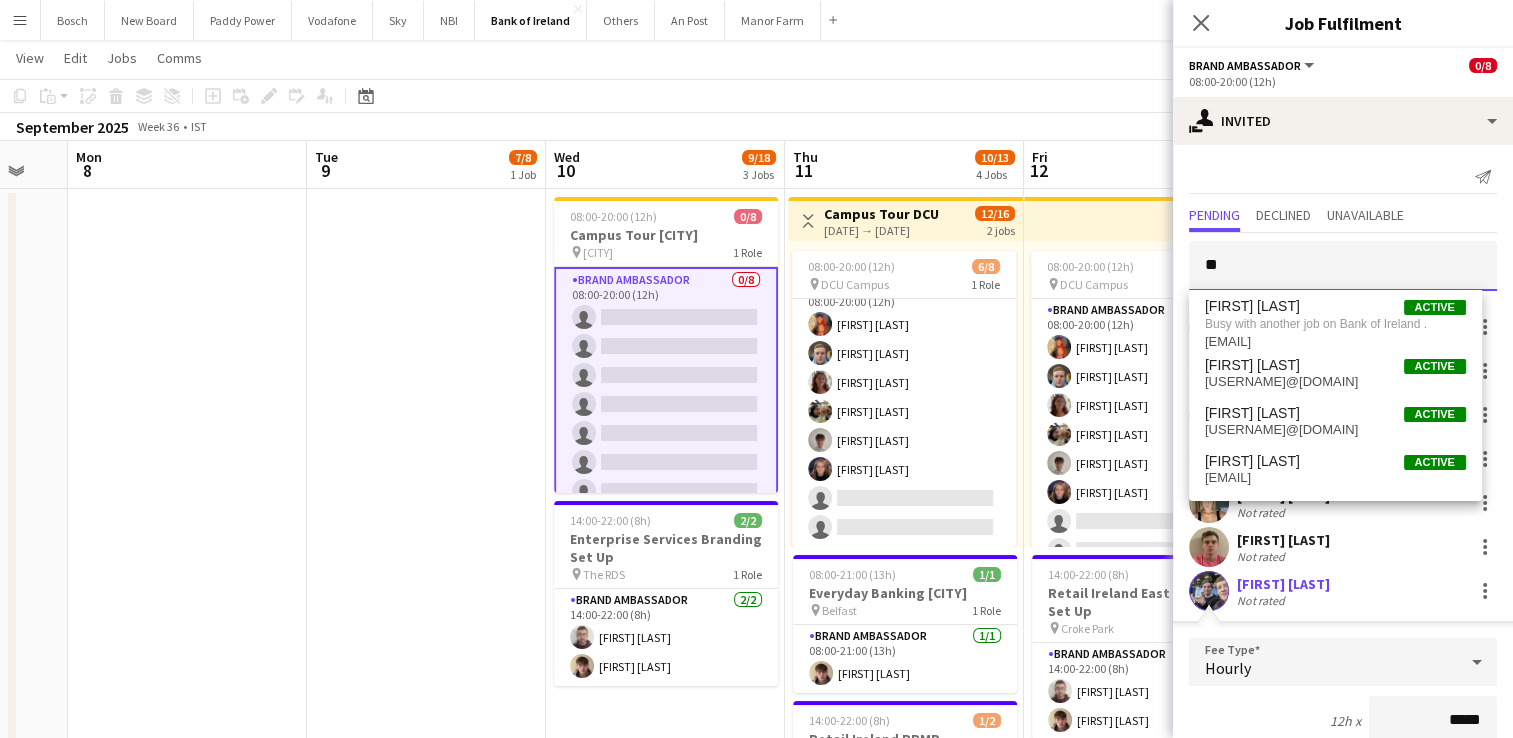 type on "*" 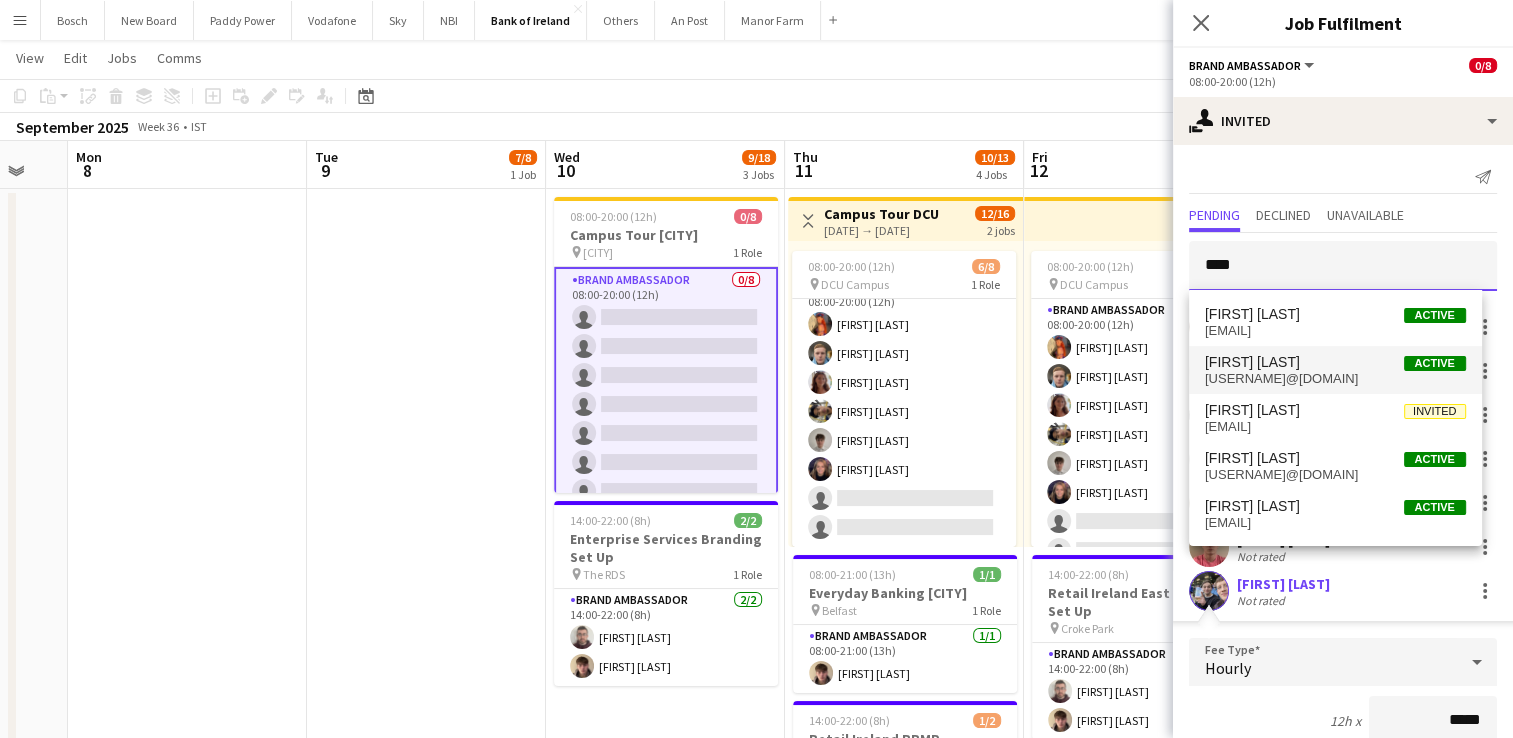 type on "****" 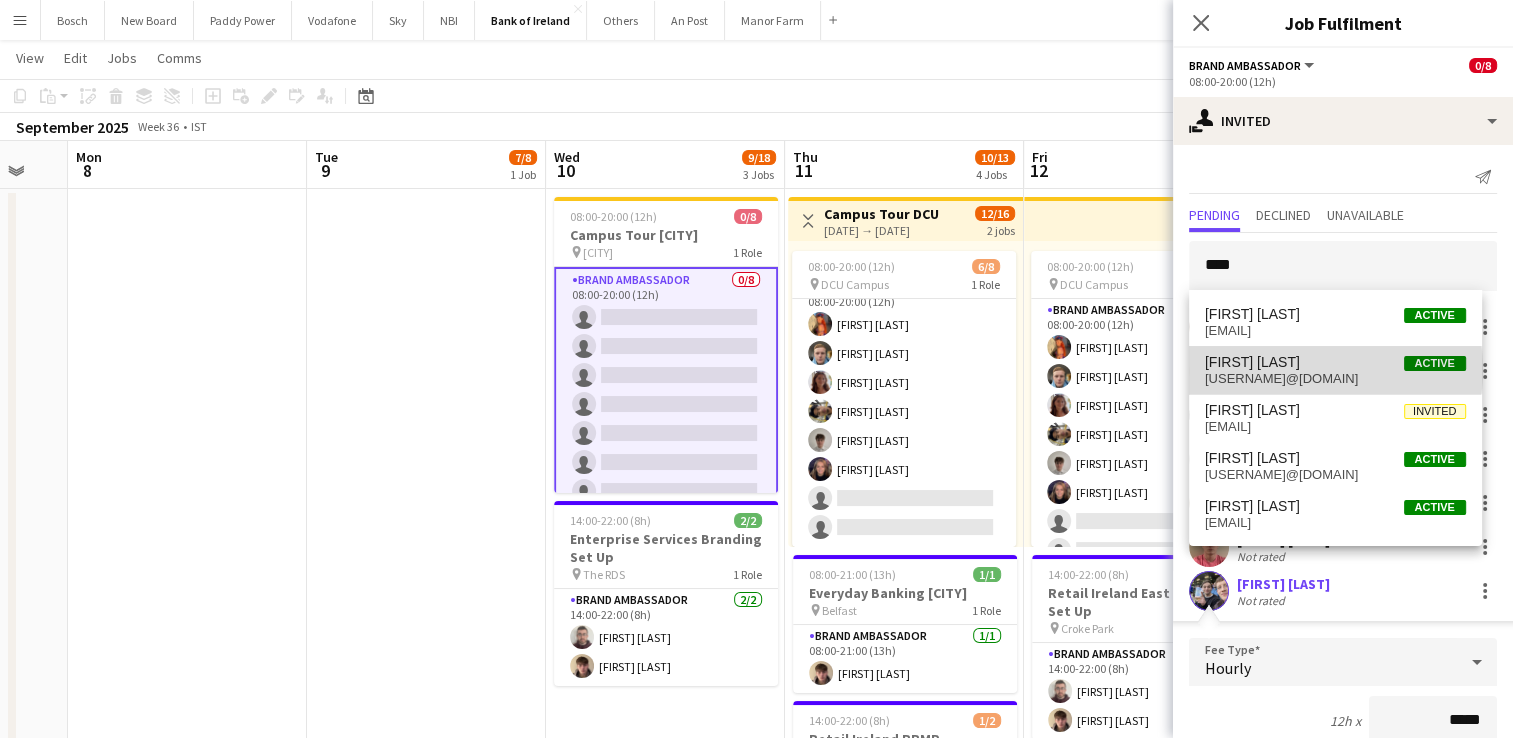 click on "[USERNAME]@[DOMAIN]" at bounding box center [1335, 379] 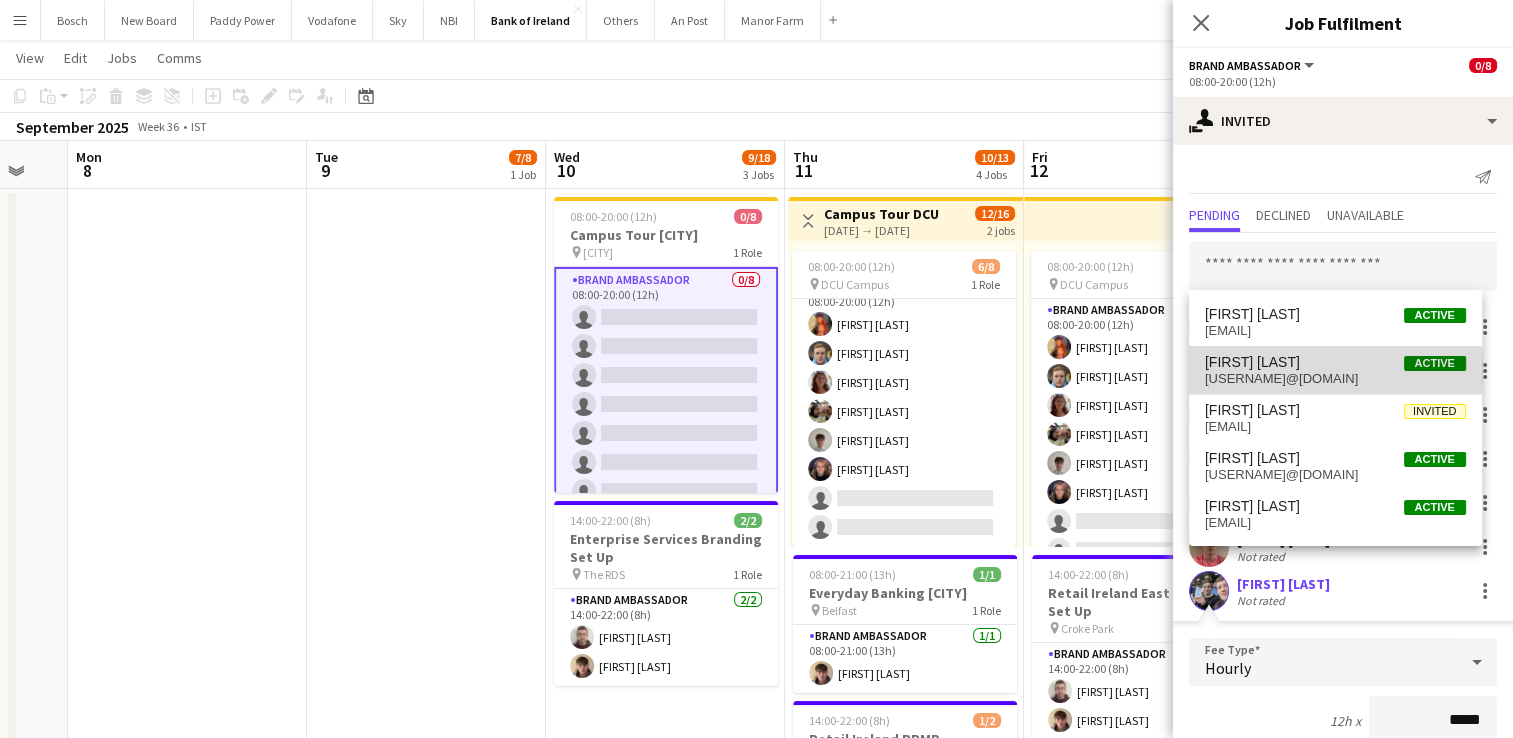 scroll, scrollTop: 387, scrollLeft: 0, axis: vertical 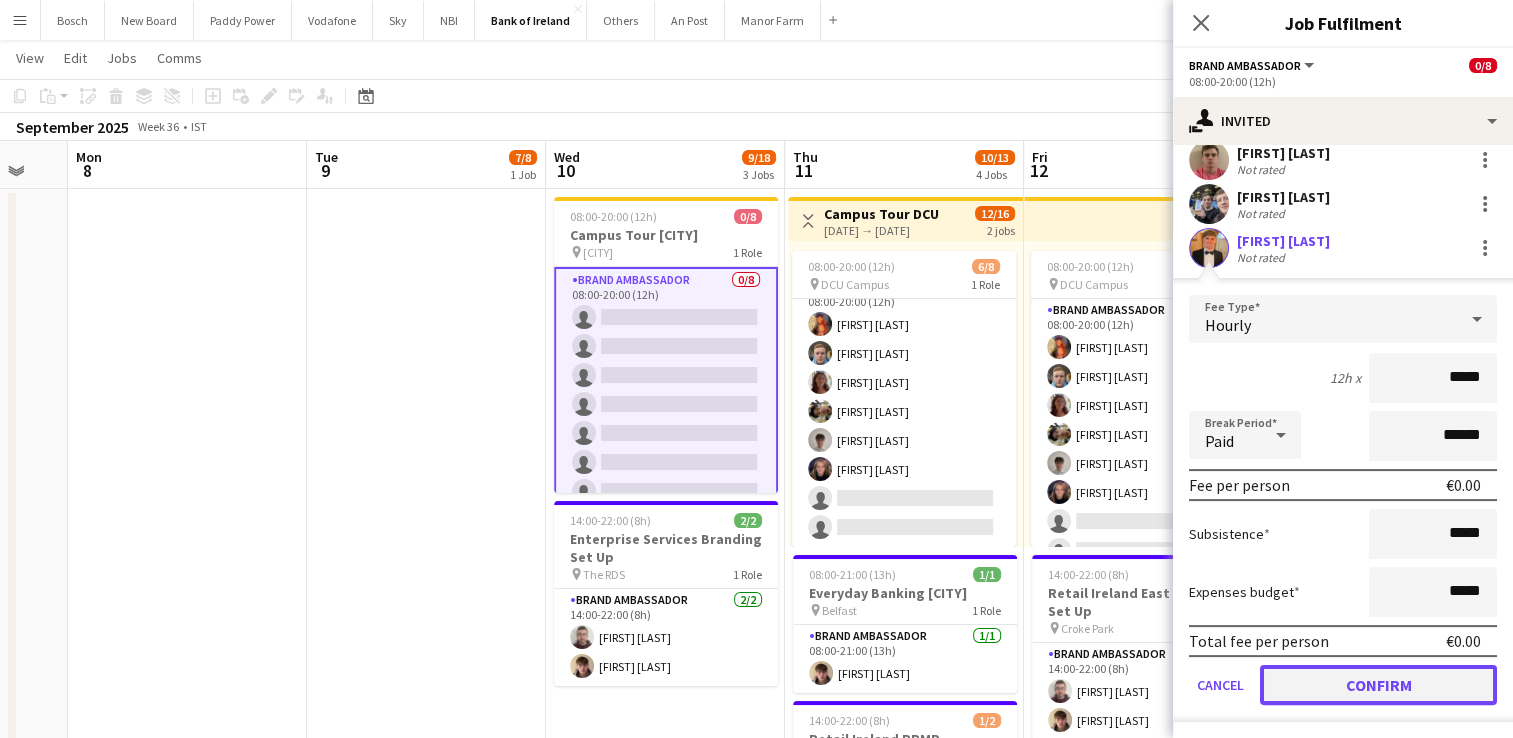 click on "Confirm" 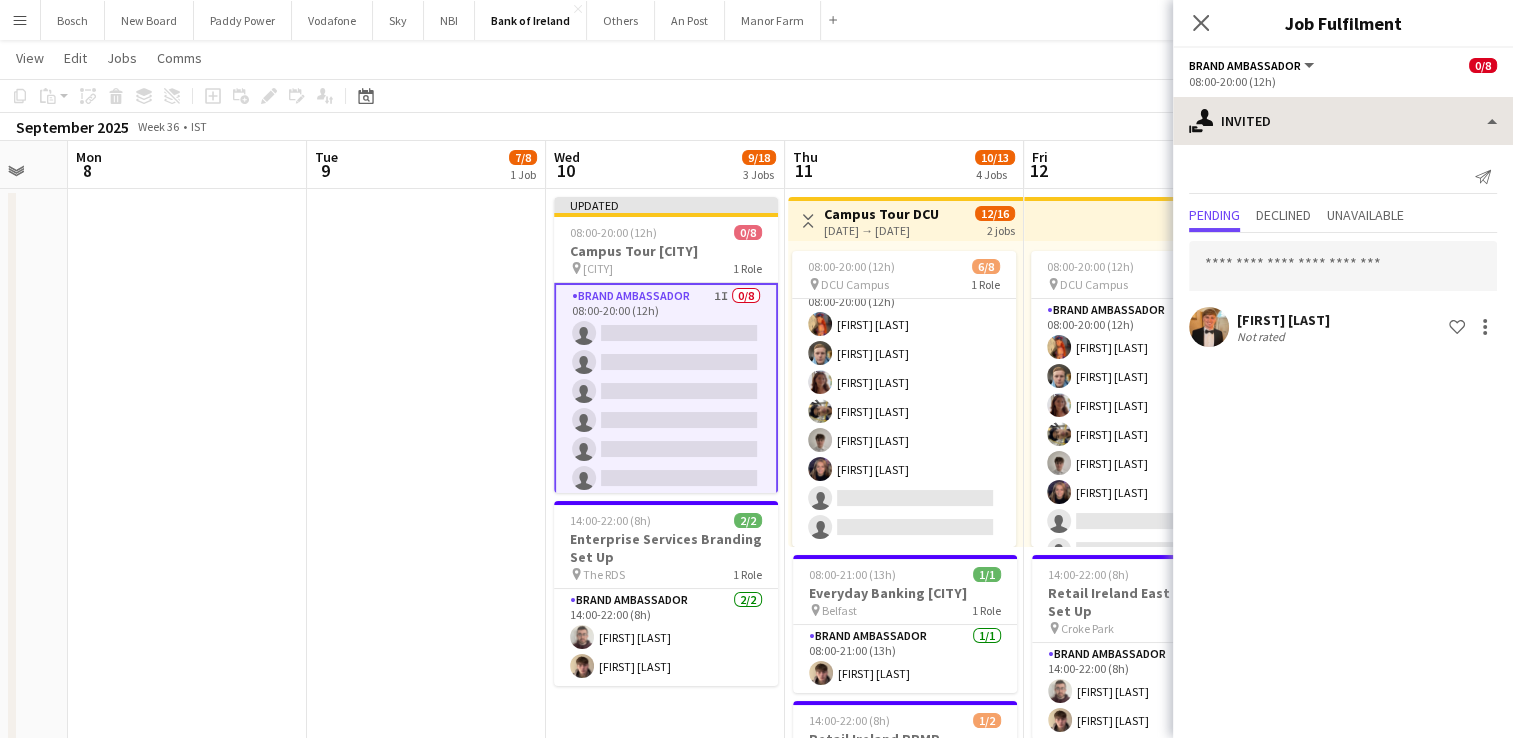 scroll, scrollTop: 0, scrollLeft: 0, axis: both 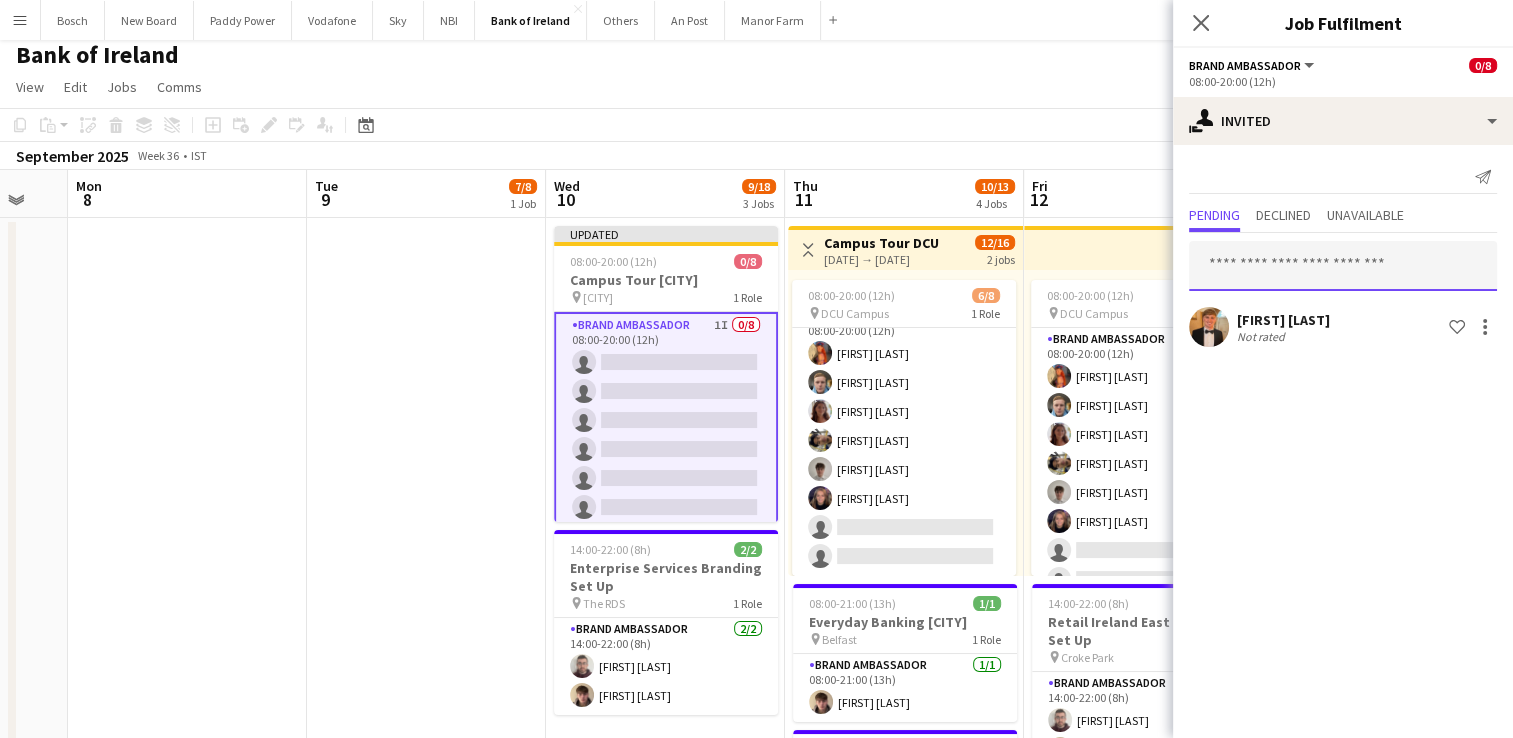 click at bounding box center [1343, 266] 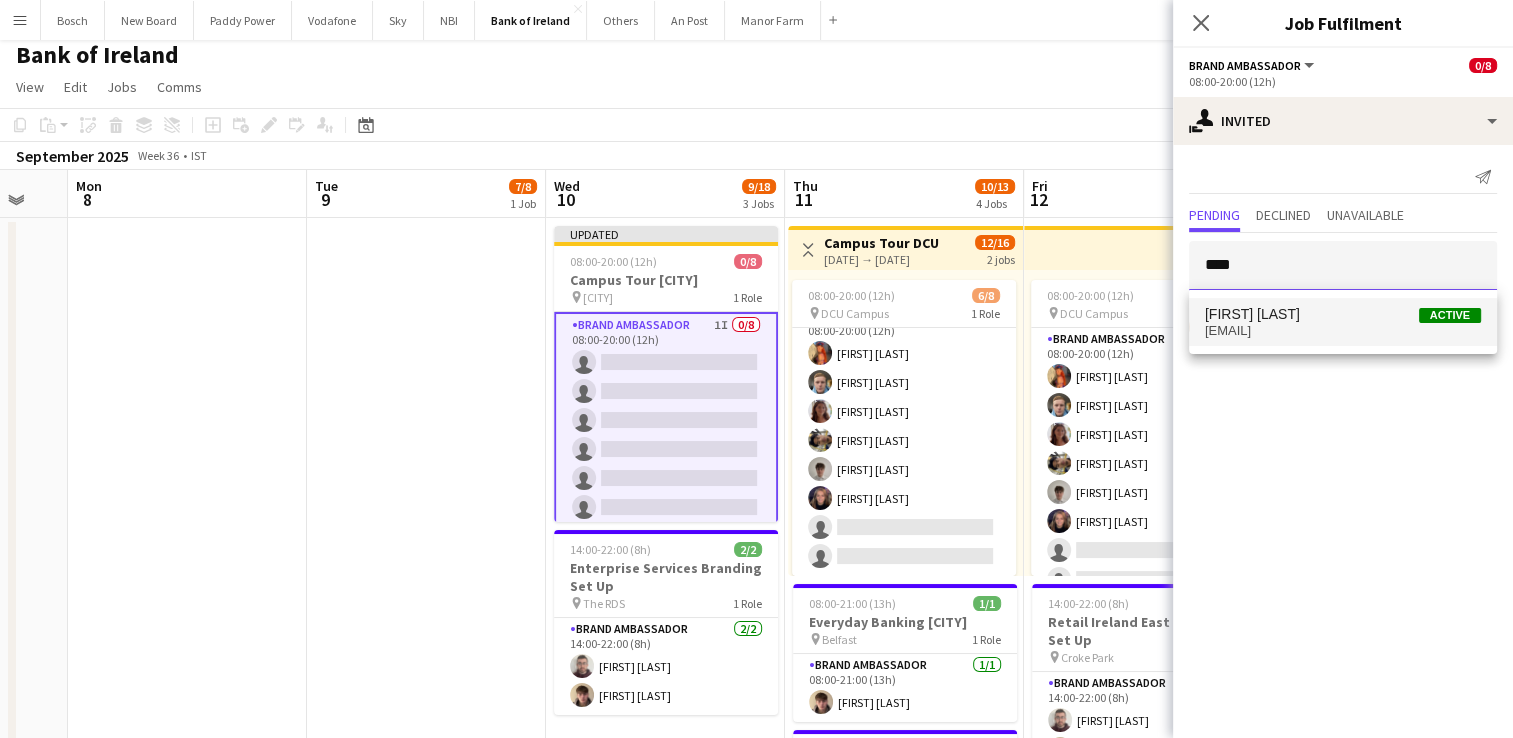 type on "****" 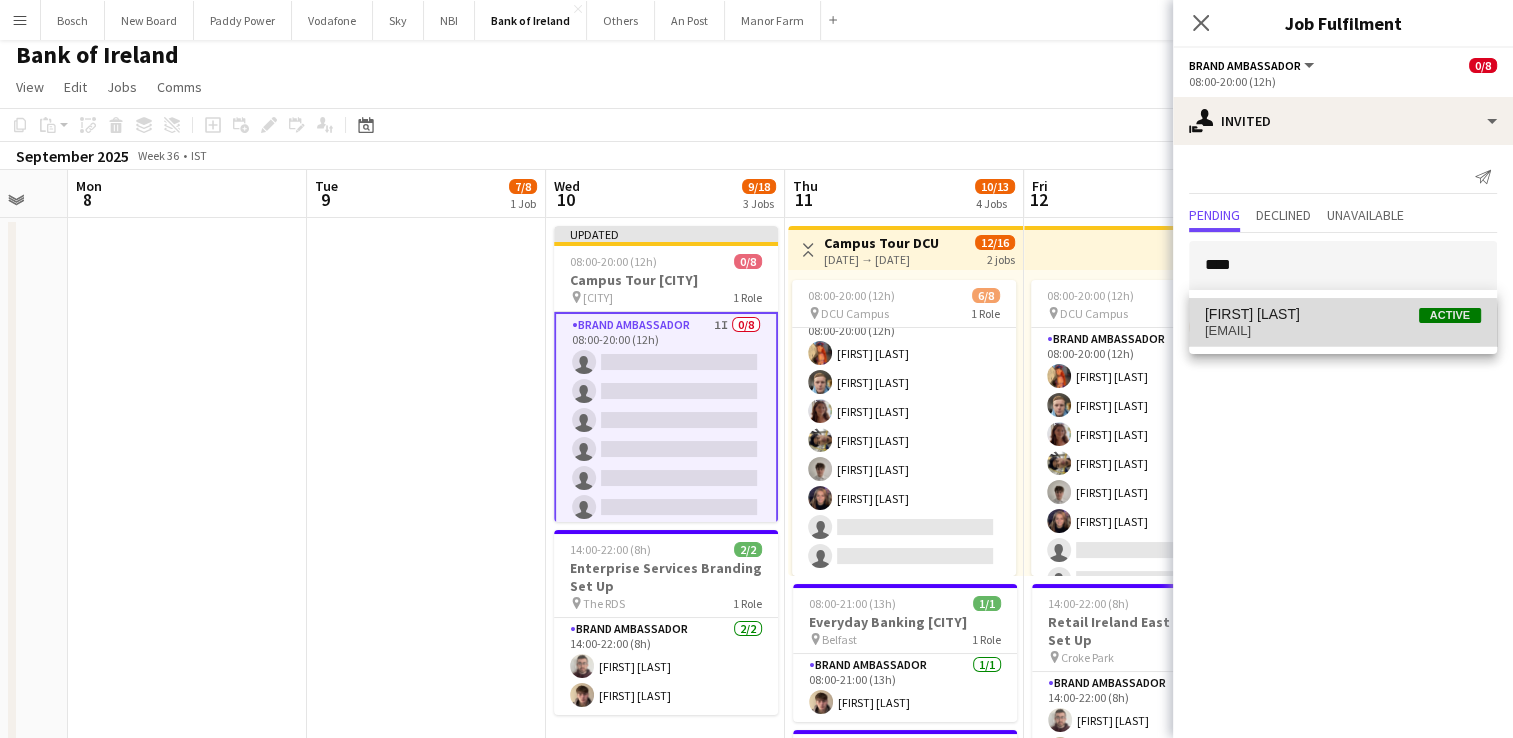 click on "[EMAIL]" at bounding box center [1343, 331] 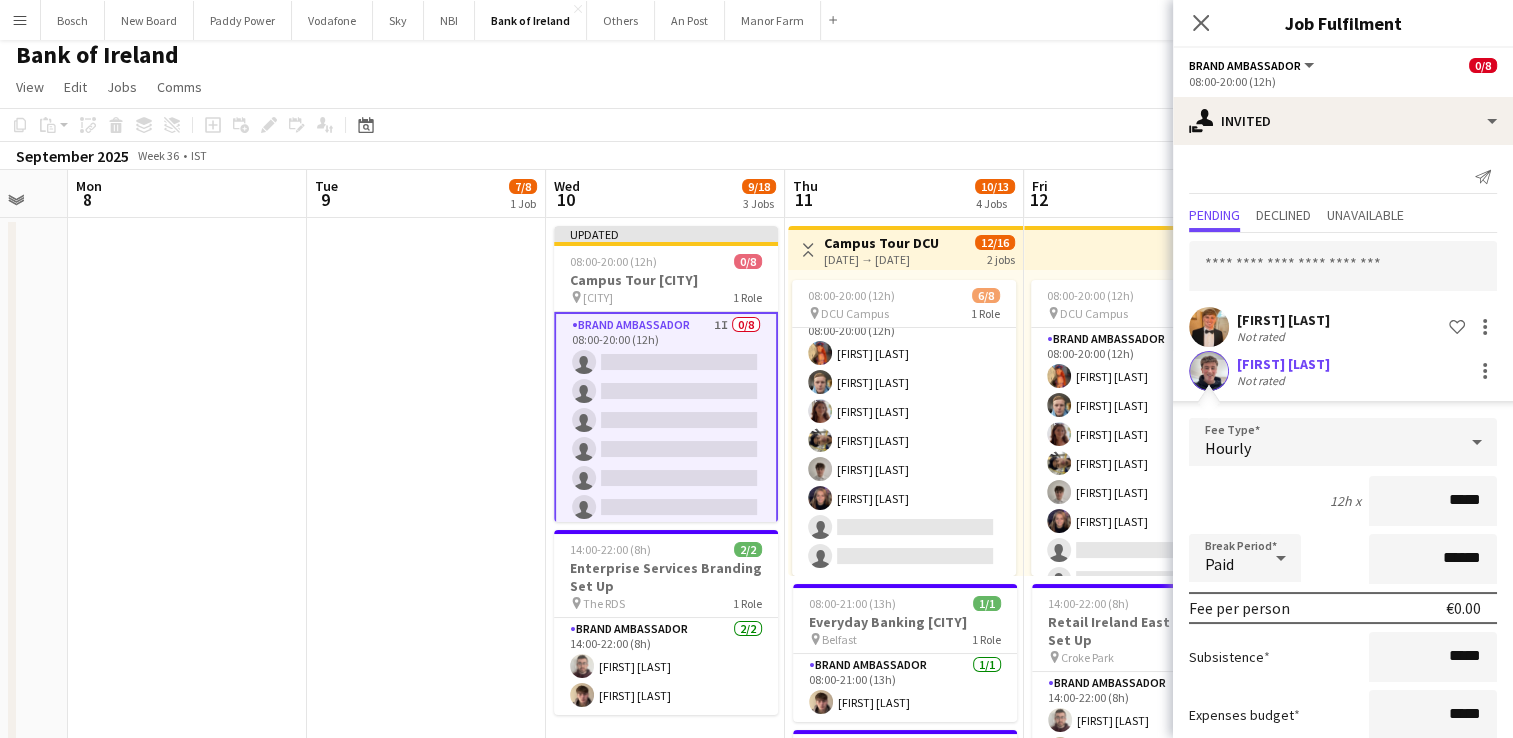 scroll, scrollTop: 123, scrollLeft: 0, axis: vertical 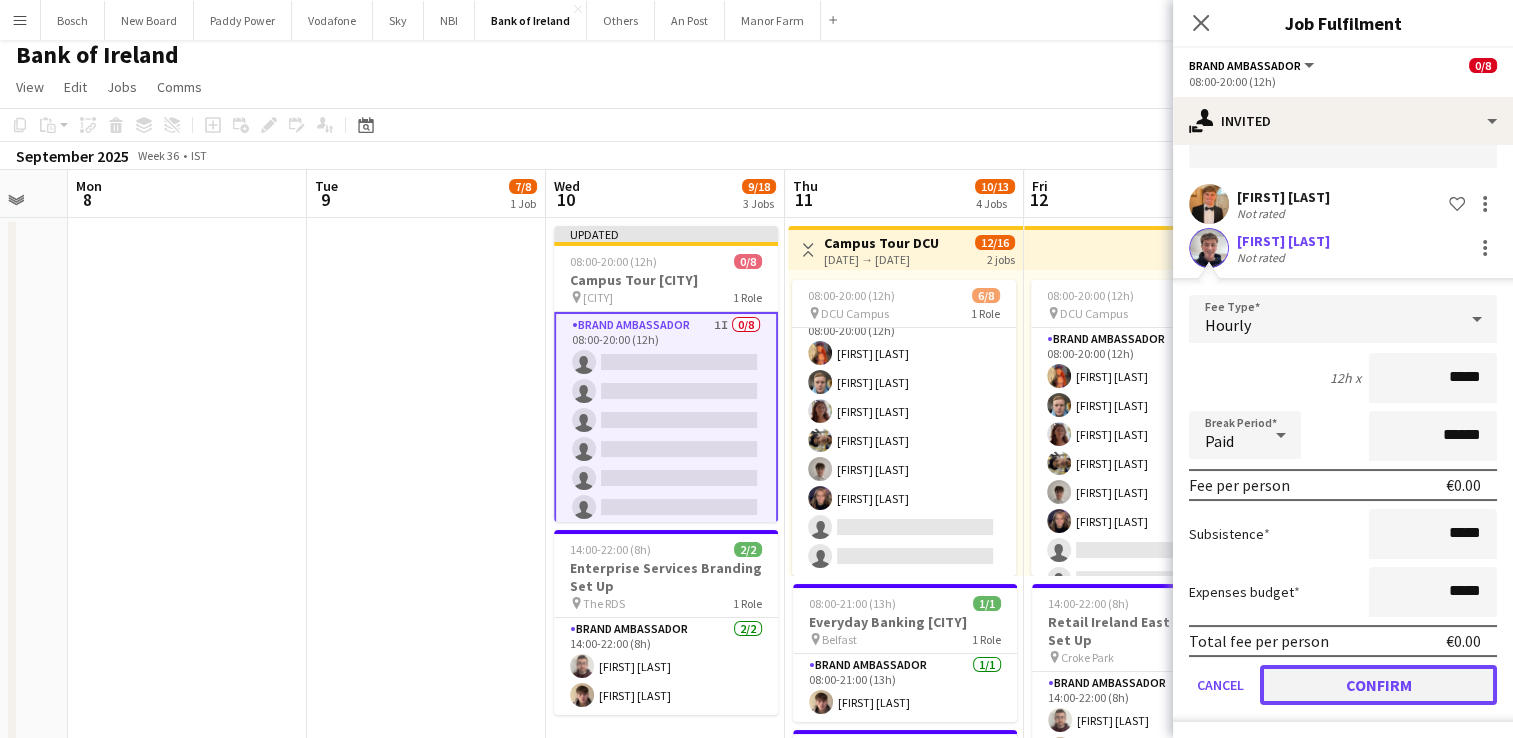 click on "Confirm" 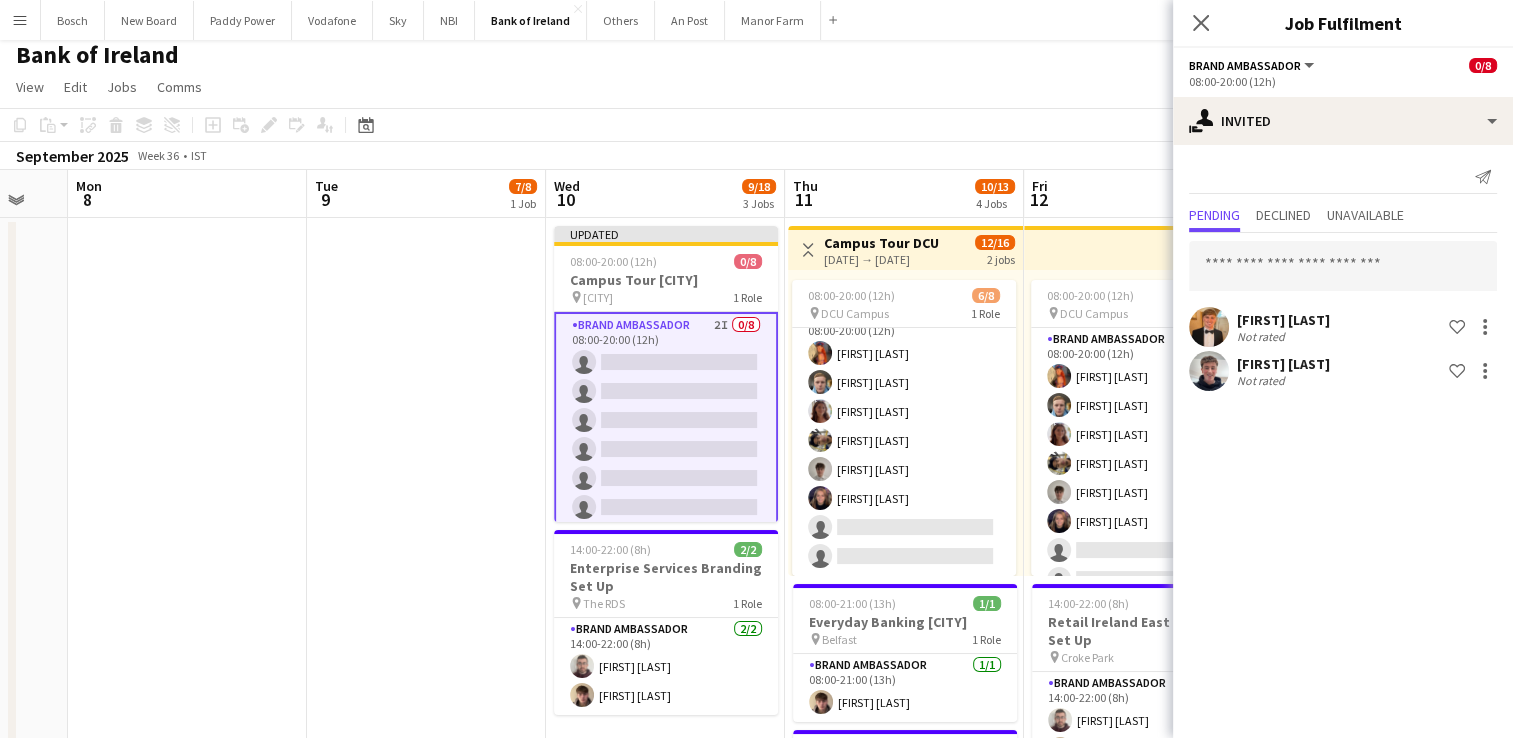 scroll, scrollTop: 0, scrollLeft: 0, axis: both 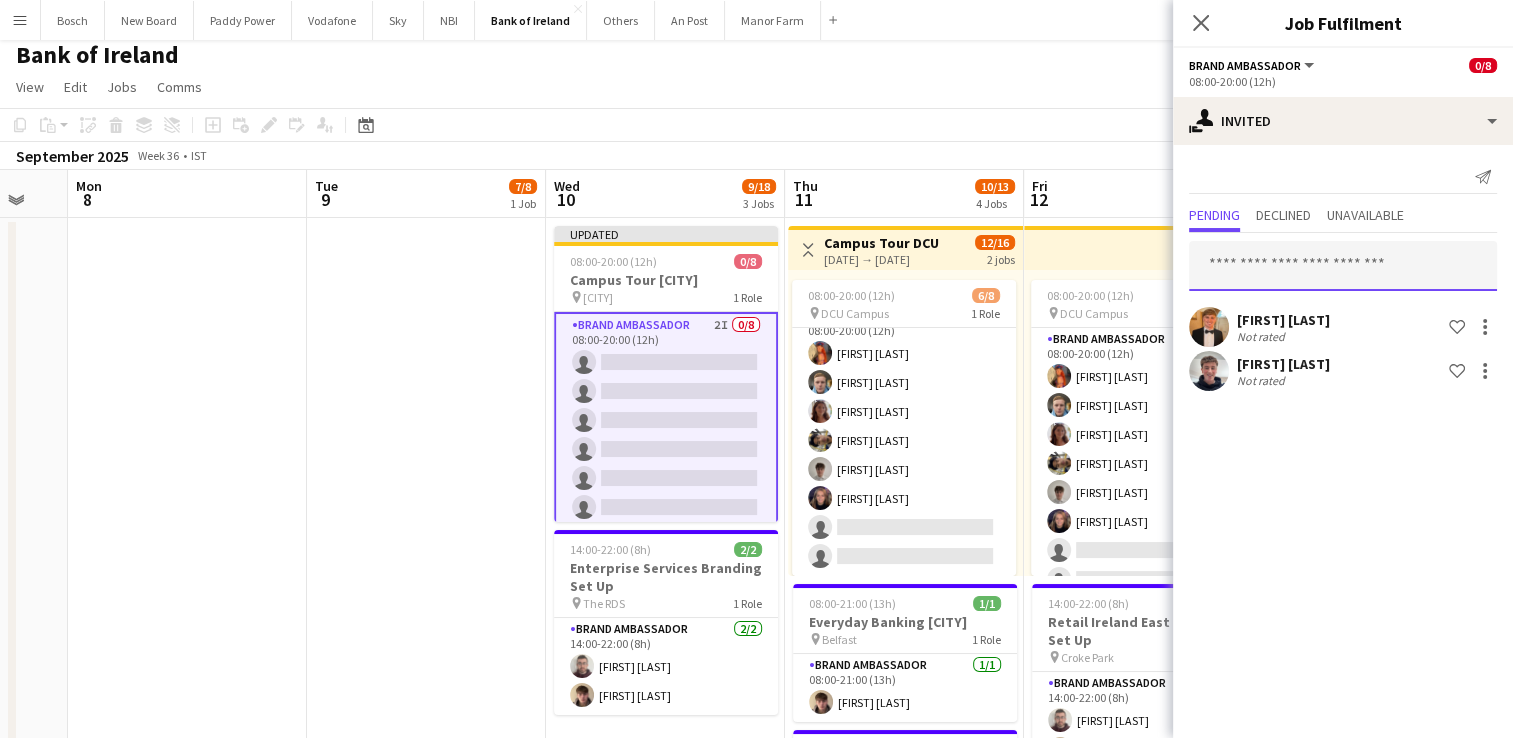 click at bounding box center (1343, 266) 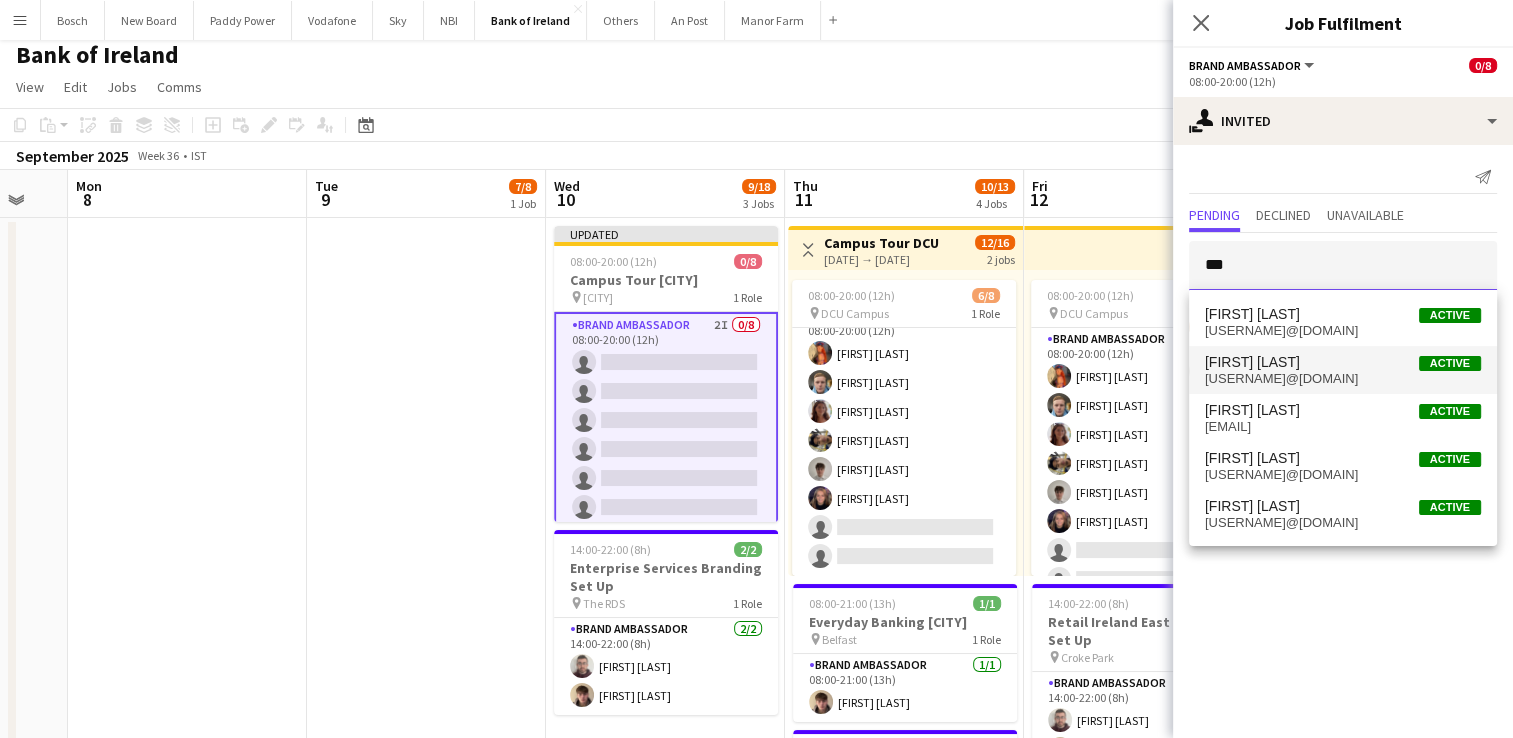type on "***" 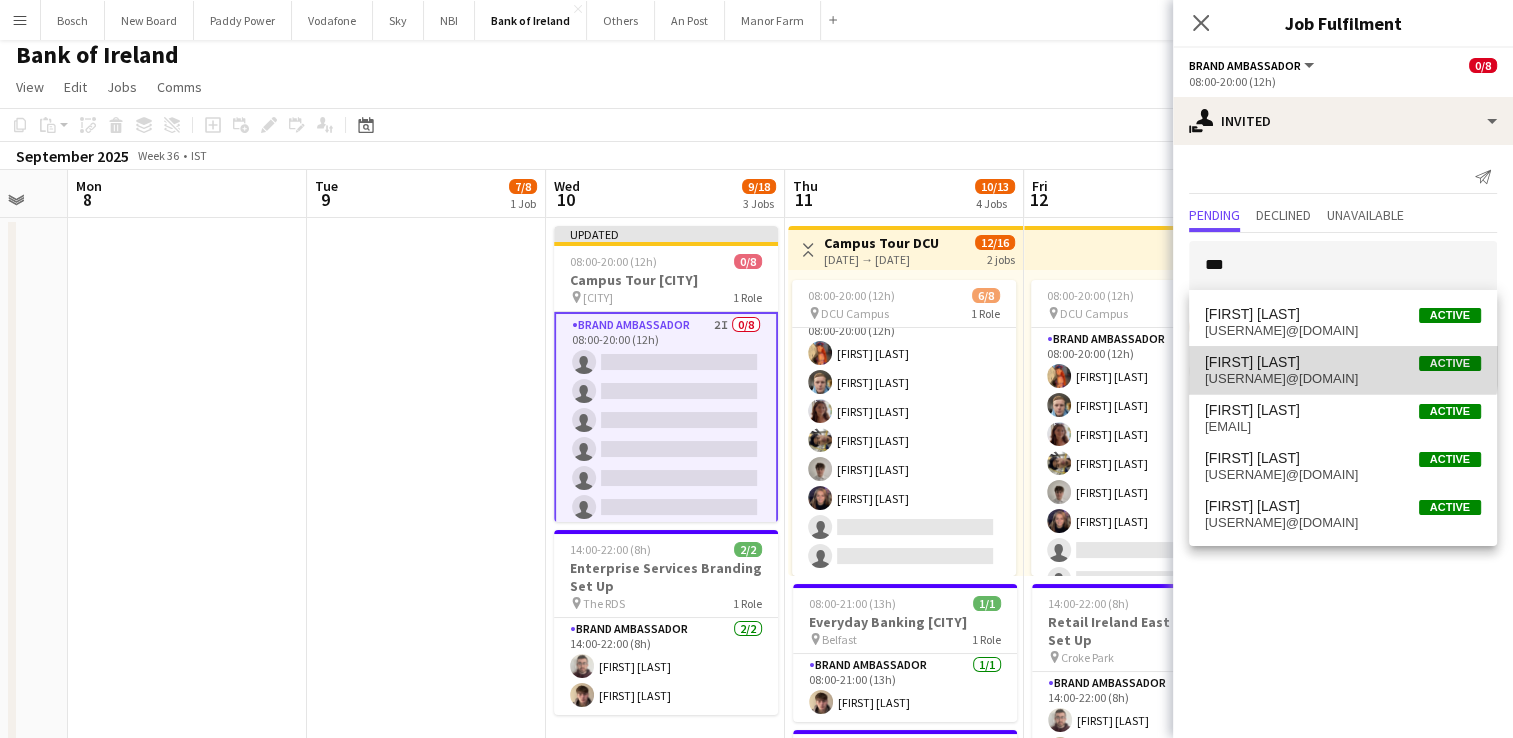 click on "[FIRST] [LAST]  Active  [EMAIL]" at bounding box center [1343, 370] 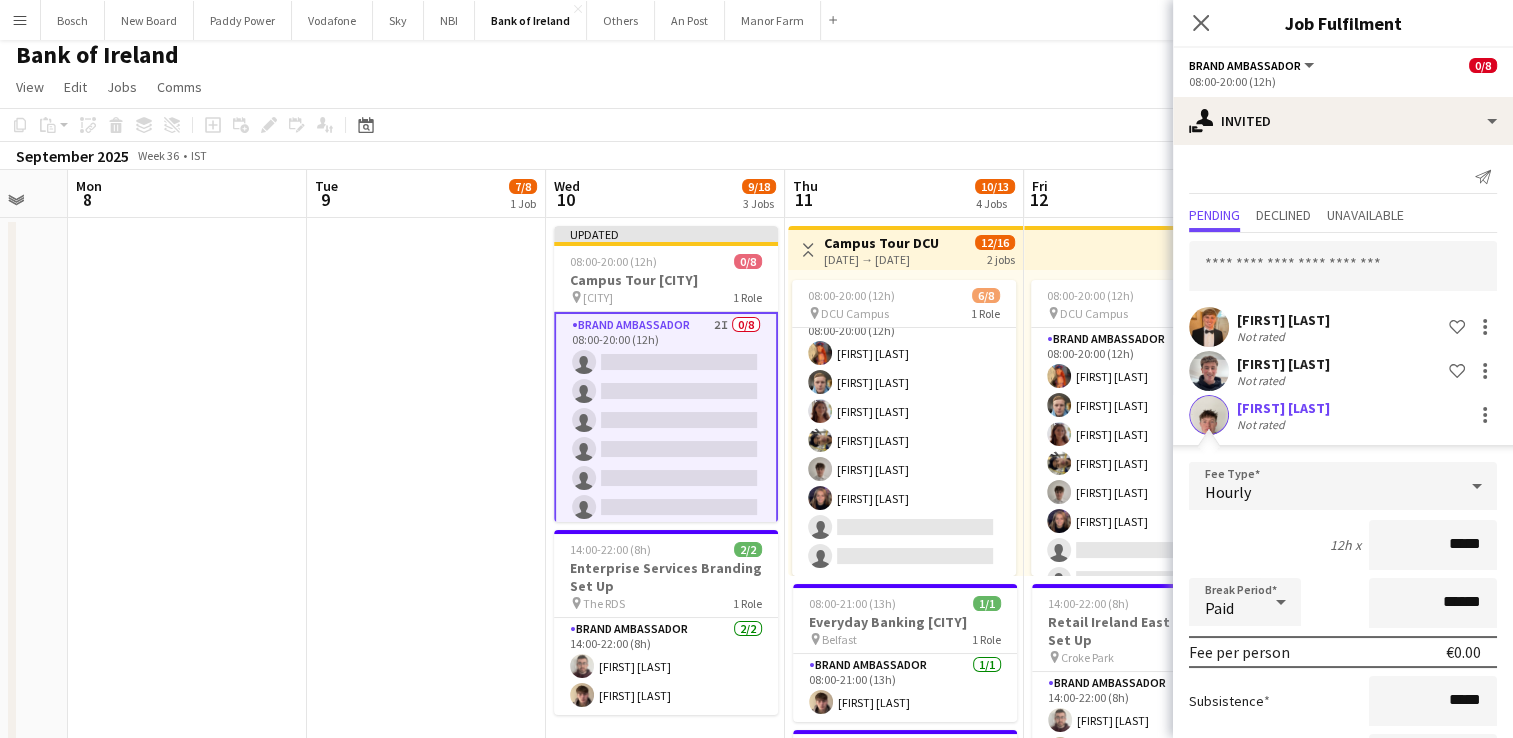 scroll, scrollTop: 167, scrollLeft: 0, axis: vertical 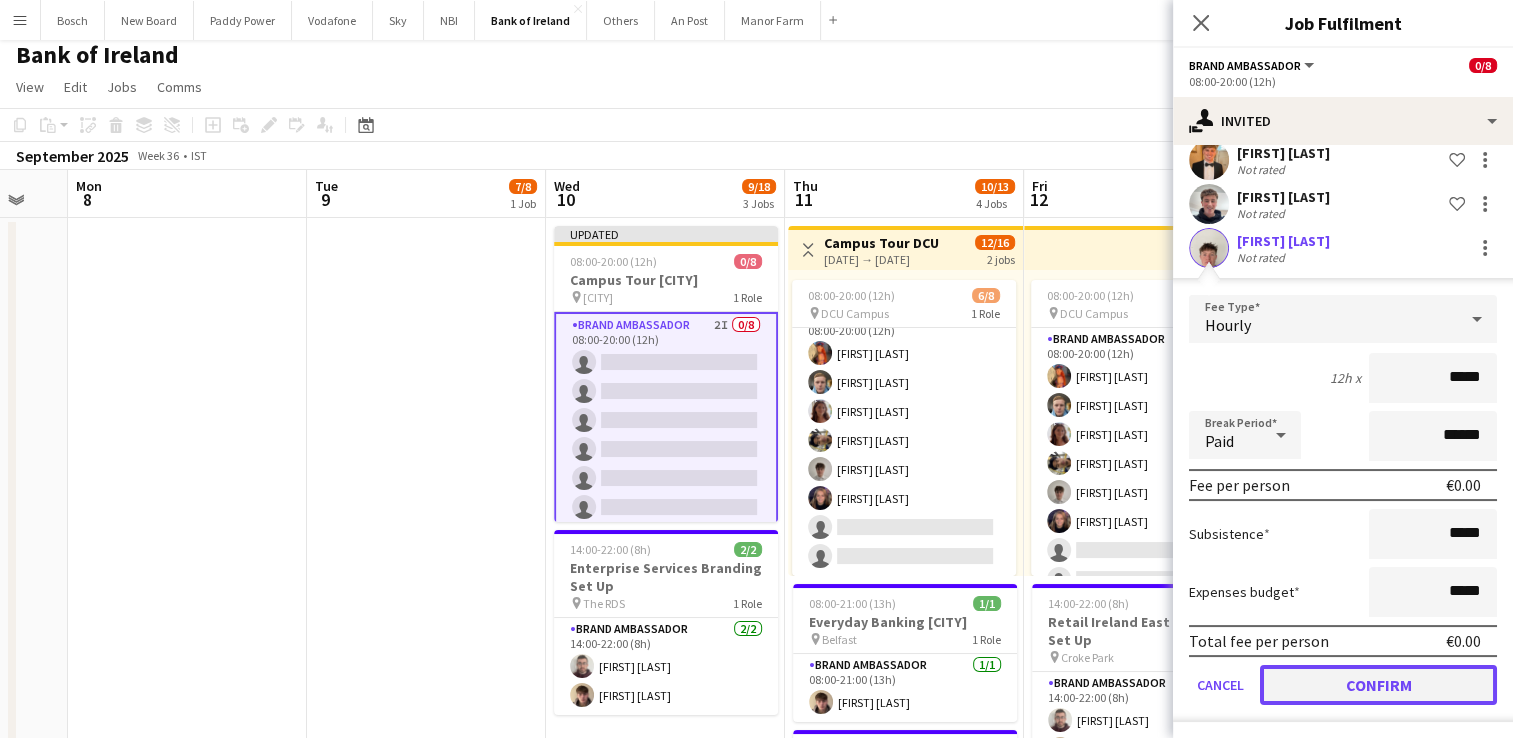 click on "Confirm" 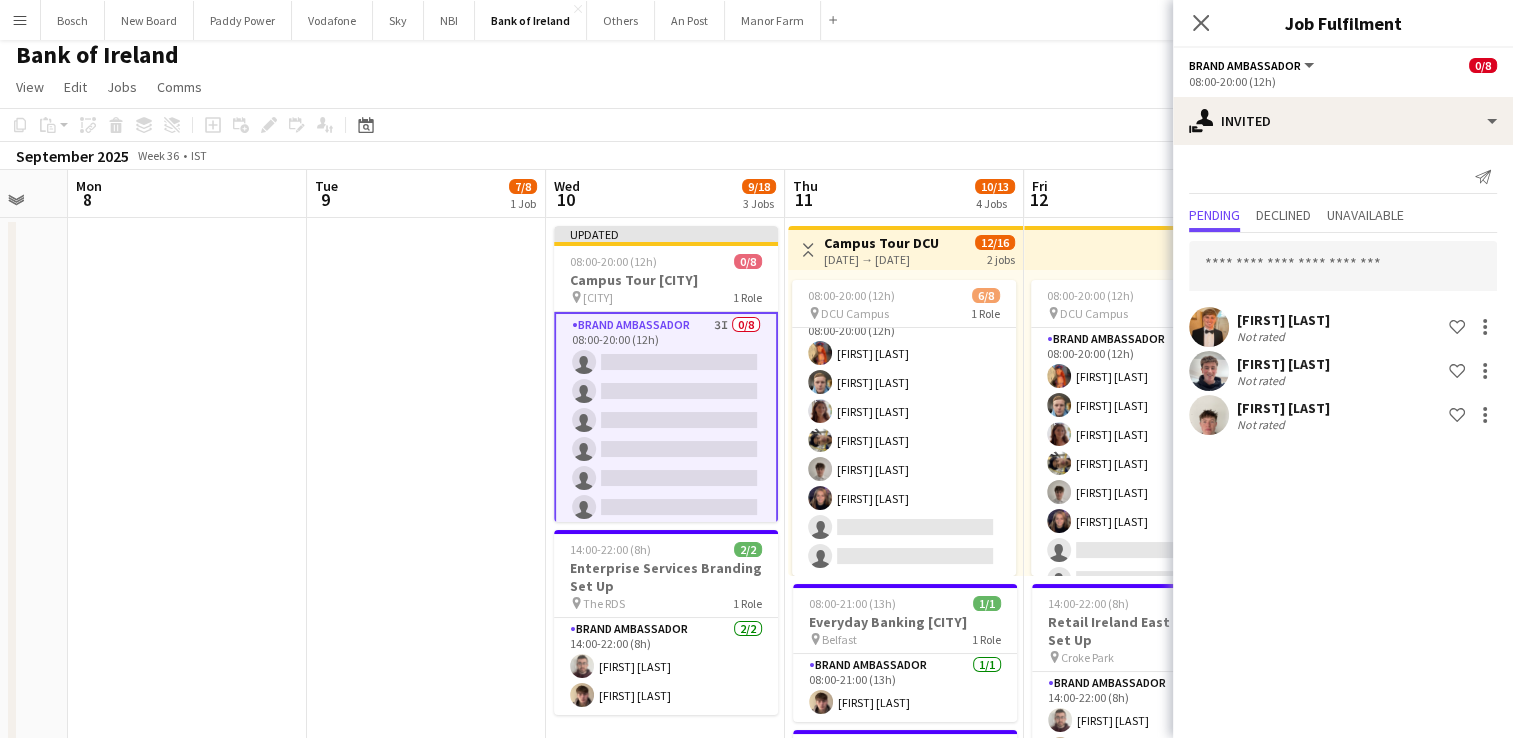 scroll, scrollTop: 0, scrollLeft: 0, axis: both 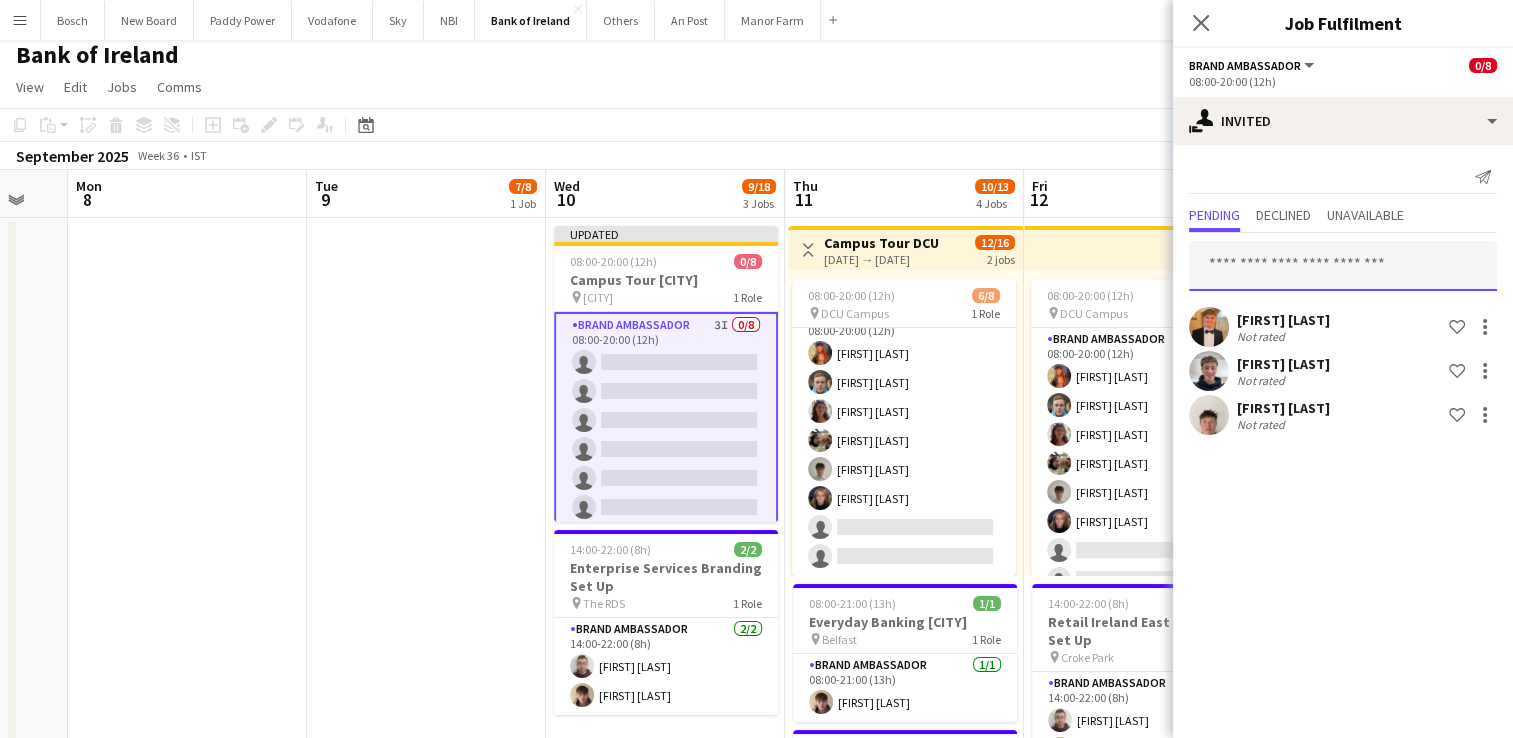 click at bounding box center (1343, 266) 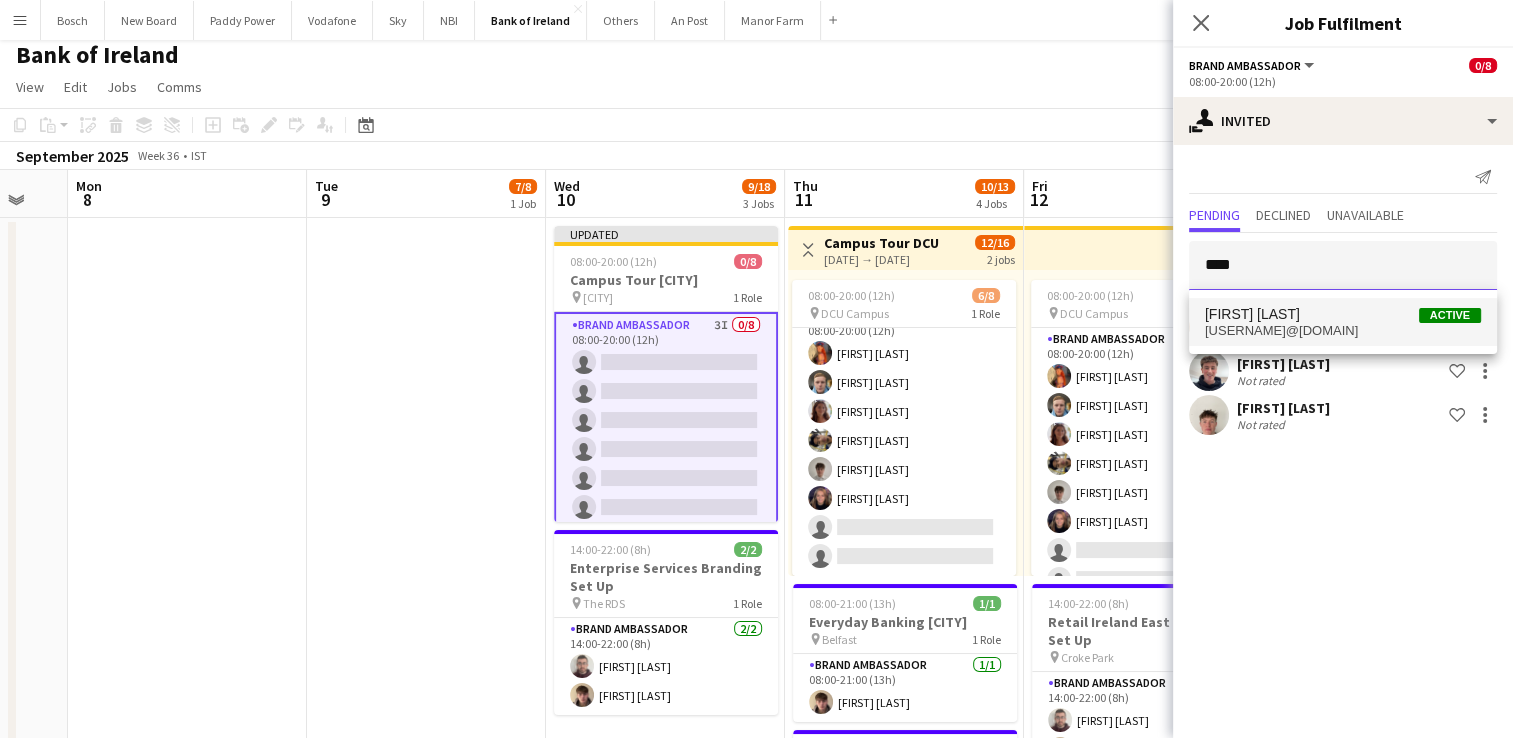 type on "****" 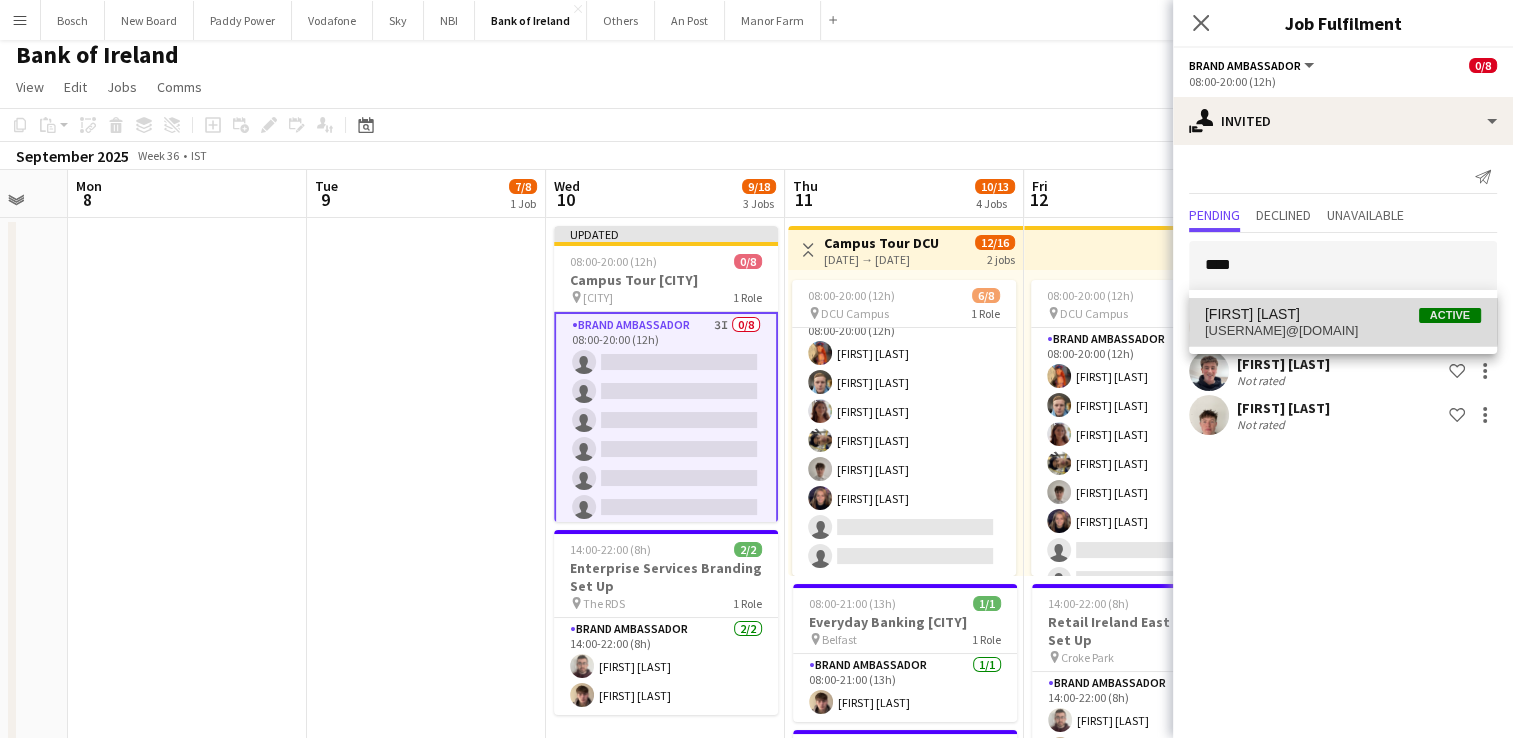 click on "[FIRST] [LAST]  Active  [USERNAME]@[DOMAIN]" at bounding box center (1343, 322) 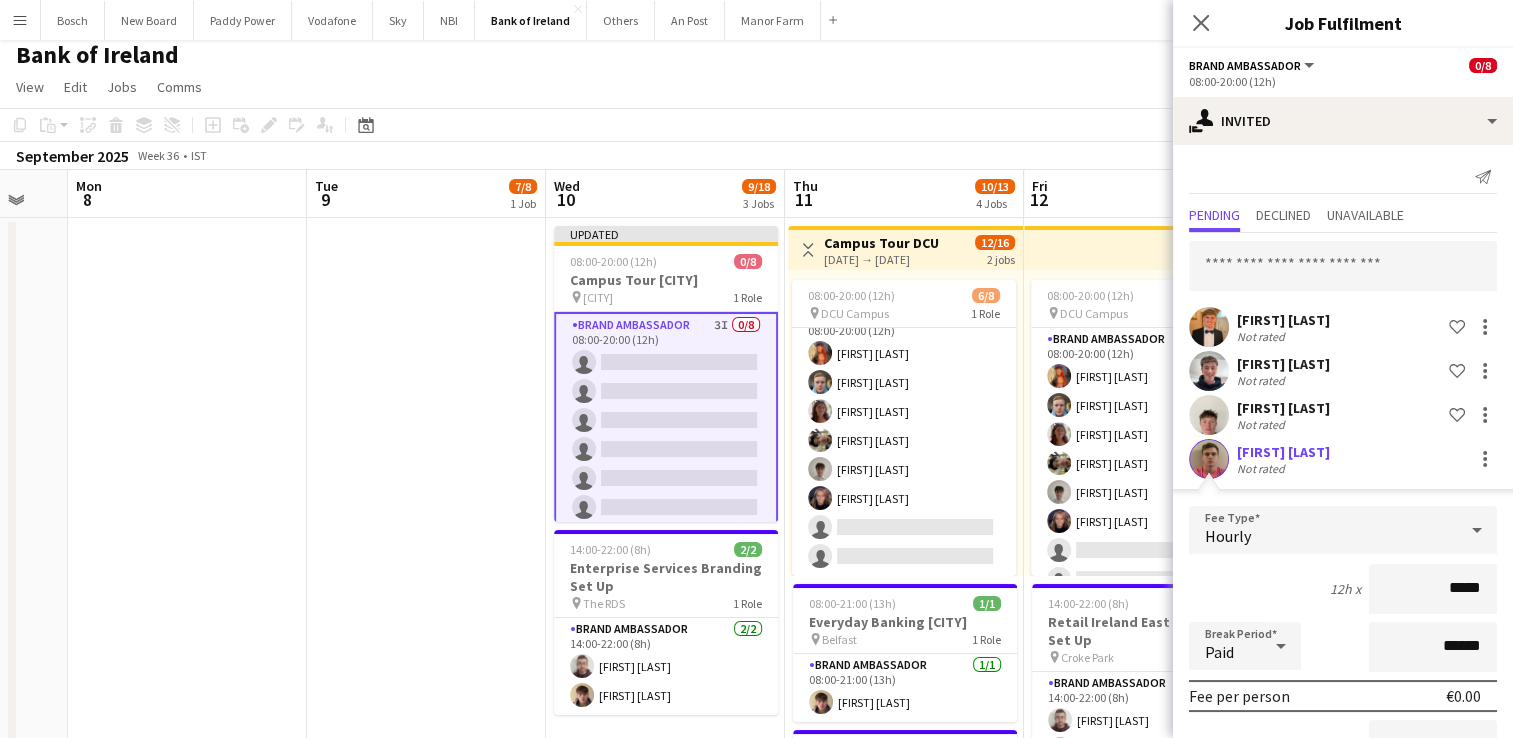 scroll, scrollTop: 211, scrollLeft: 0, axis: vertical 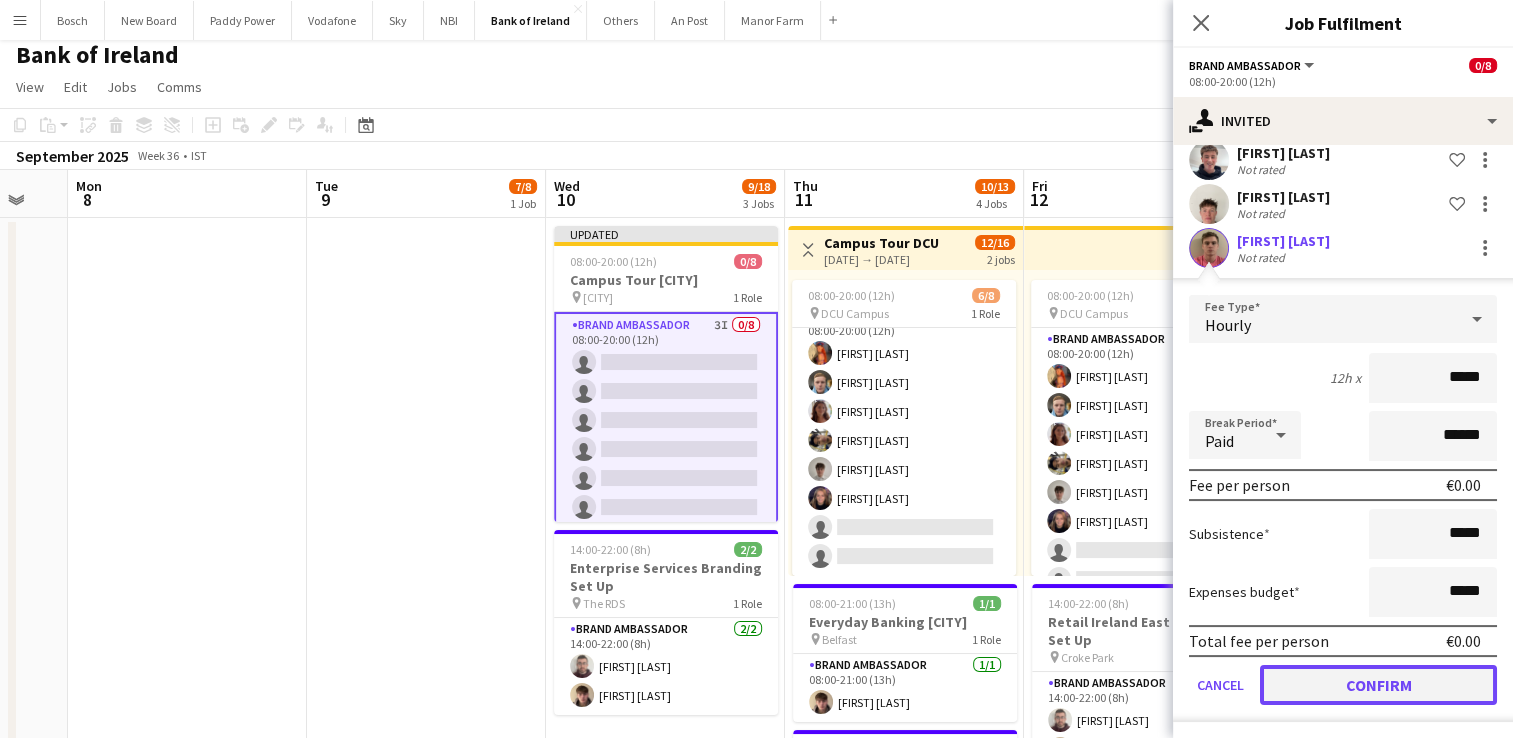 click on "Confirm" 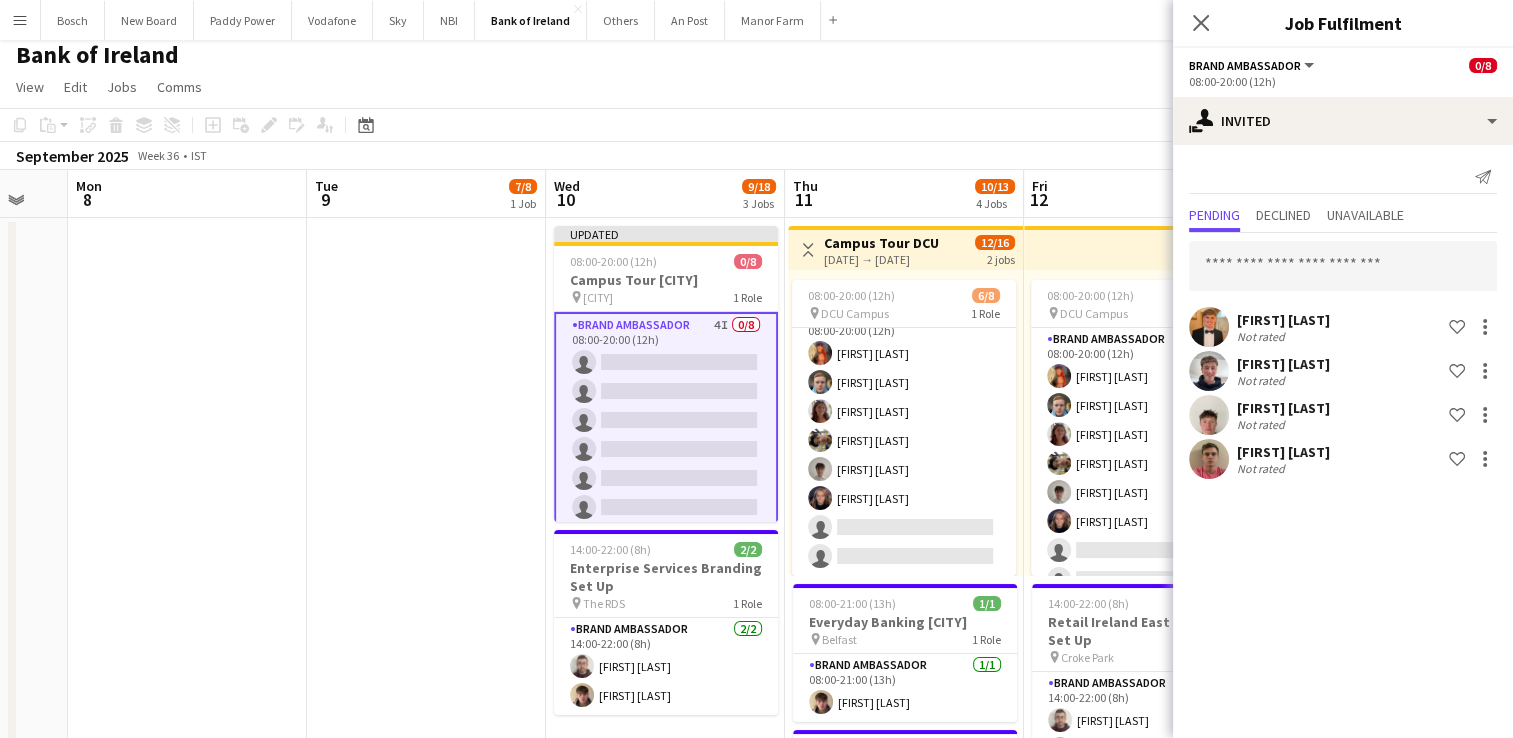 scroll, scrollTop: 0, scrollLeft: 0, axis: both 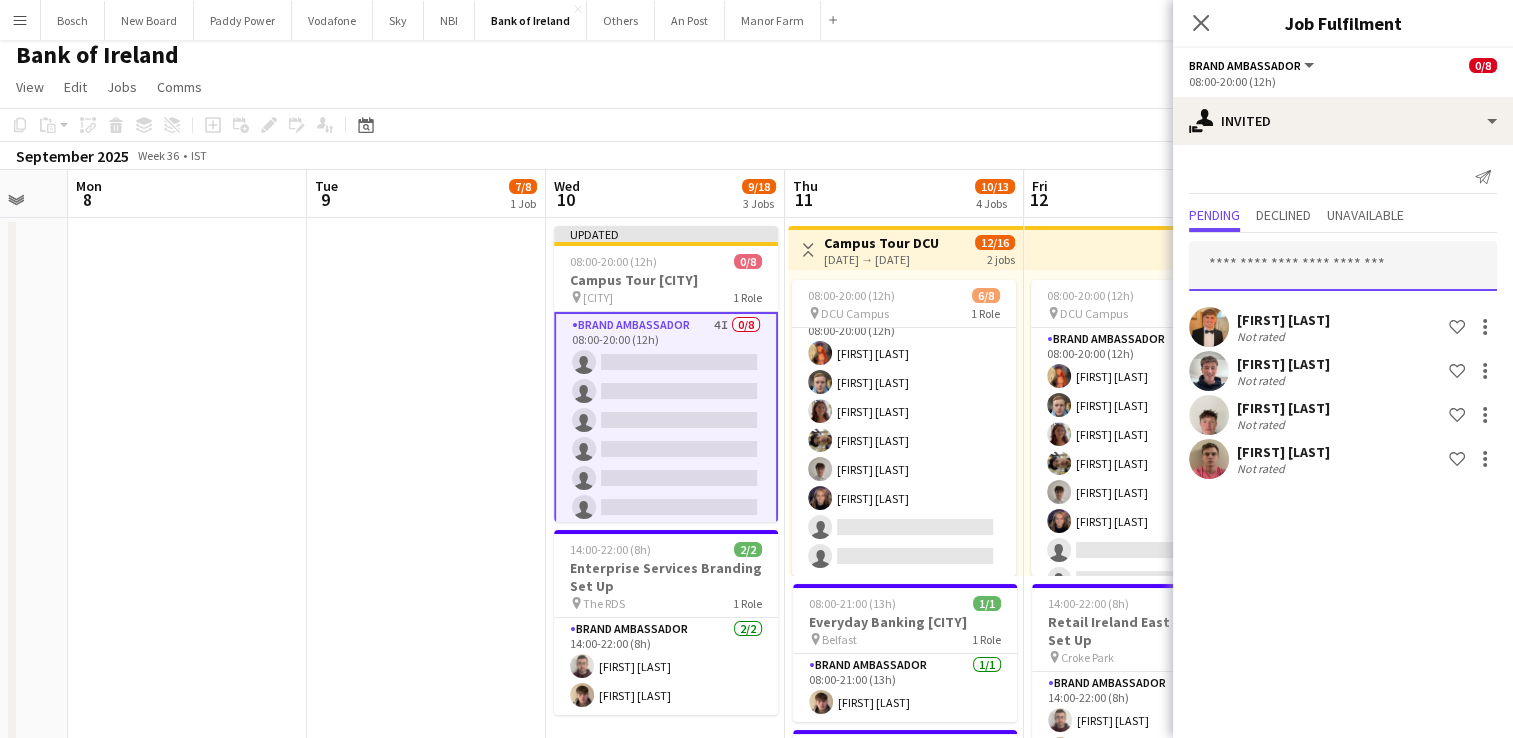 click at bounding box center (1343, 266) 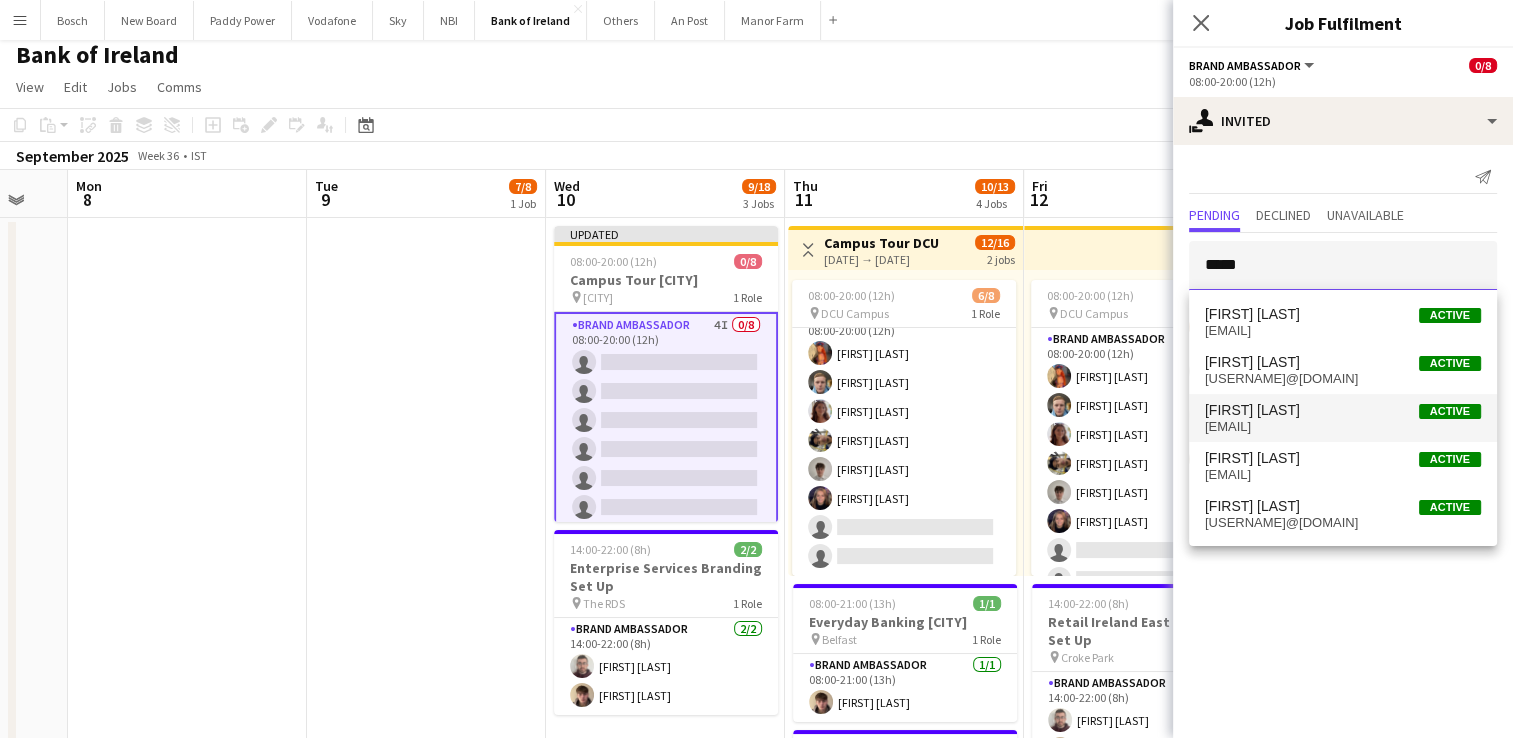 type on "*****" 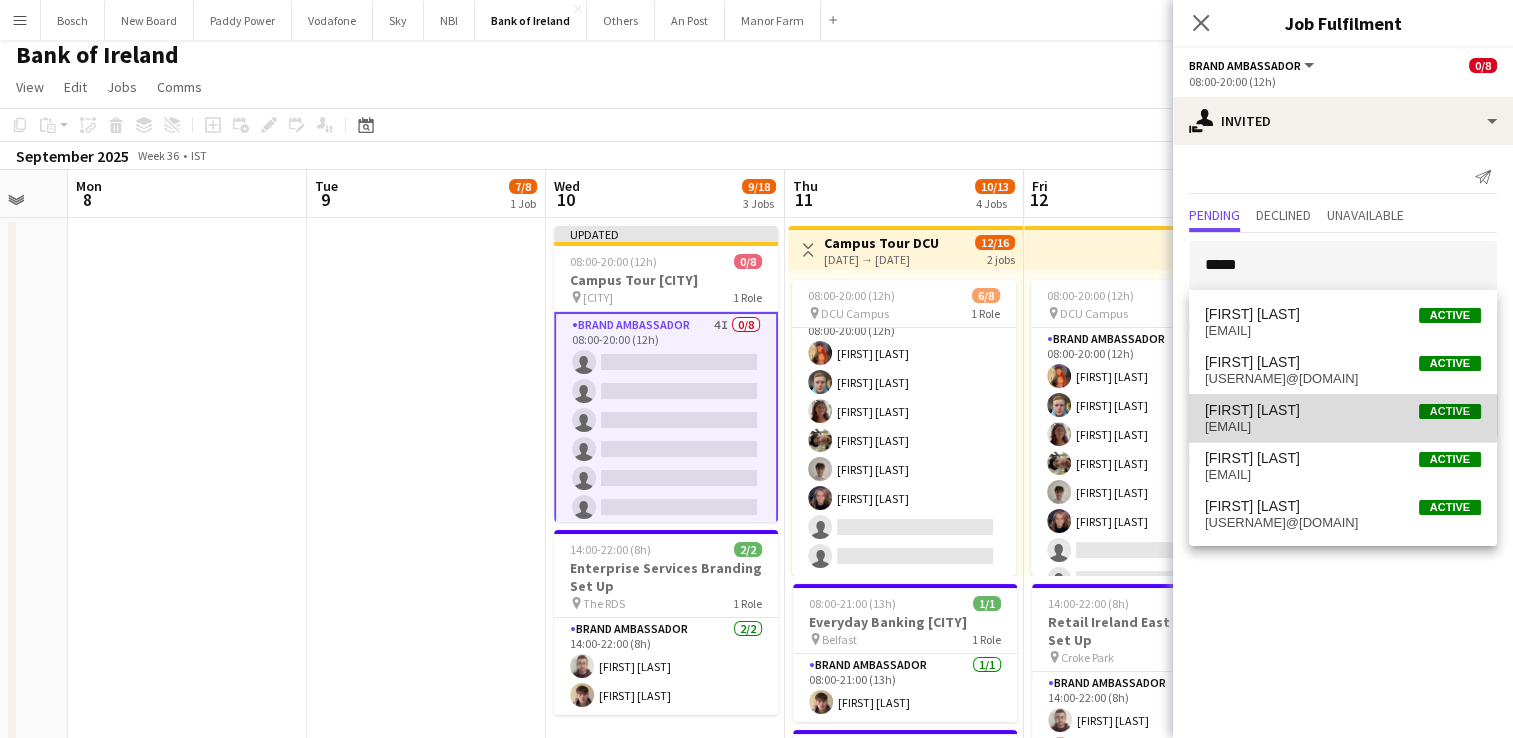 click on "[FIRST] [LAST]" at bounding box center [1252, 410] 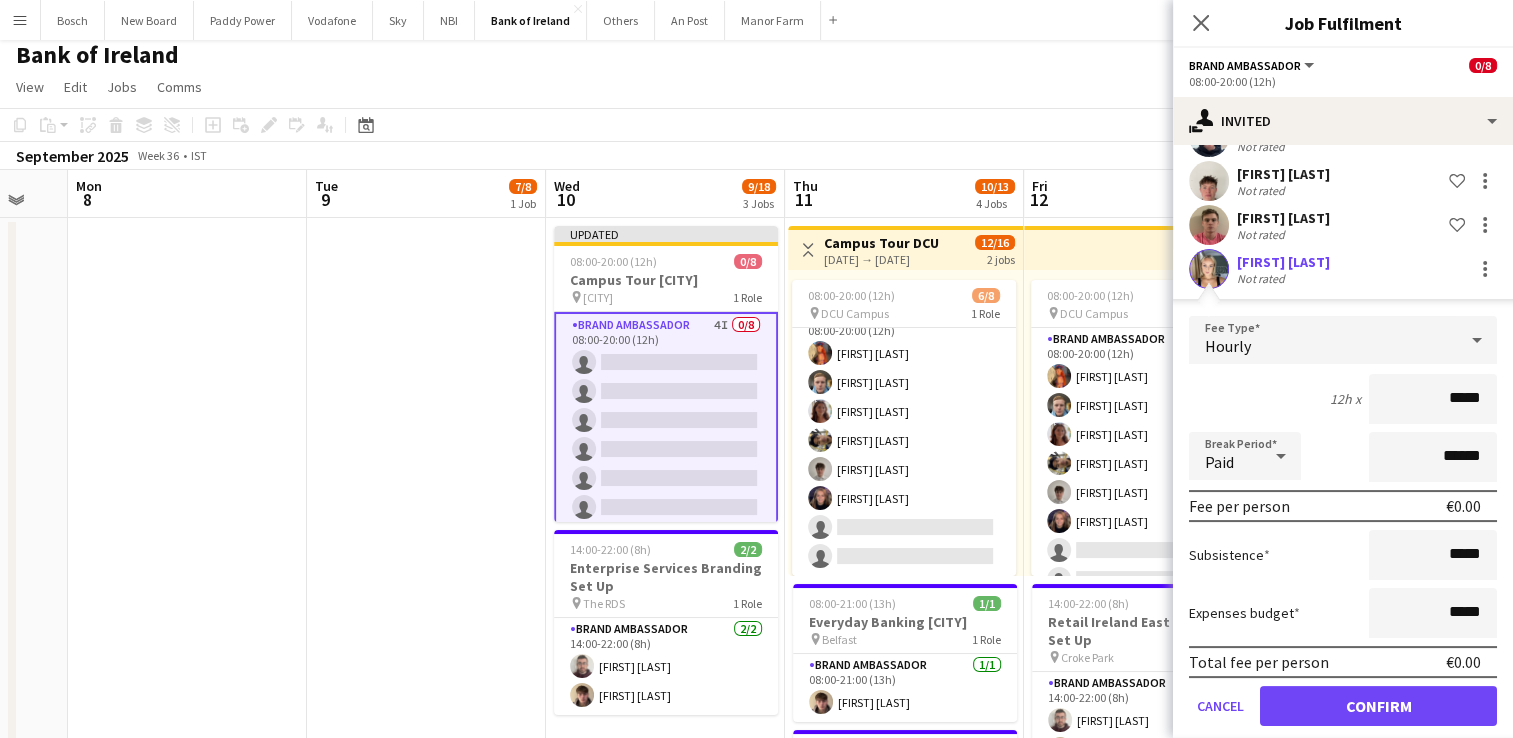 scroll, scrollTop: 255, scrollLeft: 0, axis: vertical 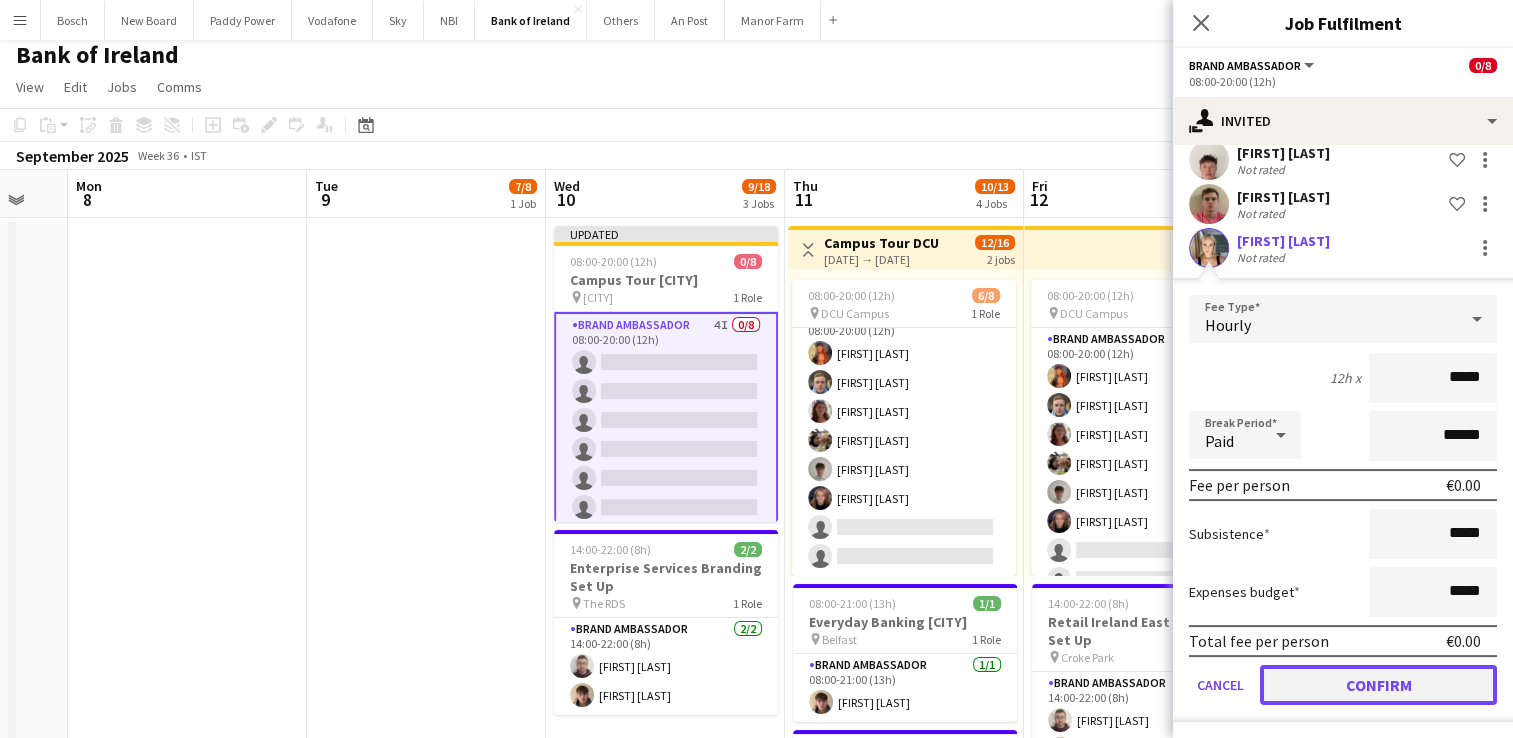 click on "Confirm" 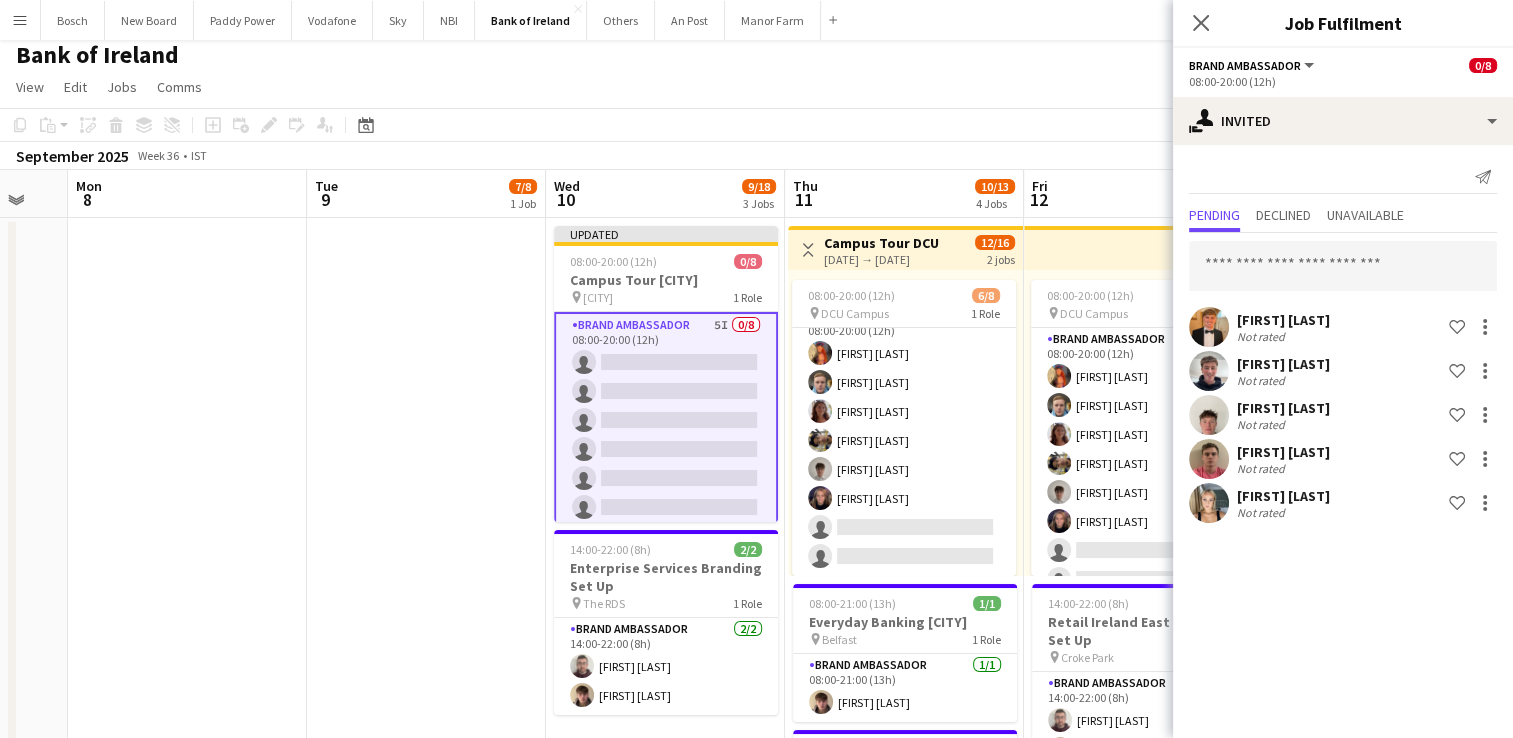 scroll, scrollTop: 0, scrollLeft: 0, axis: both 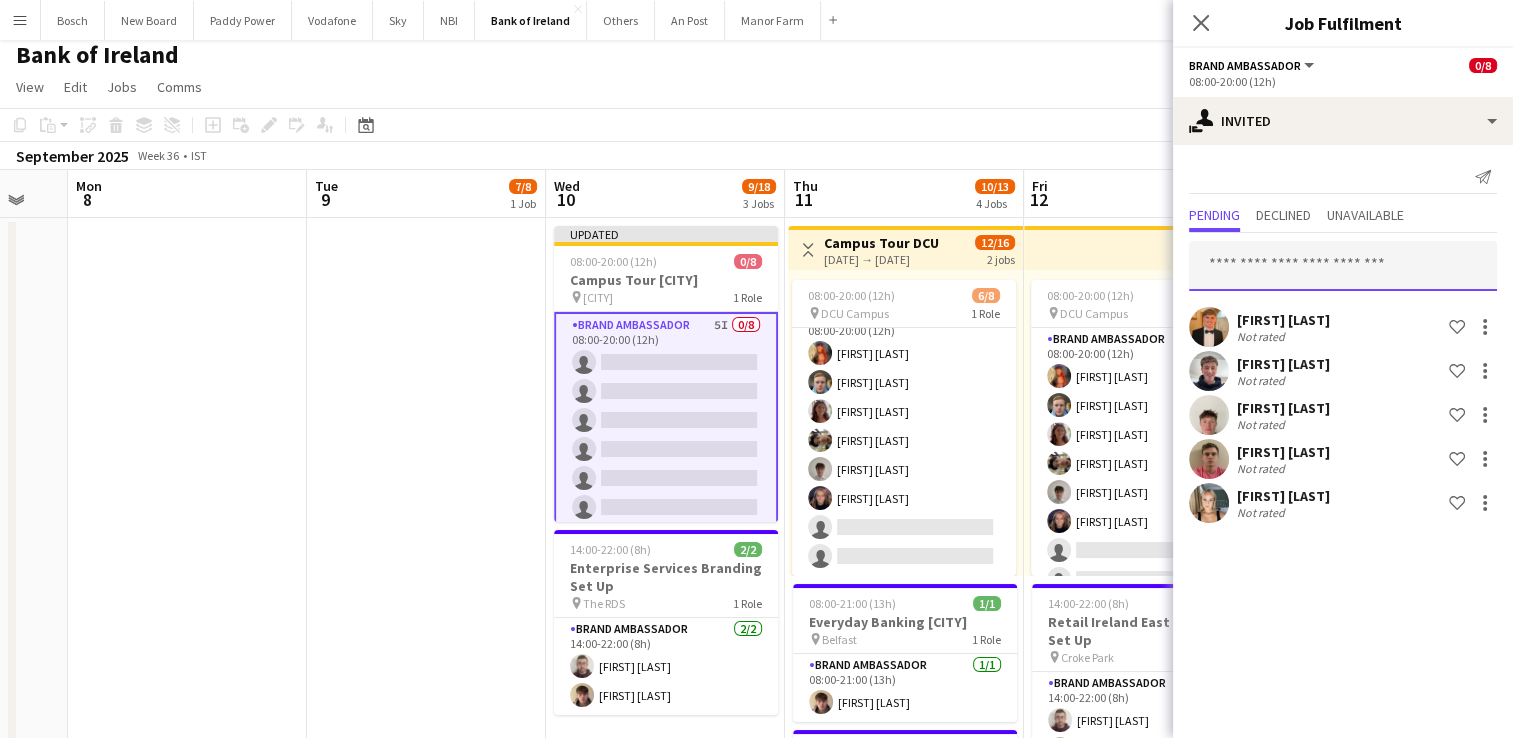 click at bounding box center (1343, 266) 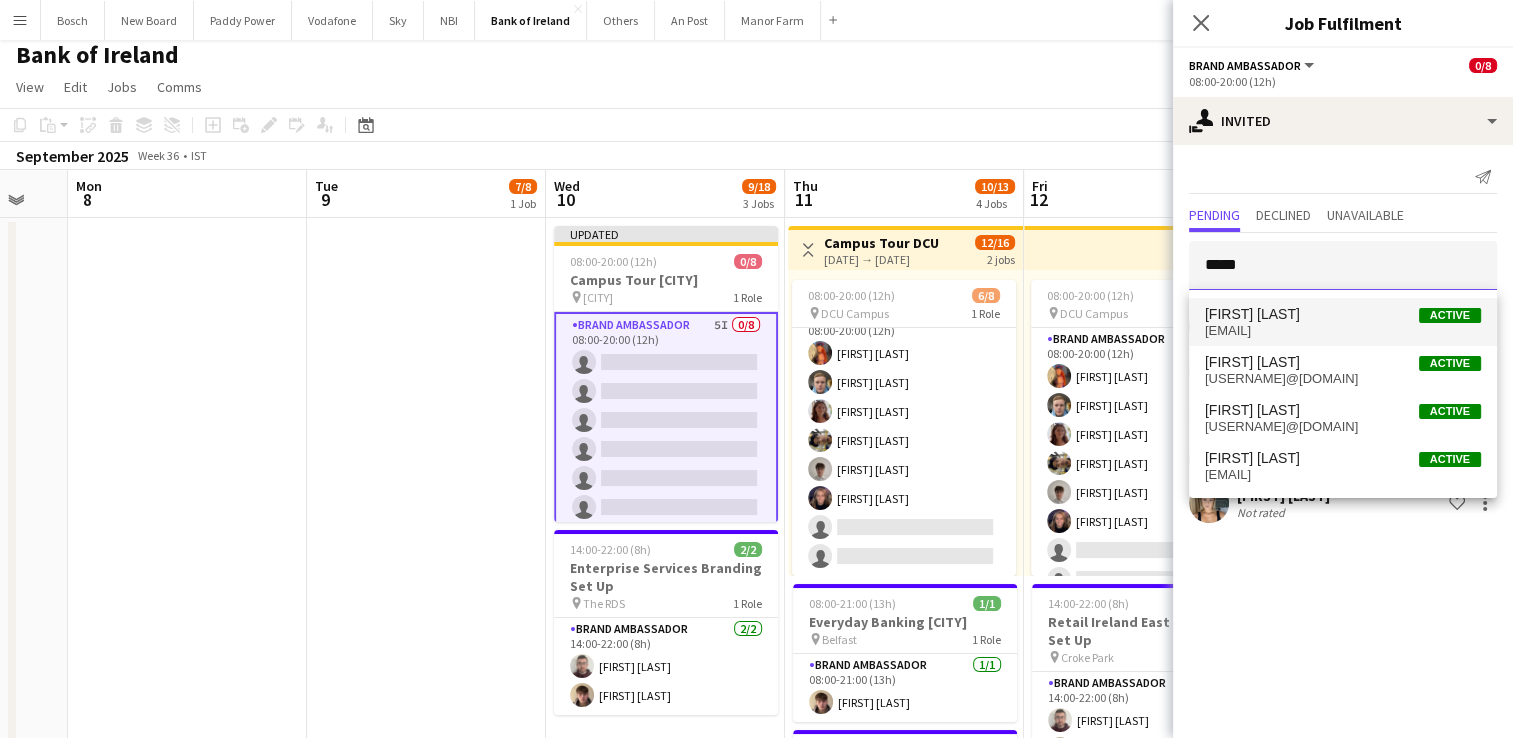 type on "*****" 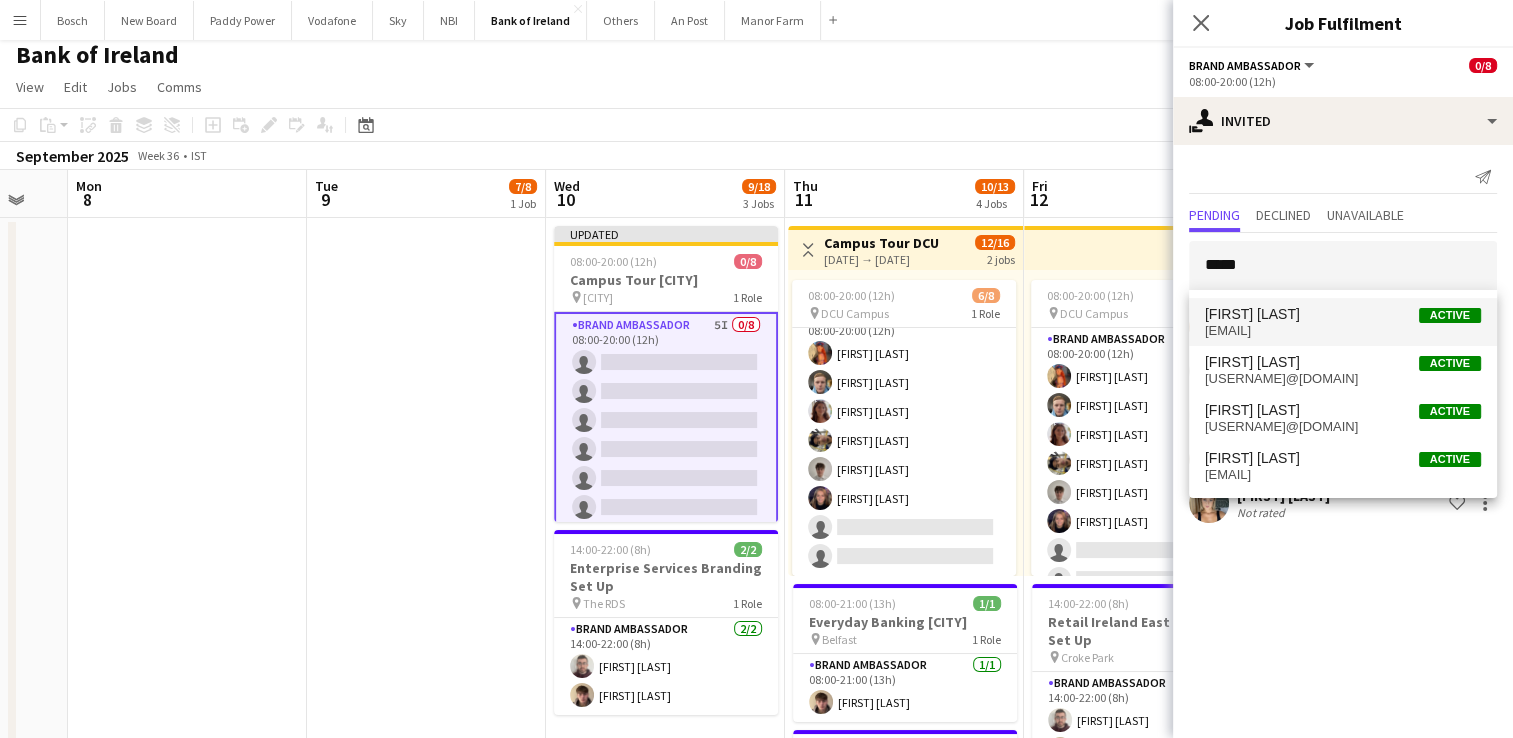 click on "[EMAIL]" at bounding box center (1343, 331) 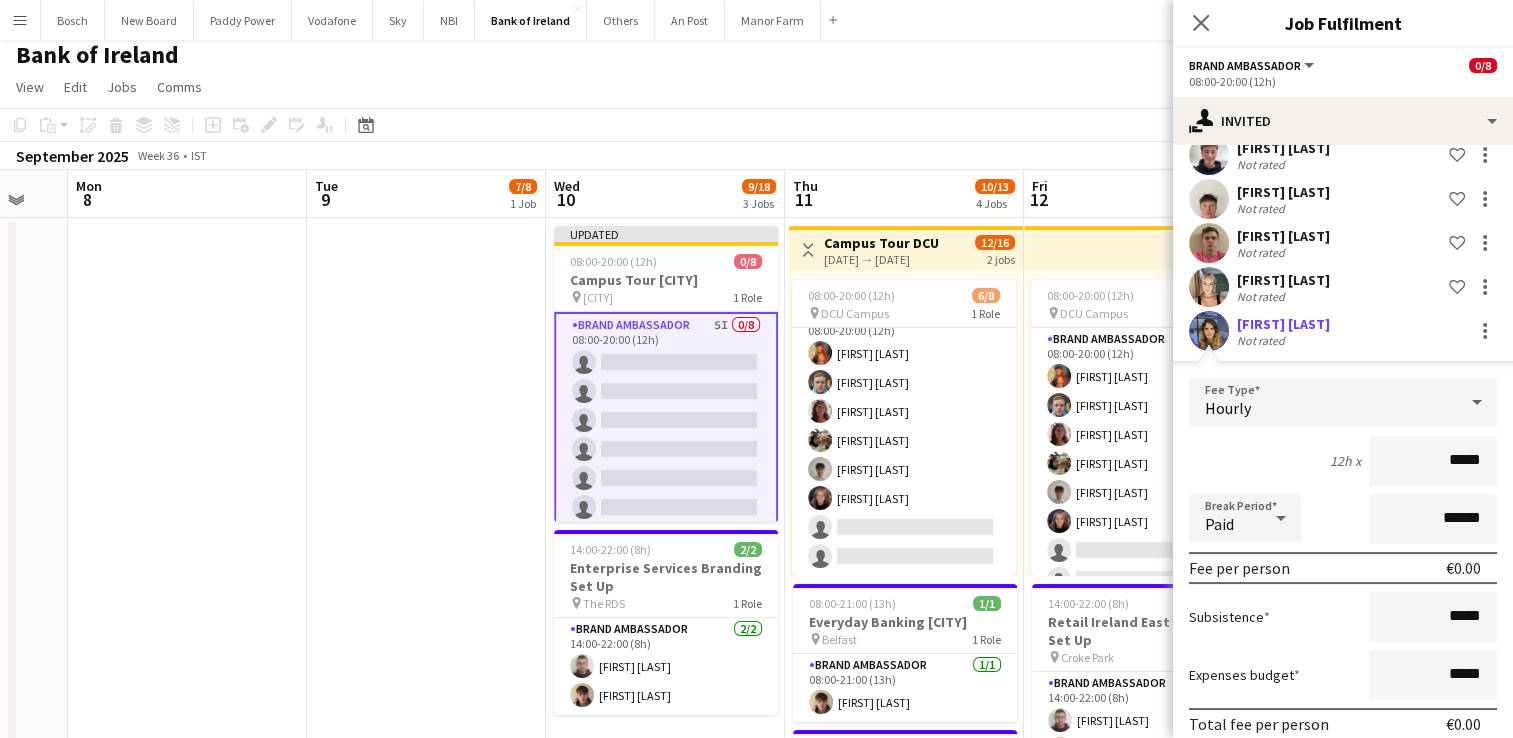 scroll, scrollTop: 299, scrollLeft: 0, axis: vertical 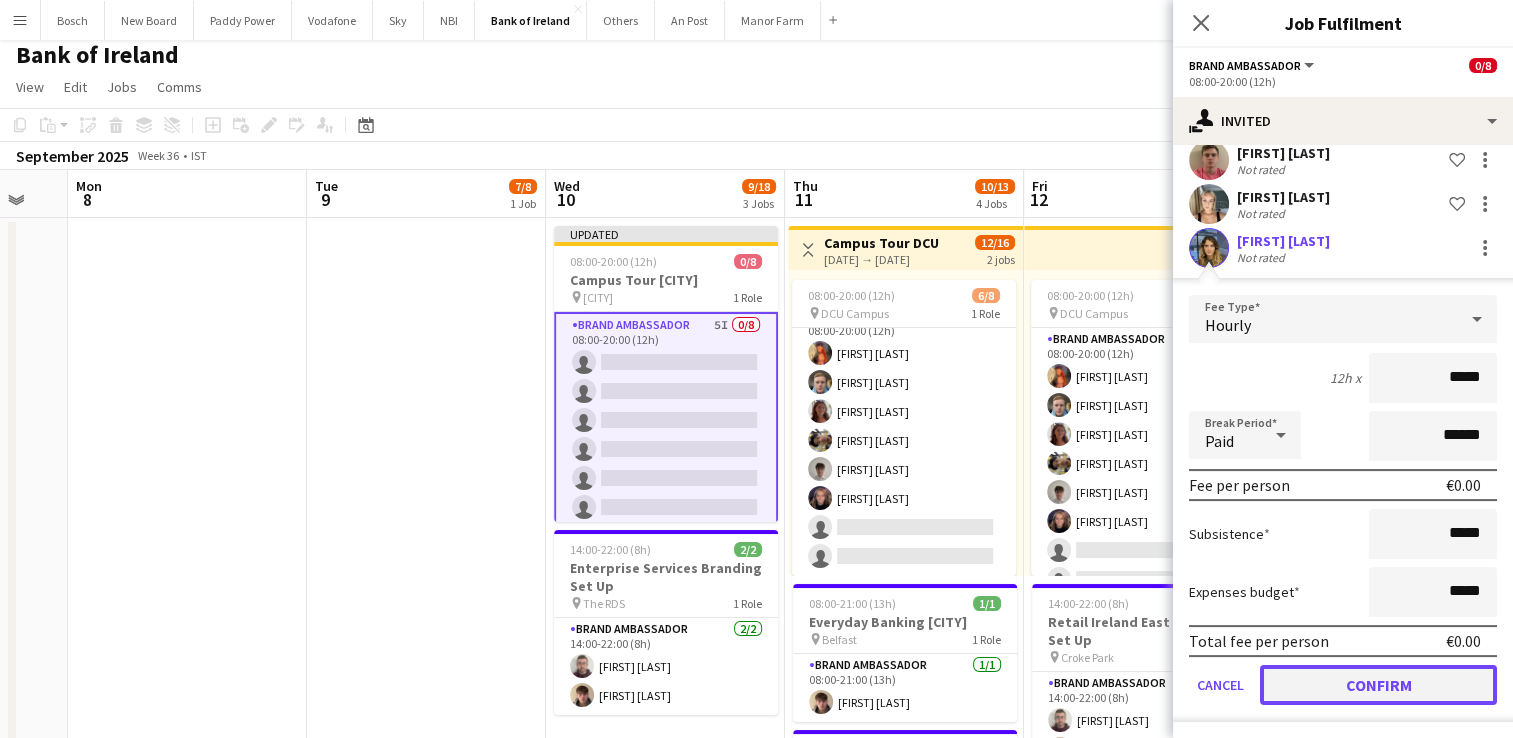 click on "Confirm" 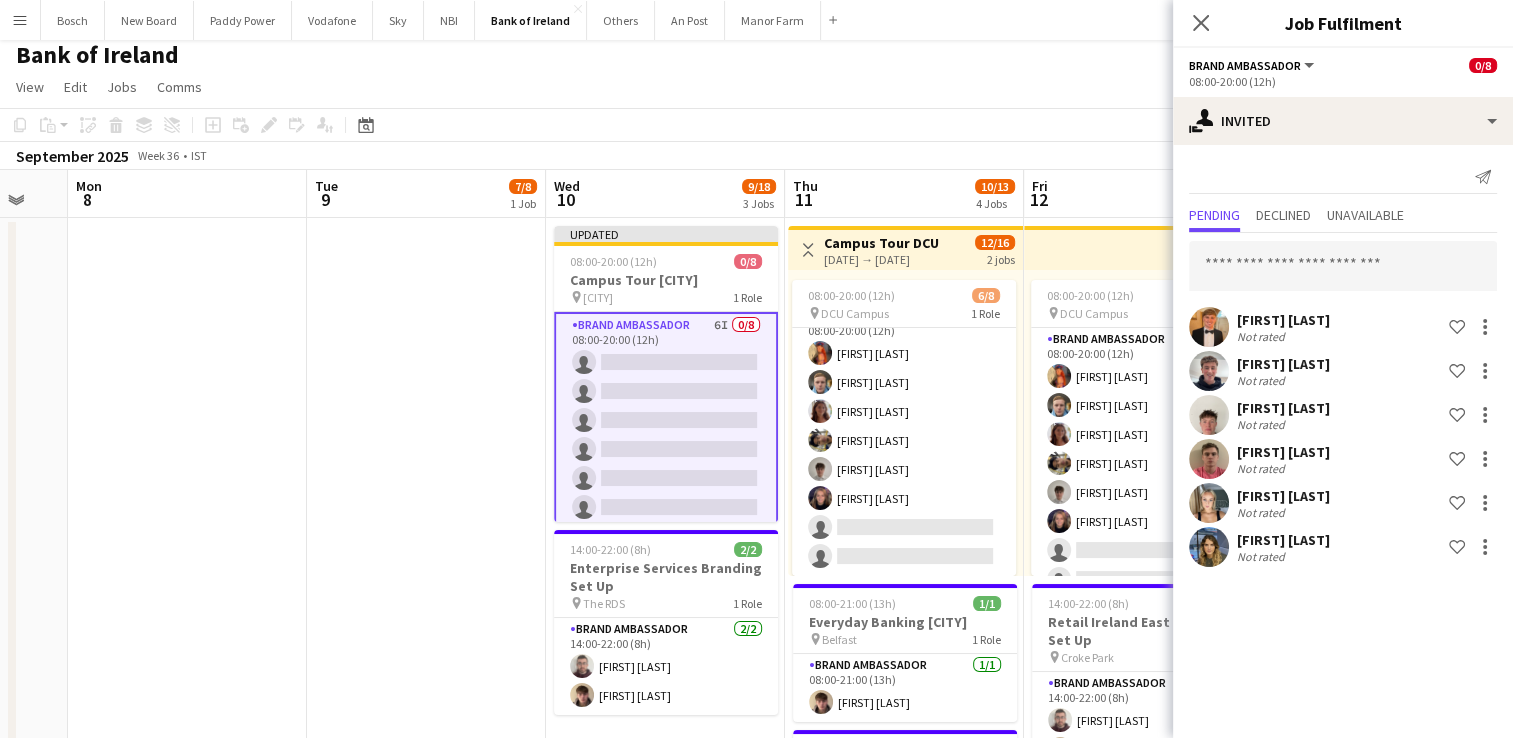 scroll, scrollTop: 0, scrollLeft: 0, axis: both 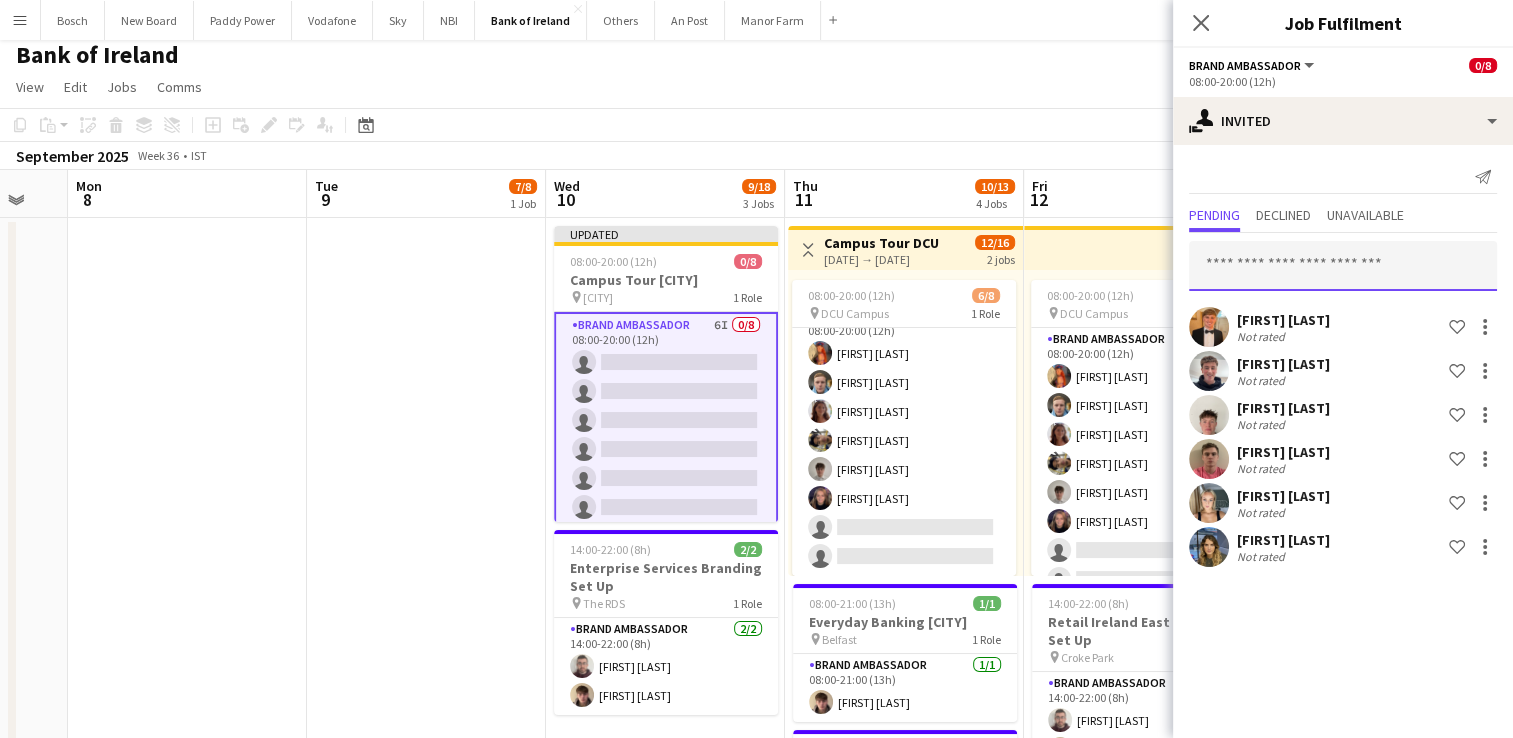 click at bounding box center (1343, 266) 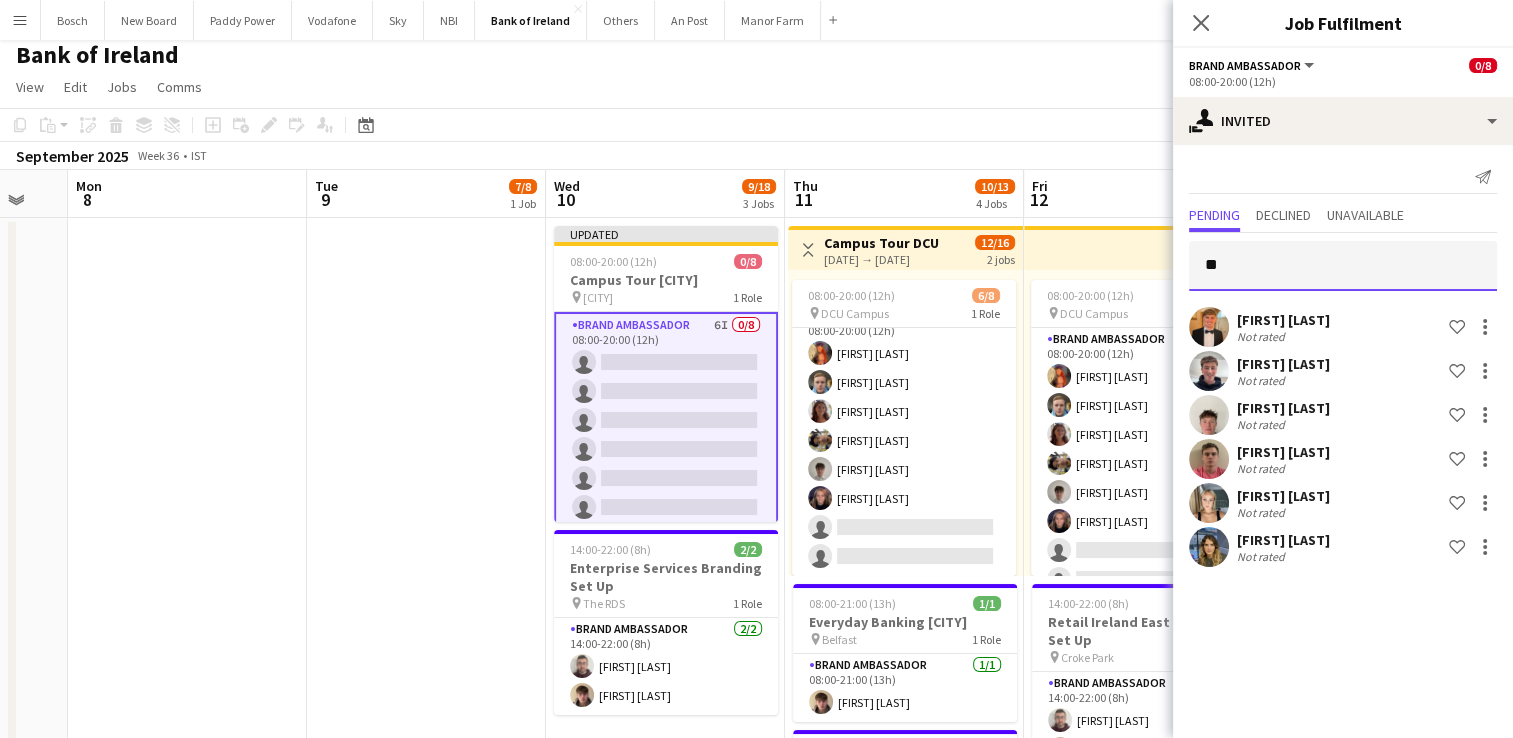 type on "*" 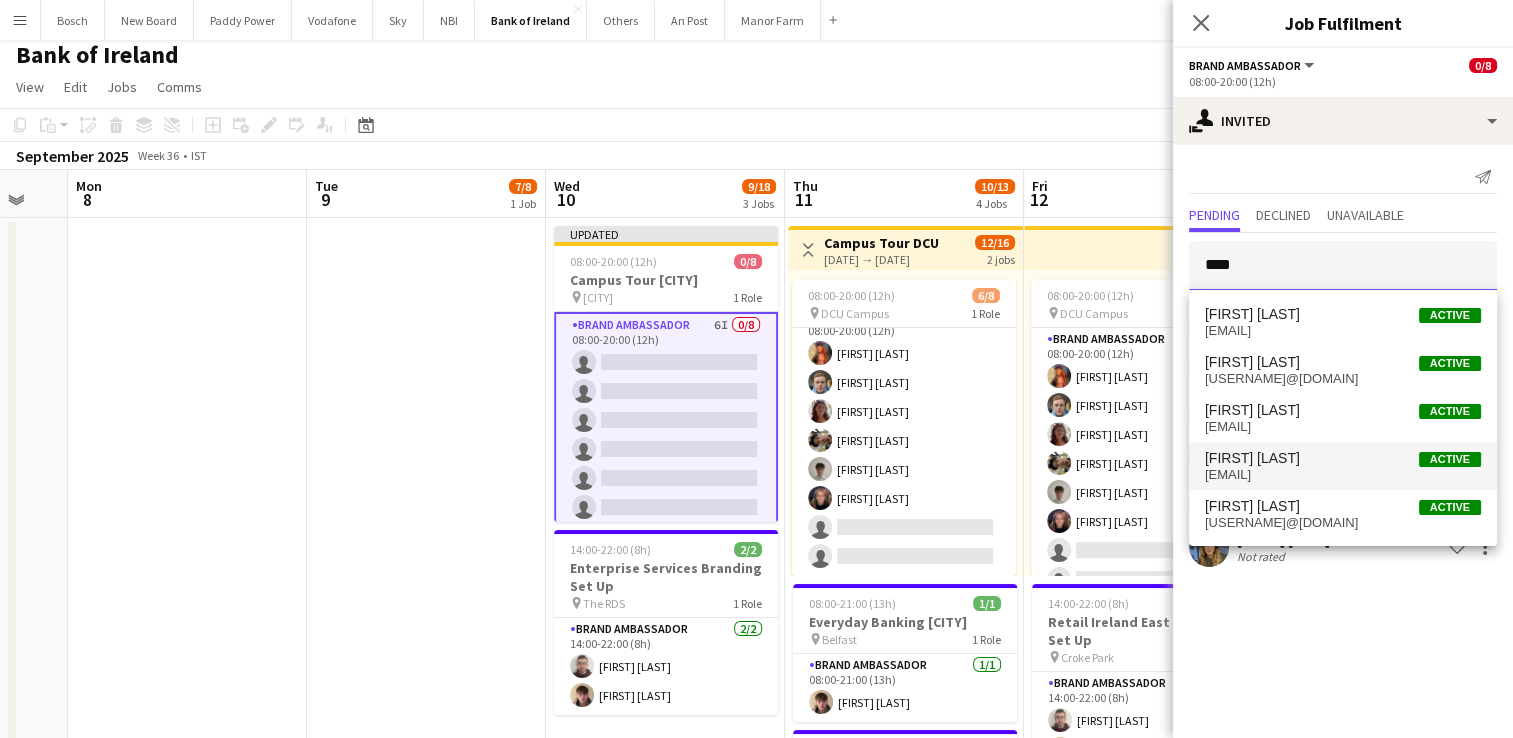 type on "****" 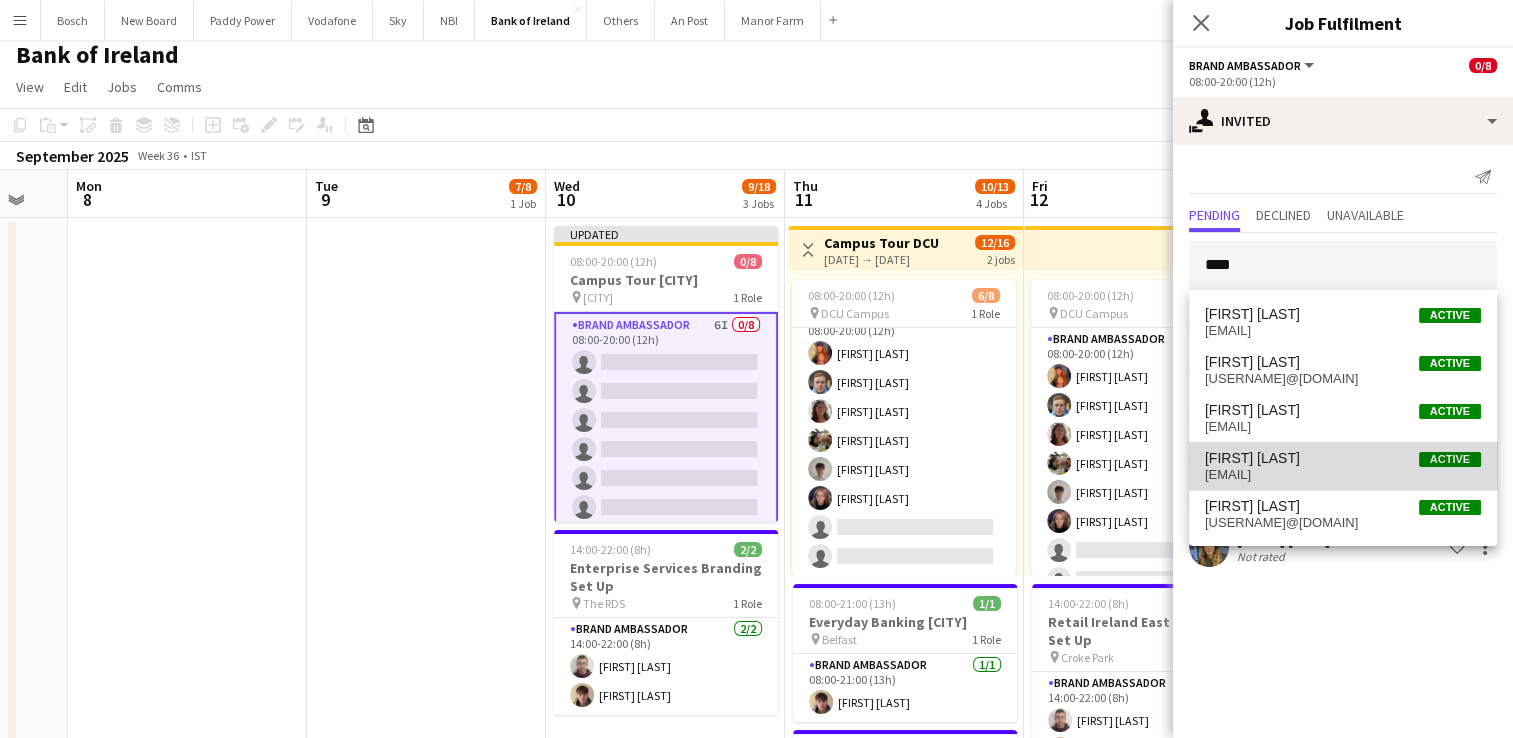 click on "[FIRST] [LAST]  Active" at bounding box center [1343, 458] 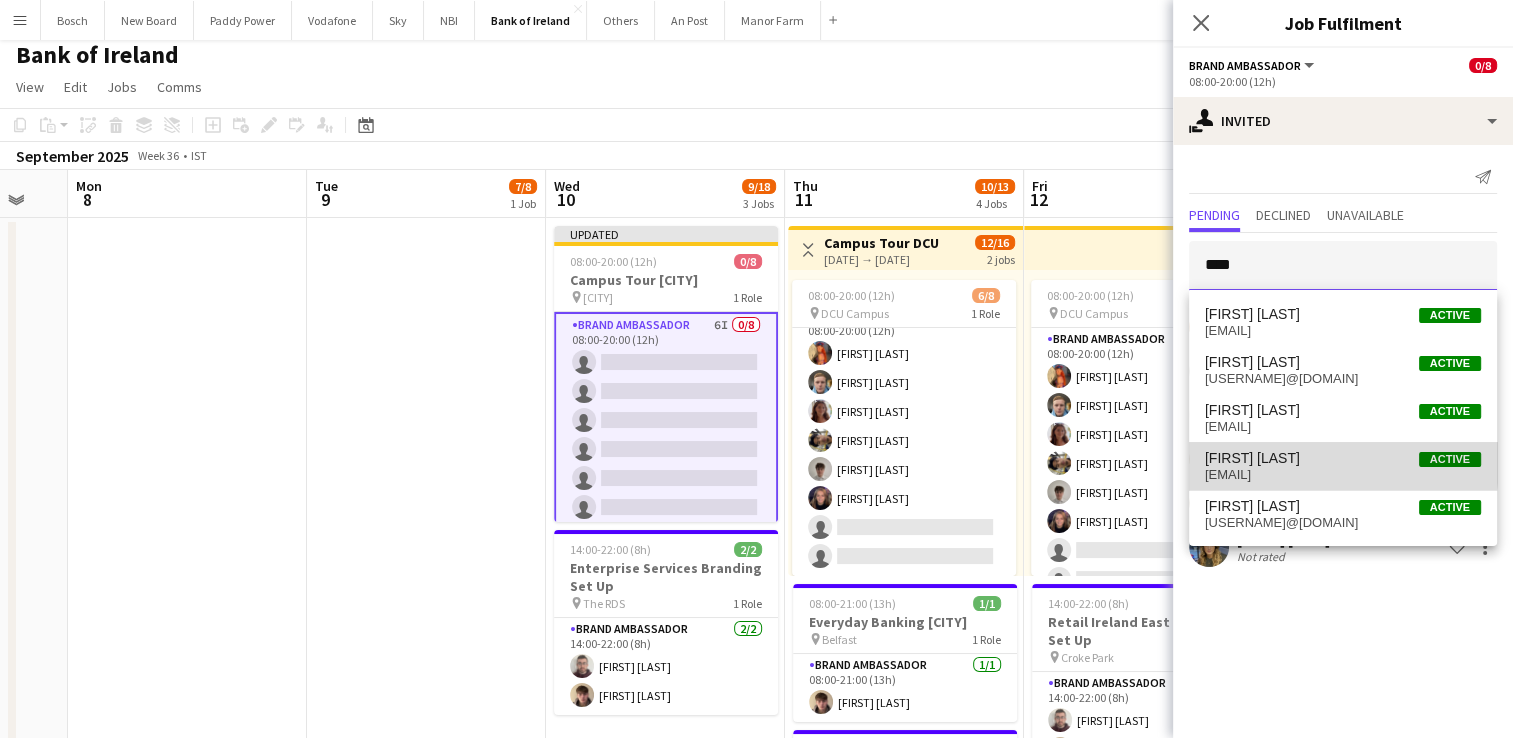 type 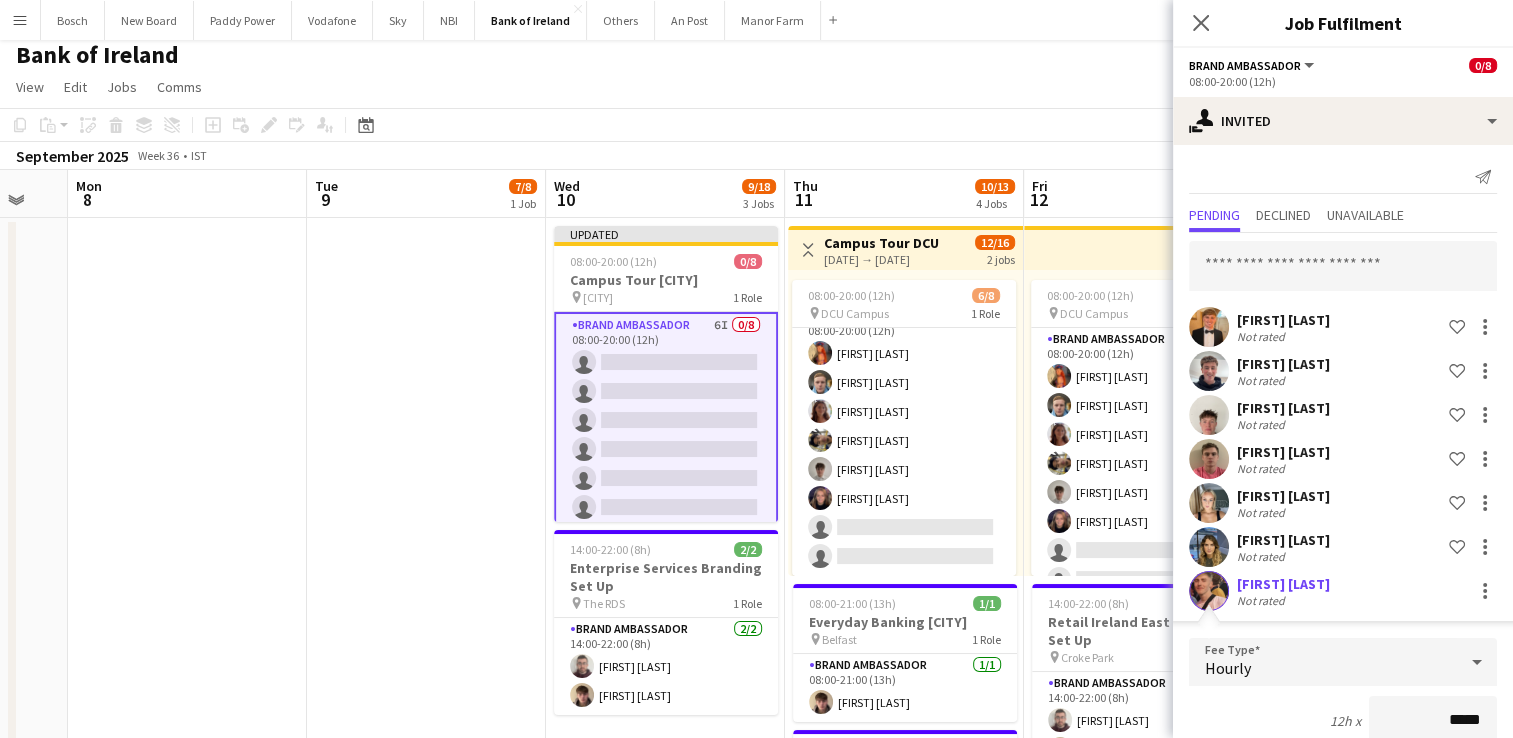 scroll, scrollTop: 343, scrollLeft: 0, axis: vertical 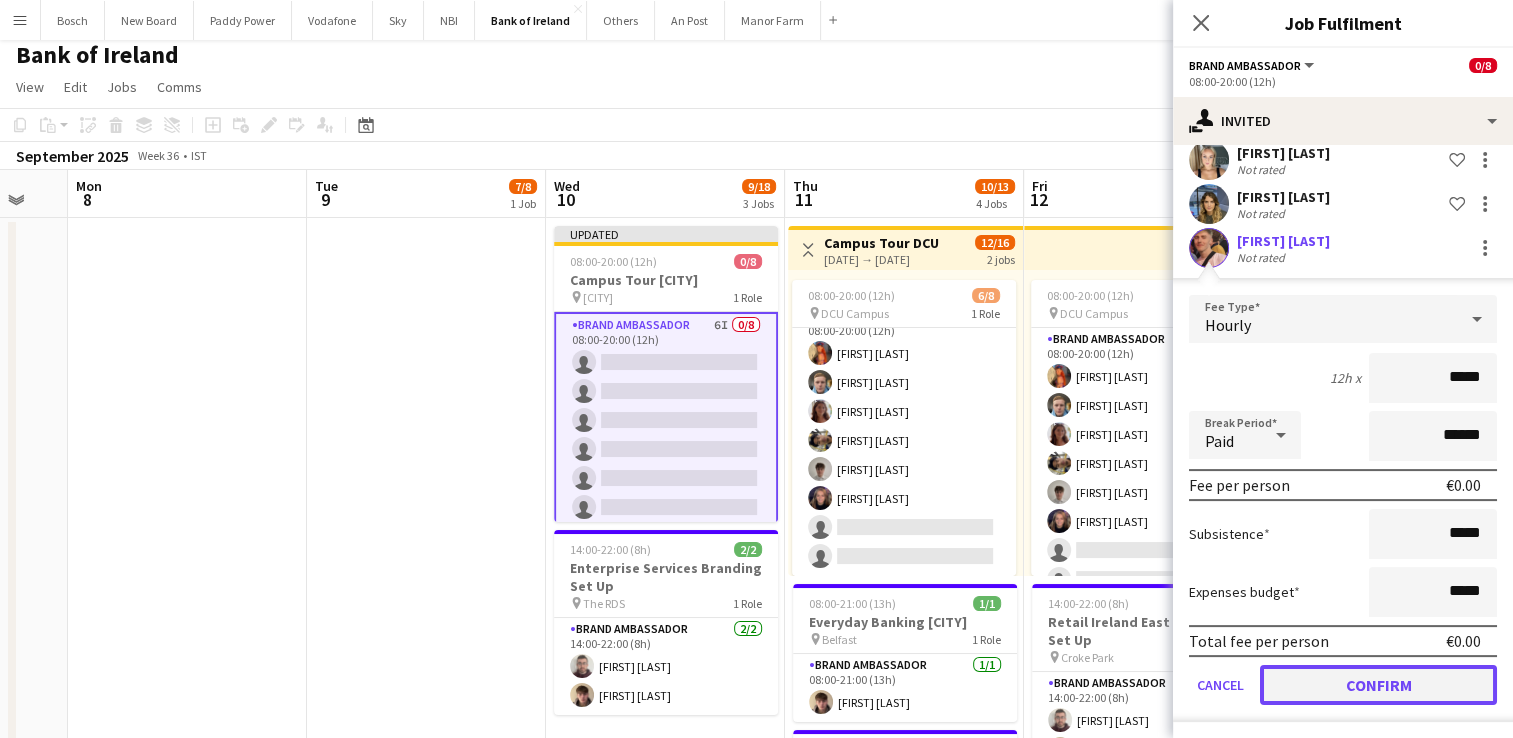 click on "Confirm" 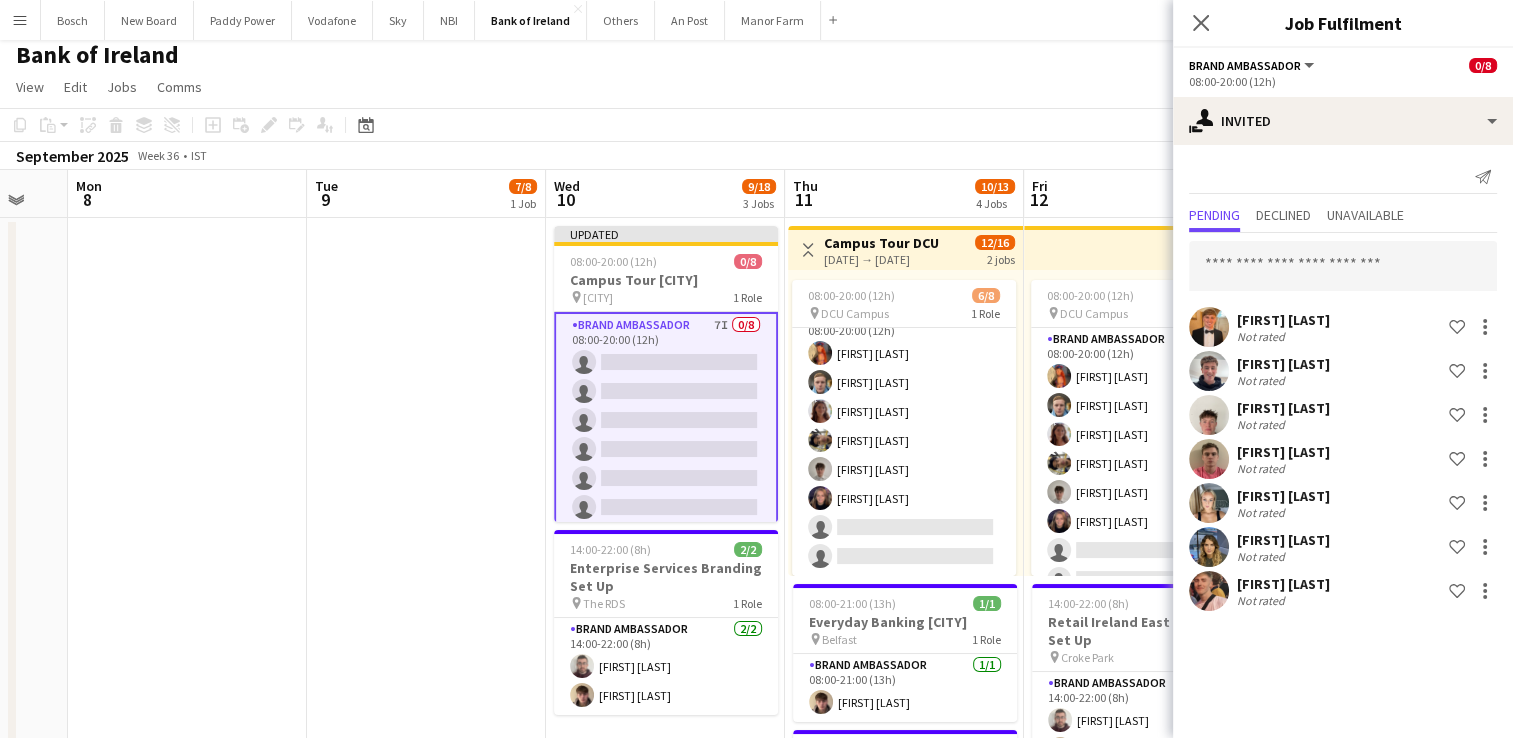 scroll, scrollTop: 0, scrollLeft: 0, axis: both 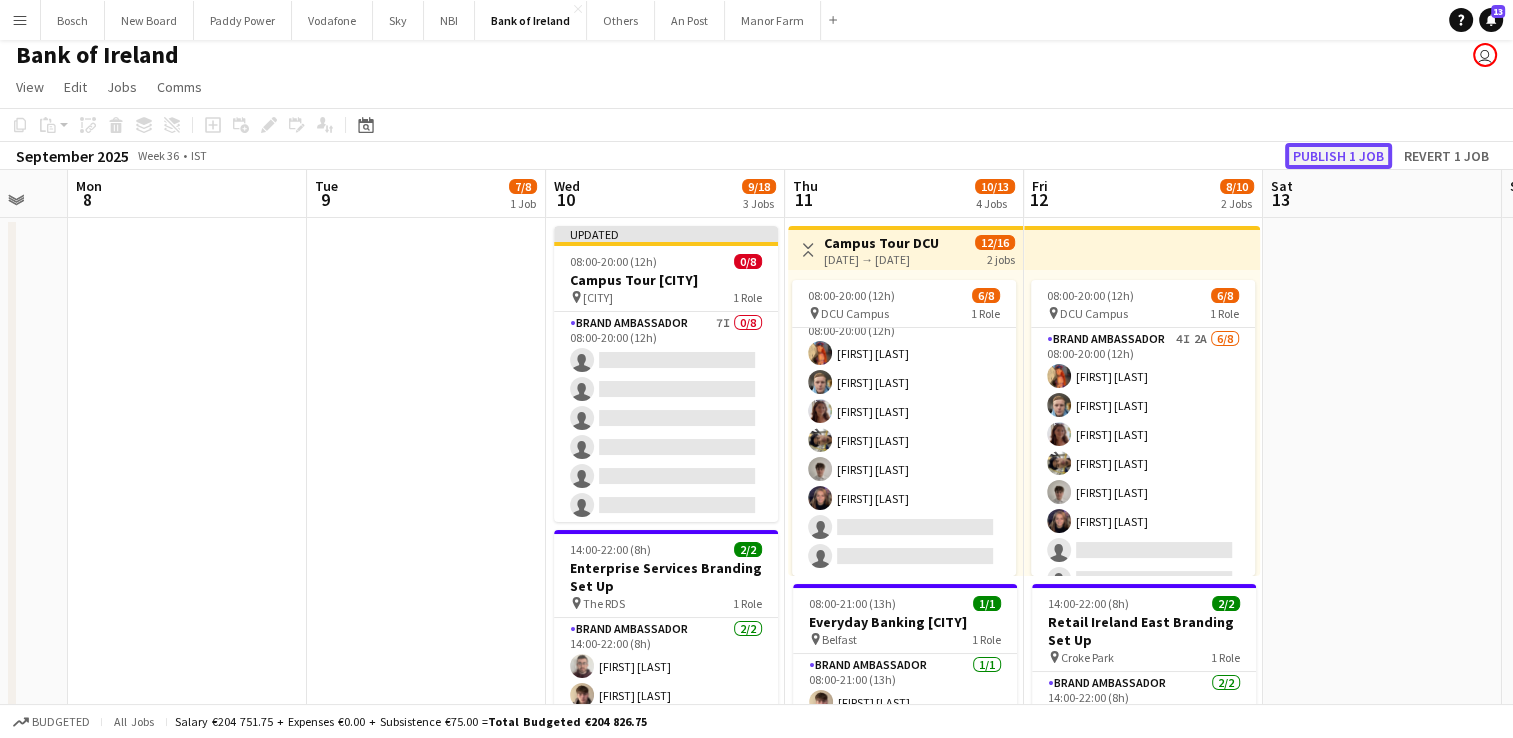 click on "Publish 1 job" 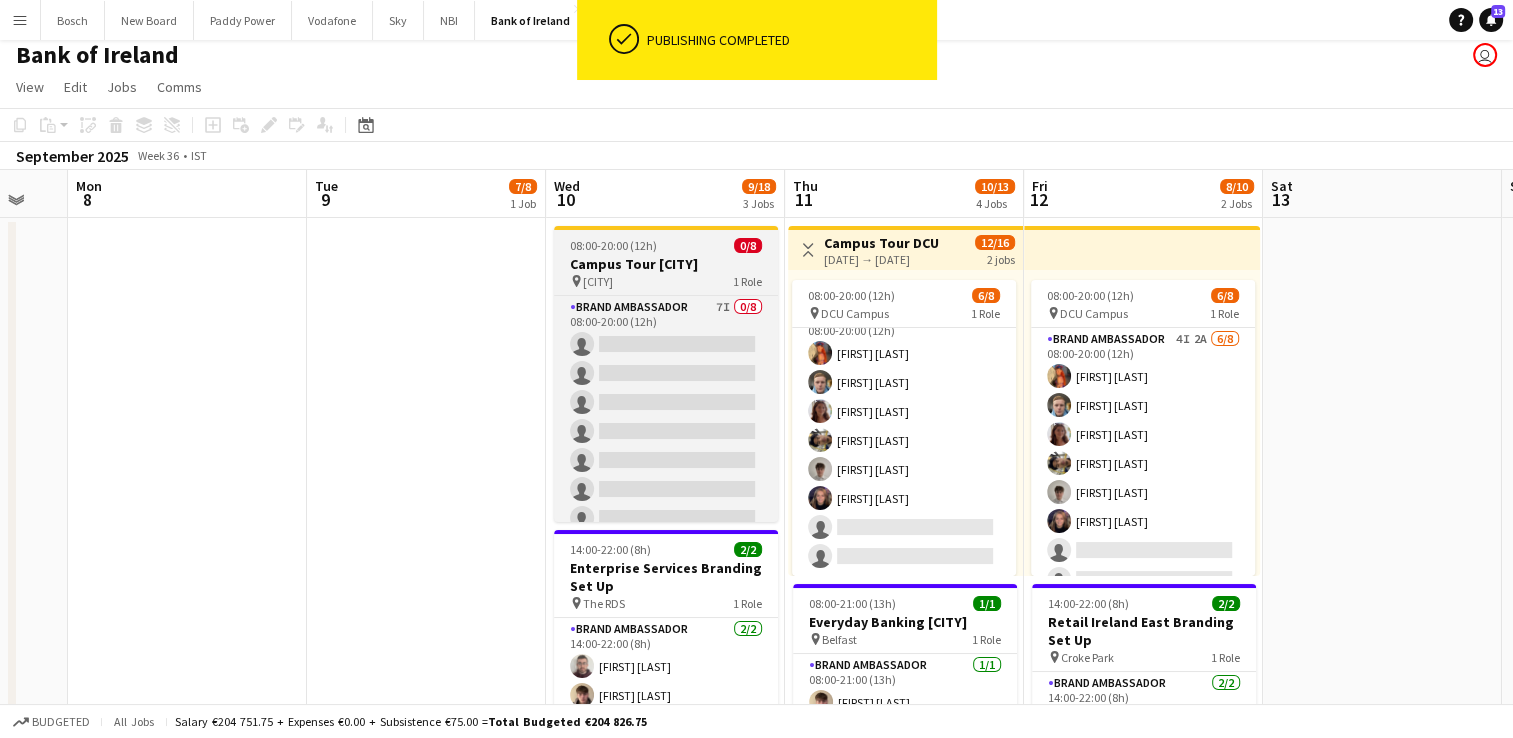scroll, scrollTop: 40, scrollLeft: 0, axis: vertical 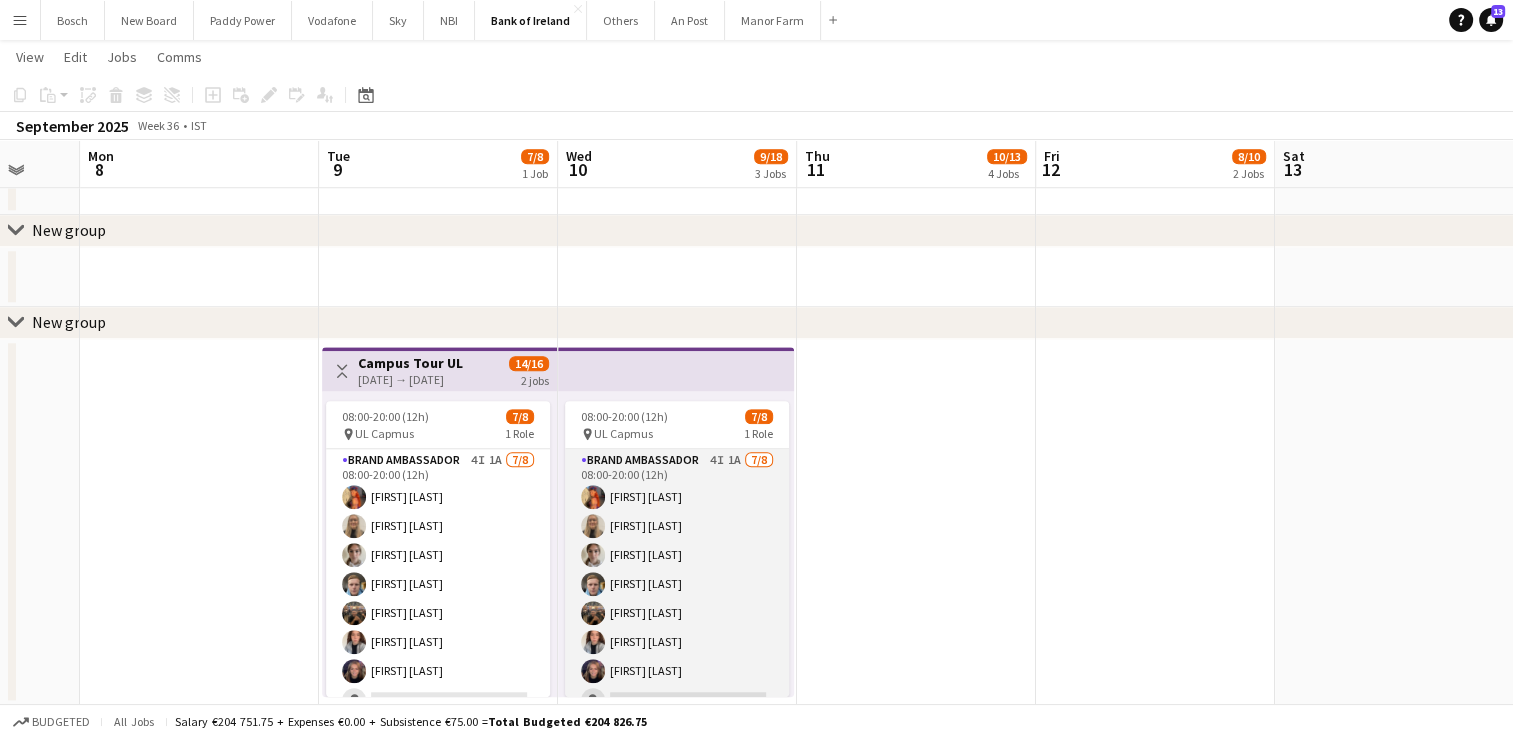 click on "Brand Ambassador   4I   1A   7/8   08:00-20:00 (12h)
[FIRST] [LAST] [FIRST] [LAST] [FIRST] [LAST] [FIRST] [LAST] [FIRST] [LAST] [FIRST] [LAST]
single-neutral-actions" at bounding box center (677, 584) 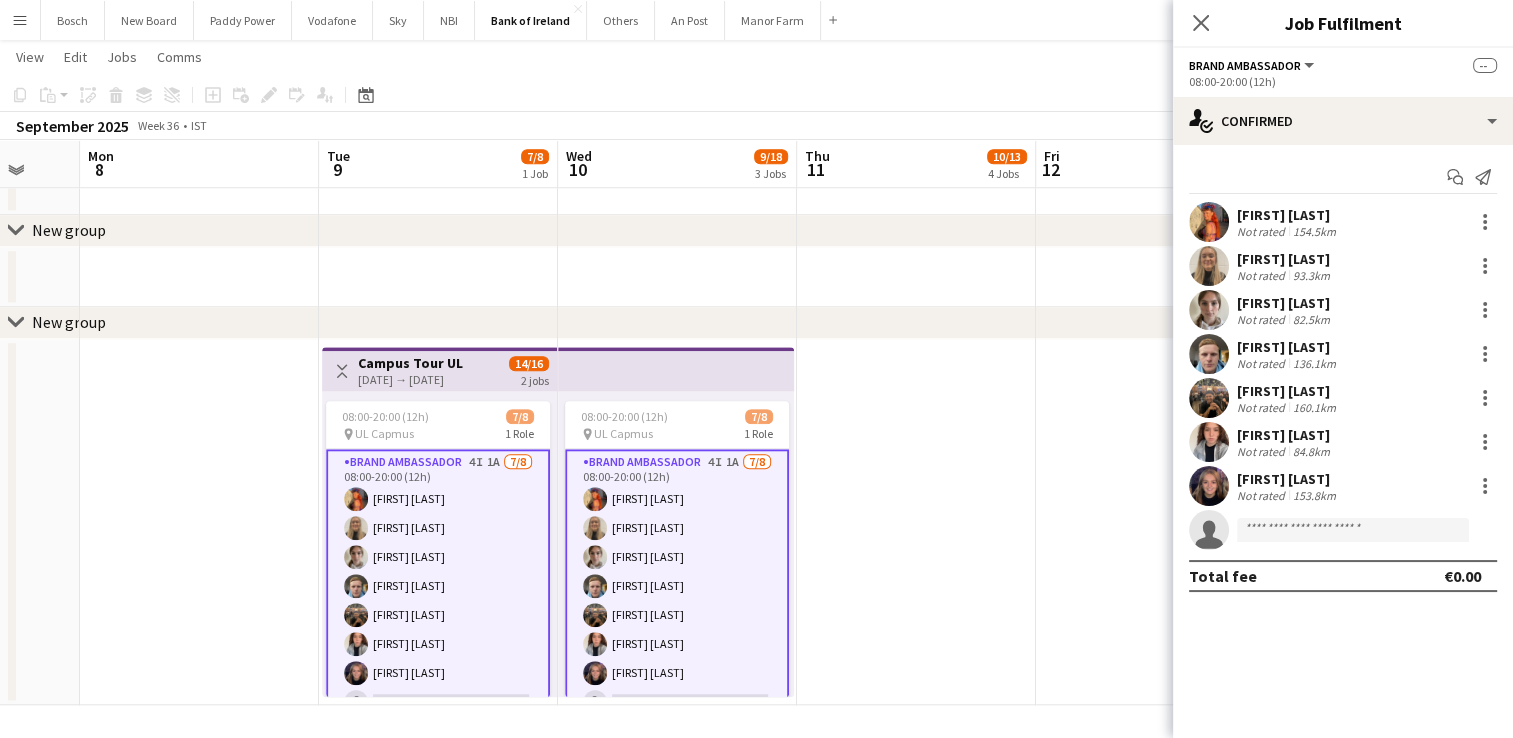 click on "Start chat
Send notification
[FIRST] [LAST]   Not rated   154.5km   [FIRST] [LAST]   Not rated   93.3km   [FIRST] [LAST]   Not rated   82.5km   [FIRST] [LAST]   Not rated   136.1km   [FIRST] [LAST]   Not rated   160.1km   [FIRST] [LAST]   Not rated   84.8km   [FIRST] [LAST]   Not rated   153.8km
single-neutral-actions
Total fee   €0.00" at bounding box center (1343, 376) 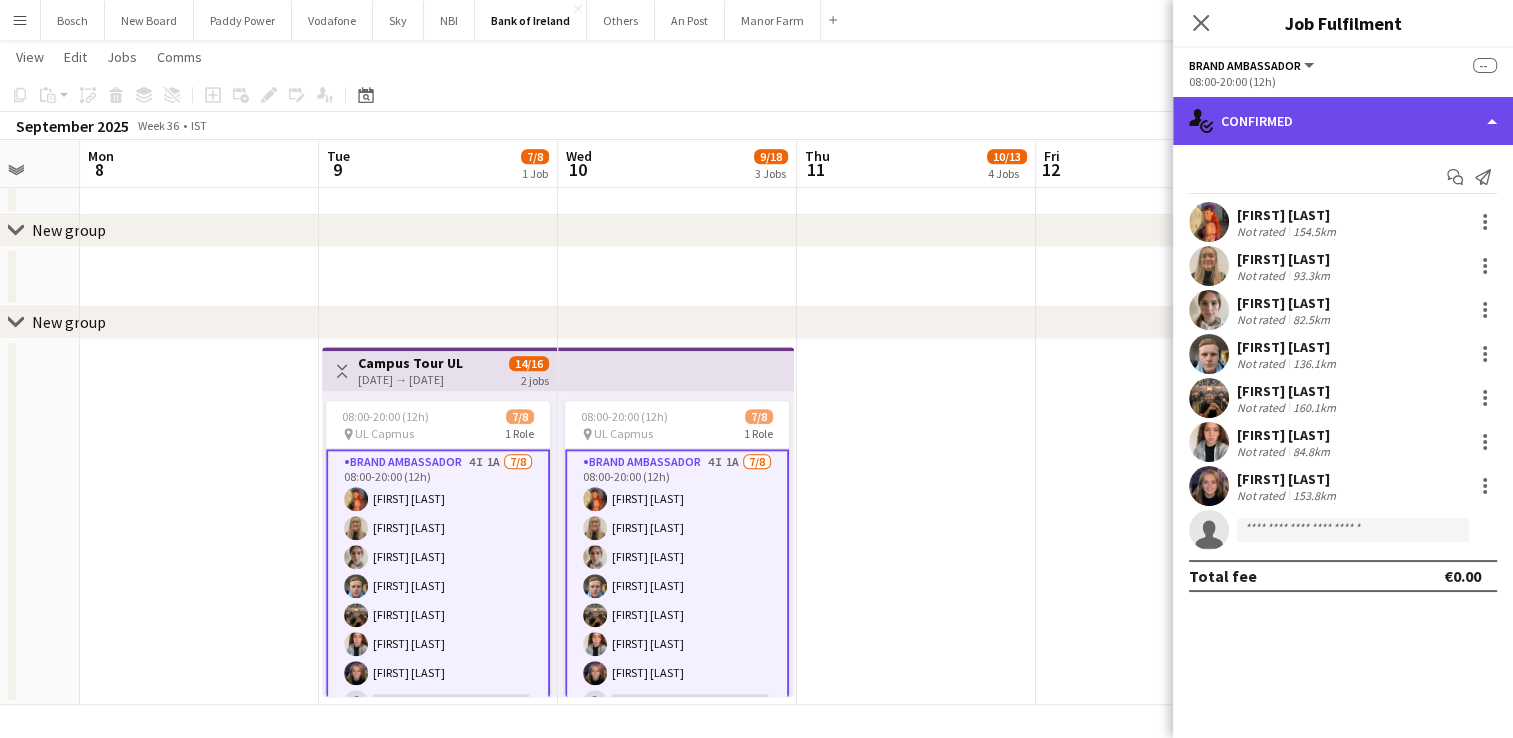 click on "single-neutral-actions-check-2
Confirmed" 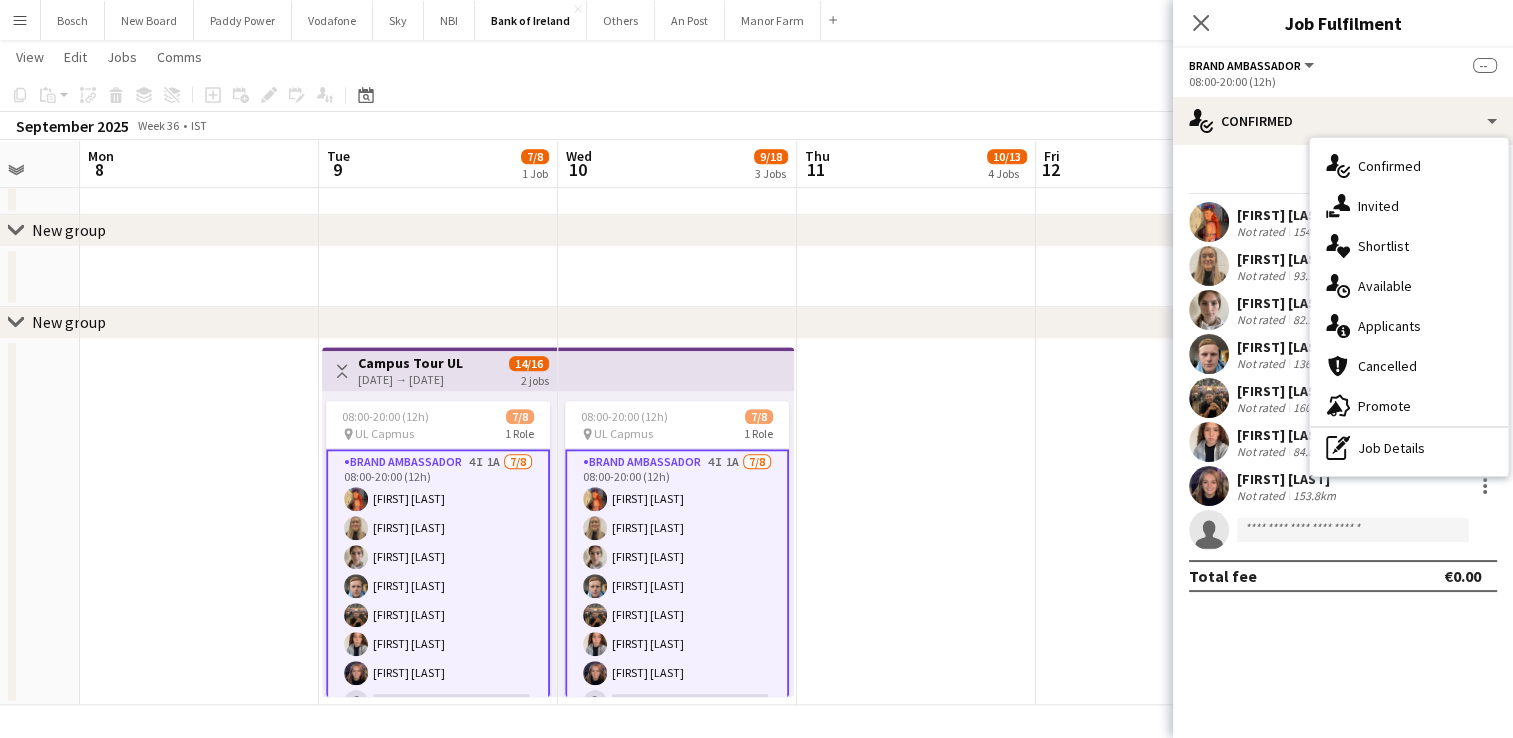 click on "08:00-20:00 (12h)    7/8
pin
UL Capmus   1 Role   Brand Ambassador   4I   1A   7/8   08:00-20:00 (12h)
[FIRST] [LAST] [FIRST] [LAST] [FIRST] [LAST] [FIRST] [LAST] [FIRST] [LAST] [FIRST] [LAST] [FIRST] [LAST]
single-neutral-actions" at bounding box center (676, 544) 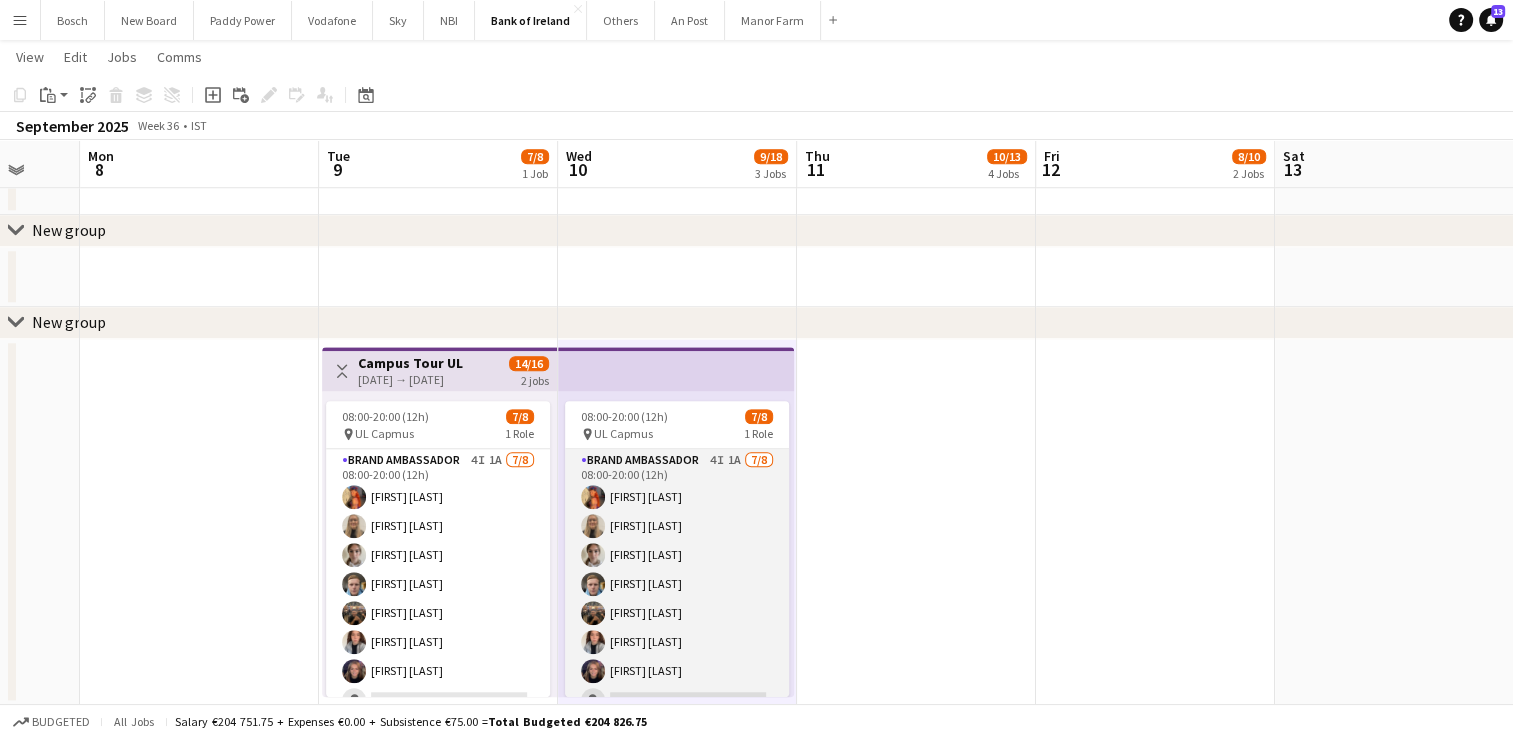 click on "Brand Ambassador   4I   1A   7/8   08:00-20:00 (12h)
[FIRST] [LAST] [FIRST] [LAST] [FIRST] [LAST] [FIRST] [LAST] [FIRST] [LAST] [FIRST] [LAST]
single-neutral-actions" at bounding box center (677, 584) 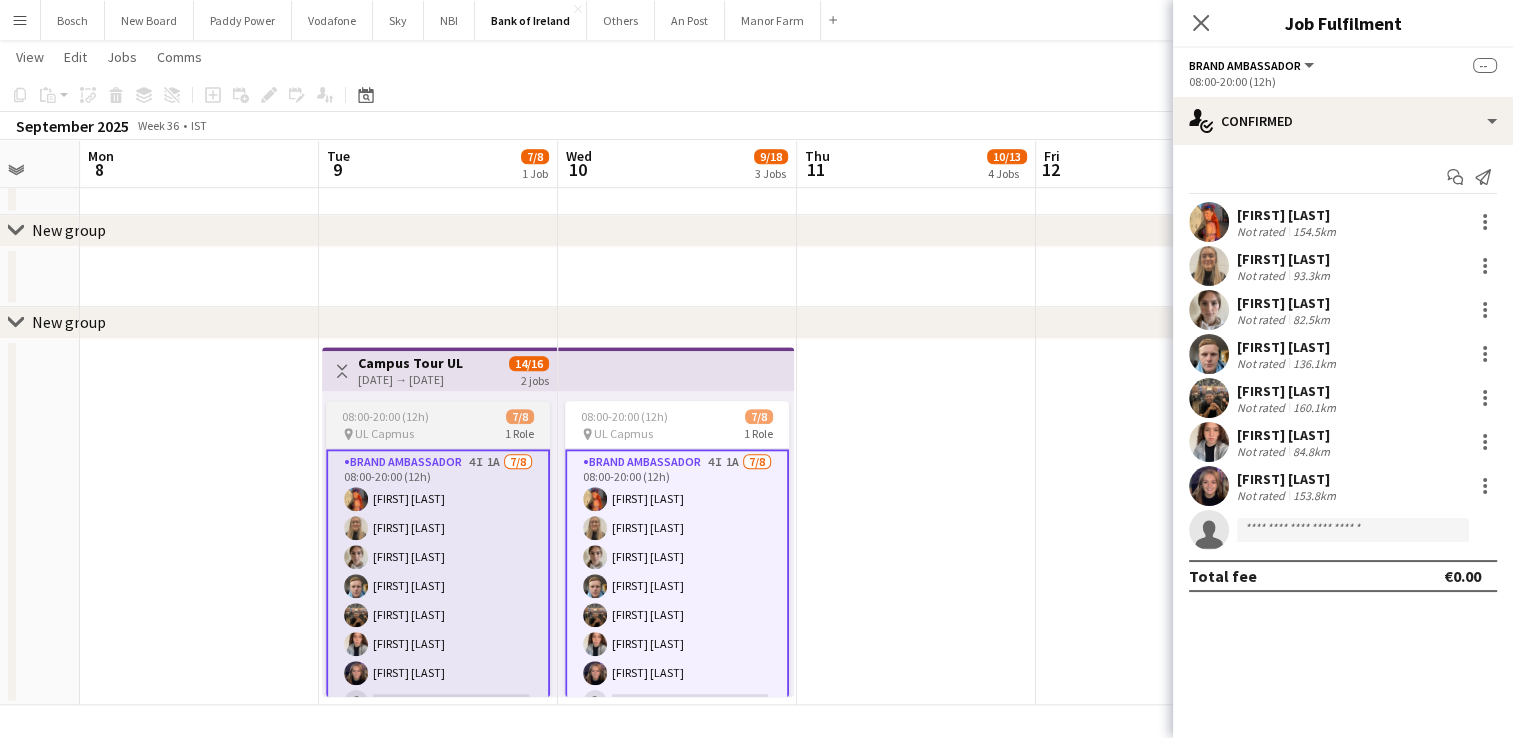 click on "08:00-20:00 (12h)" at bounding box center (385, 416) 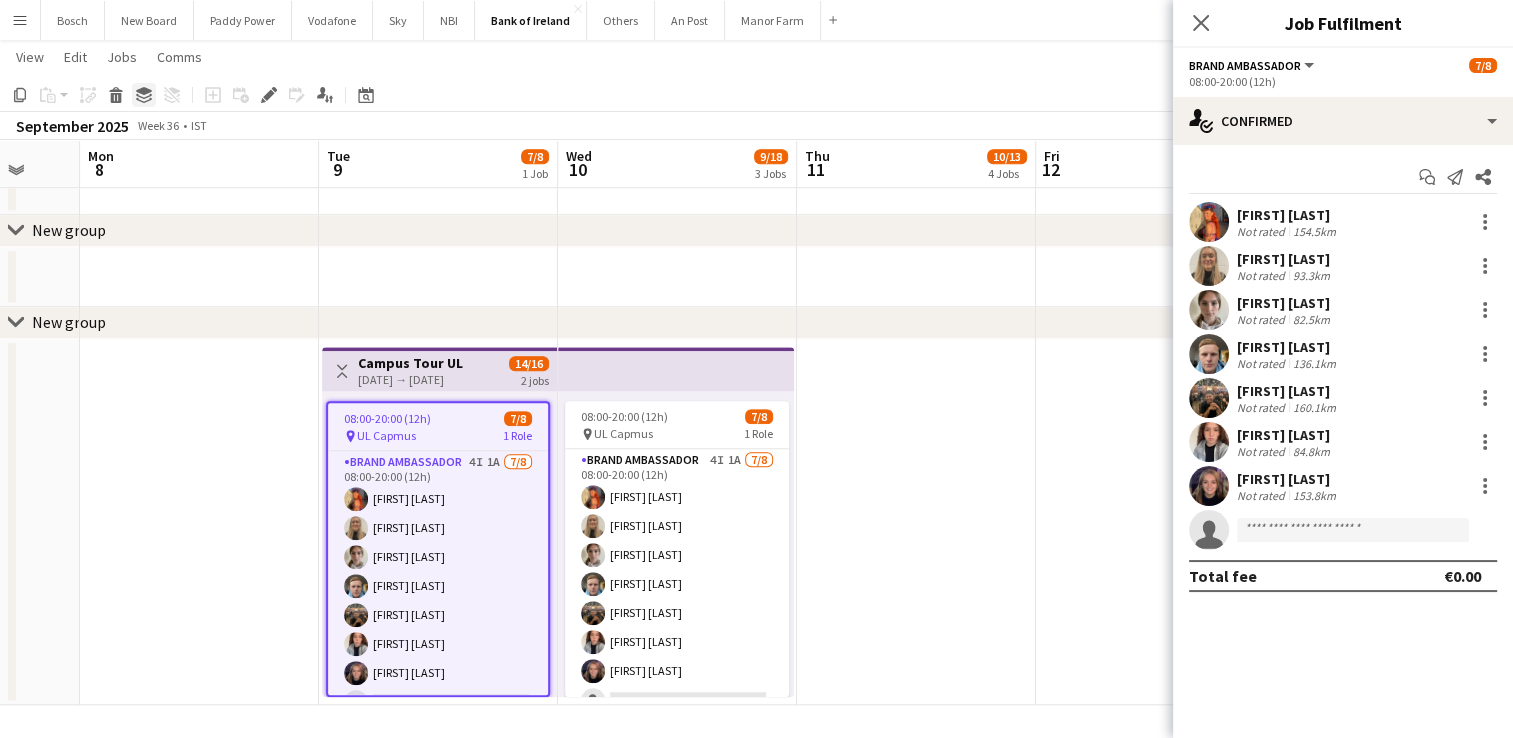 click 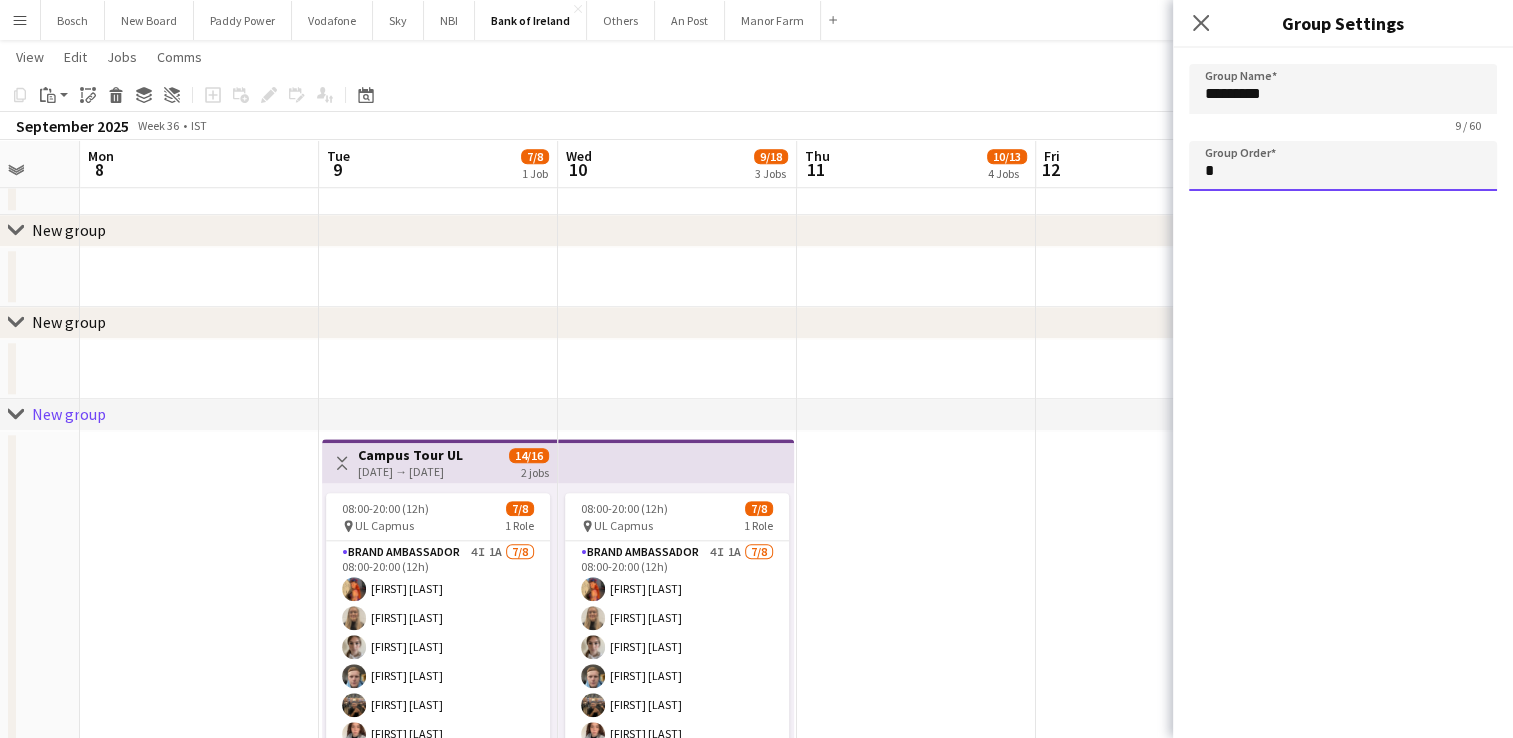 click on "*" at bounding box center [1343, 166] 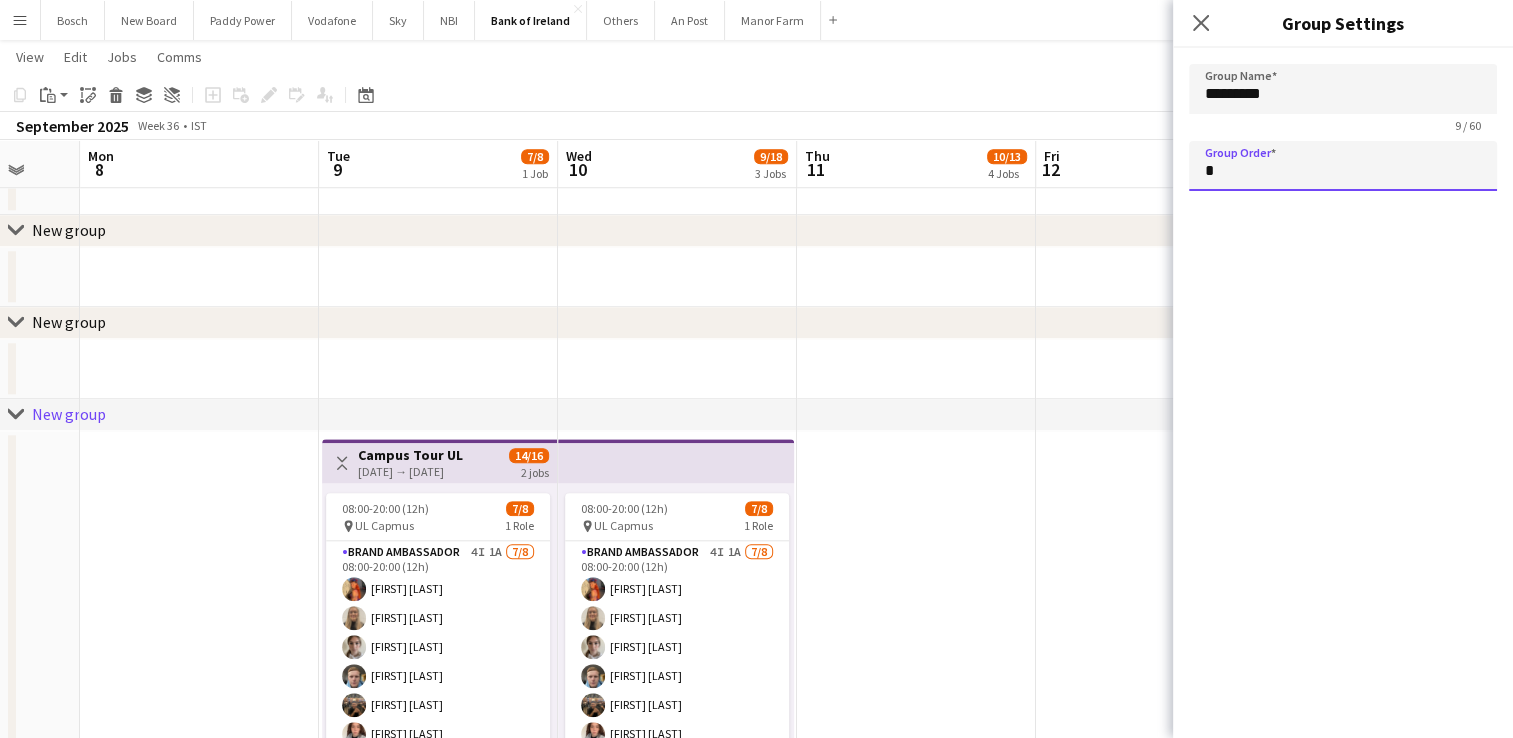 click on "*" at bounding box center (1343, 166) 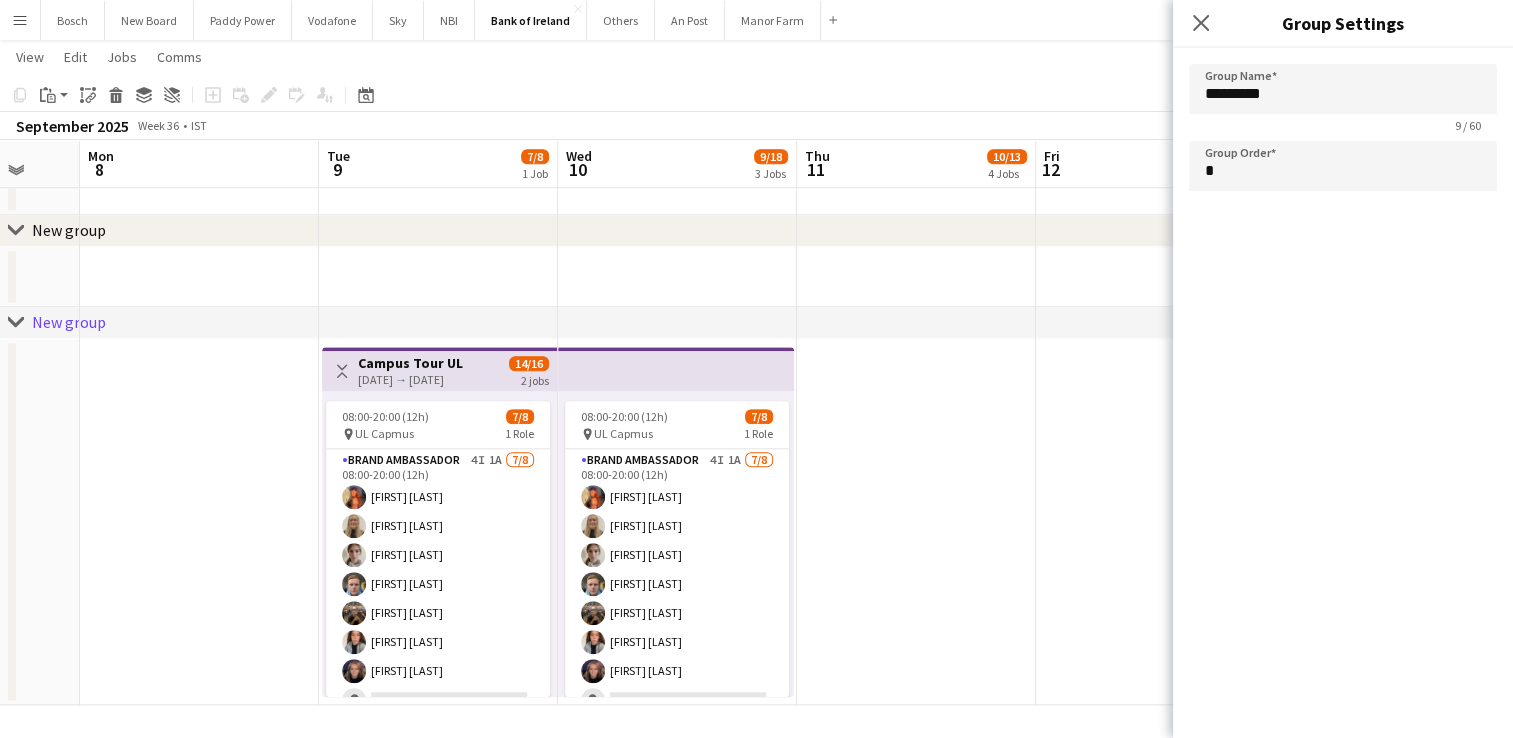 click at bounding box center (916, 522) 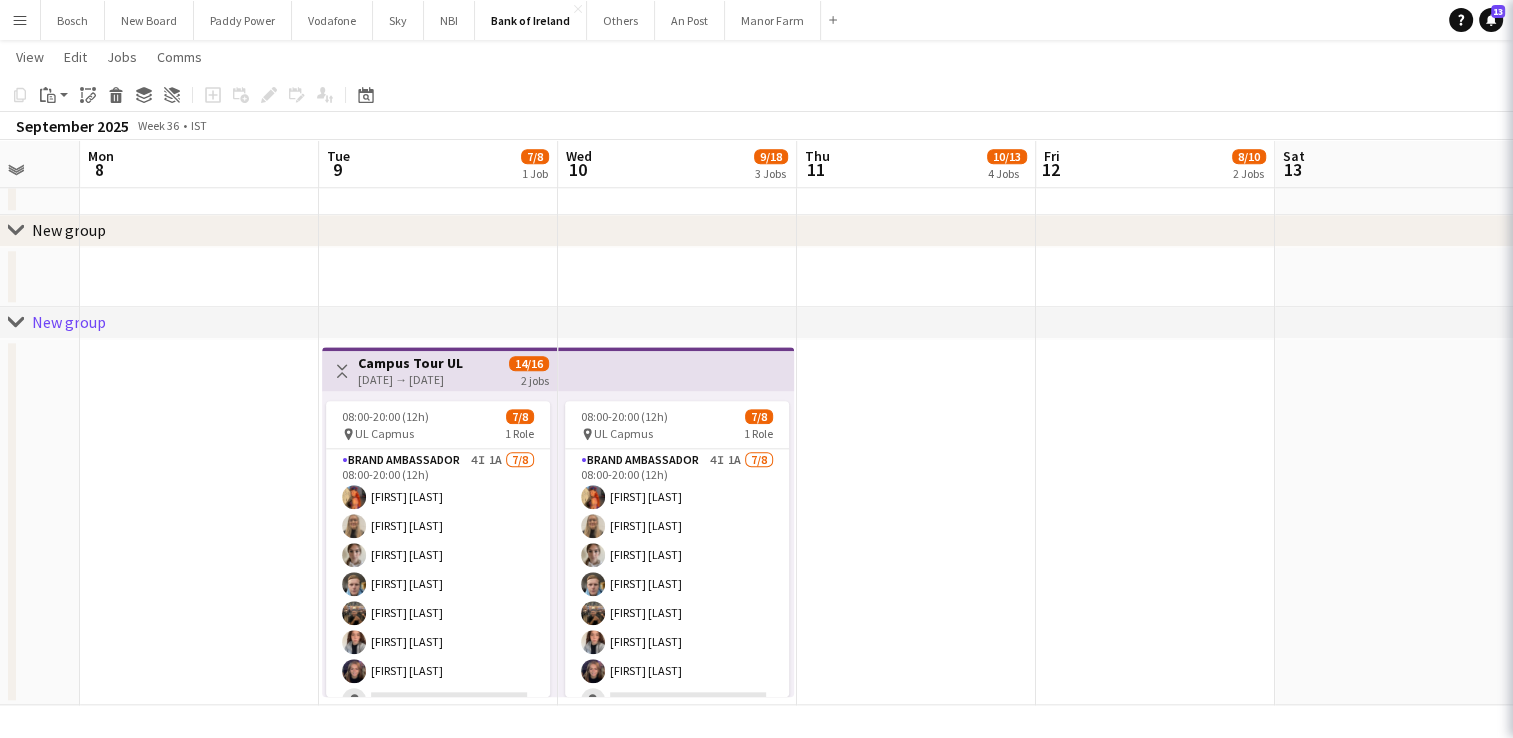 type on "*" 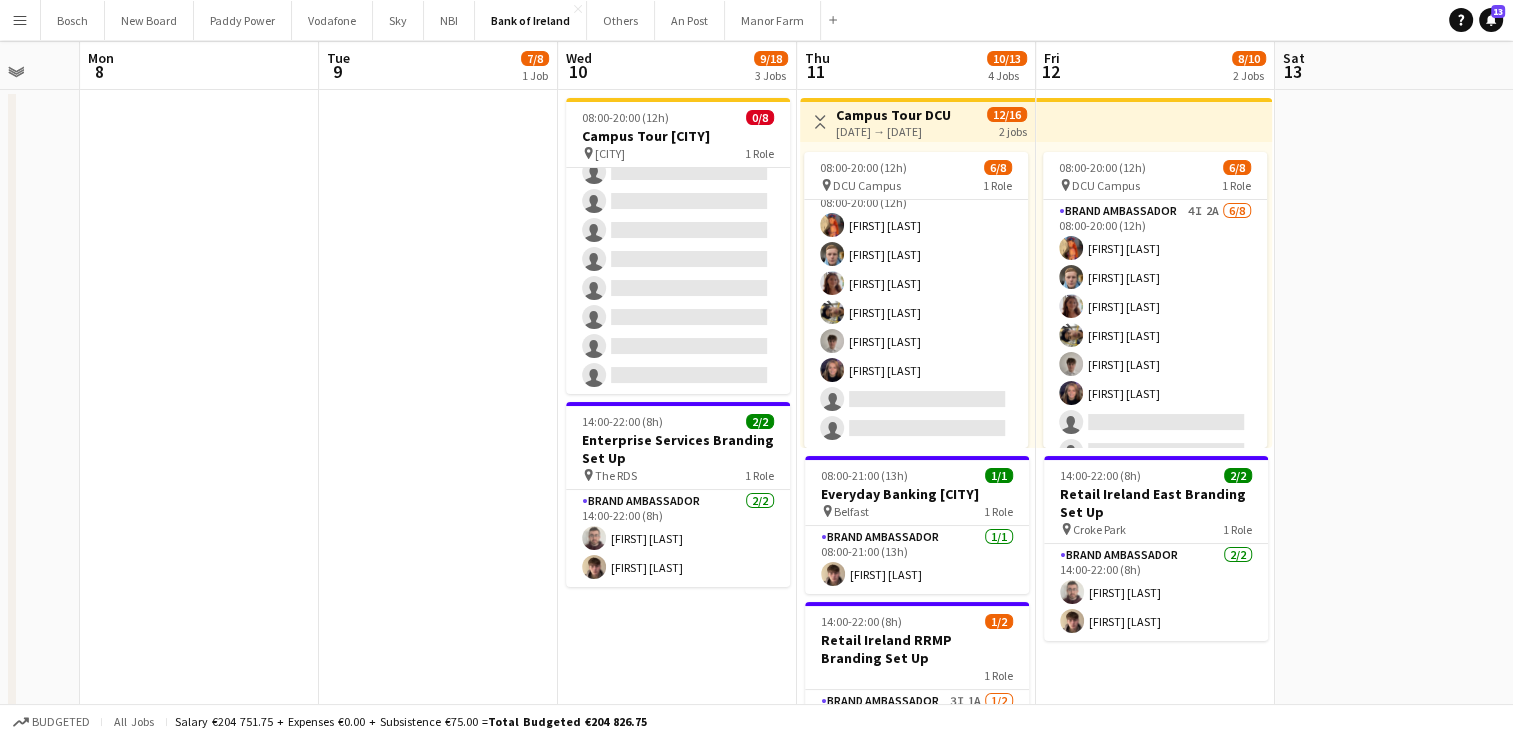 scroll, scrollTop: 0, scrollLeft: 0, axis: both 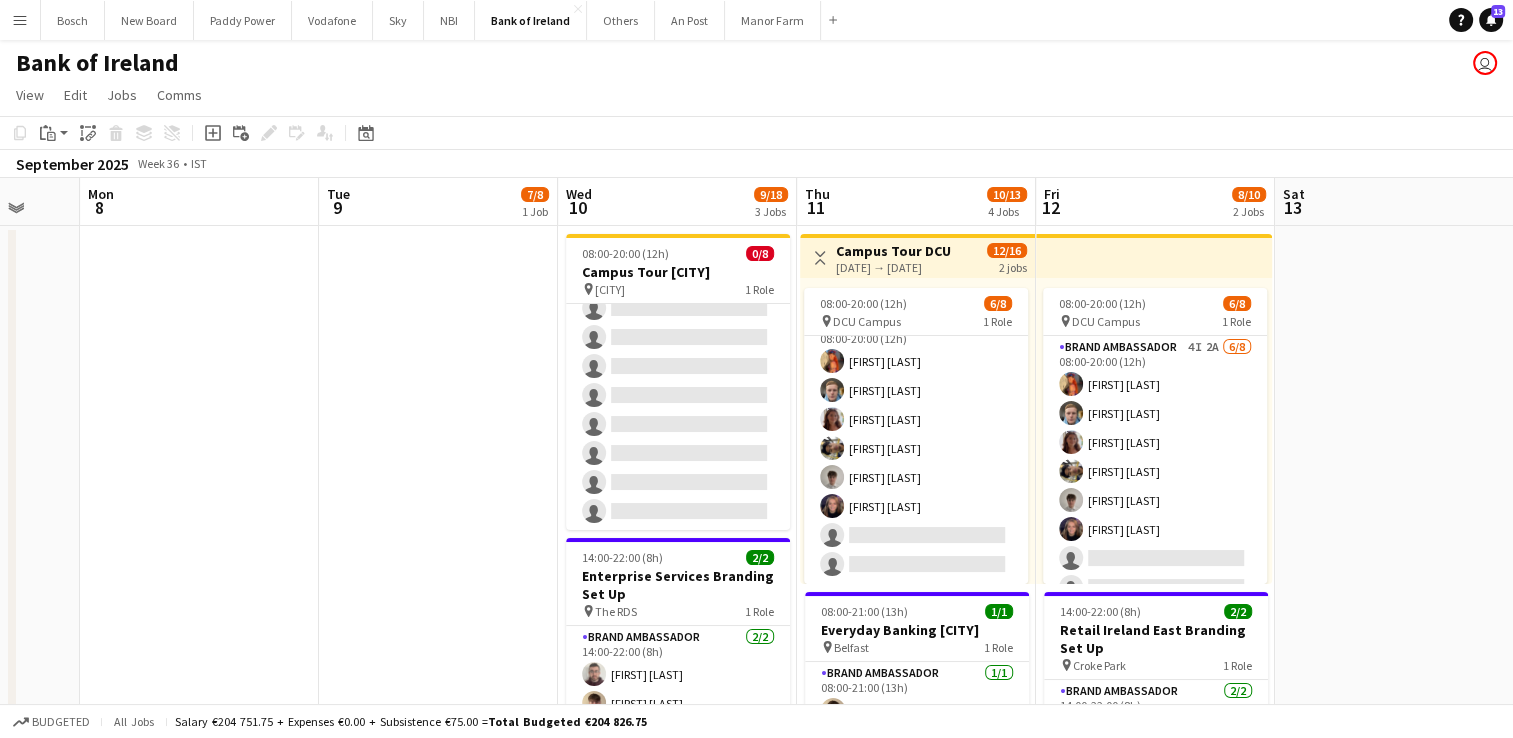 click at bounding box center [438, 900] 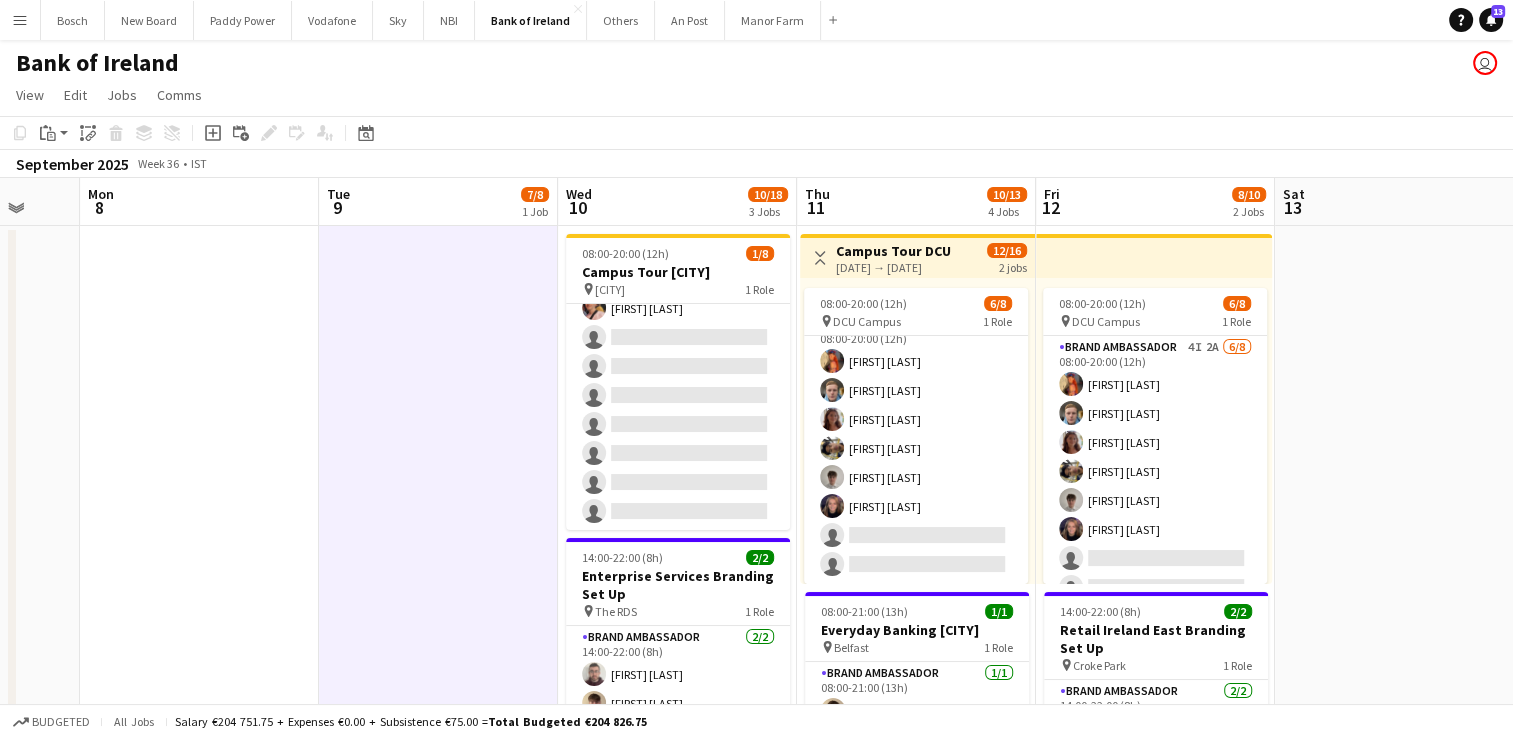 click on "Tue   9   7/8   1 Job" at bounding box center [438, 202] 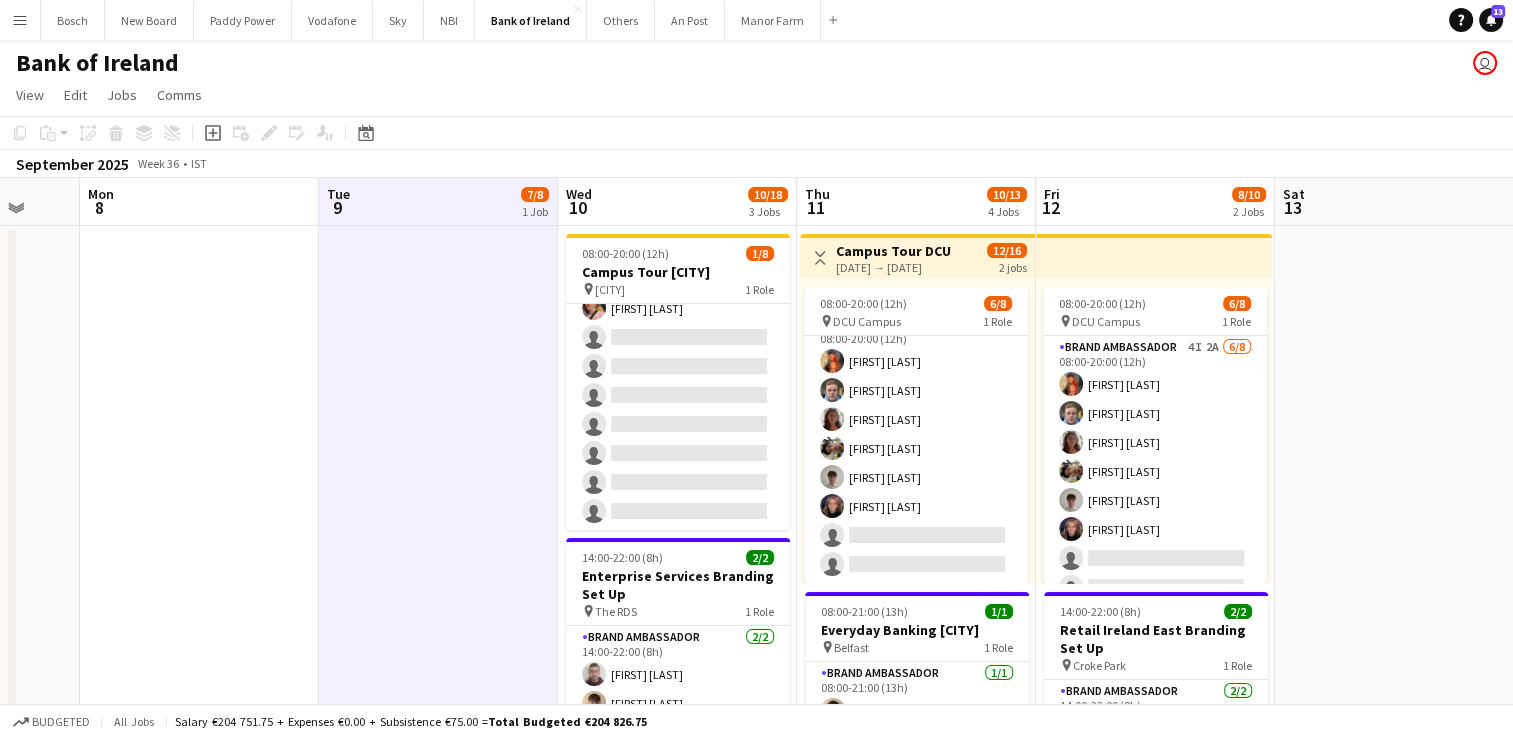 click on "Wed   10   10/18   3 Jobs" at bounding box center [677, 202] 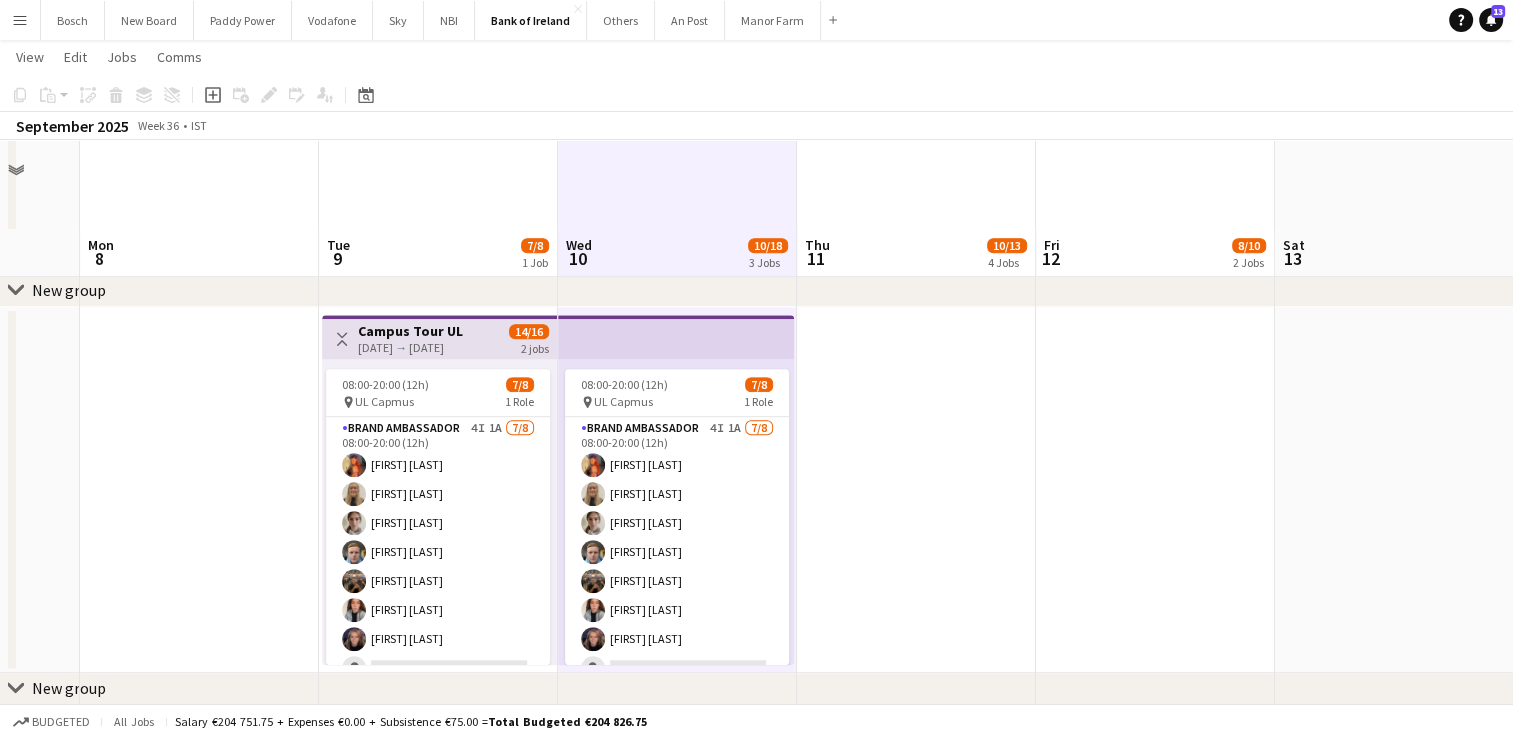 scroll, scrollTop: 1387, scrollLeft: 0, axis: vertical 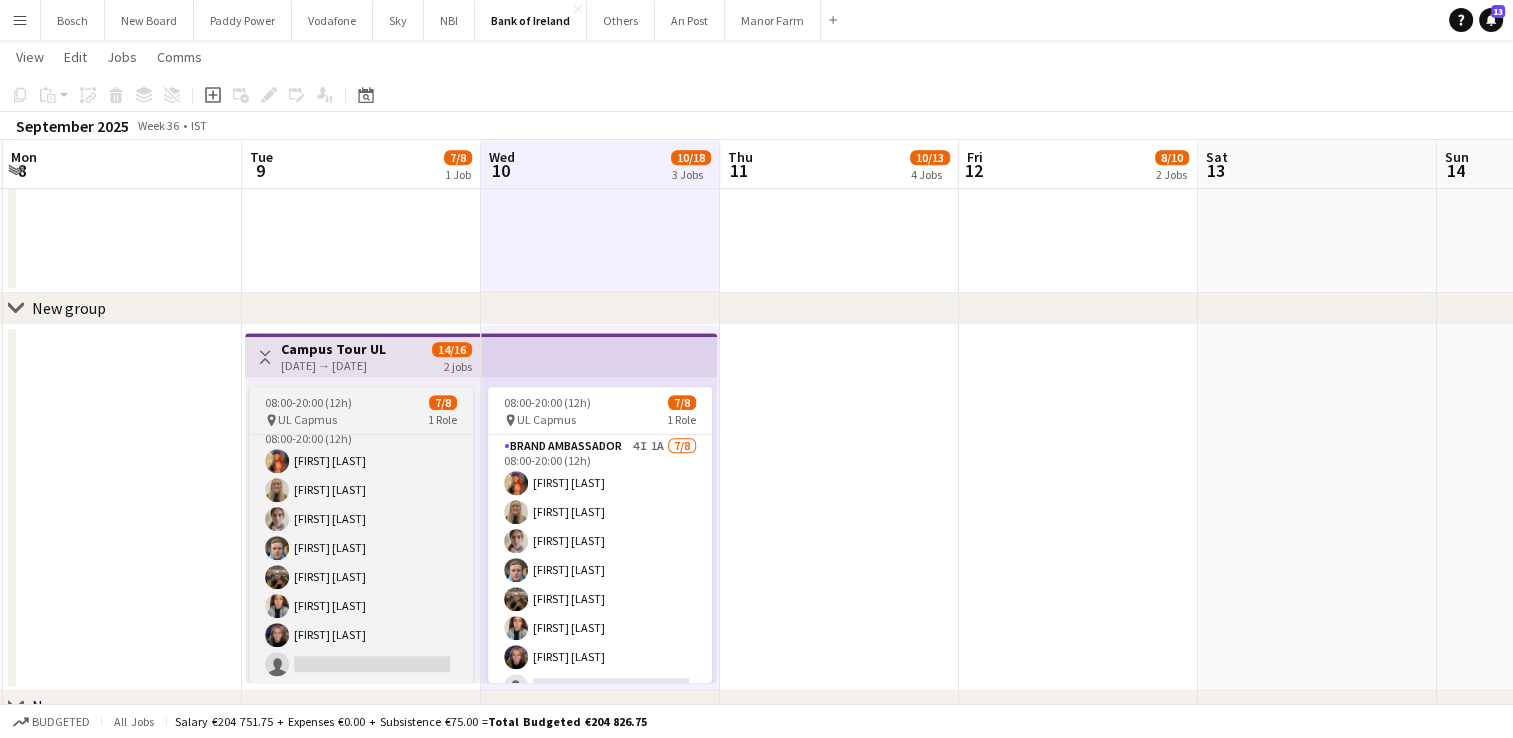 click on "1 Role" at bounding box center [442, 419] 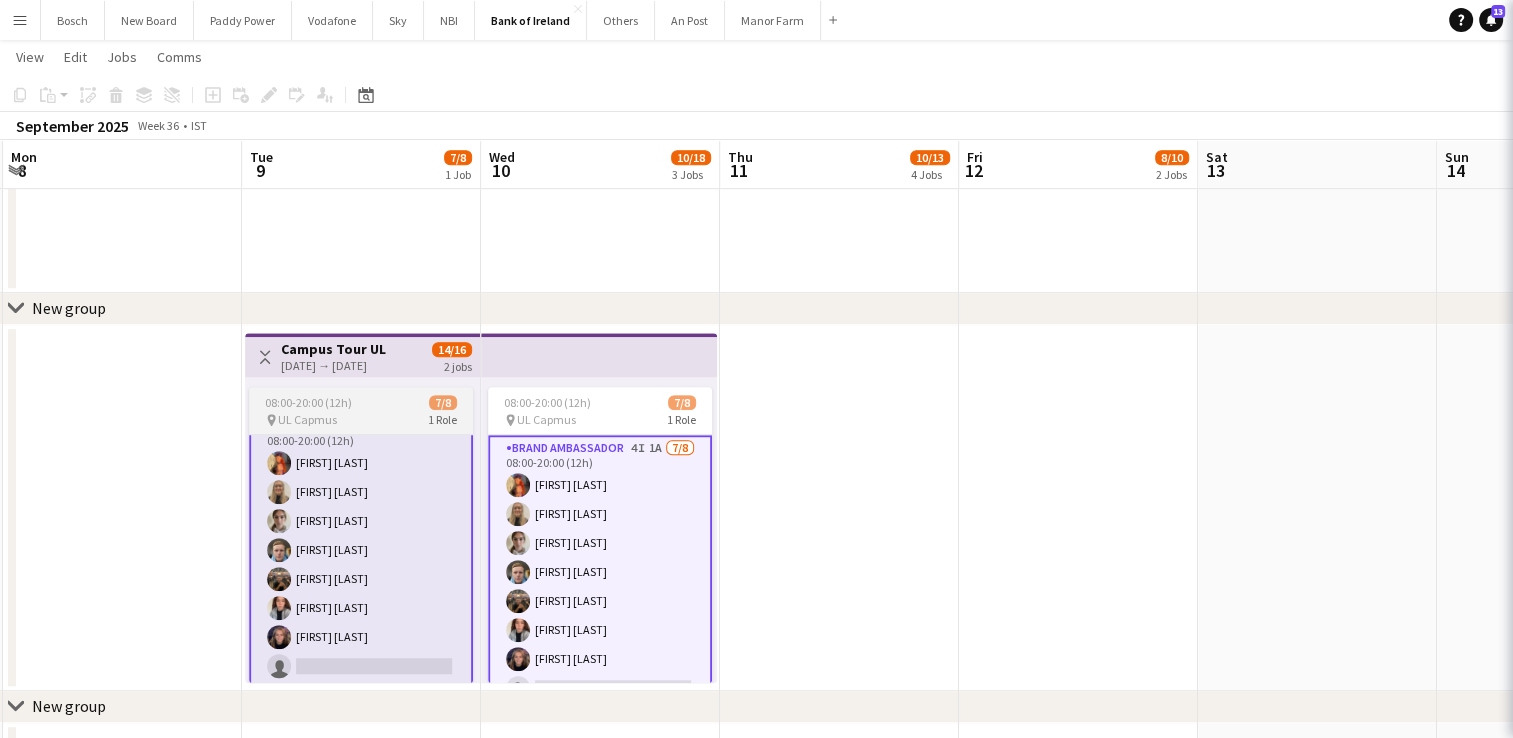 scroll, scrollTop: 0, scrollLeft: 715, axis: horizontal 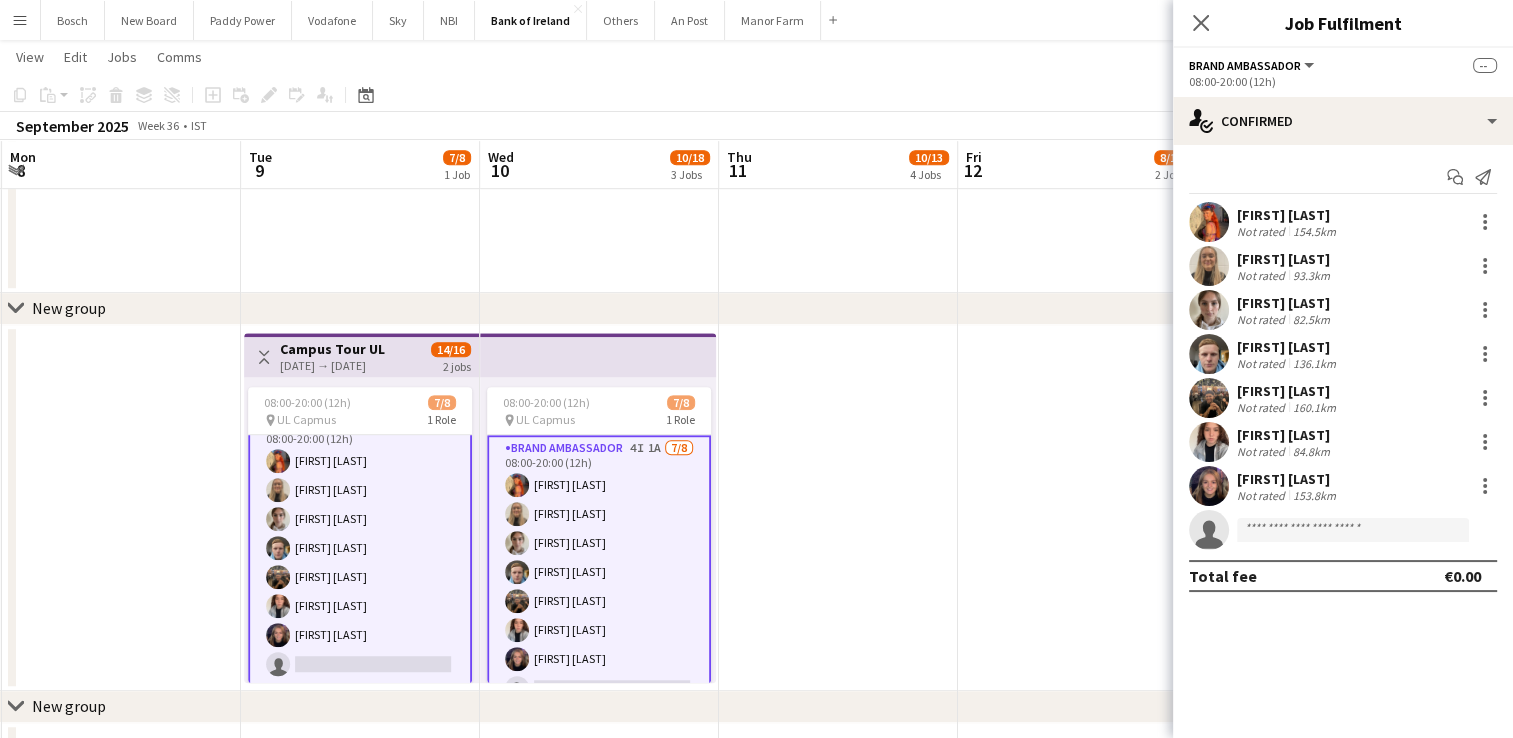 click on "Brand Ambassador   4I   1A   7/8   08:00-20:00 (12h)
[FIRST] [LAST] [FIRST] [LAST] [FIRST] [LAST] [FIRST] [LAST] [FIRST] [LAST] [FIRST] [LAST]
single-neutral-actions" at bounding box center [599, 572] 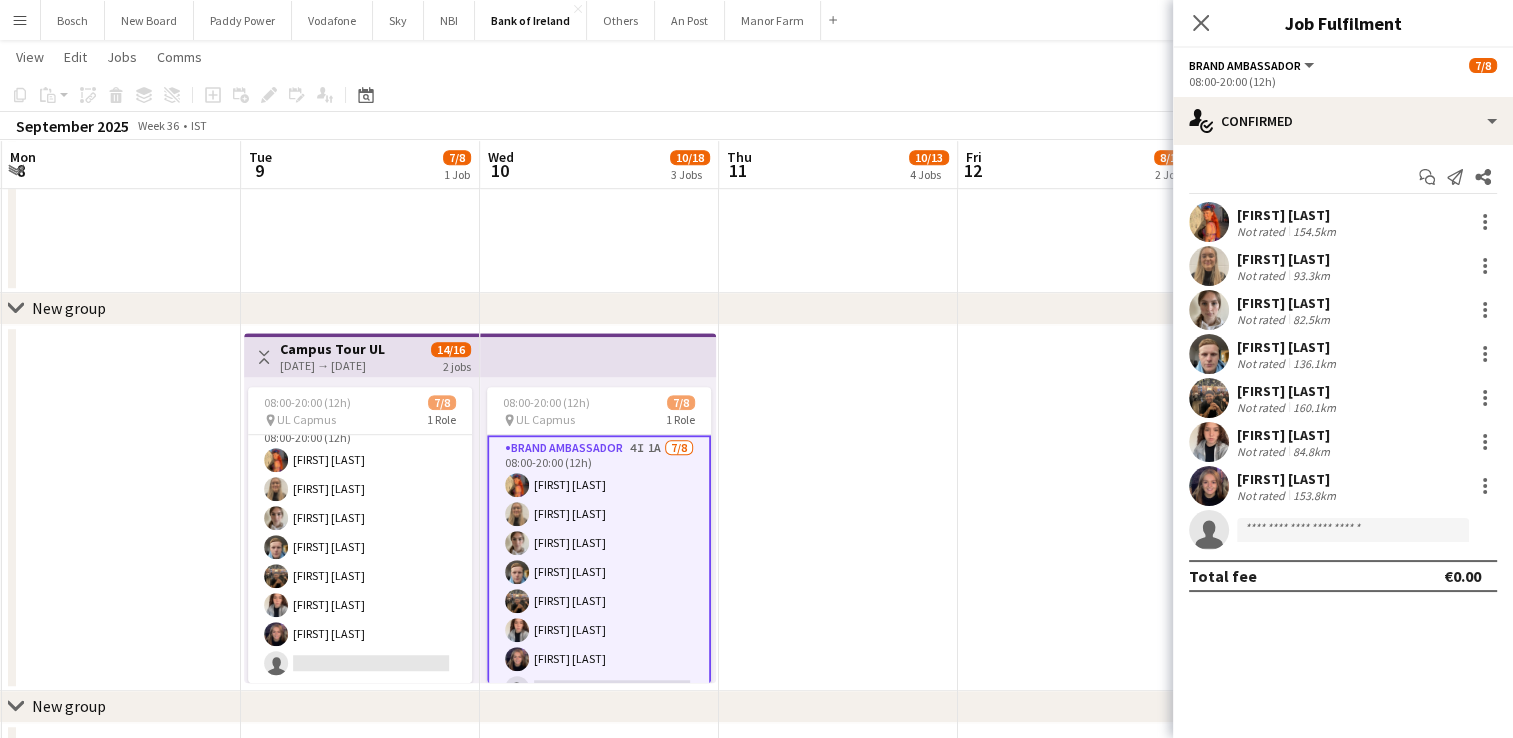 scroll, scrollTop: 22, scrollLeft: 0, axis: vertical 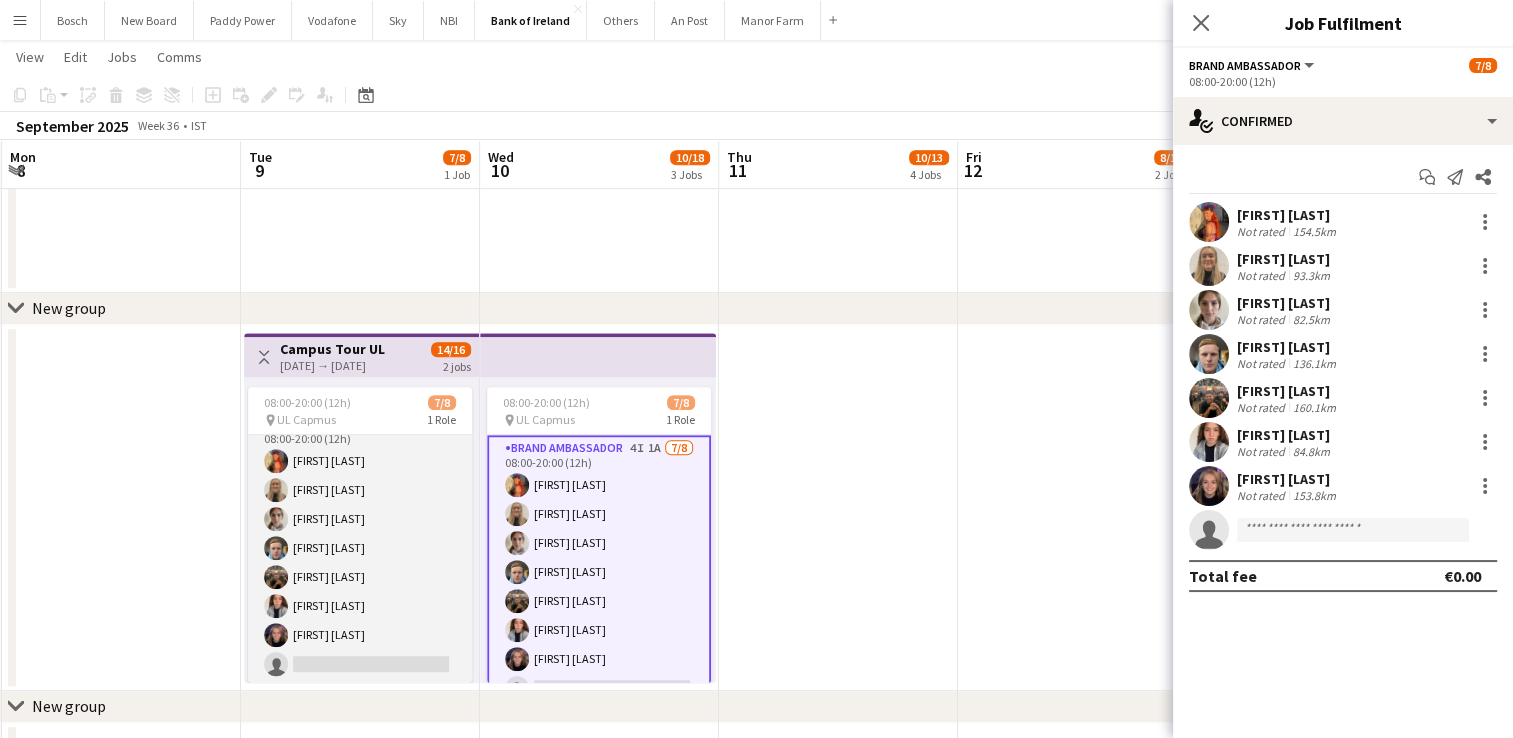 click on "Brand Ambassador   4I   1A   7/8   08:00-20:00 (12h)
[FIRST] [LAST] [FIRST] [LAST] [FIRST] [LAST] [FIRST] [LAST] [FIRST] [LAST] [FIRST] [LAST]
single-neutral-actions" at bounding box center (360, 548) 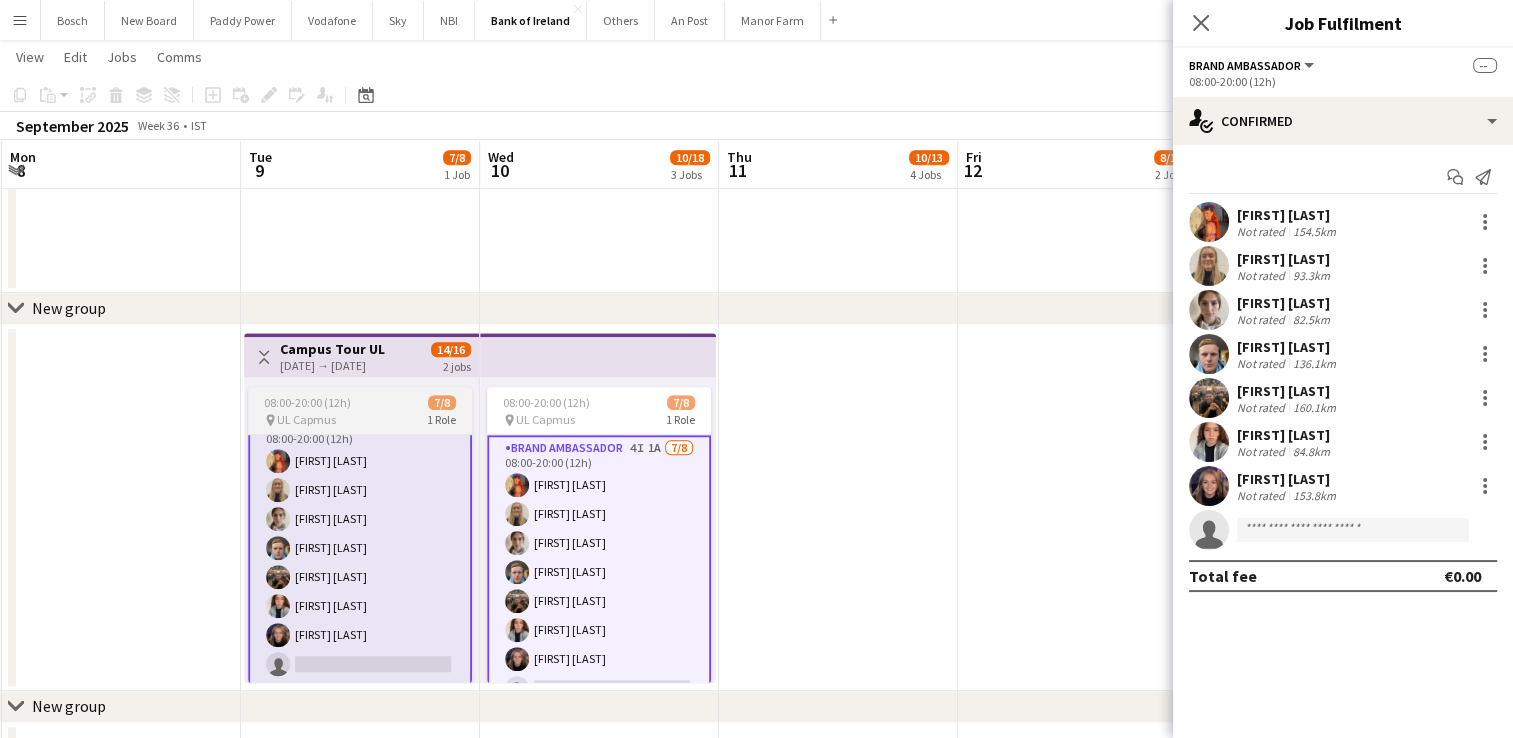 click on "08:00-20:00 (12h)    7/8" at bounding box center [360, 402] 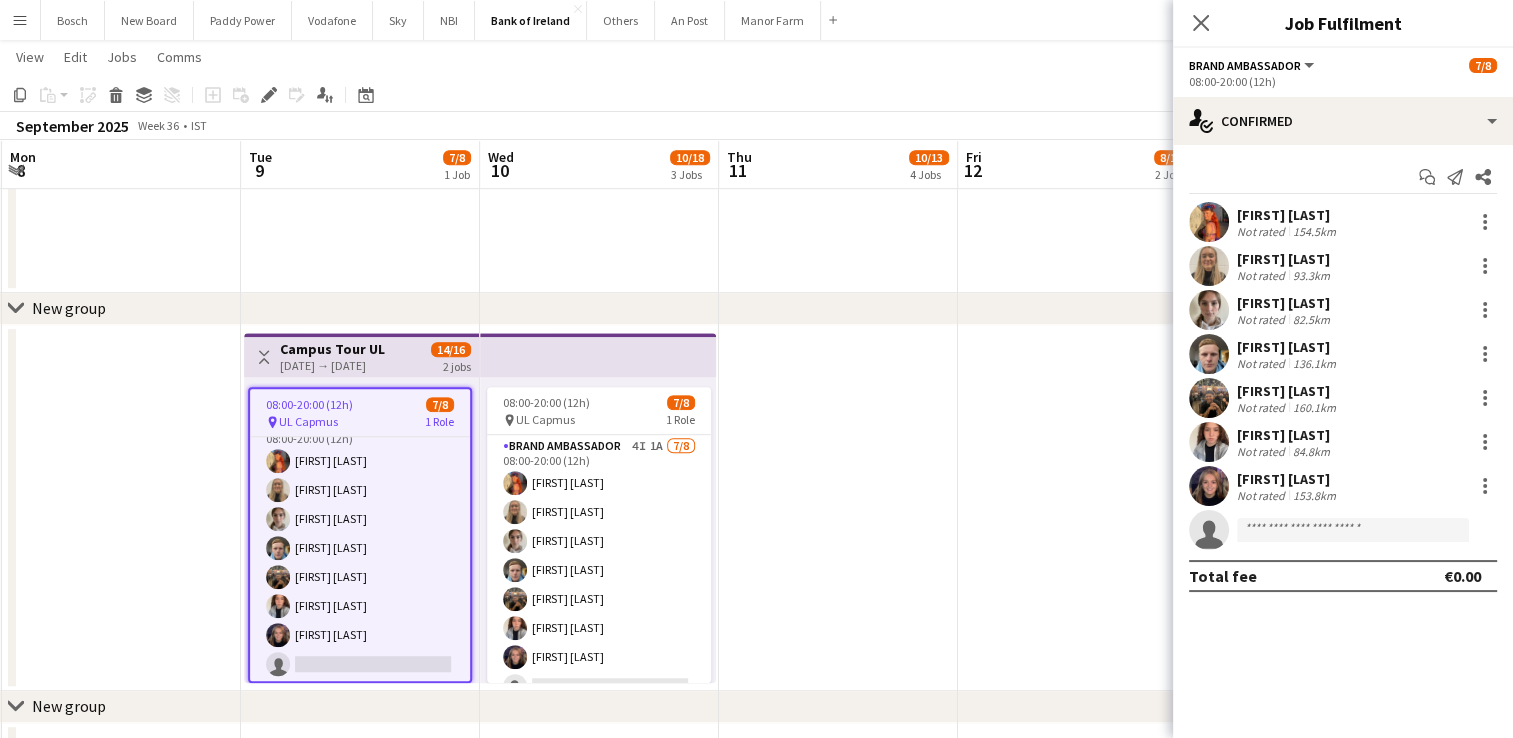 scroll, scrollTop: 22, scrollLeft: 0, axis: vertical 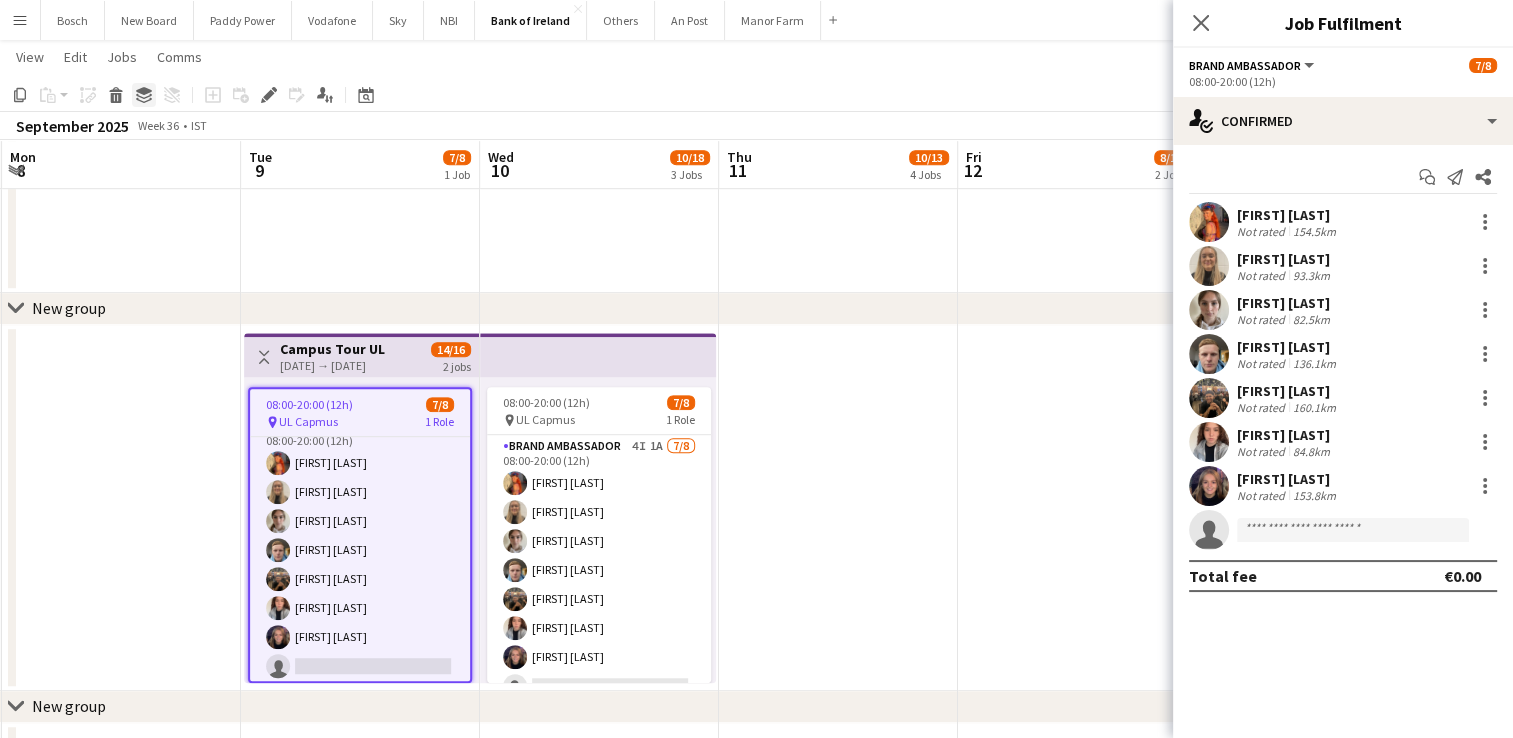 click 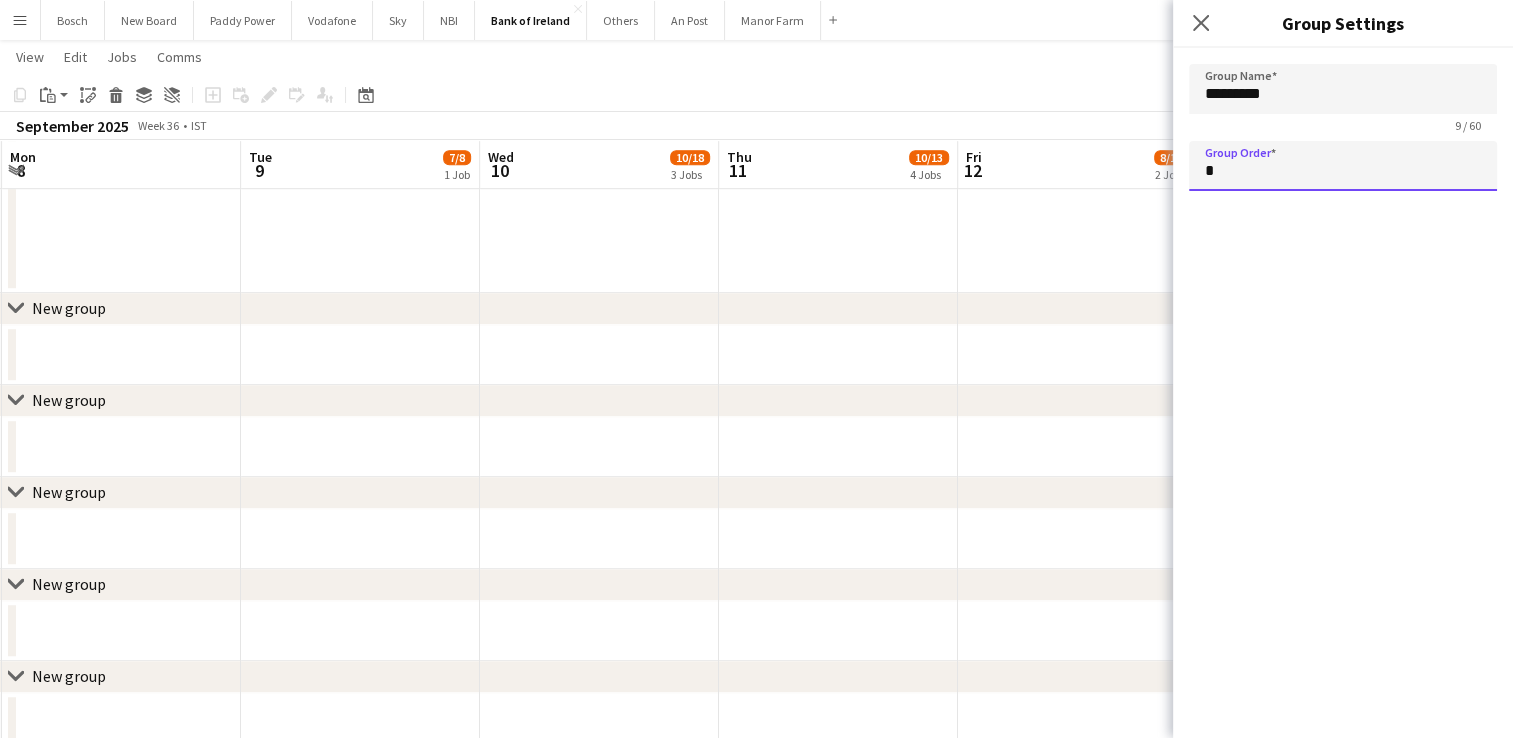 click on "*" at bounding box center [1343, 166] 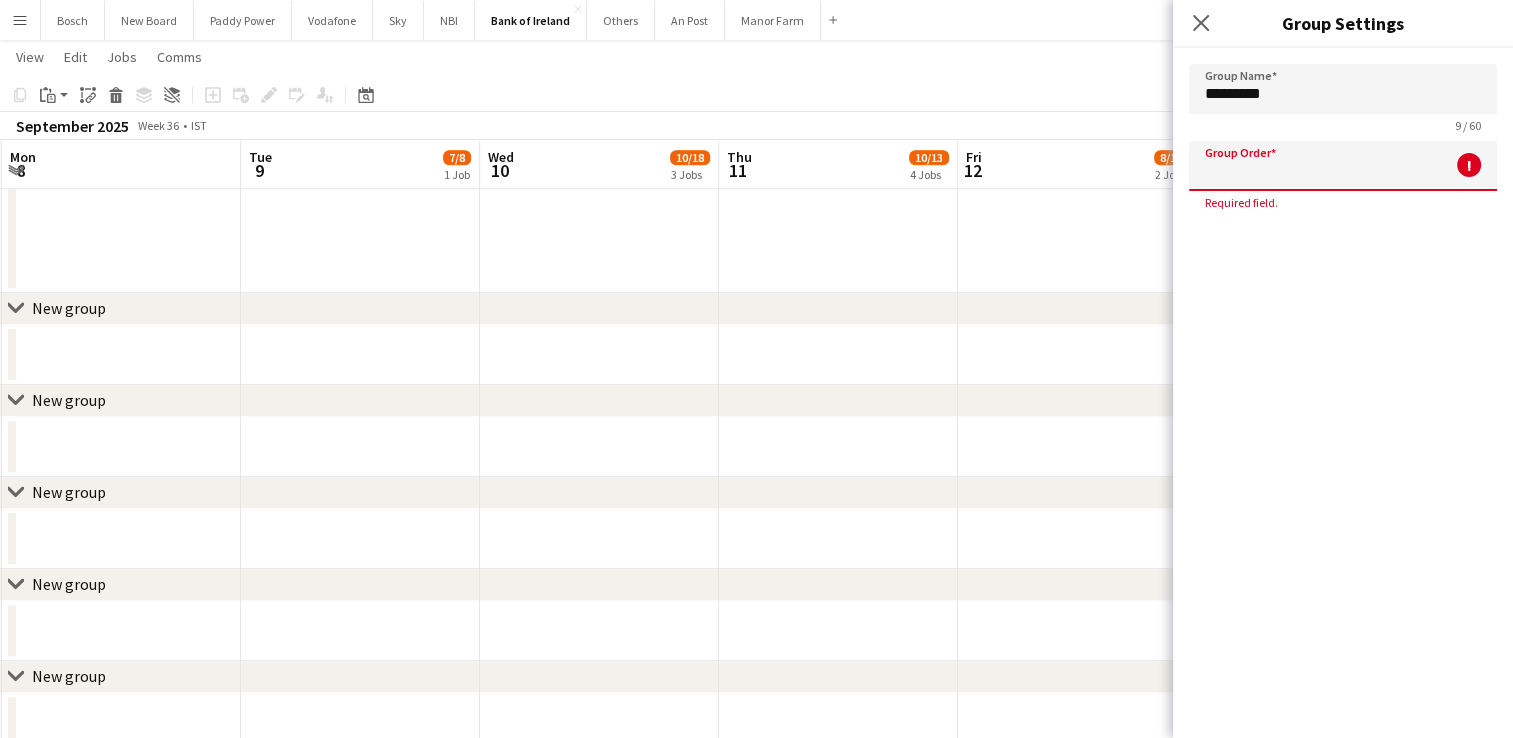 type on "*" 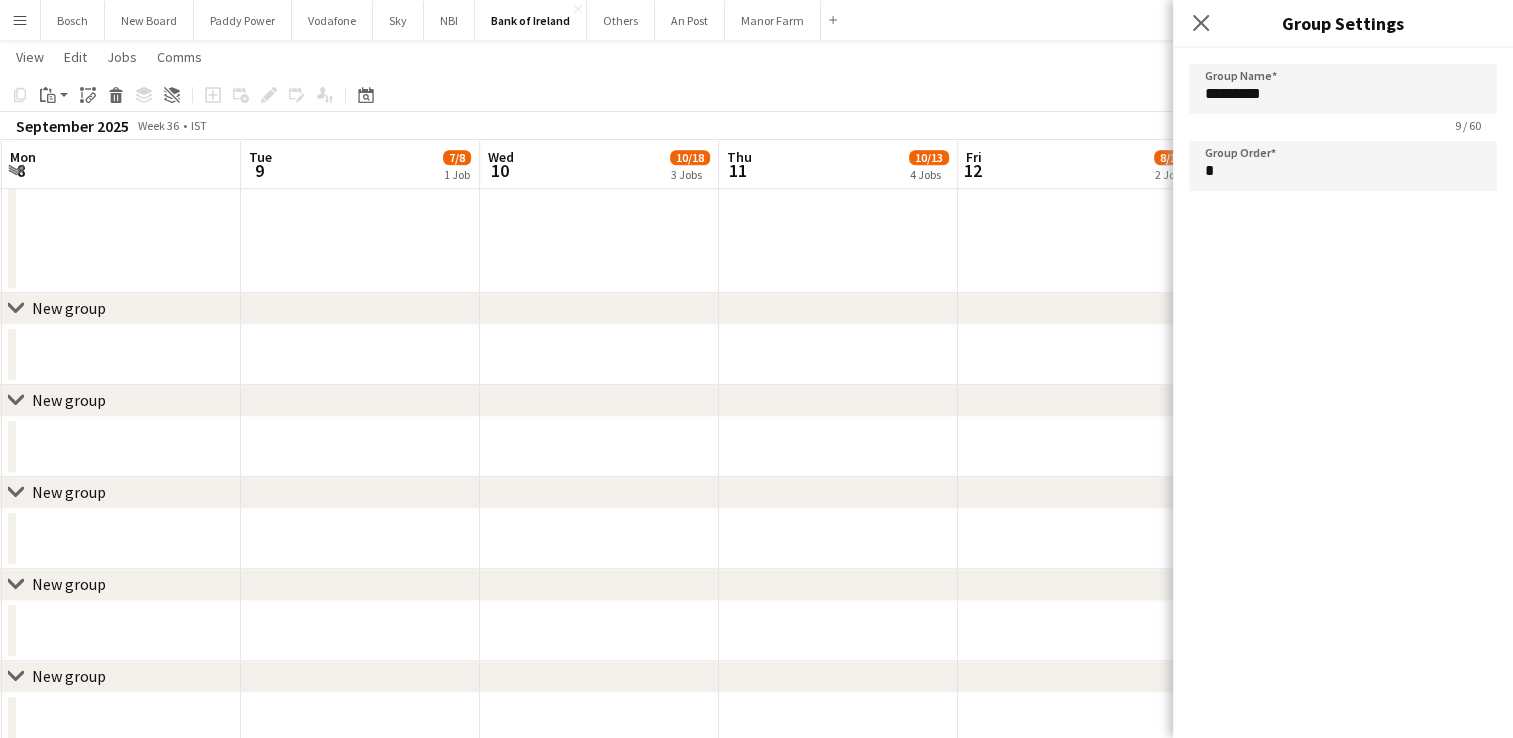 click on "Toggle View
Campus Tour DCU  11-09-2025 → 12-09-2025   12/16   2 jobs      08:00-20:00 (12h)    6/8
pin
DCU Campus   1 Role   Brand Ambassador   4I   2A   6/8   08:00-20:00 (12h)
[FIRST] [LAST] [FIRST] [LAST] [FIRST] [LAST] [FIRST] [LAST] [FIRST] [LAST] [FIRST] [LAST]
single-neutral-actions
08:00-21:00 (13h)    1/1   Everyday Banking Townhall
pin
Belfast   1 Role   Brand Ambassador   1/1   08:00-21:00 (13h)
[FIRST] [LAST]     14:00-22:00 (8h)    1/2   Retail Ireland RRMP Branding Set Up   1 Role   Brand Ambassador   3I   1A   1/2   14:00-22:00 (8h)
[FIRST] [LAST]
single-neutral-actions
15:00-21:00 (6h)    2/2   Opera Event   1 Role   Brand Ambassador   2/2   15:00-21:00 (6h)
[FIRST] [LAST] [FIRST] [LAST]" at bounding box center [838, -382] 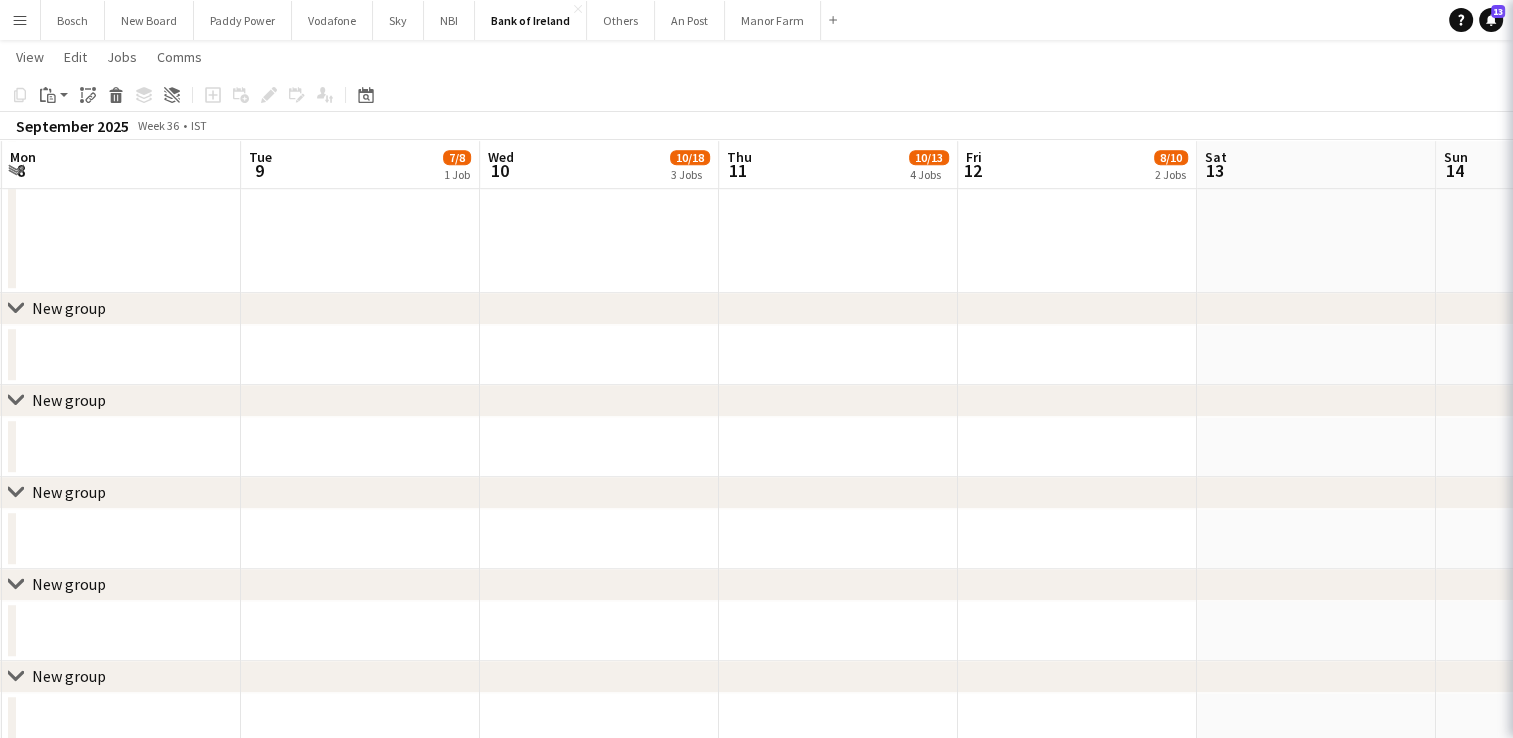 type on "*" 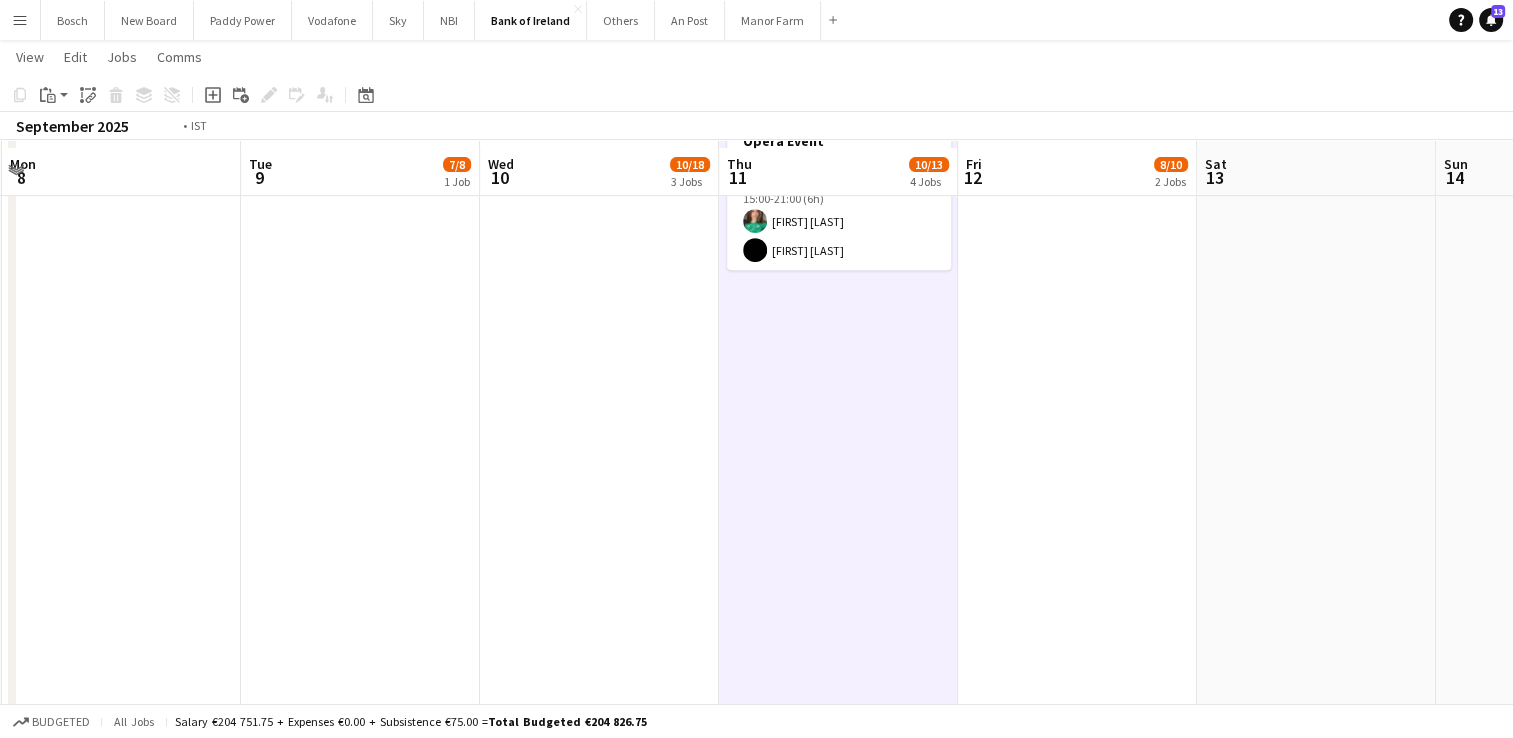 scroll, scrollTop: 818, scrollLeft: 0, axis: vertical 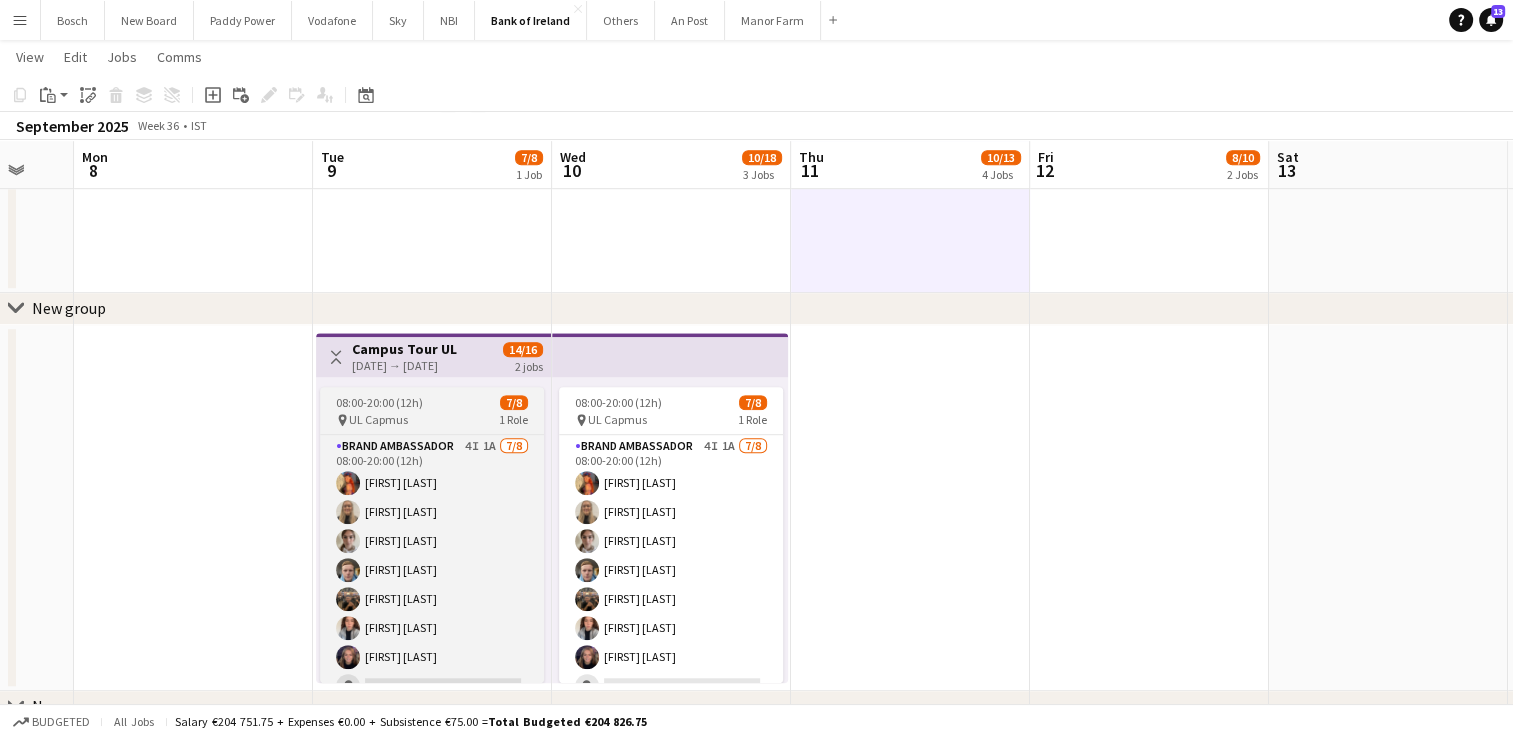 click on "08:00-20:00 (12h)    7/8" at bounding box center (432, 402) 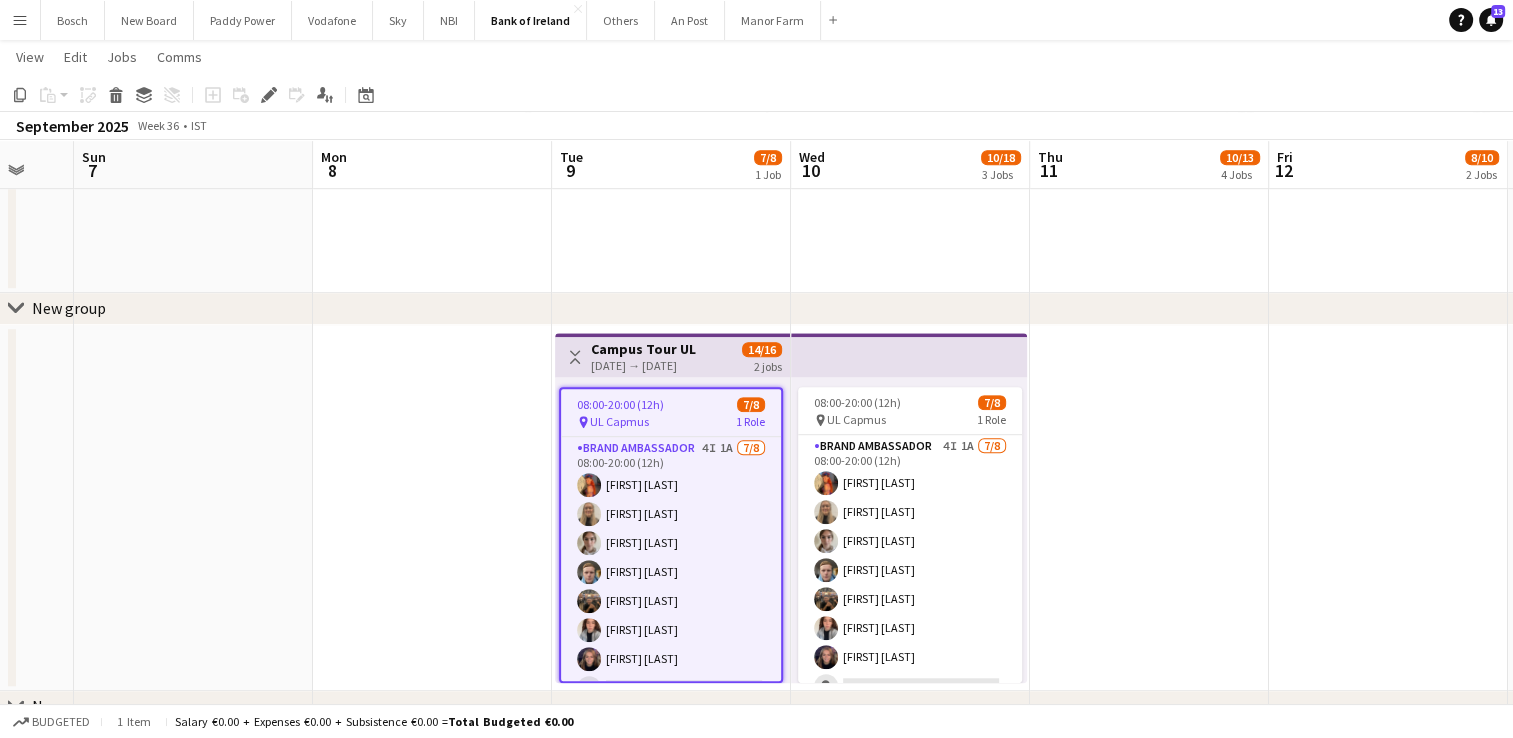 scroll, scrollTop: 0, scrollLeft: 620, axis: horizontal 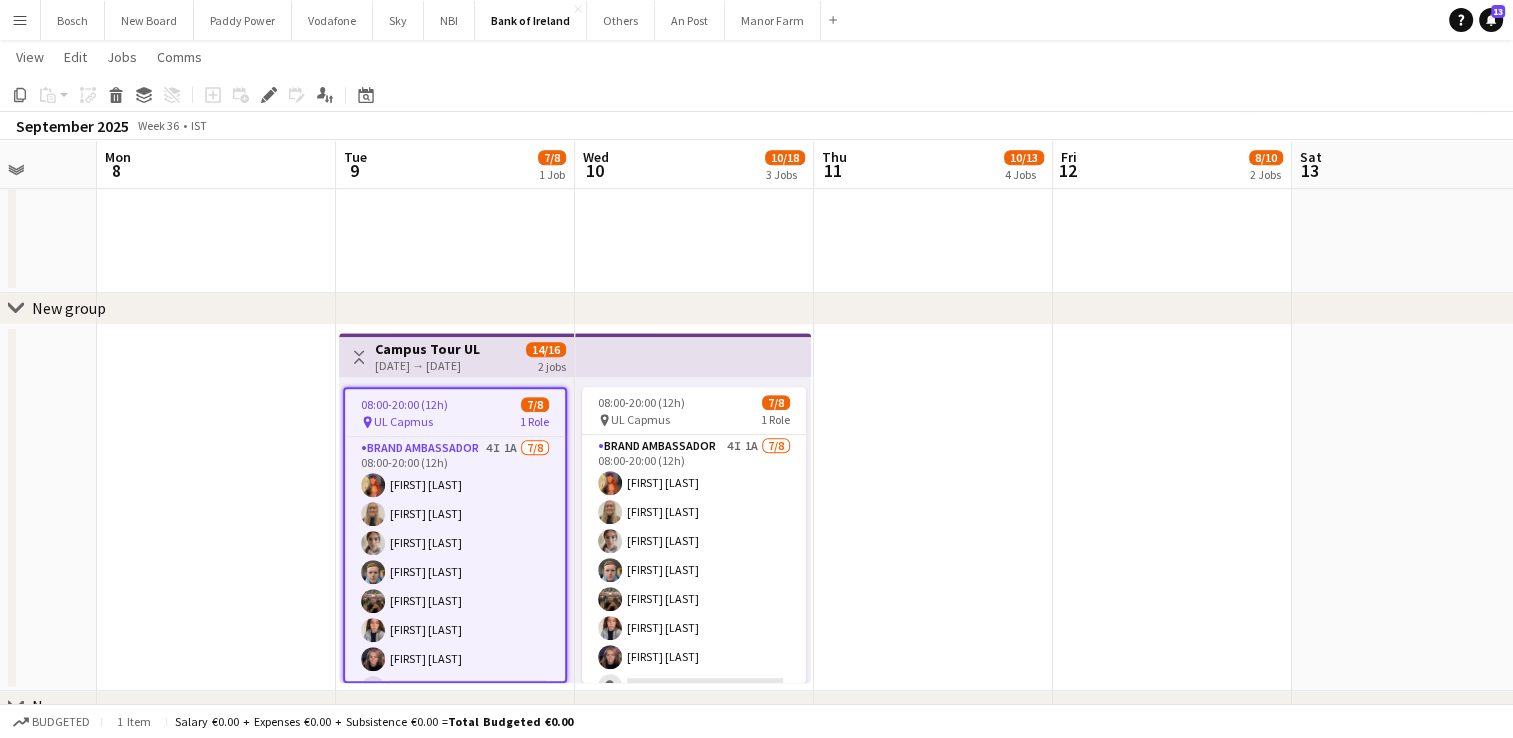 drag, startPoint x: 400, startPoint y: 372, endPoint x: 423, endPoint y: 228, distance: 145.82524 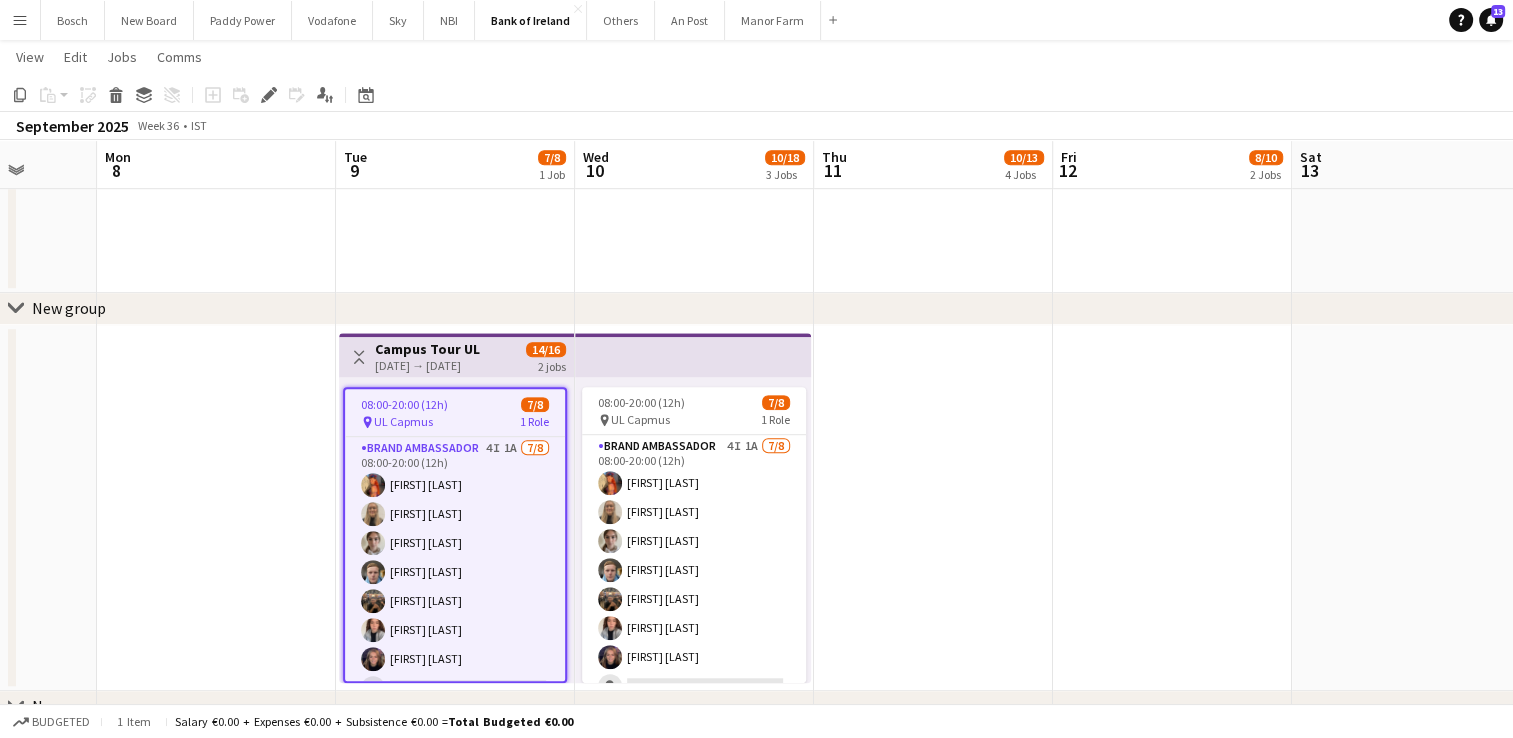 scroll, scrollTop: 0, scrollLeft: 616, axis: horizontal 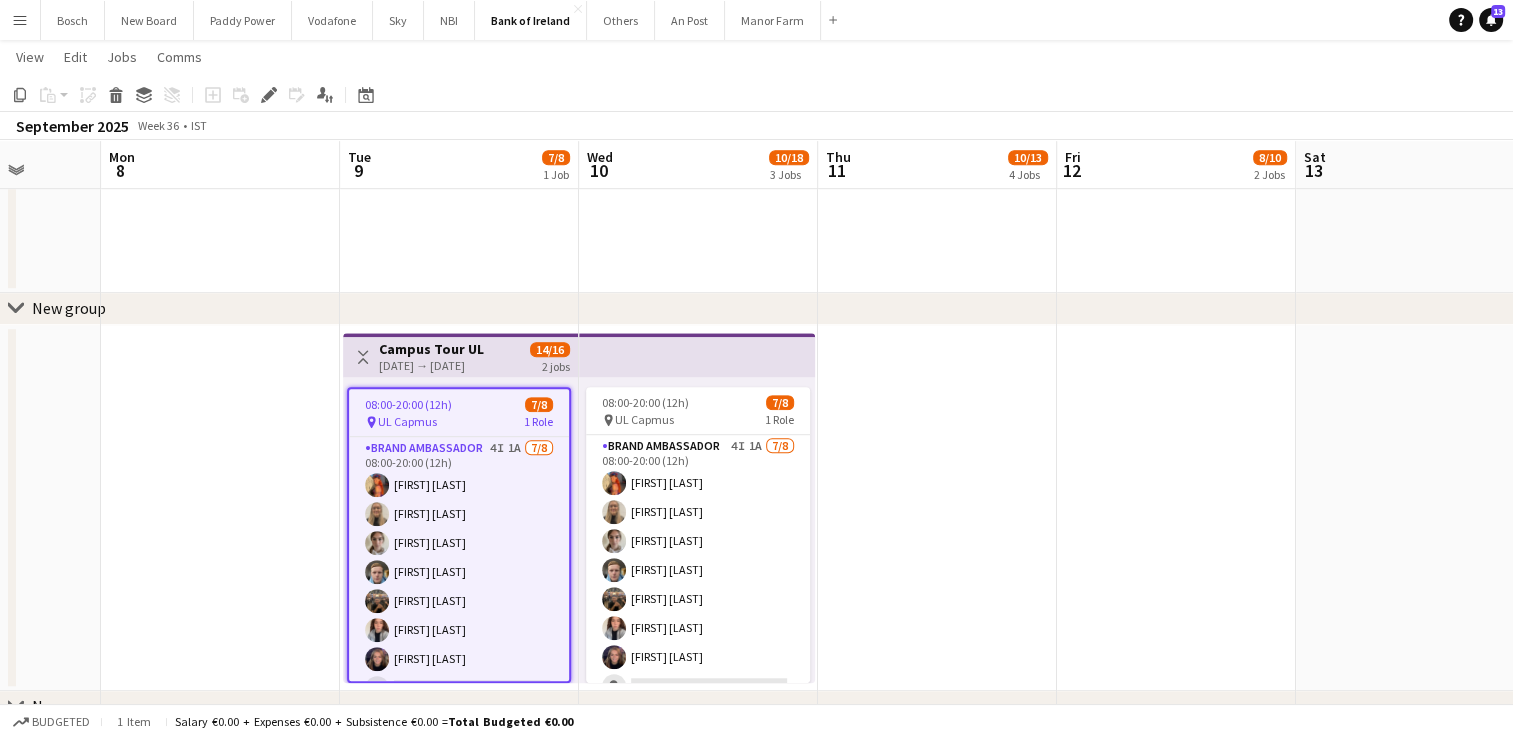 drag, startPoint x: 420, startPoint y: 340, endPoint x: 424, endPoint y: 223, distance: 117.06836 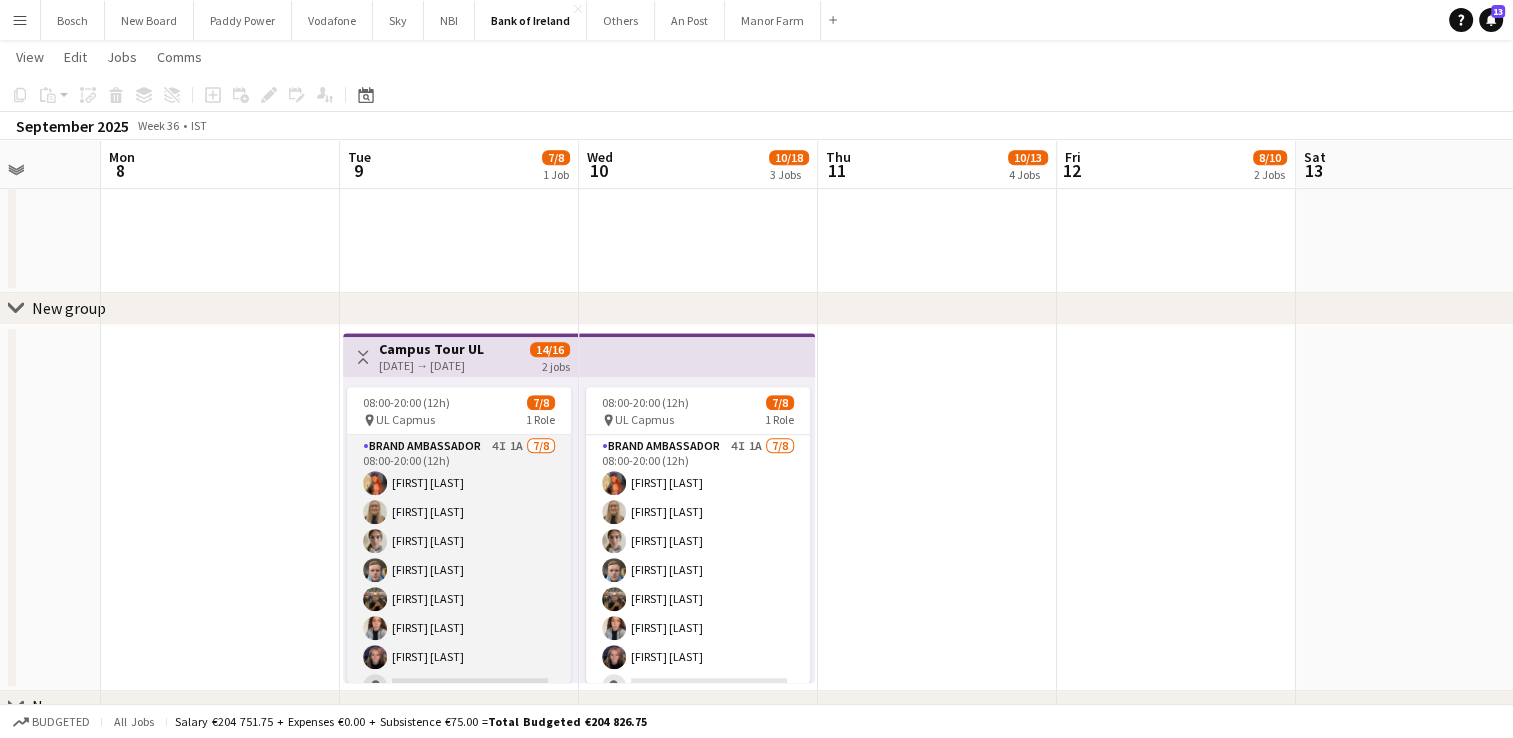 click on "Brand Ambassador   4I   1A   7/8   08:00-20:00 (12h)
[FIRST] [LAST] [FIRST] [LAST] [FIRST] [LAST] [FIRST] [LAST] [FIRST] [LAST] [FIRST] [LAST]
single-neutral-actions" at bounding box center [459, 570] 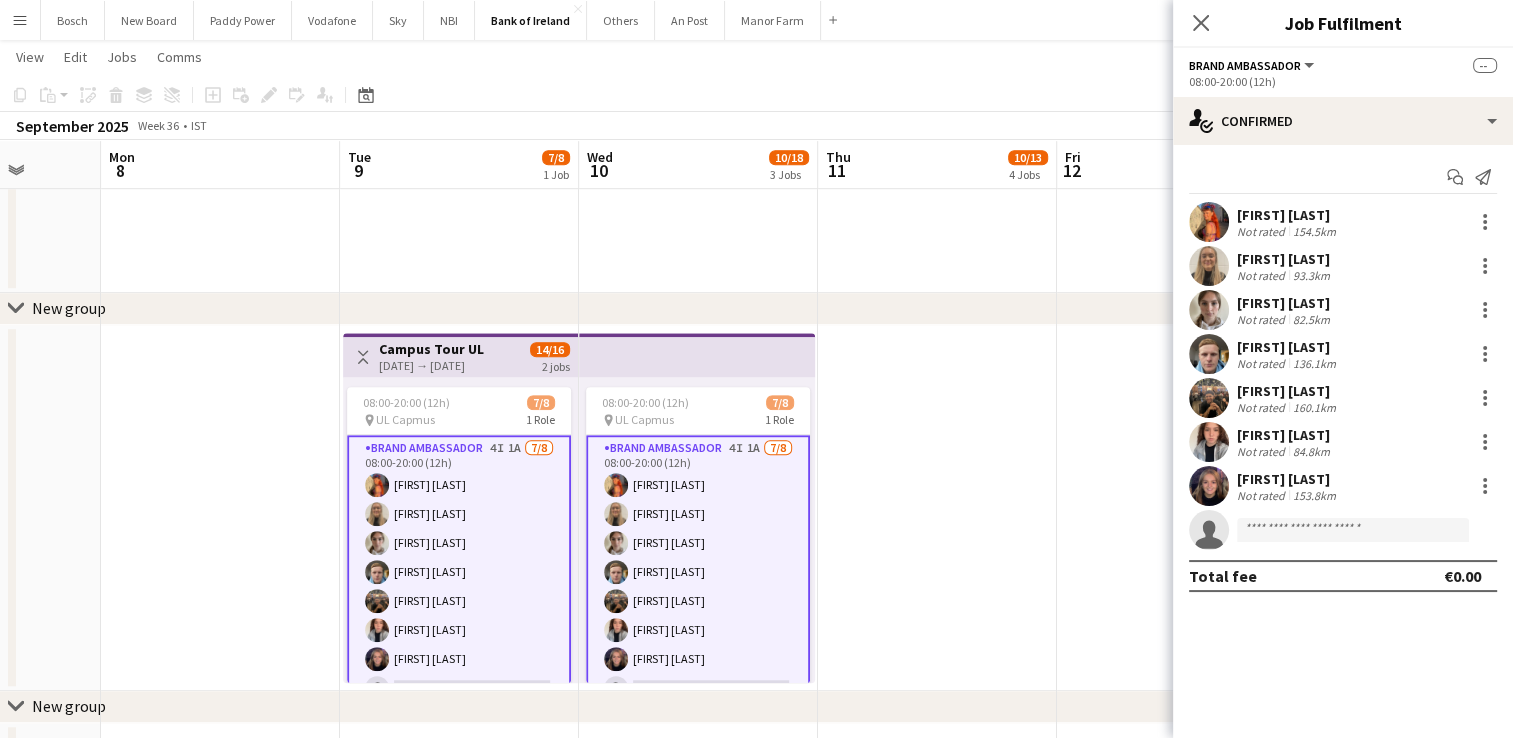 scroll, scrollTop: 0, scrollLeft: 592, axis: horizontal 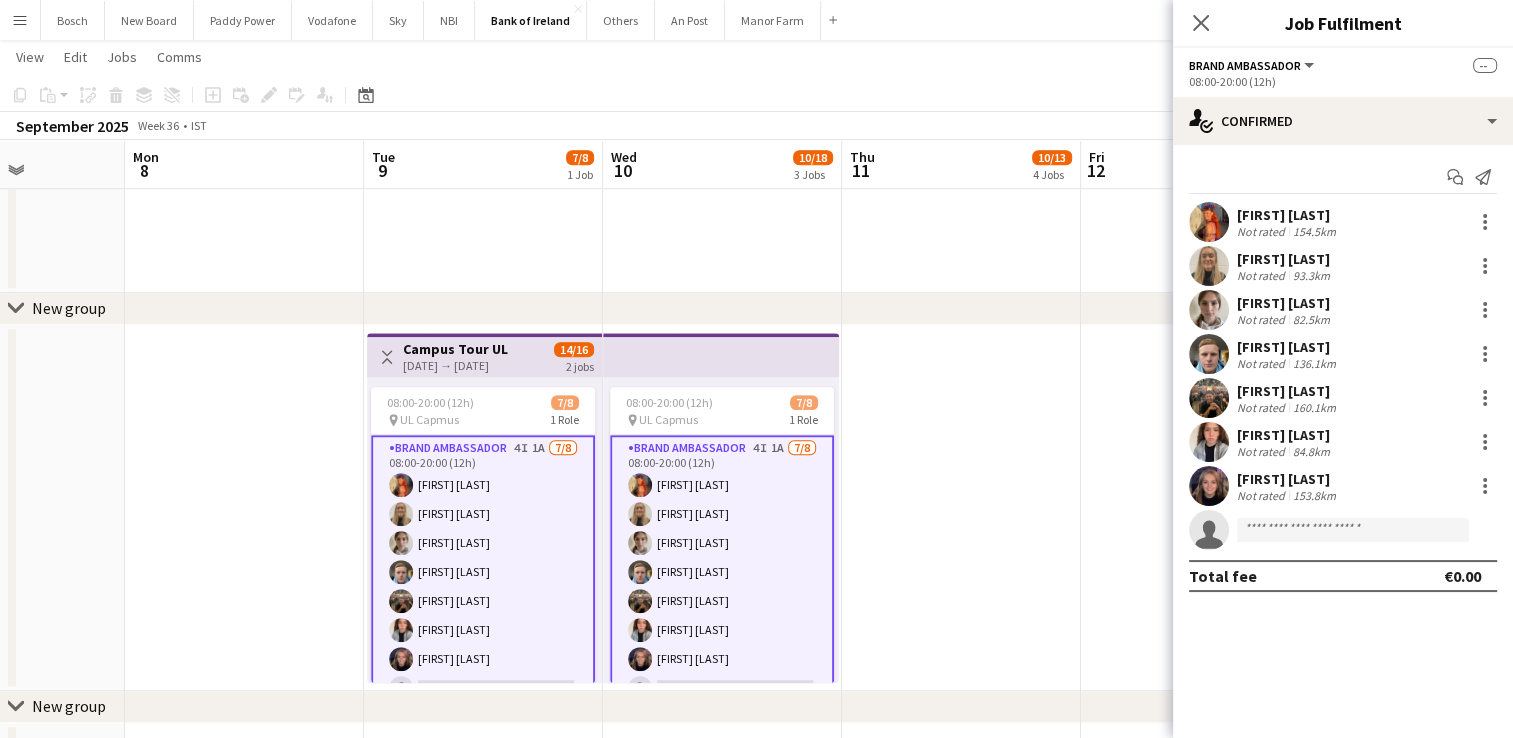 drag, startPoint x: 425, startPoint y: 415, endPoint x: 448, endPoint y: 249, distance: 167.5858 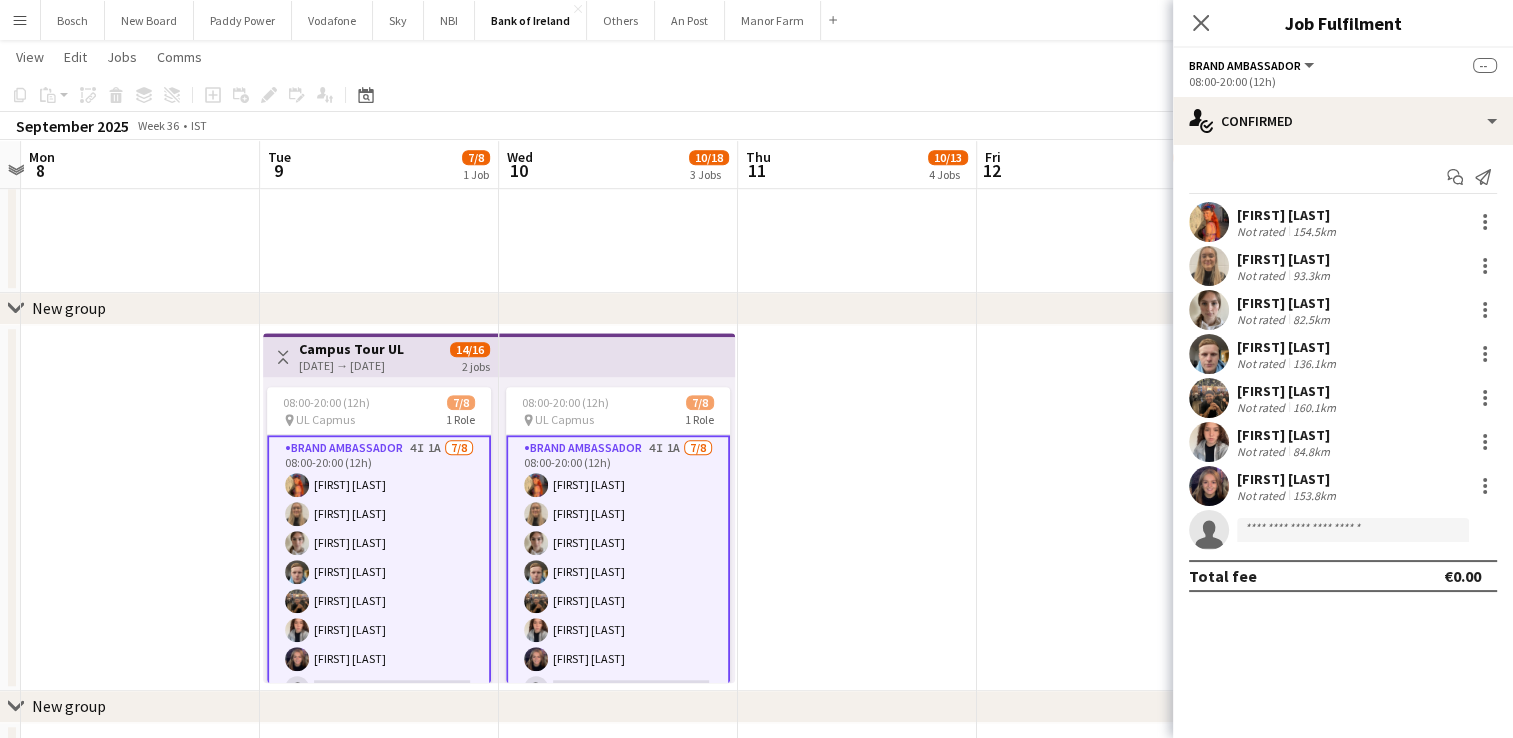 scroll, scrollTop: 0, scrollLeft: 699, axis: horizontal 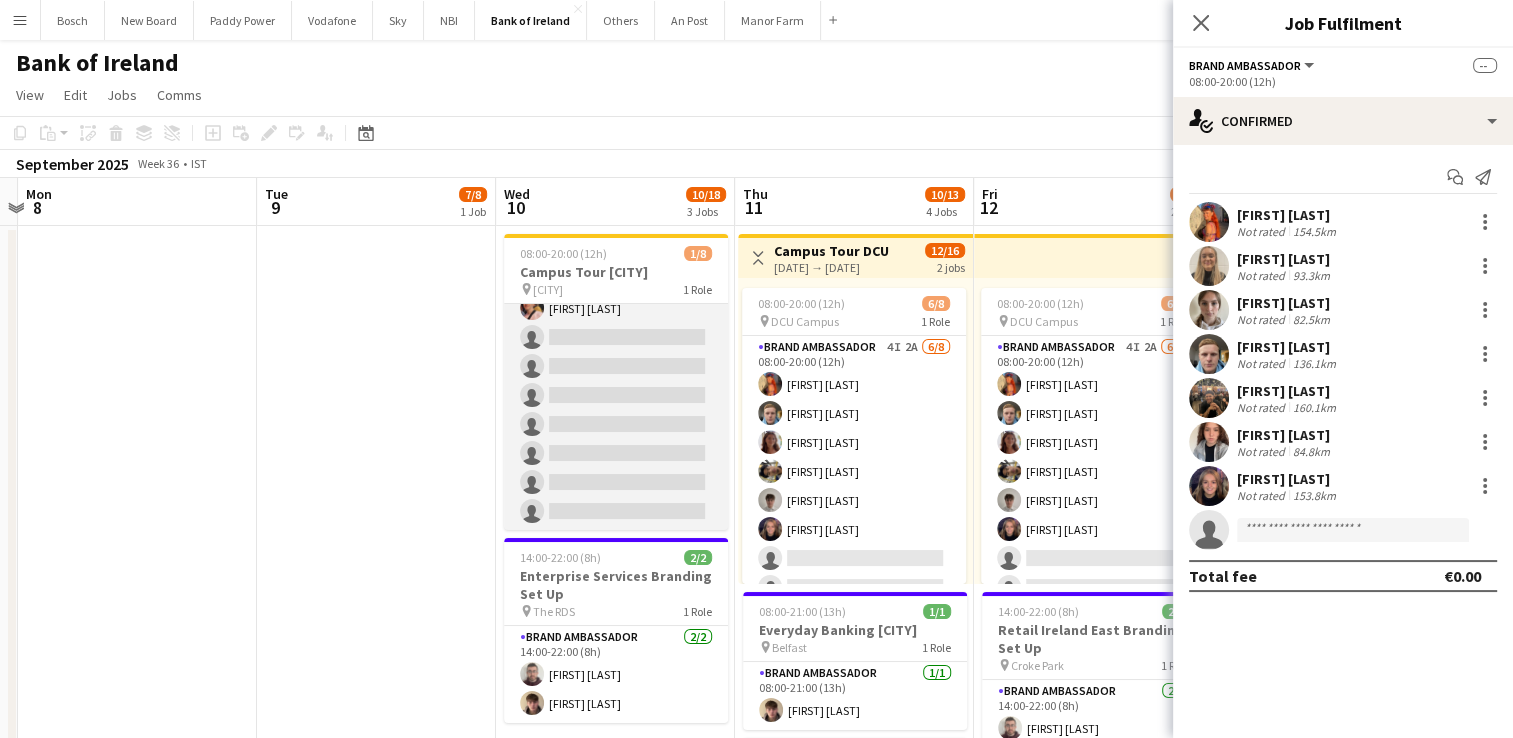 click on "Brand Ambassador   6I   1/8   08:00-20:00 (12h)
[FIRST] [LAST]
single-neutral-actions
single-neutral-actions
single-neutral-actions
single-neutral-actions
single-neutral-actions
single-neutral-actions" at bounding box center (616, 395) 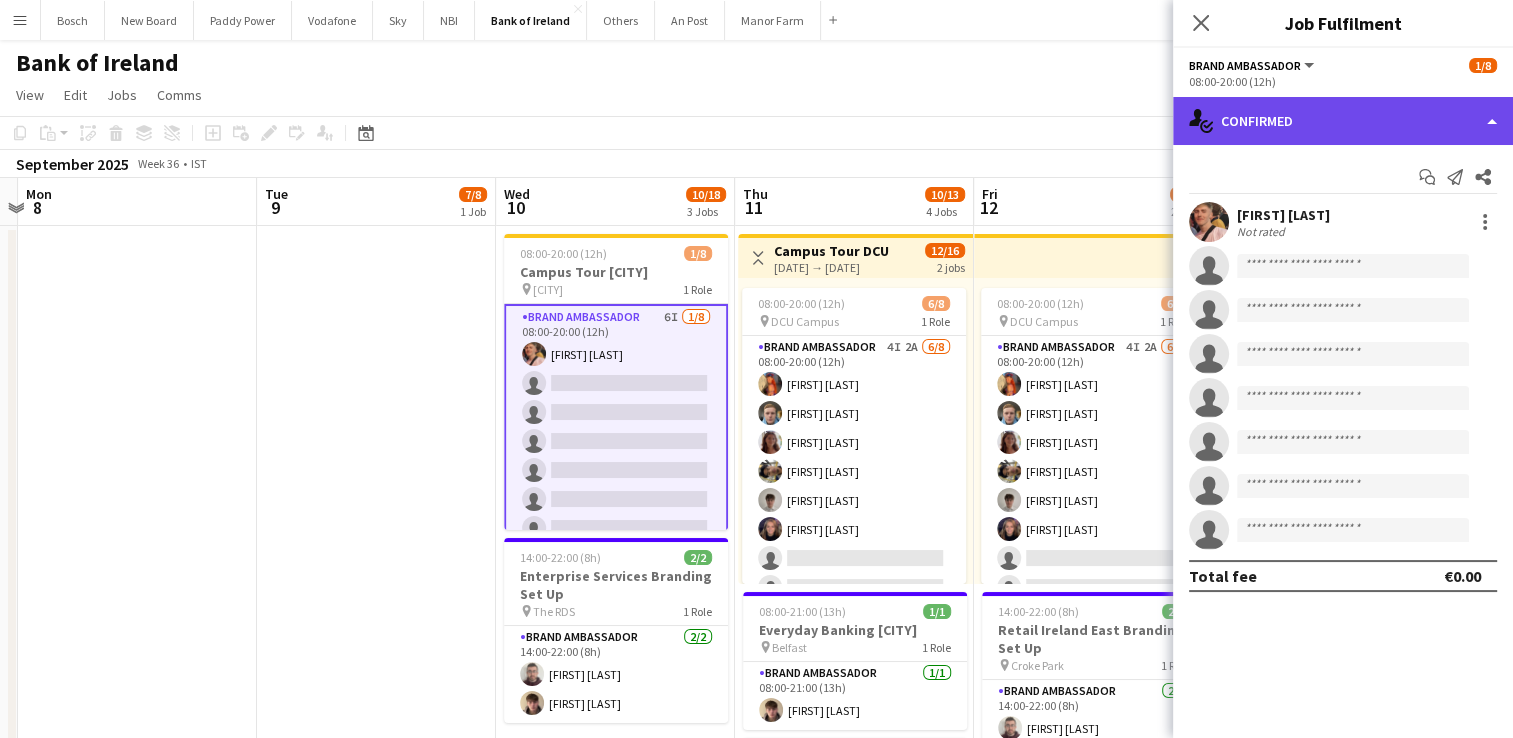 click on "single-neutral-actions-check-2
Confirmed" 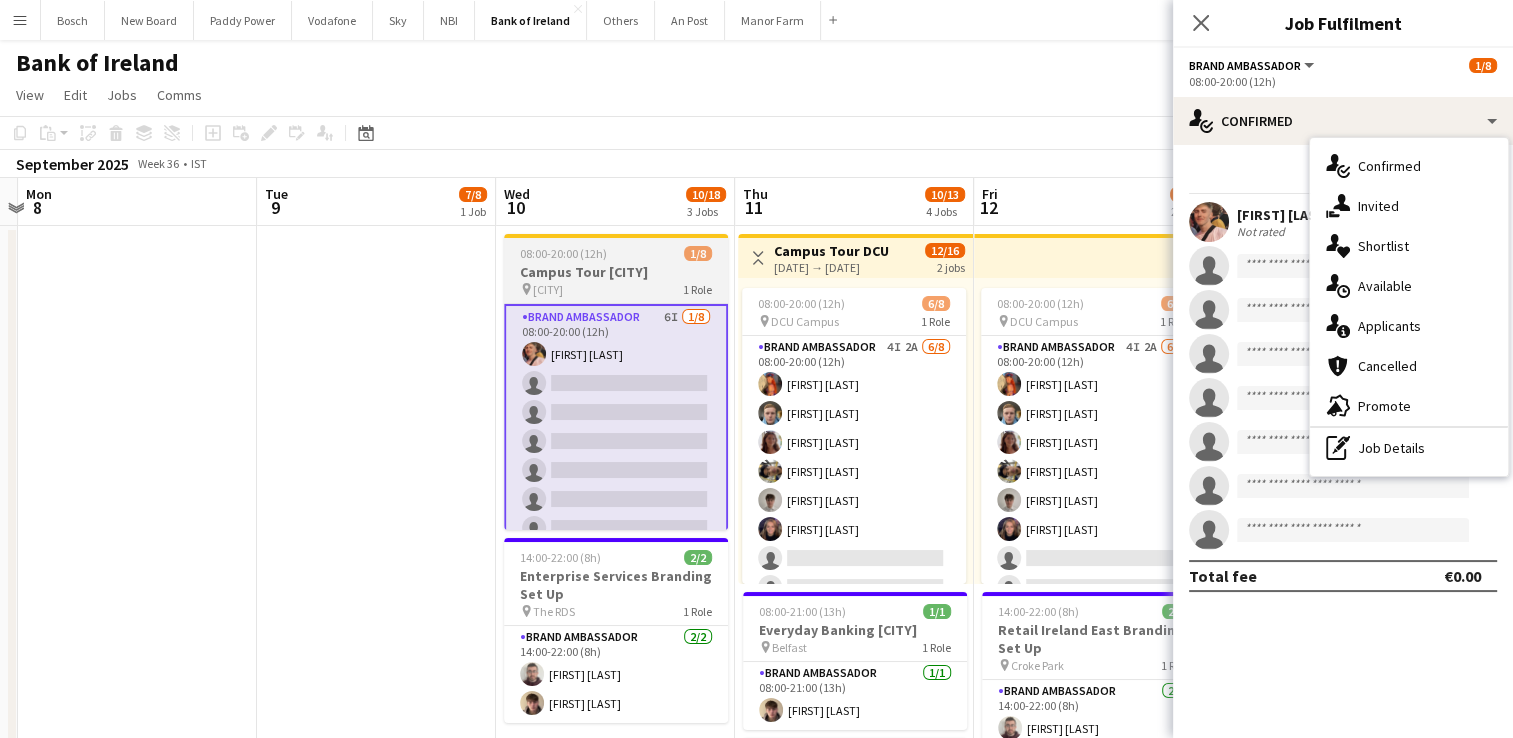 click on "pin
Athlone TUS   1 Role" at bounding box center (616, 289) 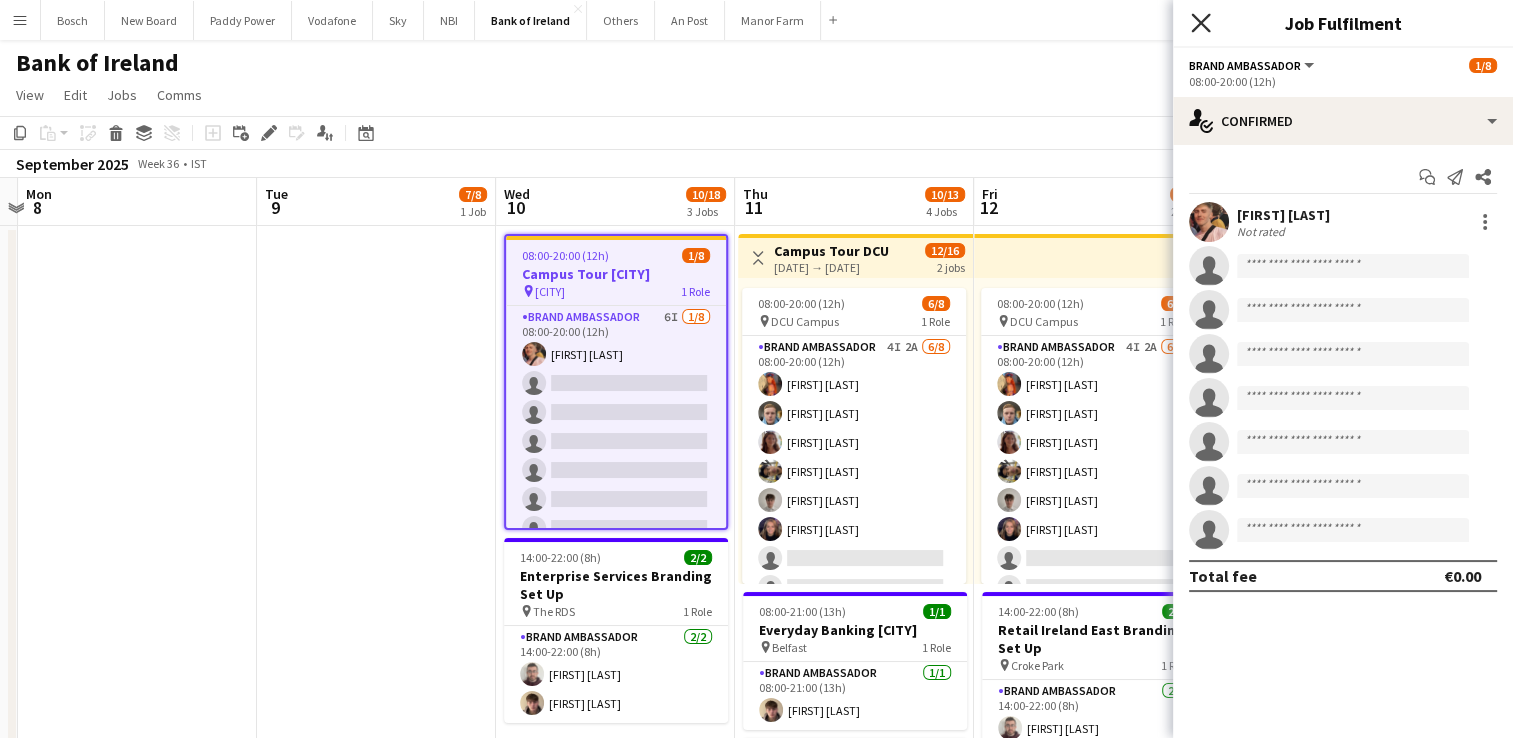click on "Close pop-in" 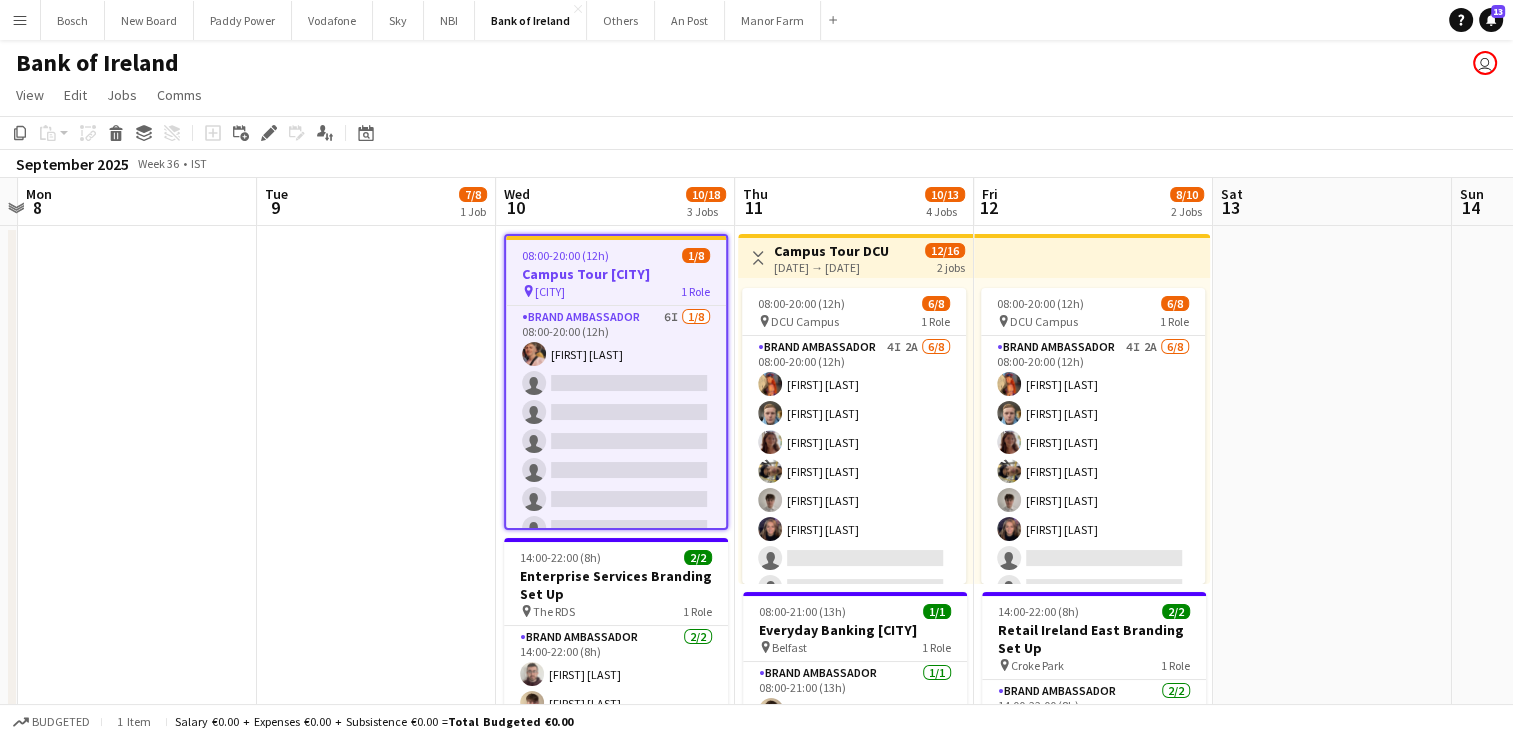 click on "Campus Tour [CITY]" at bounding box center [616, 274] 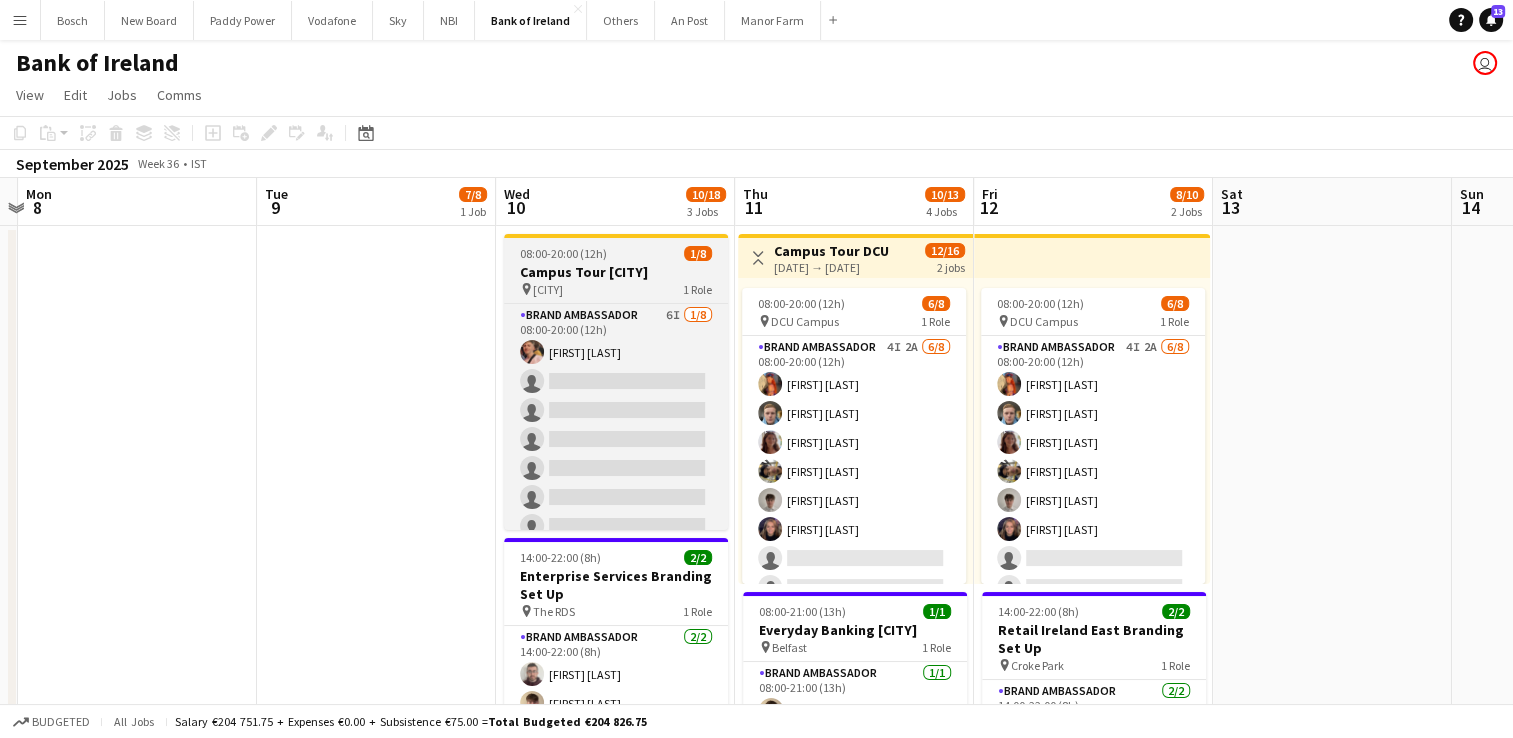 click on "[CITY]" at bounding box center [548, 289] 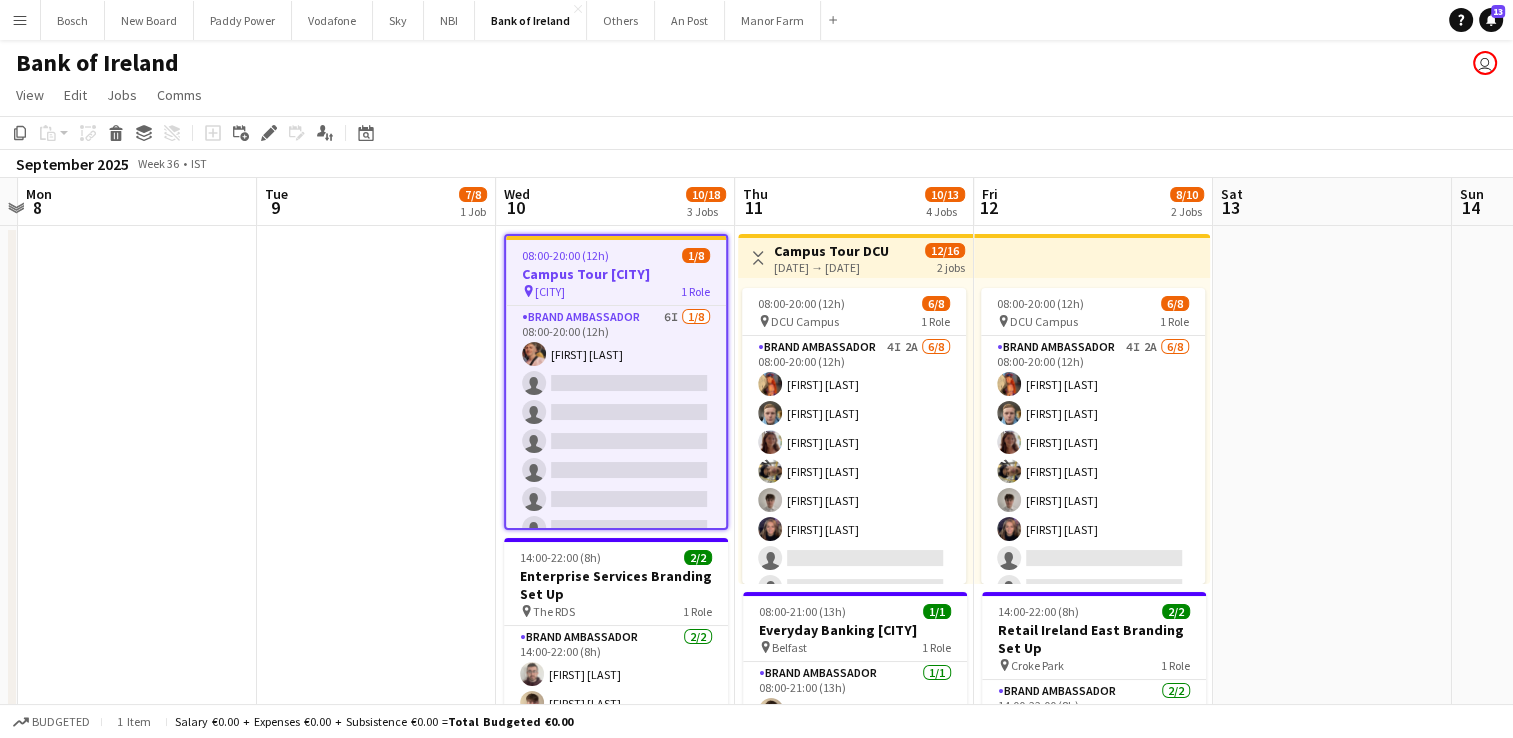 click on "Copy
Paste
Paste   Ctrl+V Paste with crew  Ctrl+Shift+V
Paste linked Job
Delete
Group
Ungroup
Add job
Add linked Job
Edit
Edit linked Job
Applicants
Date picker
AUG 2025 AUG 2025 Monday M Tuesday T Wednesday W Thursday T Friday F Saturday S Sunday S  AUG   1   2   3   4   5   6   7   8   9   10   11   12   13   14   15   16   17   18   19   20   21   22   23   24   25   26   27   28   29   30   31
Comparison range
Comparison range
Today" 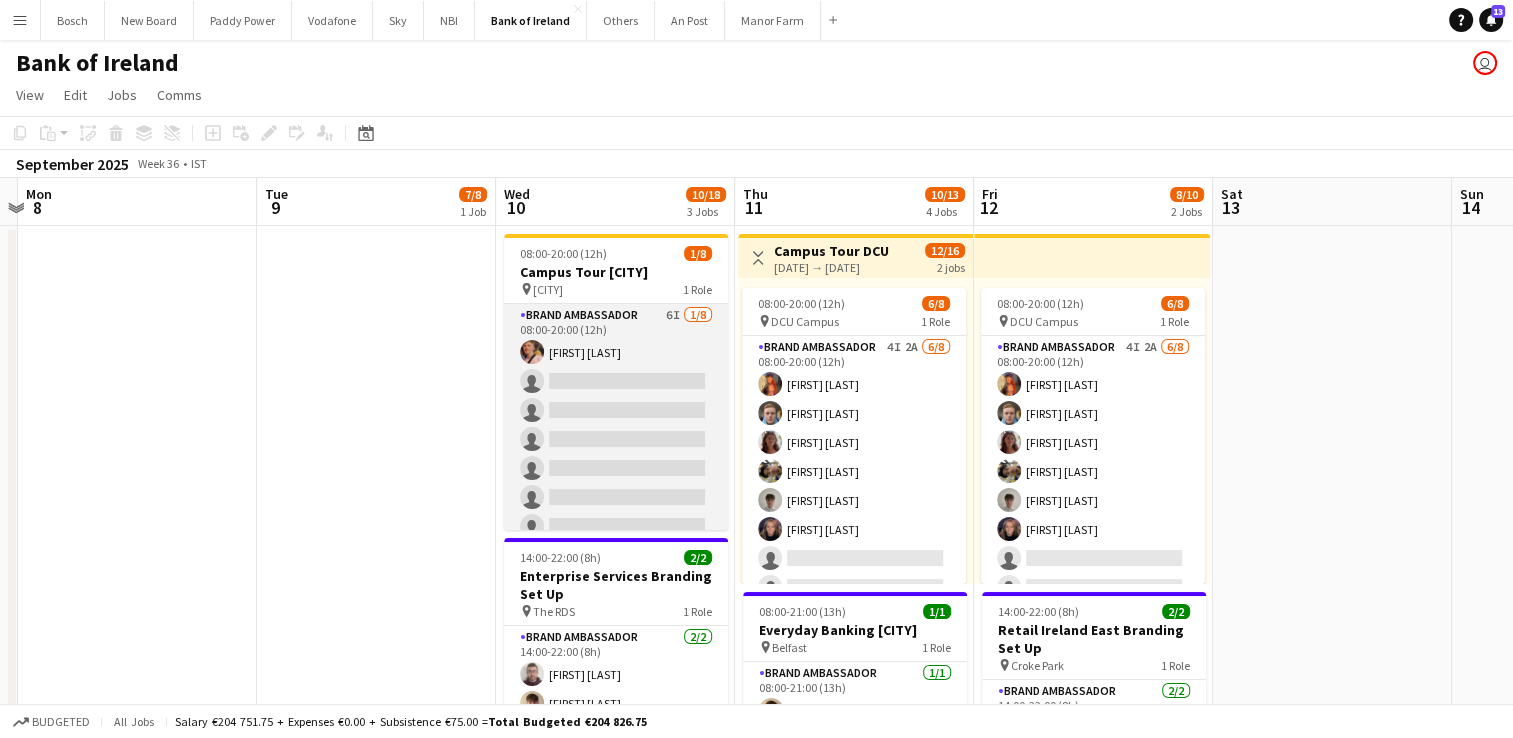 scroll, scrollTop: 21, scrollLeft: 0, axis: vertical 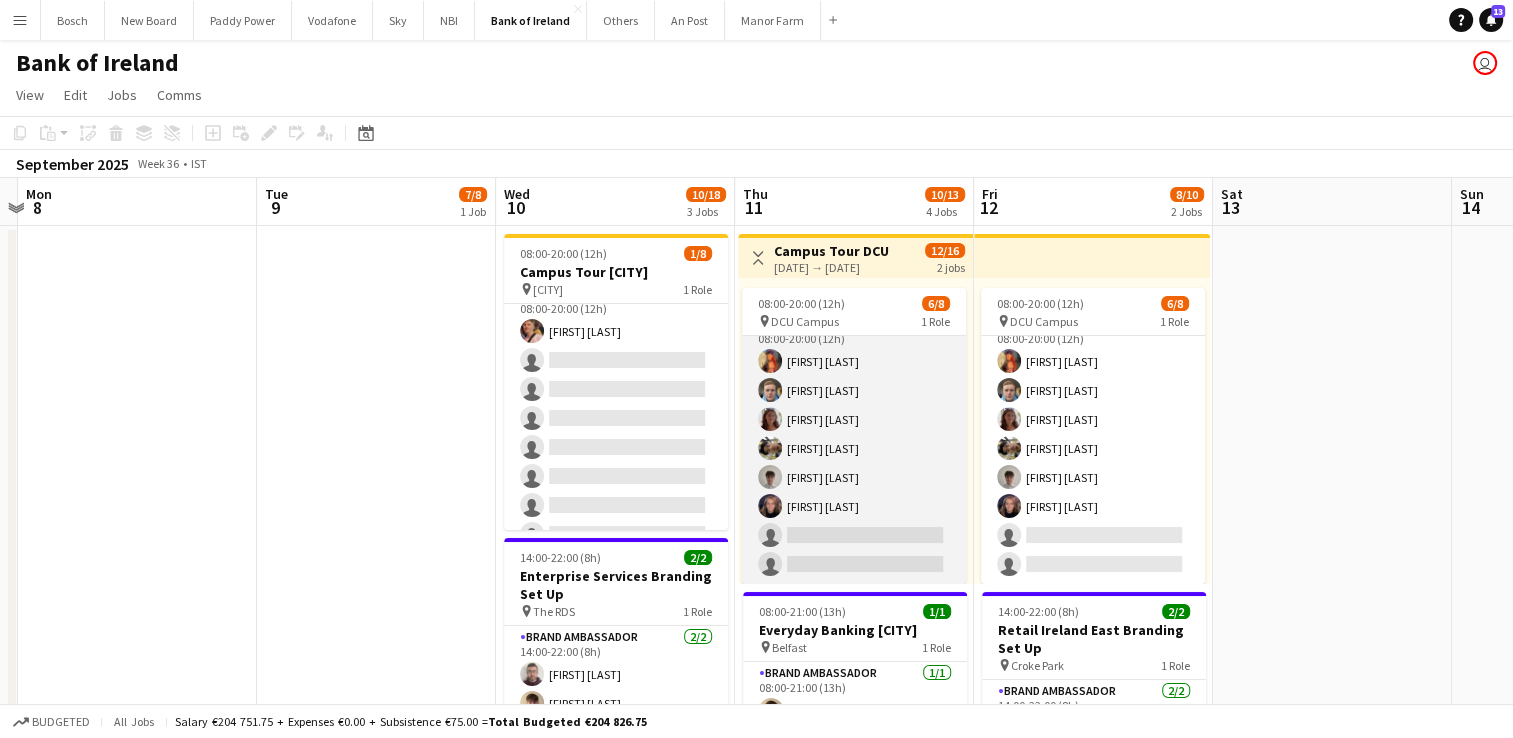 click on "Brand Ambassador   4I   2A   6/8   08:00-20:00 (12h)
[FIRST] [LAST] [FIRST] [LAST] [FIRST] [LAST] [FIRST] [LAST] [FIRST] [LAST] [FIRST] [LAST]
single-neutral-actions
single-neutral-actions" at bounding box center (854, 448) 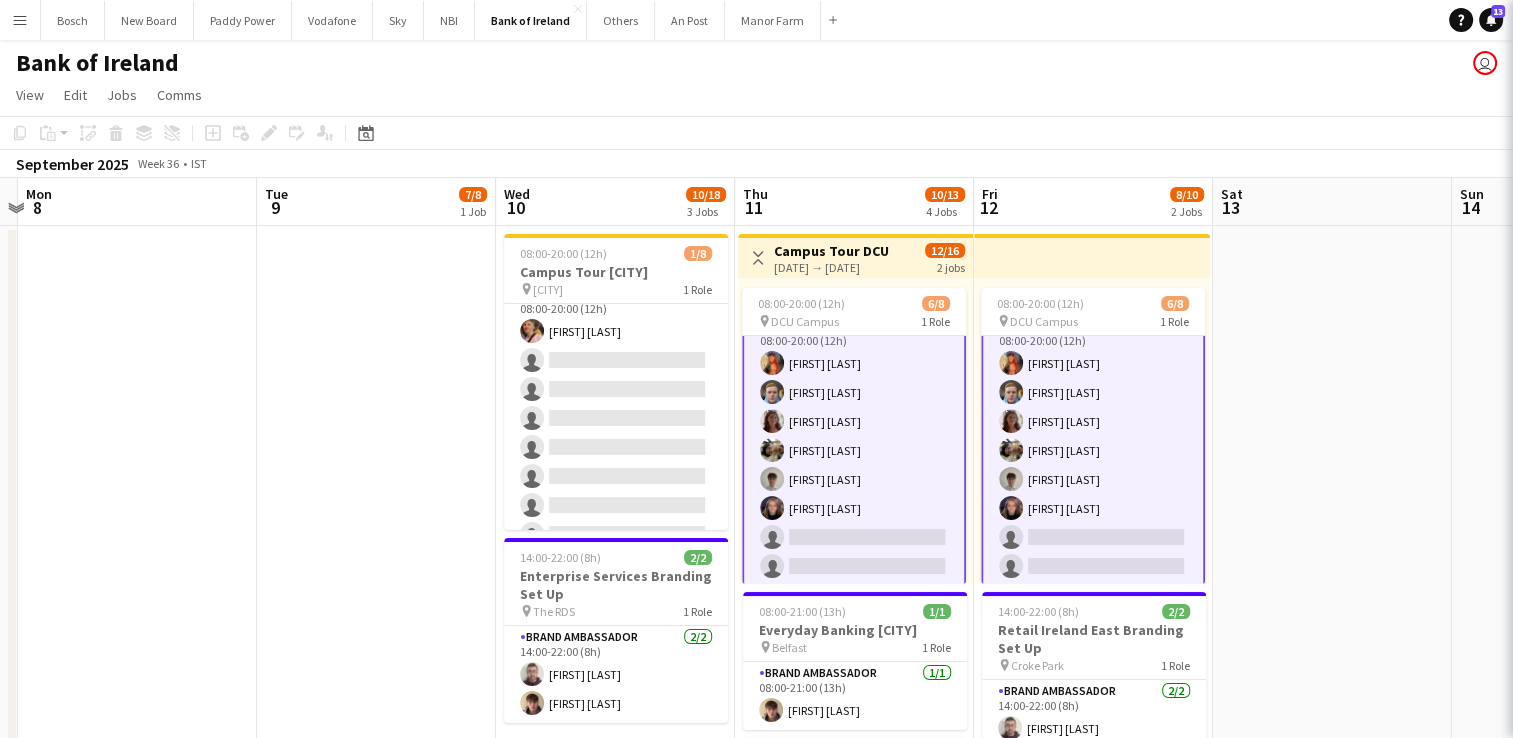 scroll, scrollTop: 24, scrollLeft: 0, axis: vertical 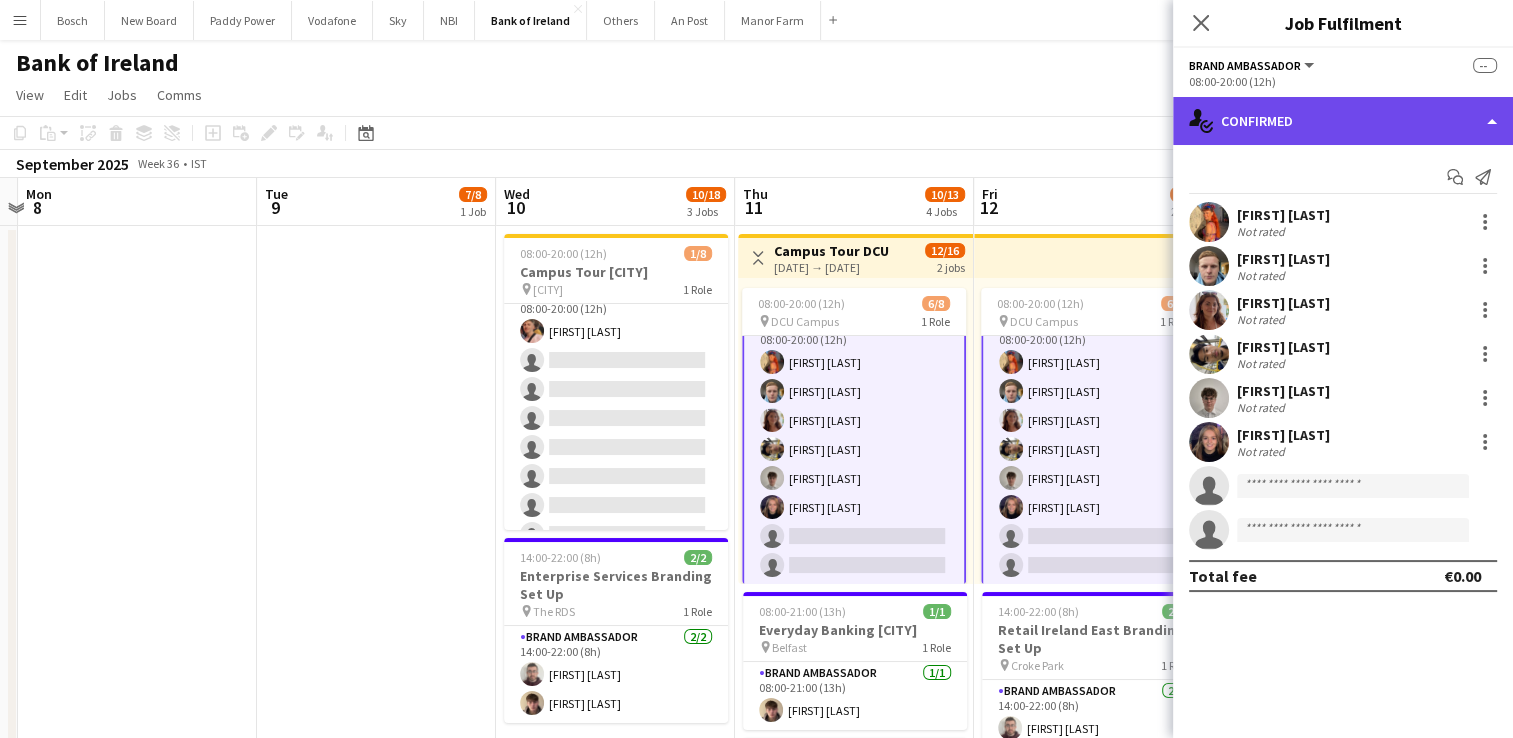 click on "single-neutral-actions-check-2
Confirmed" 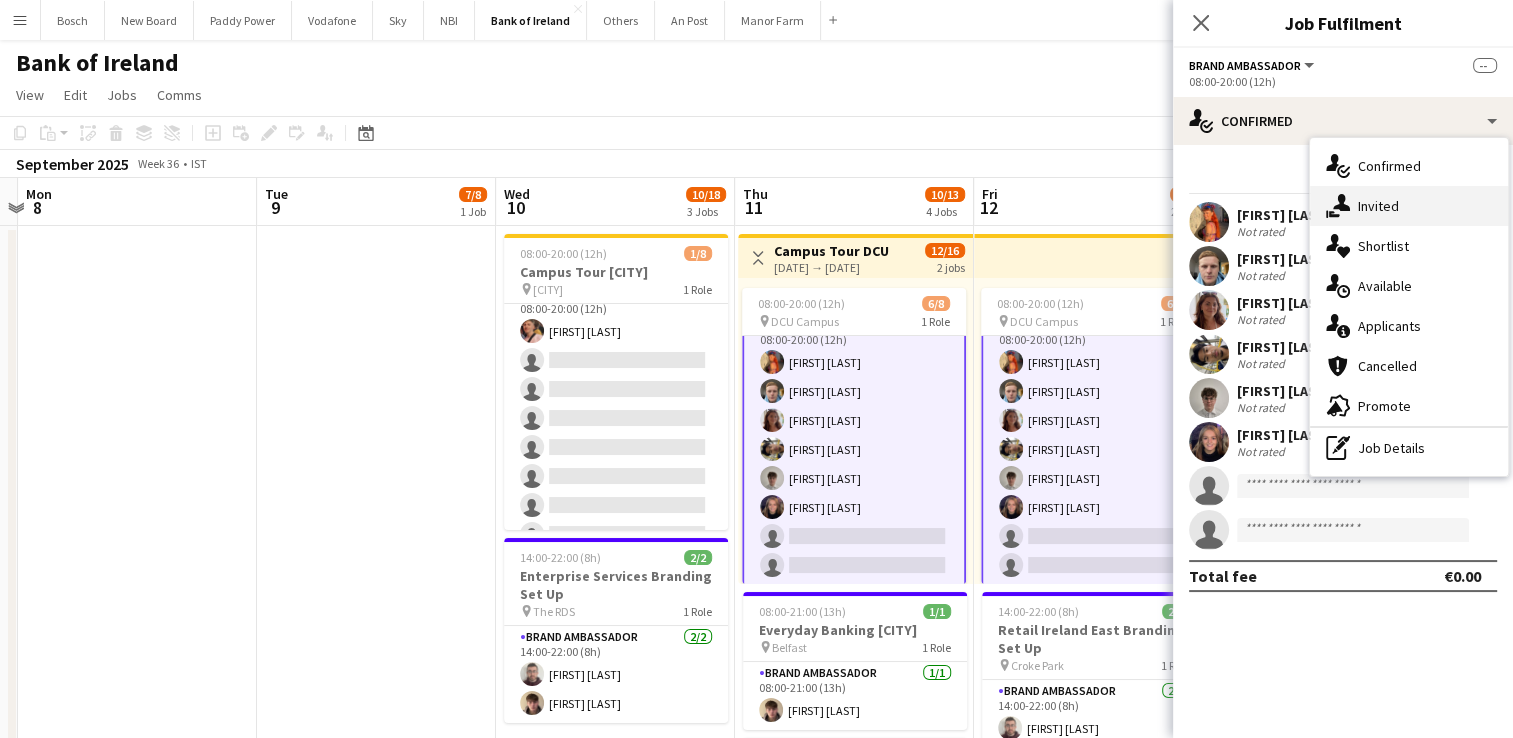 click on "single-neutral-actions-share-1
Invited" at bounding box center (1409, 206) 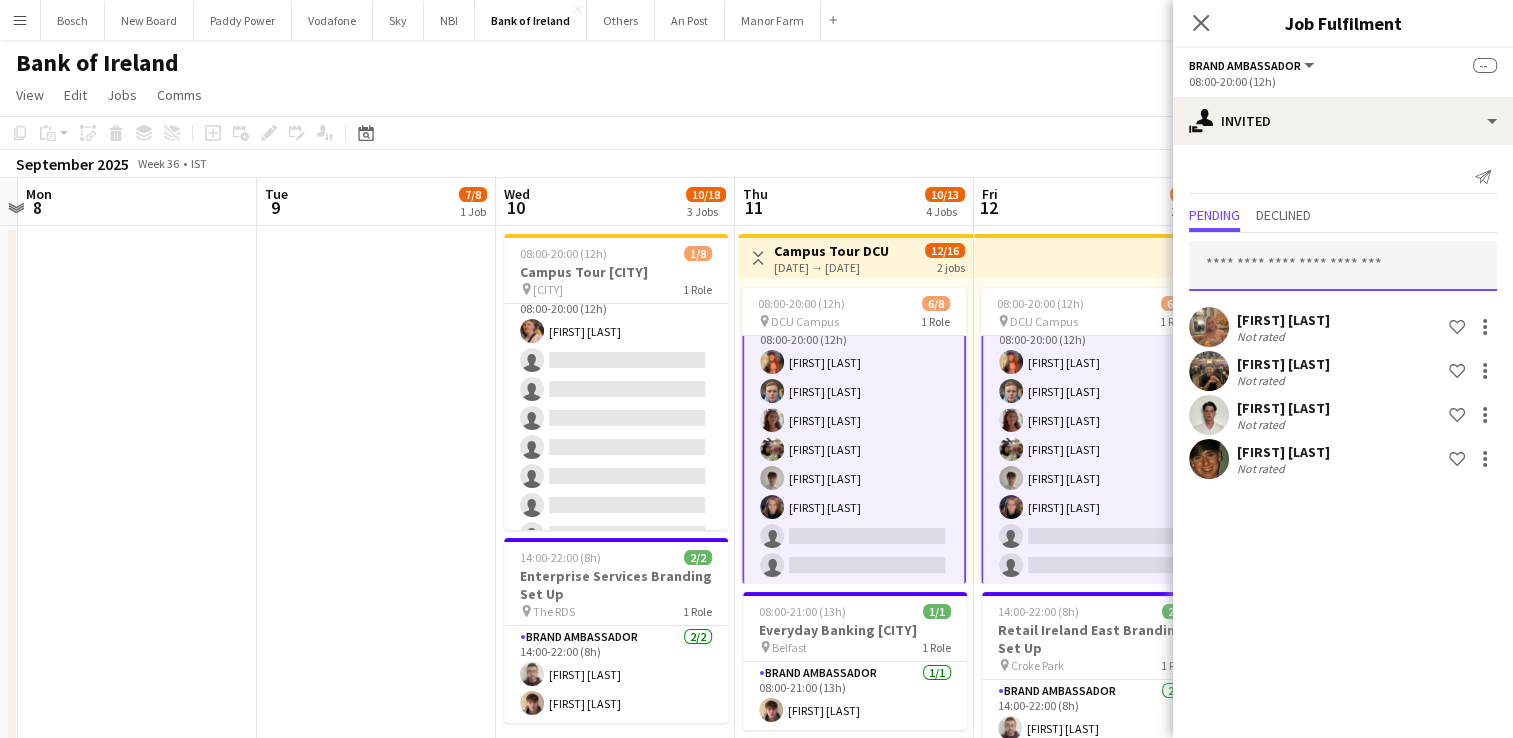 click at bounding box center [1343, 266] 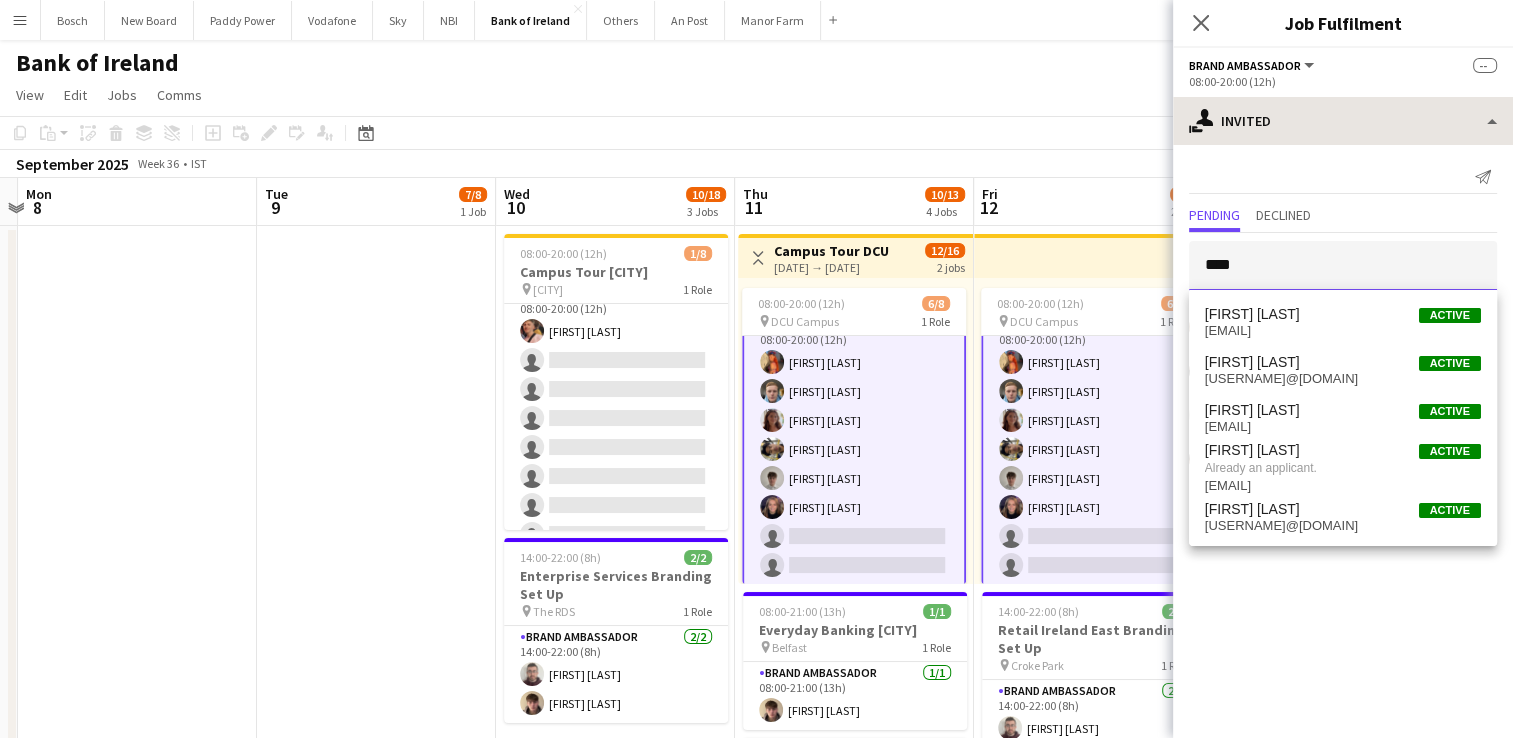 type on "****" 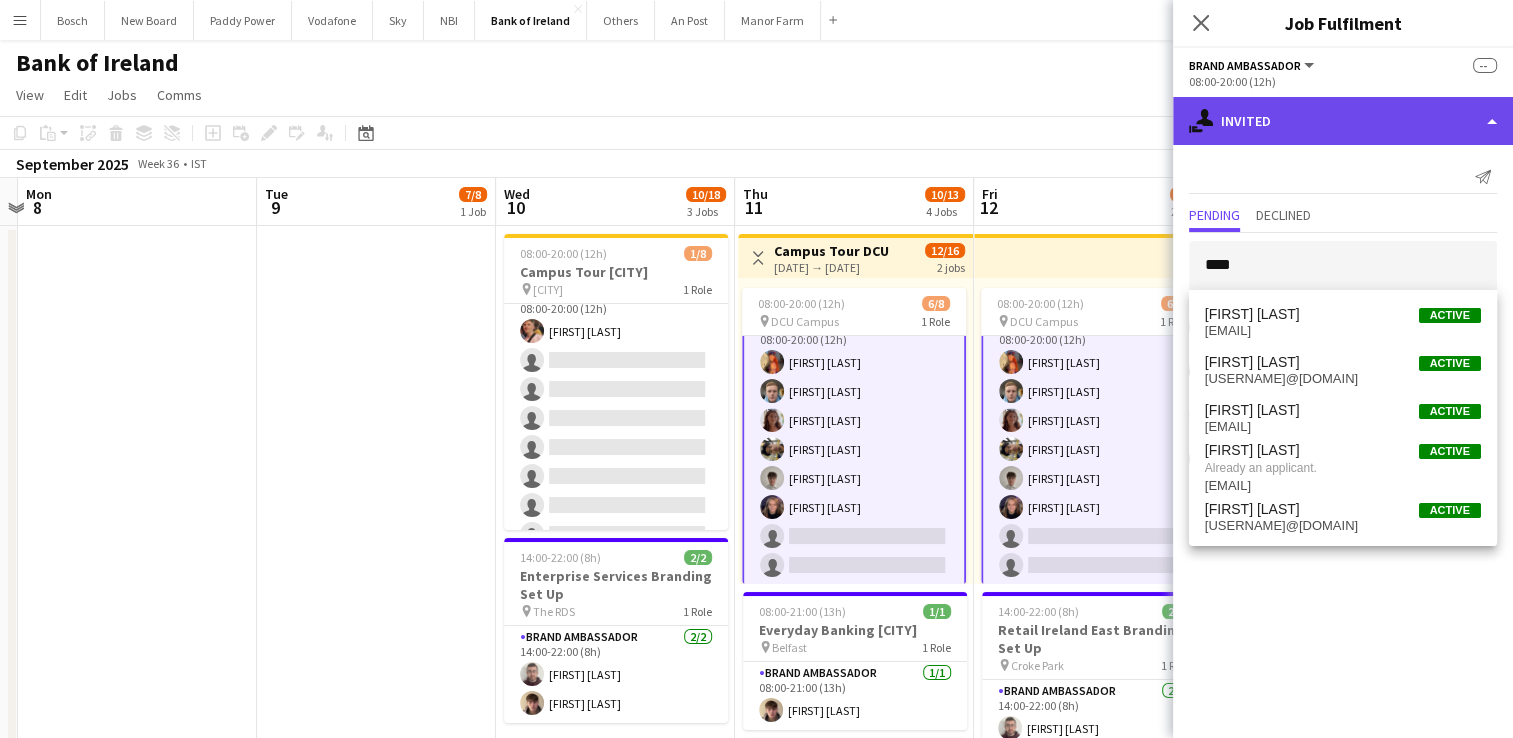 click on "single-neutral-actions-share-1
Invited" 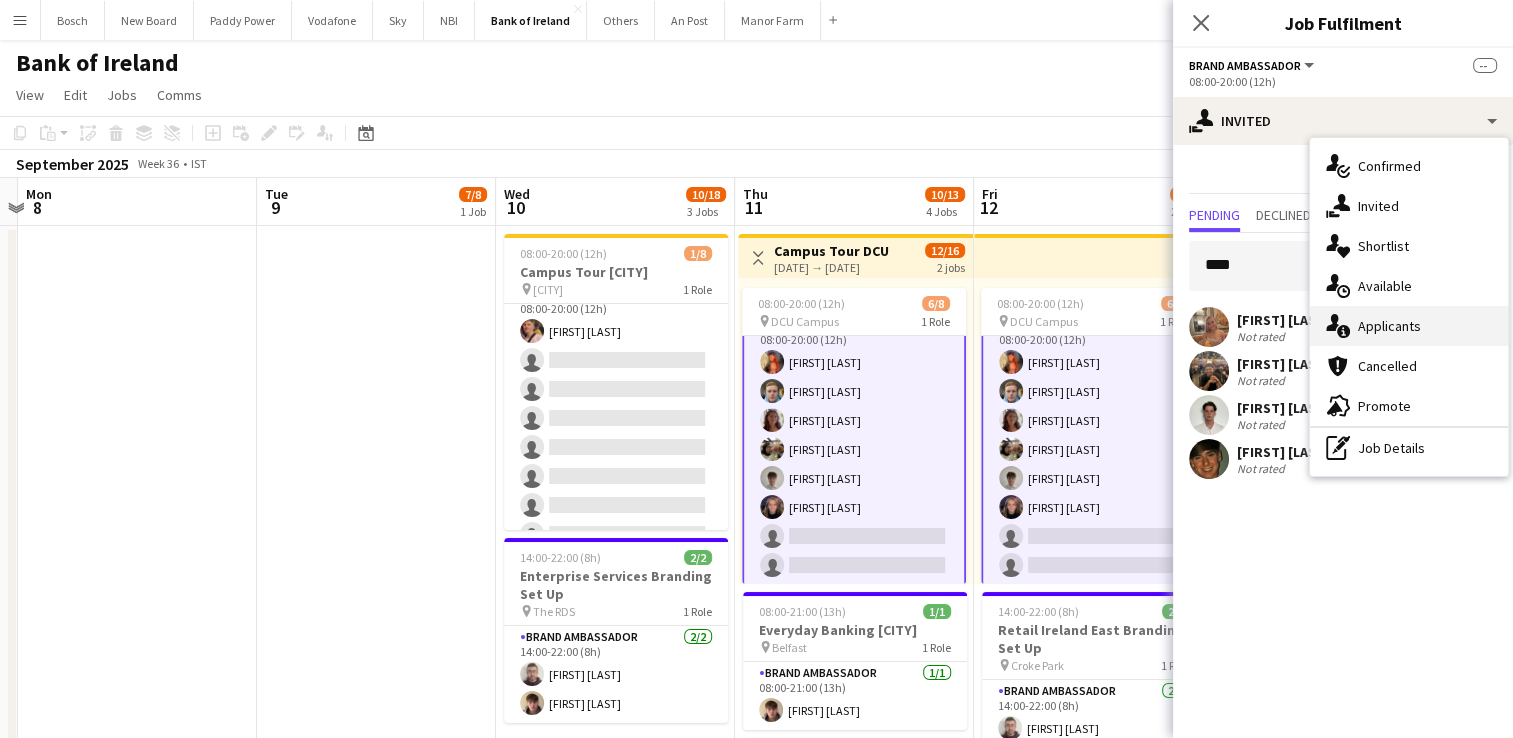 click on "single-neutral-actions-information
Applicants" at bounding box center [1409, 326] 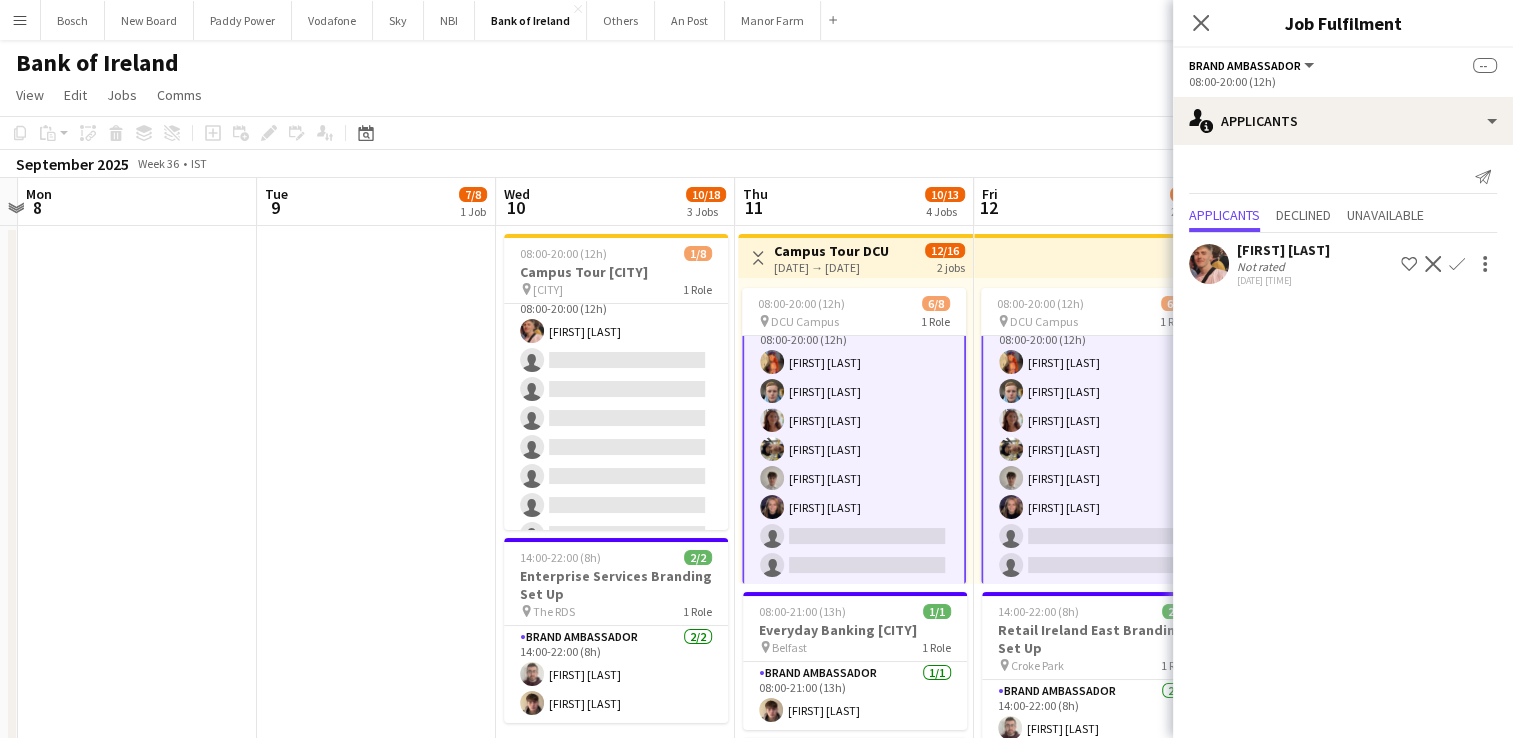 click on "Confirm" 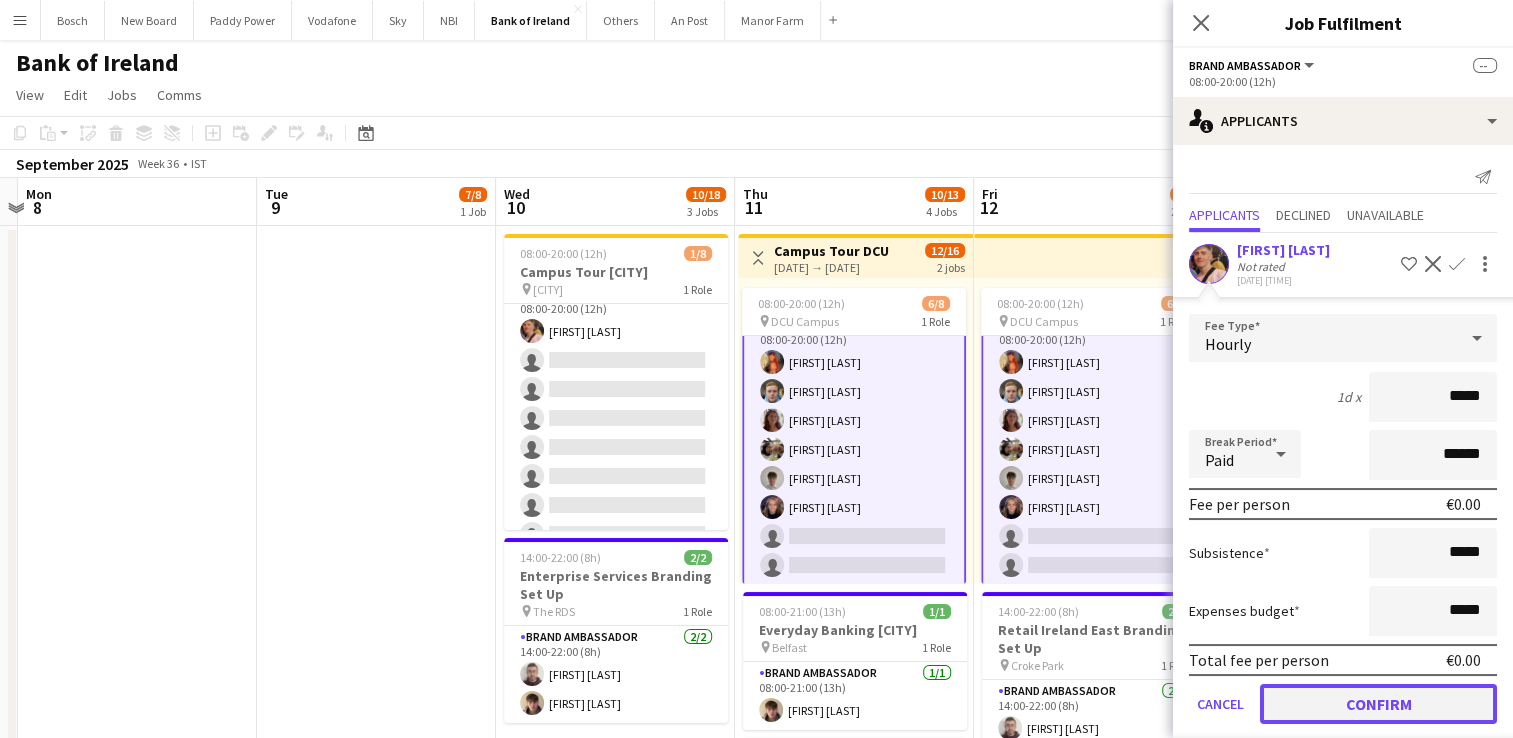click on "Confirm" 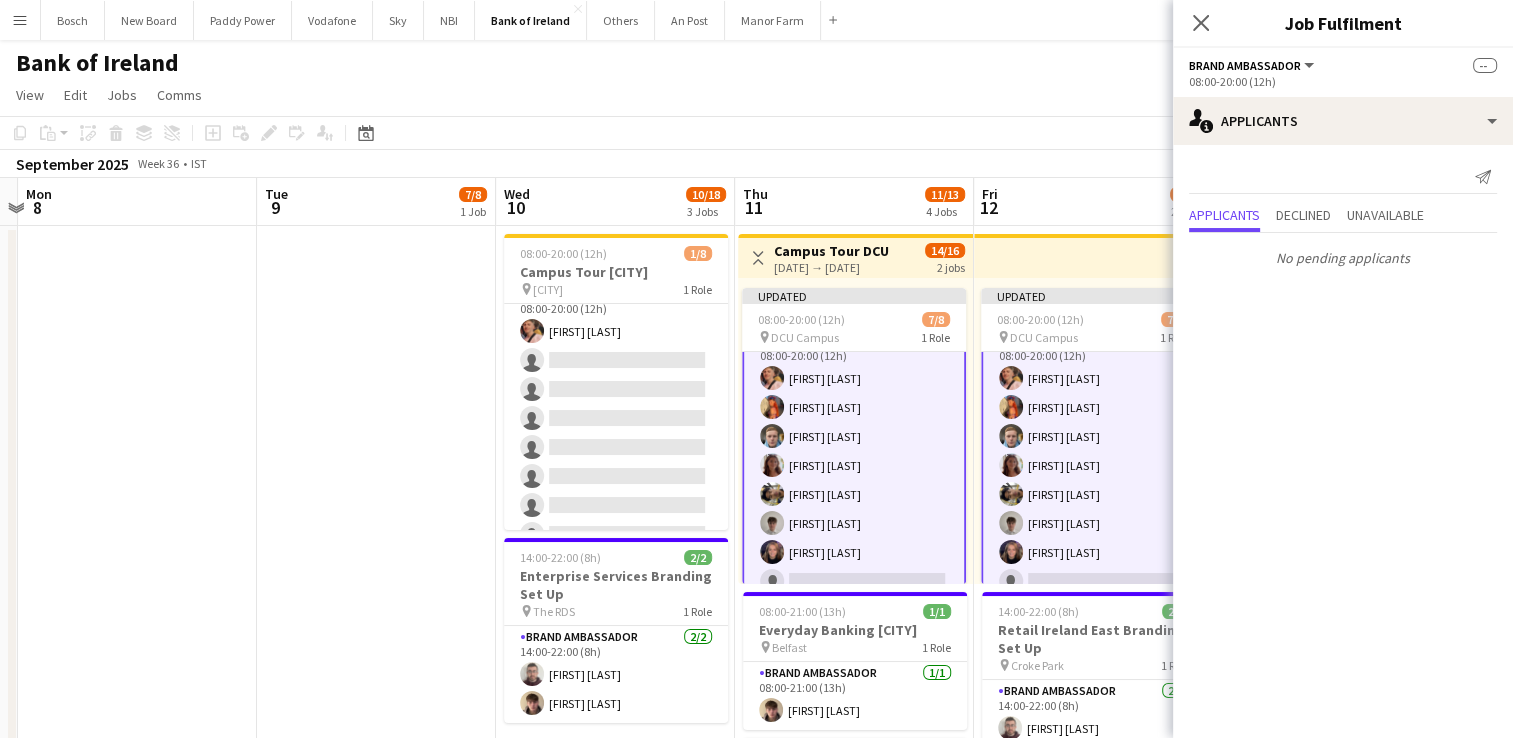click on "Fri   12   9/10   2 Jobs" at bounding box center [1093, 202] 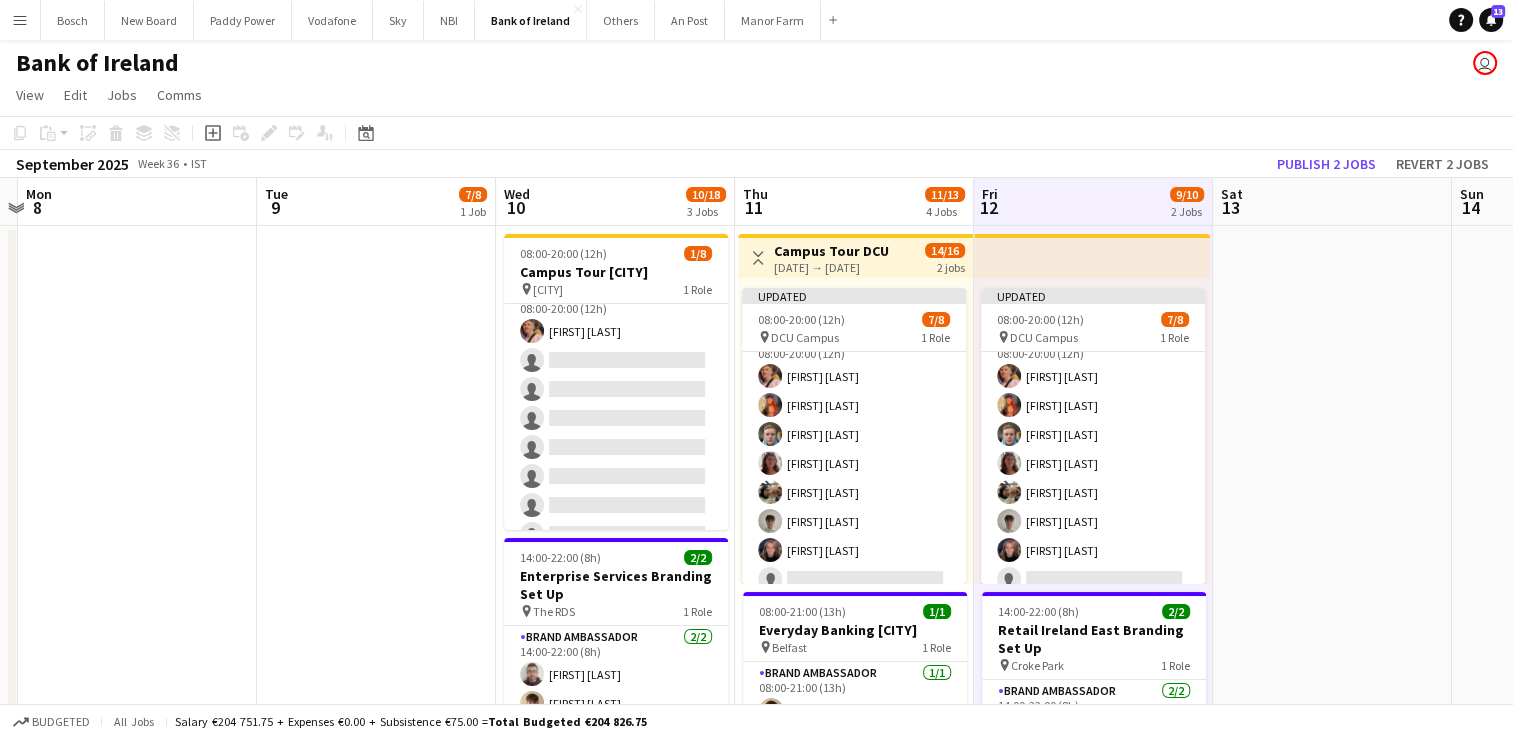 scroll, scrollTop: 23, scrollLeft: 0, axis: vertical 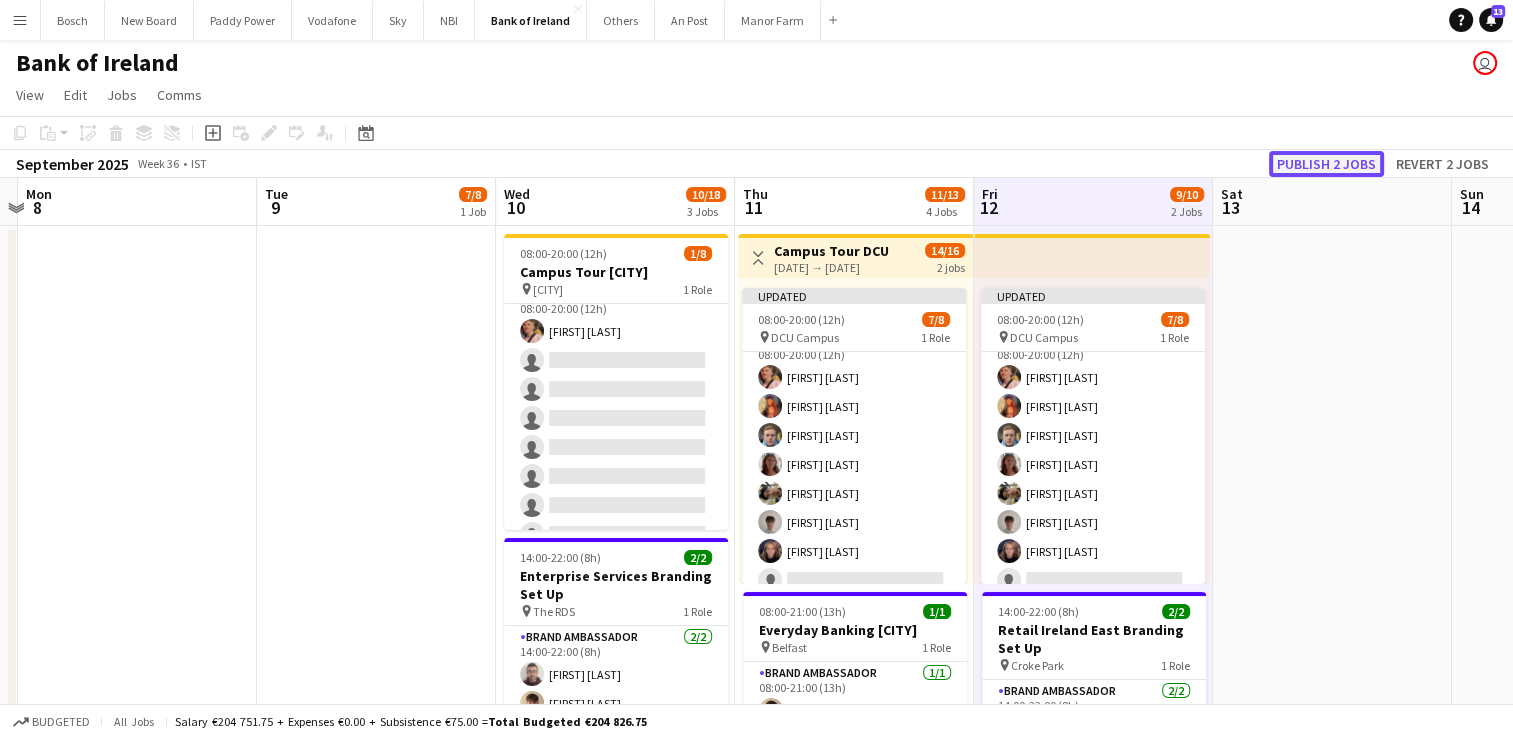 click on "Publish 2 jobs" 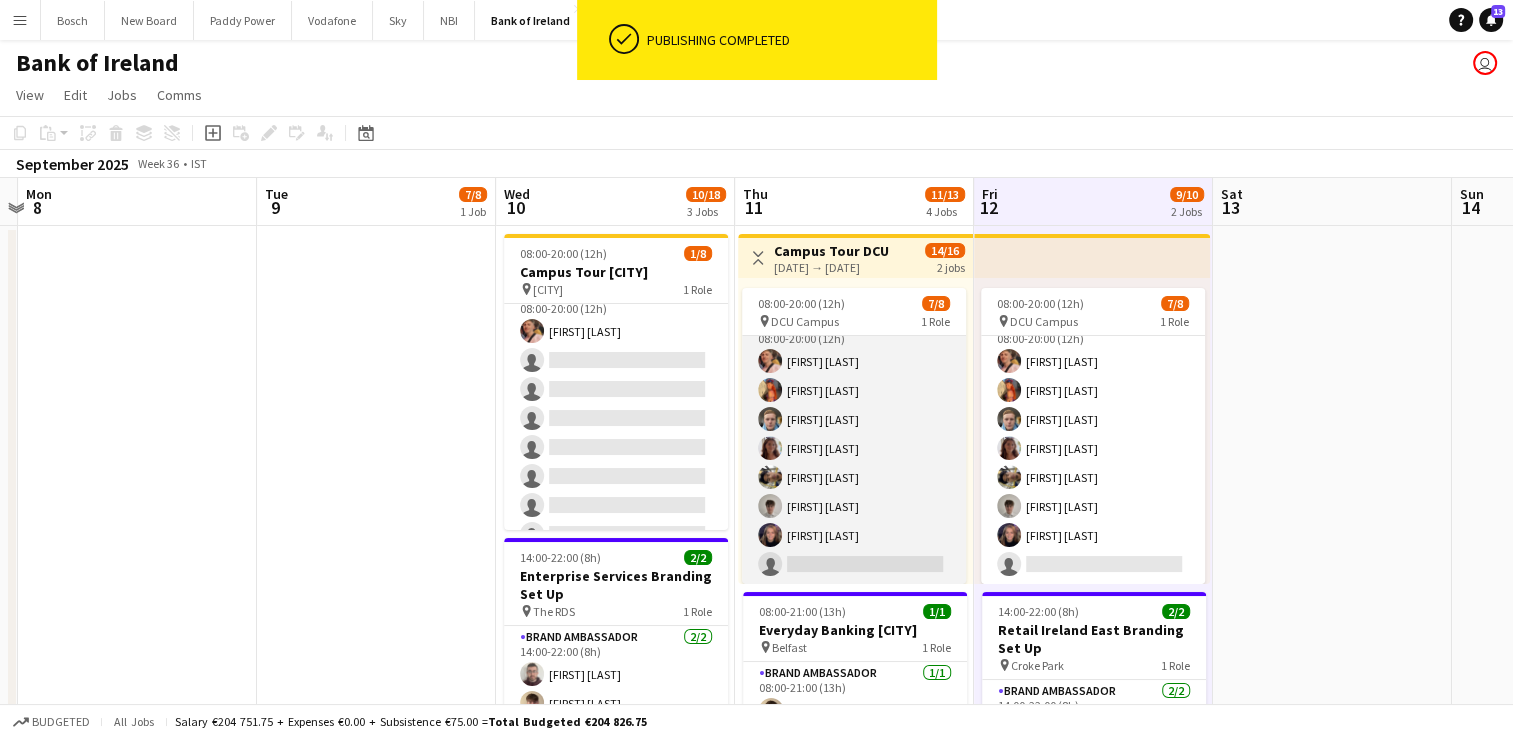 scroll, scrollTop: 22, scrollLeft: 0, axis: vertical 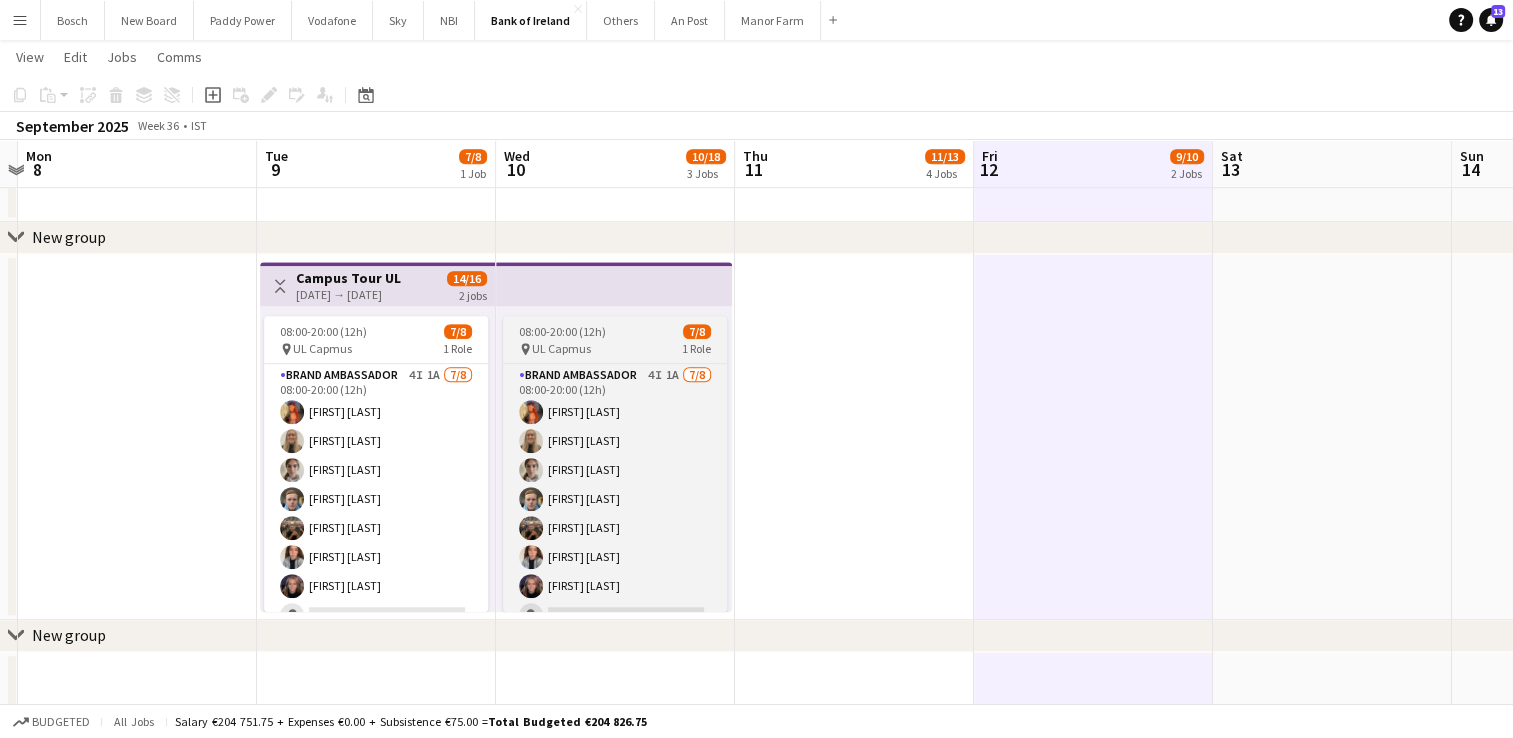 click on "08:00-20:00 (12h)    7/8" at bounding box center (615, 331) 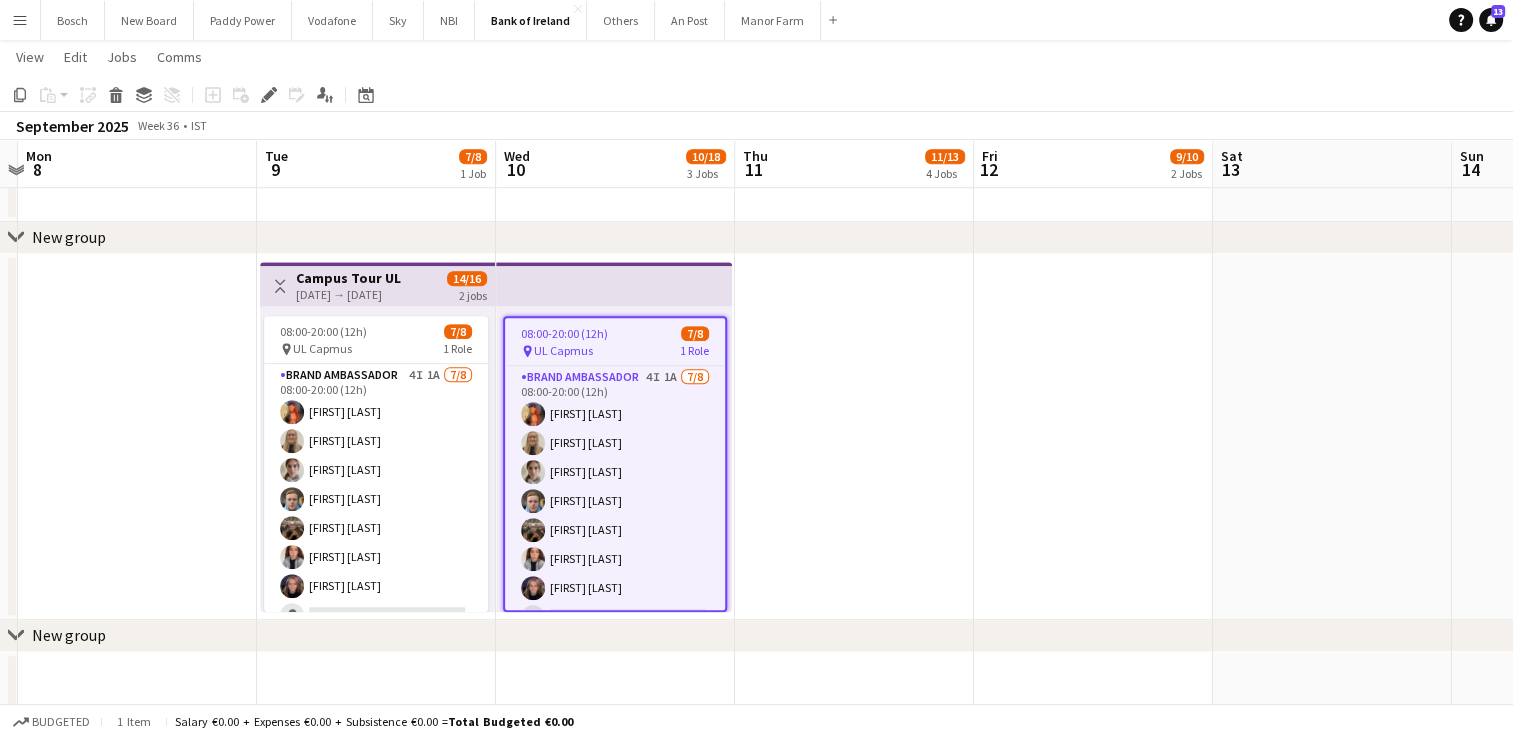 click on "Fri   5   Sat   6   Sun   7   Mon   8   Tue   9   7/8   1 Job   Wed   10   10/18   3 Jobs   Thu   11   10/13   4 Jobs   Fri   12   9/10   2 Jobs   Sat   13   Sun   14   Mon   15   4/8   1 Job   Tue   16   11/20   3 Jobs      08:00-20:00 (12h)    1/8   Campus Tour [CITY]
pin
[CITY] TUS   1 Role   Brand Ambassador   6I   1/8   08:00-20:00 (12h)
[FIRST] [LAST]
single-neutral-actions
single-neutral-actions
single-neutral-actions
single-neutral-actions
single-neutral-actions
single-neutral-actions
single-neutral-actions
14:00-22:00 (8h)    2/2   Enterprise Services Branding Set Up
pin
The RDS   1 Role   Brand Ambassador   2/2   14:00-22:00 (8h)
[FIRST] [LAST] [FIRST] [LAST]" at bounding box center [756, 41] 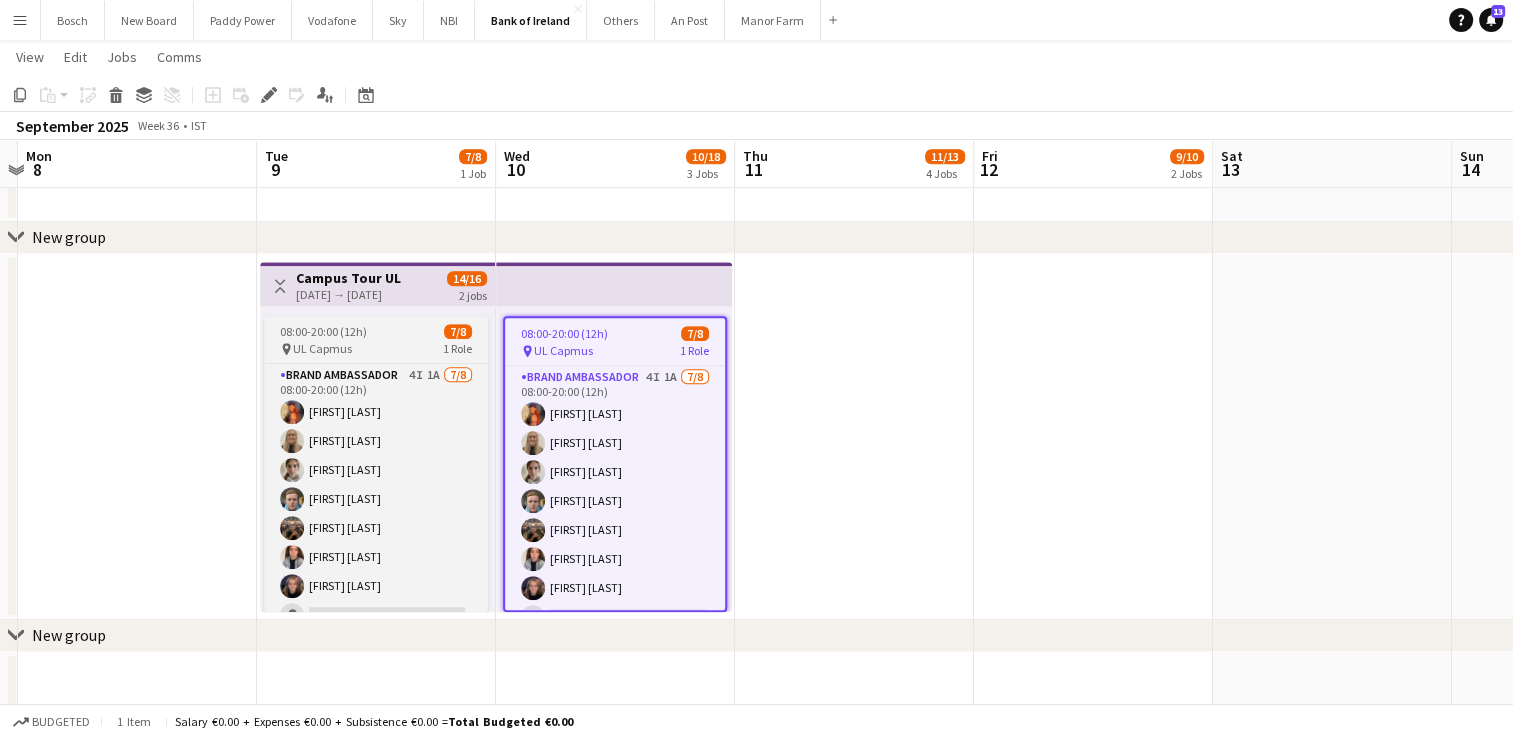 scroll, scrollTop: 0, scrollLeft: 706, axis: horizontal 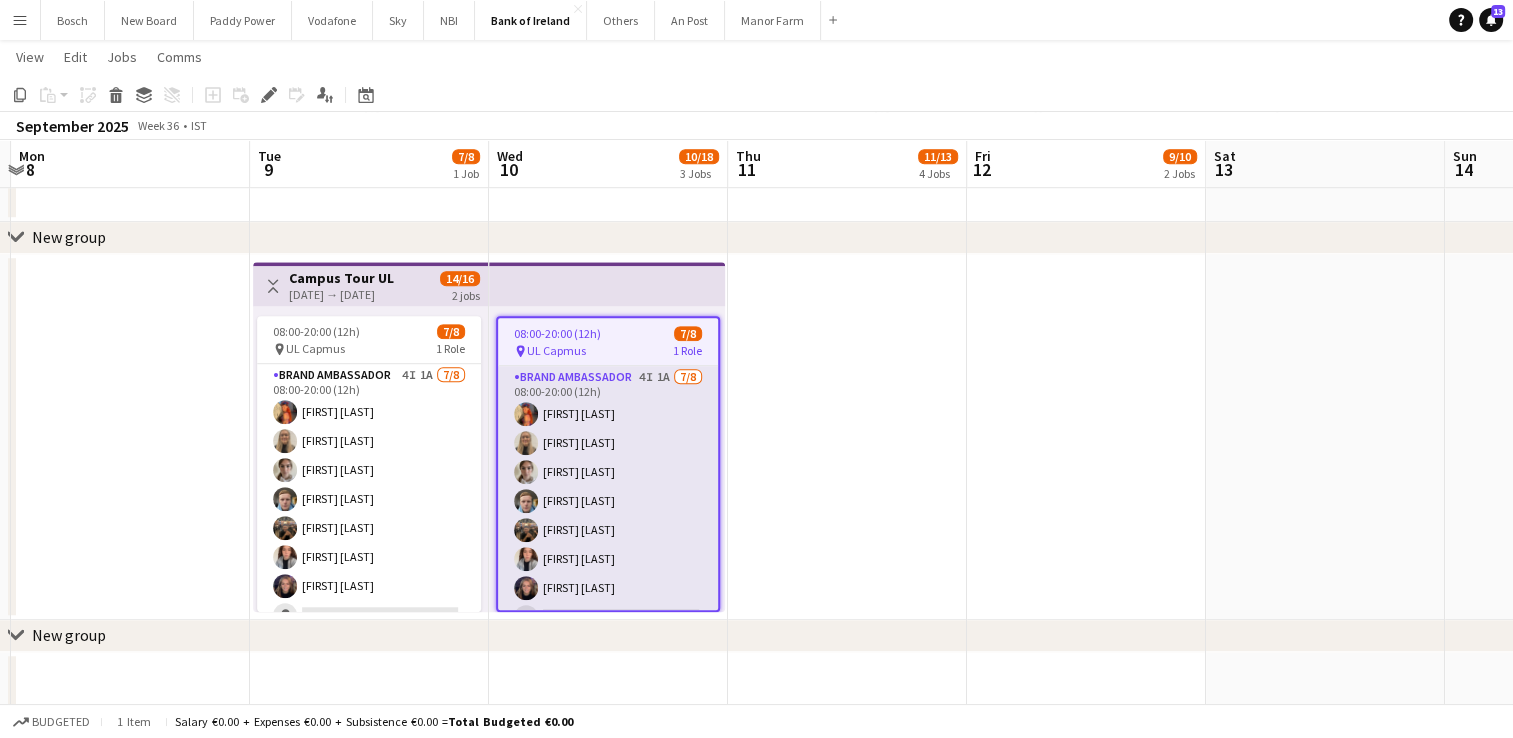 click on "Brand Ambassador   4I   1A   7/8   08:00-20:00 (12h)
[FIRST] [LAST] [FIRST] [LAST] [FIRST] [LAST] [FIRST] [LAST] [FIRST] [LAST] [FIRST] [LAST]
single-neutral-actions" at bounding box center (608, 501) 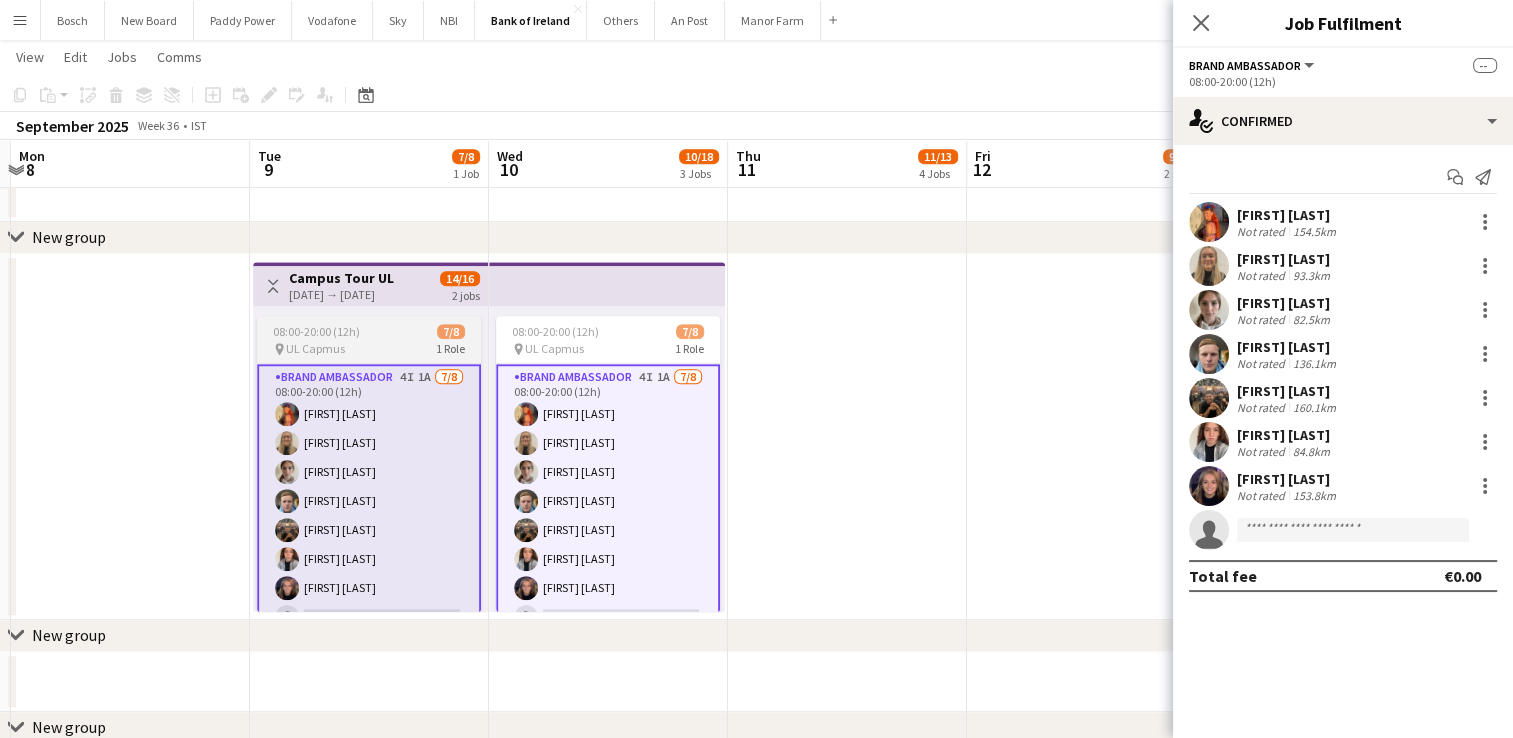 click on "08:00-20:00 (12h)    7/8" at bounding box center [369, 331] 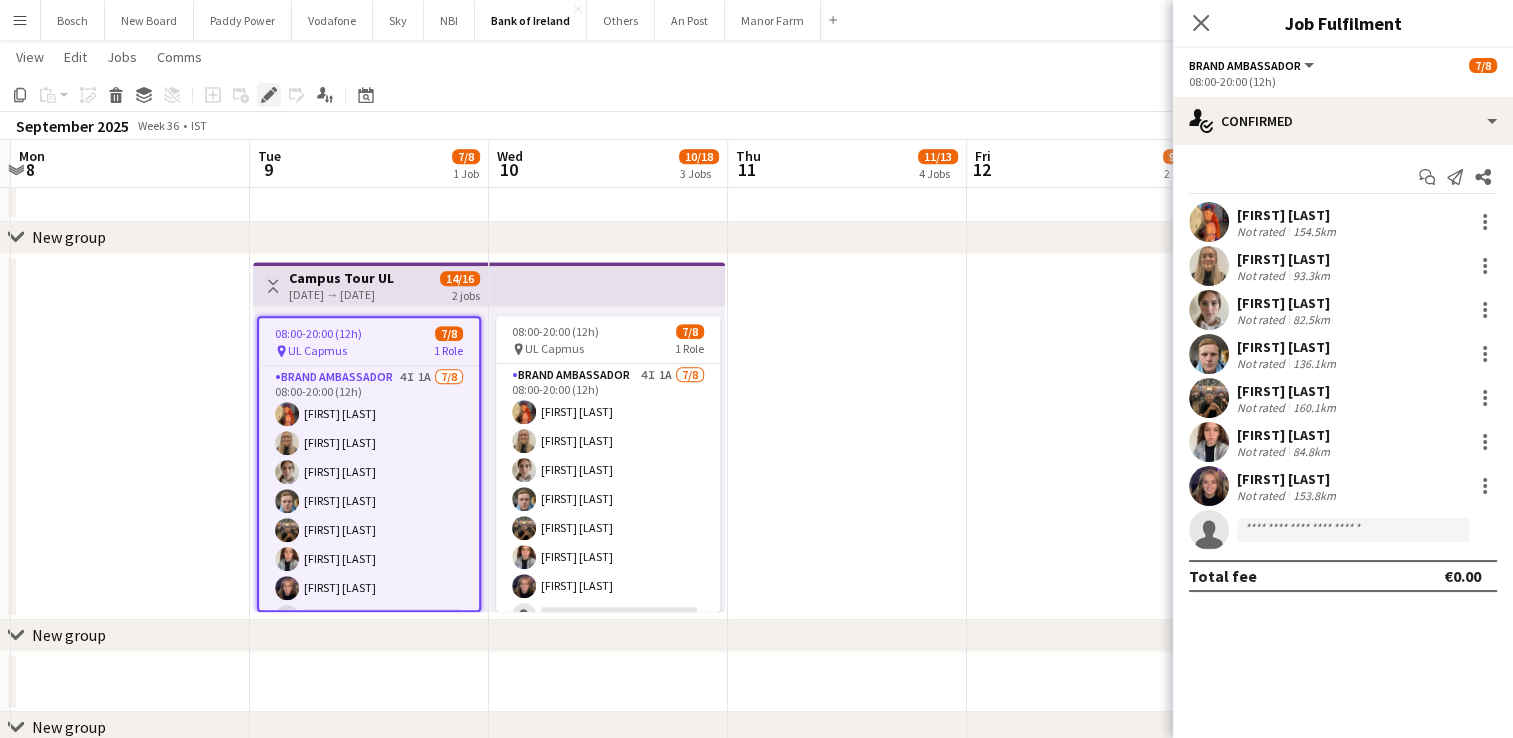 click on "Edit" 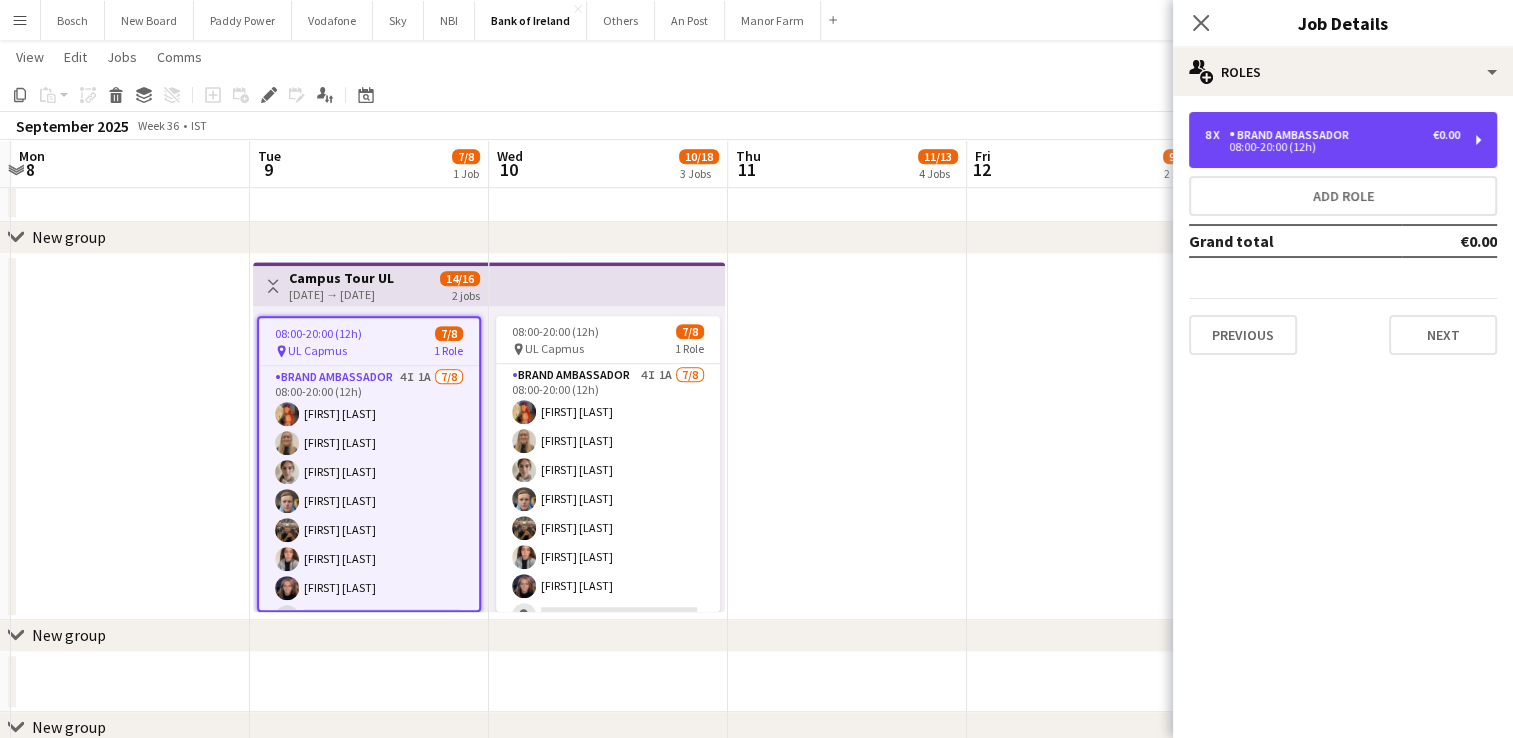 click on "8 x   Brand Ambassador   €0.00   08:00-20:00 (12h)" at bounding box center (1343, 140) 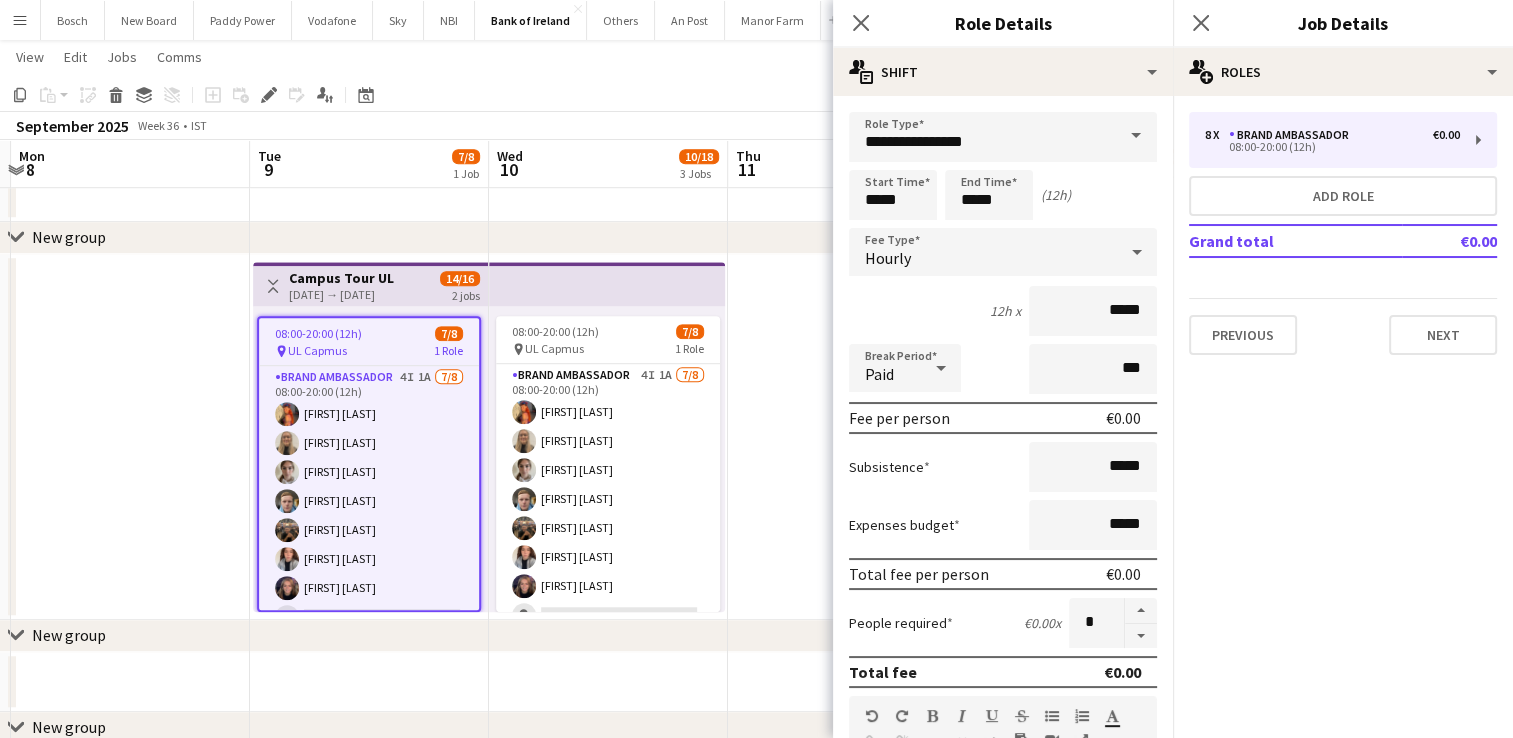 click at bounding box center [1141, 636] 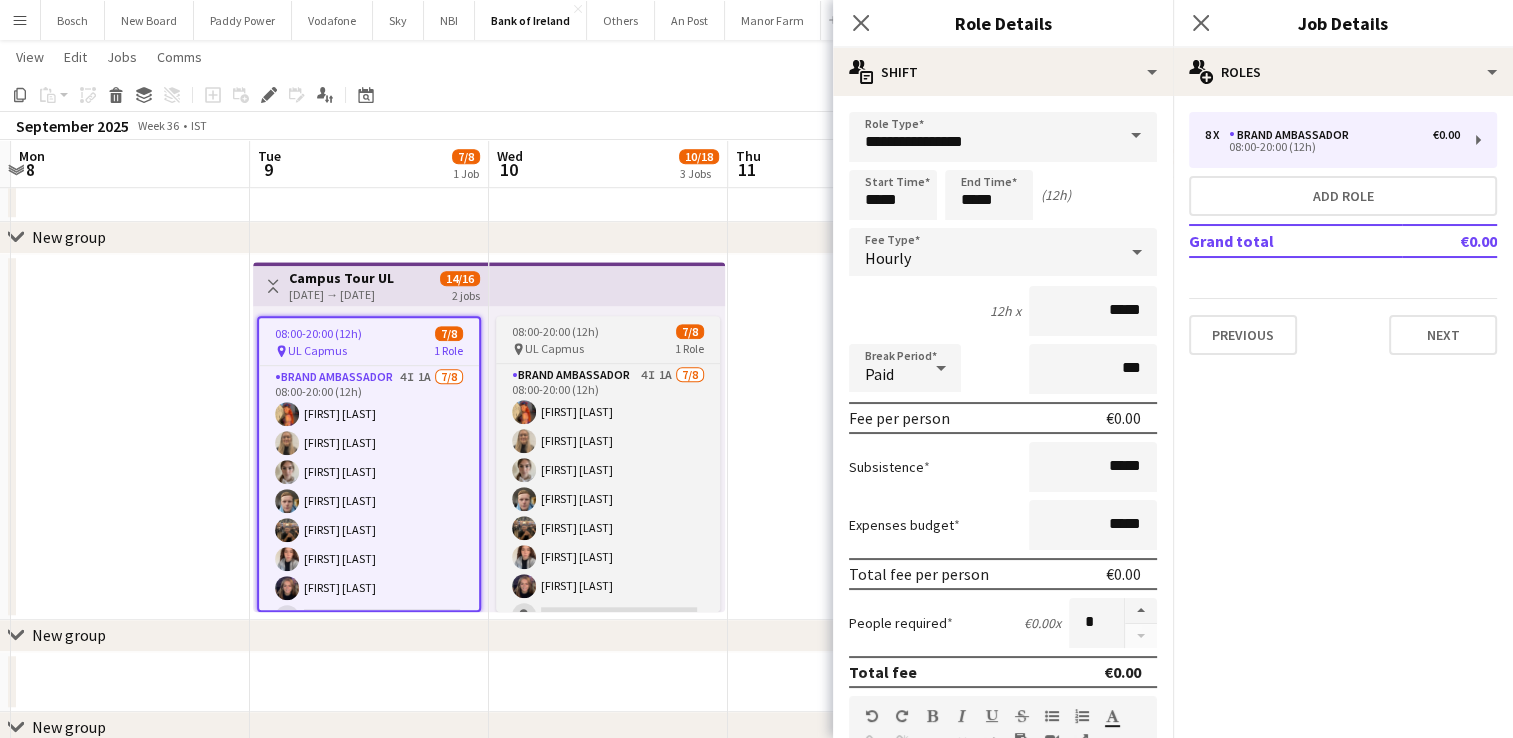 click on "08:00-20:00 (12h)    7/8
pin
UL Capmus   1 Role   Brand Ambassador   4I   1A   7/8   08:00-20:00 (12h)
[FIRST] [LAST] [FIRST] [LAST] [FIRST] [LAST] [FIRST] [LAST] [FIRST] [LAST] [FIRST] [LAST] [FIRST] [LAST]
single-neutral-actions" at bounding box center [608, 464] 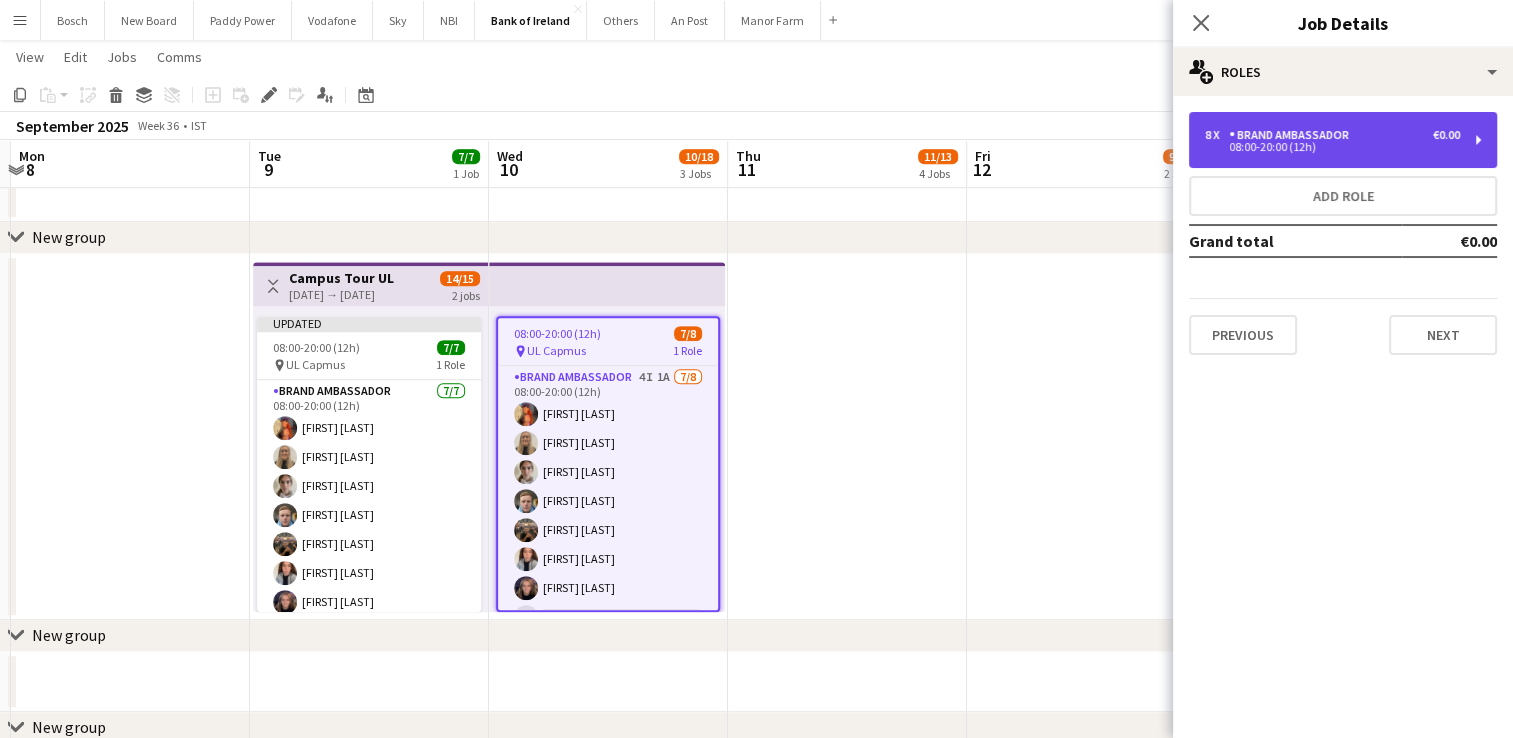 click on "Brand Ambassador" at bounding box center [1293, 135] 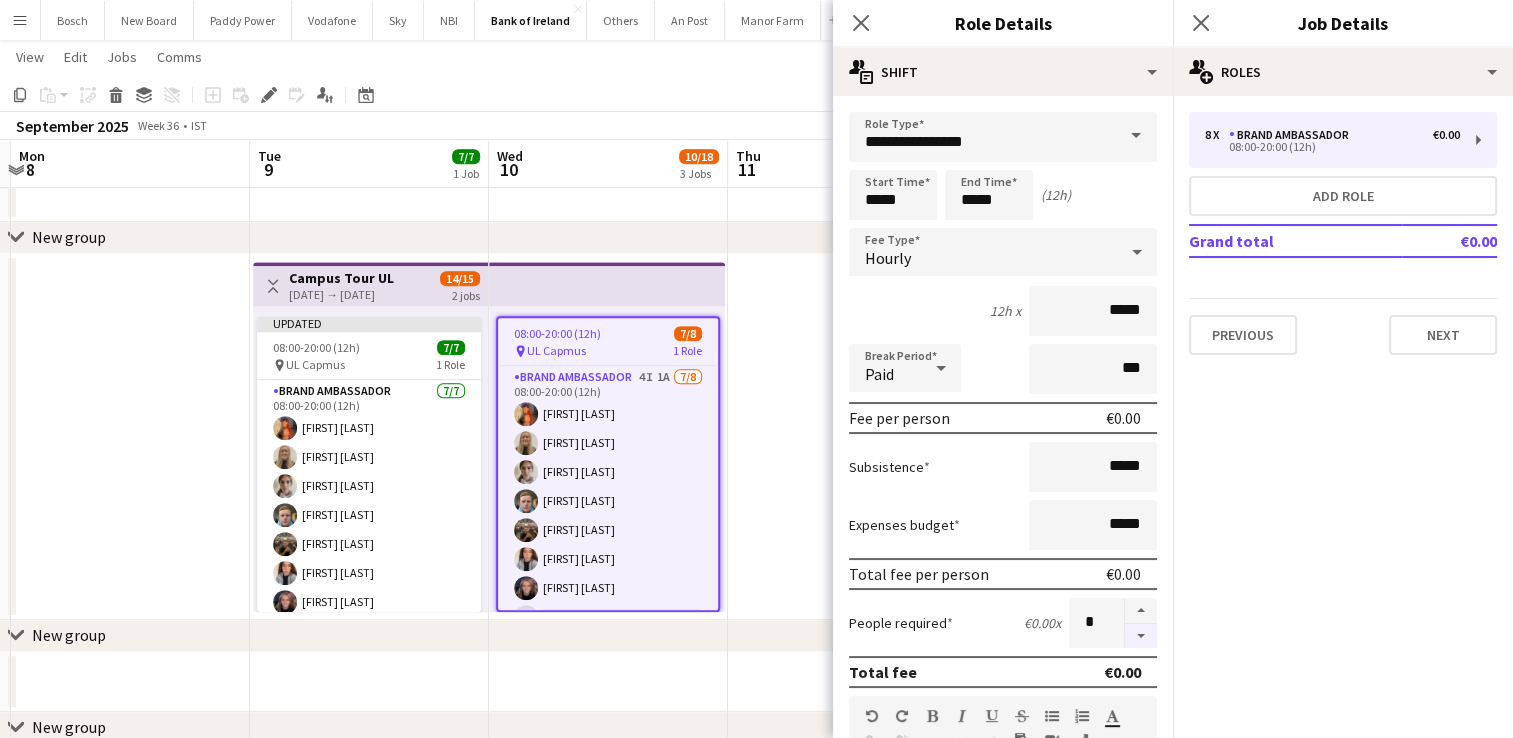 click at bounding box center [1141, 636] 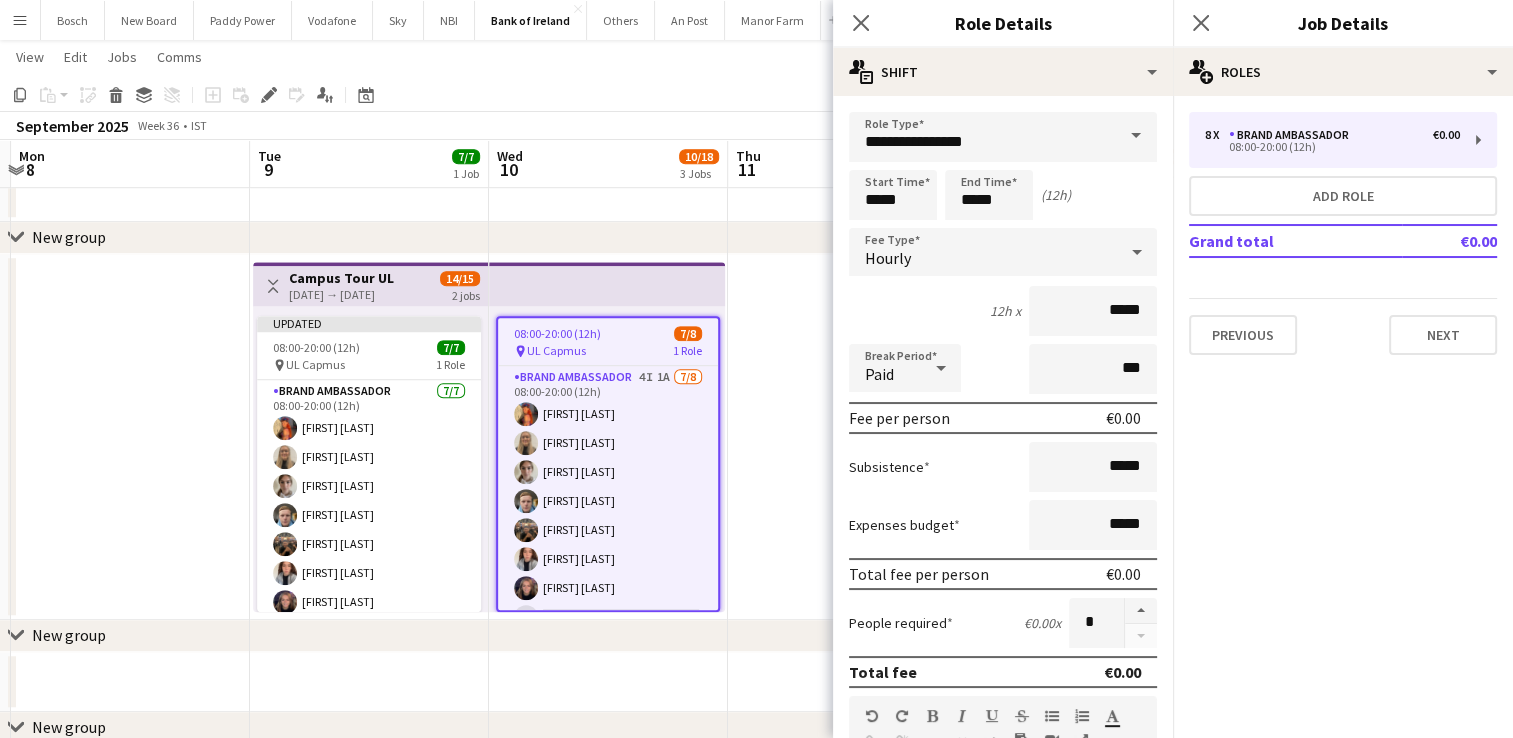 click at bounding box center [847, 437] 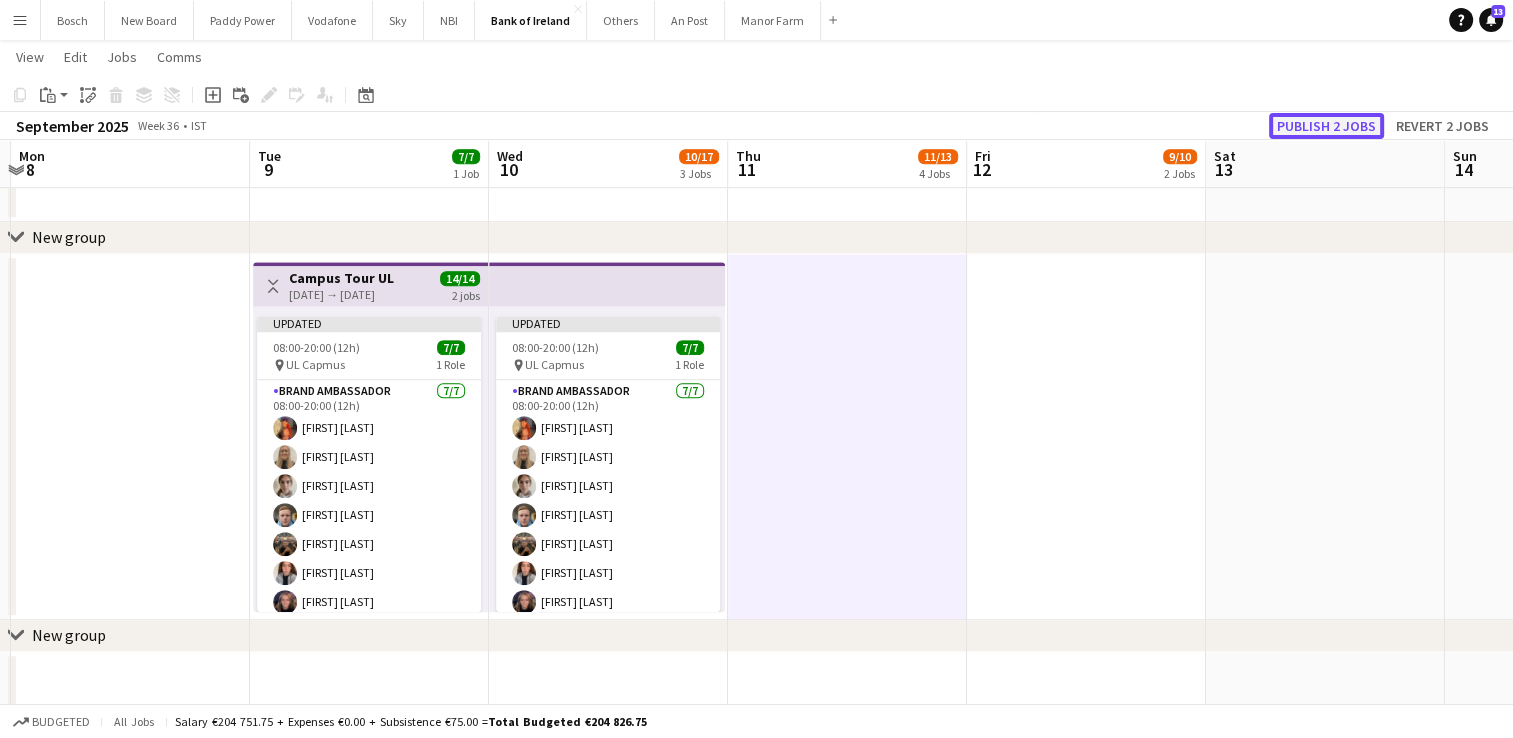 click on "Publish 2 jobs" 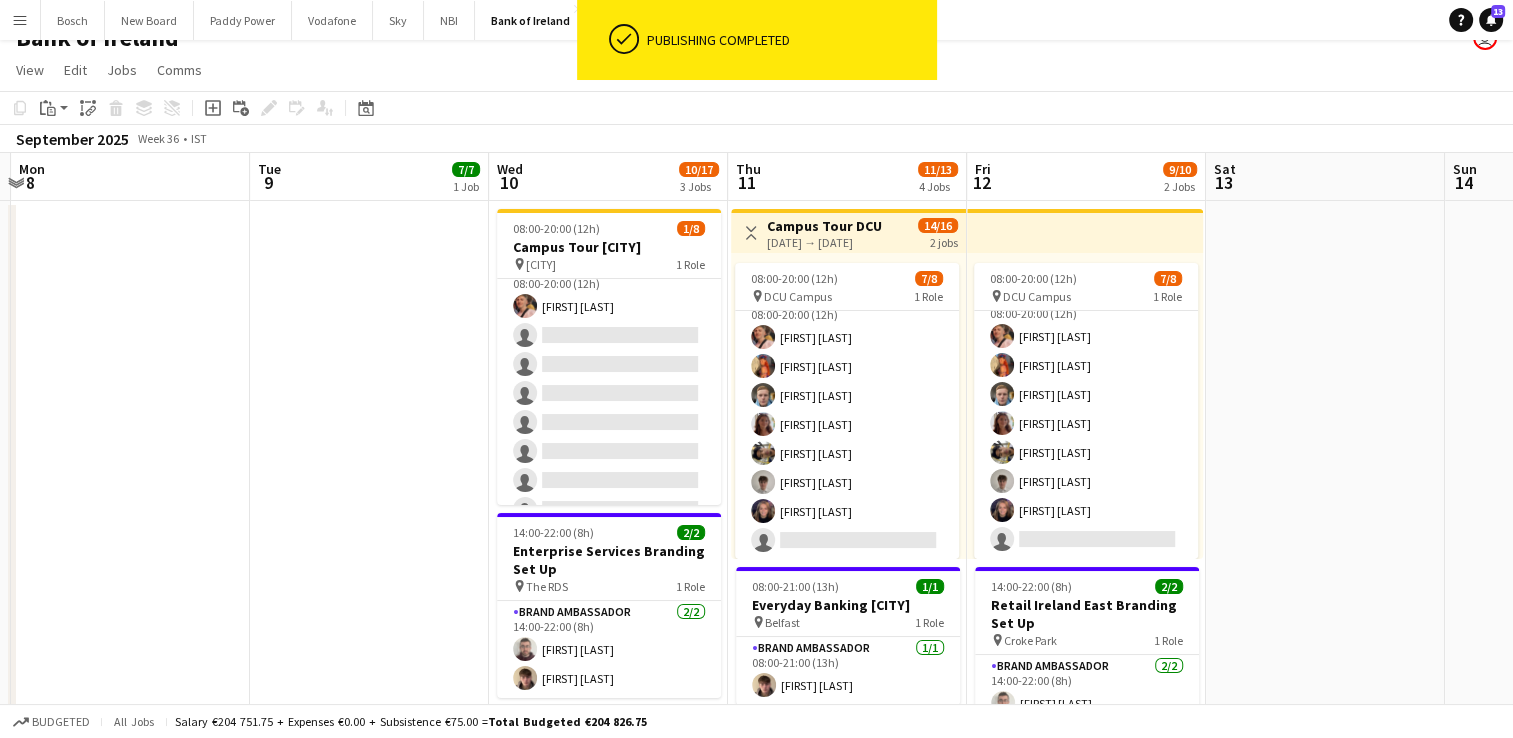 scroll, scrollTop: 24, scrollLeft: 0, axis: vertical 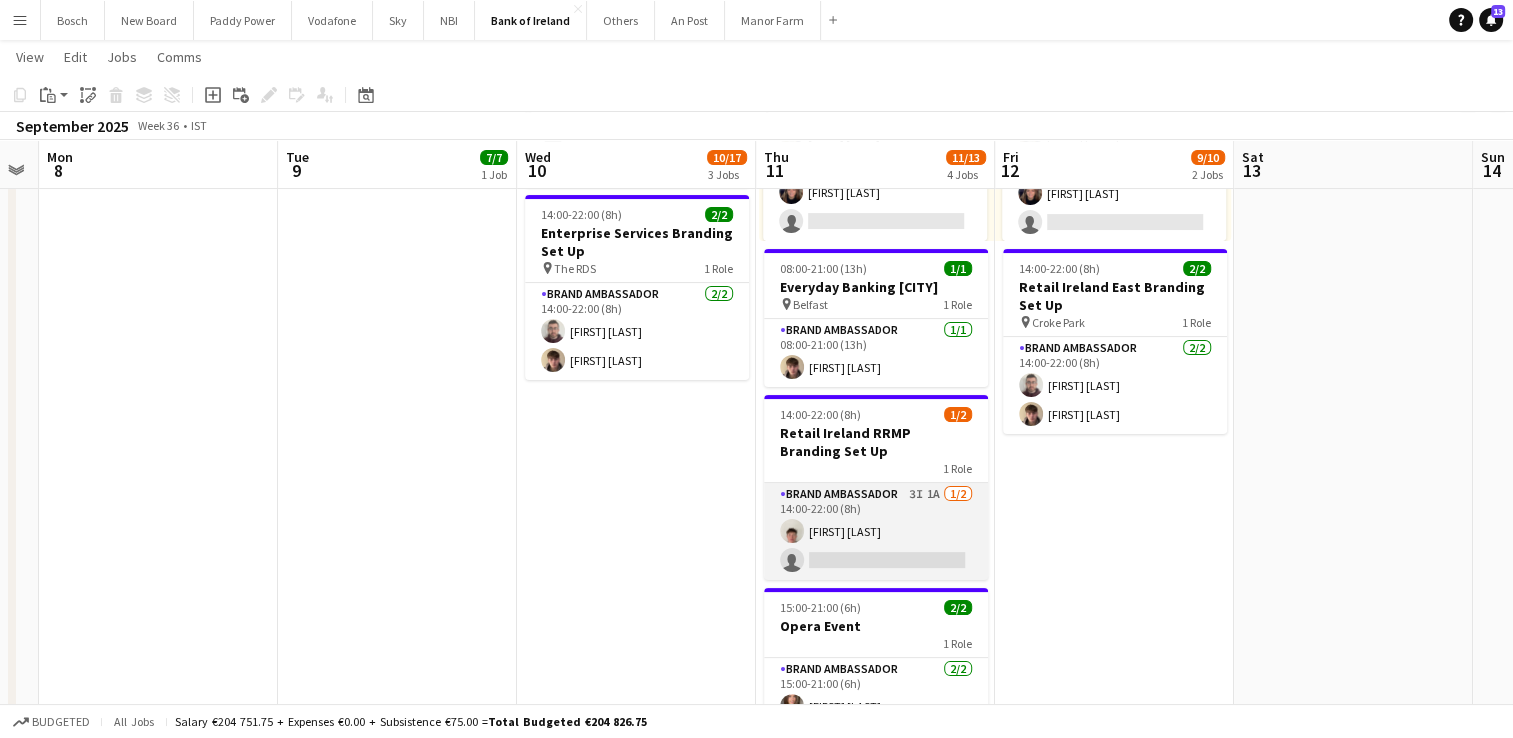click on "Brand Ambassador   3I   1A   1/2   14:00-22:00 (8h)
[FIRST] [LAST]
single-neutral-actions" at bounding box center (876, 531) 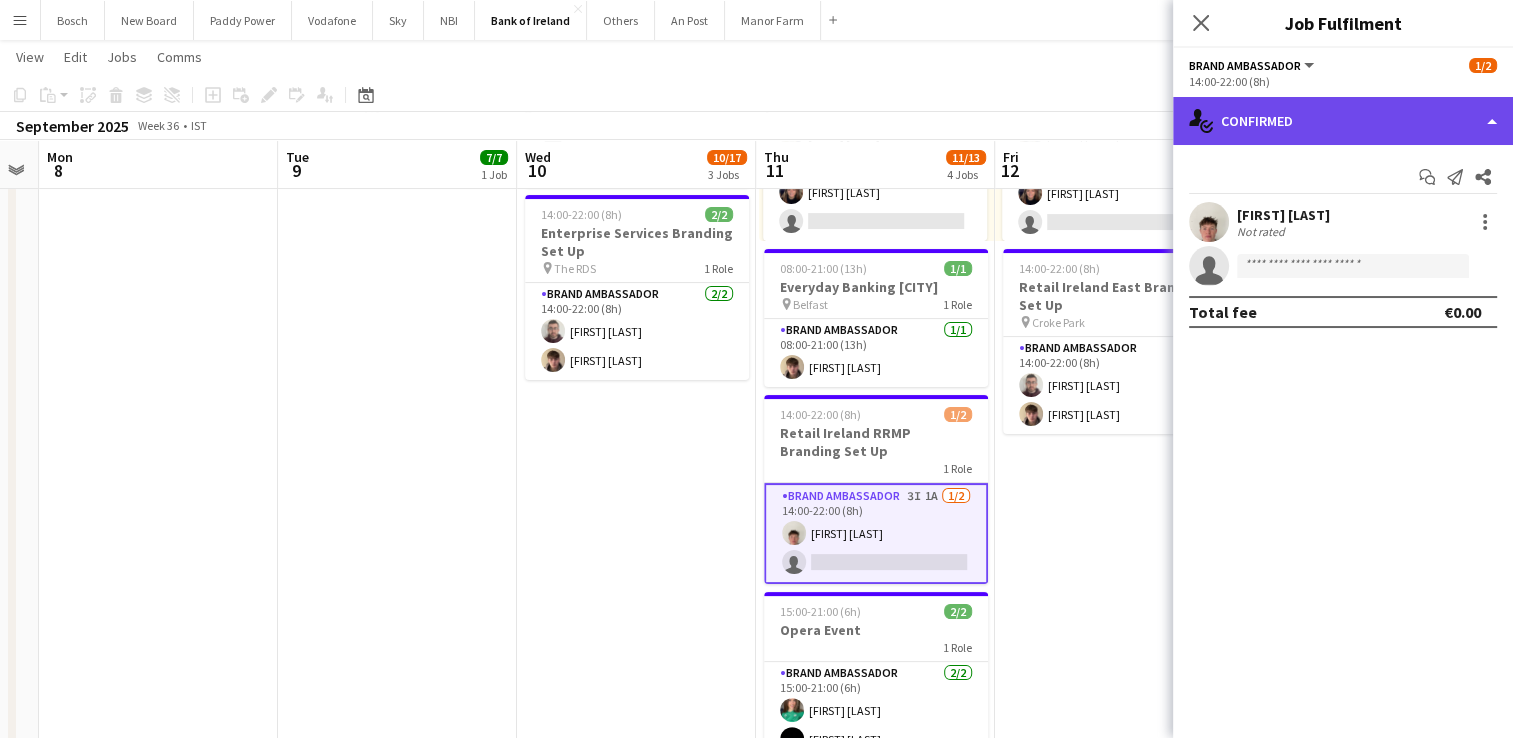click on "single-neutral-actions-check-2
Confirmed" 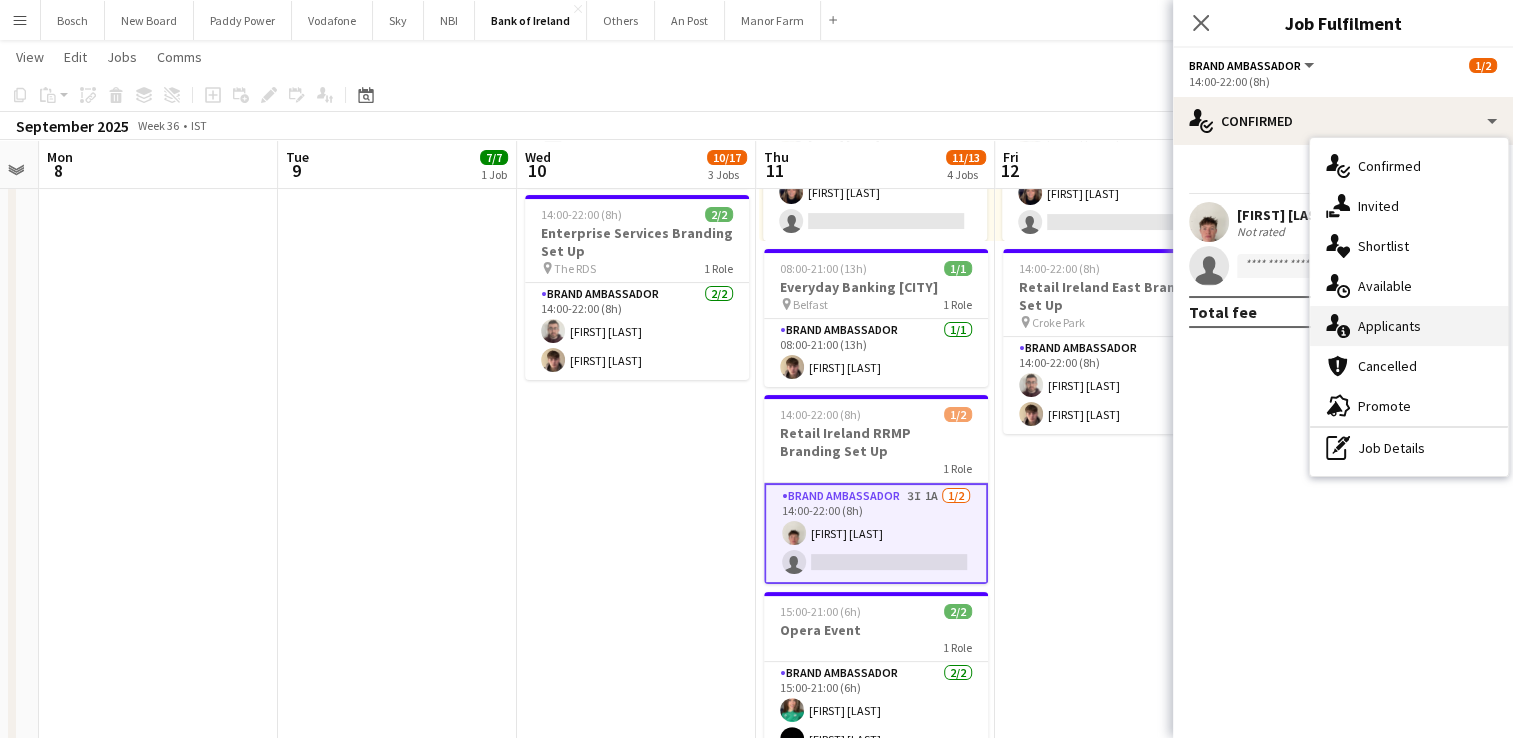click on "single-neutral-actions-information
Applicants" at bounding box center (1409, 326) 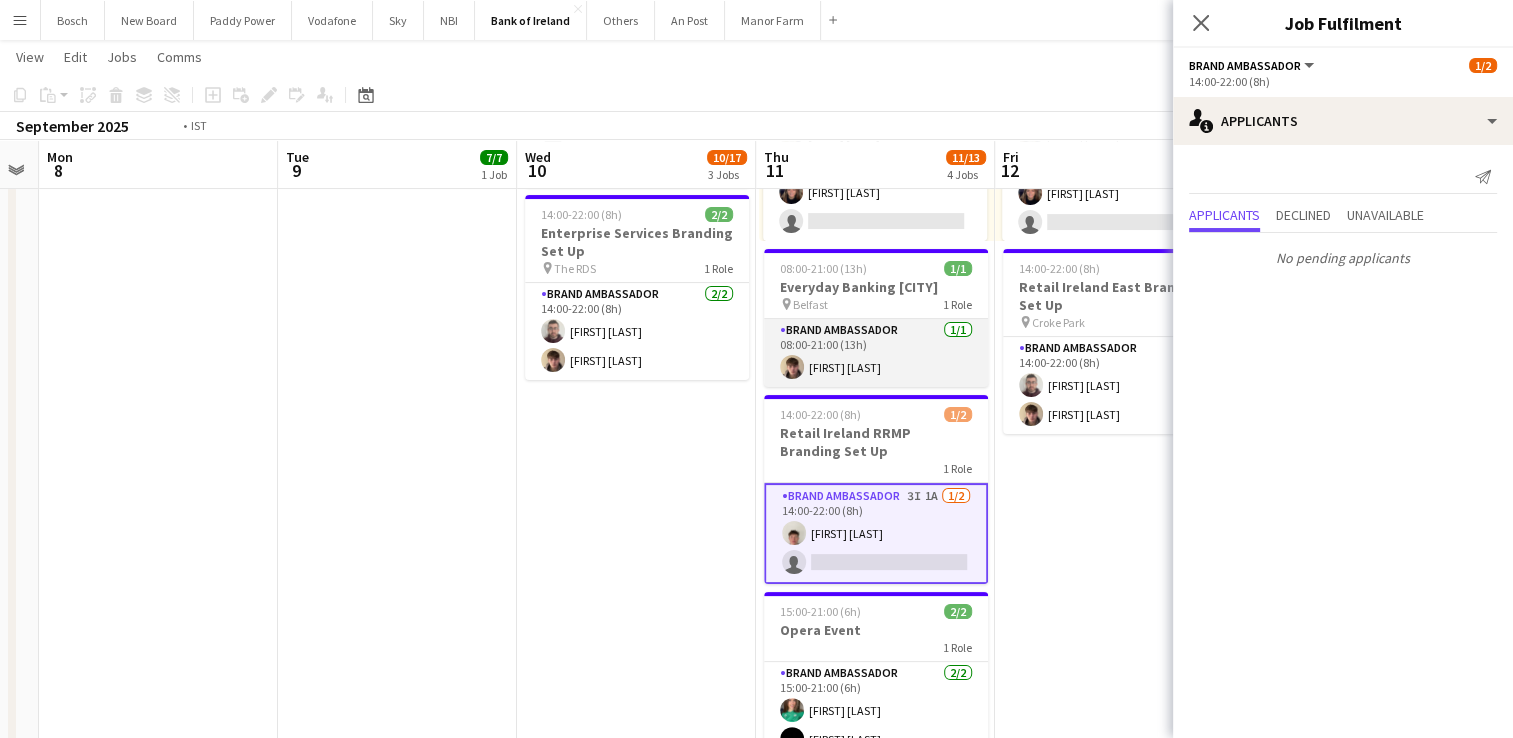 scroll, scrollTop: 0, scrollLeft: 796, axis: horizontal 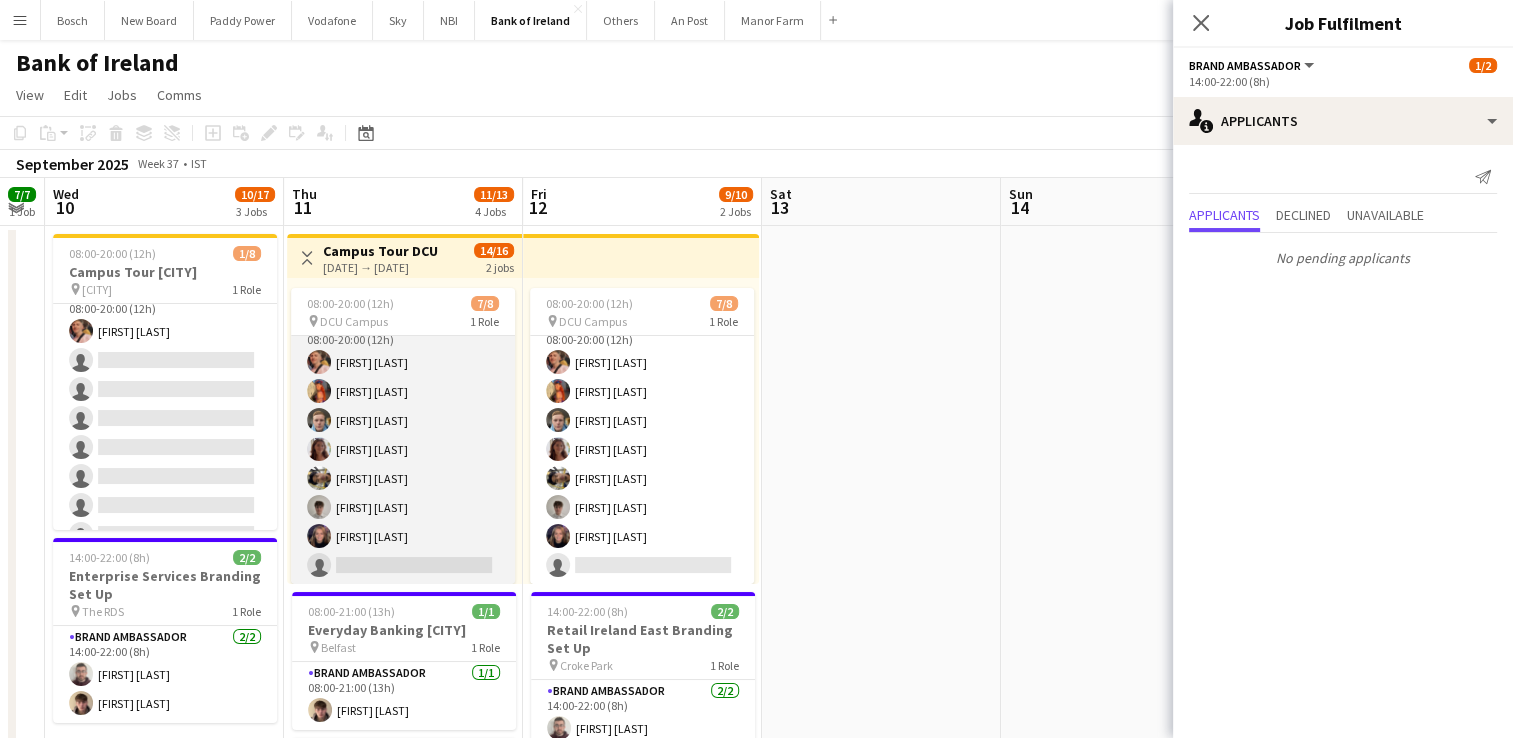 click on "Brand Ambassador   4I   1A   7/8   08:00-20:00 (12h)
[FIRST] [LAST] [FIRST] [LAST] [FIRST] [LAST] [FIRST] [LAST] [FIRST] [LAST] [FIRST] [LAST]
single-neutral-actions" at bounding box center (403, 449) 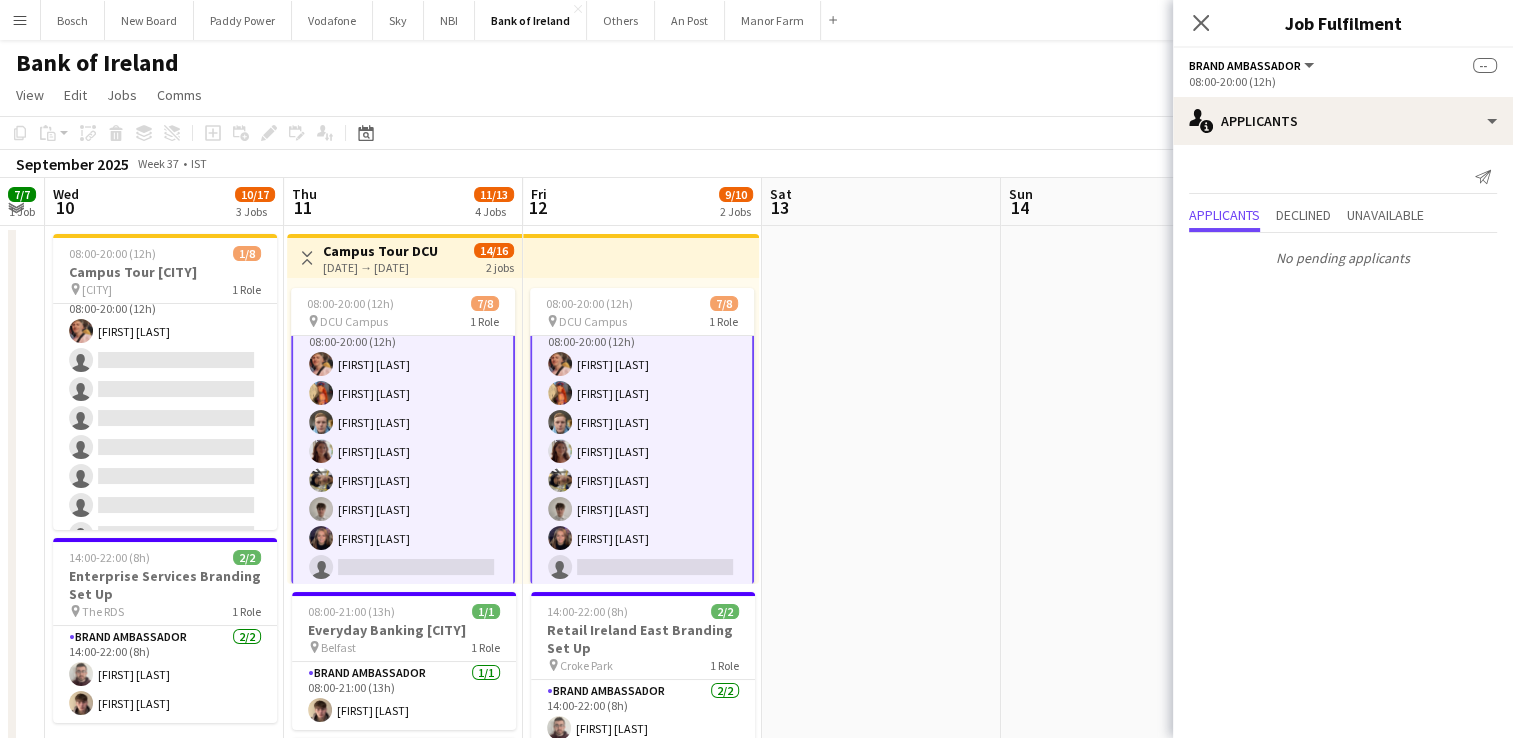 scroll, scrollTop: 24, scrollLeft: 0, axis: vertical 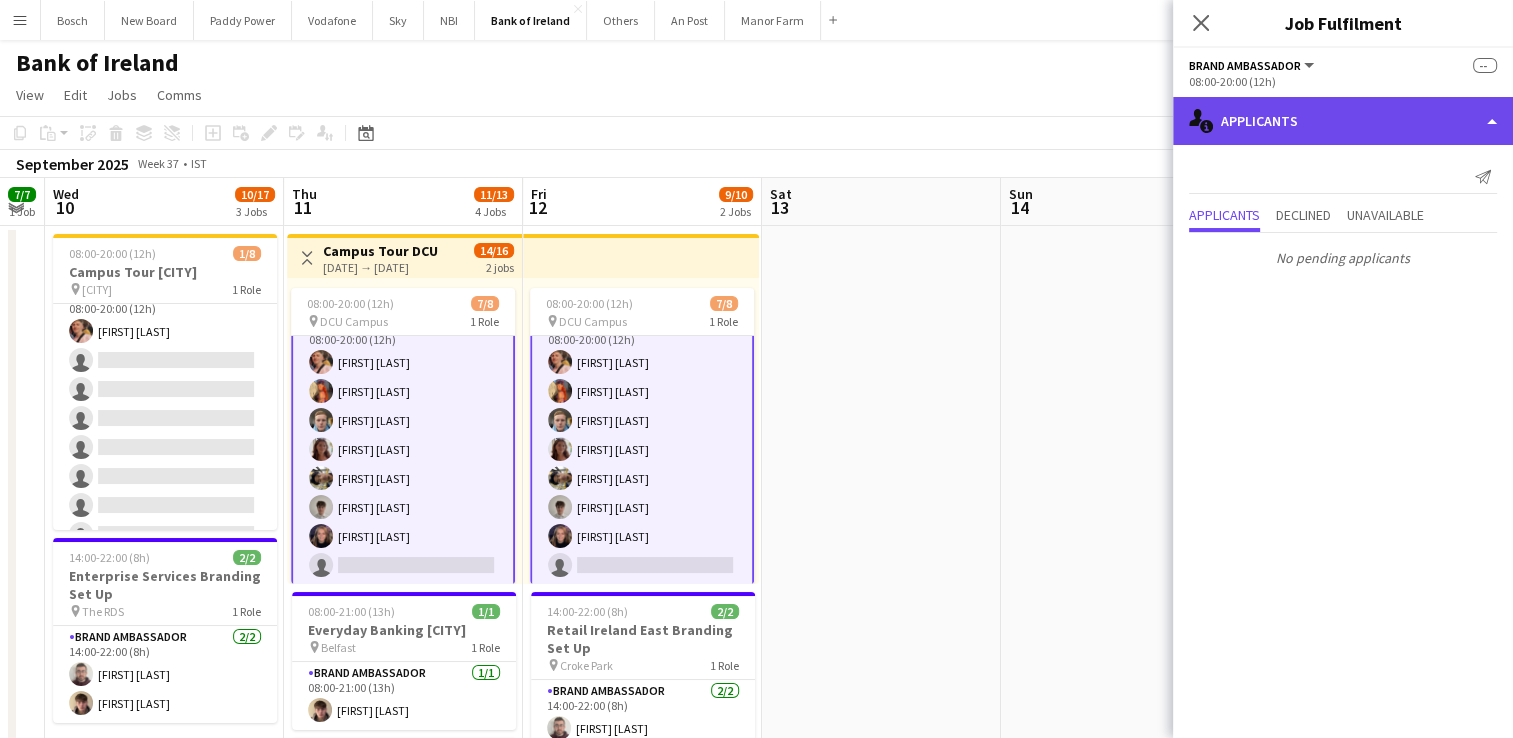 click on "single-neutral-actions-information
Applicants" 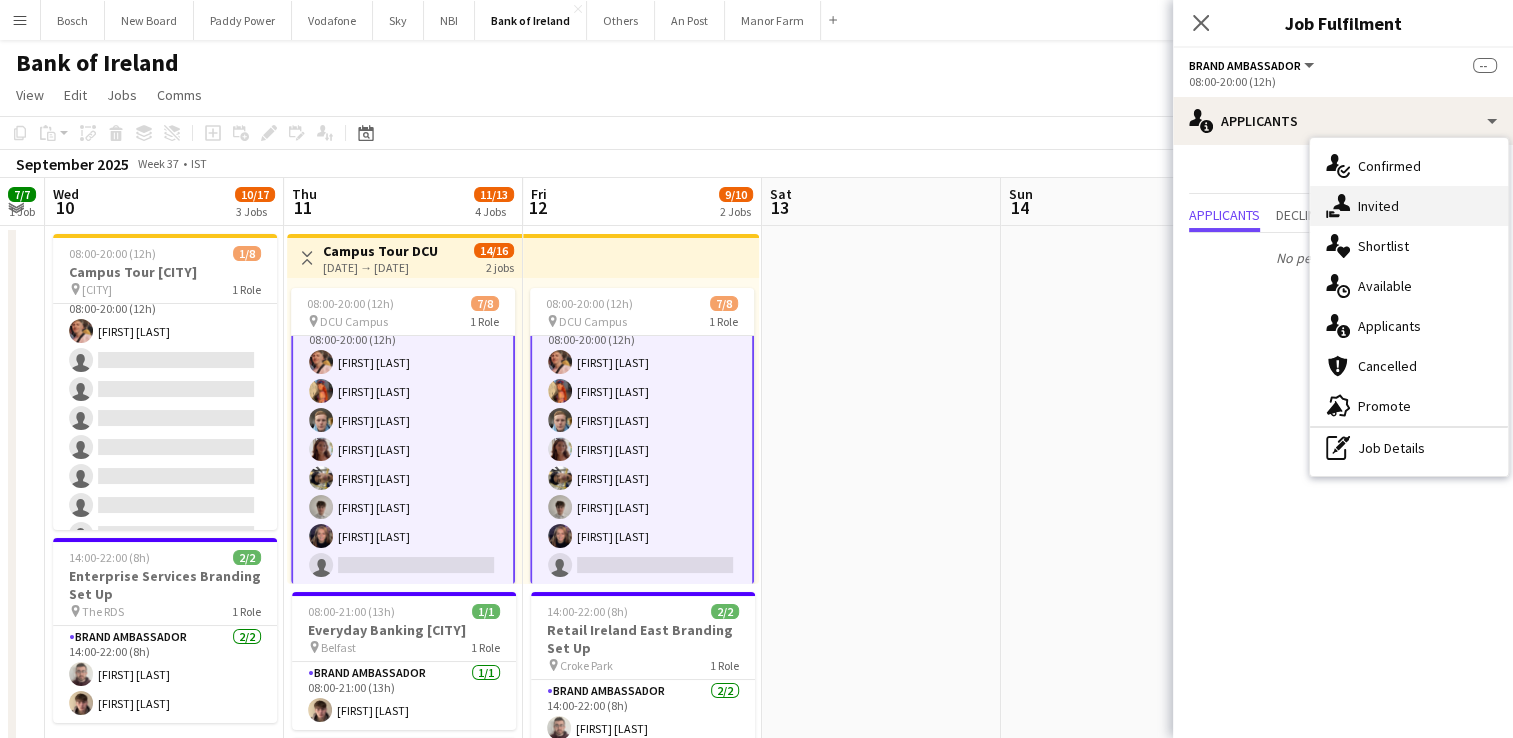 click on "single-neutral-actions-share-1
Invited" at bounding box center [1409, 206] 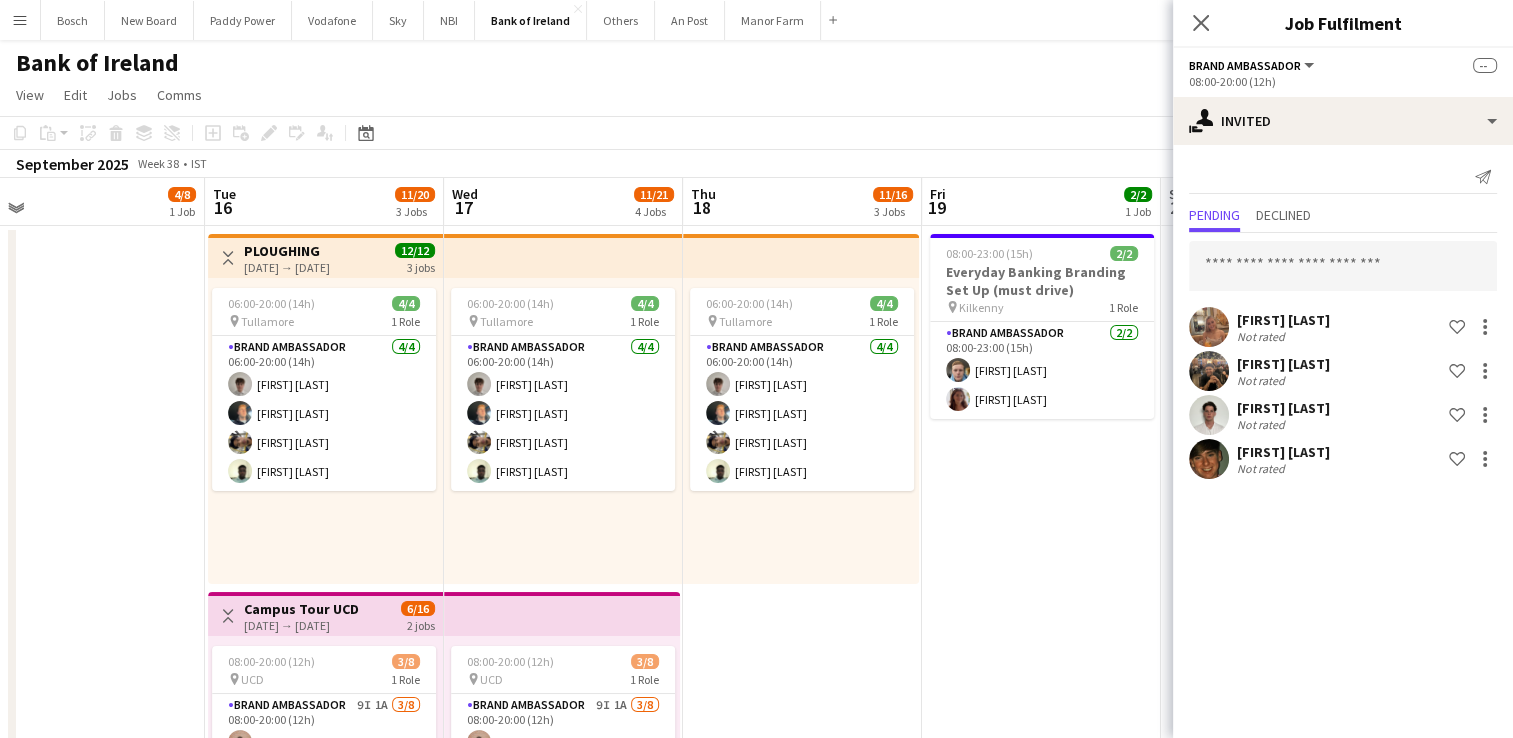 scroll, scrollTop: 0, scrollLeft: 488, axis: horizontal 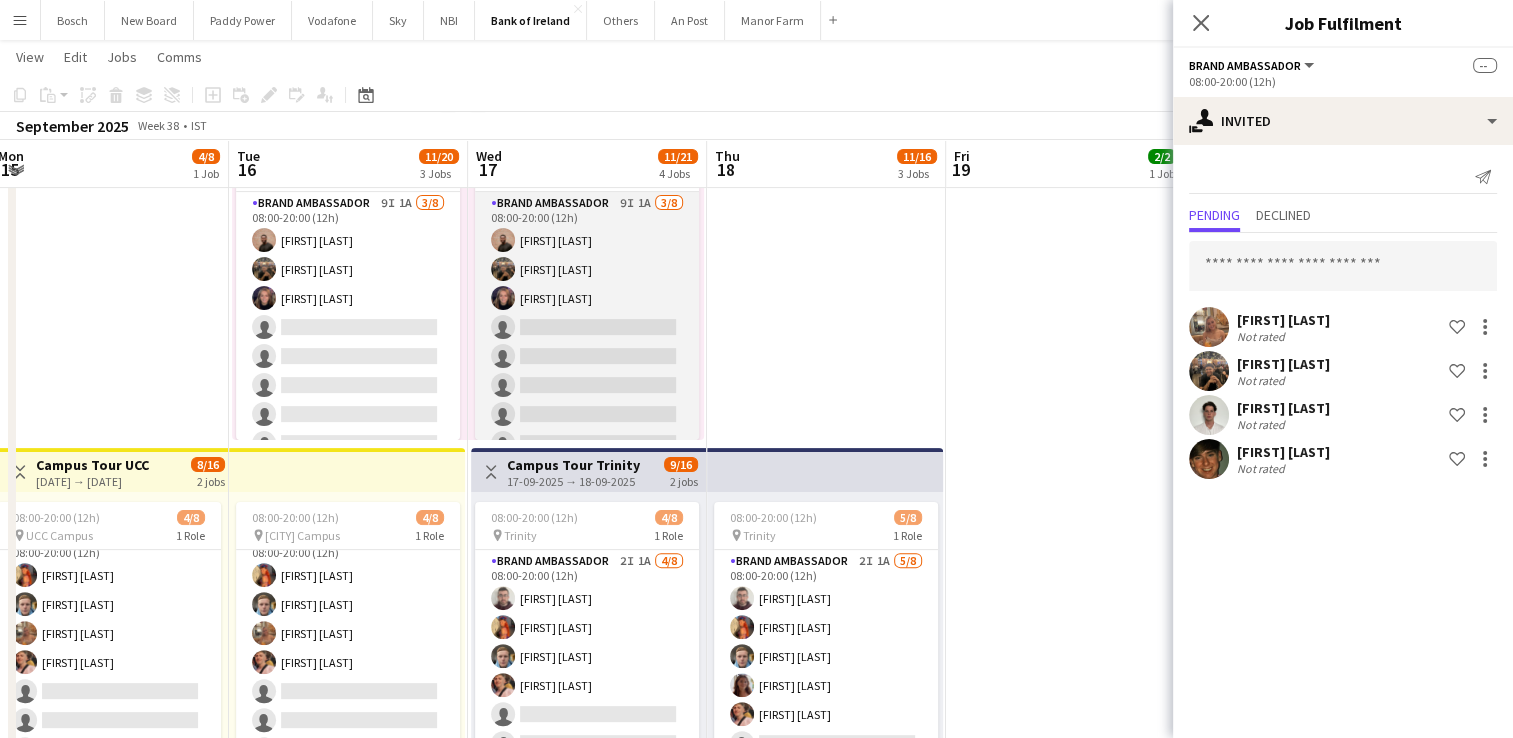 click on "Brand Ambassador   9I   1A   3/8   08:00-20:00 (12h)
[FIRST] [LAST] [FIRST] [LAST] [FIRST] [LAST]
single-neutral-actions
single-neutral-actions
single-neutral-actions
single-neutral-actions
single-neutral-actions" at bounding box center [587, 327] 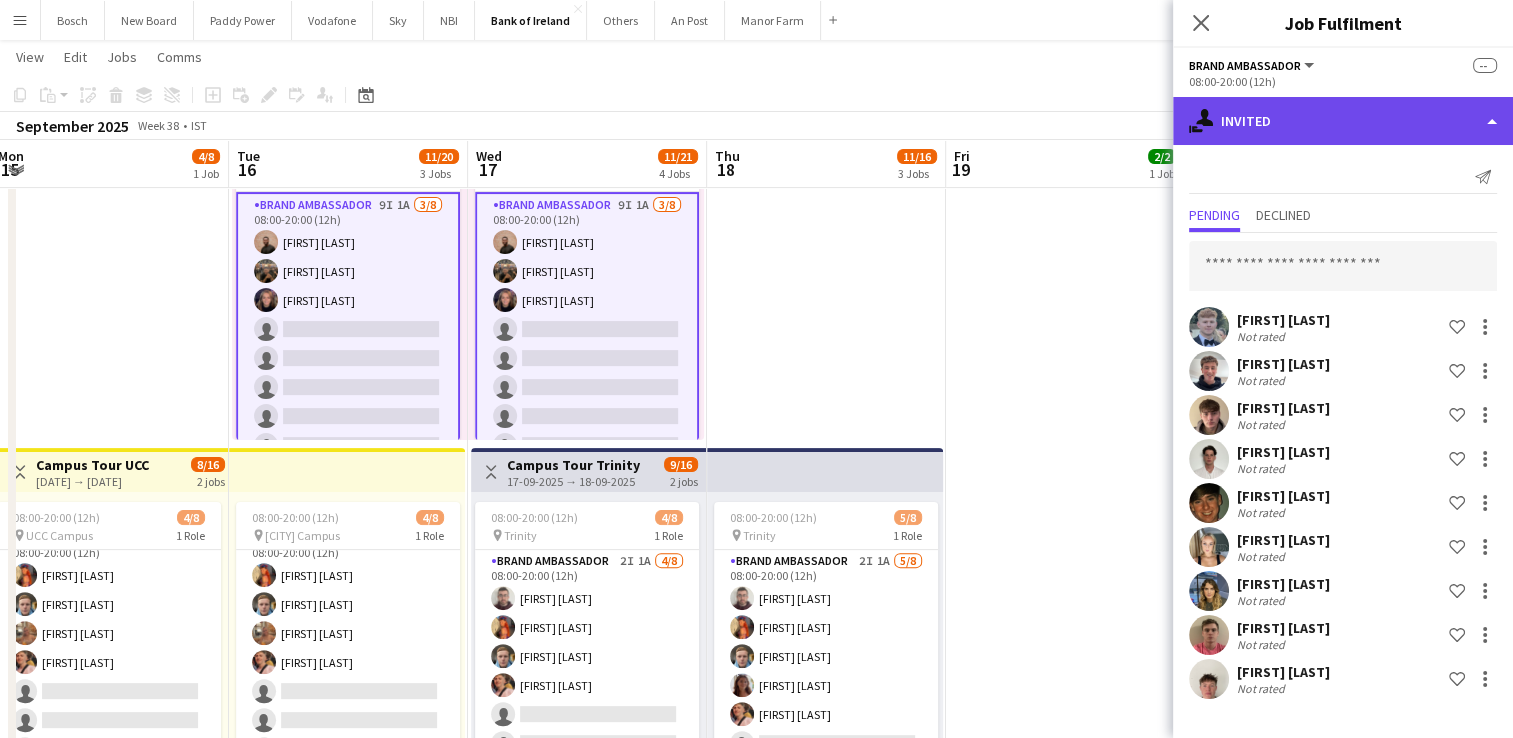 click on "single-neutral-actions-share-1
Invited" 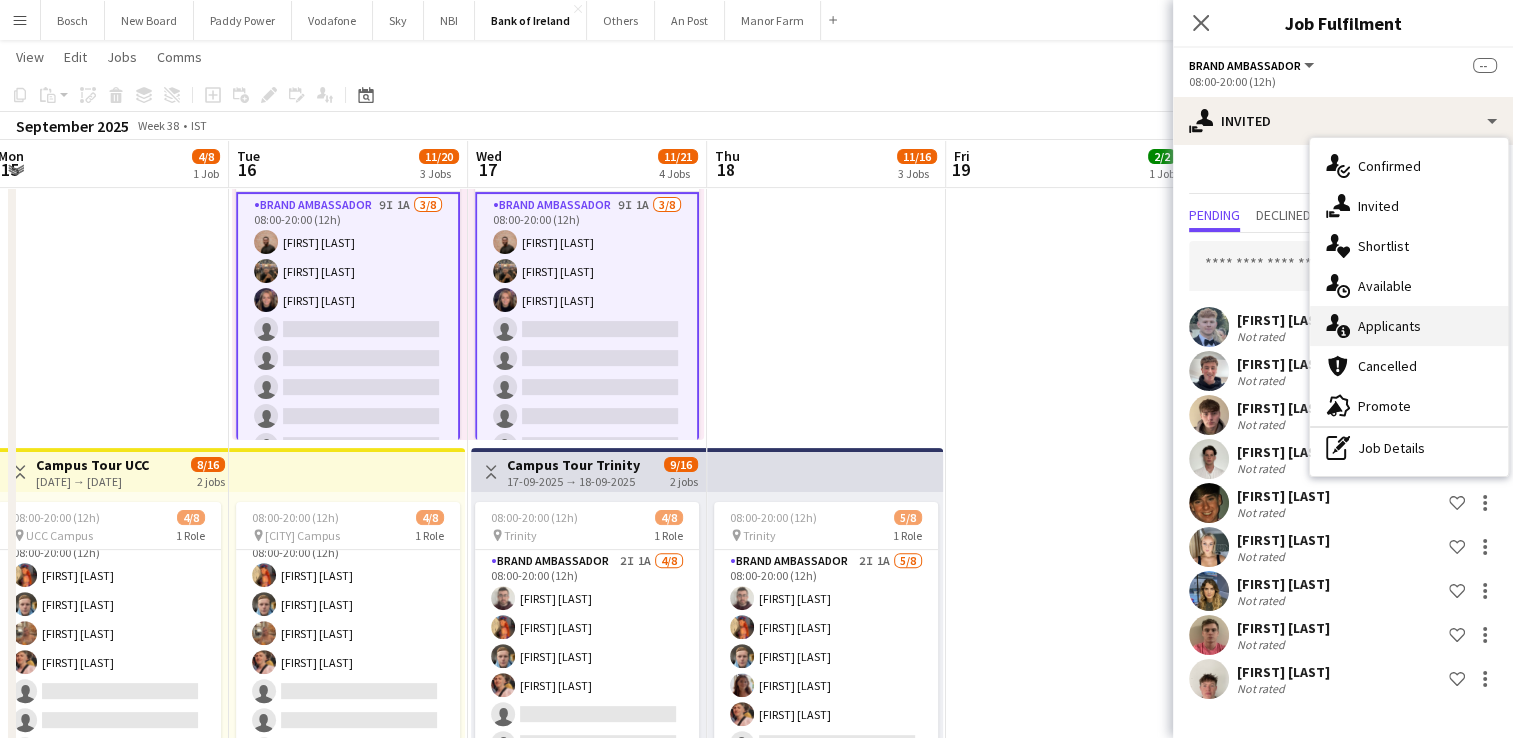 click on "single-neutral-actions-information
Applicants" at bounding box center (1409, 326) 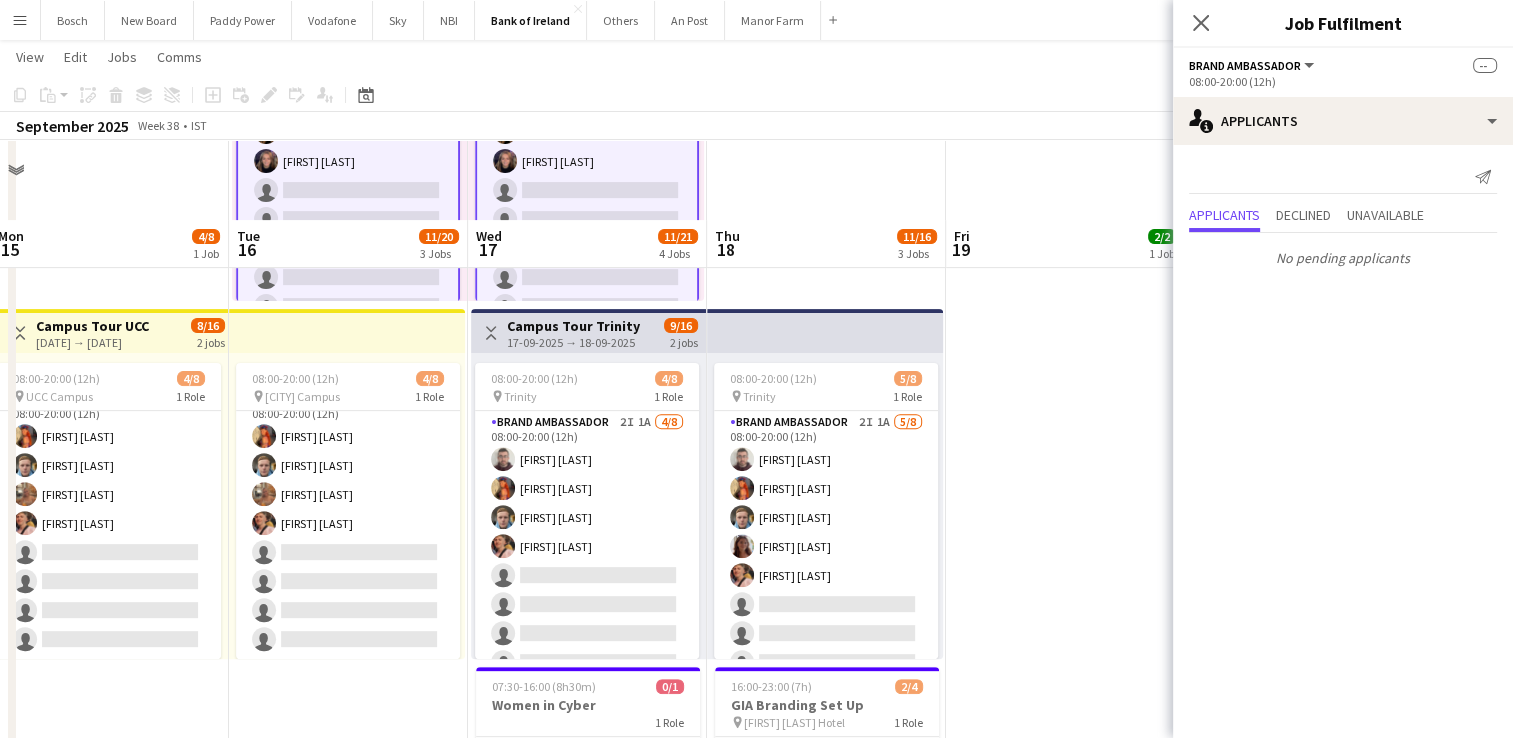 scroll, scrollTop: 724, scrollLeft: 0, axis: vertical 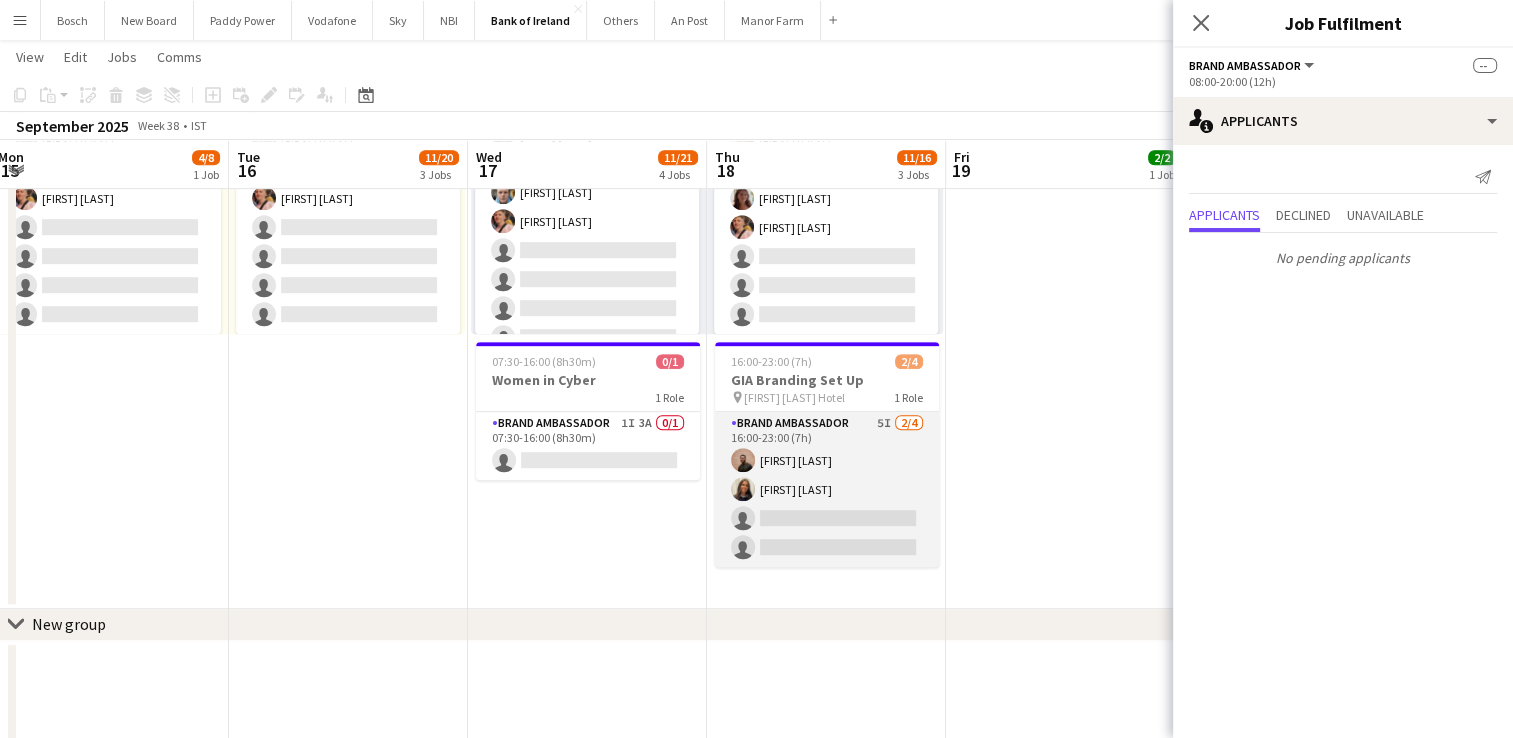 click on "Brand Ambassador   5I   2/4   16:00-23:00 (7h)
[FIRST] [LAST] [FIRST] [LAST]
single-neutral-actions
single-neutral-actions" at bounding box center (827, 489) 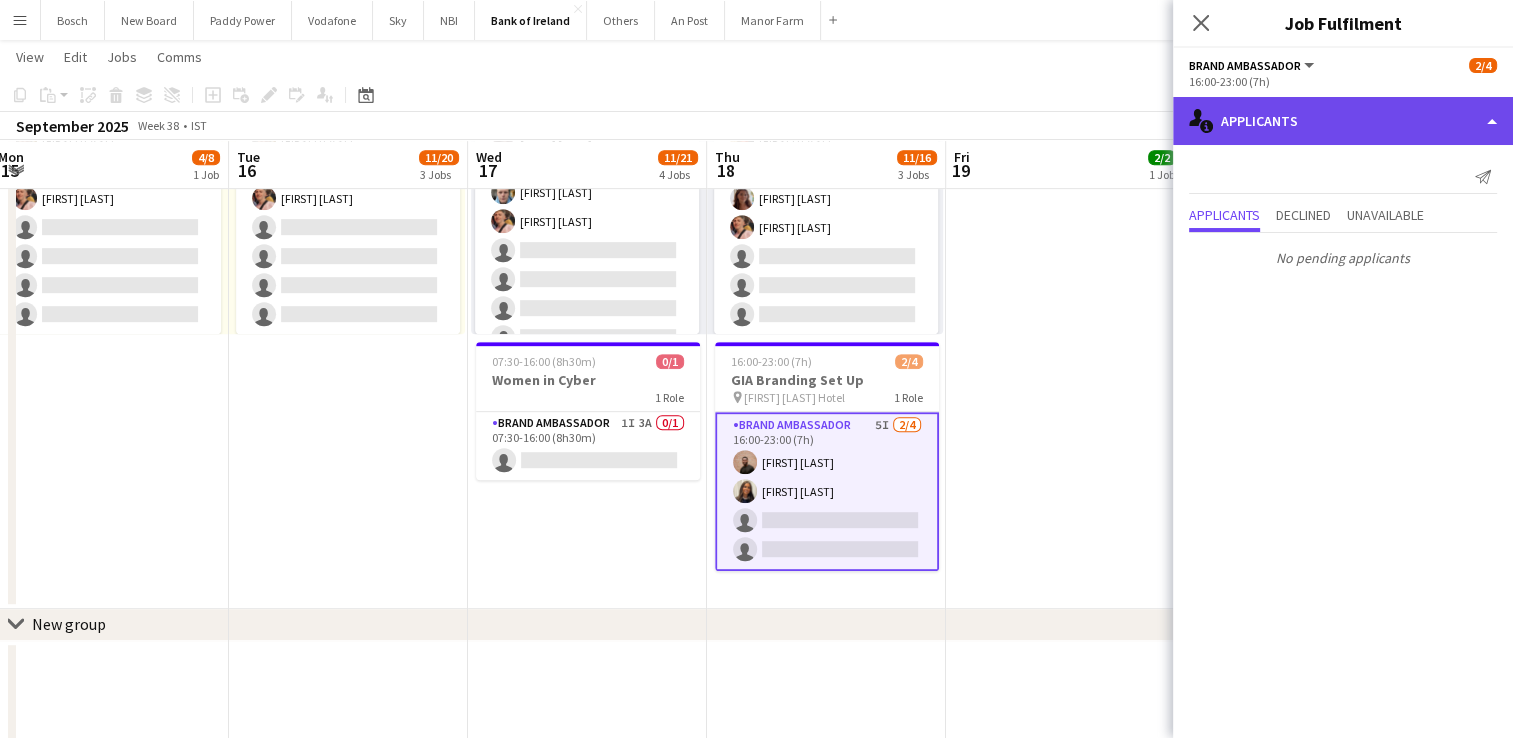 click on "single-neutral-actions-information
Applicants" 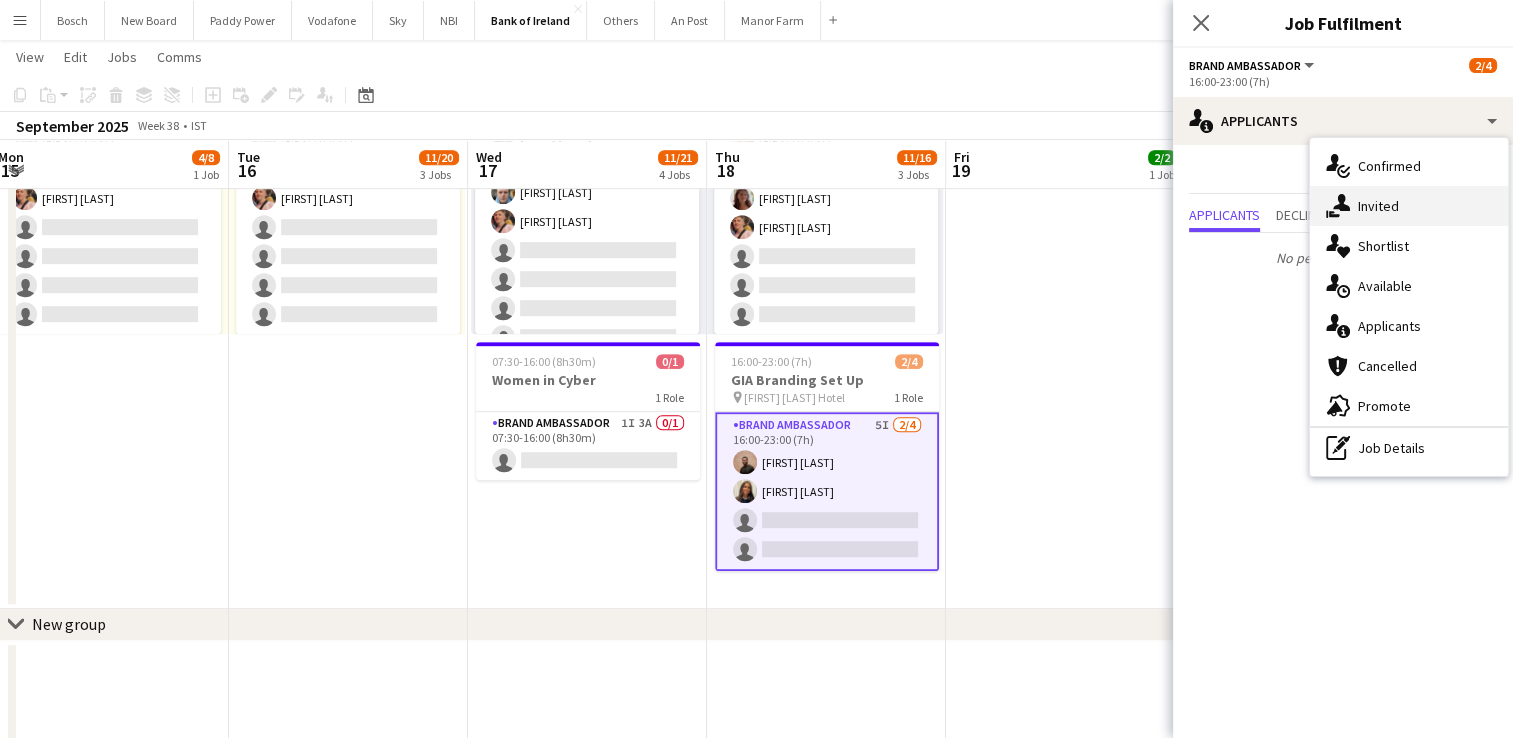 click on "single-neutral-actions-share-1
Invited" at bounding box center [1409, 206] 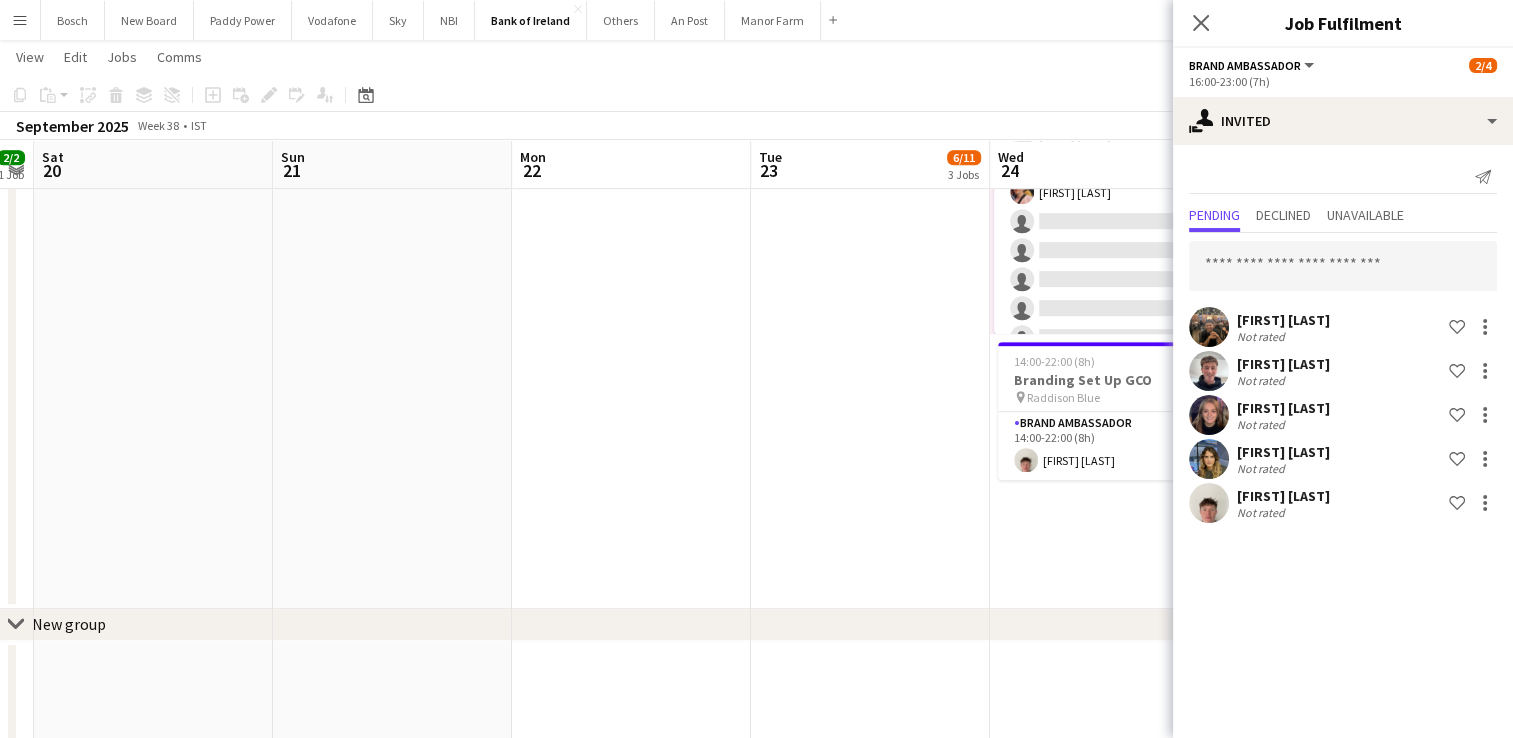 scroll, scrollTop: 0, scrollLeft: 683, axis: horizontal 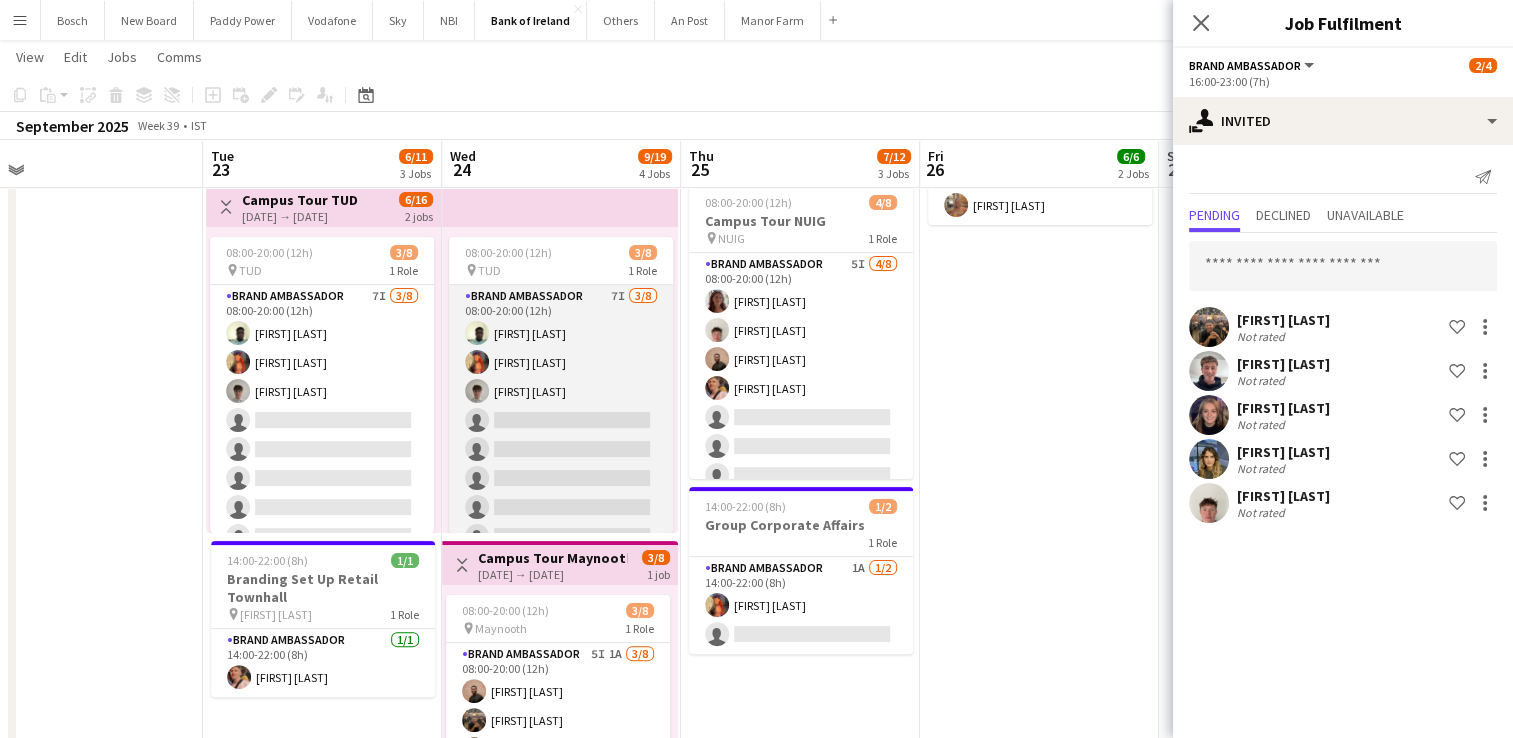 click on "Brand Ambassador   7I   3/8   08:00-20:00 (12h)
[FIRST] [LAST] [FIRST] [LAST] [FIRST] [LAST]
single-neutral-actions
single-neutral-actions
single-neutral-actions
single-neutral-actions
single-neutral-actions" at bounding box center [561, 420] 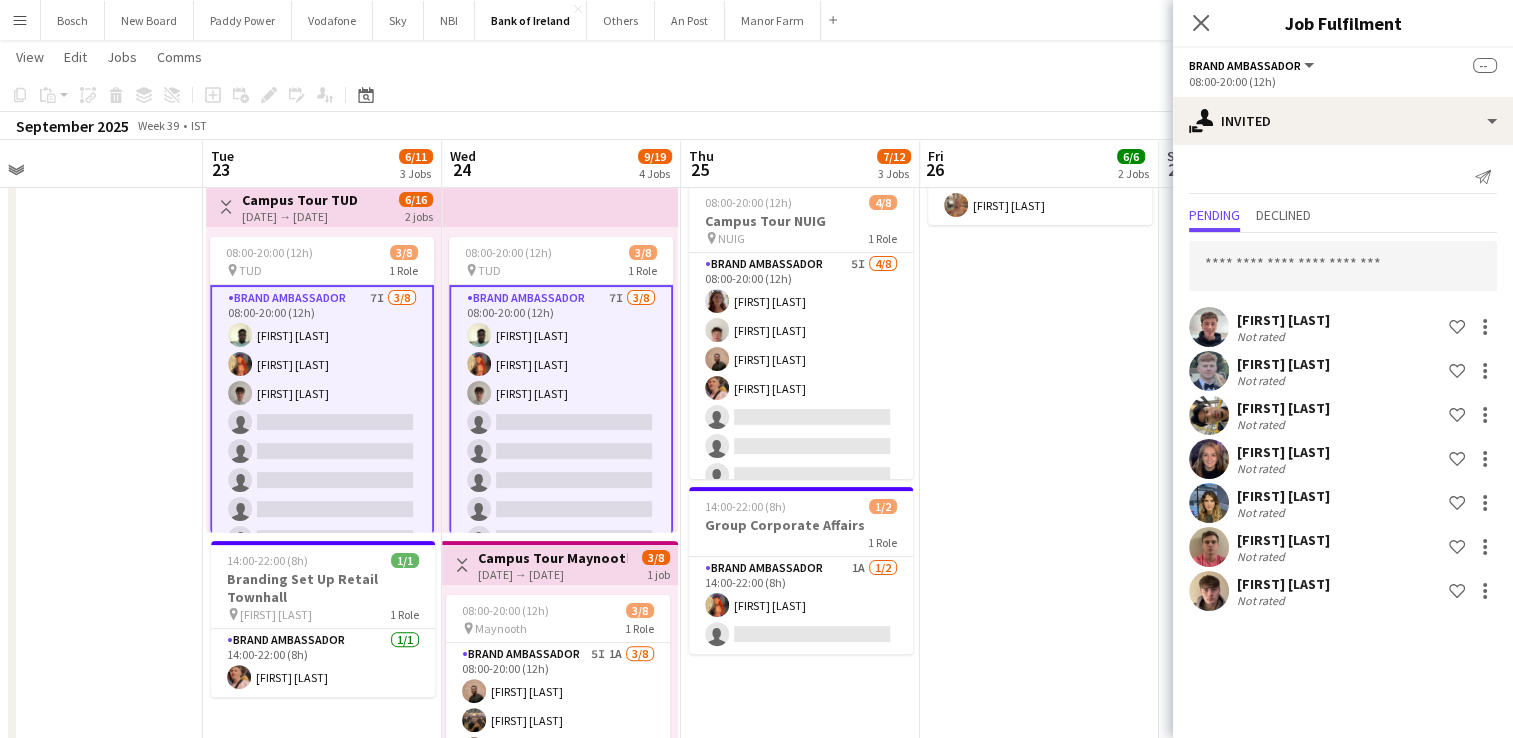 scroll, scrollTop: 0, scrollLeft: 760, axis: horizontal 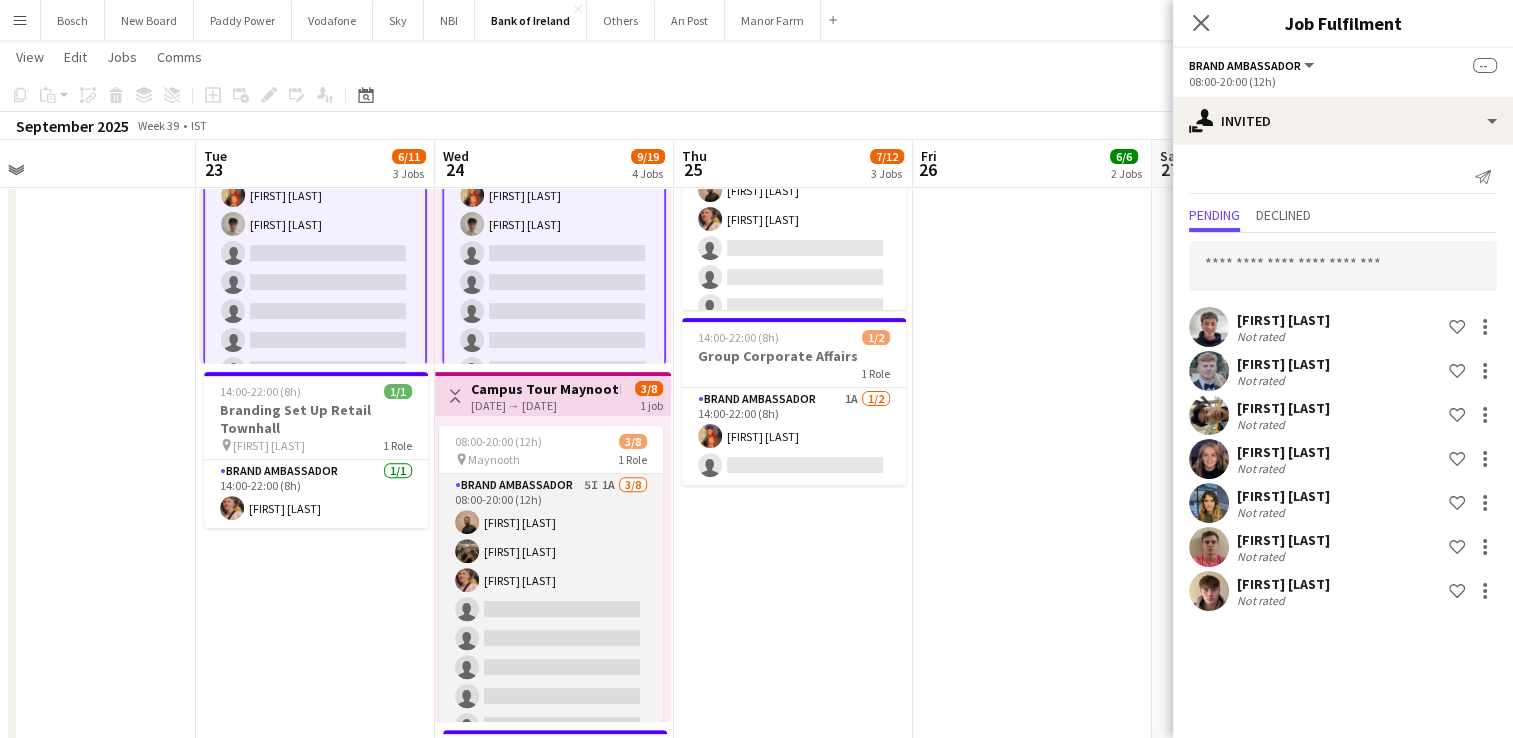 click on "Brand Ambassador   5I   1A   3/8   08:00-20:00 (12h)
[FIRST] [LAST] [FIRST] [LAST] [FIRST] [LAST]
single-neutral-actions
single-neutral-actions
single-neutral-actions
single-neutral-actions
single-neutral-actions" at bounding box center (551, 609) 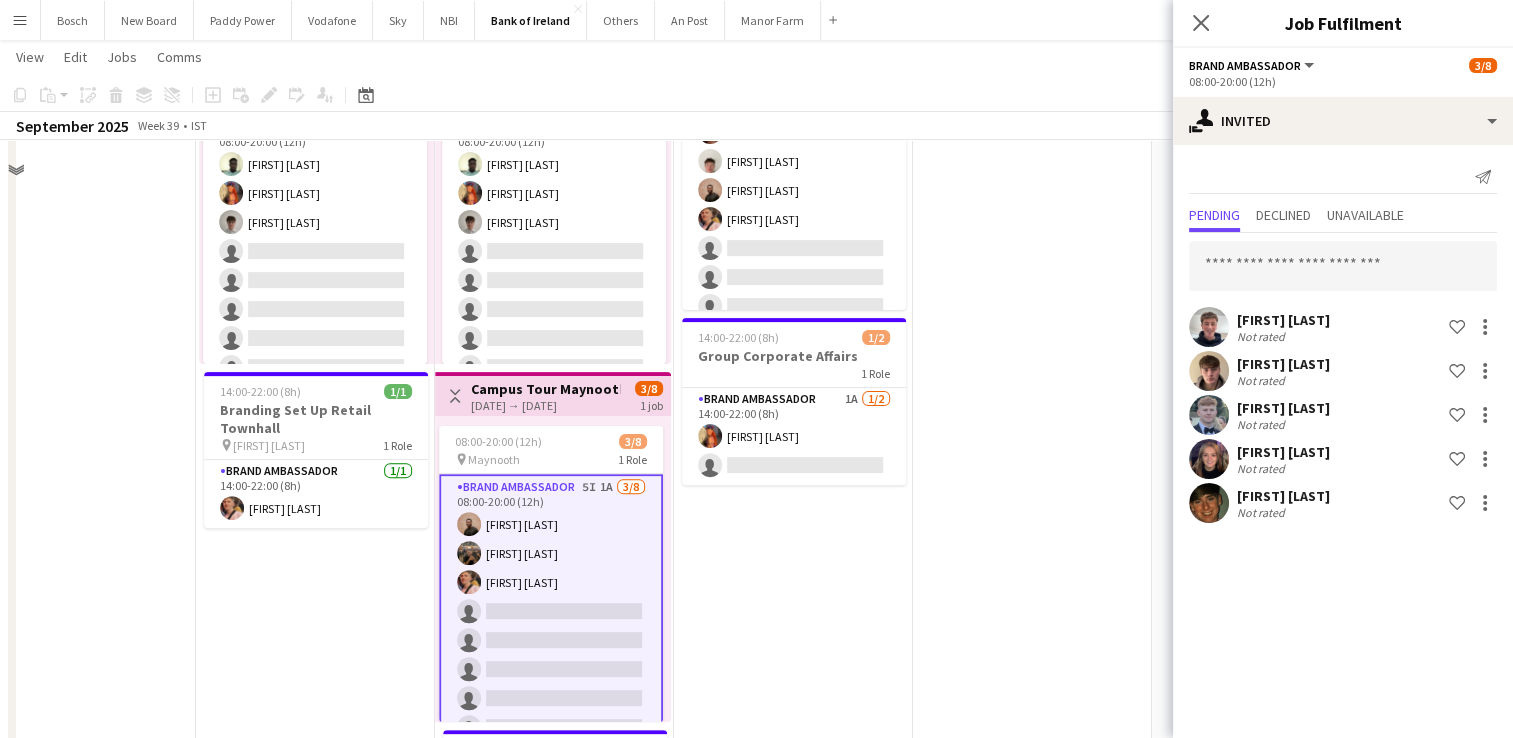 scroll, scrollTop: 500, scrollLeft: 0, axis: vertical 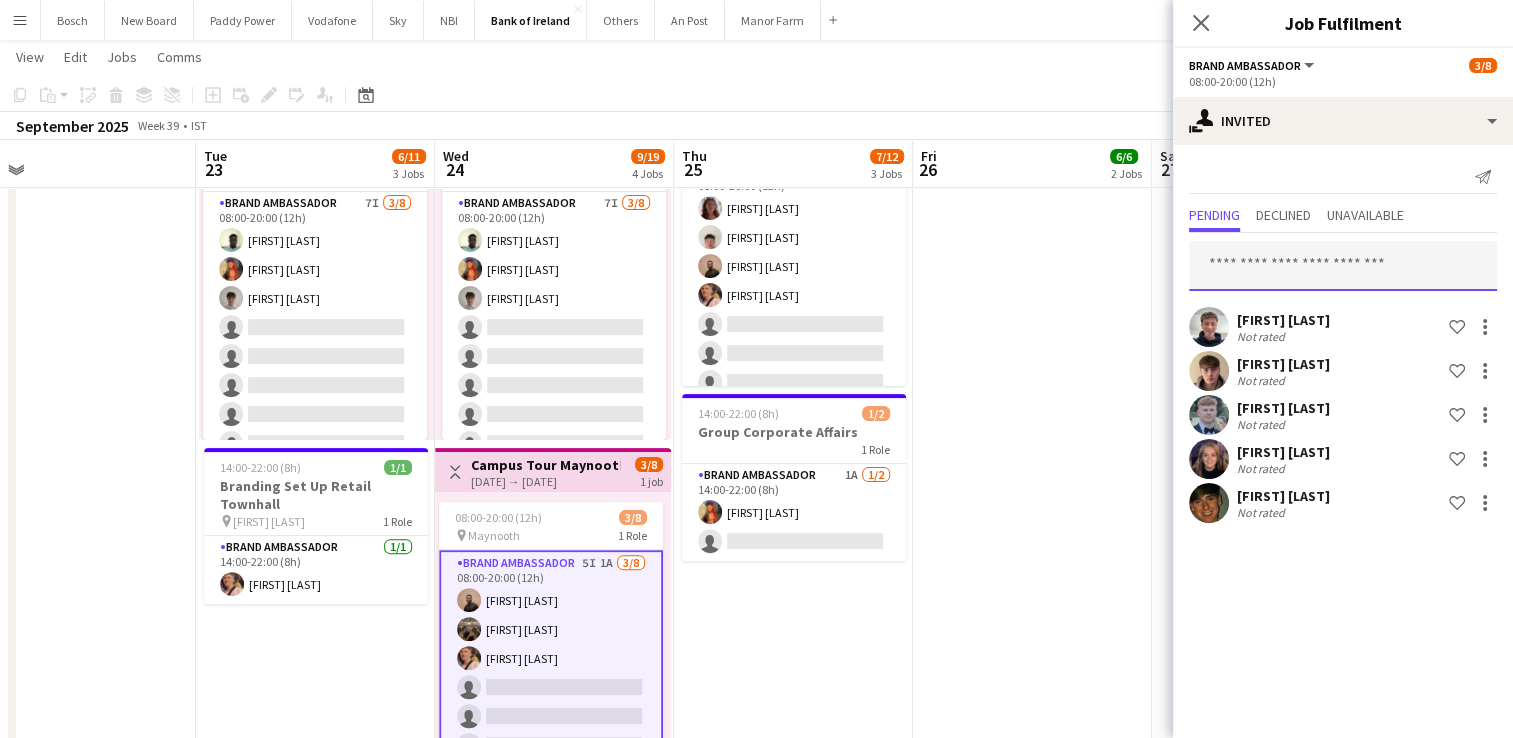 click at bounding box center (1343, 266) 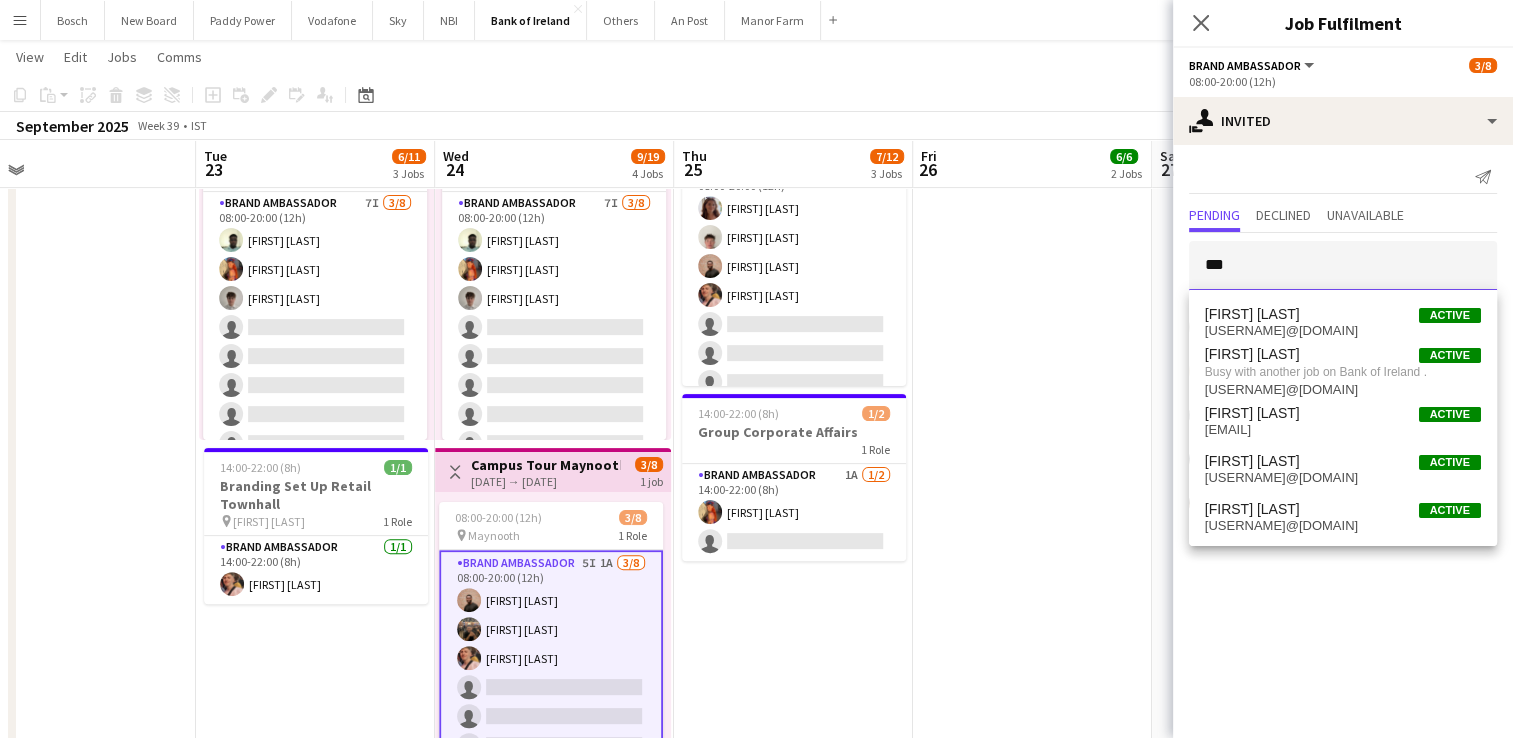 type on "***" 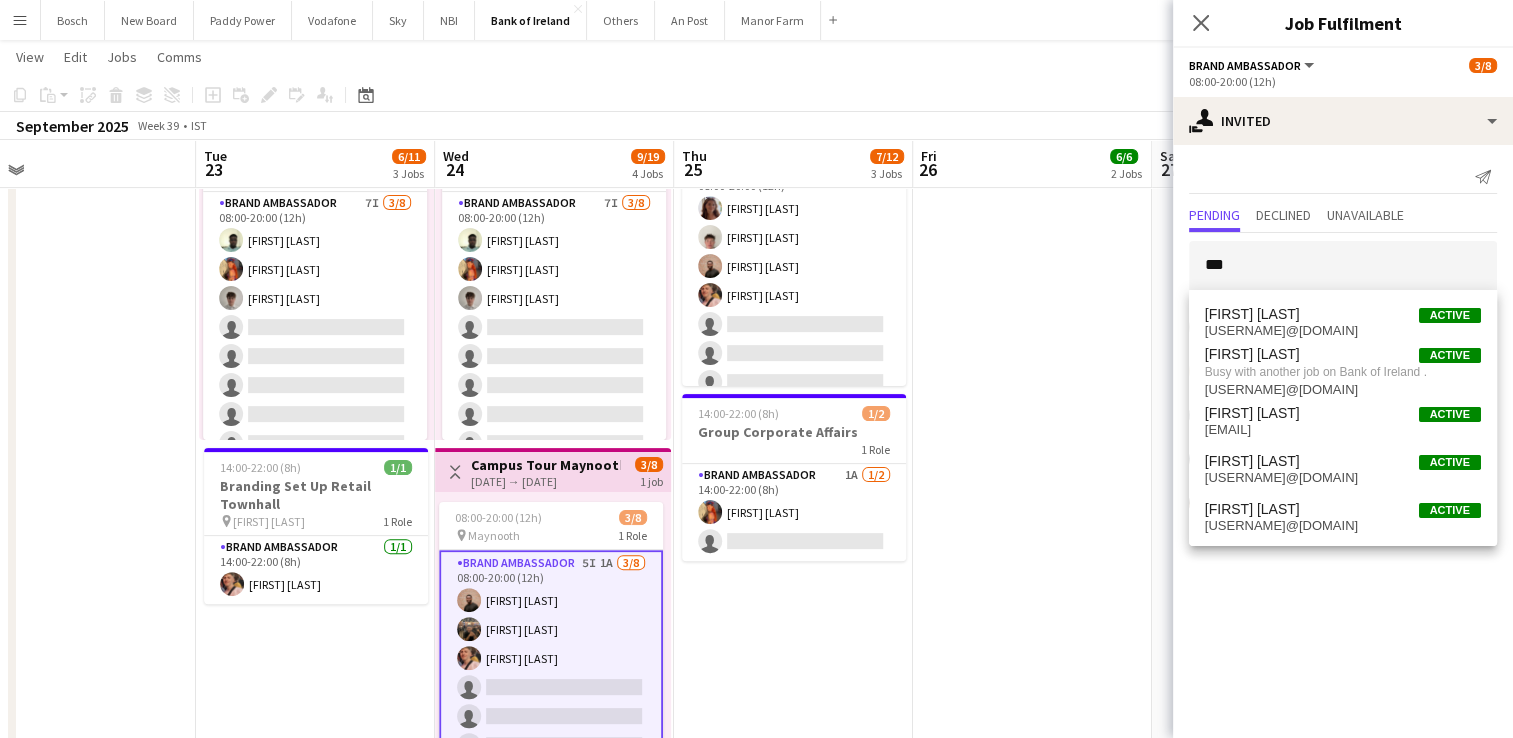 click on "08:00-16:00 (8h)    3/3   Group Finance Townhall
pin
RDS   1 Role   Brand Ambassador   3/3   08:00-16:00 (8h)
[FIRST] [LAST] [FIRST] [LAST] [FIRST] [LAST]     12:00-22:00 (10h)    3/3   Retail Ire Group Rec
pin
Sheraton Hotel   1 Role   Brand Ambassador   3/3   12:00-22:00 (10h)
[FIRST] [LAST] [FIRST] [LAST] [FIRST] [LAST]" at bounding box center (1032, 398) 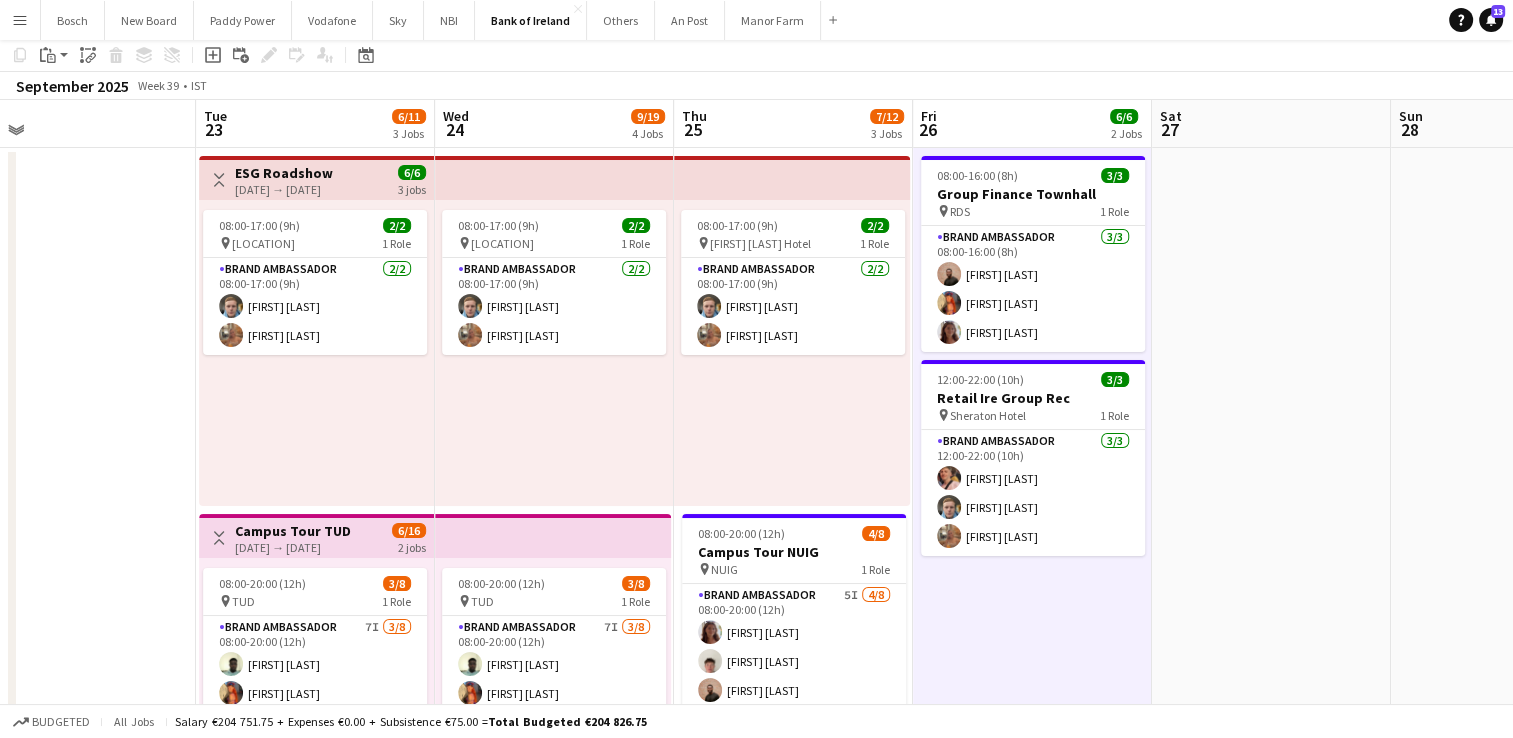 scroll, scrollTop: 0, scrollLeft: 0, axis: both 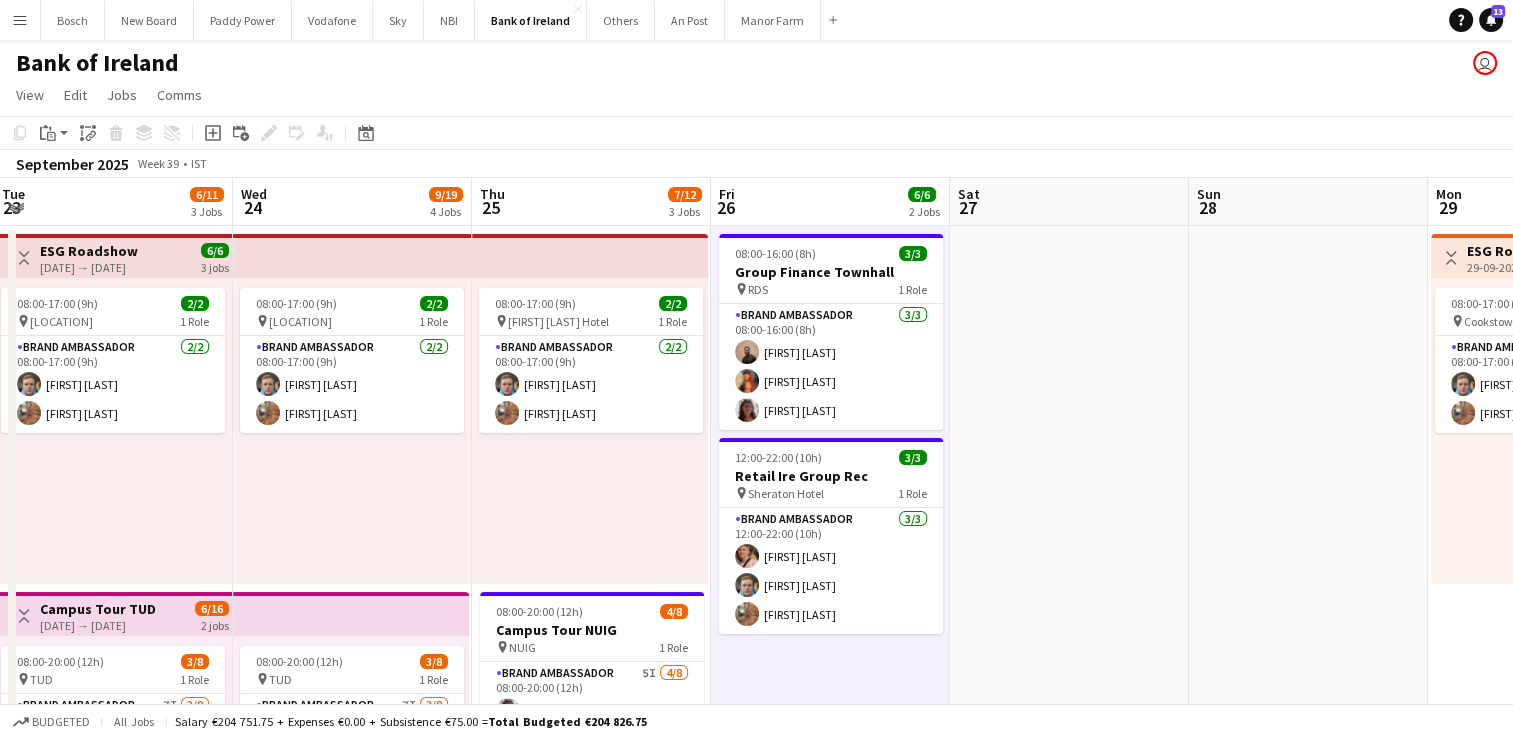 click on "View  Day view expanded Day view collapsed Month view Date picker Jump to today Expand Linked Jobs Collapse Linked Jobs  Edit  Copy Ctrl+C  Paste  Without Crew Ctrl+V With Crew Ctrl+Shift+V Paste as linked job  Group  Group Ungroup  Jobs  New Job Edit Job Delete Job New Linked Job Edit Linked Jobs Job fulfilment Promote Role Copy Role URL  Comms  Notify confirmed crew Create chat" 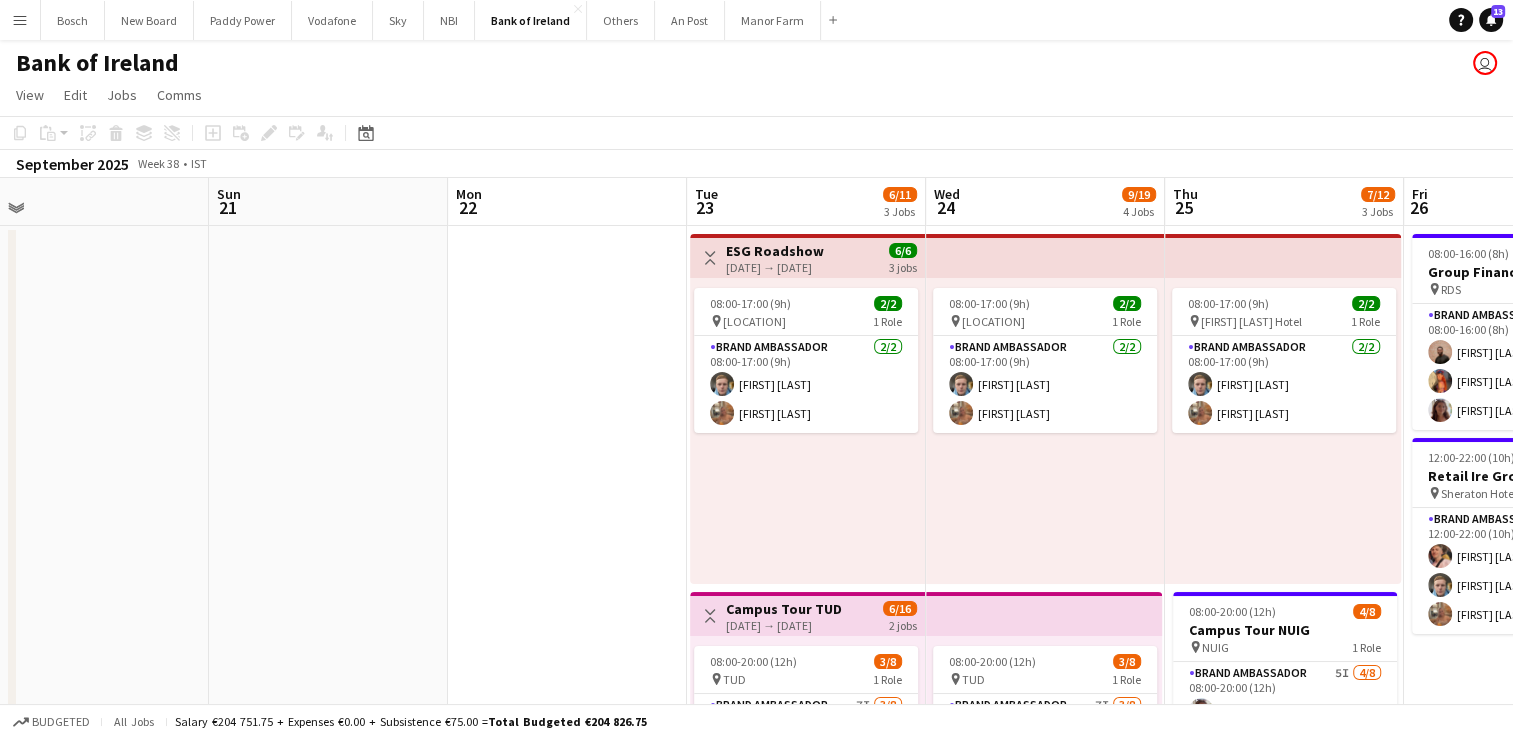 scroll, scrollTop: 0, scrollLeft: 700, axis: horizontal 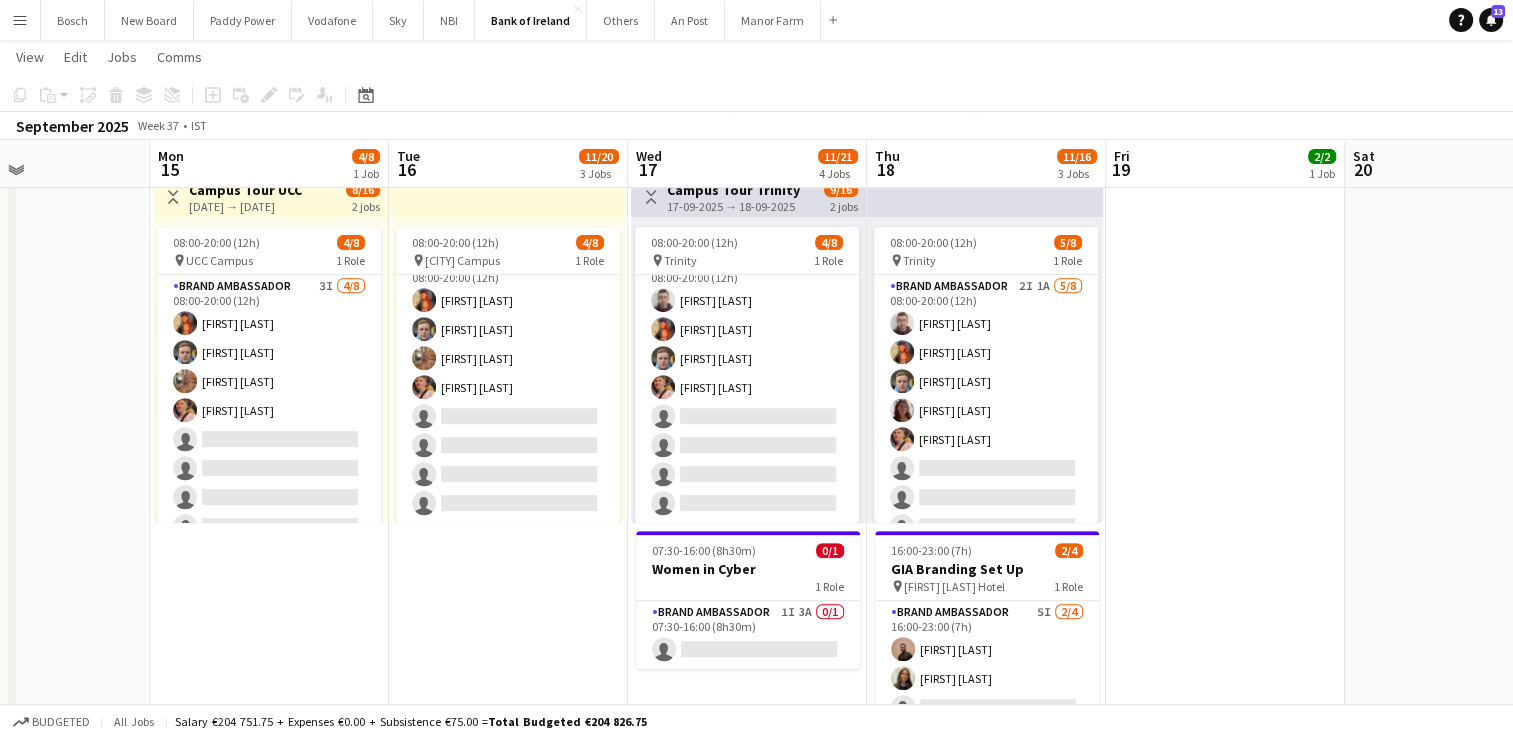click on "06:00-20:00 (14h)    4/4
pin
Tullamore   1 Role   Brand Ambassador   4/4   06:00-20:00 (14h)
[FIRST] [LAST] [FIRST] [LAST] [FIRST] [LAST] [FIRST] [LAST]     08:00-20:00 (12h)    3/8
pin
UCD   1 Role   Brand Ambassador   9I   1A   3/8   08:00-20:00 (12h)
[FIRST] [LAST] [FIRST] [LAST] [FIRST] [LAST]
single-neutral-actions
single-neutral-actions
single-neutral-actions
single-neutral-actions
single-neutral-actions
Toggle View
Campus Tour Trinity  17-09-2025 → 18-09-2025   9/16   2 jobs      08:00-20:00 (12h)    4/8
pin
Trinity   1 Role   Brand Ambassador   2I   1A   4/8   08:00-20:00 (12h)
[FIRST] [LAST] [FIRST] [LAST] [FIRST] [LAST] [FIRST] [LAST]
single-neutral-actions" at bounding box center [747, 123] 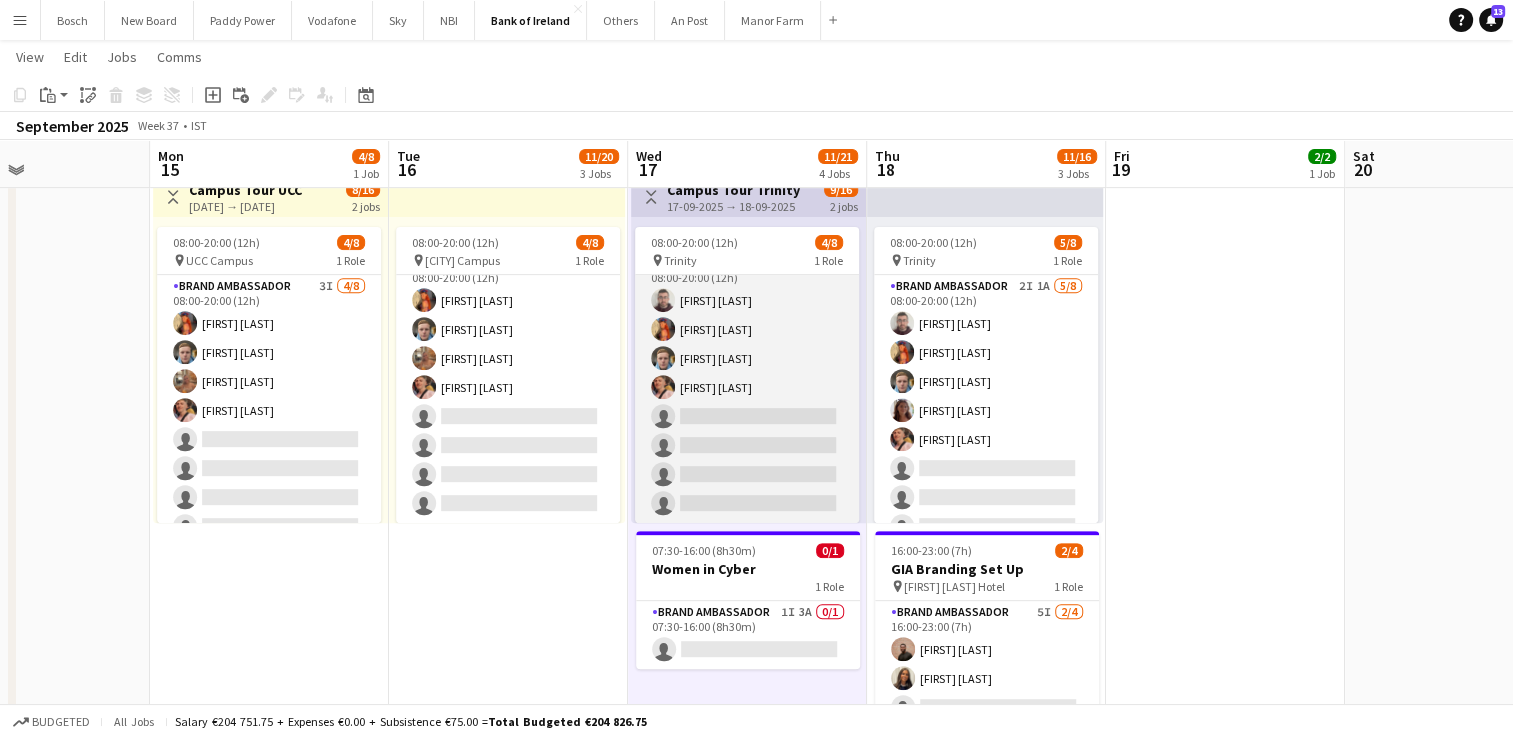 scroll, scrollTop: 0, scrollLeft: 0, axis: both 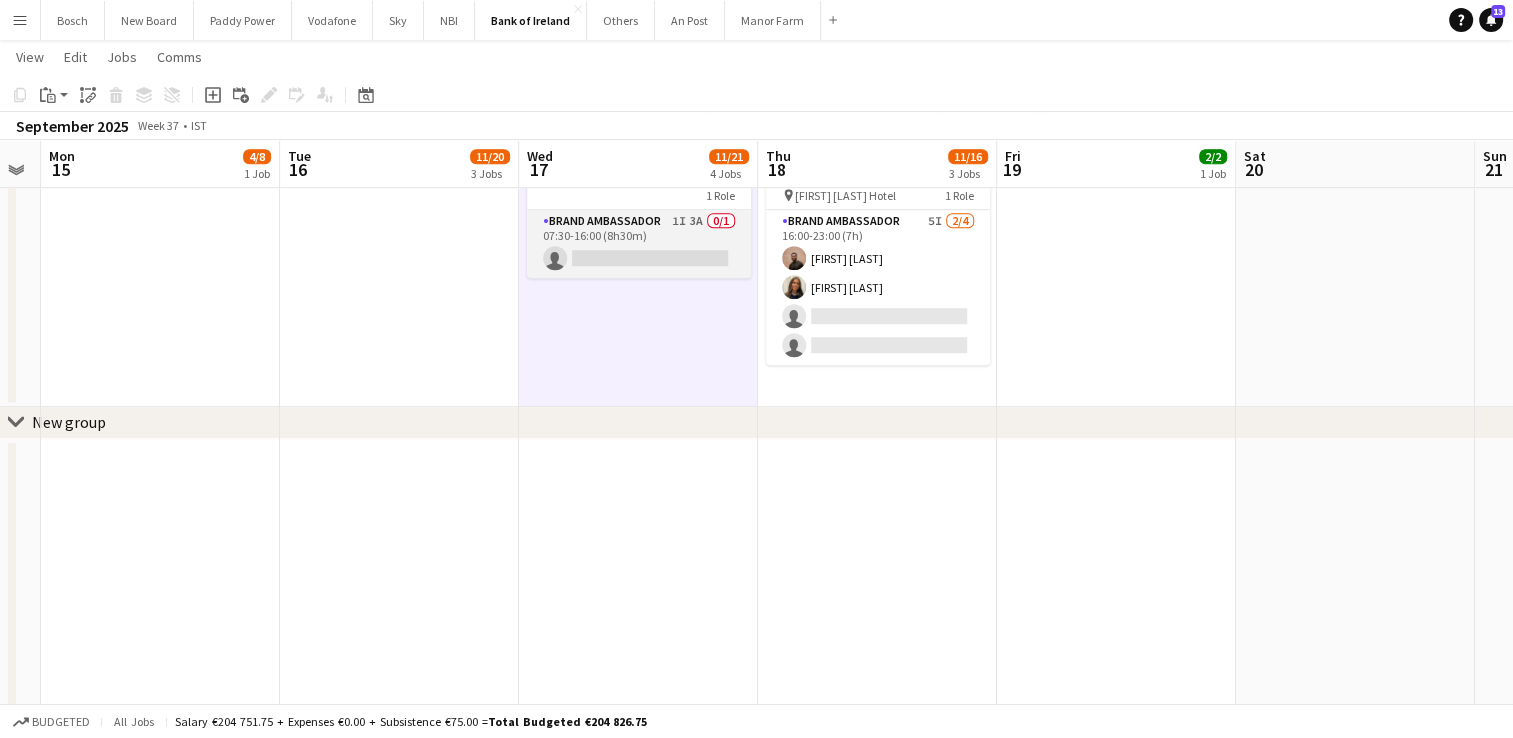 click on "Brand Ambassador   1I   3A   0/1   07:30-16:00 (8h30m)
single-neutral-actions" at bounding box center [639, 244] 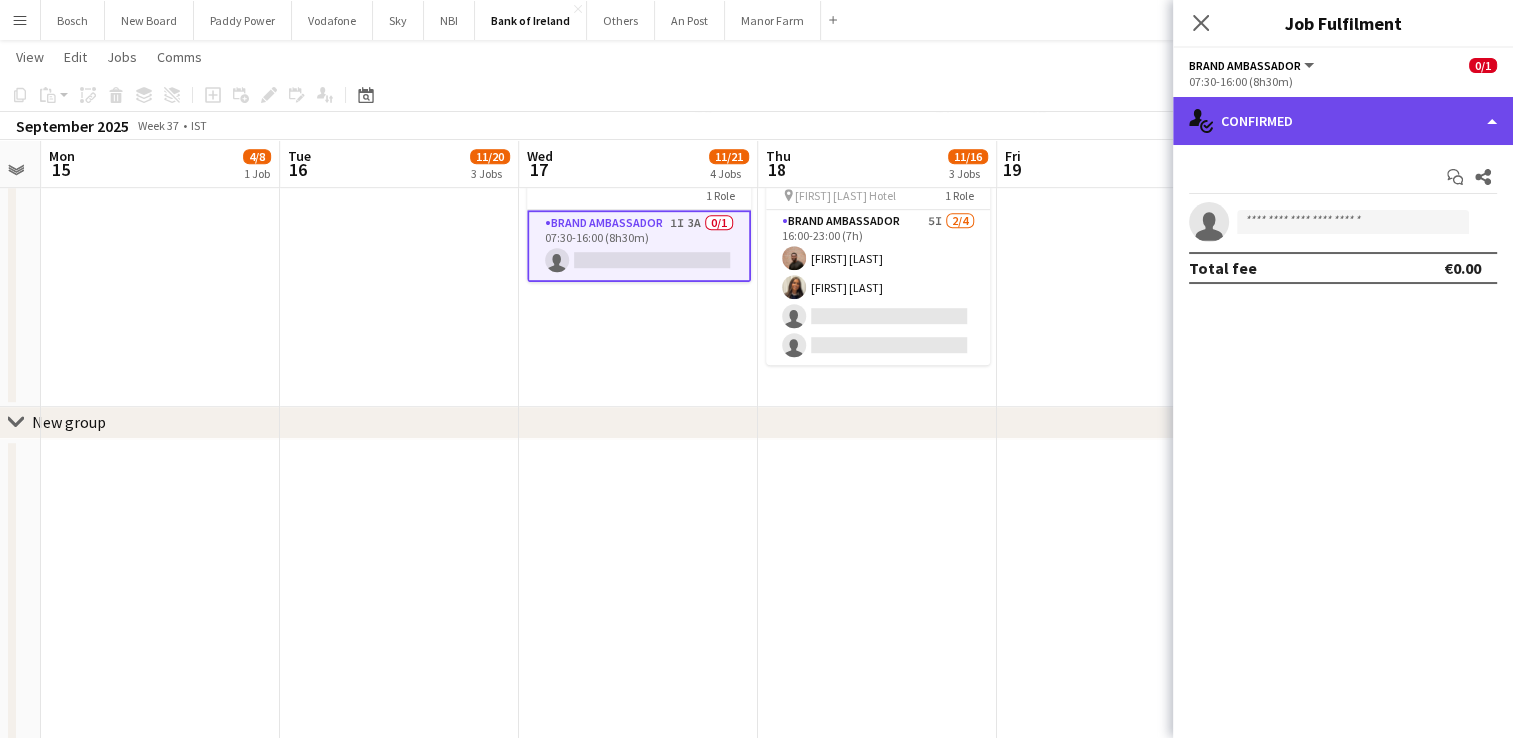 click on "single-neutral-actions-check-2
Confirmed" 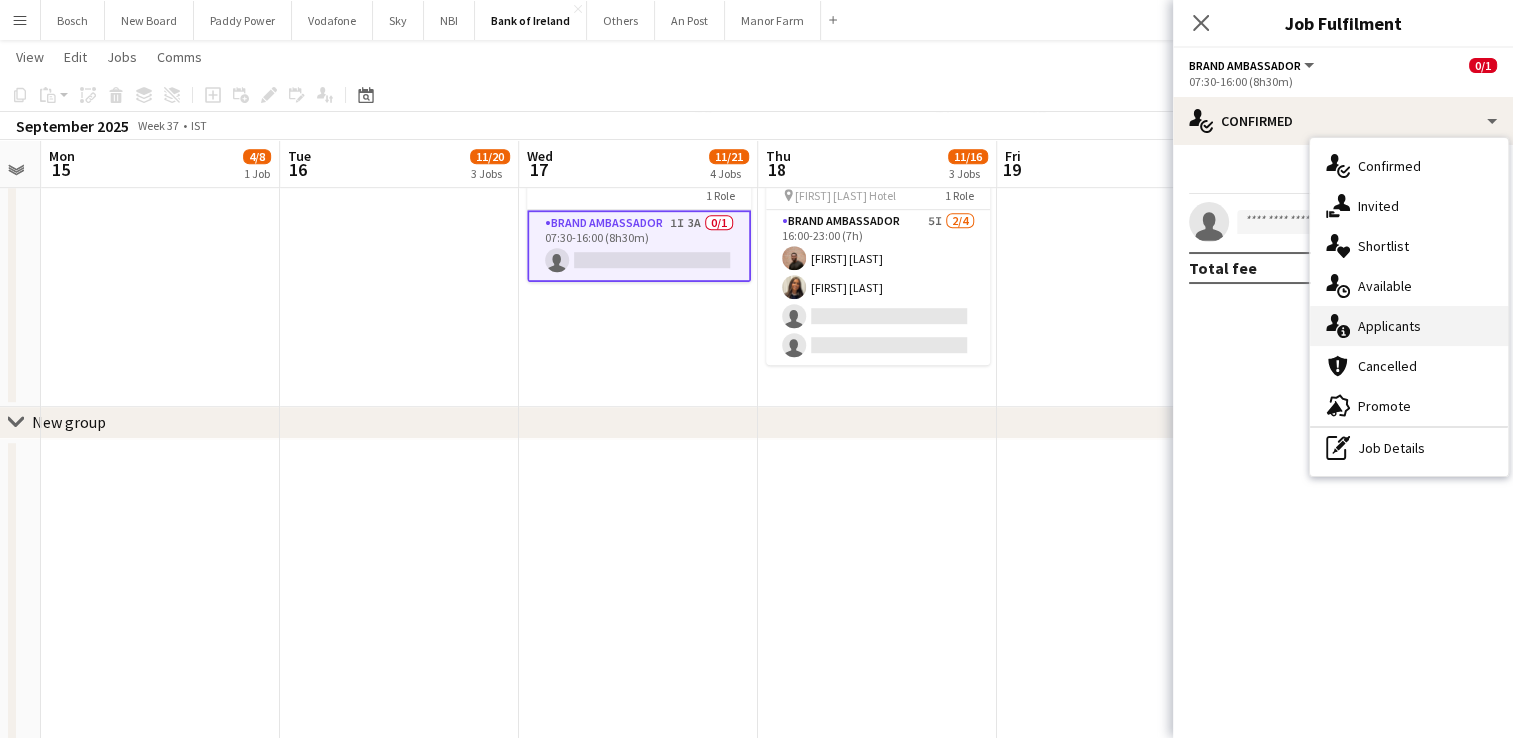 click on "single-neutral-actions-information
Applicants" at bounding box center (1409, 326) 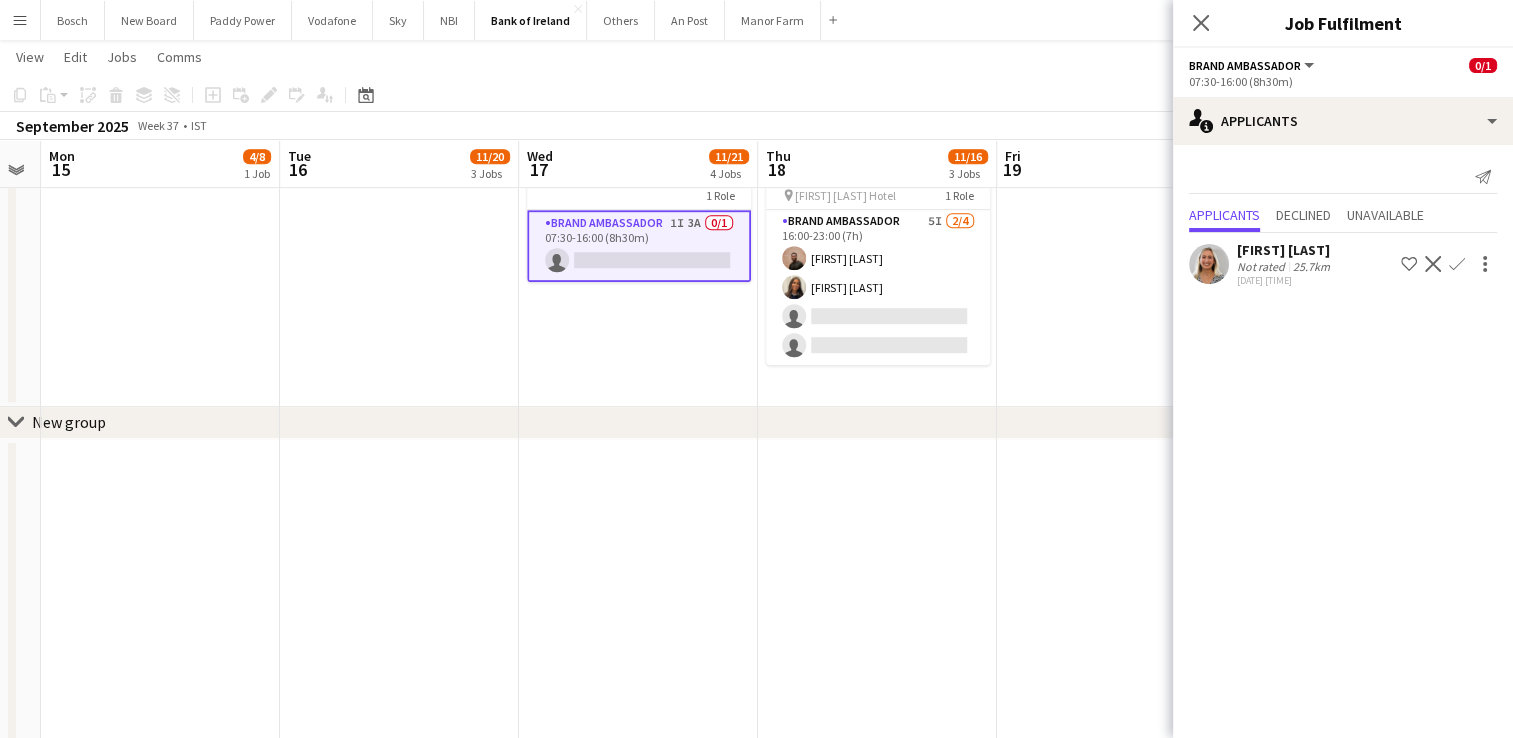 click on "Brand Ambassador   All roles   Brand Ambassador   0/1   07:30-16:00 (8h30m)" 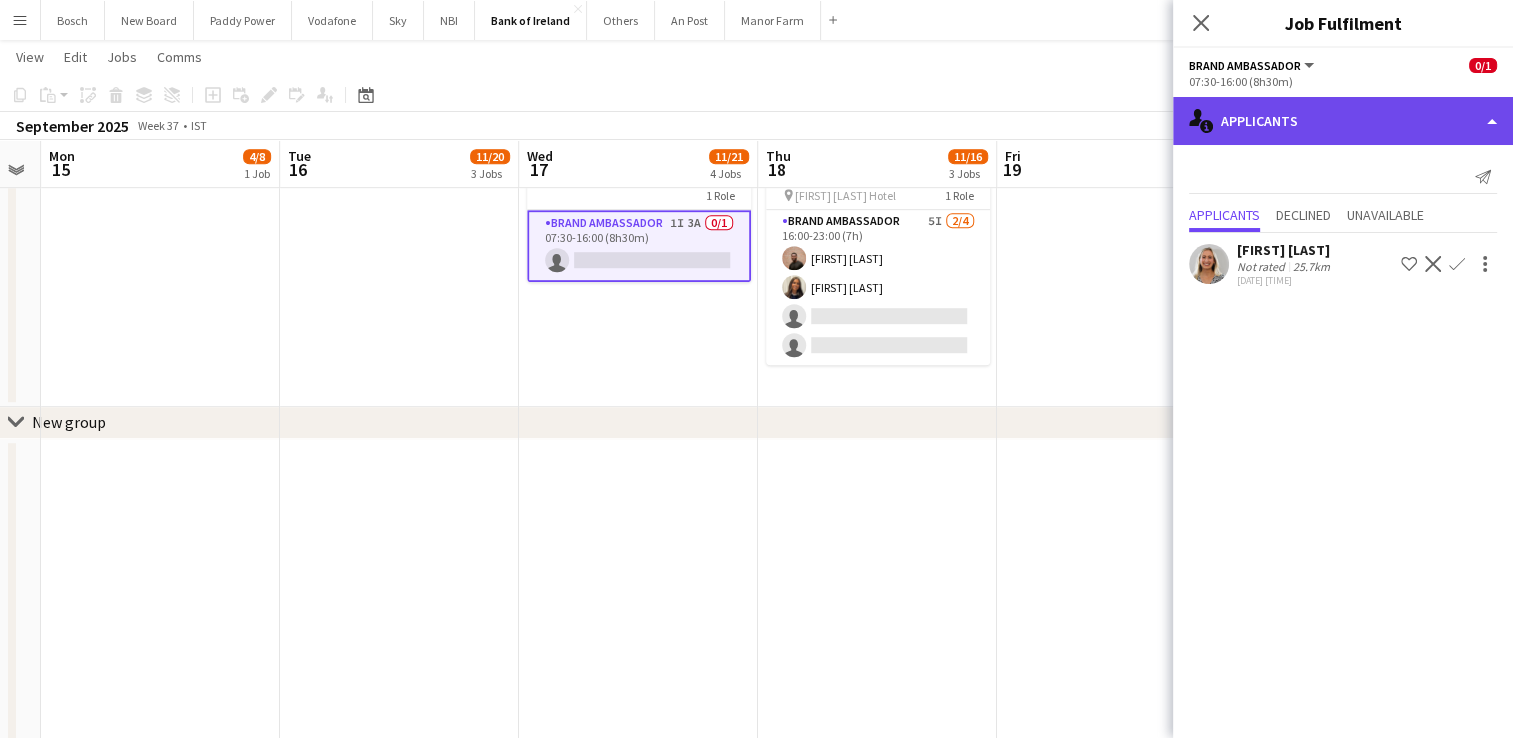 click on "single-neutral-actions-information
Applicants" 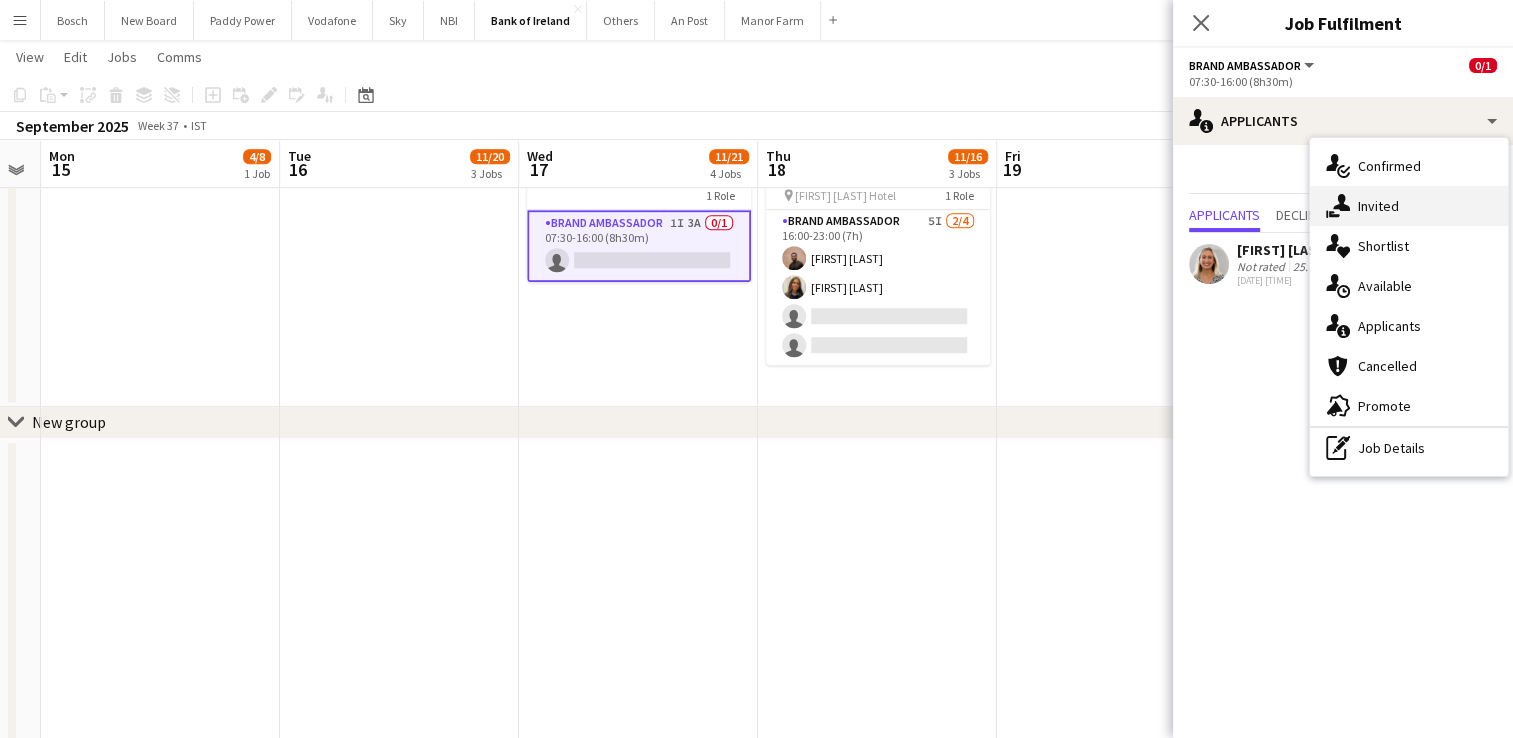 click on "single-neutral-actions-share-1
Invited" at bounding box center (1409, 206) 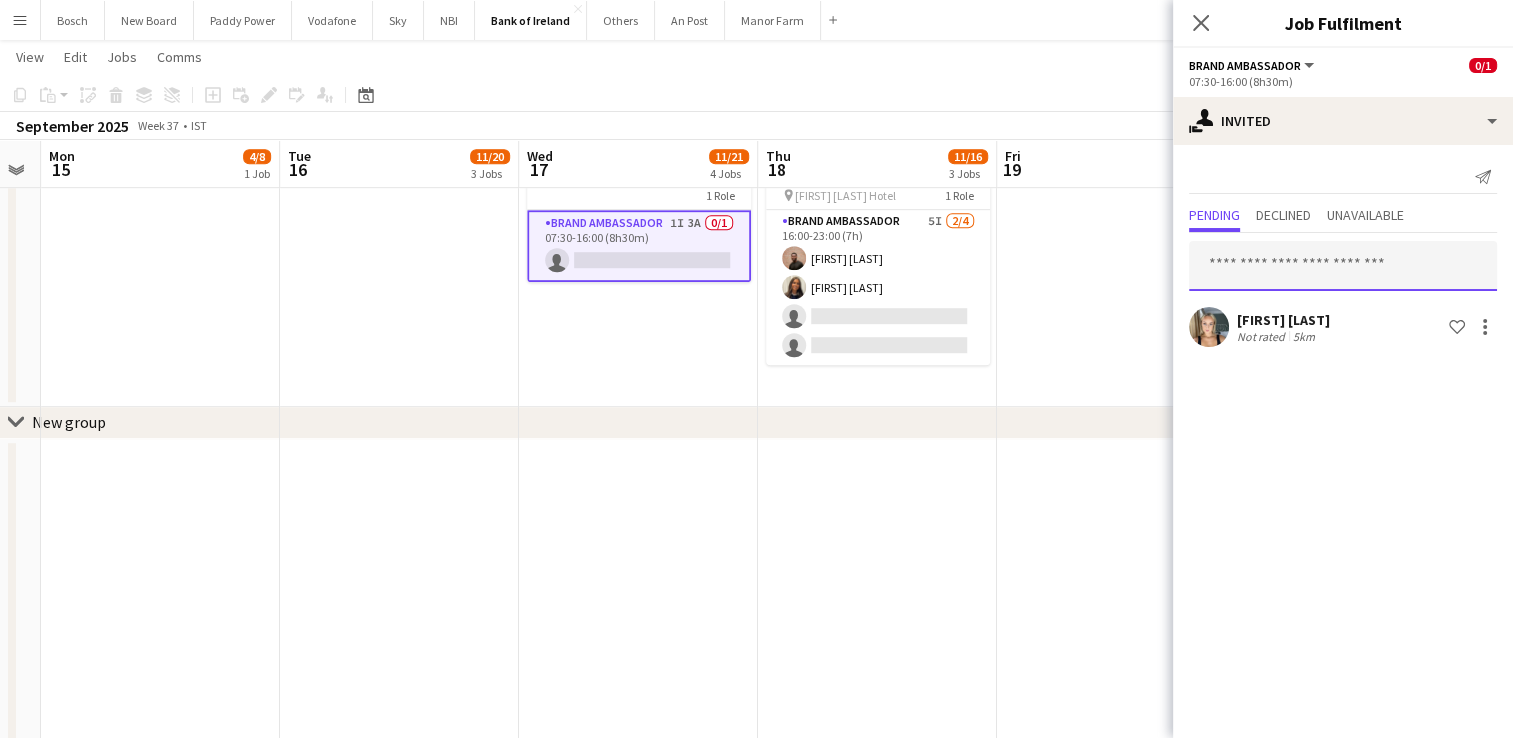 click at bounding box center (1343, 266) 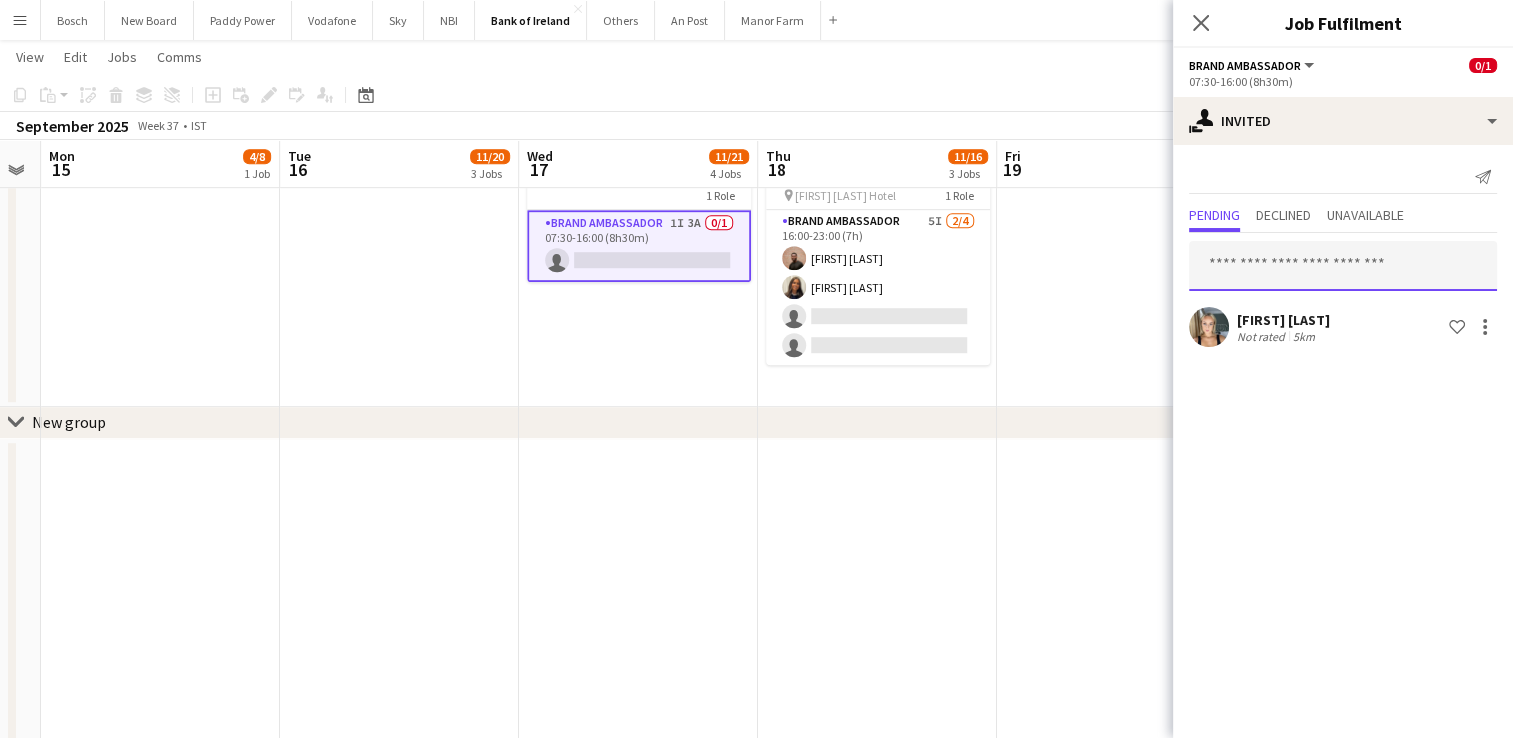 type on "*" 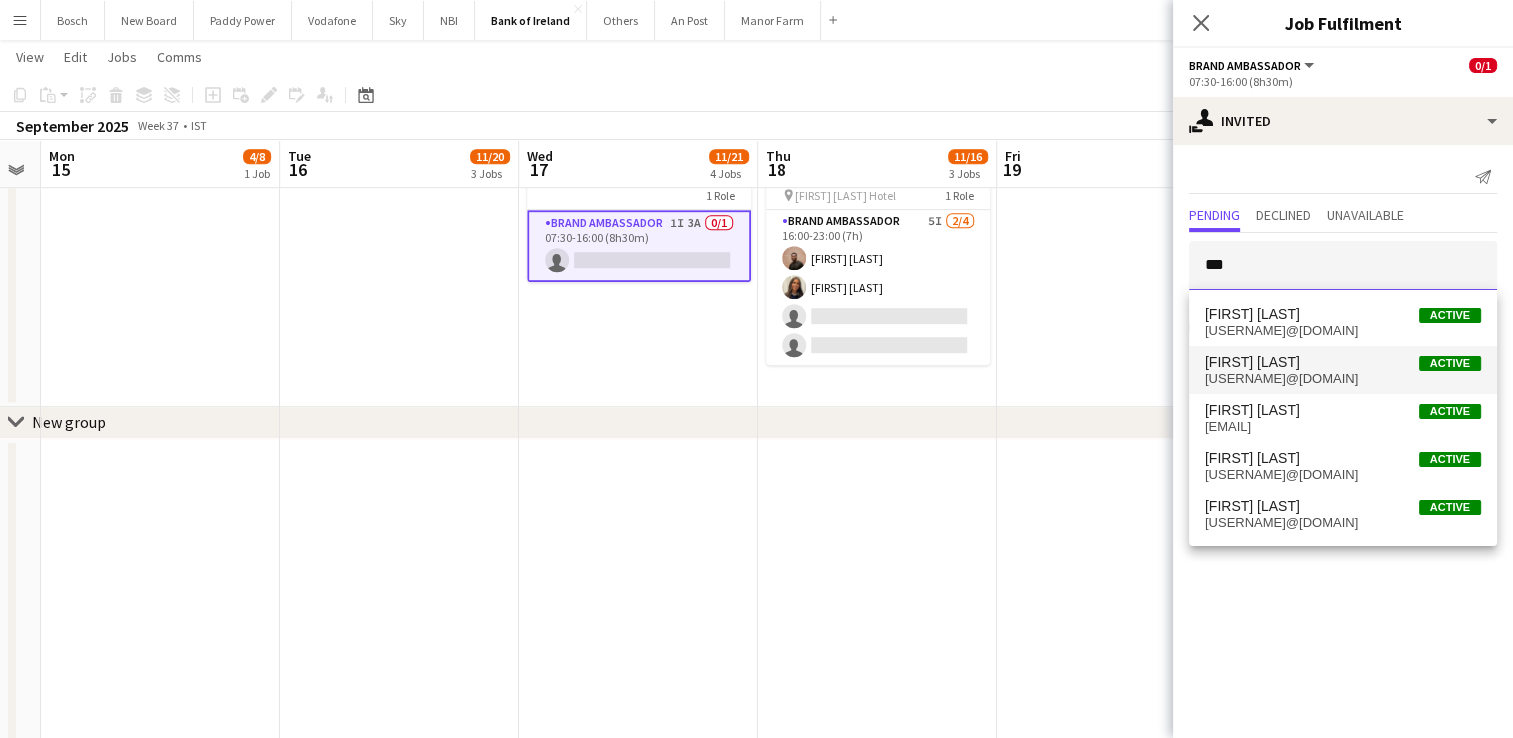 type on "***" 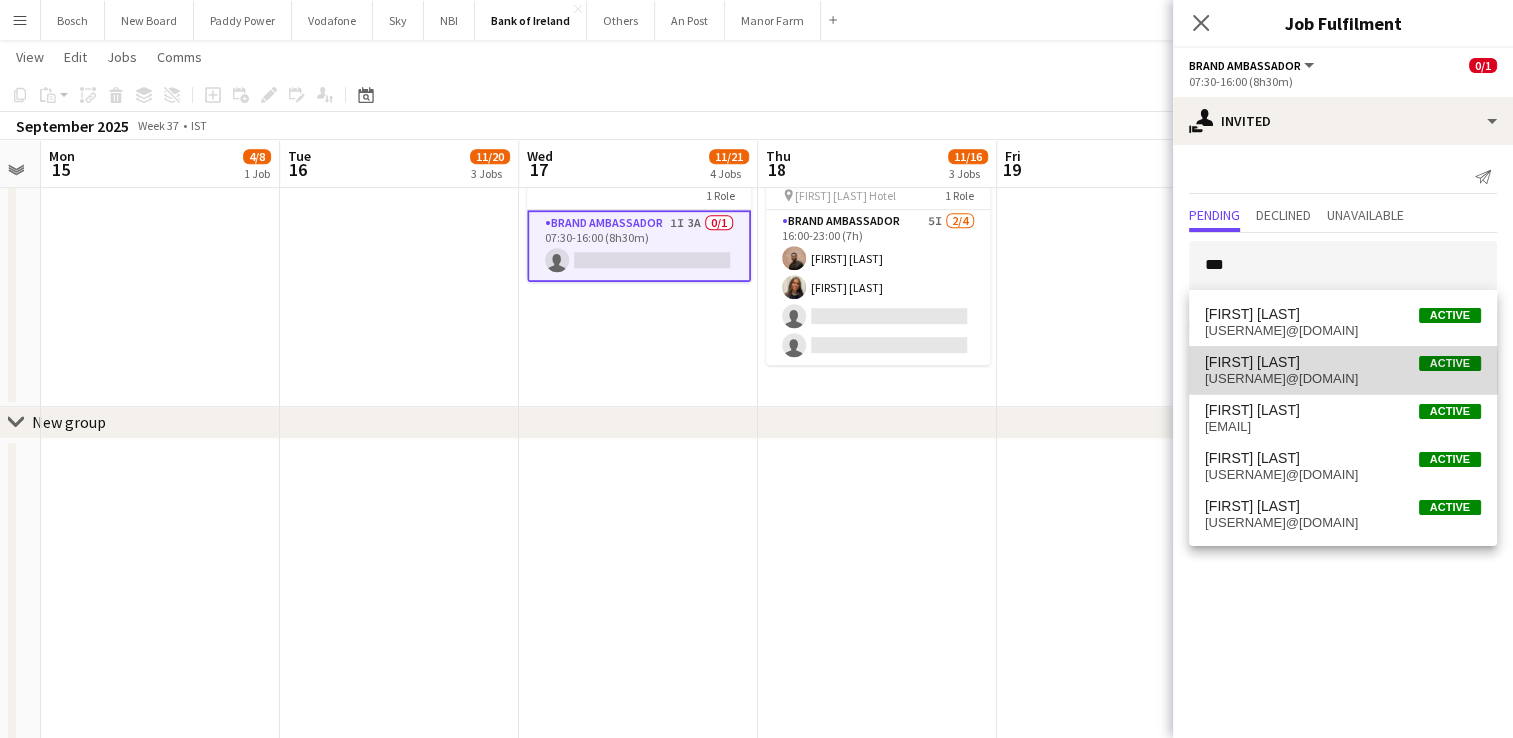 click on "[USERNAME]@[DOMAIN]" at bounding box center (1343, 379) 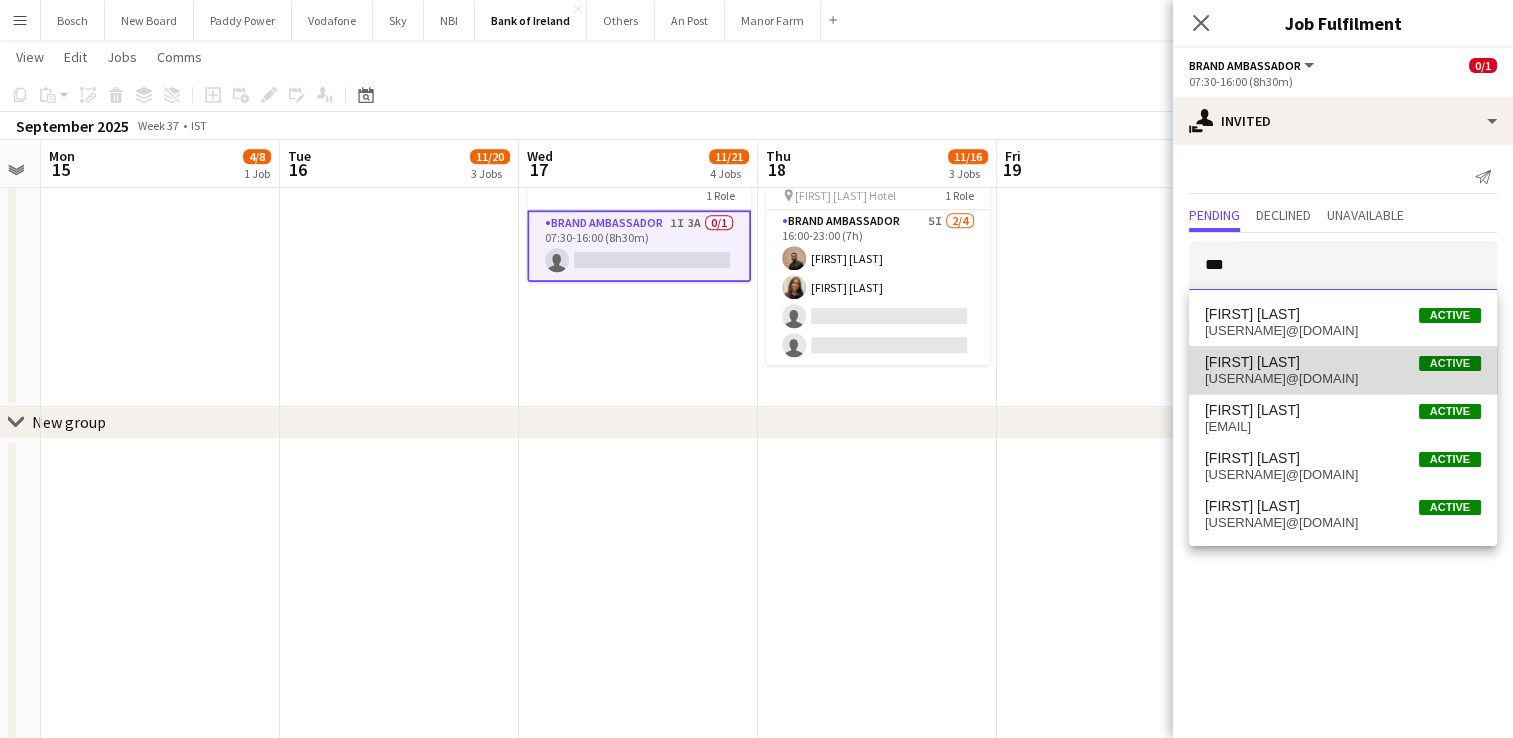 type 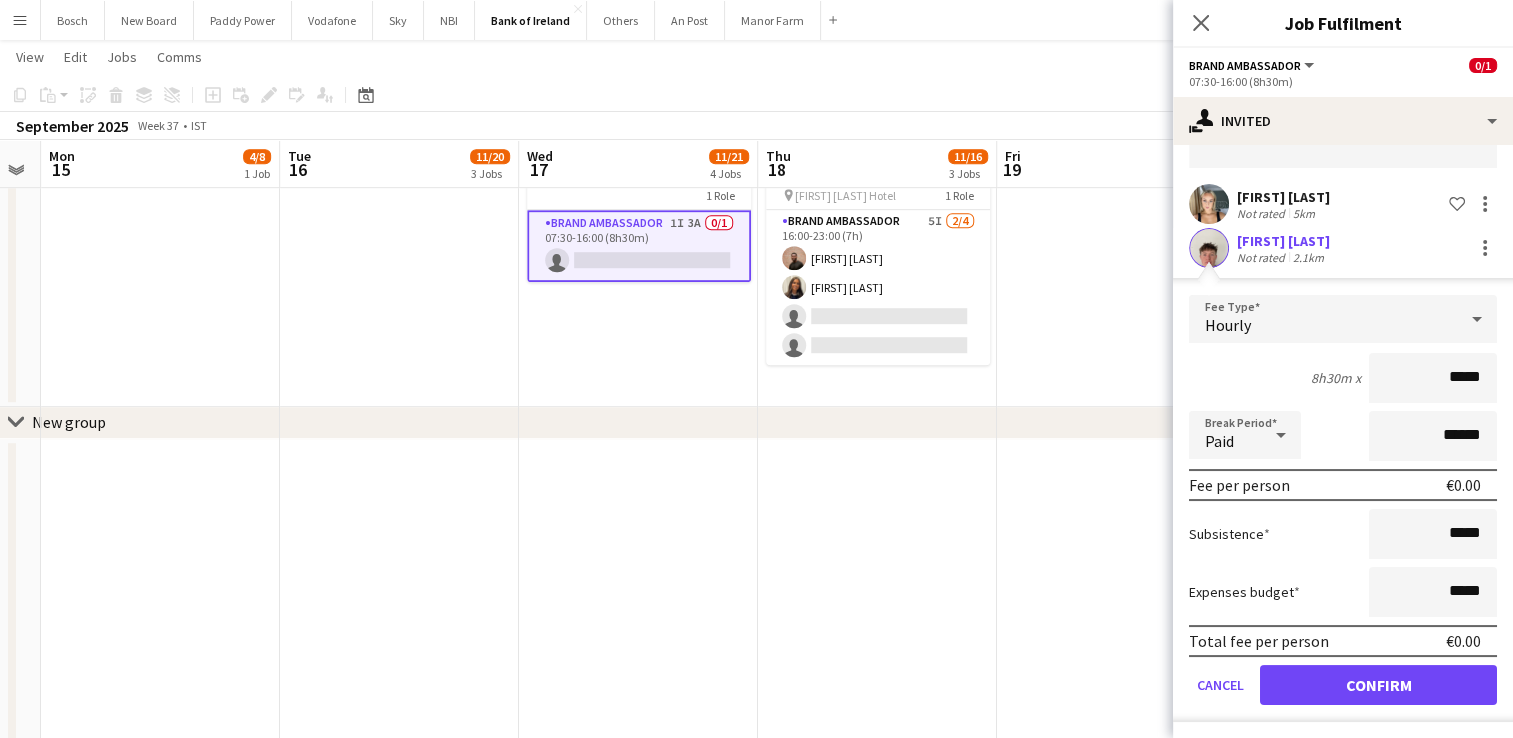 scroll, scrollTop: 0, scrollLeft: 0, axis: both 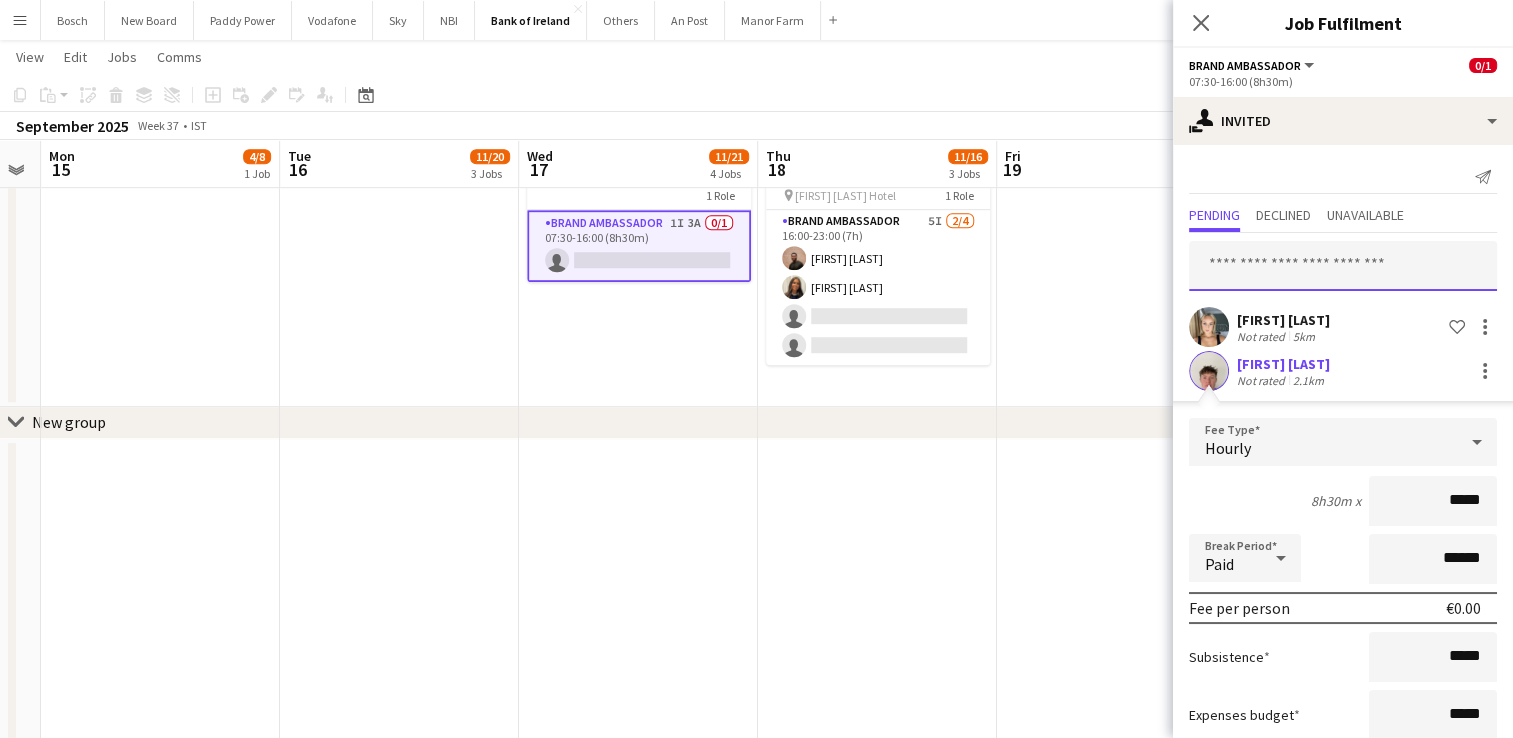 click at bounding box center [1343, 266] 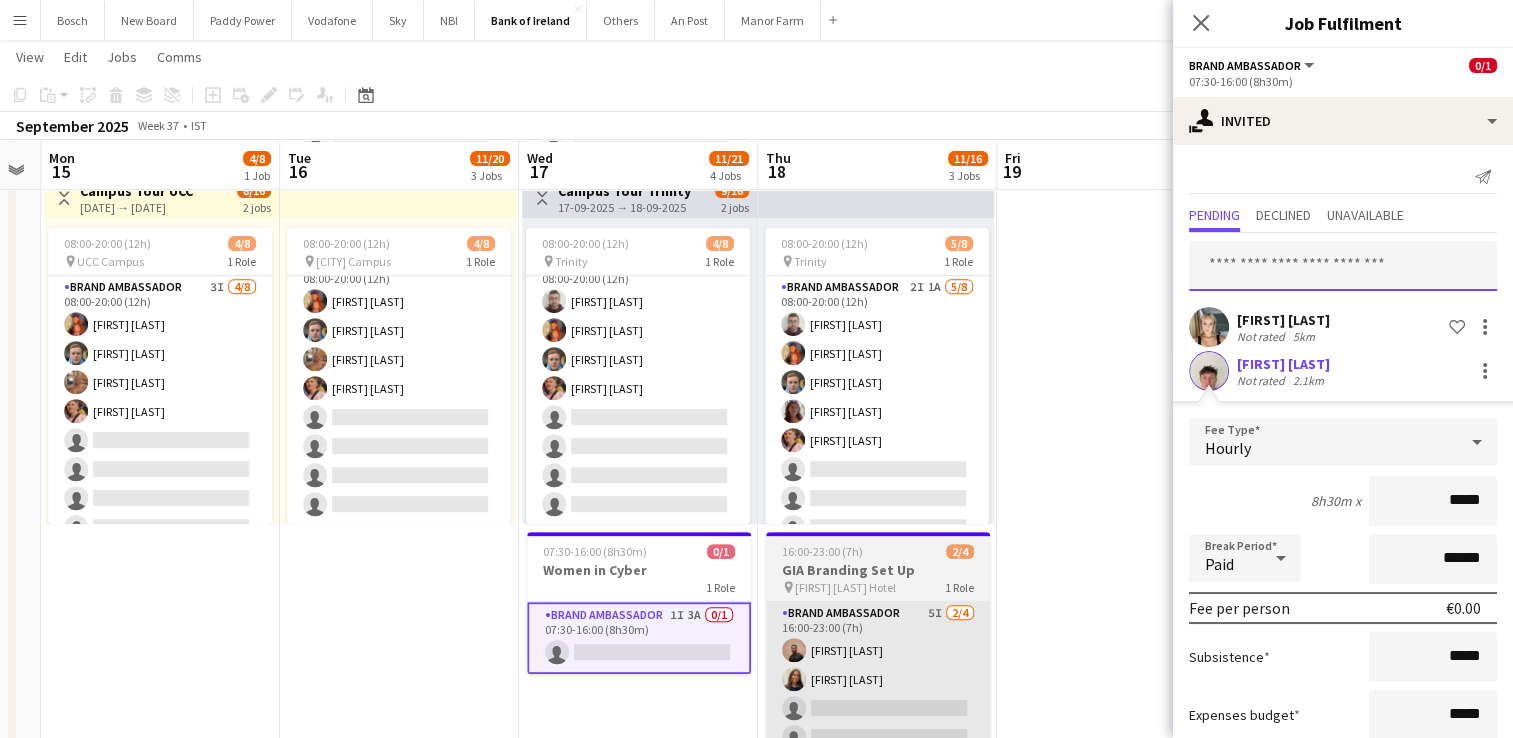 scroll, scrollTop: 767, scrollLeft: 0, axis: vertical 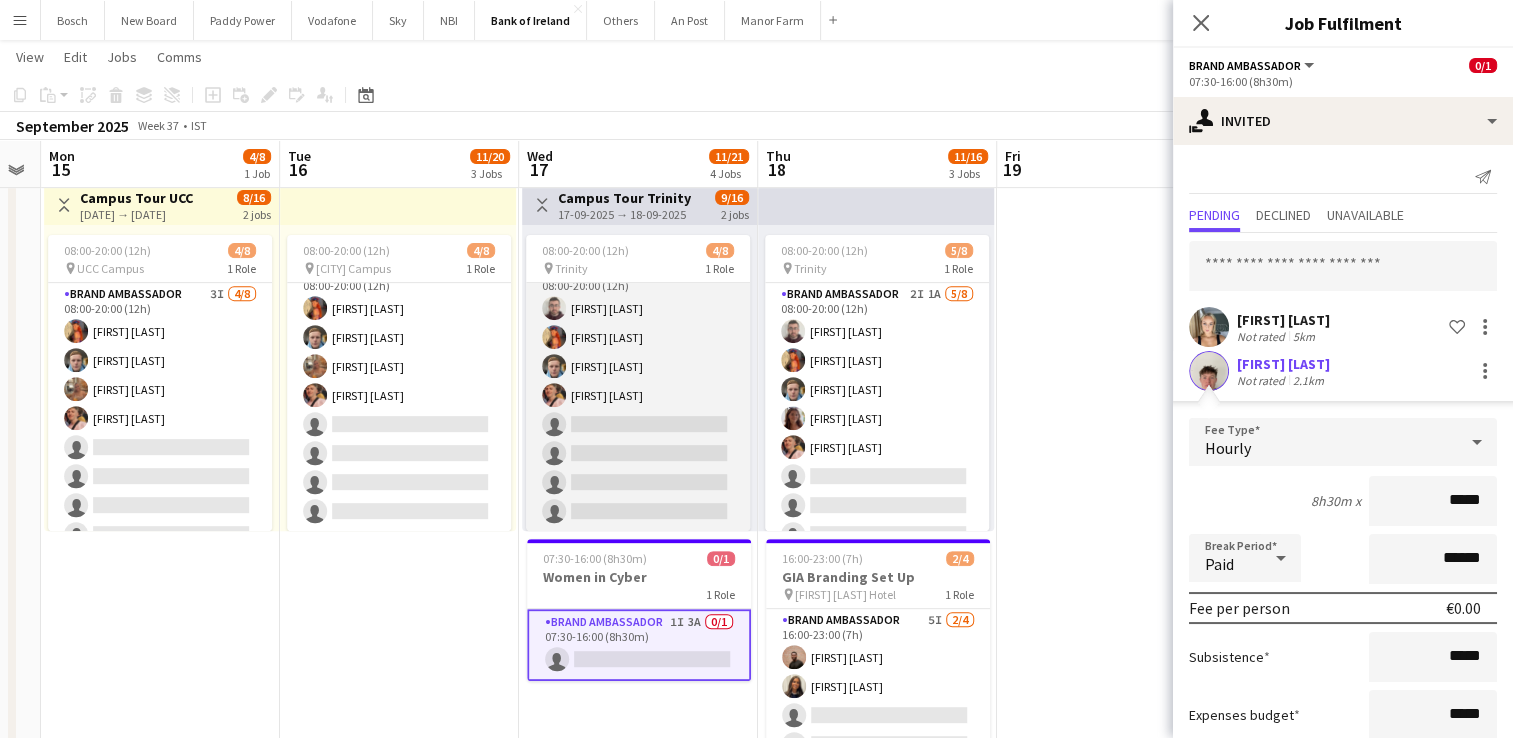 click on "Brand Ambassador   2I   1A   4/8   08:00-20:00 (12h)
[FIRST] [LAST] [FIRST] [LAST] [FIRST] [LAST] [FIRST] [LAST]
single-neutral-actions
single-neutral-actions
single-neutral-actions
single-neutral-actions" at bounding box center [638, 395] 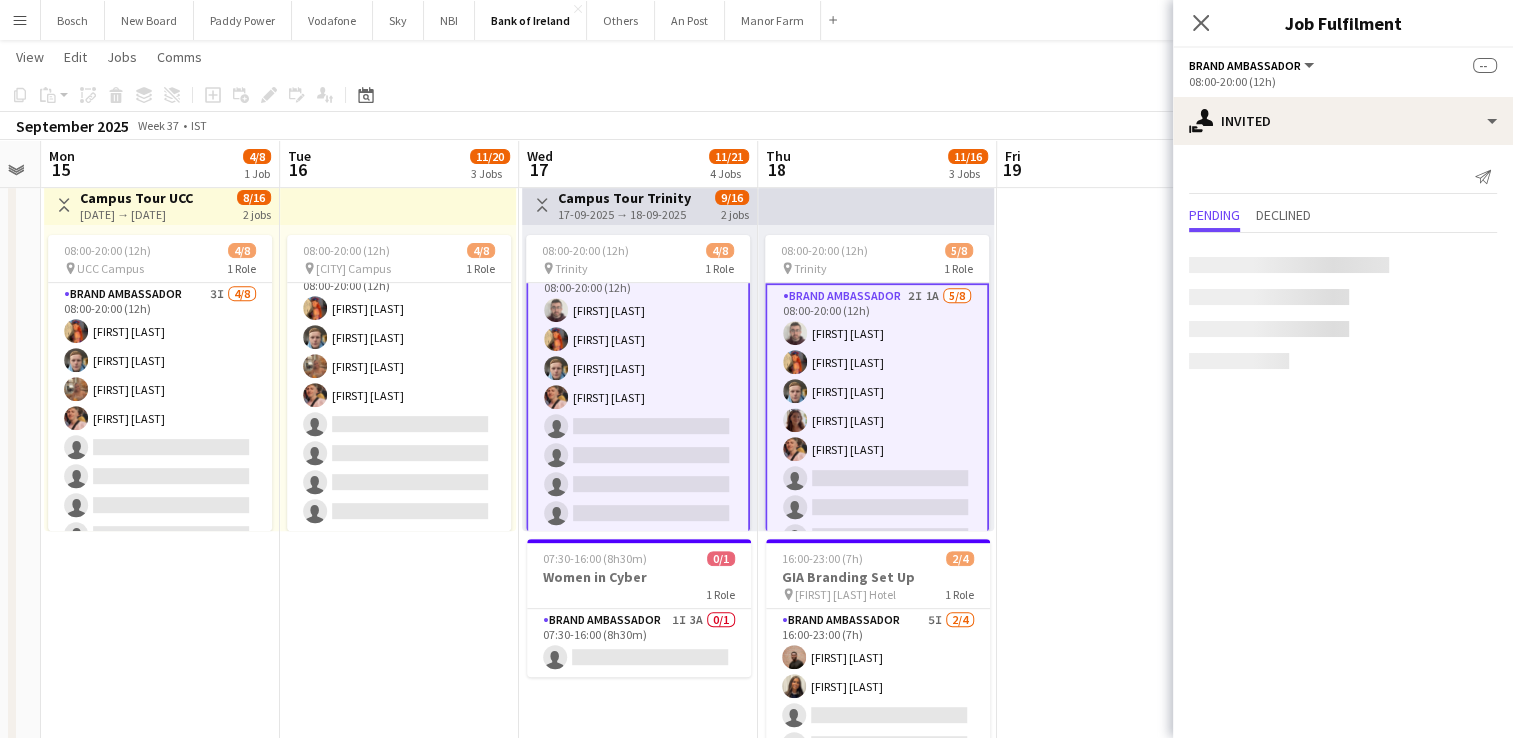 scroll, scrollTop: 24, scrollLeft: 0, axis: vertical 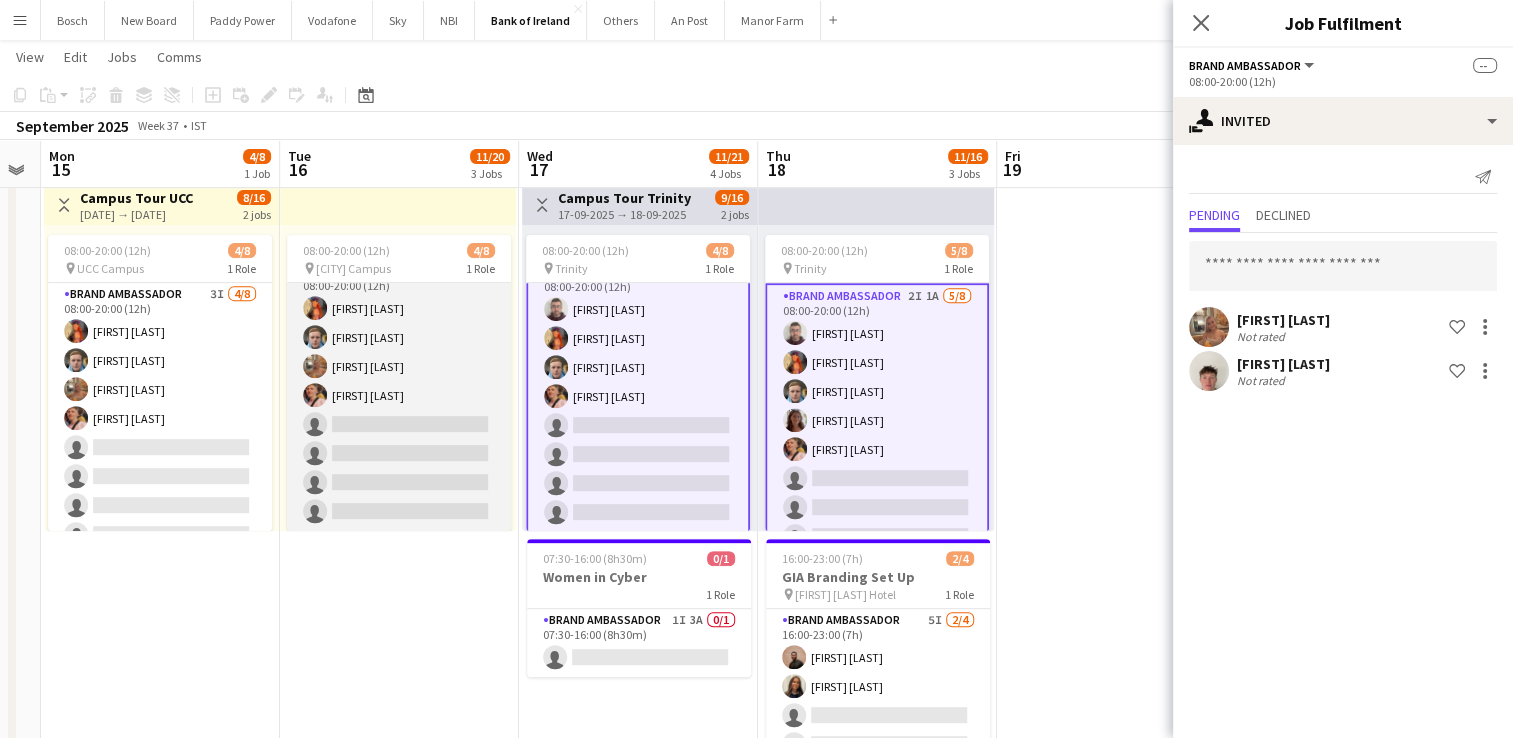 click on "Brand Ambassador   3I   4/8   08:00-20:00 (12h)
[FIRST] [LAST] [FIRST] [LAST] [FIRST] [LAST] [FIRST] [LAST]
single-neutral-actions
single-neutral-actions
single-neutral-actions
single-neutral-actions" at bounding box center [399, 395] 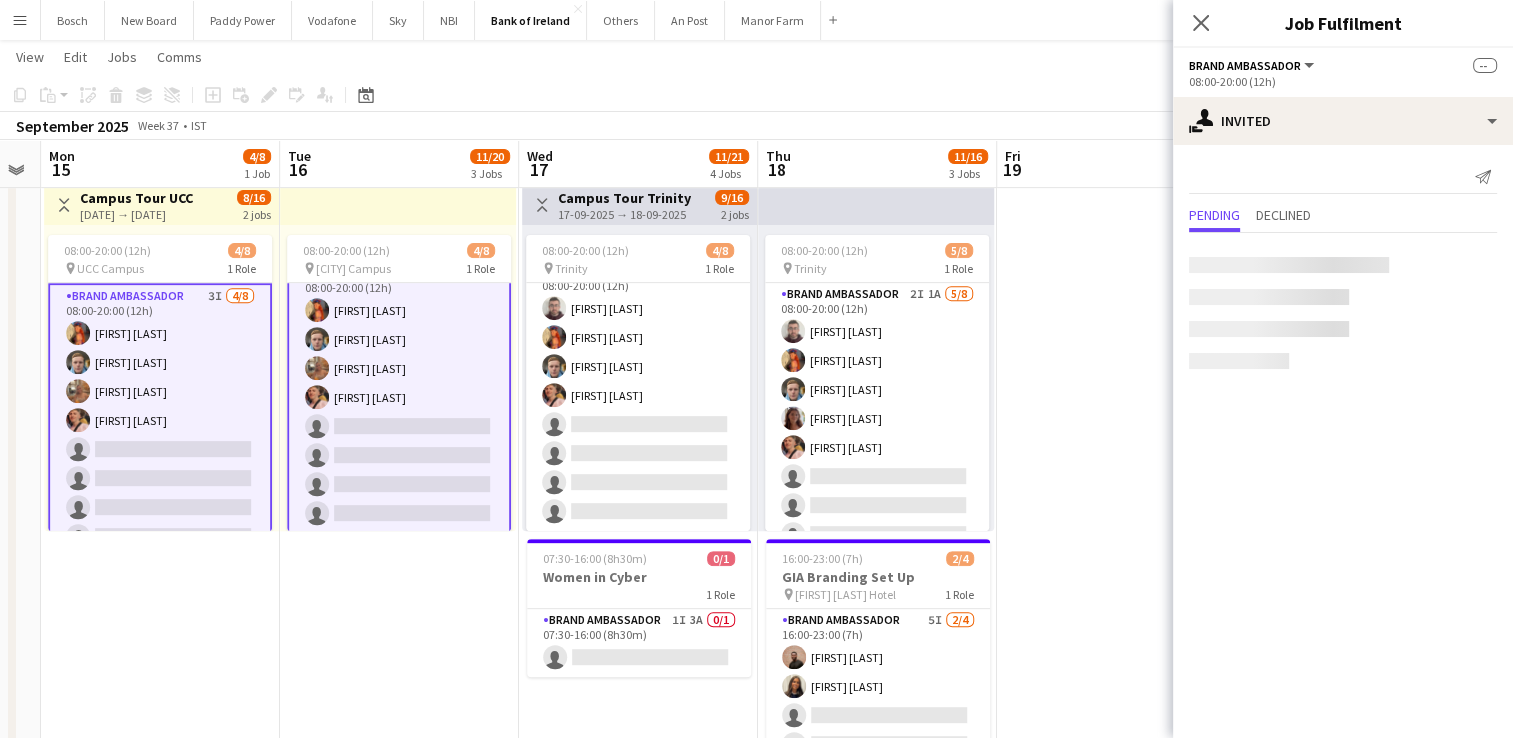 scroll, scrollTop: 23, scrollLeft: 0, axis: vertical 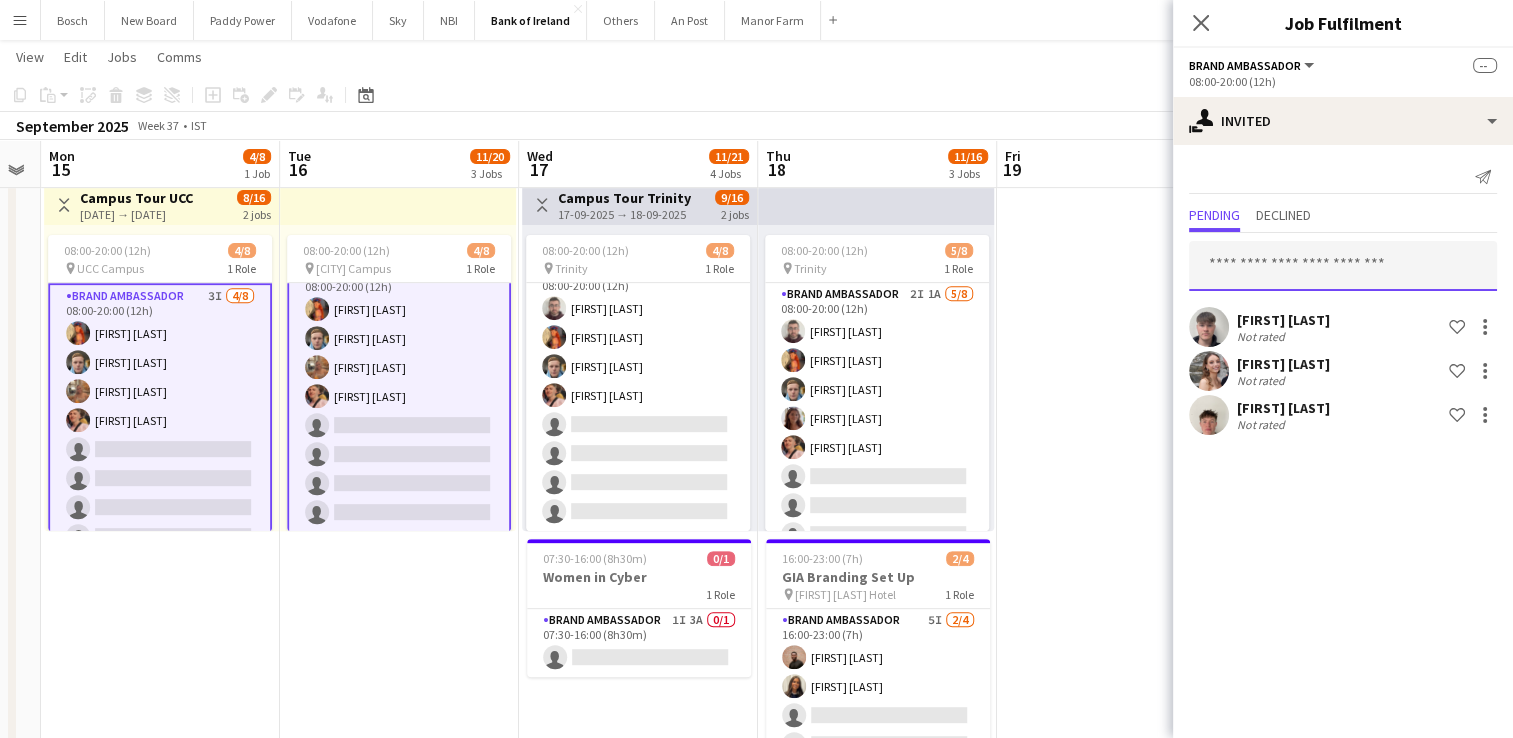 click at bounding box center [1343, 266] 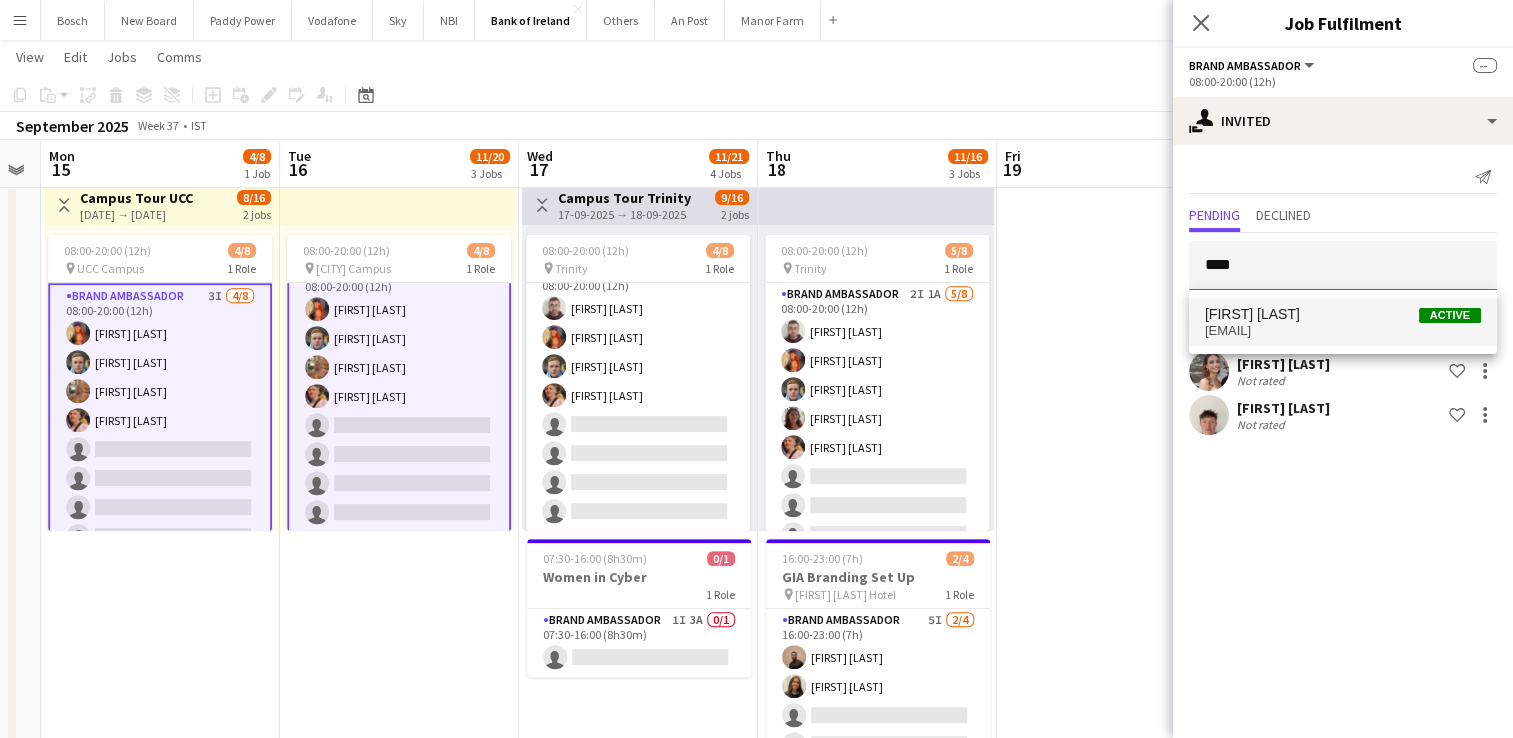 type on "****" 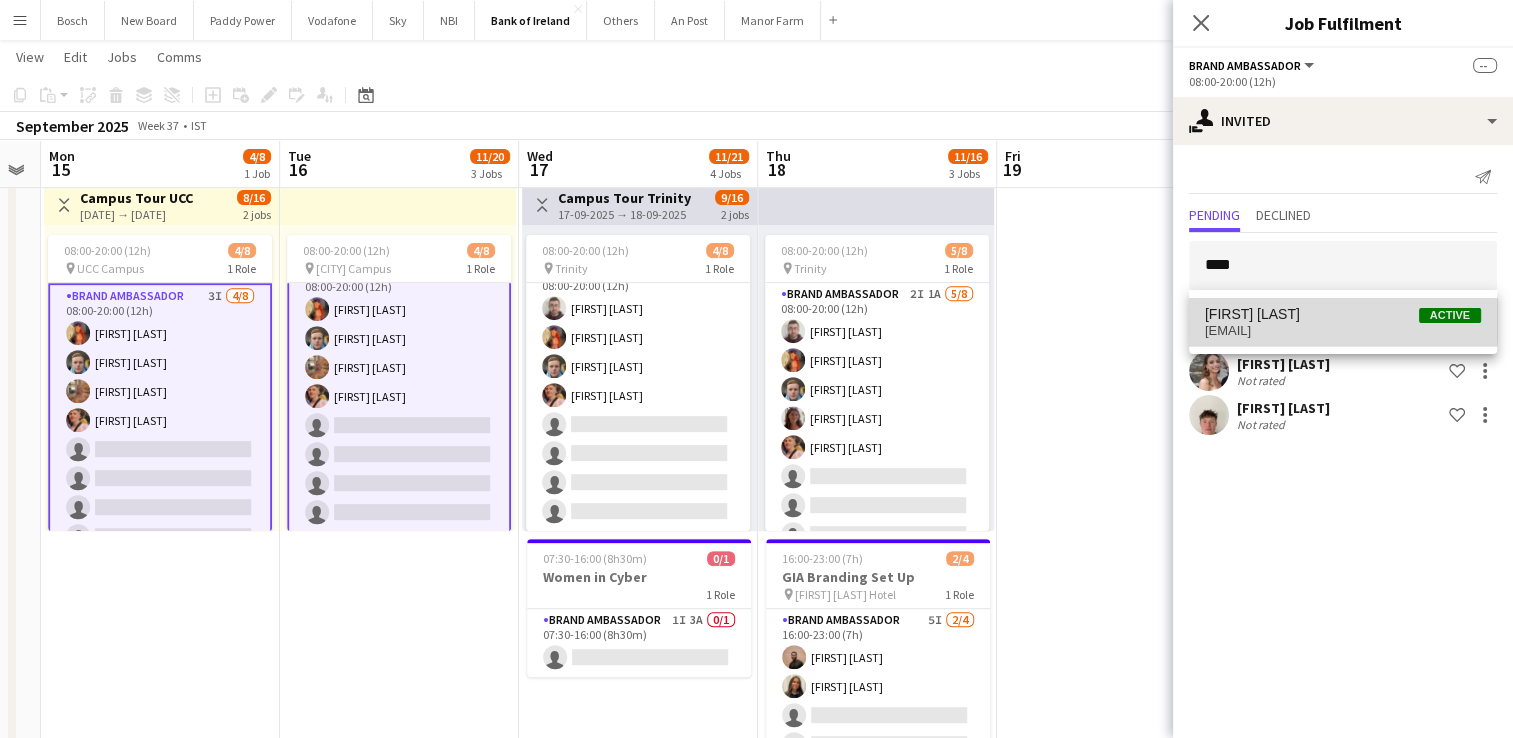 click on "[FIRST] [LAST]" at bounding box center [1252, 314] 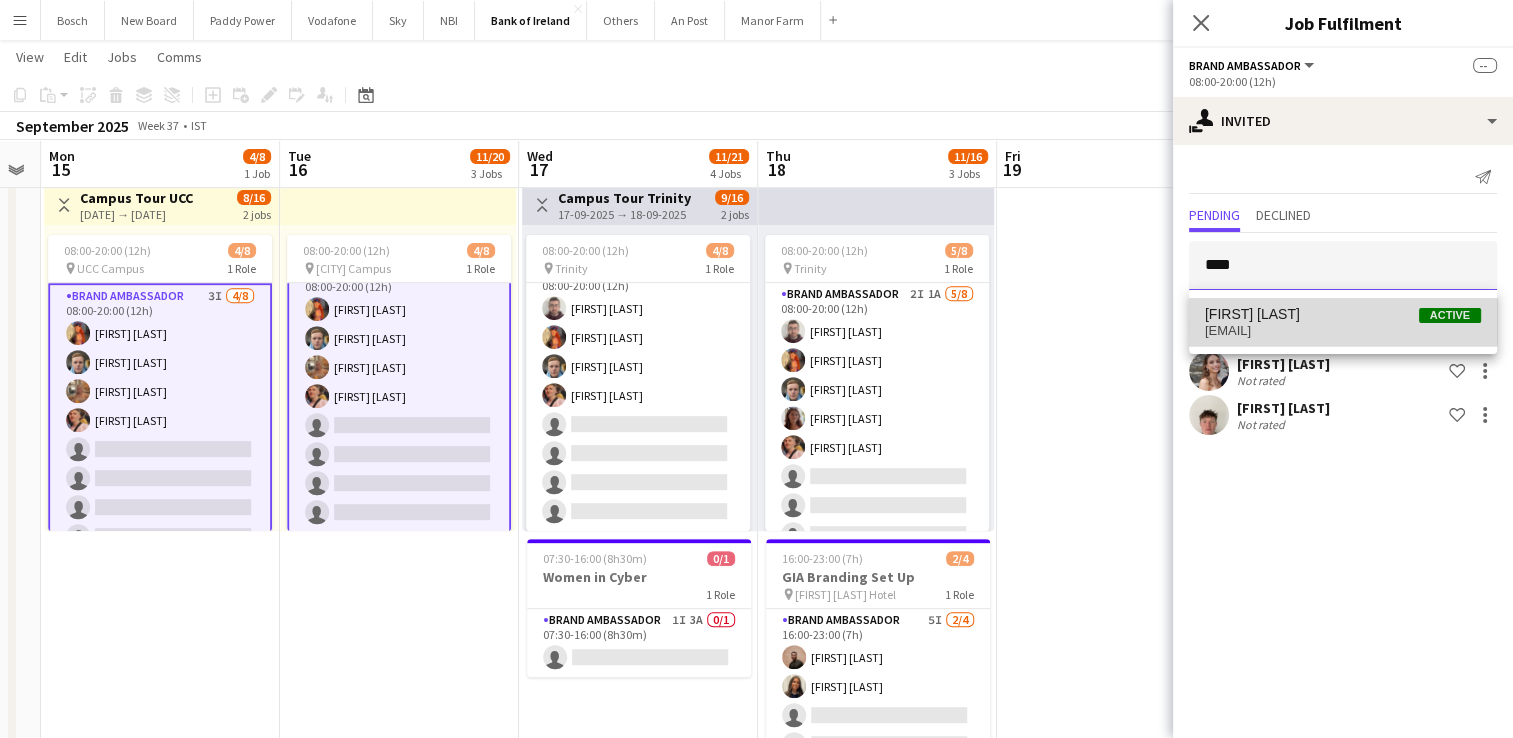 type 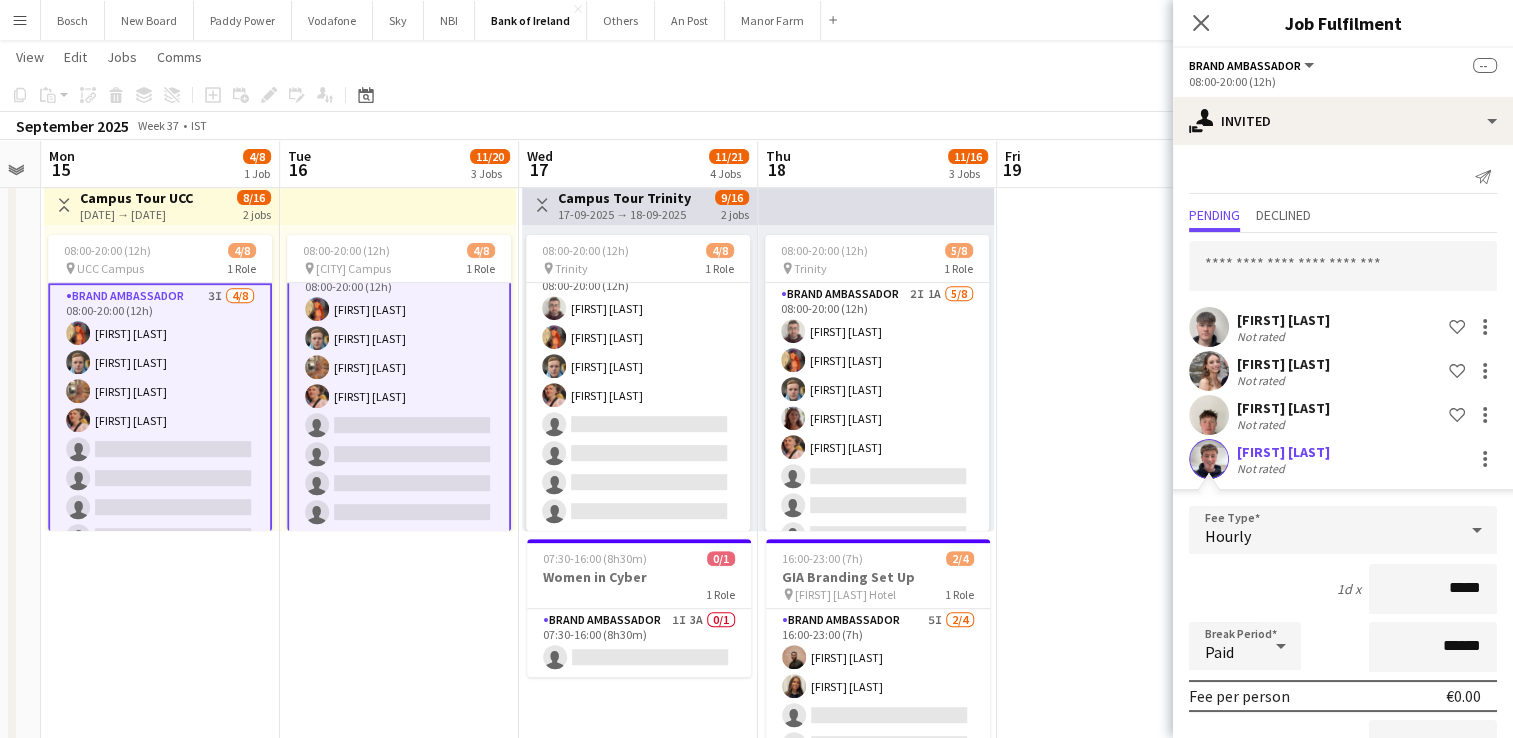 scroll, scrollTop: 211, scrollLeft: 0, axis: vertical 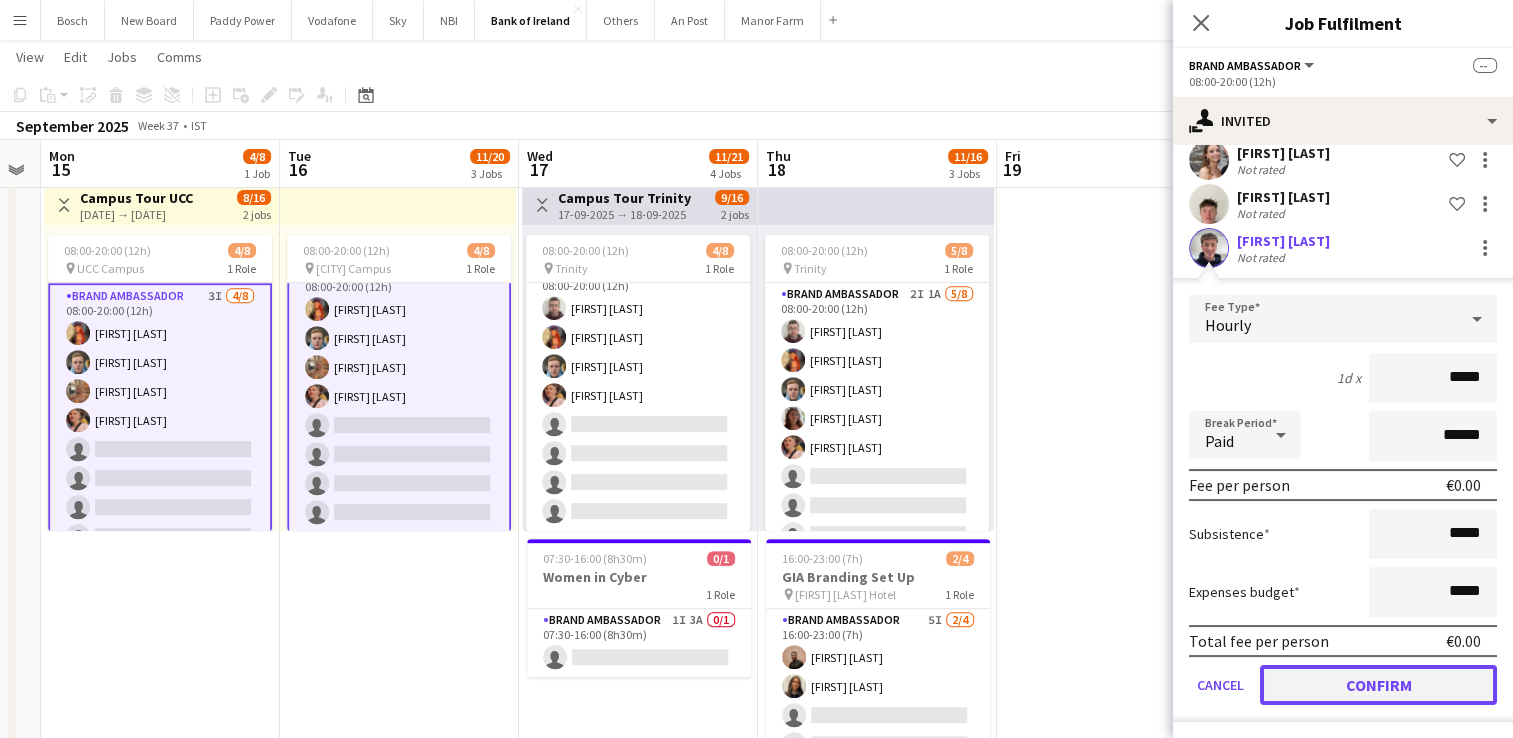 click on "Confirm" 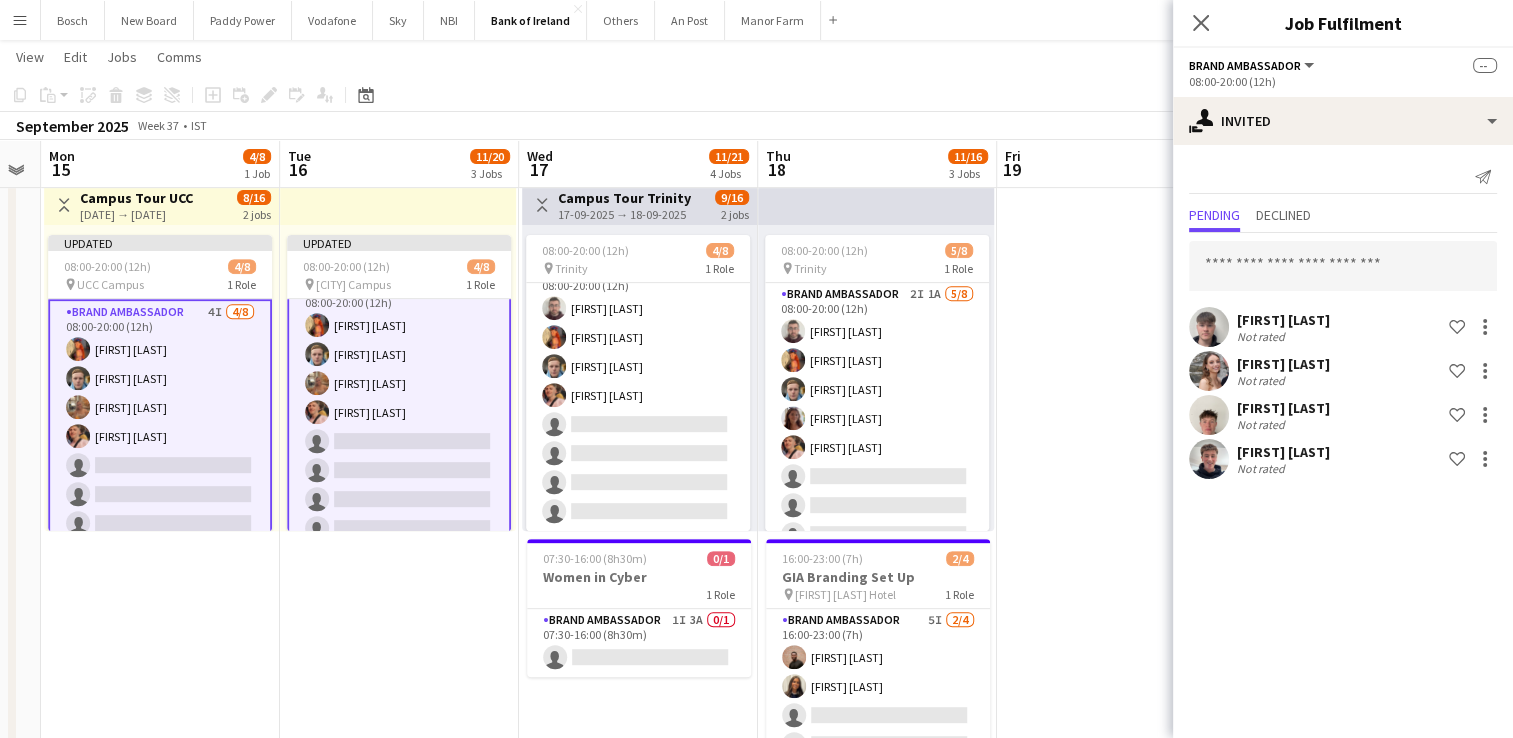 scroll, scrollTop: 0, scrollLeft: 0, axis: both 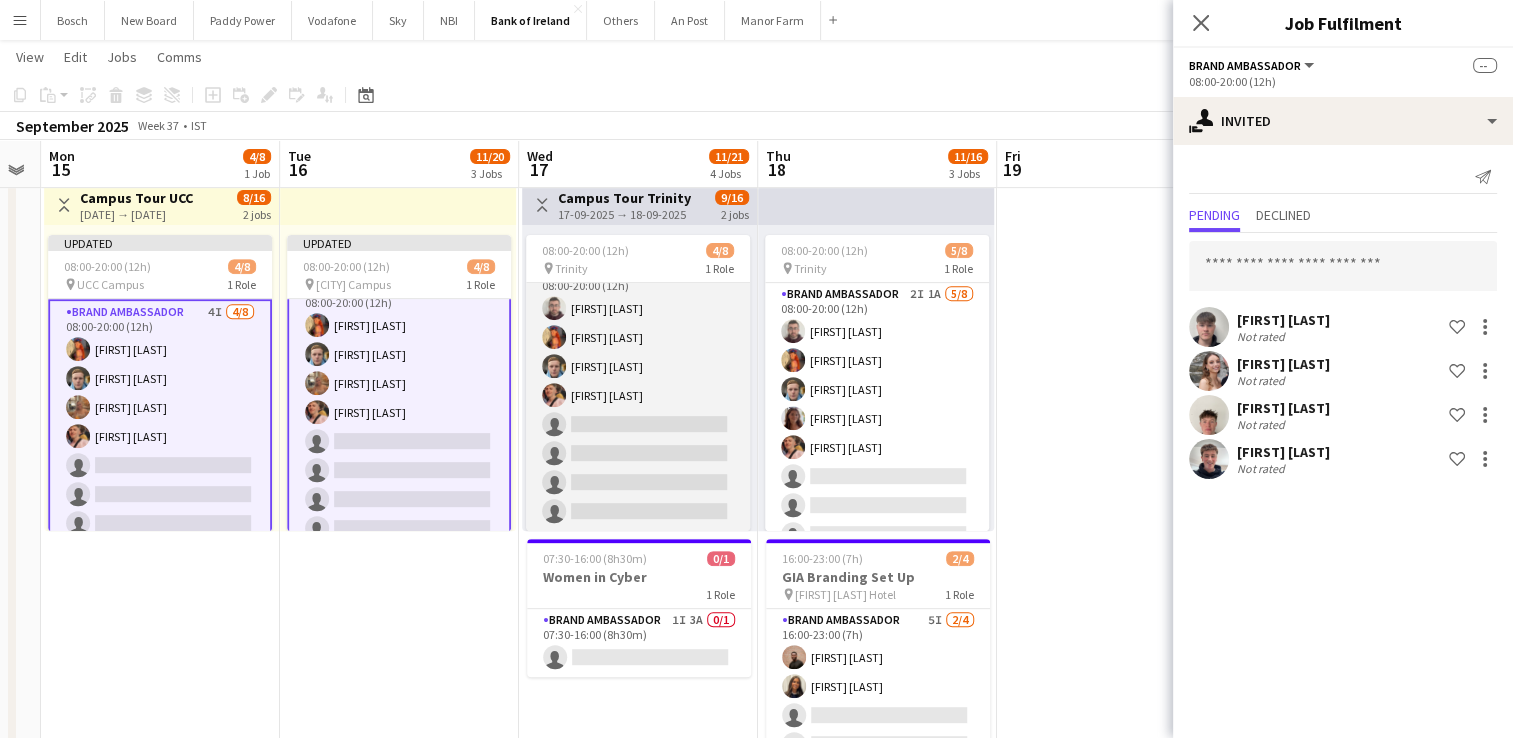 click on "Brand Ambassador   2I   1A   4/8   08:00-20:00 (12h)
[FIRST] [LAST] [FIRST] [LAST] [FIRST] [LAST] [FIRST] [LAST]
single-neutral-actions
single-neutral-actions
single-neutral-actions
single-neutral-actions" at bounding box center (638, 395) 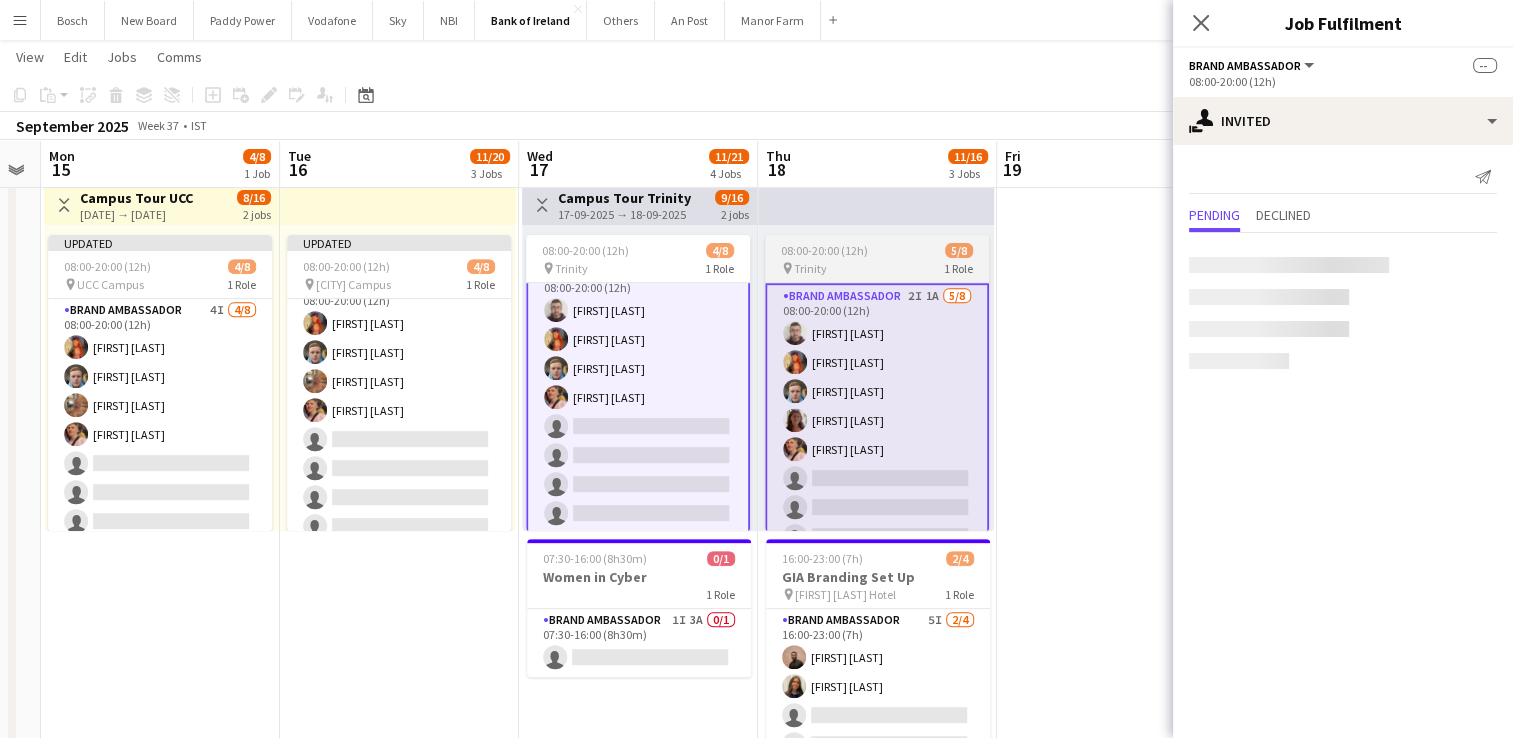 scroll, scrollTop: 23, scrollLeft: 0, axis: vertical 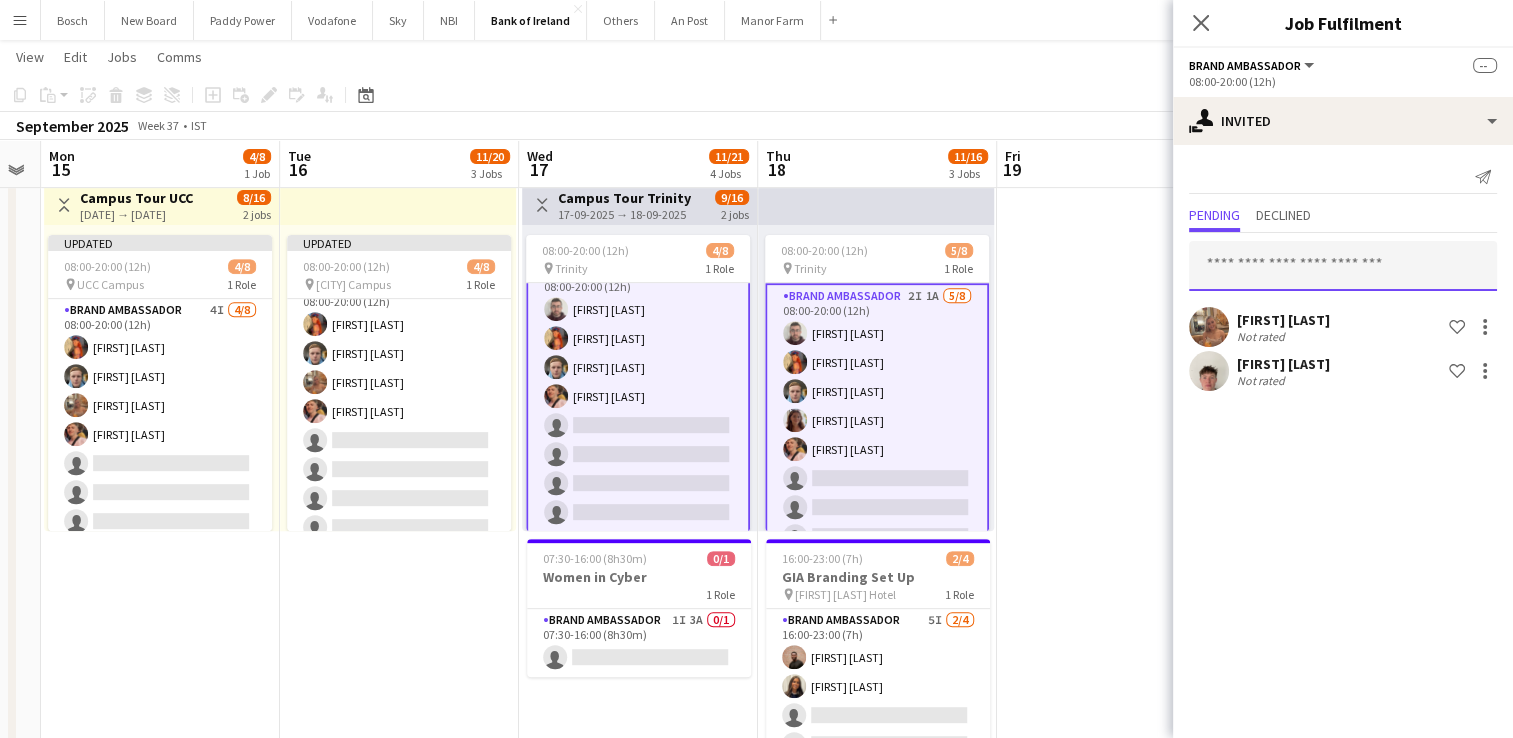click at bounding box center (1343, 266) 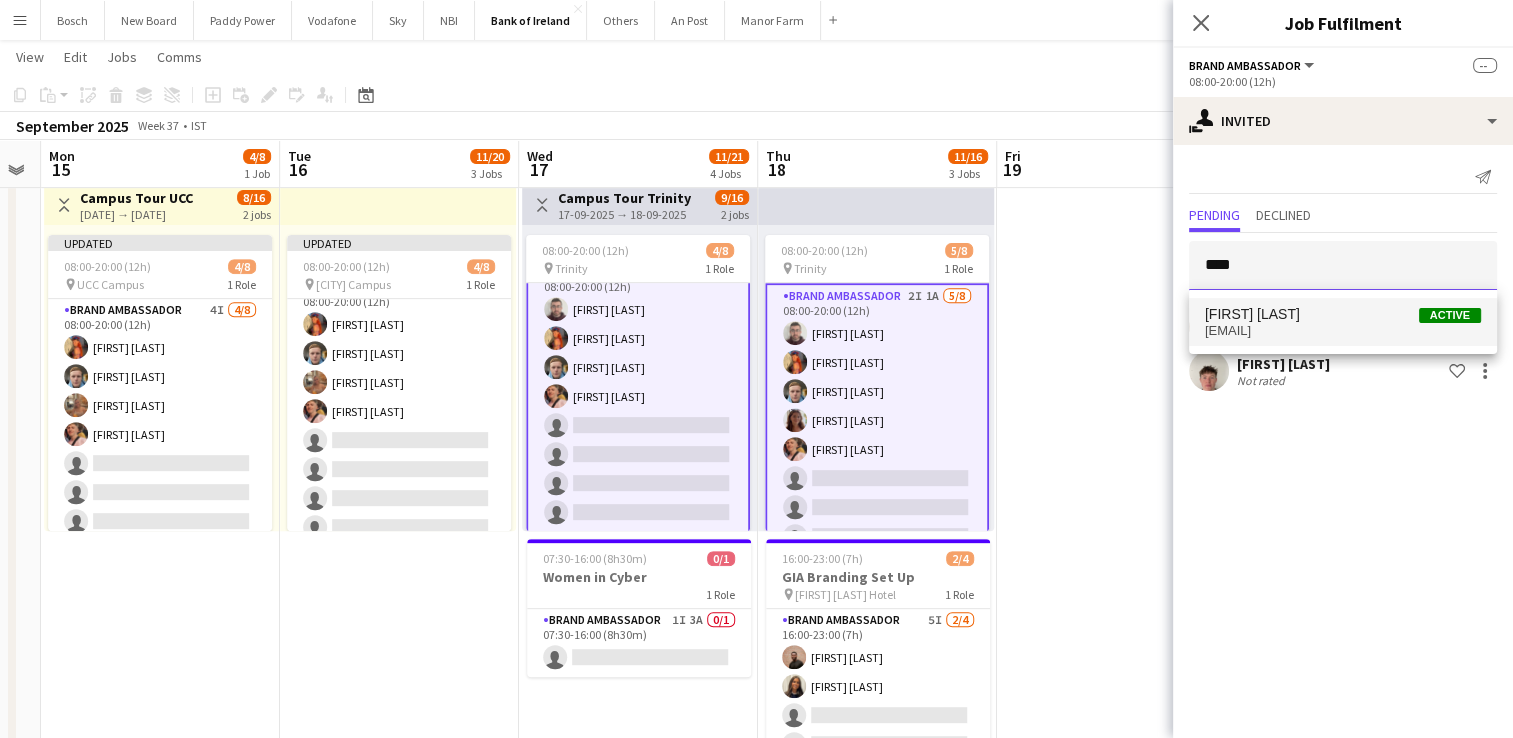type on "****" 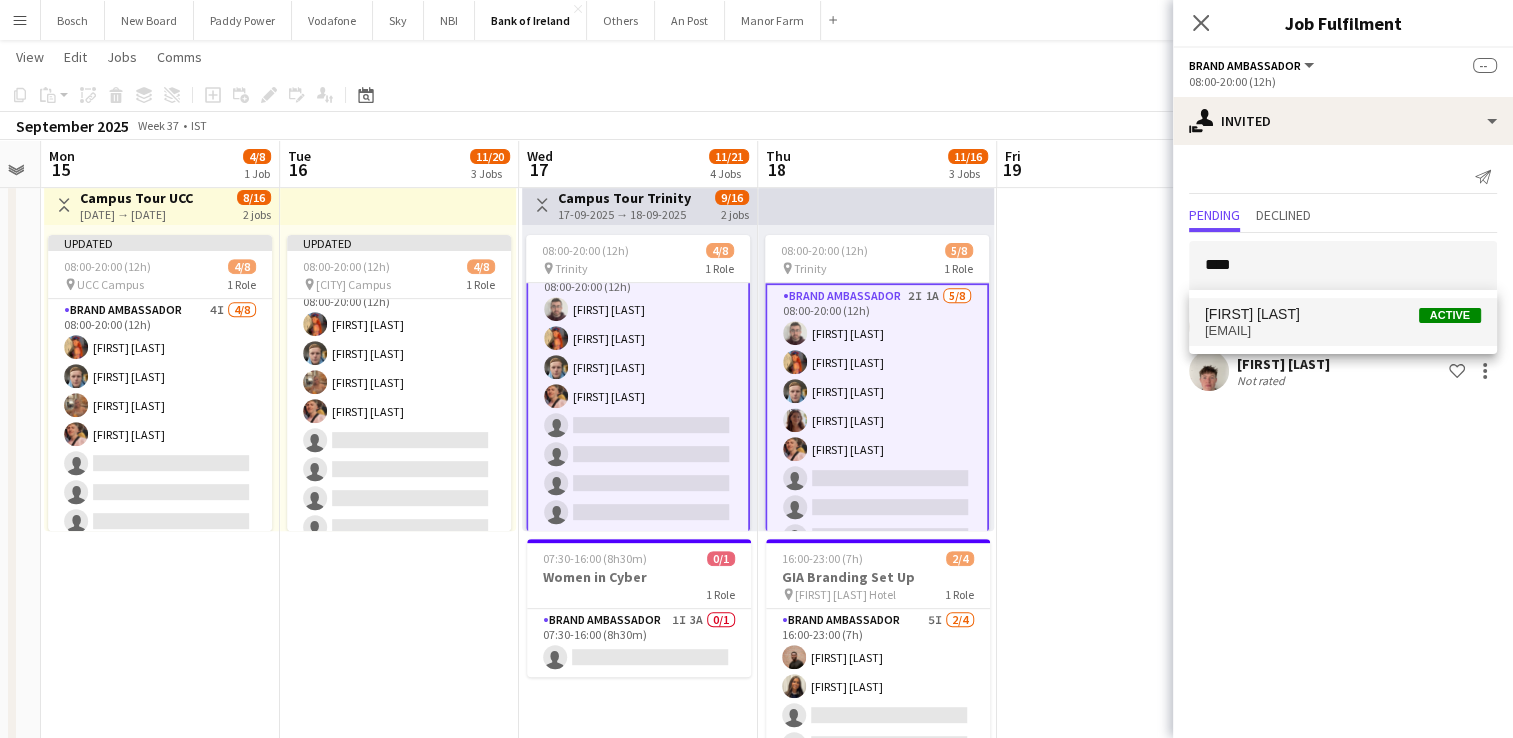 click on "[FIRST] [LAST]  Active" at bounding box center (1343, 314) 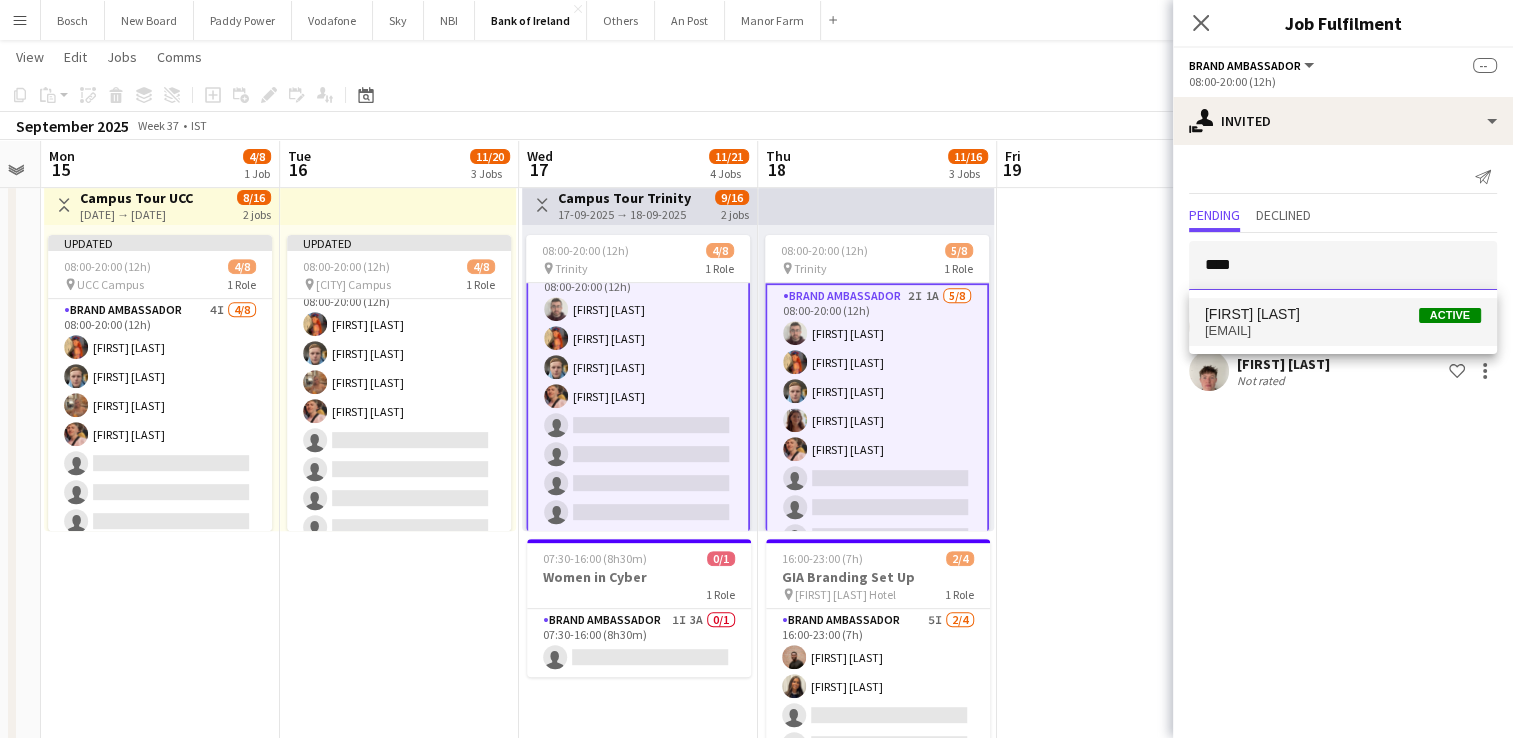 type 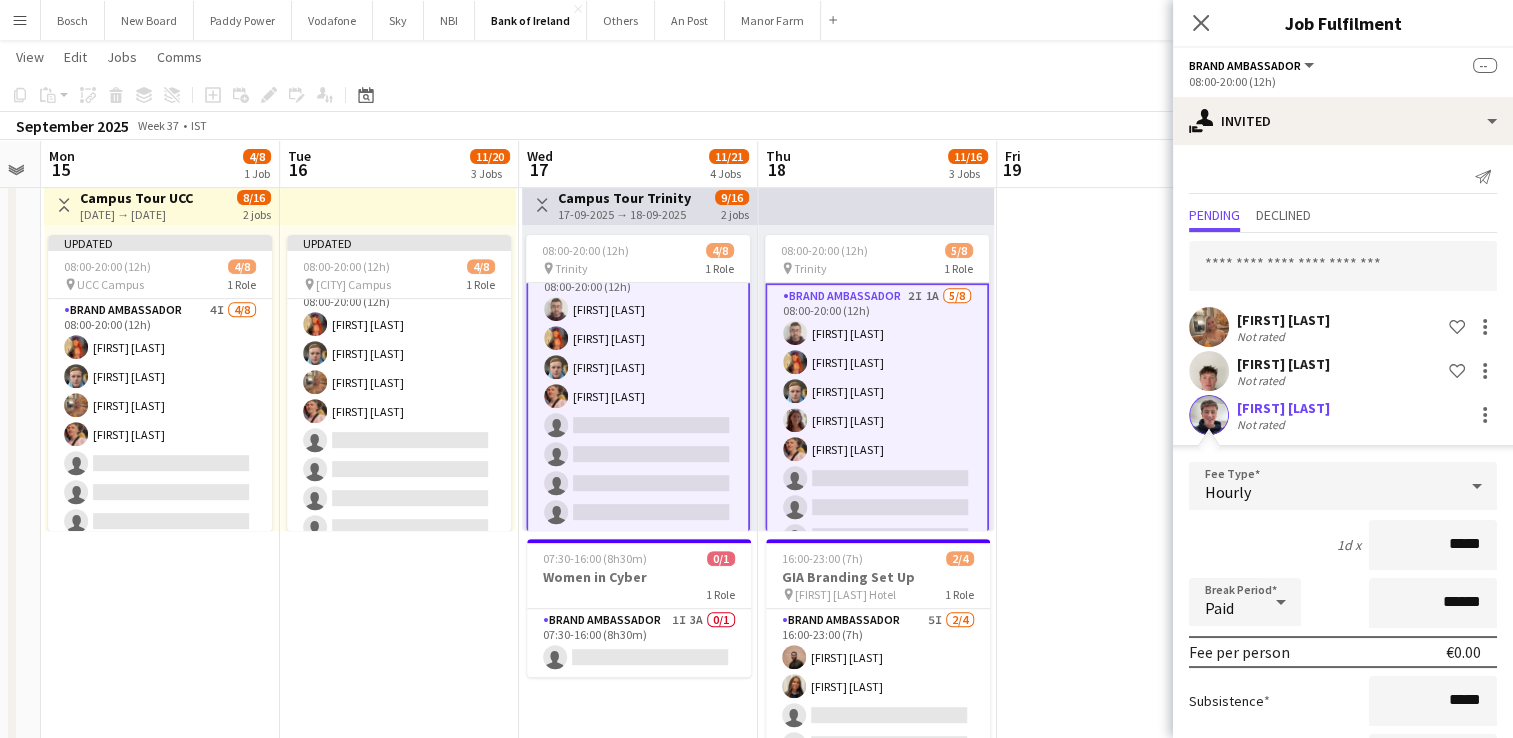 scroll, scrollTop: 167, scrollLeft: 0, axis: vertical 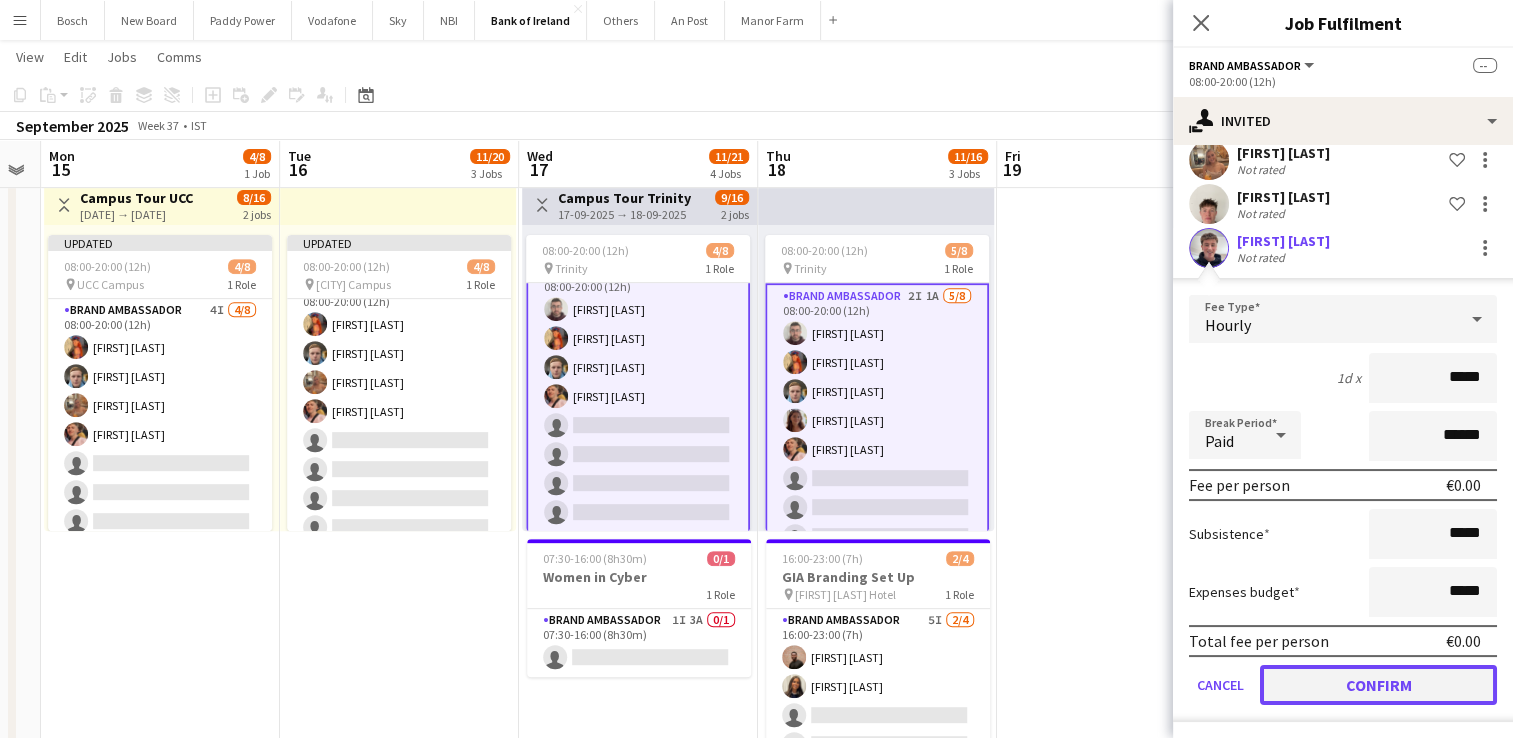 click on "Confirm" 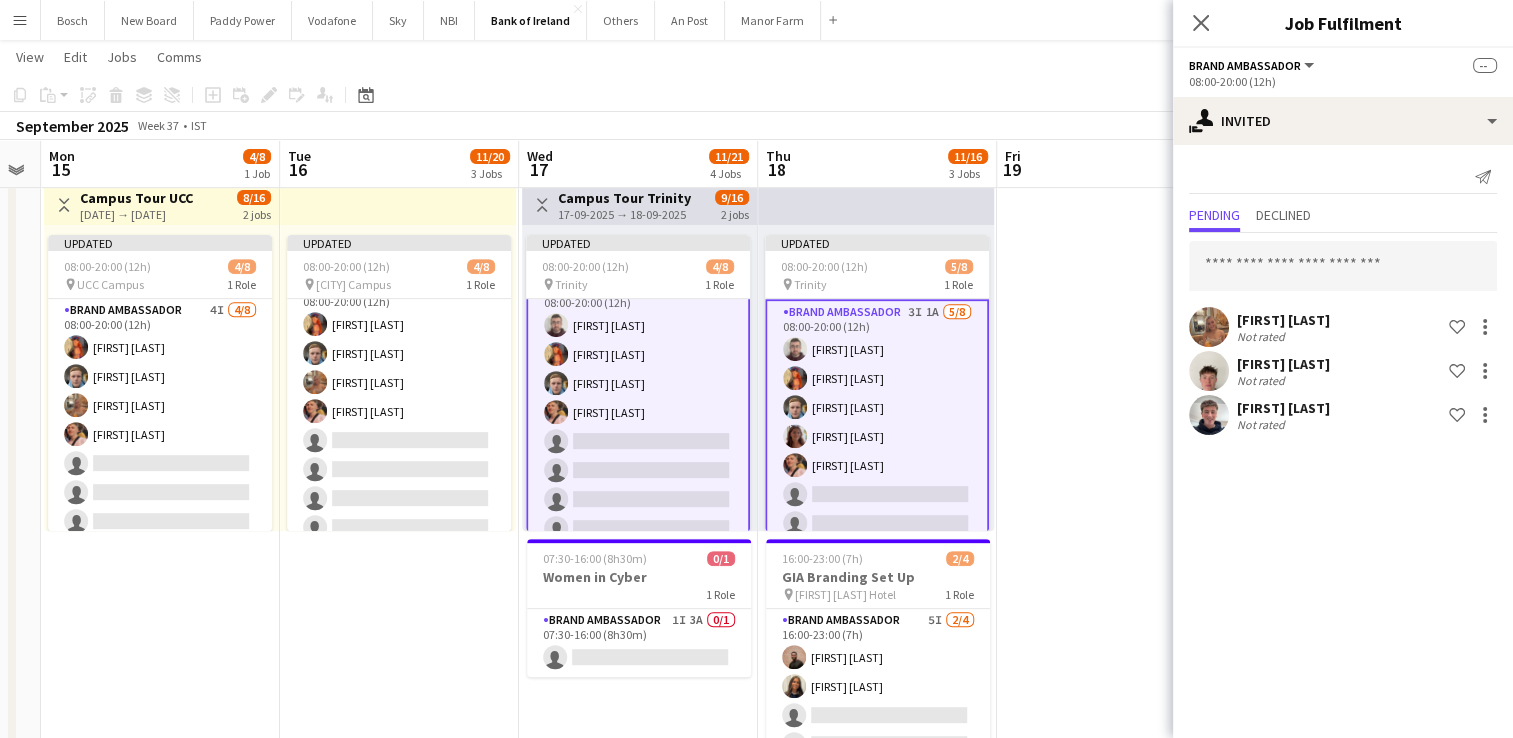 scroll, scrollTop: 0, scrollLeft: 0, axis: both 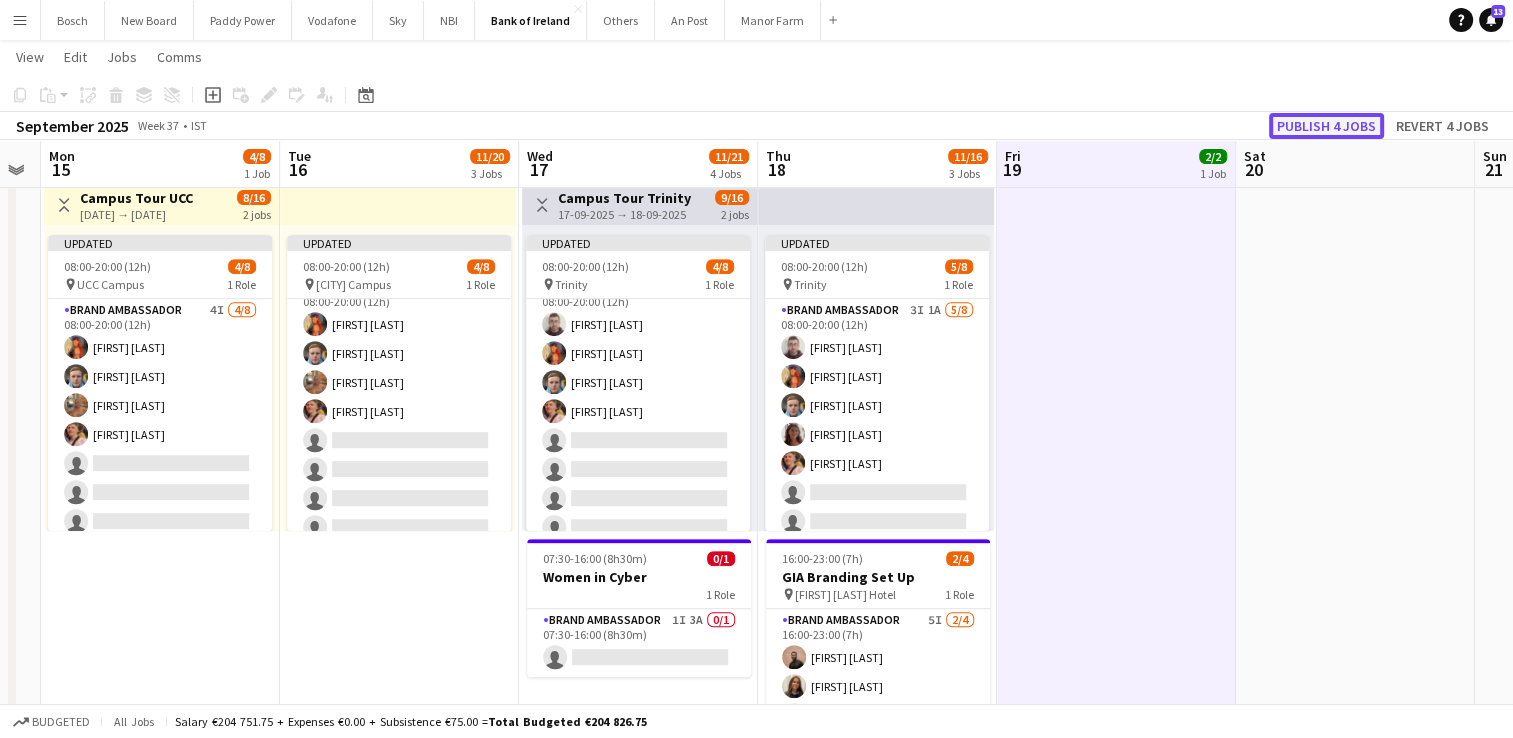 click on "Publish 4 jobs" 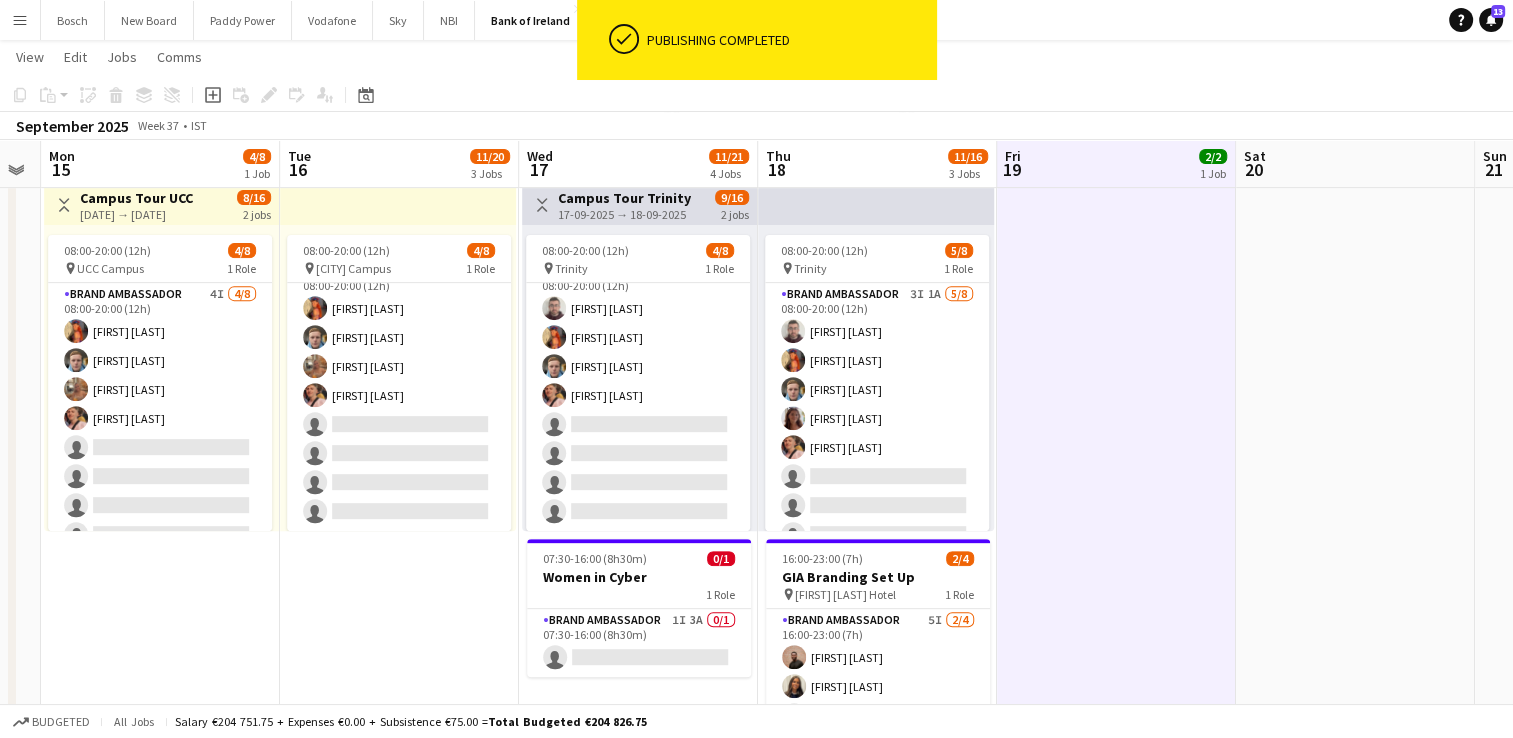 scroll, scrollTop: 0, scrollLeft: 922, axis: horizontal 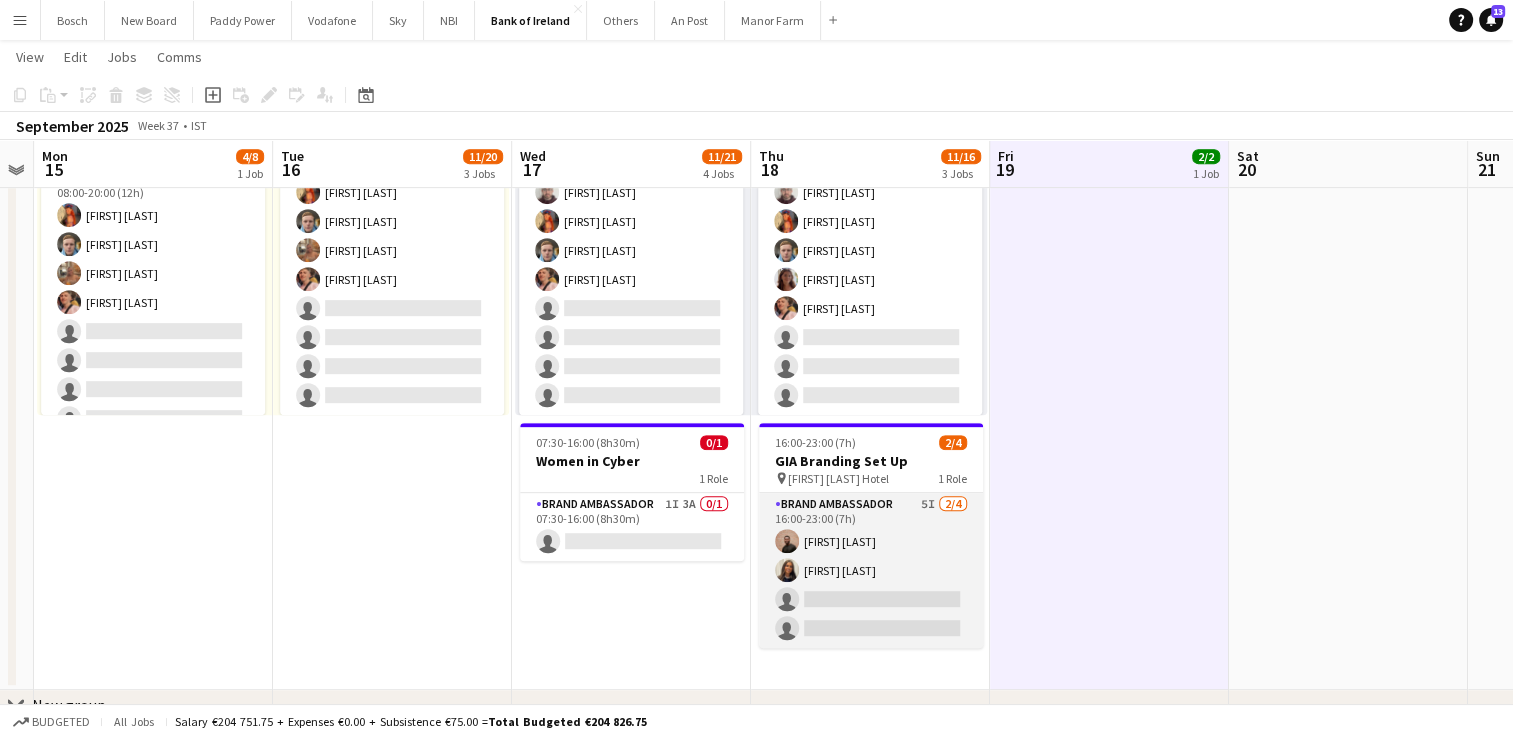 click on "Brand Ambassador   5I   2/4   16:00-23:00 (7h)
[FIRST] [LAST] [FIRST] [LAST]
single-neutral-actions
single-neutral-actions" at bounding box center (871, 570) 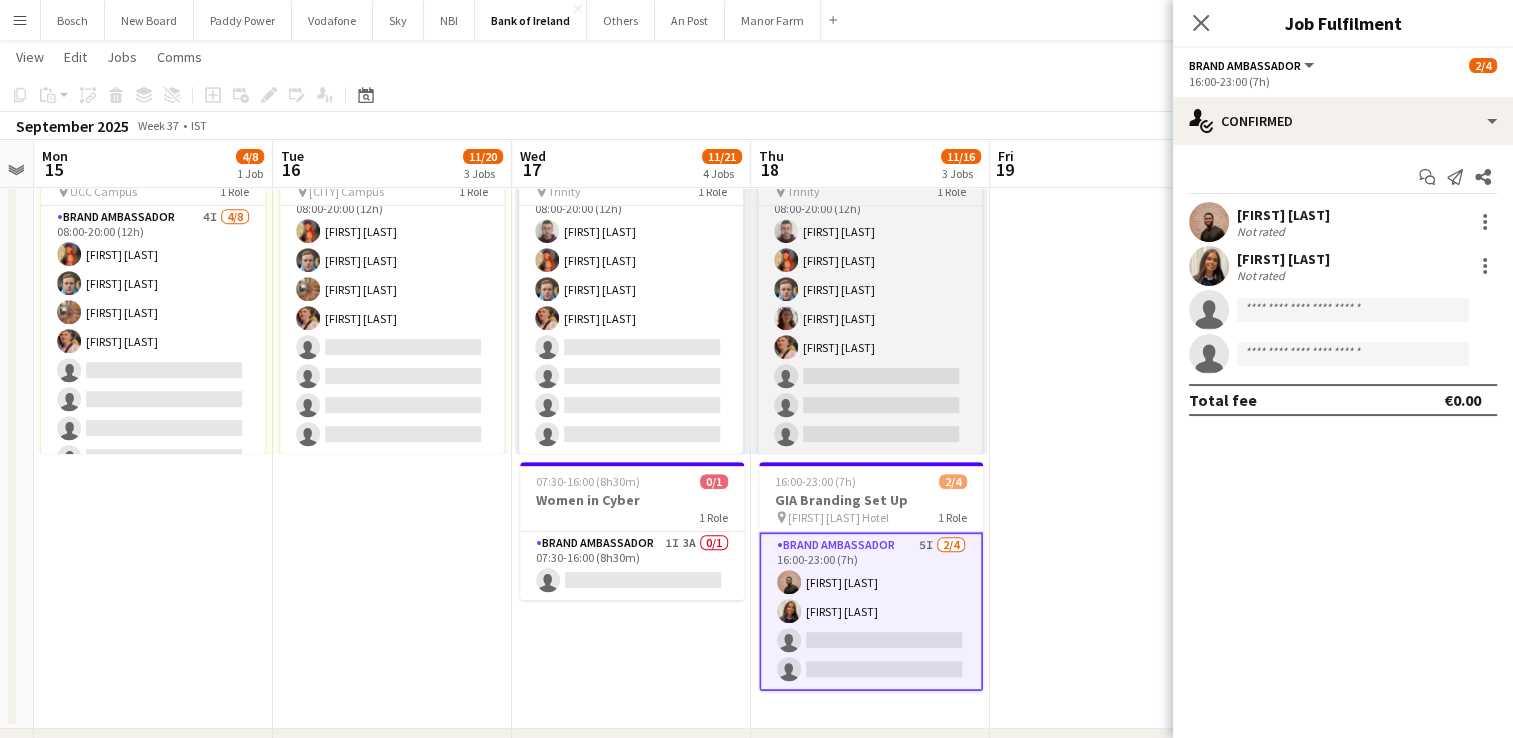 scroll, scrollTop: 844, scrollLeft: 0, axis: vertical 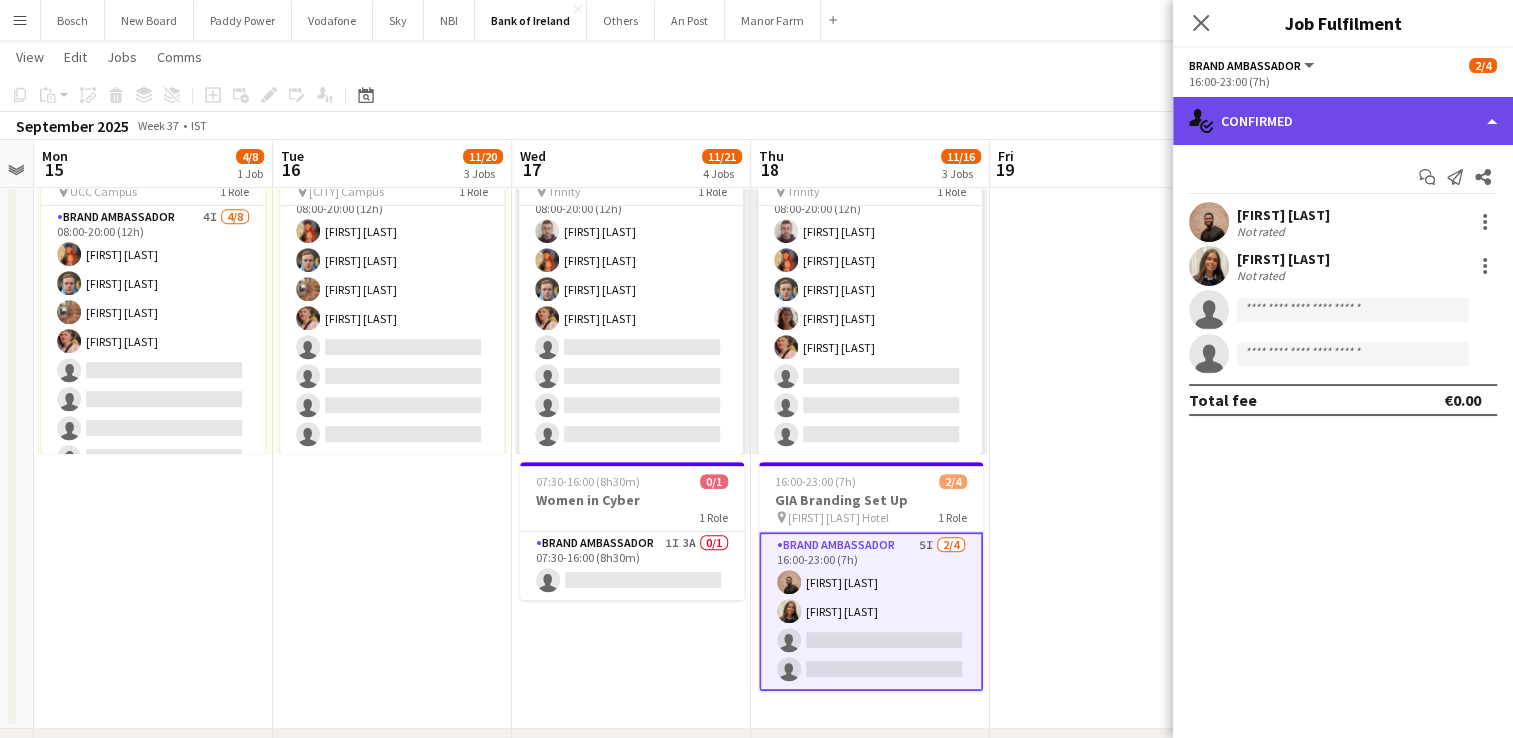 click on "single-neutral-actions-check-2
Confirmed" 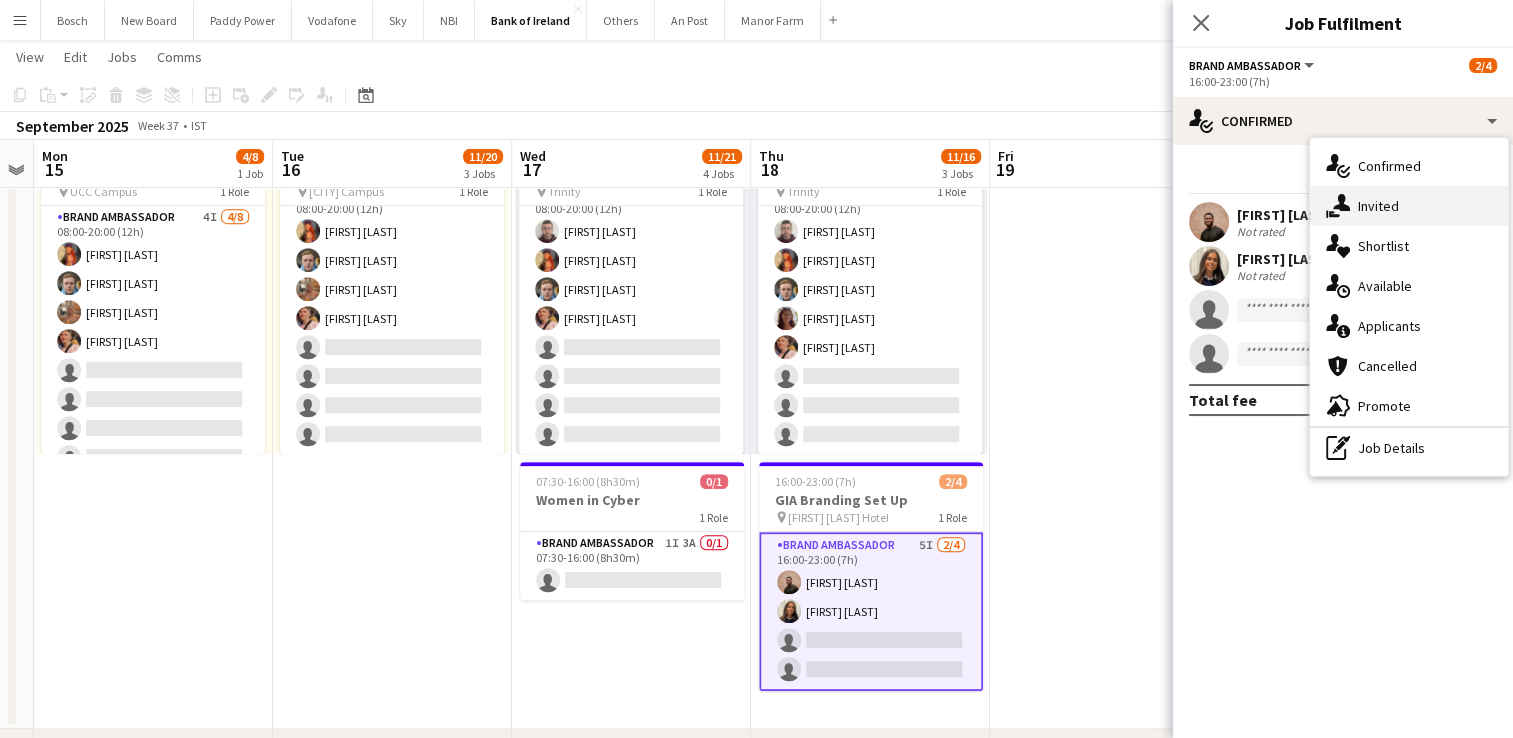 click on "single-neutral-actions-share-1
Invited" at bounding box center (1409, 206) 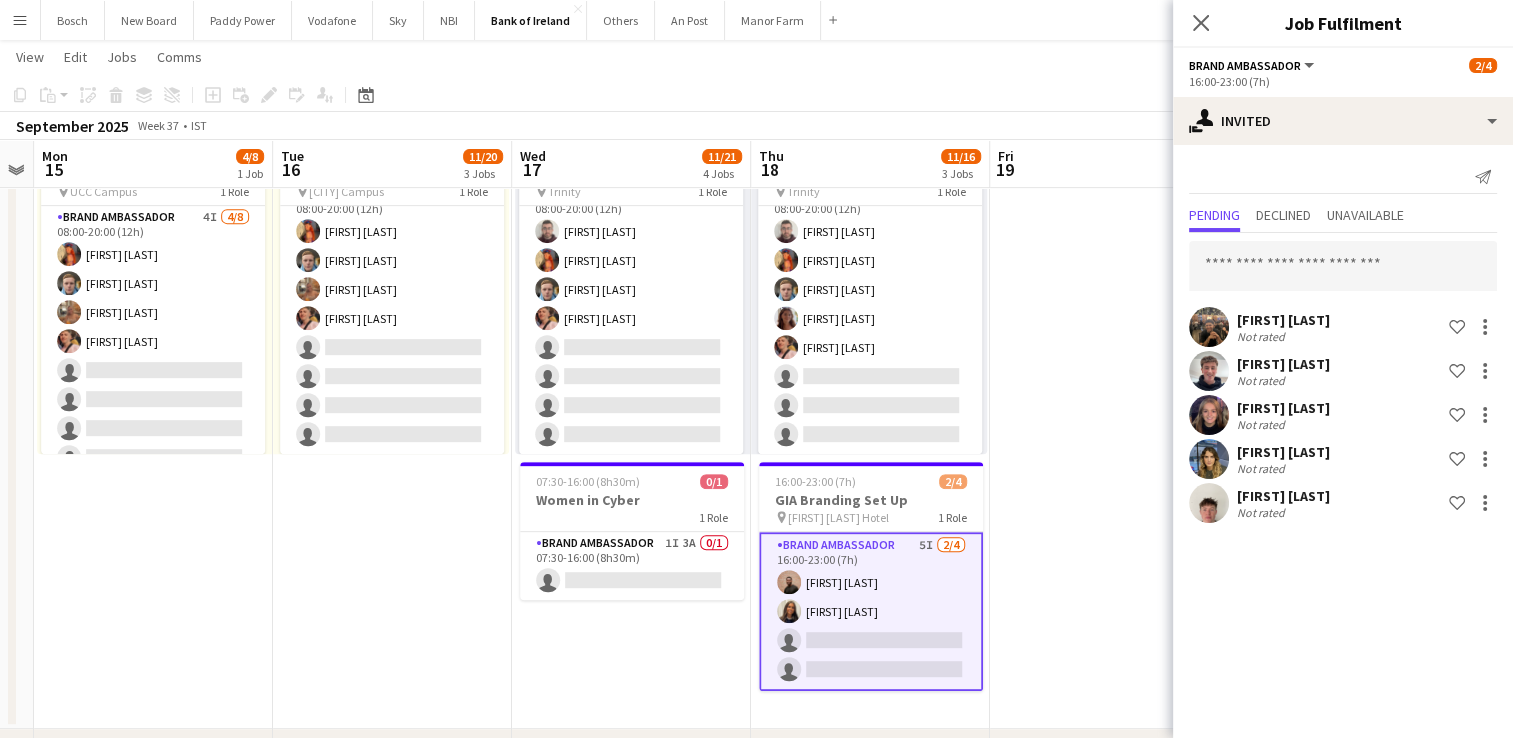 scroll, scrollTop: 0, scrollLeft: 911, axis: horizontal 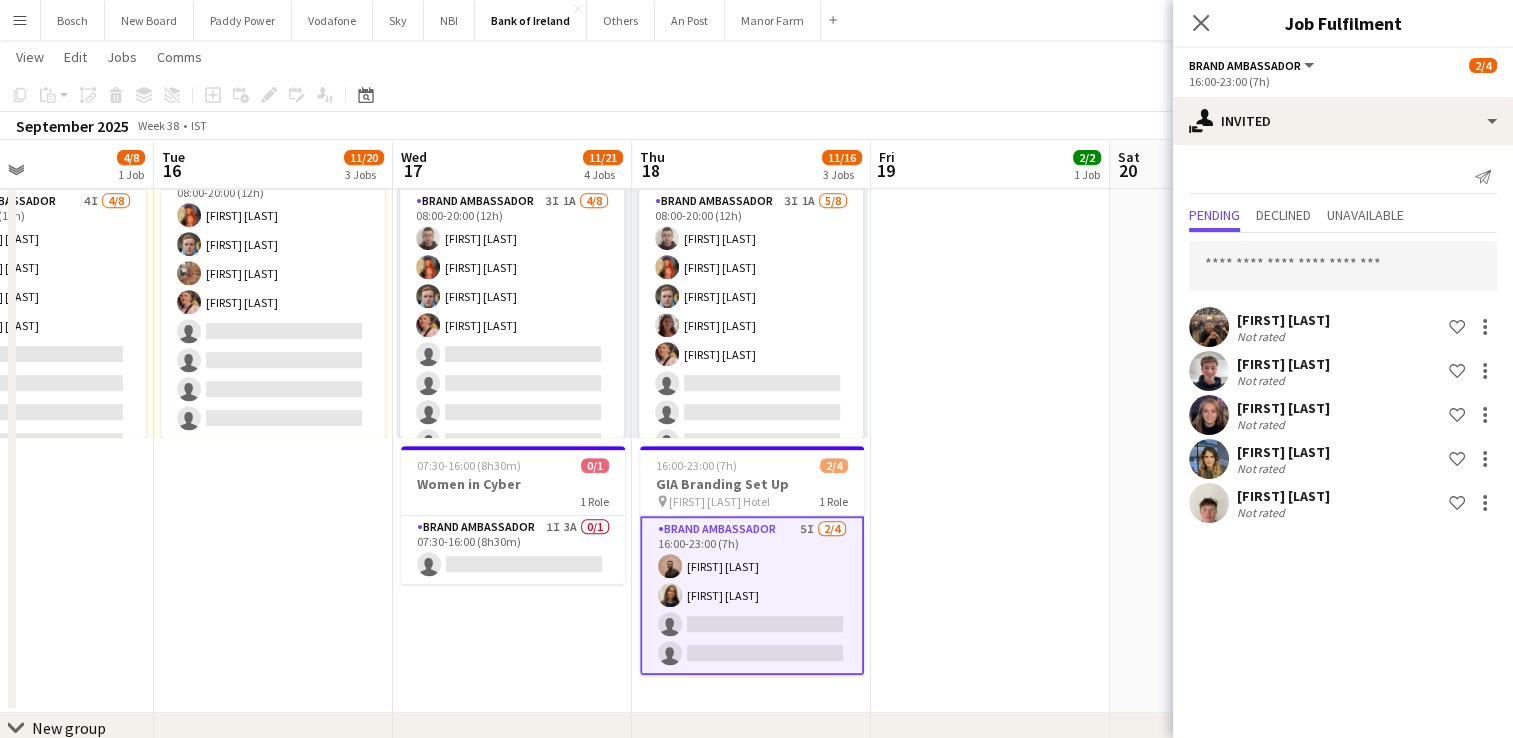 click on "Brand Ambassador   3I   1A   4/8   08:00-20:00 (12h)
[FIRST] [LAST] [FIRST] [LAST] [FIRST] [LAST] [FIRST] [LAST]
single-neutral-actions
single-neutral-actions
single-neutral-actions
single-neutral-actions" at bounding box center [512, 325] 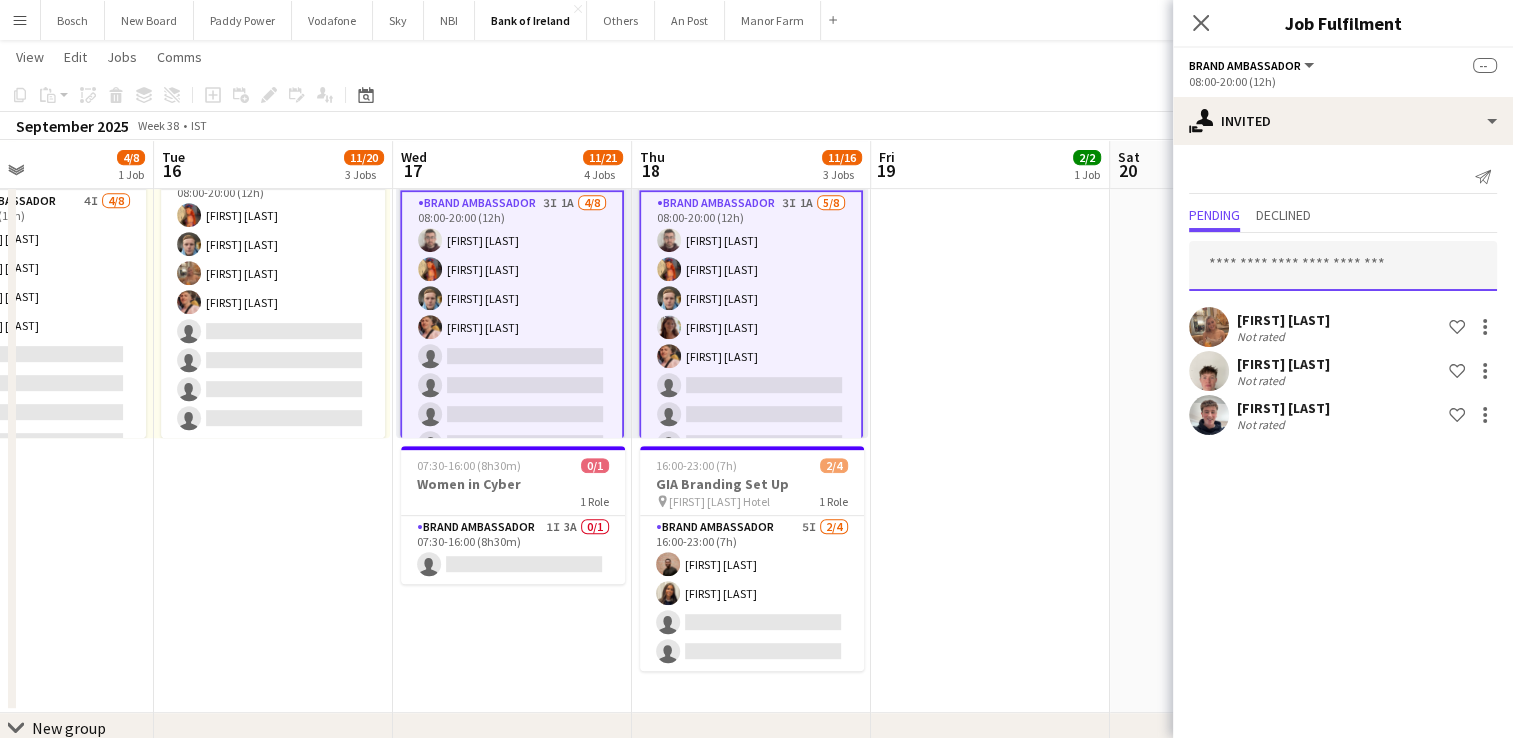 click at bounding box center (1343, 266) 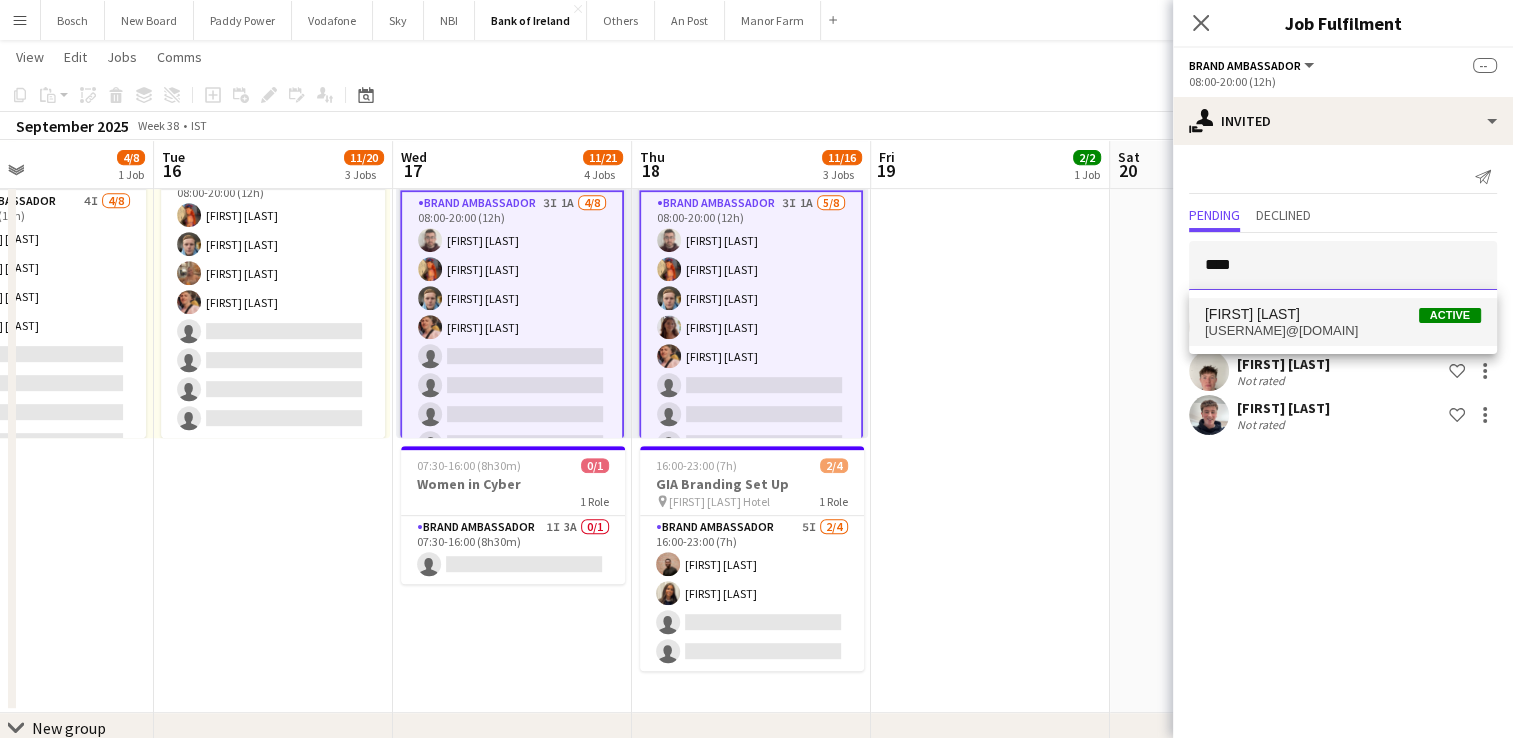 type on "****" 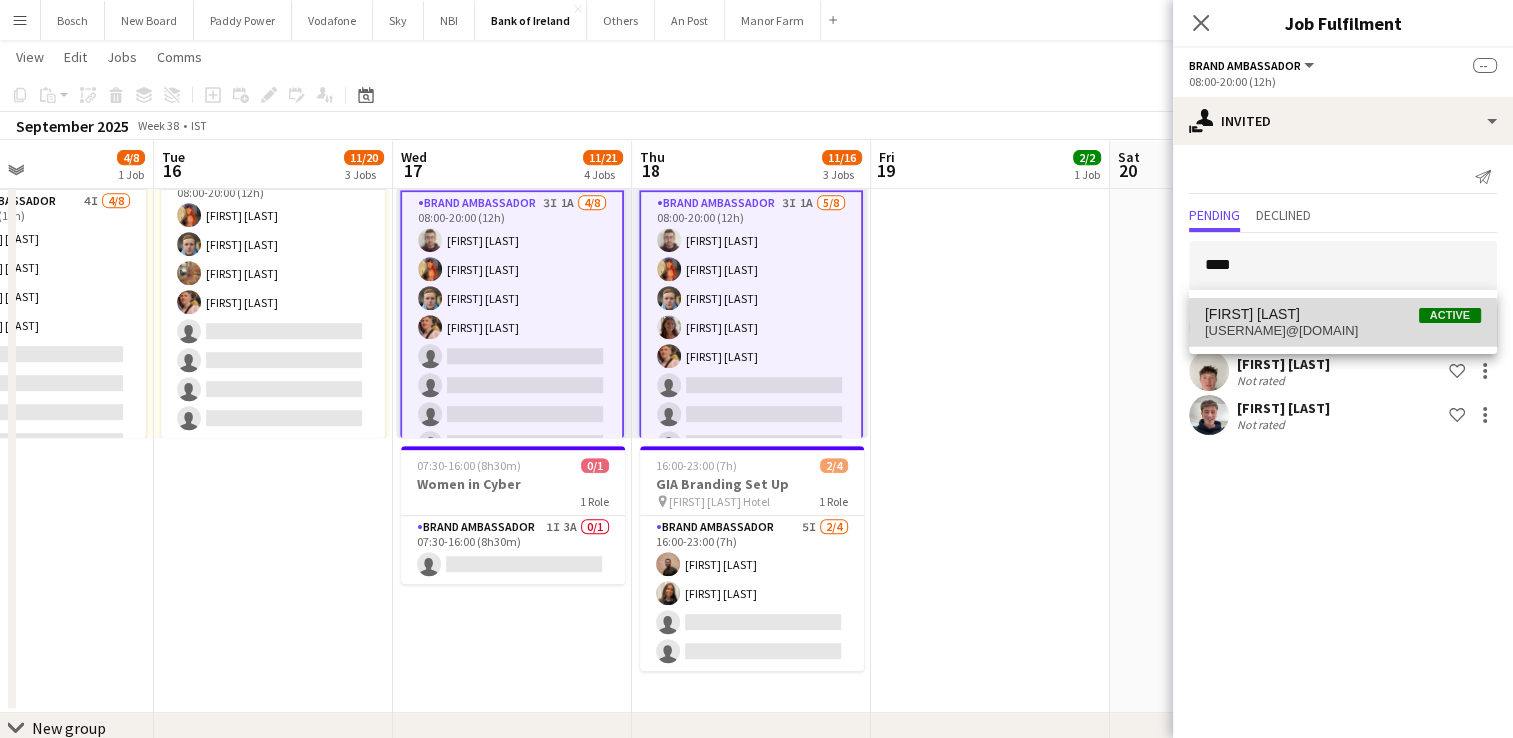 click on "[USERNAME]@[DOMAIN]" at bounding box center [1343, 331] 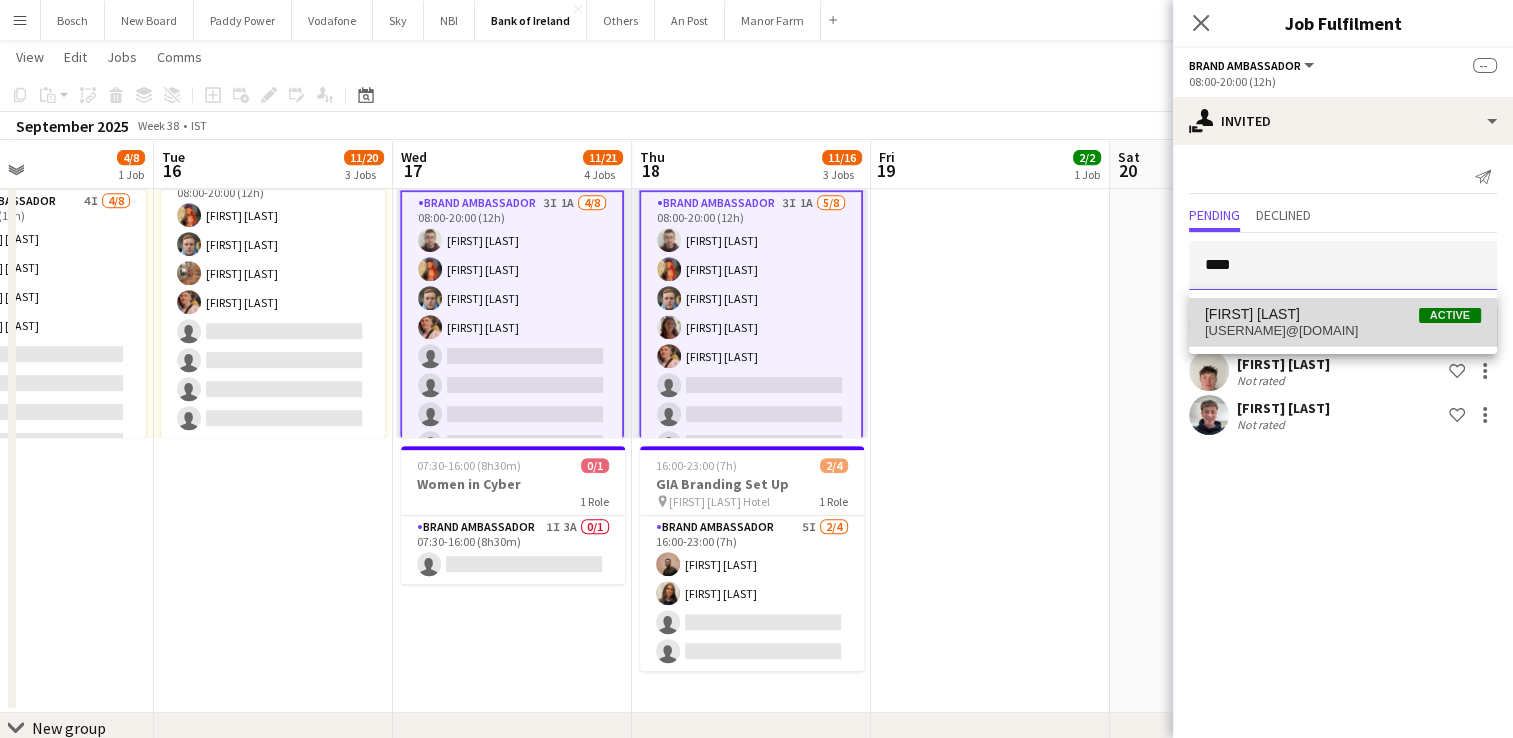 type 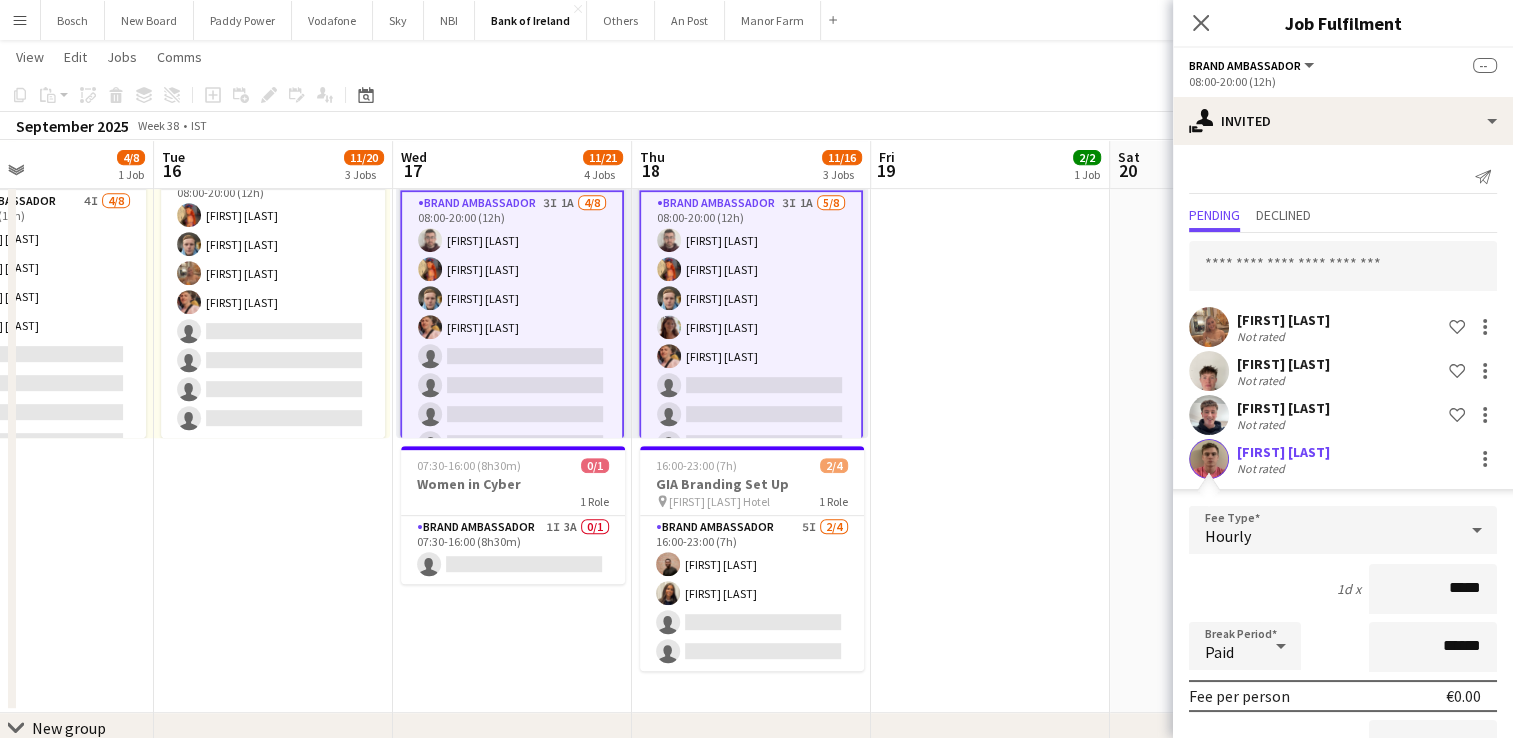 scroll, scrollTop: 211, scrollLeft: 0, axis: vertical 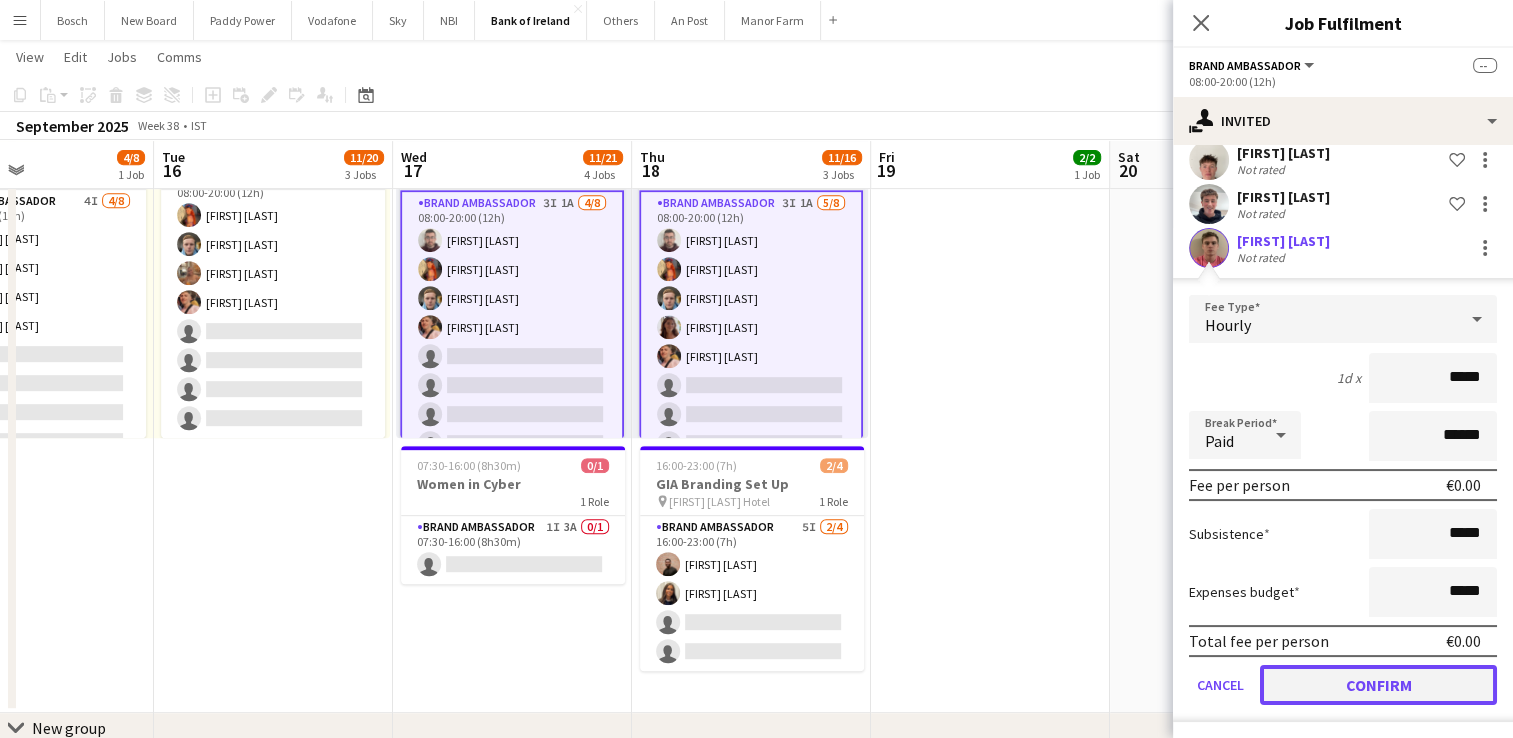click on "Confirm" 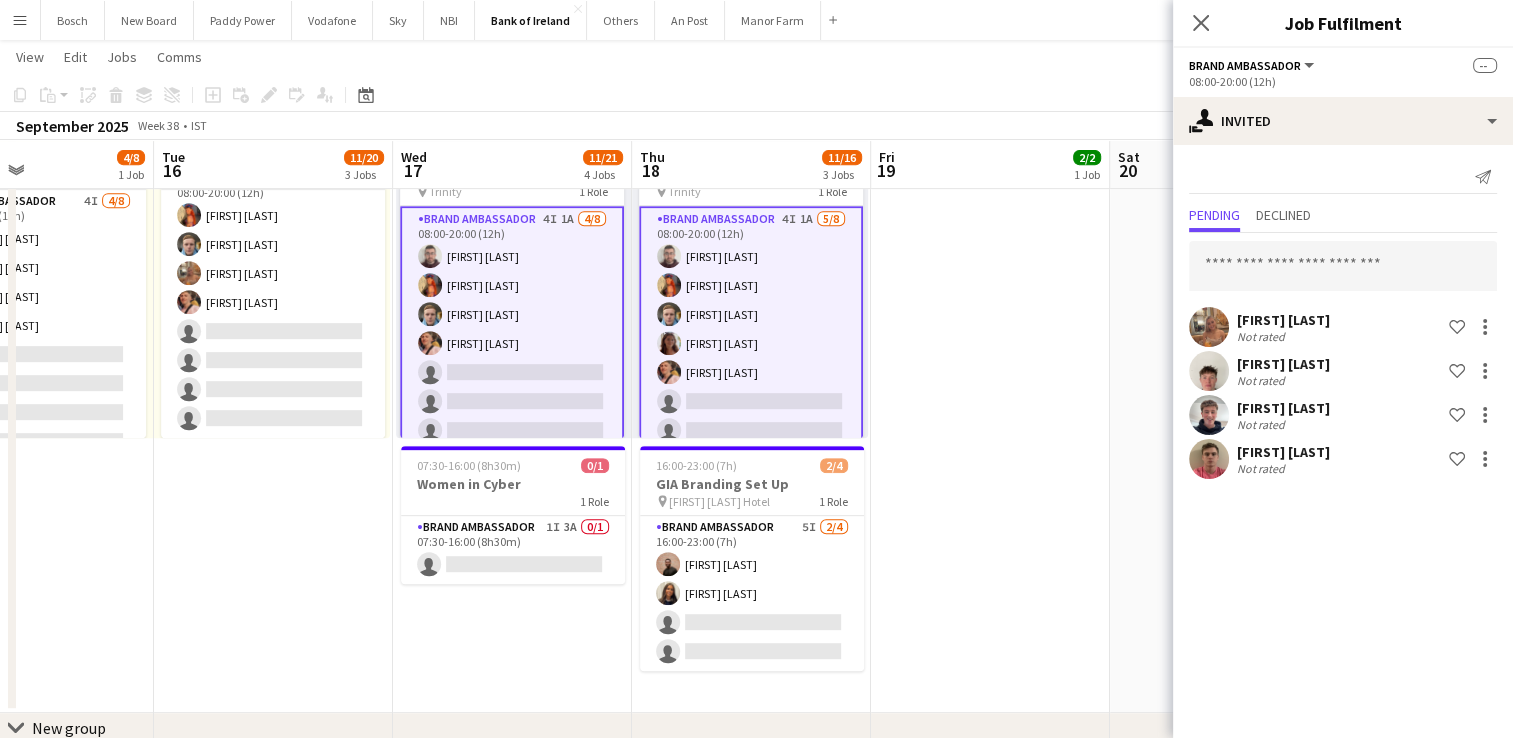 scroll, scrollTop: 0, scrollLeft: 0, axis: both 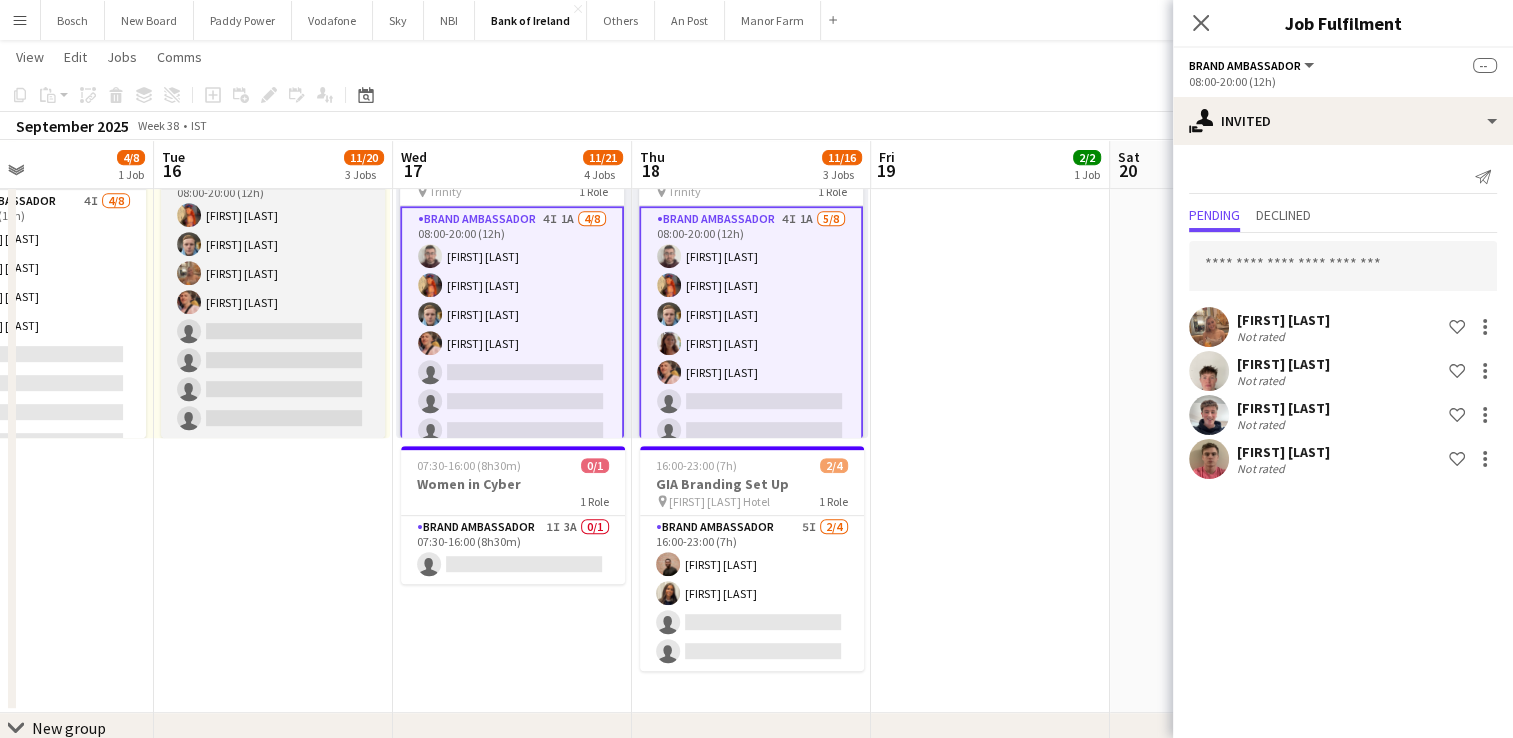 click on "Brand Ambassador   4I   4/8   08:00-20:00 (12h)
[FIRST] [LAST] [FIRST] [LAST] [FIRST] [LAST] [FIRST] [LAST]
single-neutral-actions
single-neutral-actions
single-neutral-actions
single-neutral-actions" at bounding box center [273, 302] 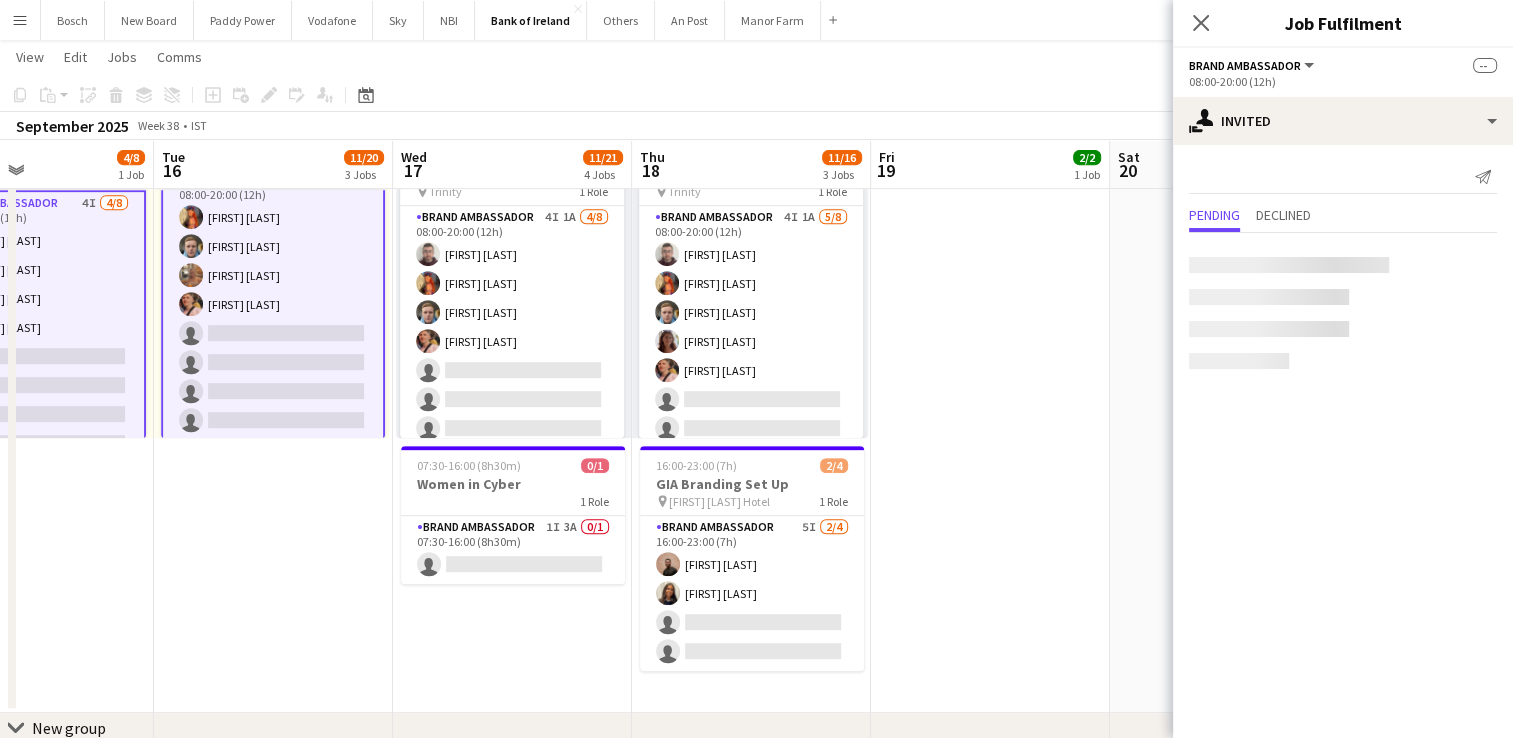 scroll, scrollTop: 24, scrollLeft: 0, axis: vertical 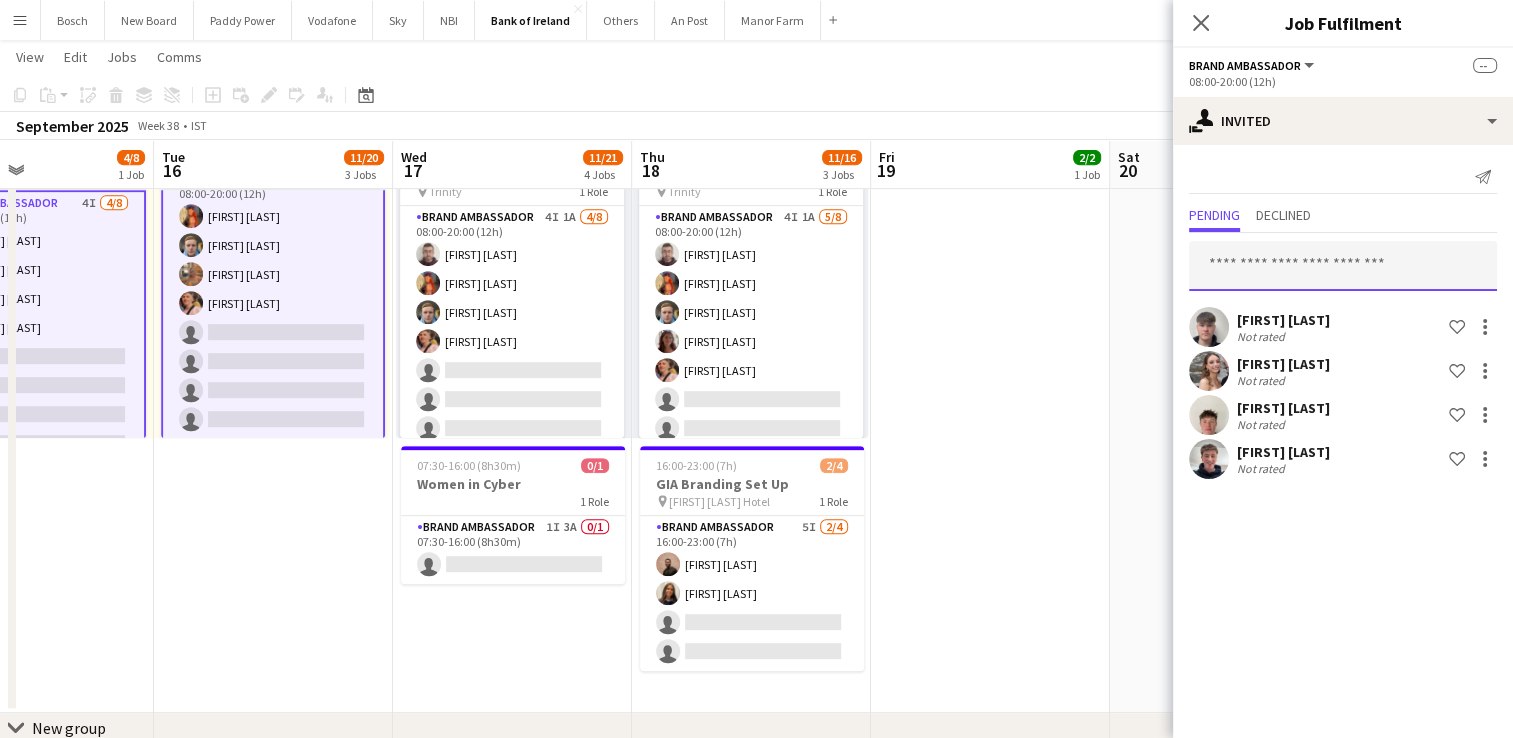 click at bounding box center [1343, 266] 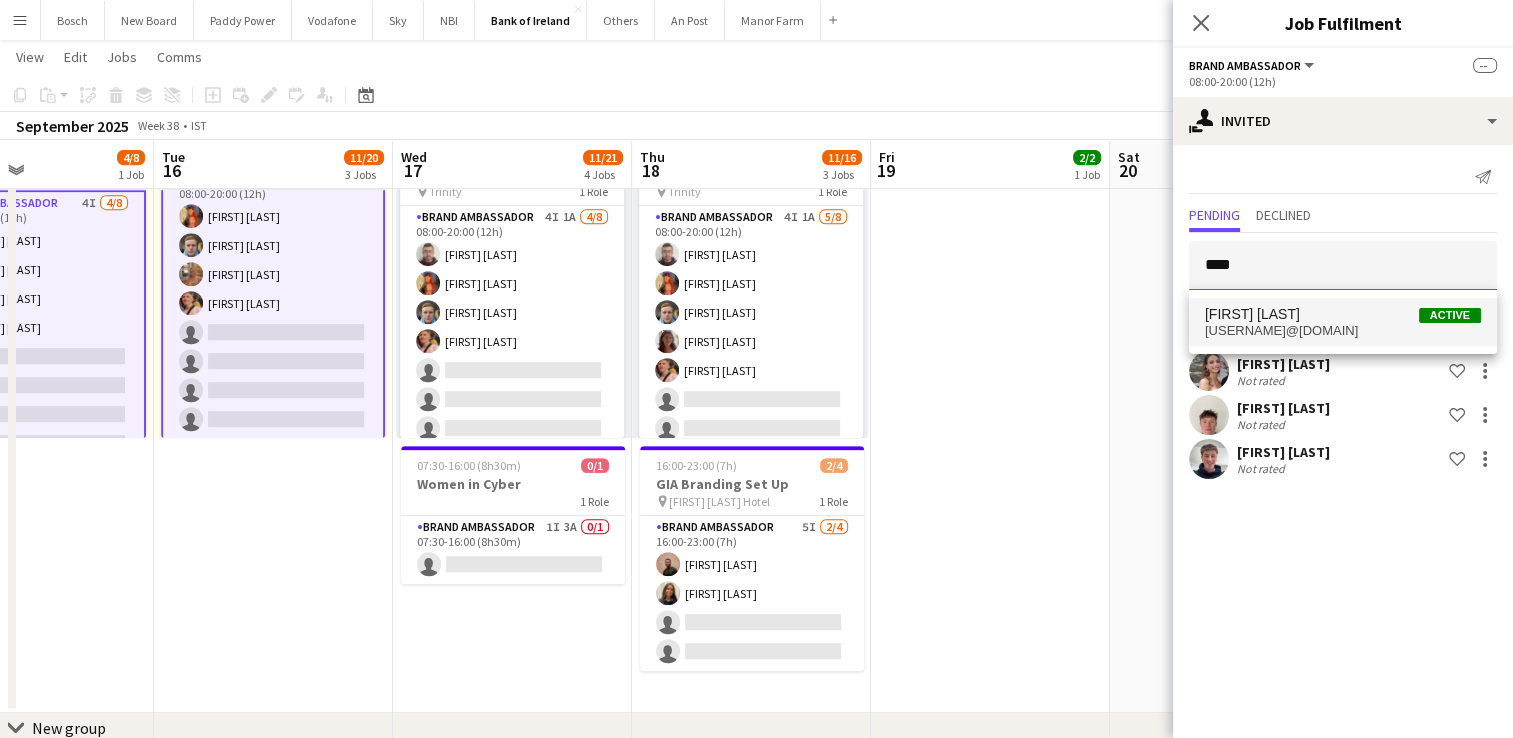 type on "****" 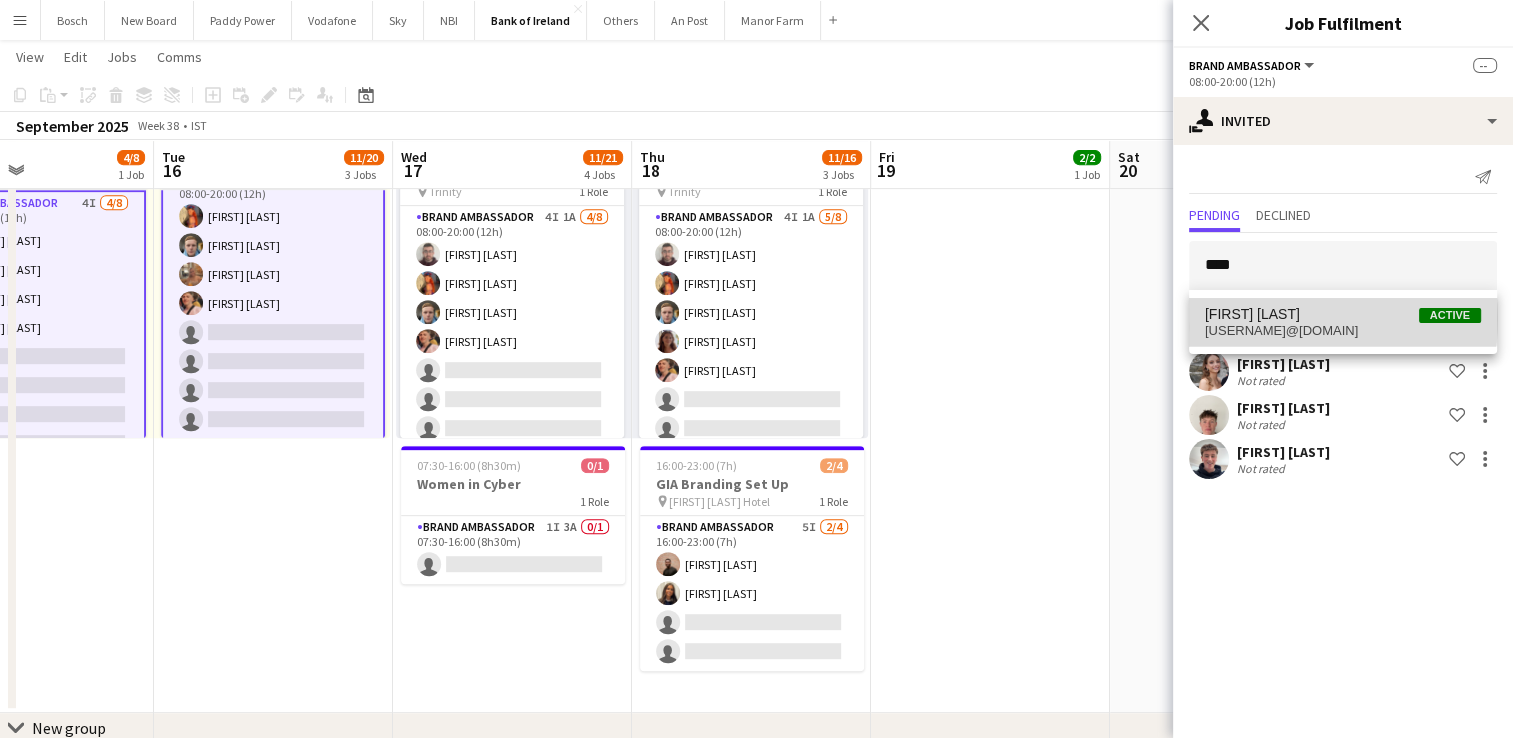 click on "[FIRST] [LAST]" at bounding box center [1252, 314] 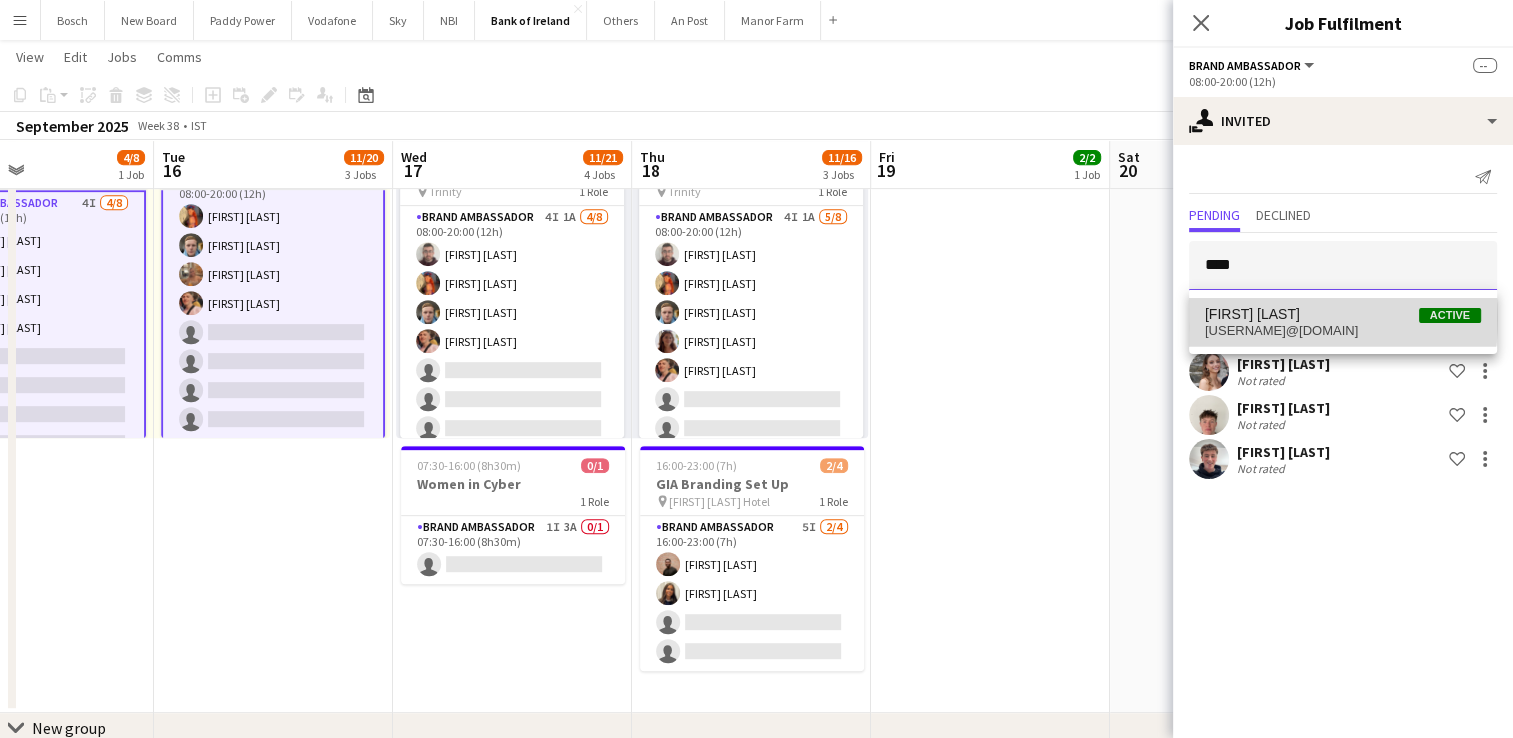 type 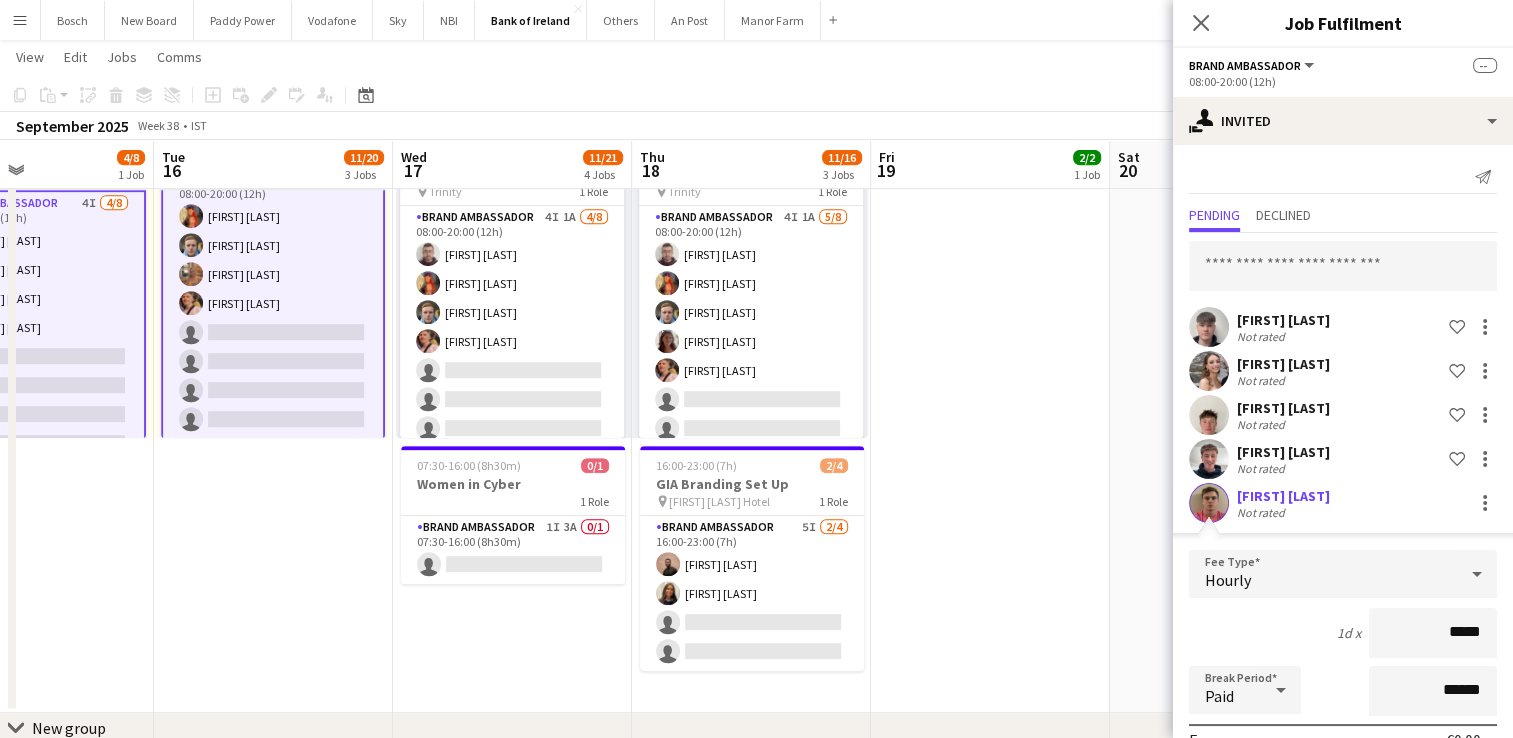 scroll, scrollTop: 255, scrollLeft: 0, axis: vertical 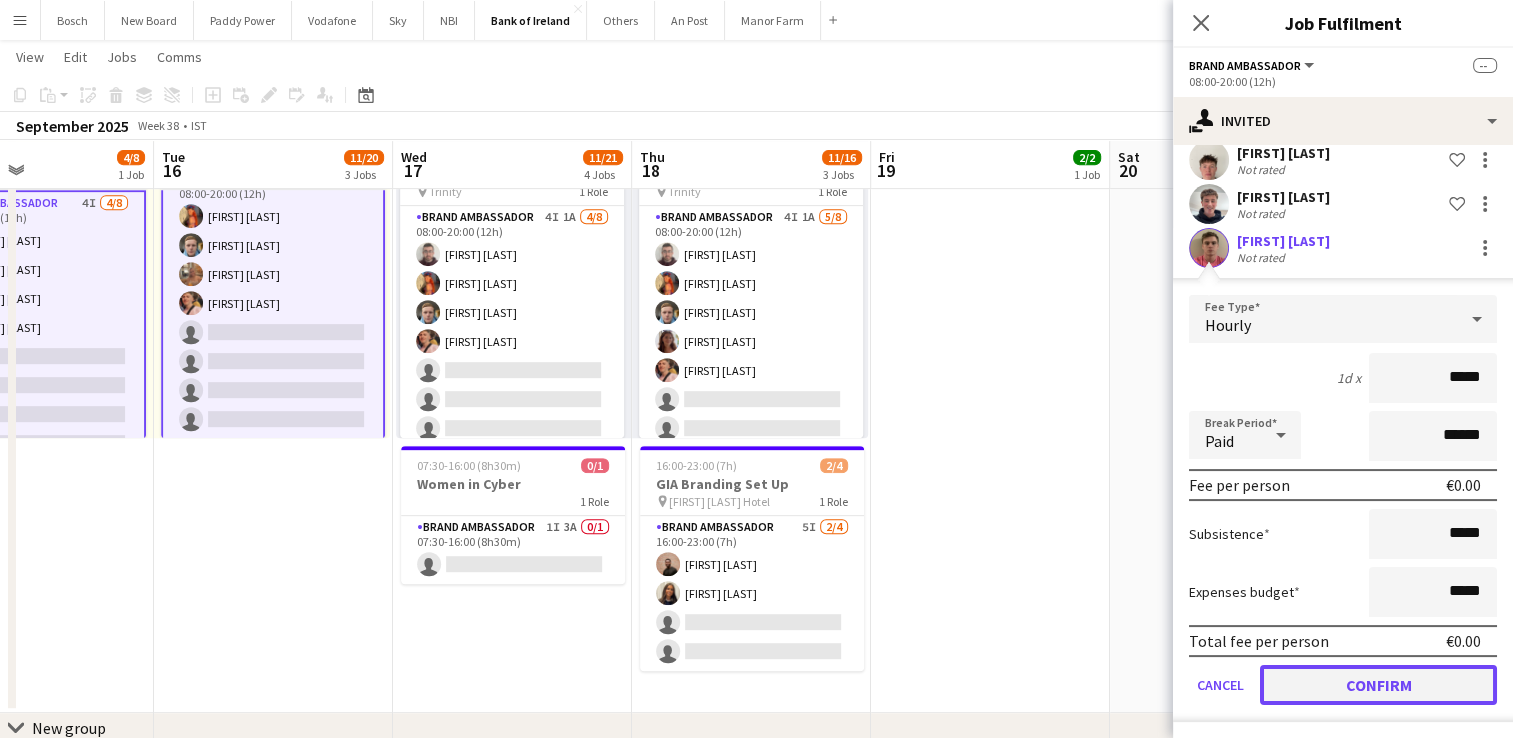 click on "Confirm" 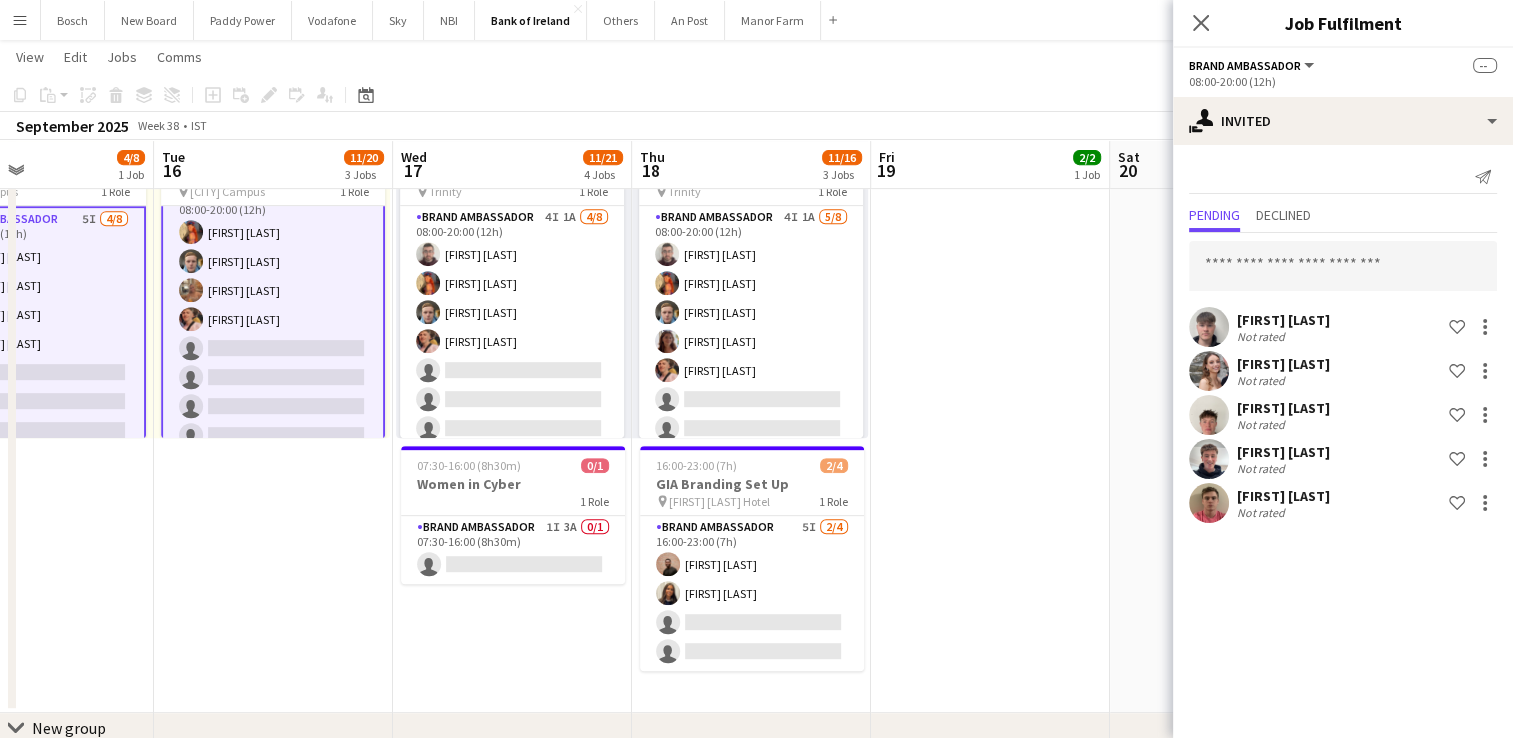 scroll, scrollTop: 0, scrollLeft: 0, axis: both 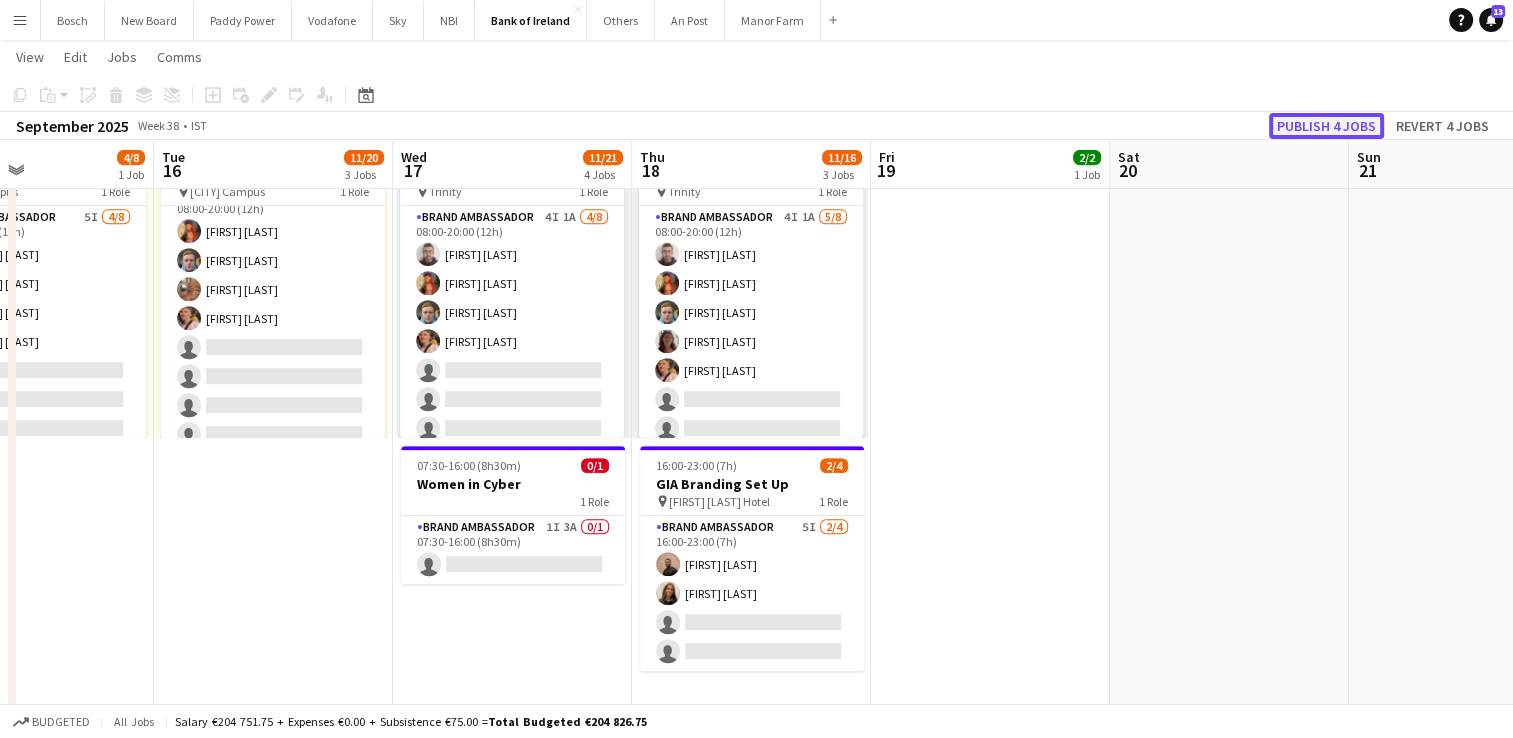 click on "Publish 4 jobs" 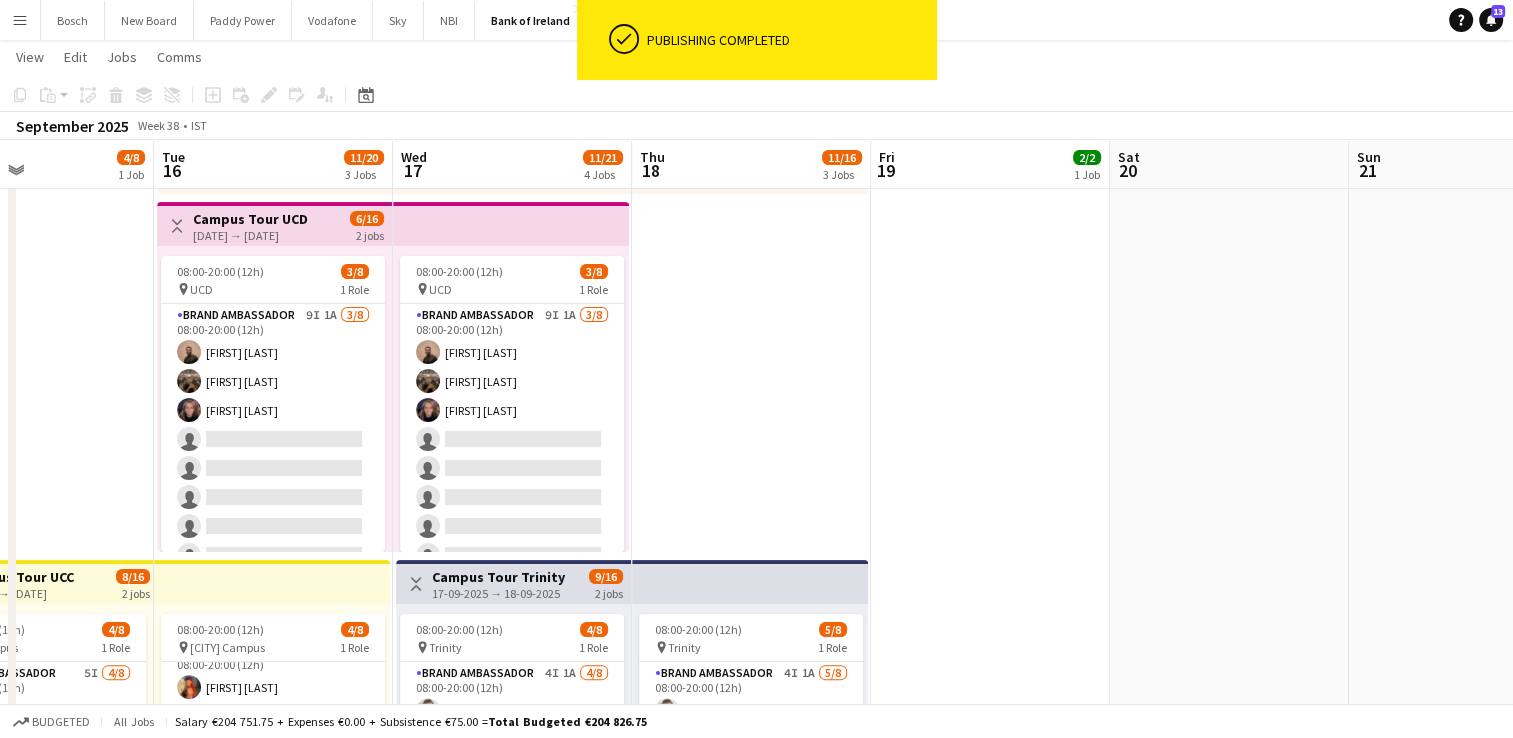 scroll, scrollTop: 388, scrollLeft: 0, axis: vertical 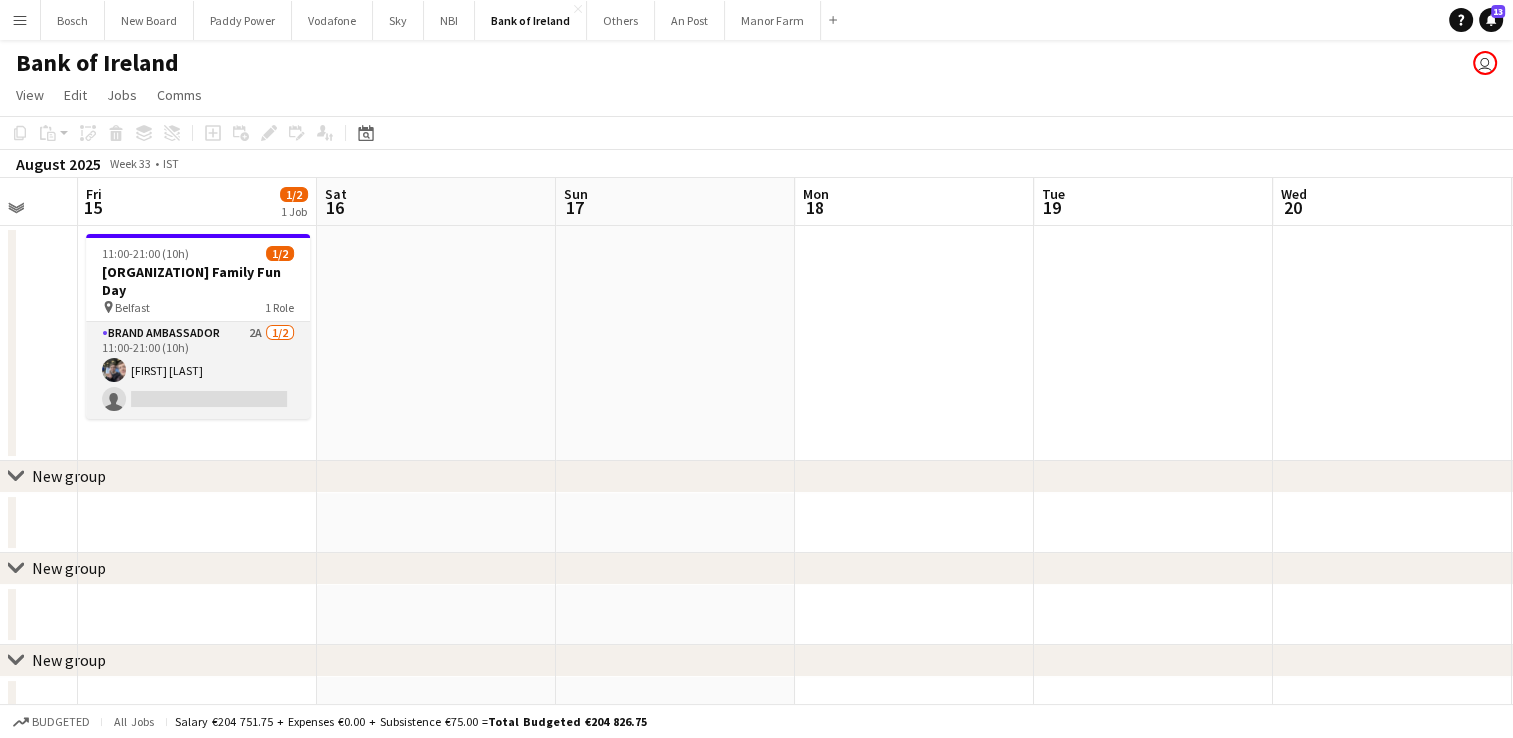 click on "Brand Ambassador   2A   1/2   11:00-21:00 (10h)
[FIRST] [LAST]
single-neutral-actions" at bounding box center (198, 370) 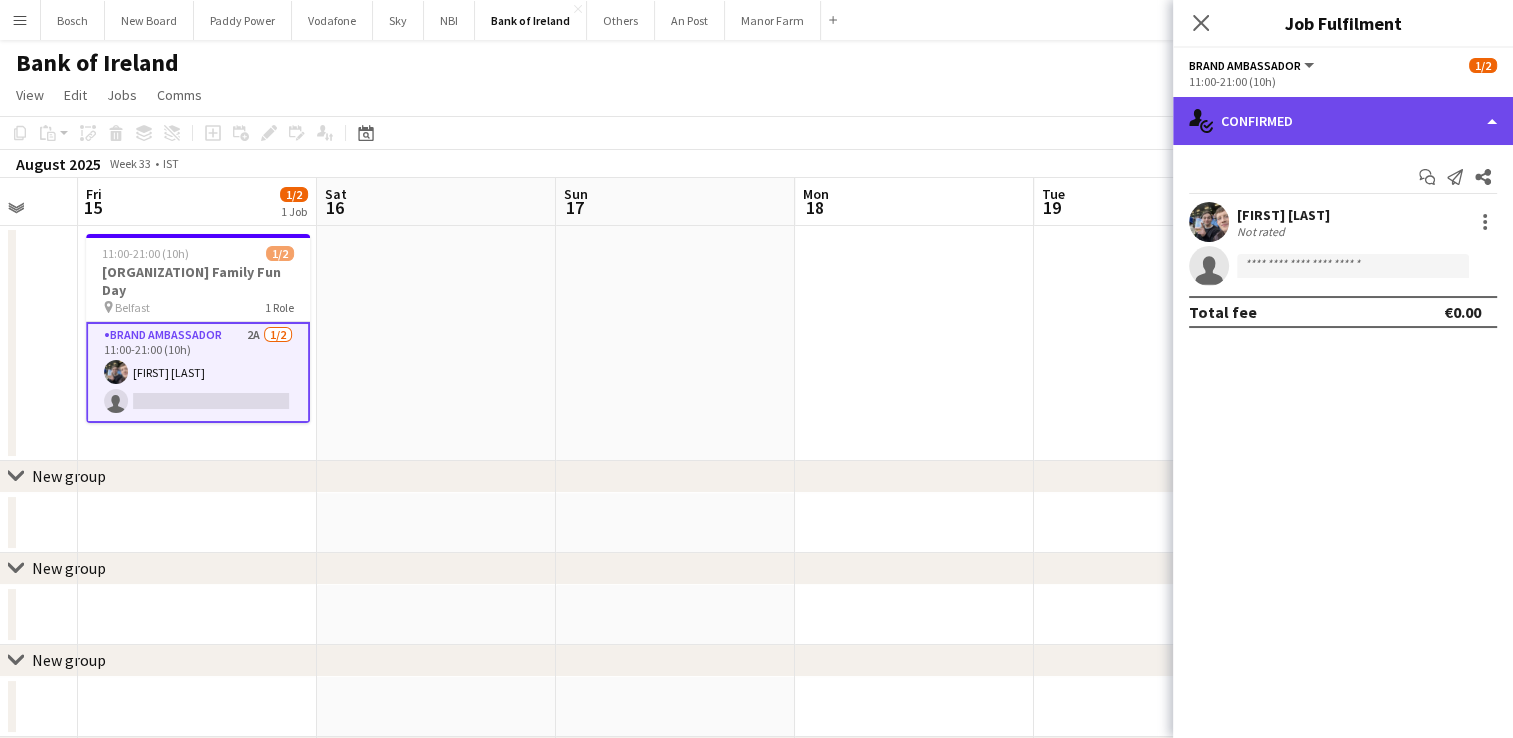 click on "single-neutral-actions-check-2
Confirmed" 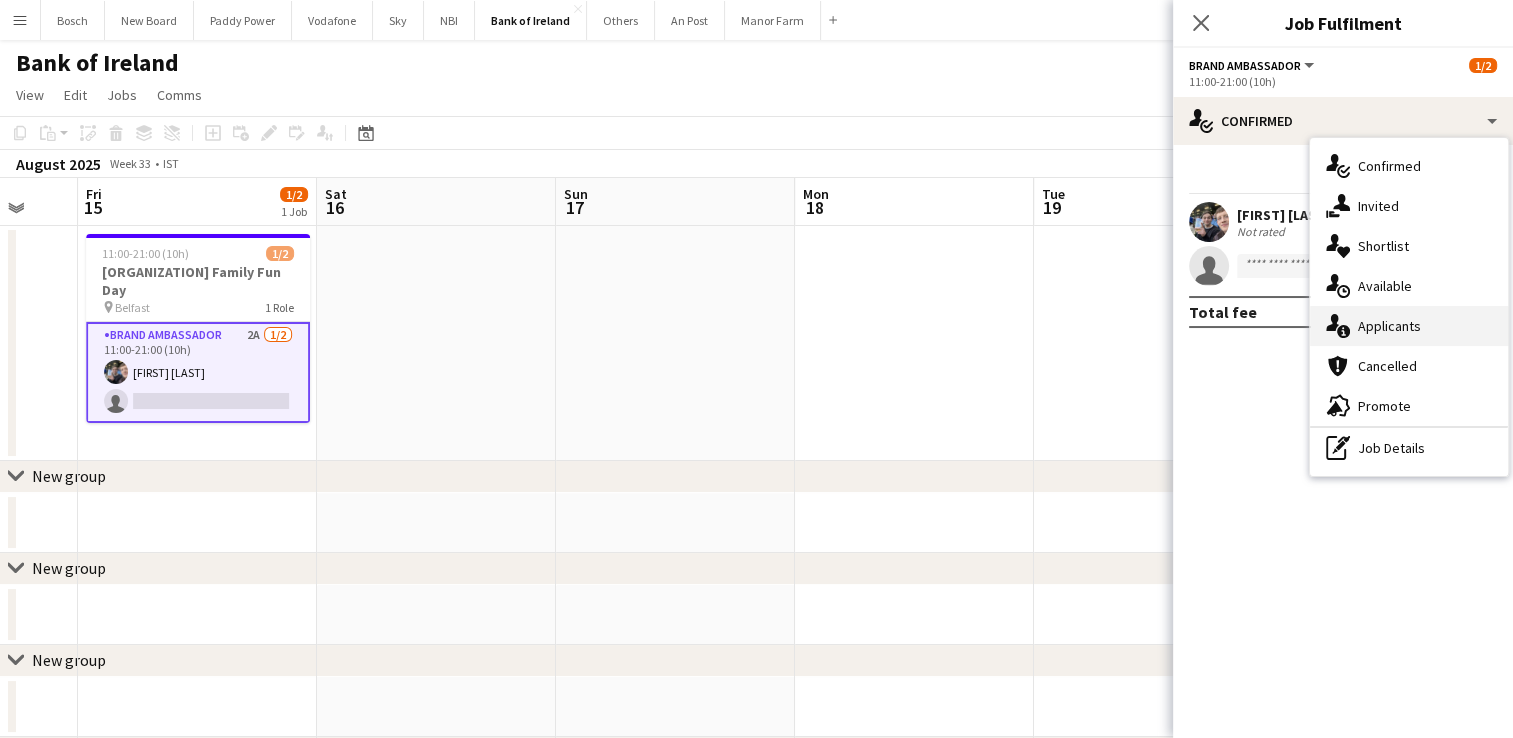 click on "single-neutral-actions-information
Applicants" at bounding box center (1409, 326) 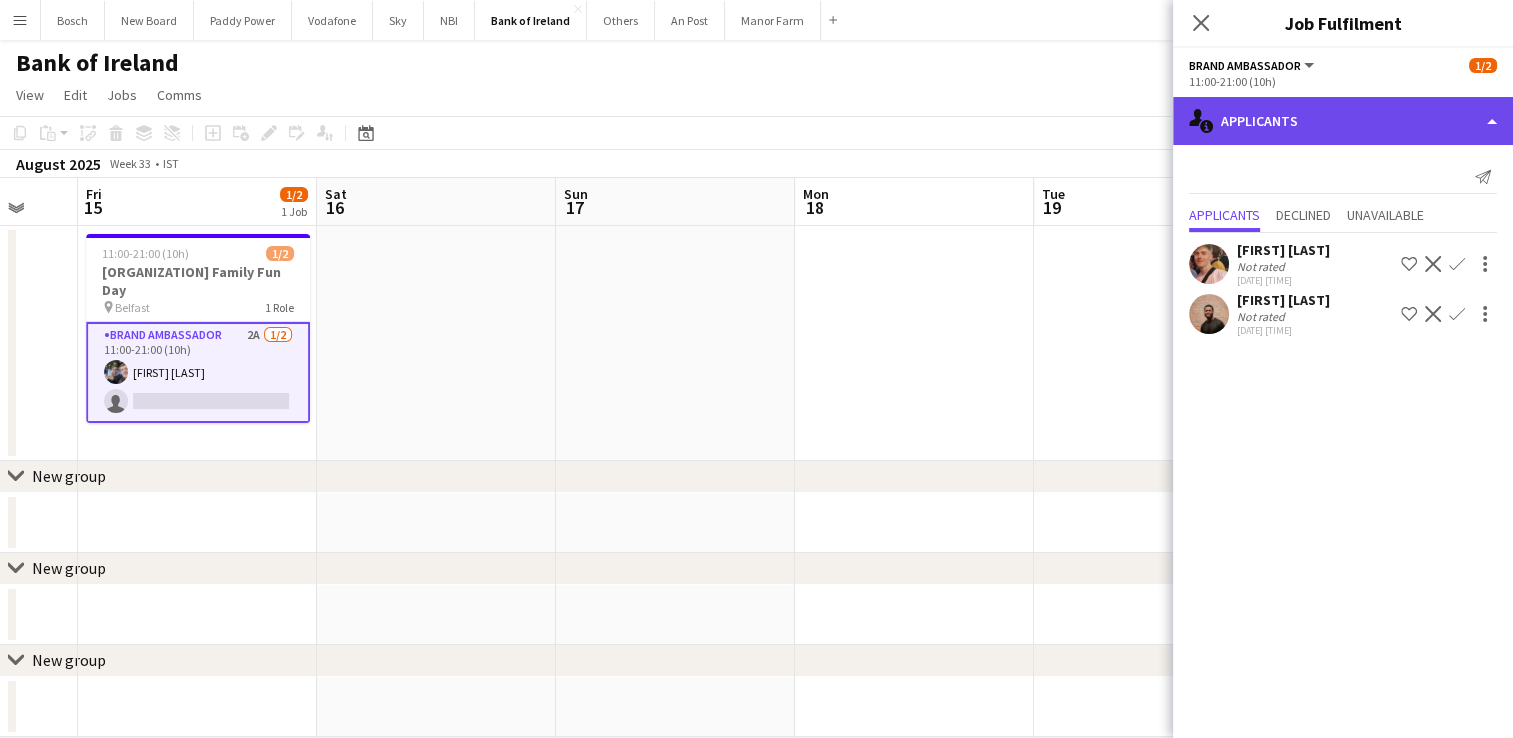 click on "single-neutral-actions-information
Applicants" 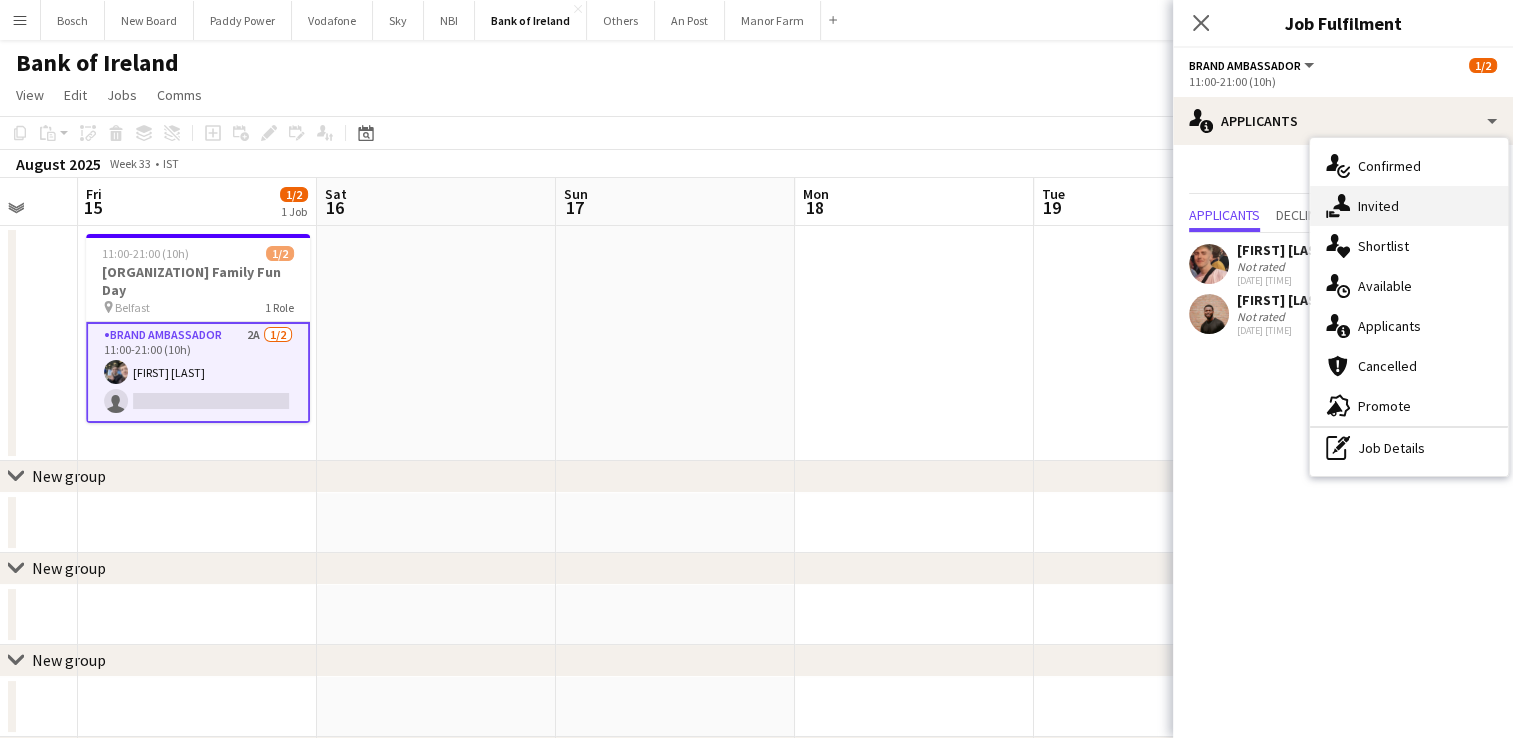 click on "single-neutral-actions-share-1
Invited" at bounding box center (1409, 206) 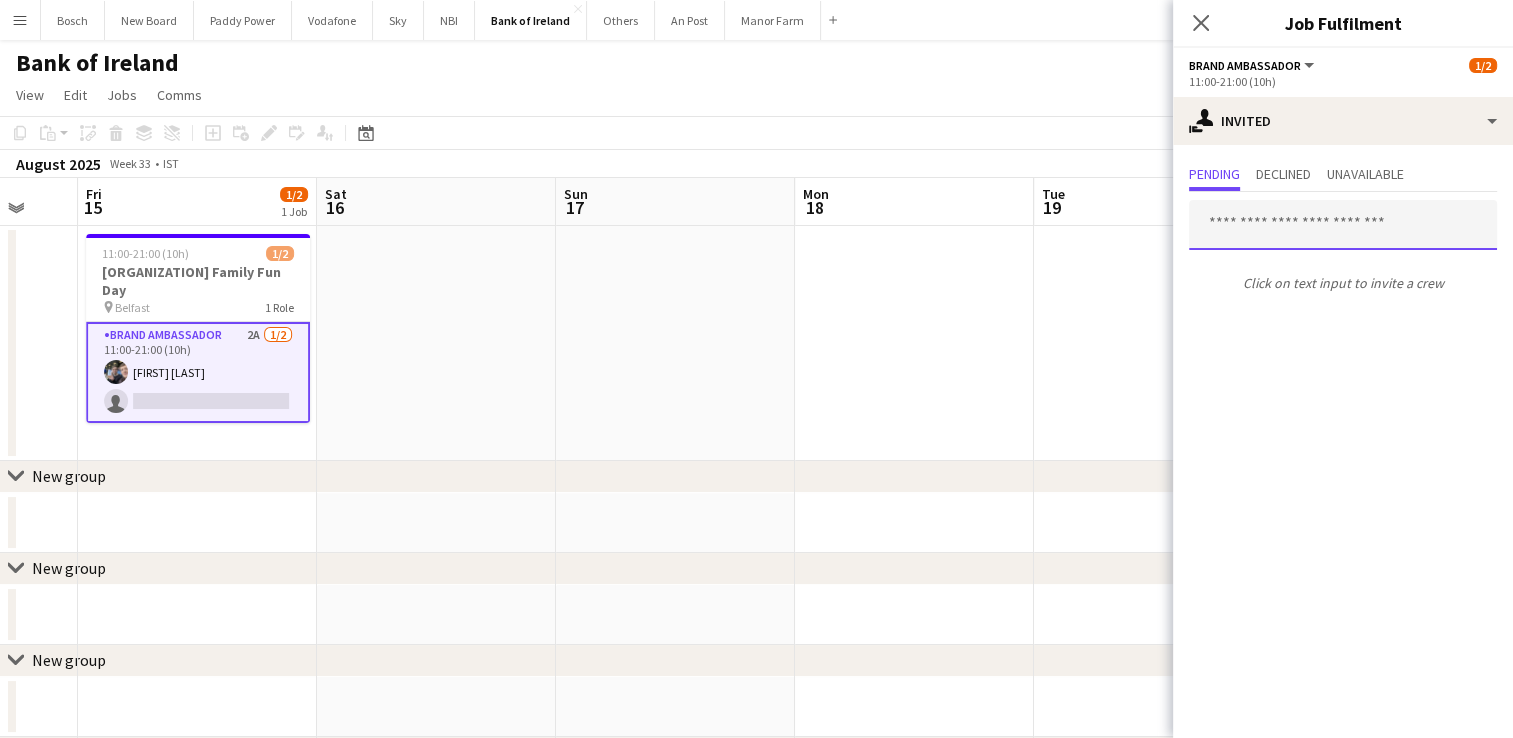 click at bounding box center [1343, 225] 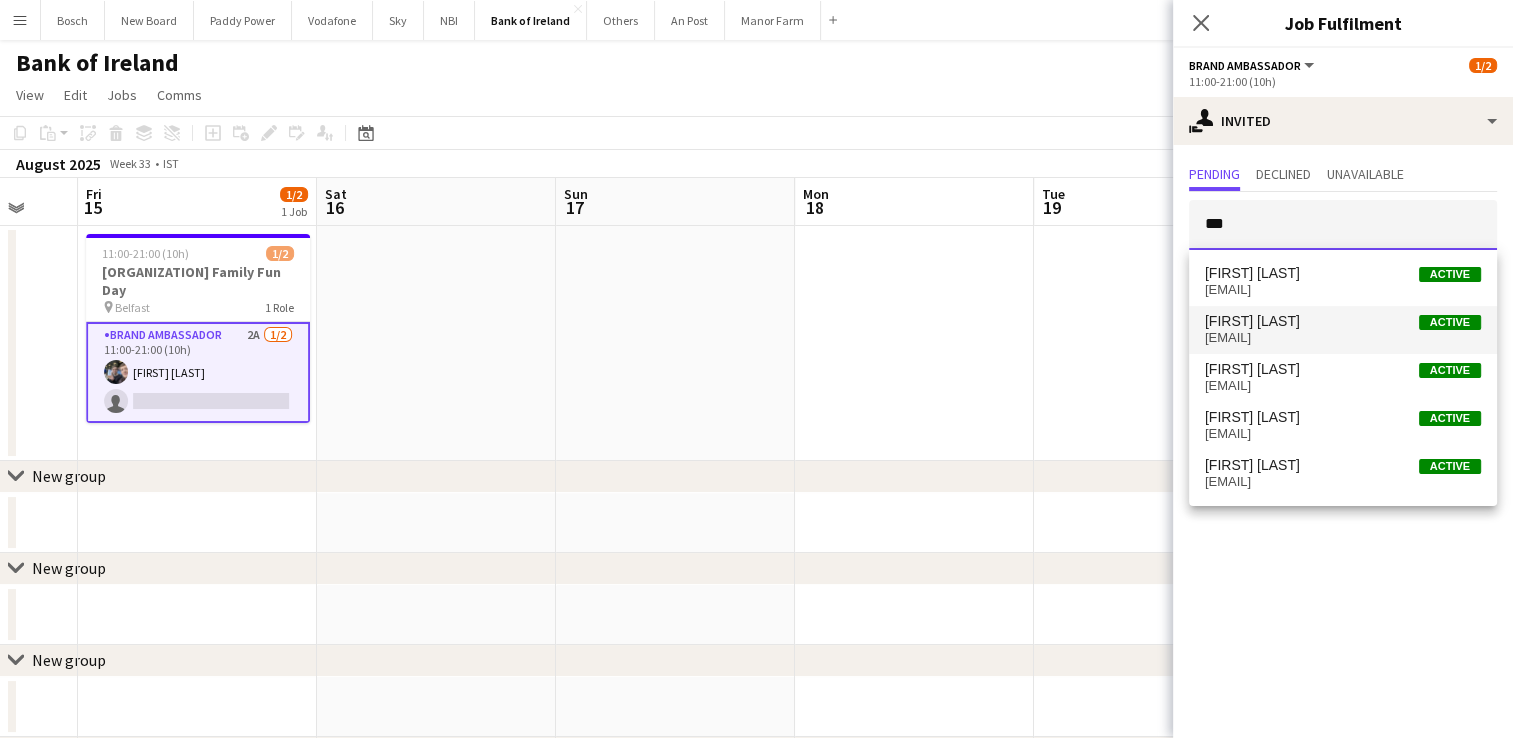 type on "***" 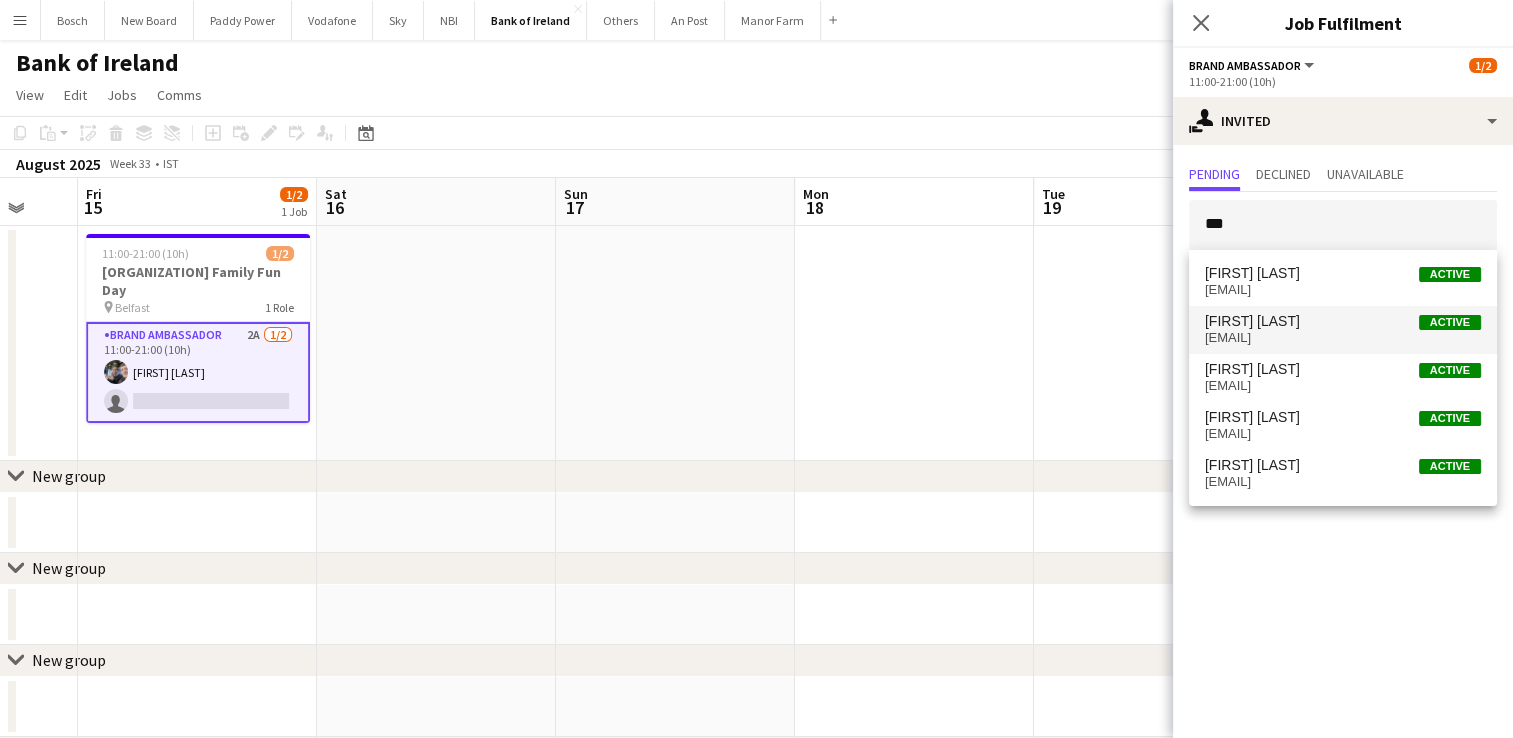 click on "[USERNAME]@[DOMAIN]" at bounding box center (1343, 338) 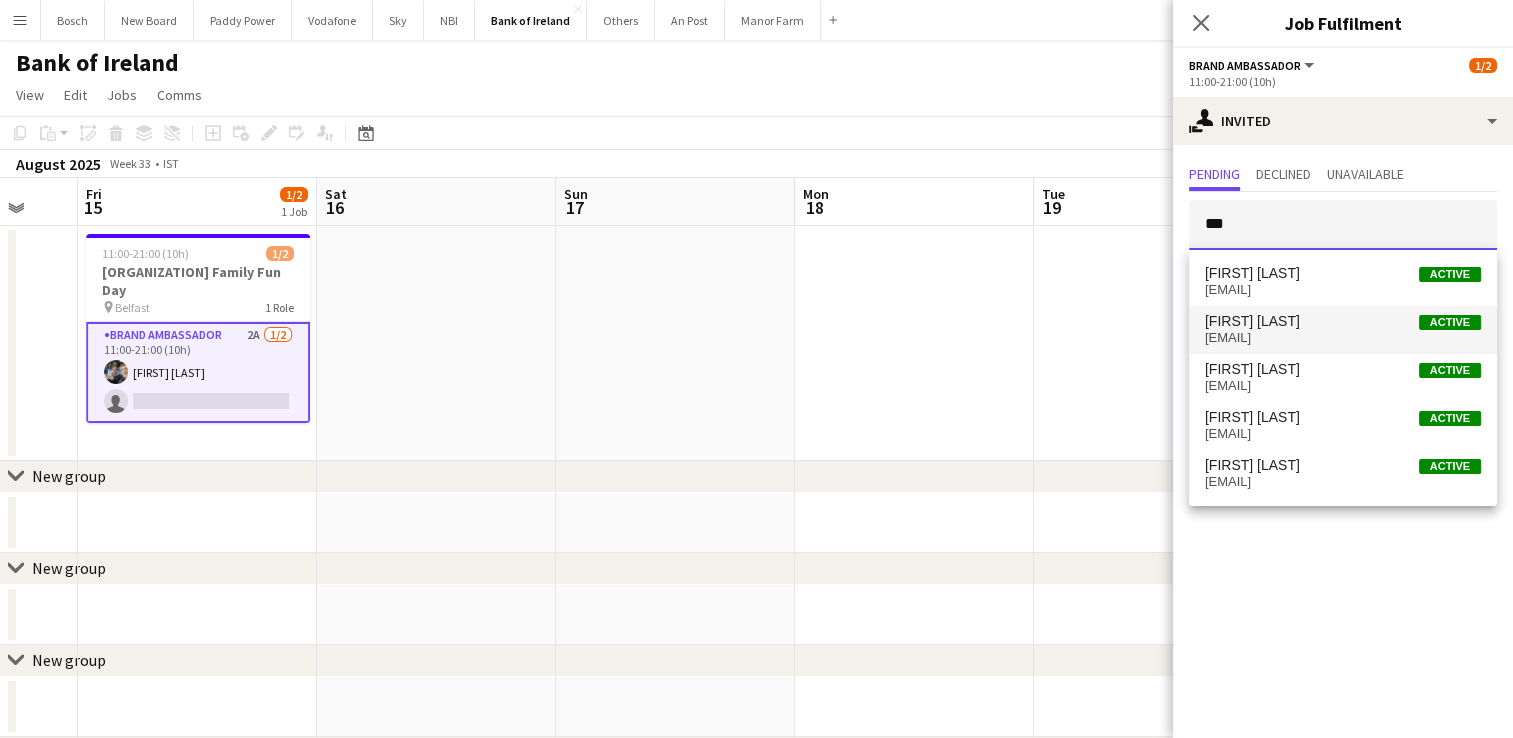 type 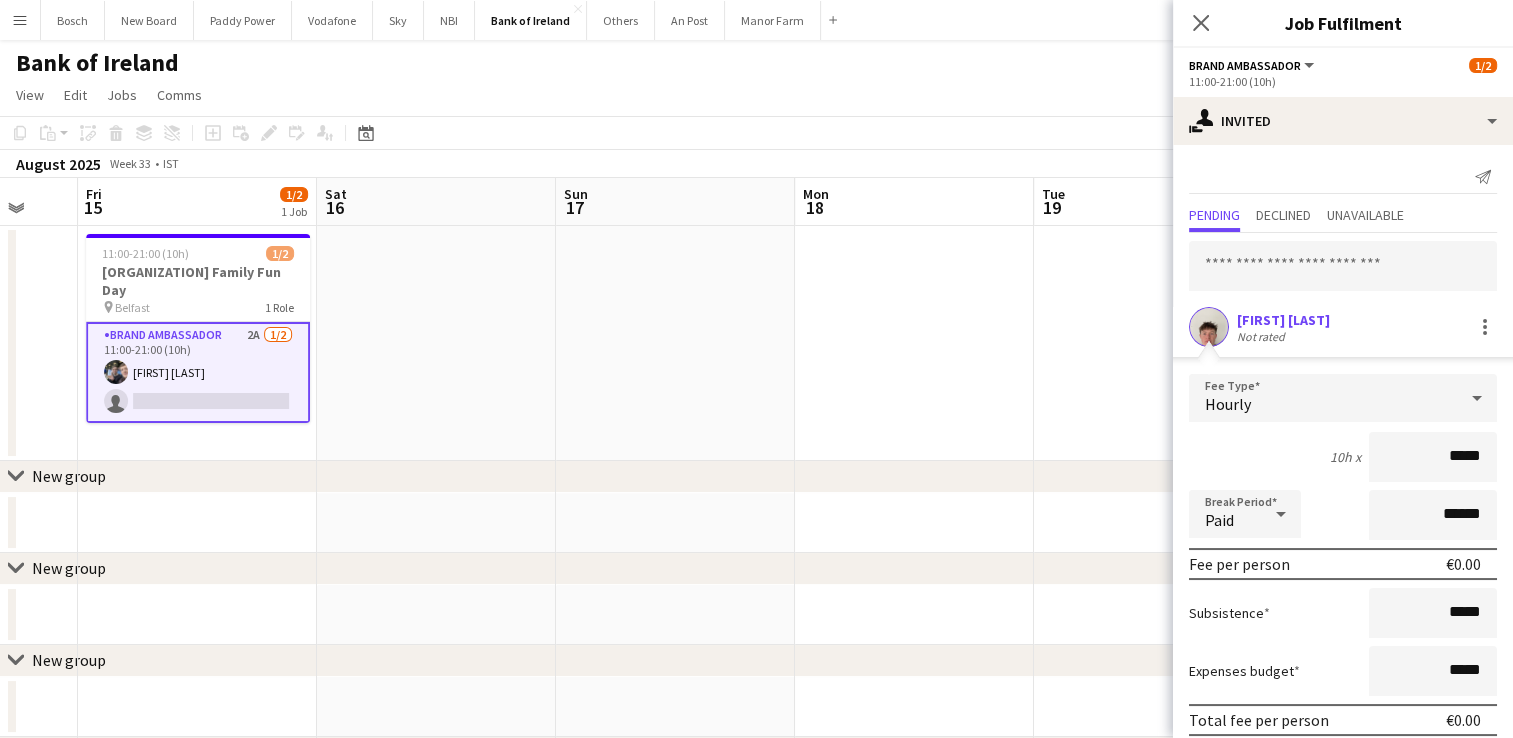 scroll, scrollTop: 79, scrollLeft: 0, axis: vertical 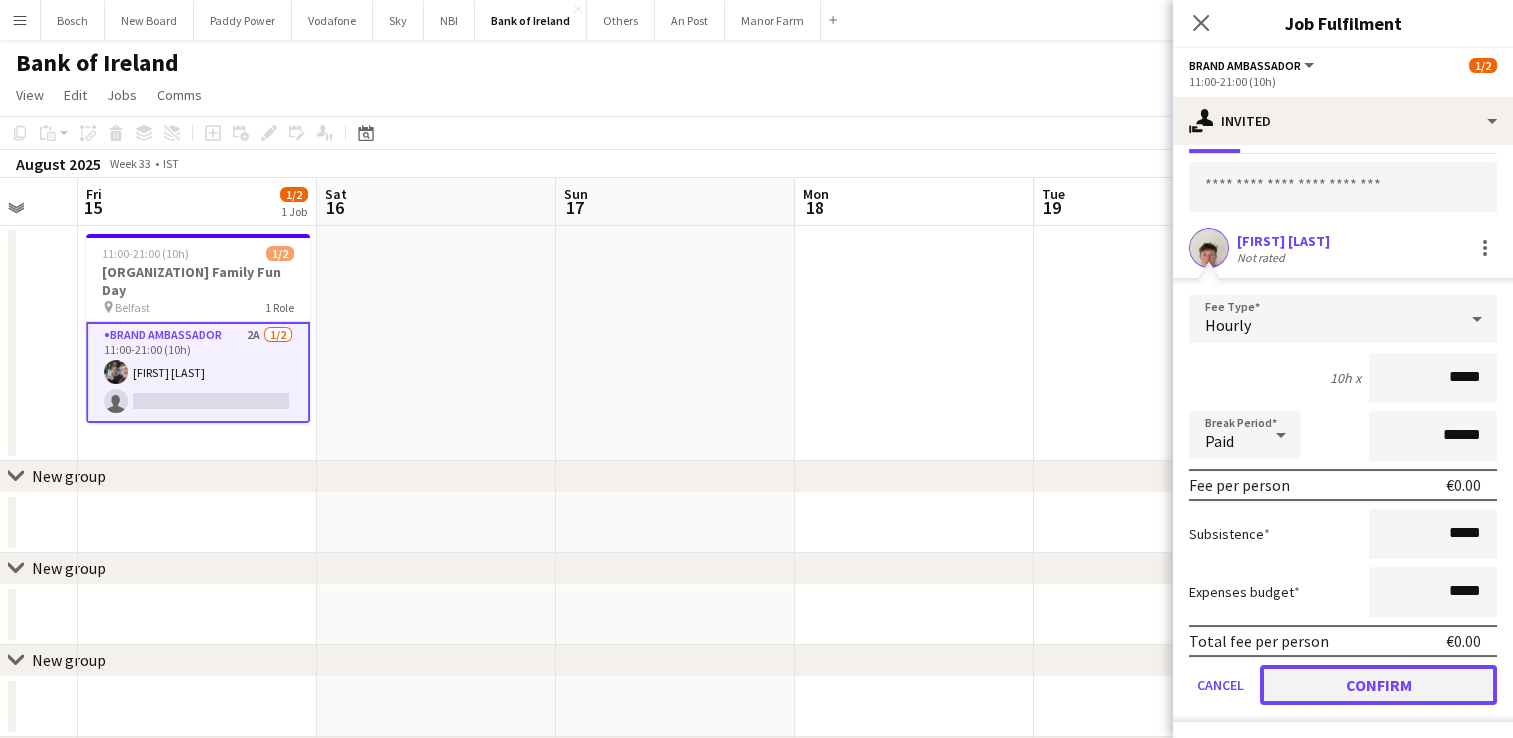 click on "Confirm" 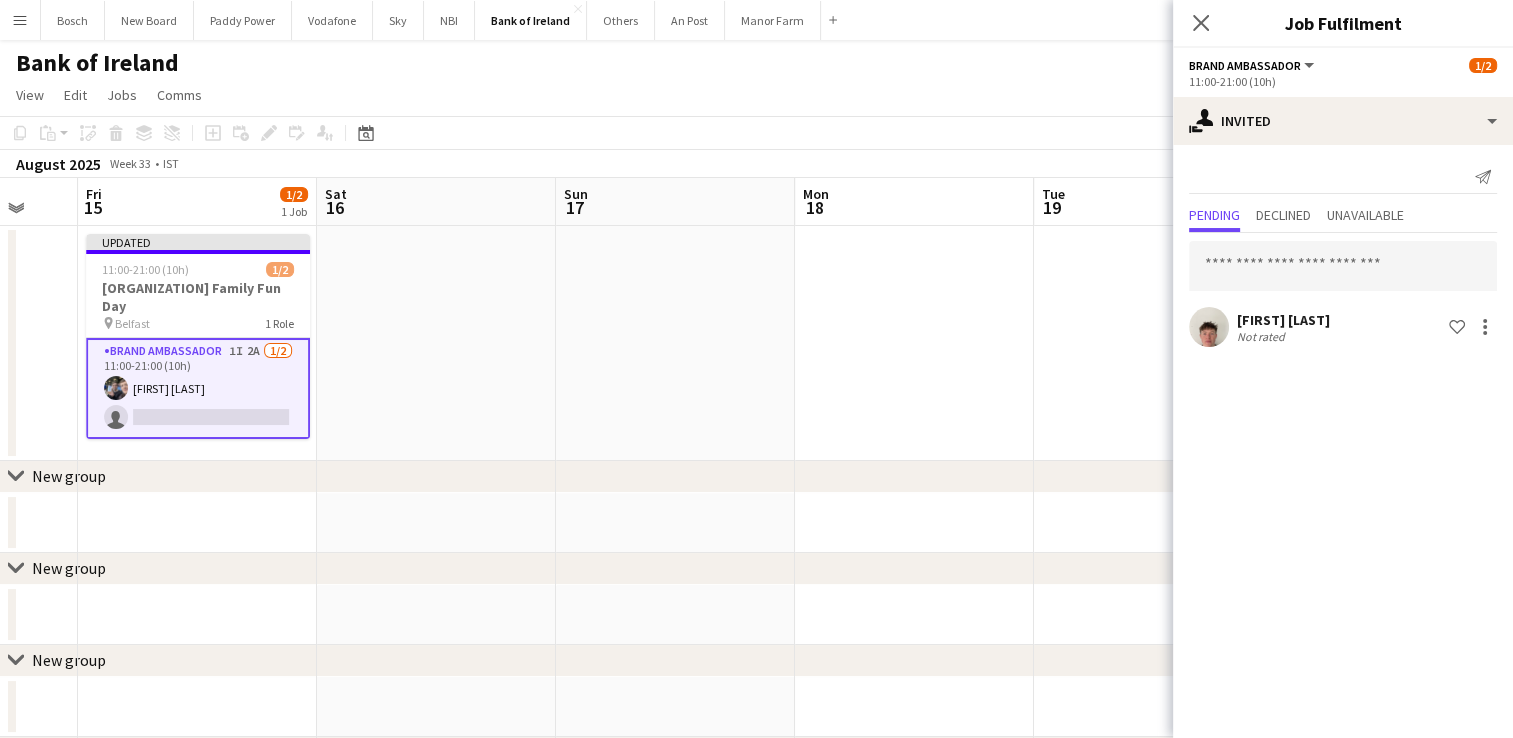 scroll, scrollTop: 0, scrollLeft: 0, axis: both 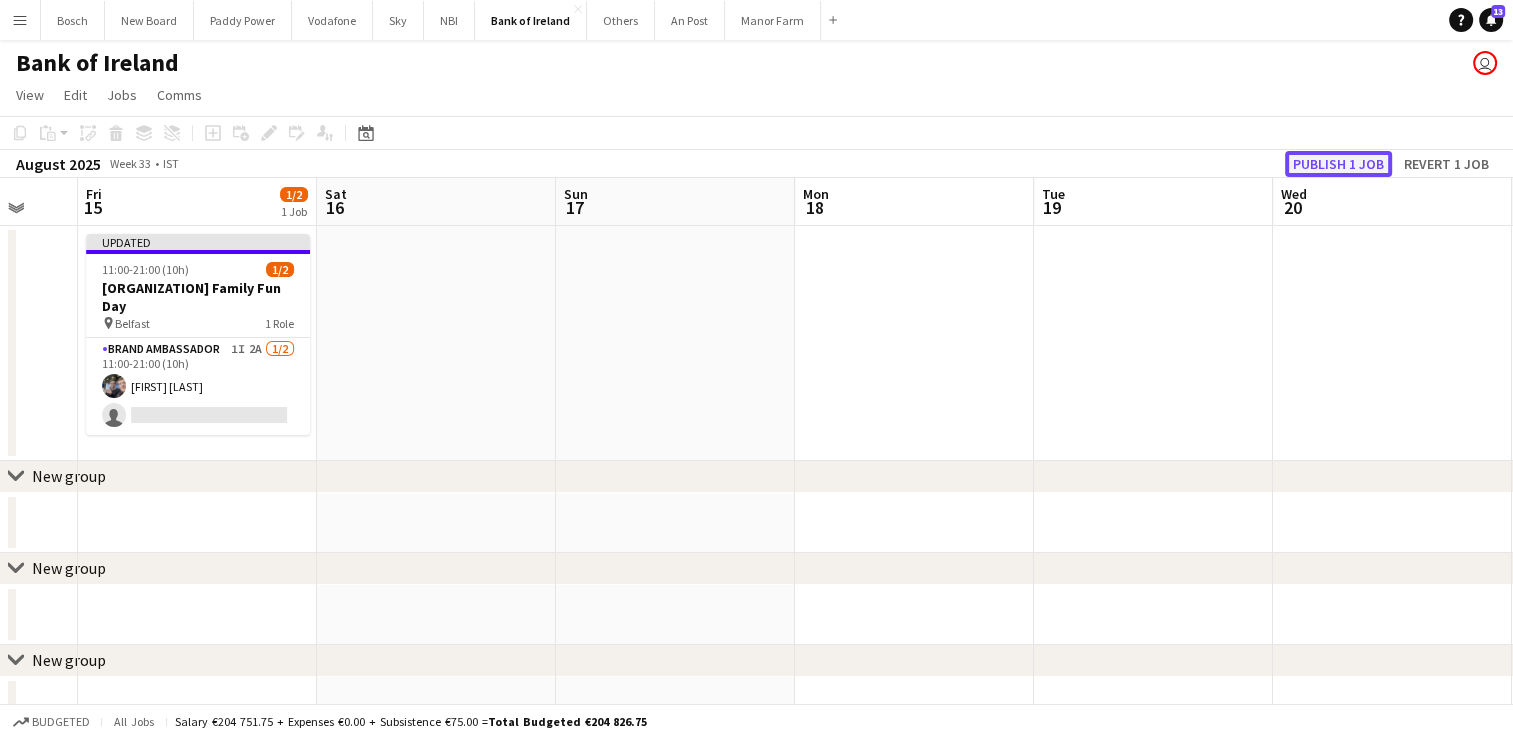 click on "Publish 1 job" 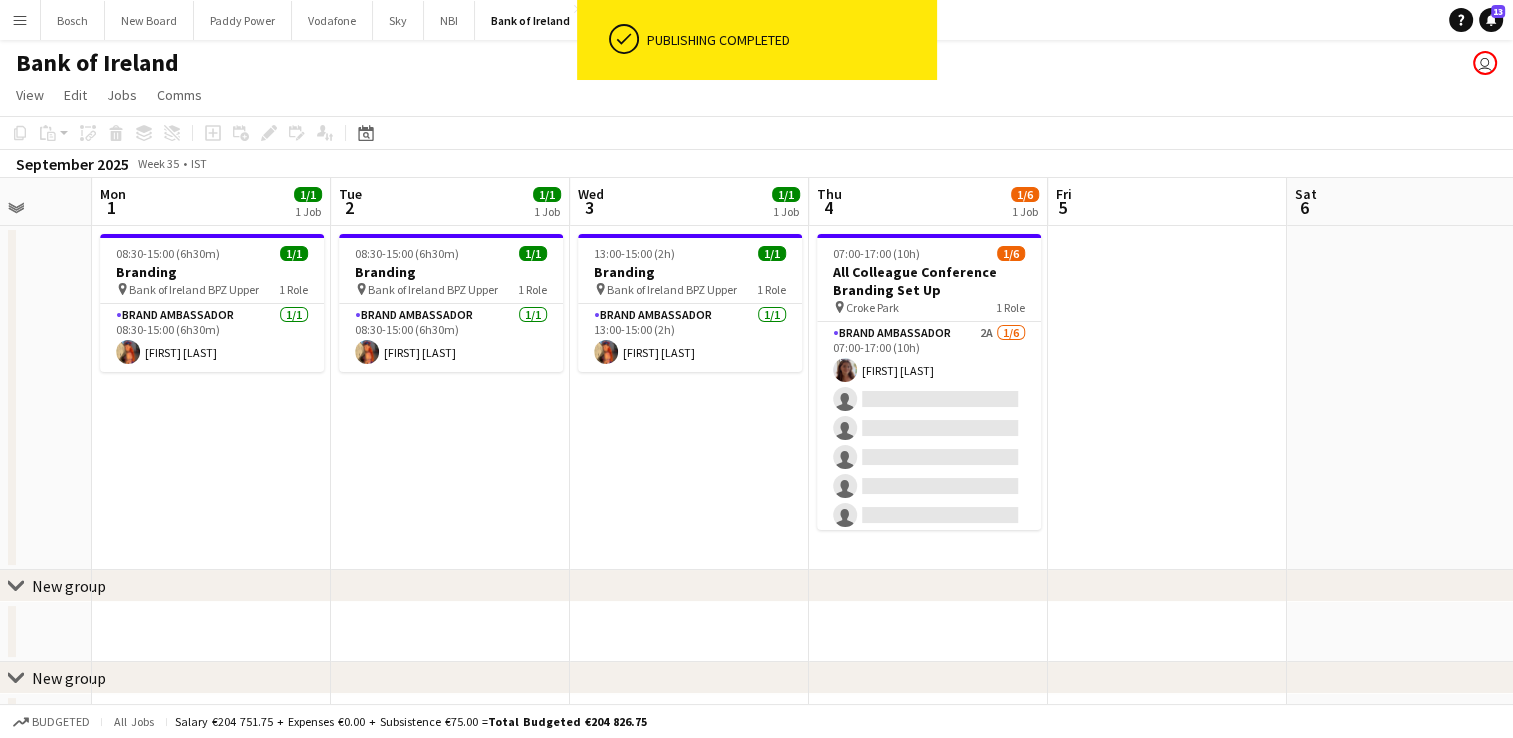 scroll, scrollTop: 0, scrollLeft: 868, axis: horizontal 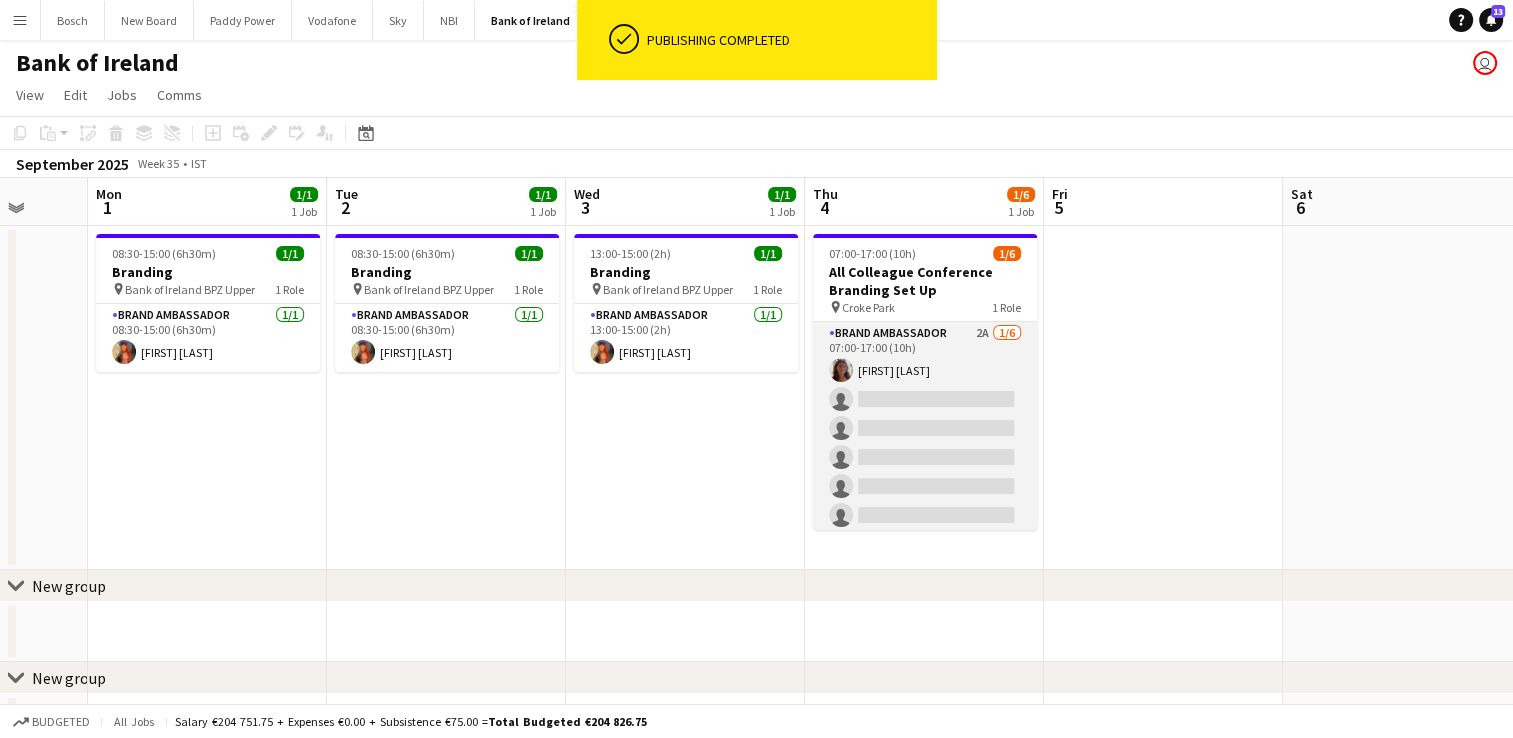 click on "Brand Ambassador   2A   1/6   07:00-17:00 (10h)
Amelia Morycka
single-neutral-actions
single-neutral-actions
single-neutral-actions
single-neutral-actions
single-neutral-actions" at bounding box center [925, 428] 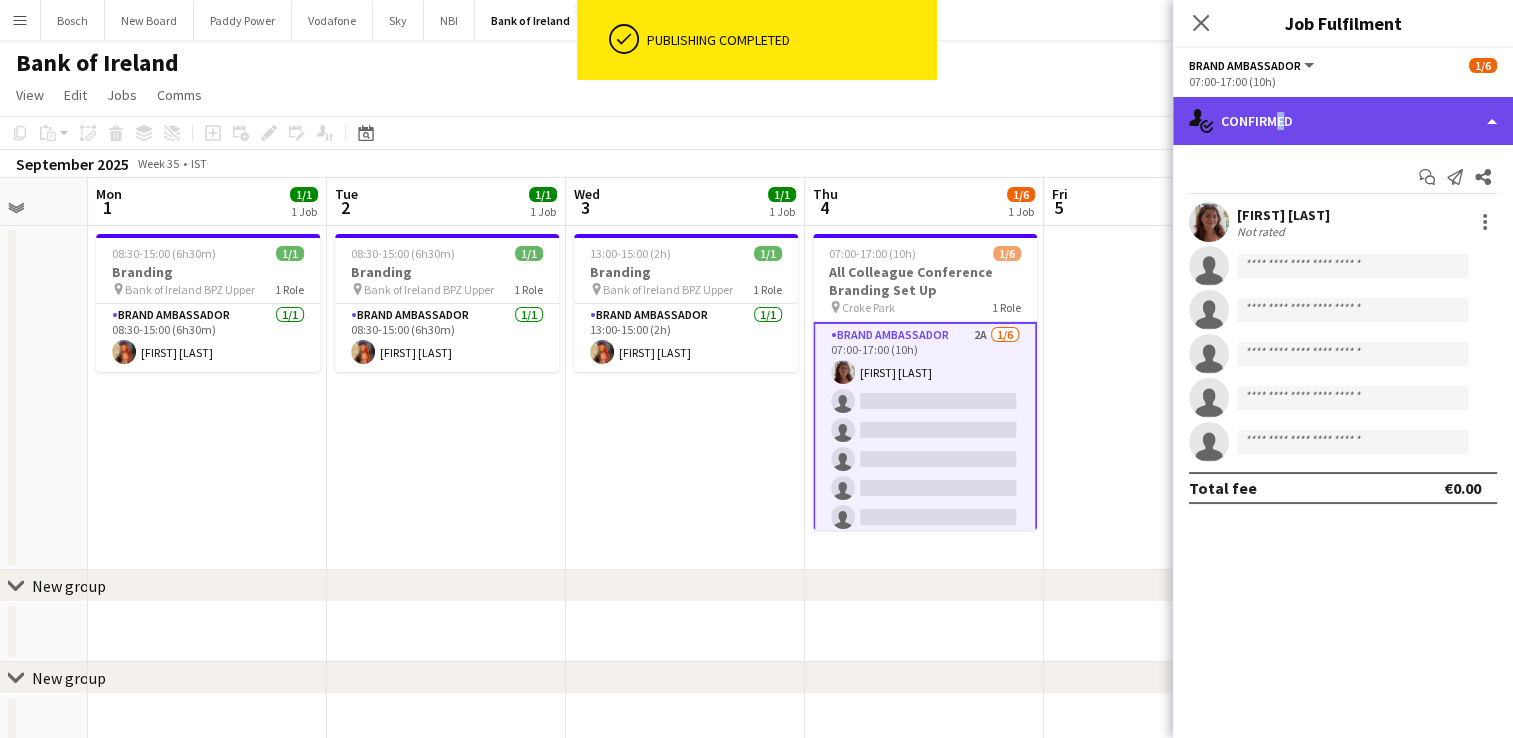 click on "single-neutral-actions-check-2
Confirmed" 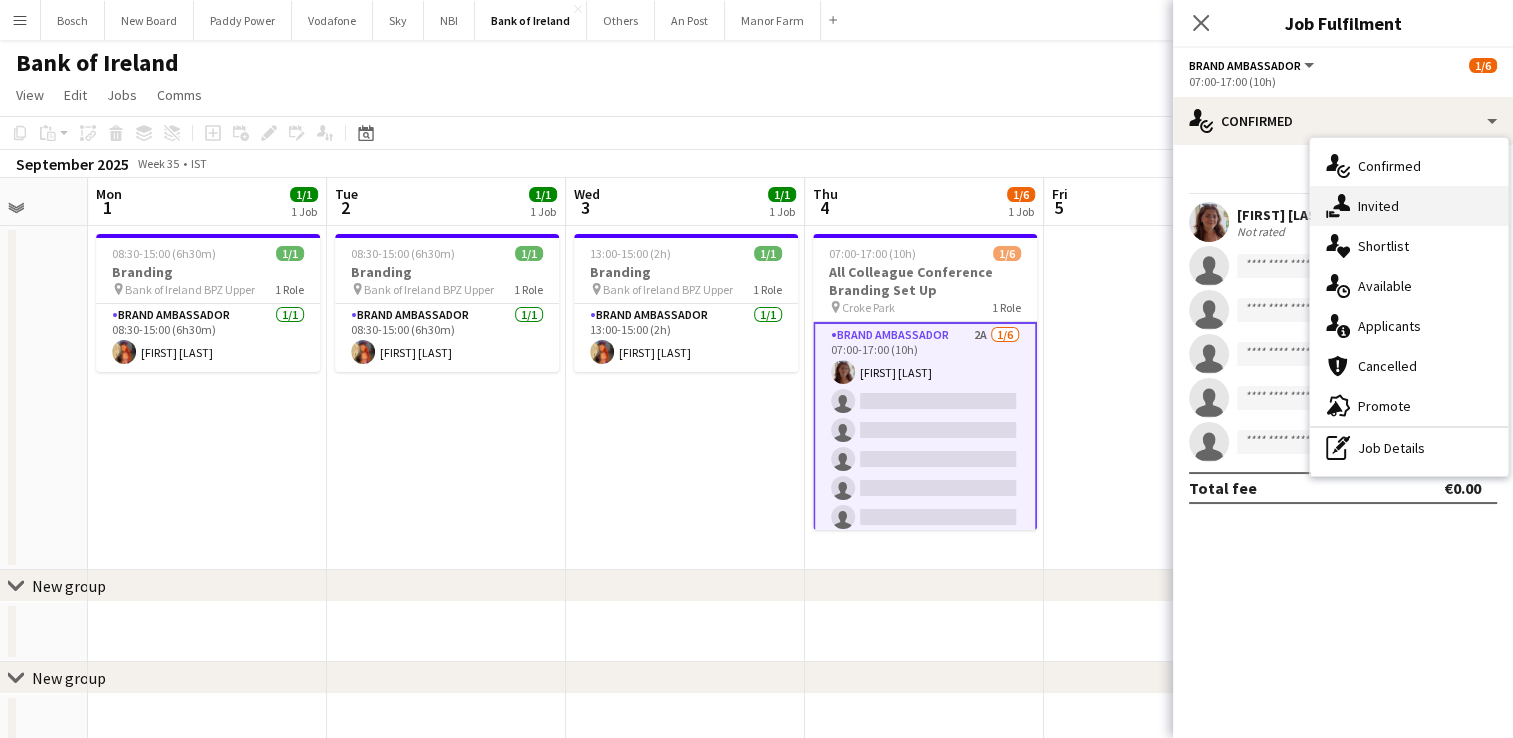 click on "single-neutral-actions-share-1
Invited" at bounding box center (1409, 206) 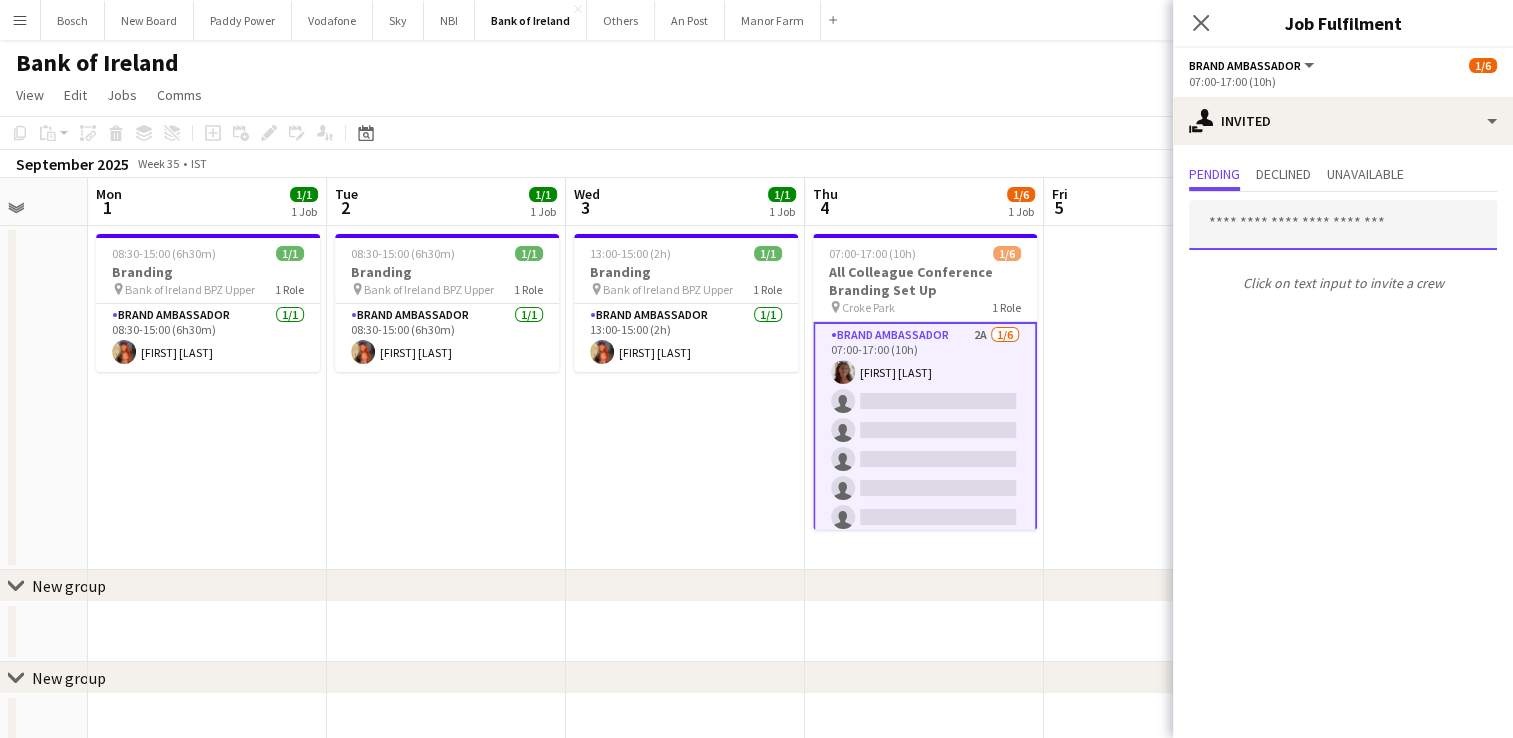 click at bounding box center [1343, 225] 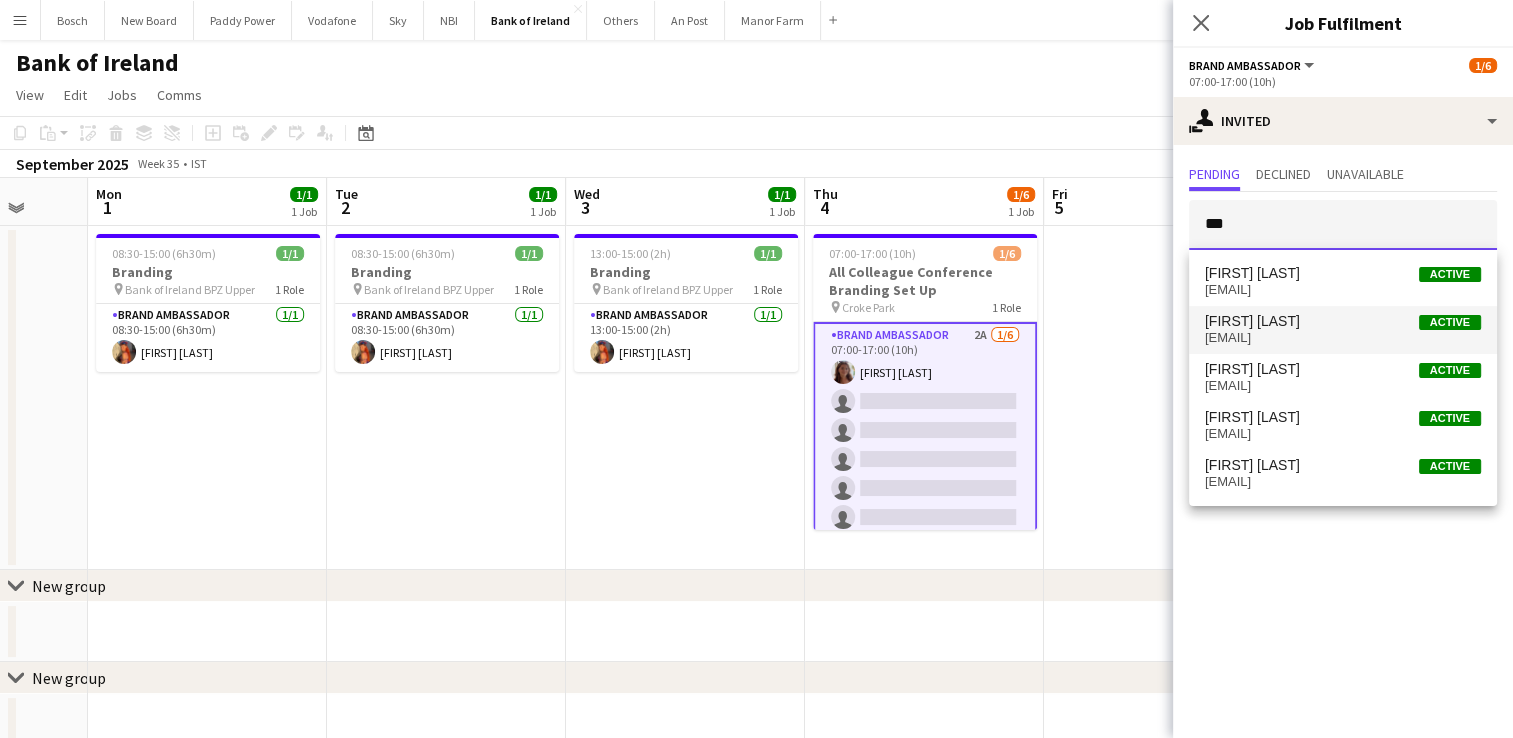 type on "***" 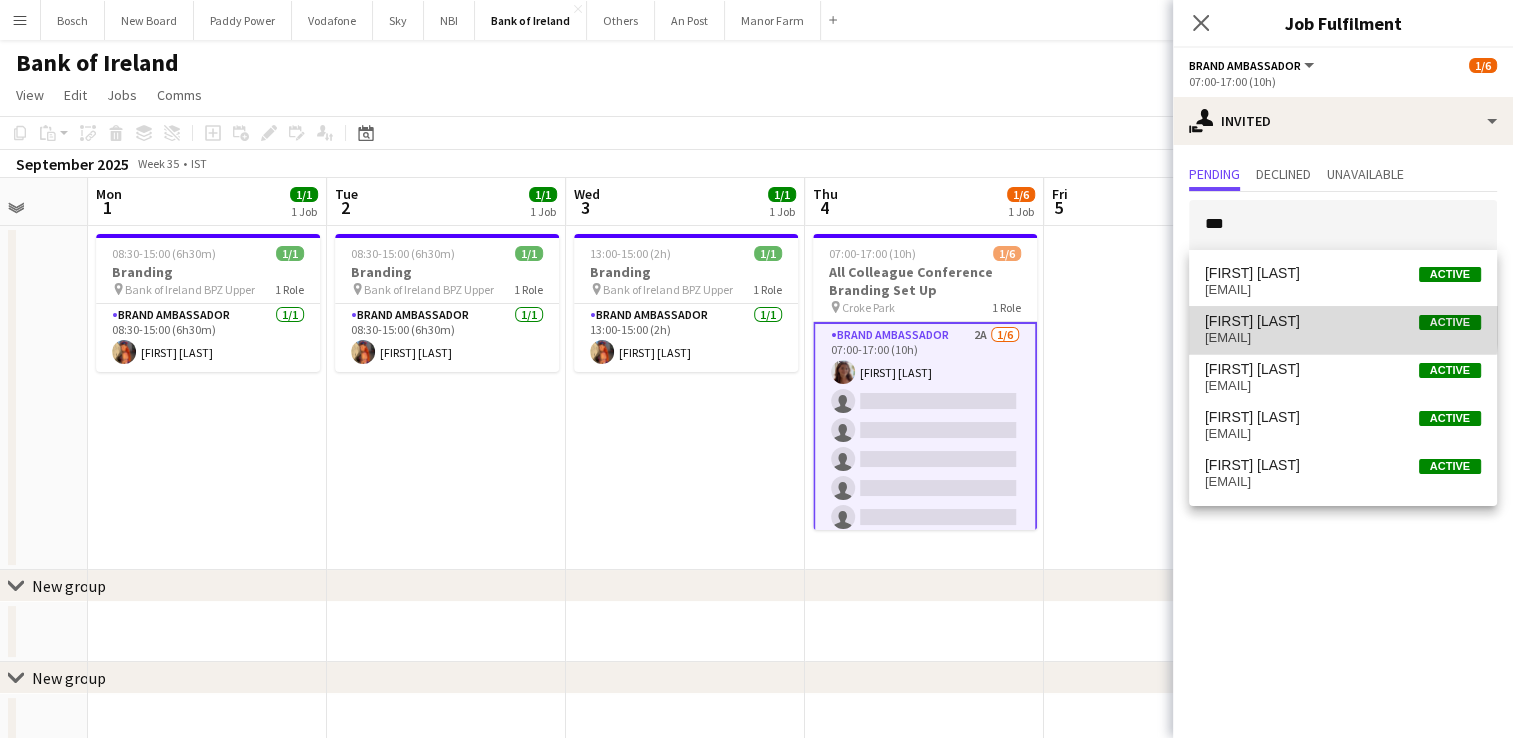 click on "[FIRST] [LAST]" at bounding box center [1252, 321] 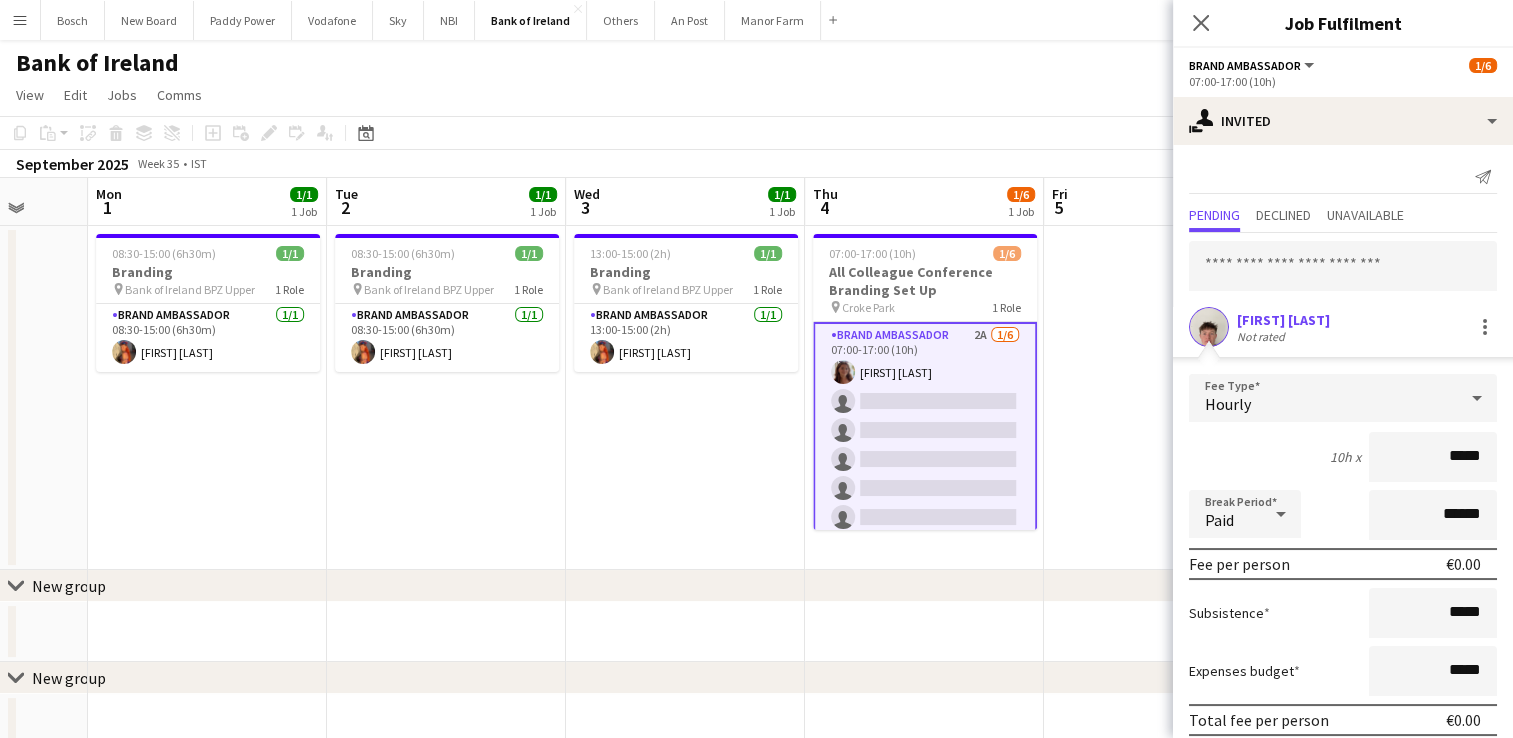 scroll, scrollTop: 79, scrollLeft: 0, axis: vertical 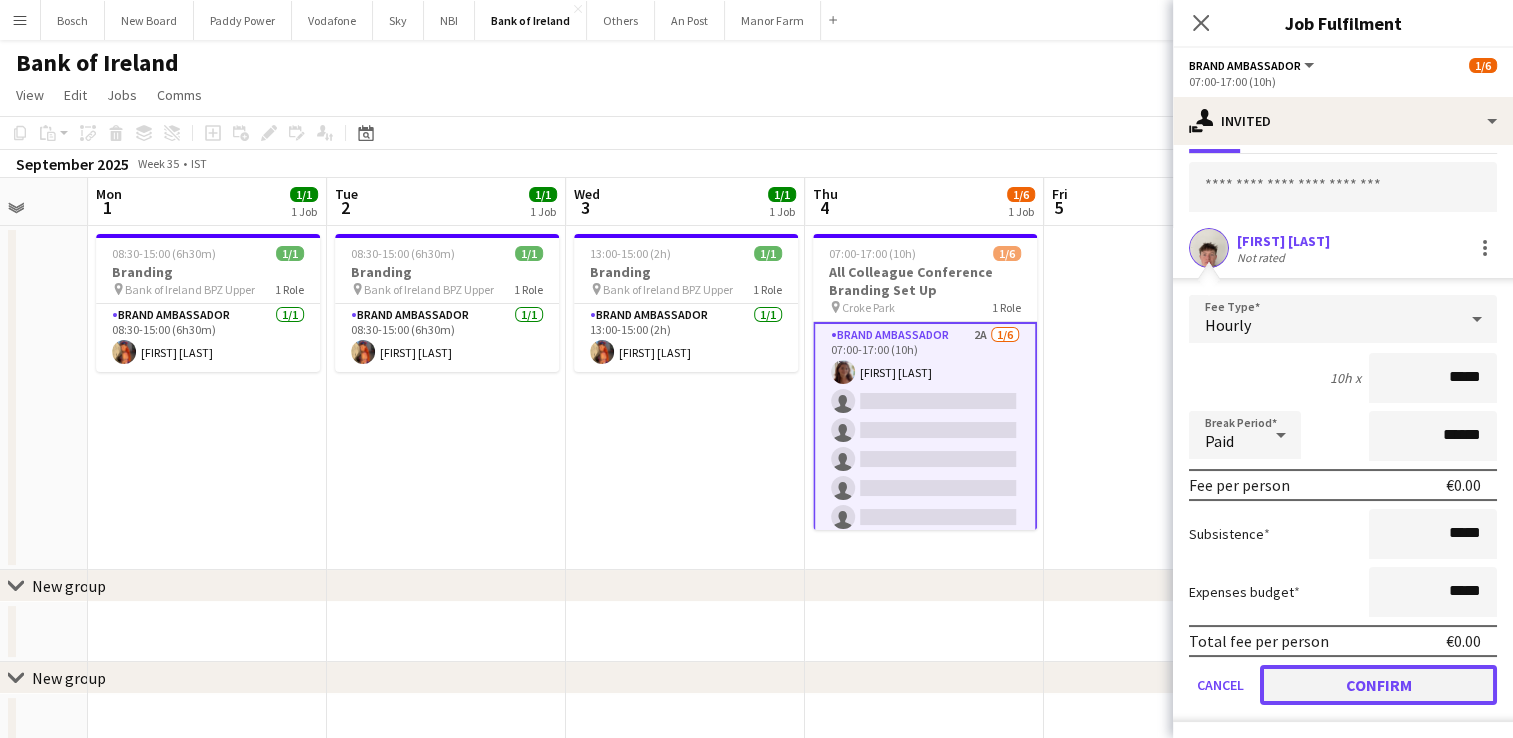 click on "Confirm" 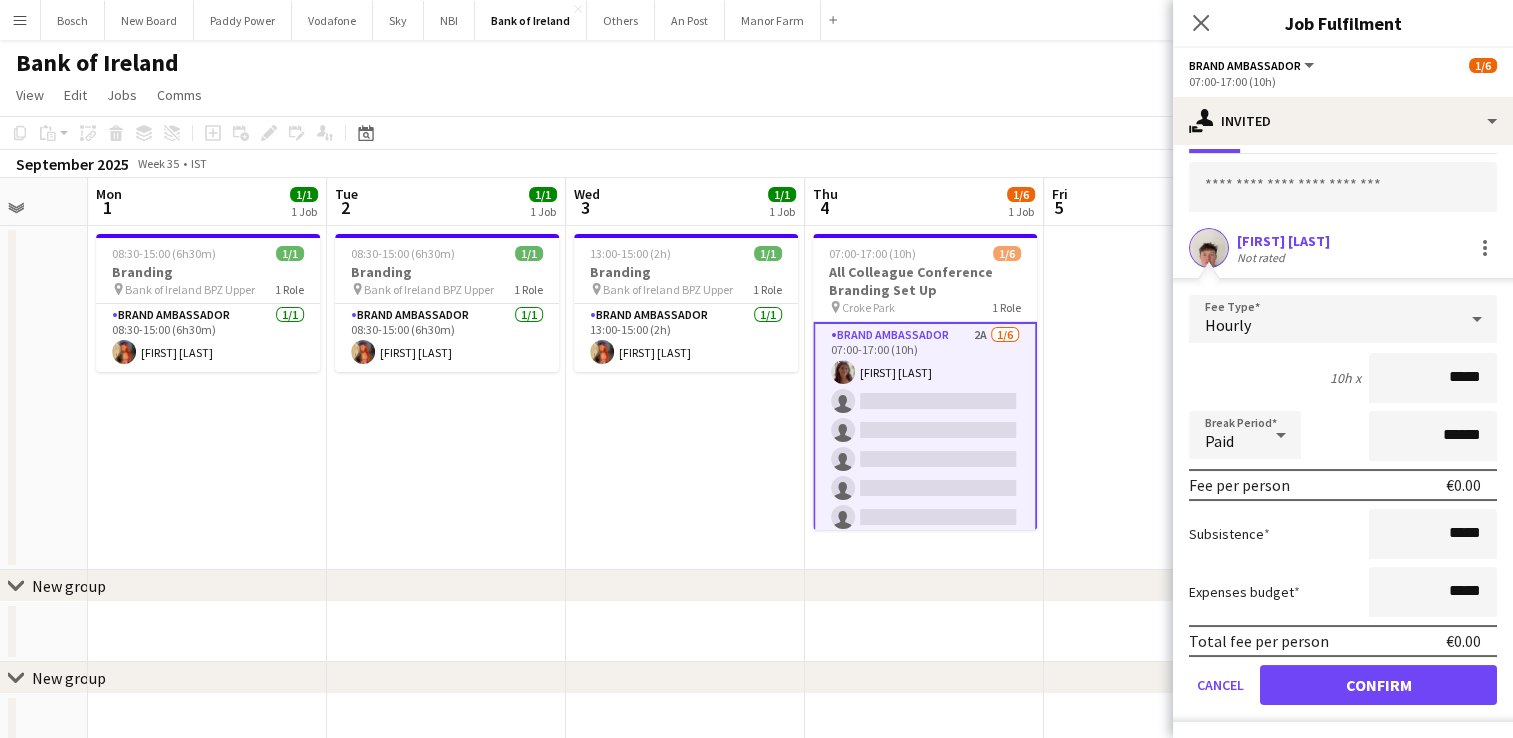 scroll, scrollTop: 0, scrollLeft: 0, axis: both 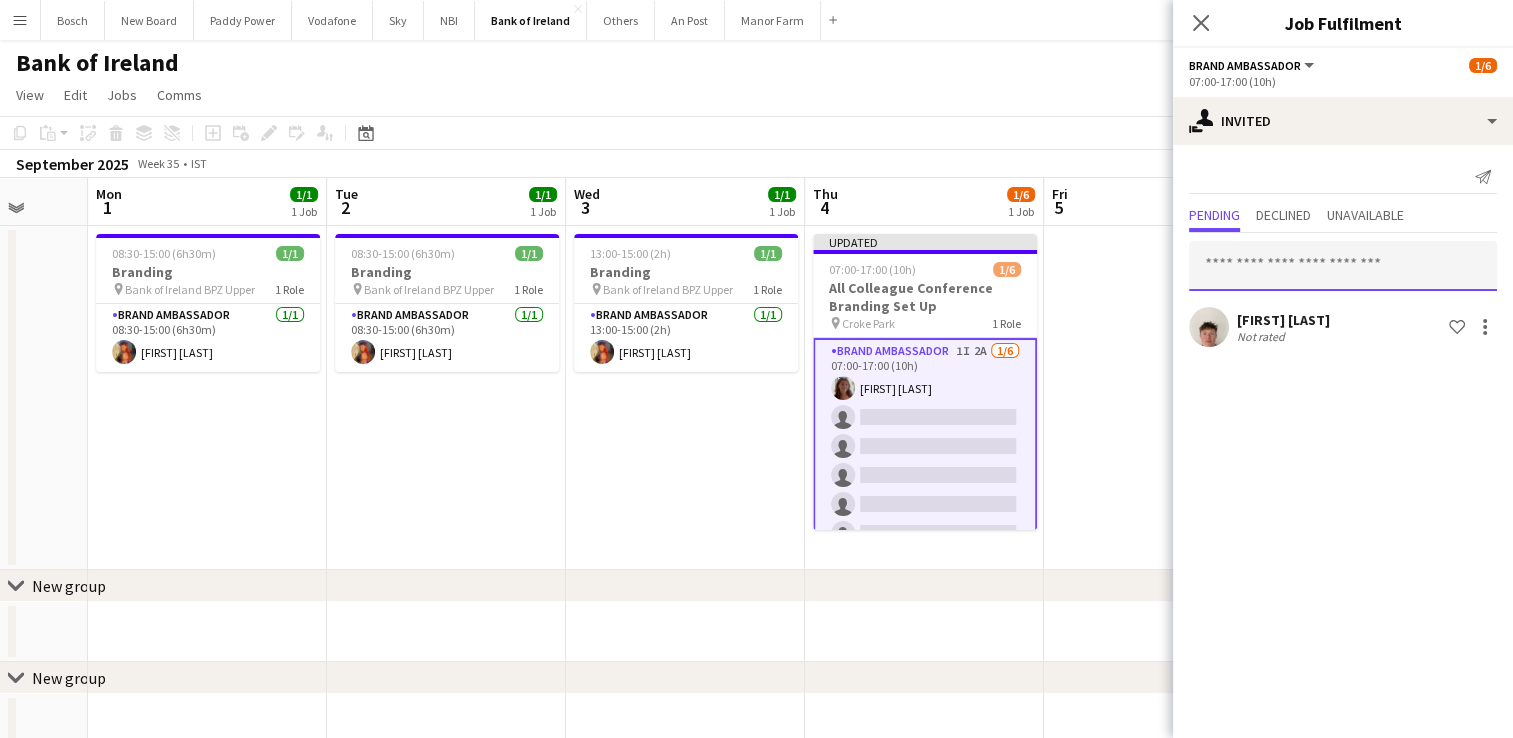 click at bounding box center [1343, 266] 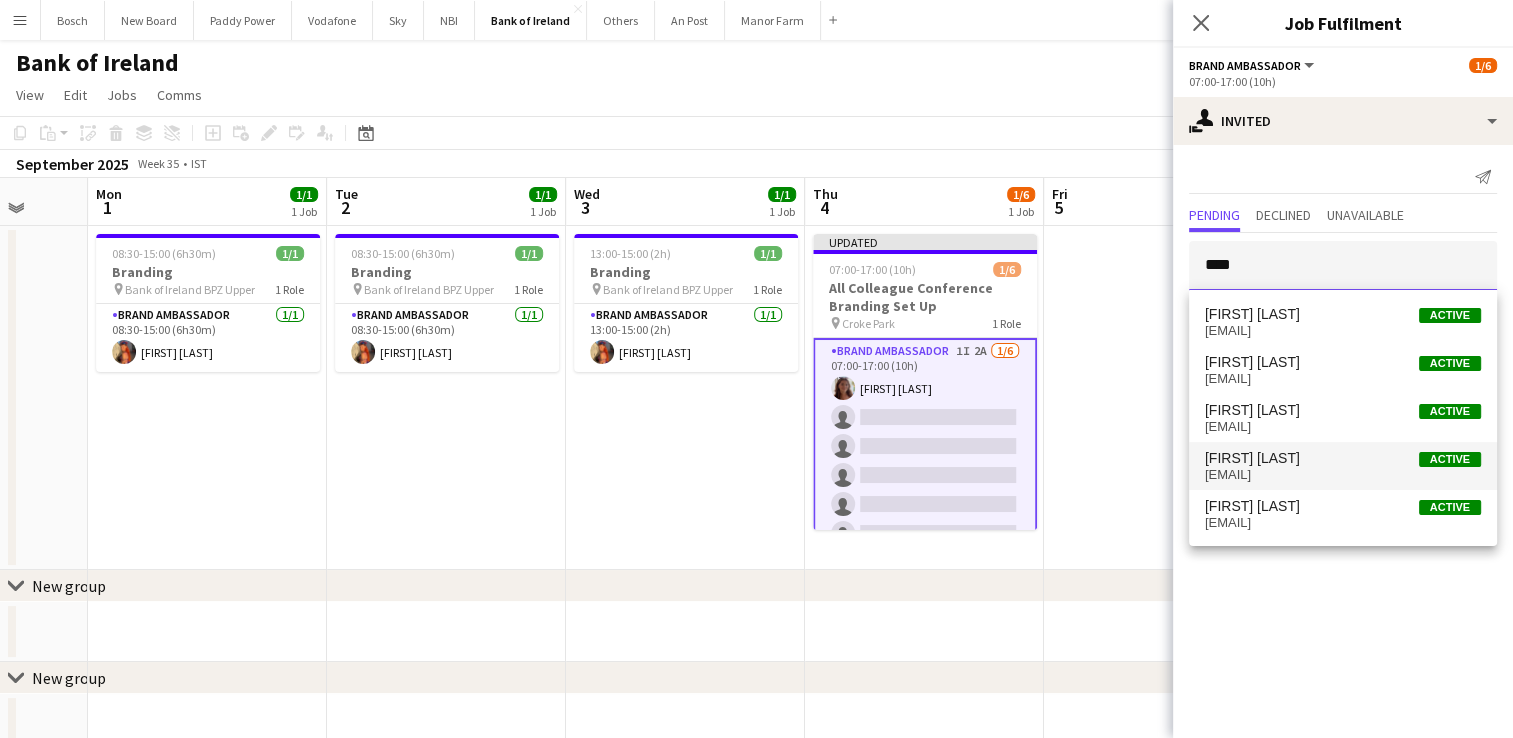 type on "****" 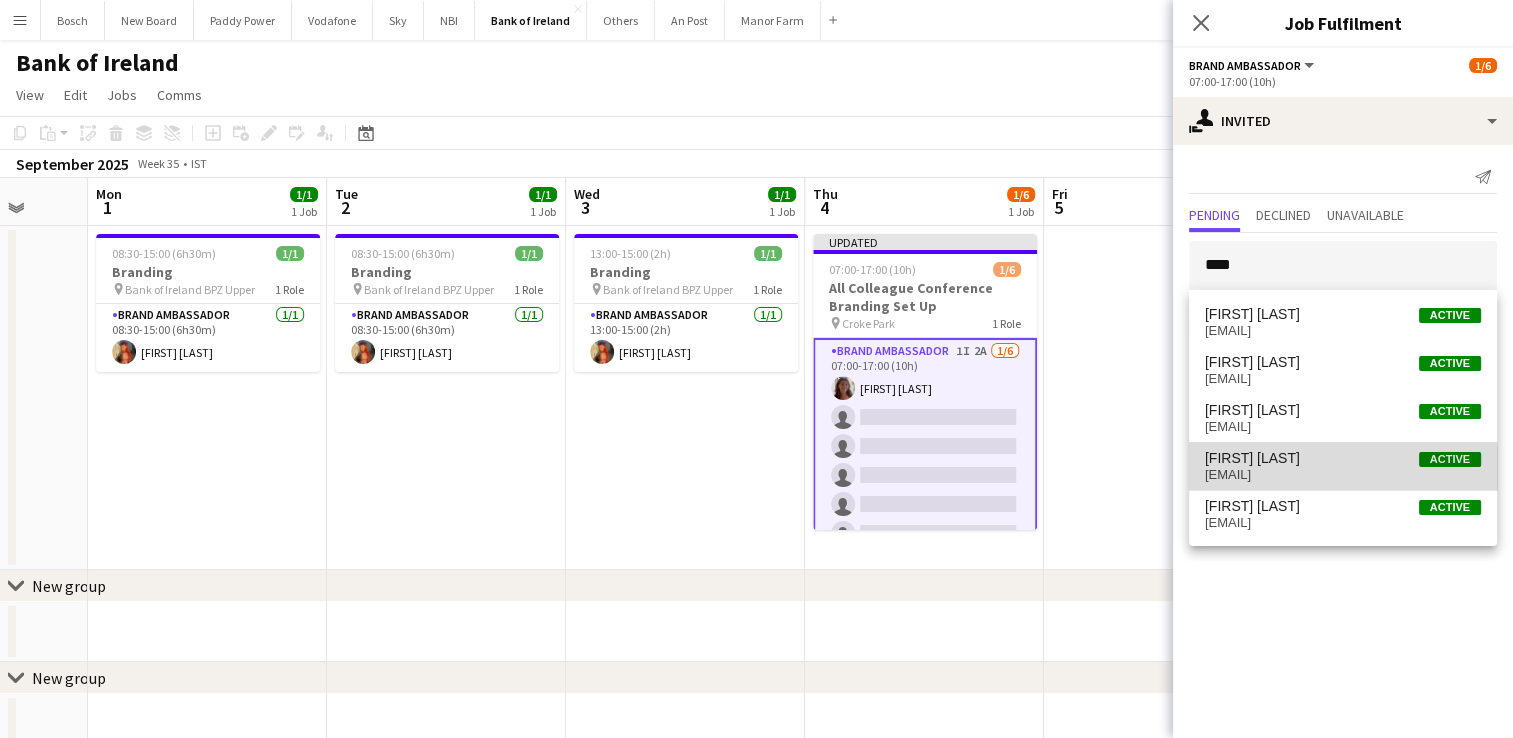 click on "[EMAIL]" at bounding box center [1343, 475] 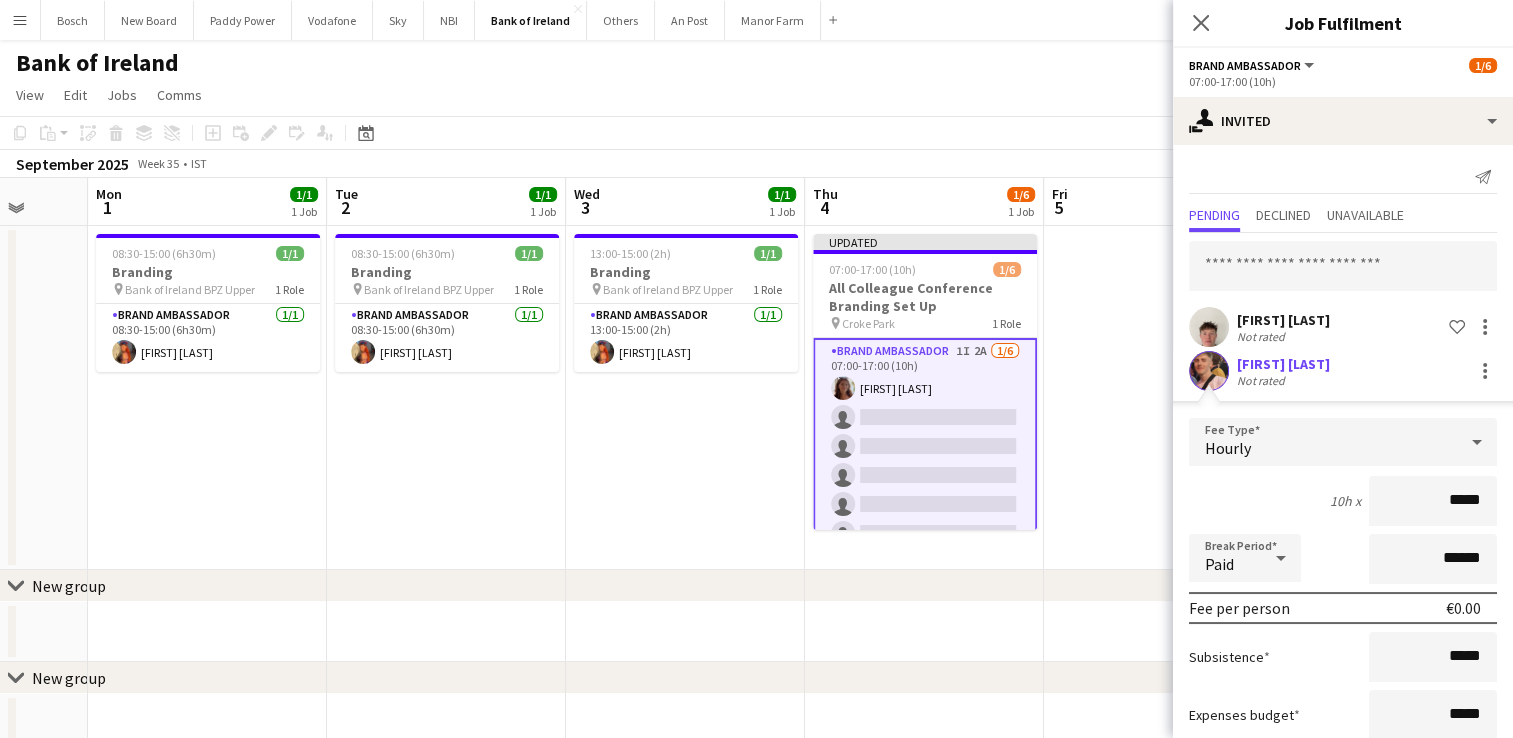 scroll, scrollTop: 123, scrollLeft: 0, axis: vertical 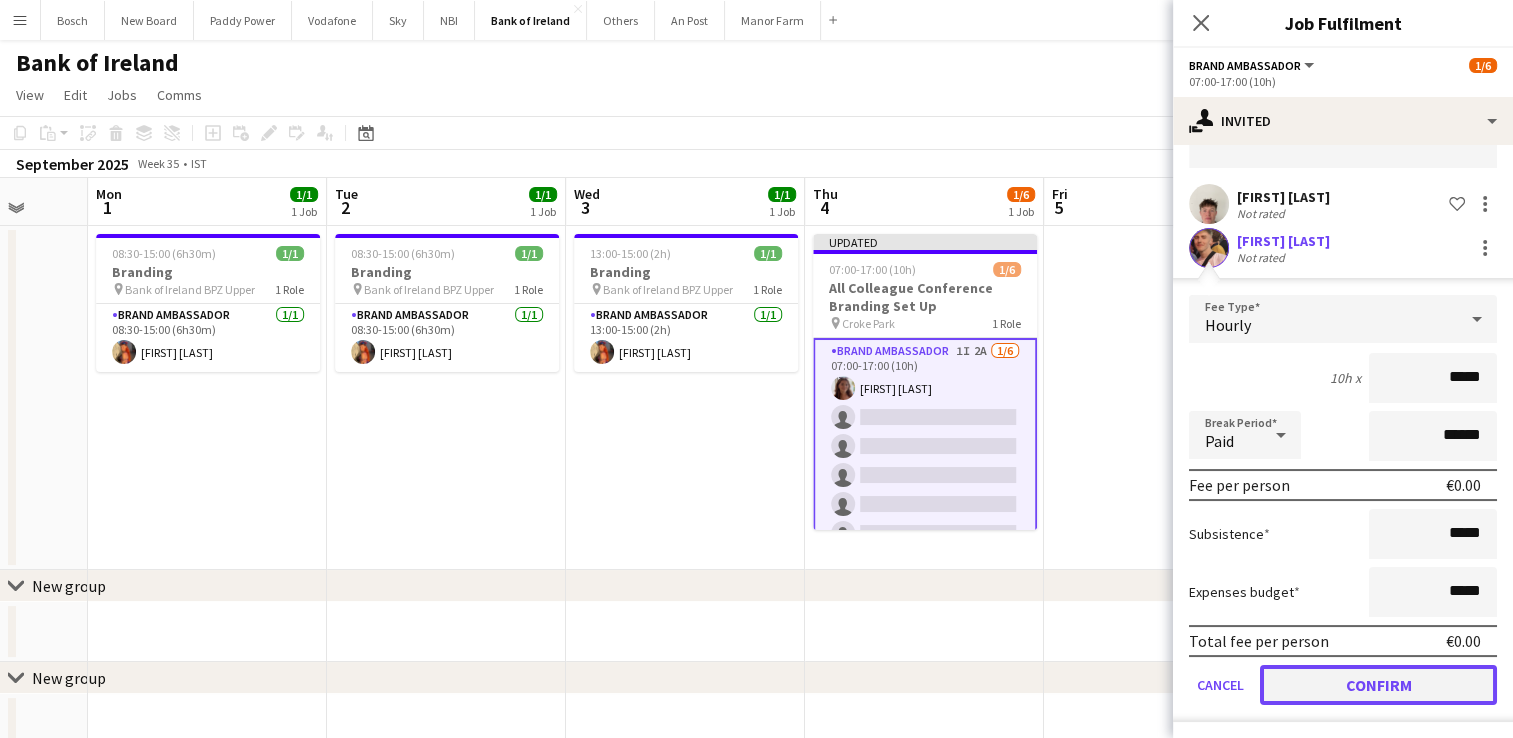 click on "Confirm" 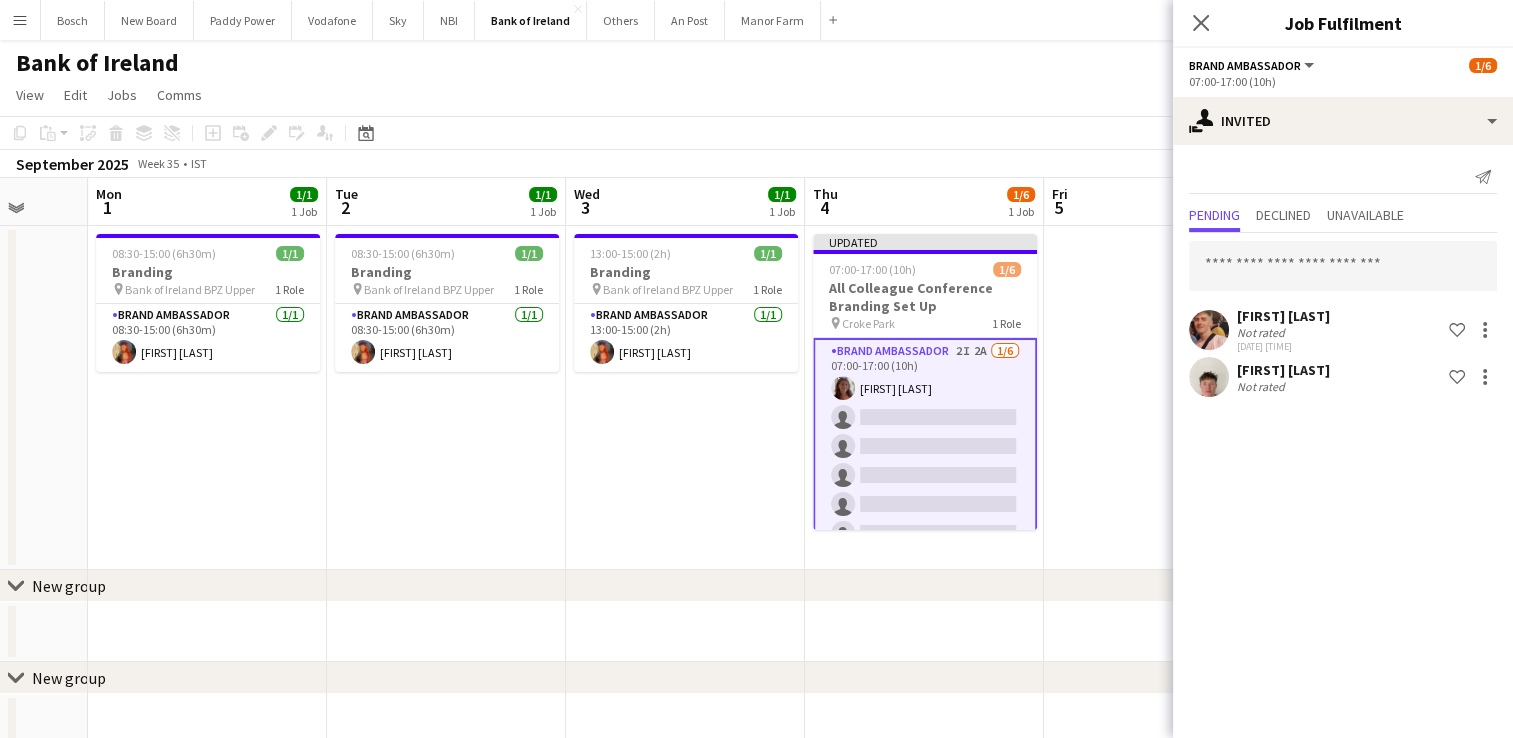 scroll, scrollTop: 0, scrollLeft: 0, axis: both 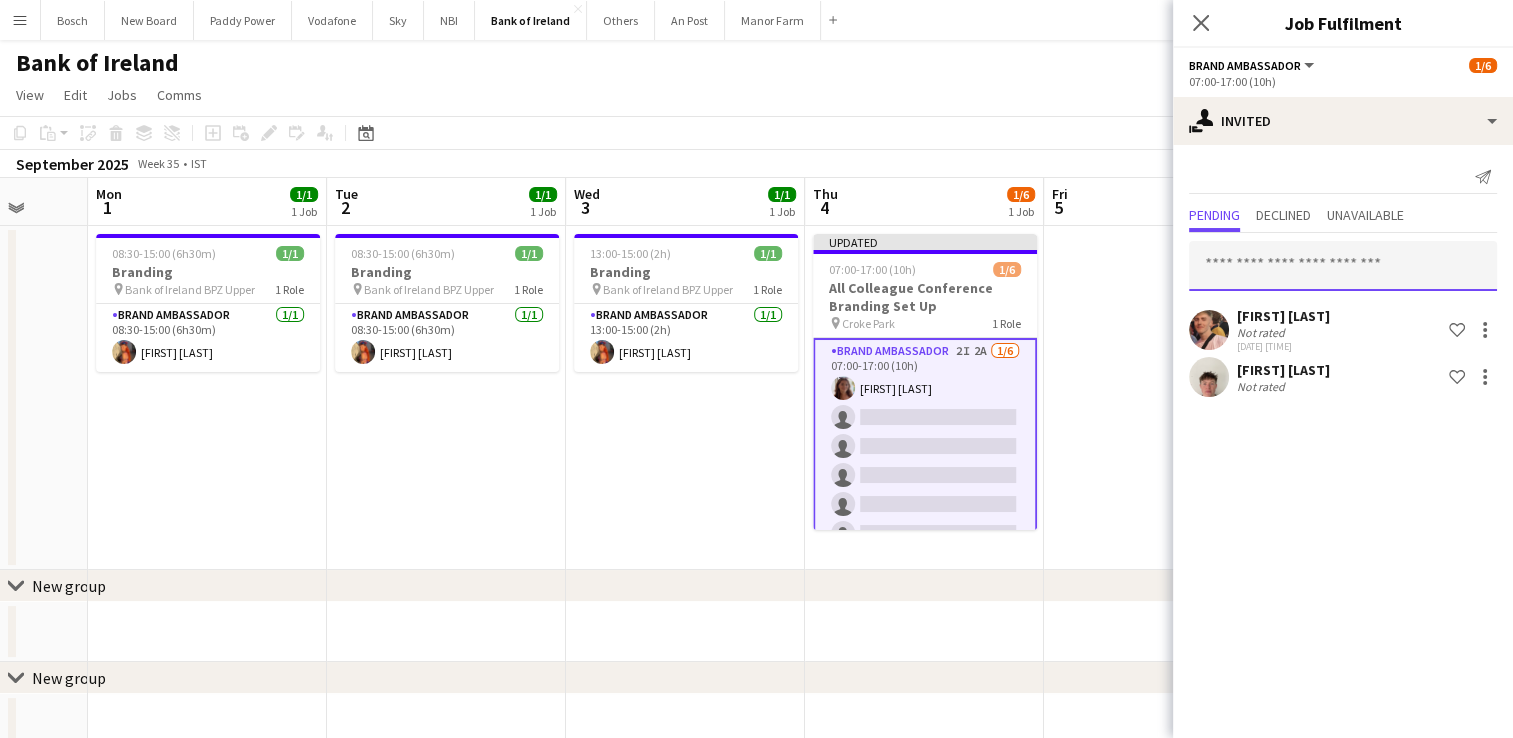 click at bounding box center [1343, 266] 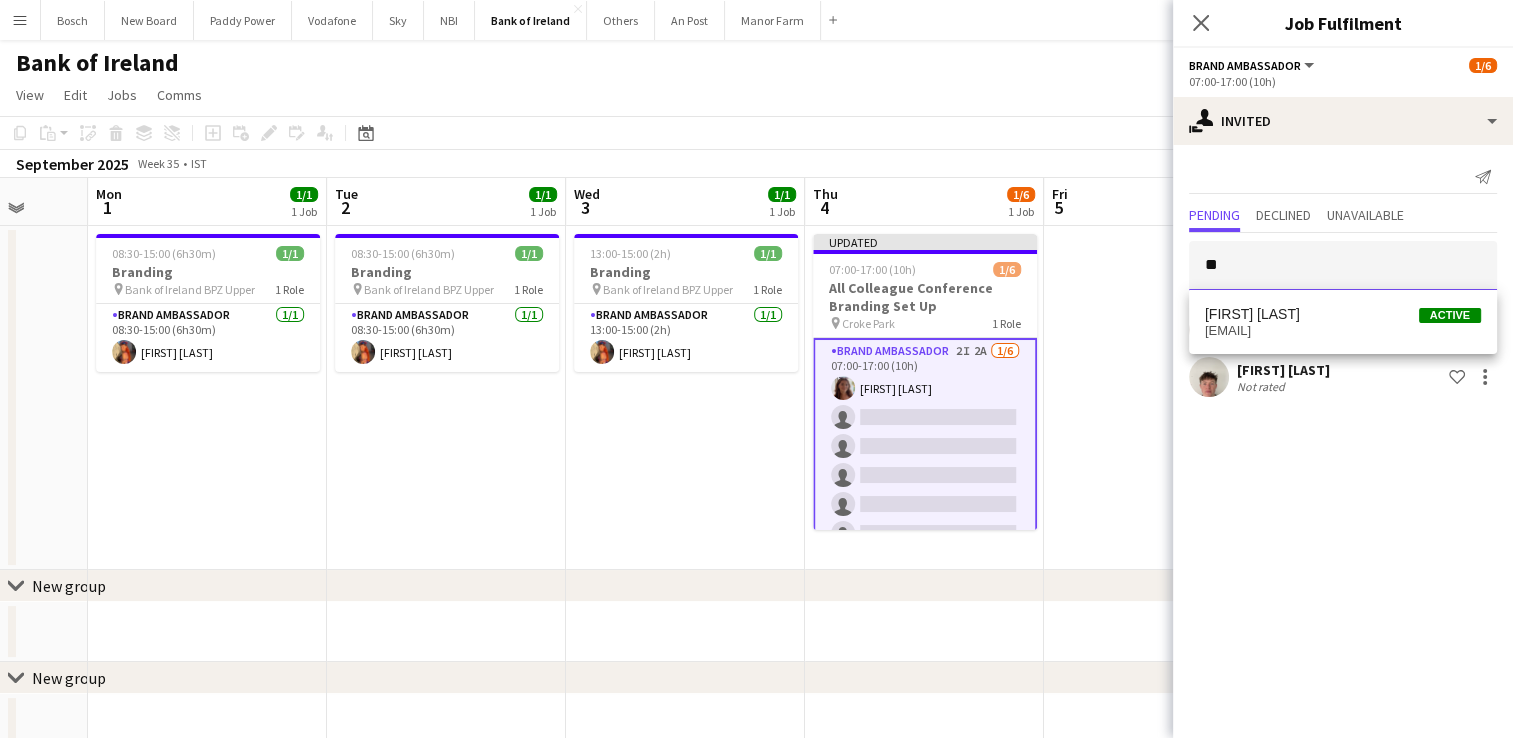 type on "*" 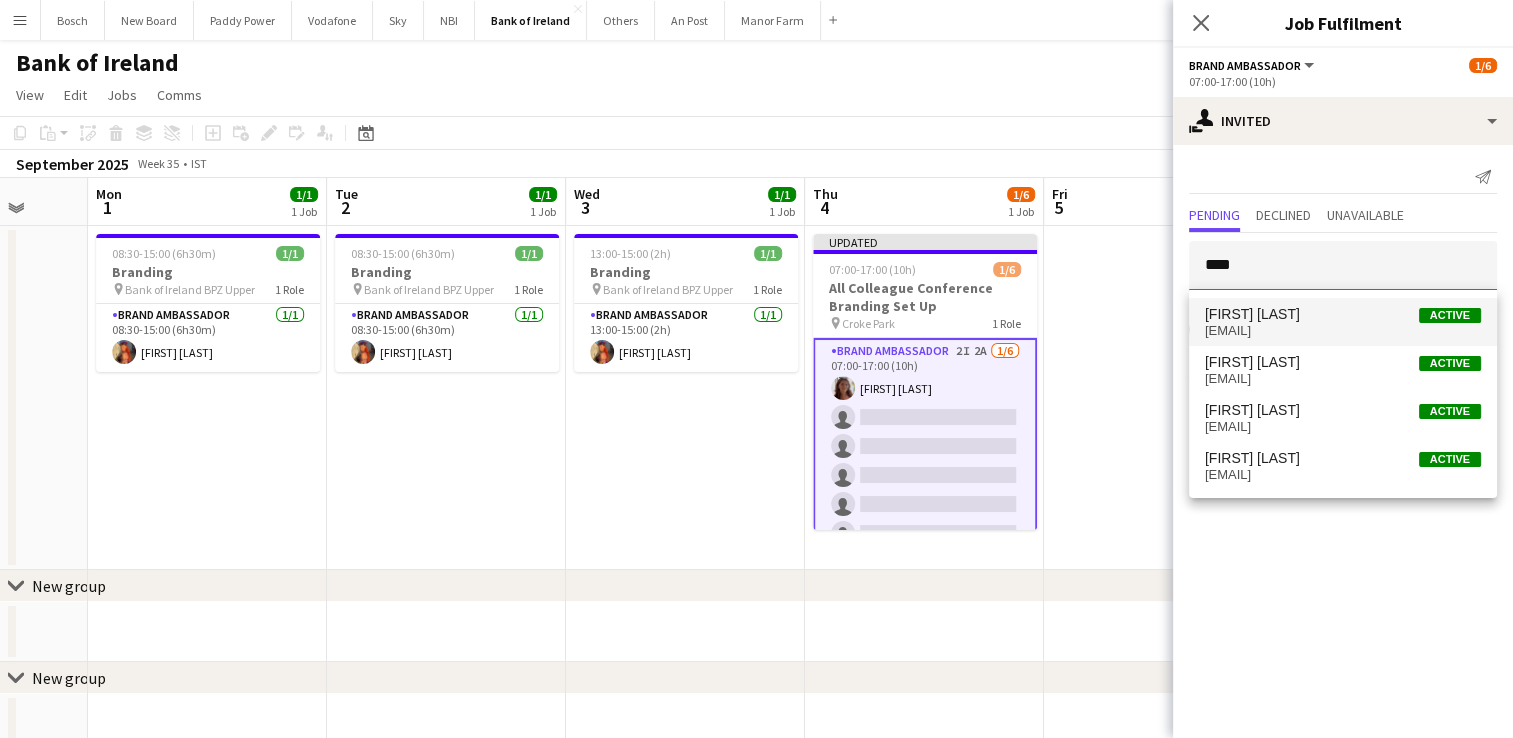 type on "****" 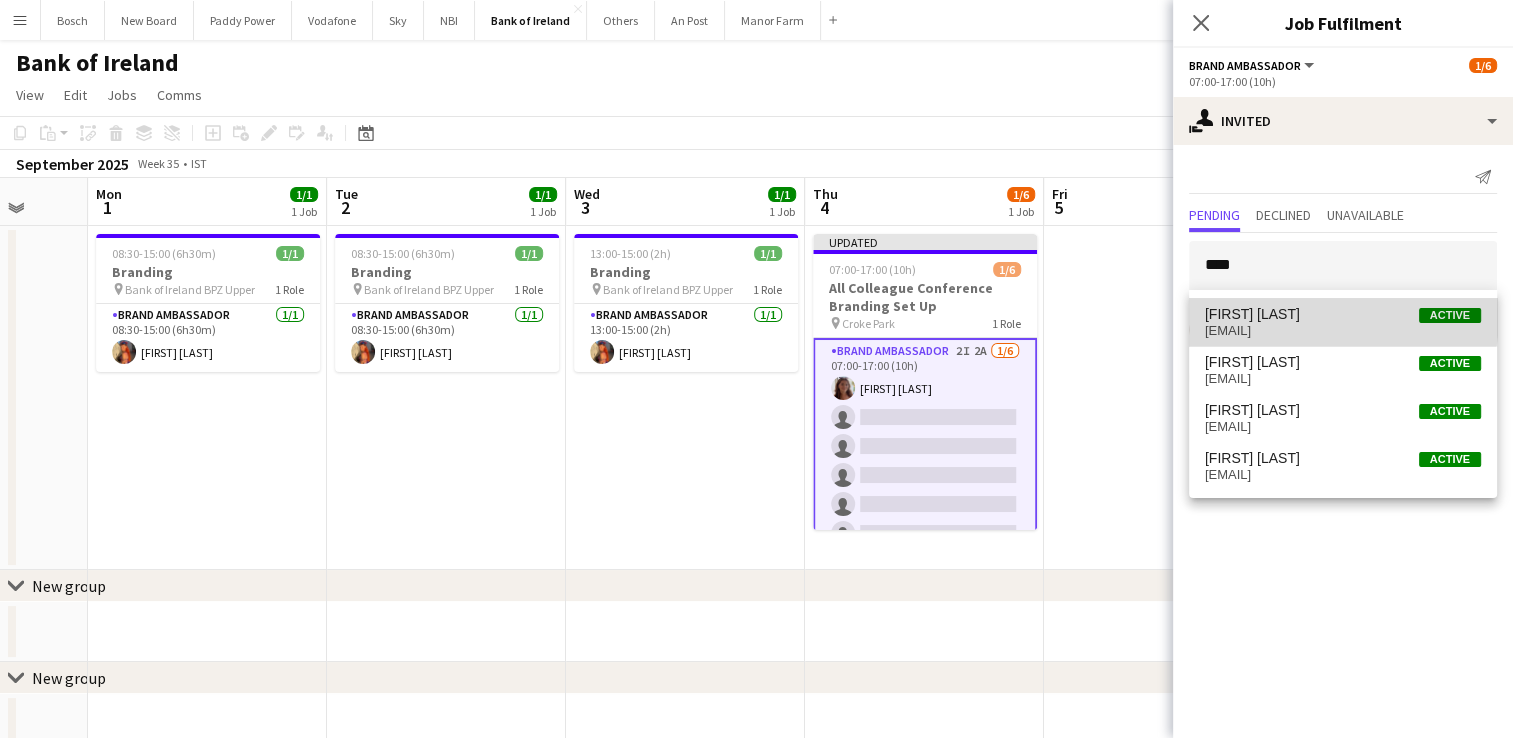 click on "Jessica Blyth  Active" at bounding box center (1343, 314) 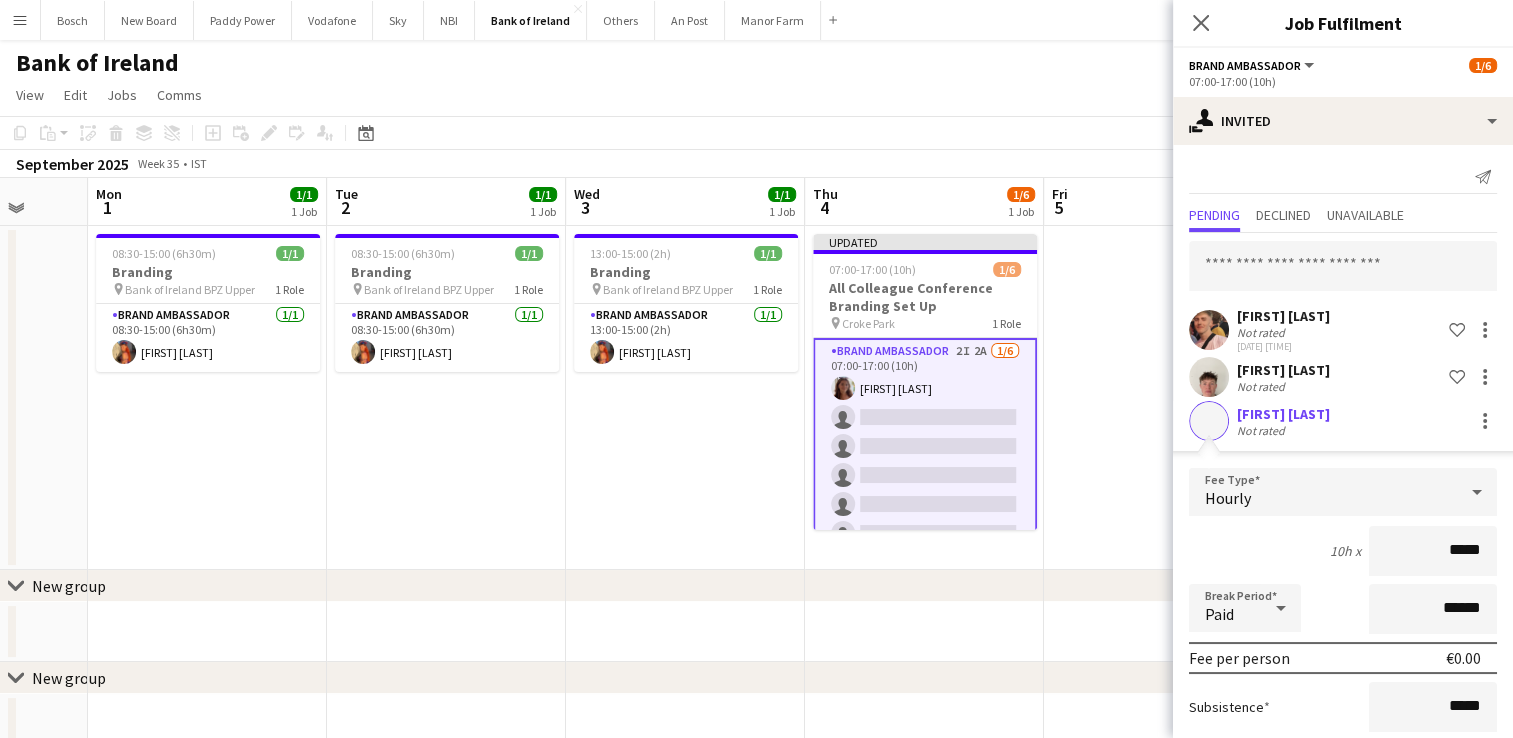 scroll, scrollTop: 173, scrollLeft: 0, axis: vertical 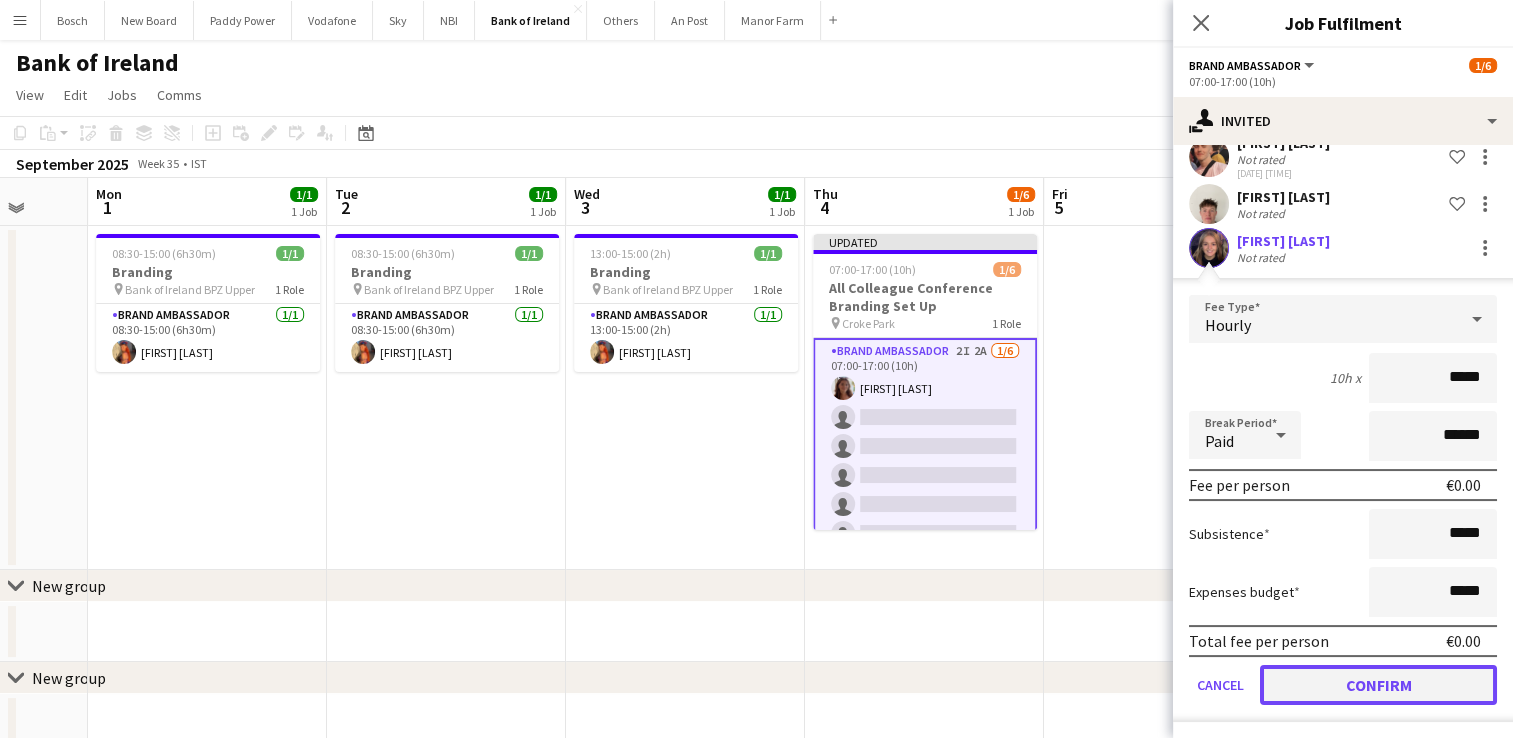 click on "Confirm" 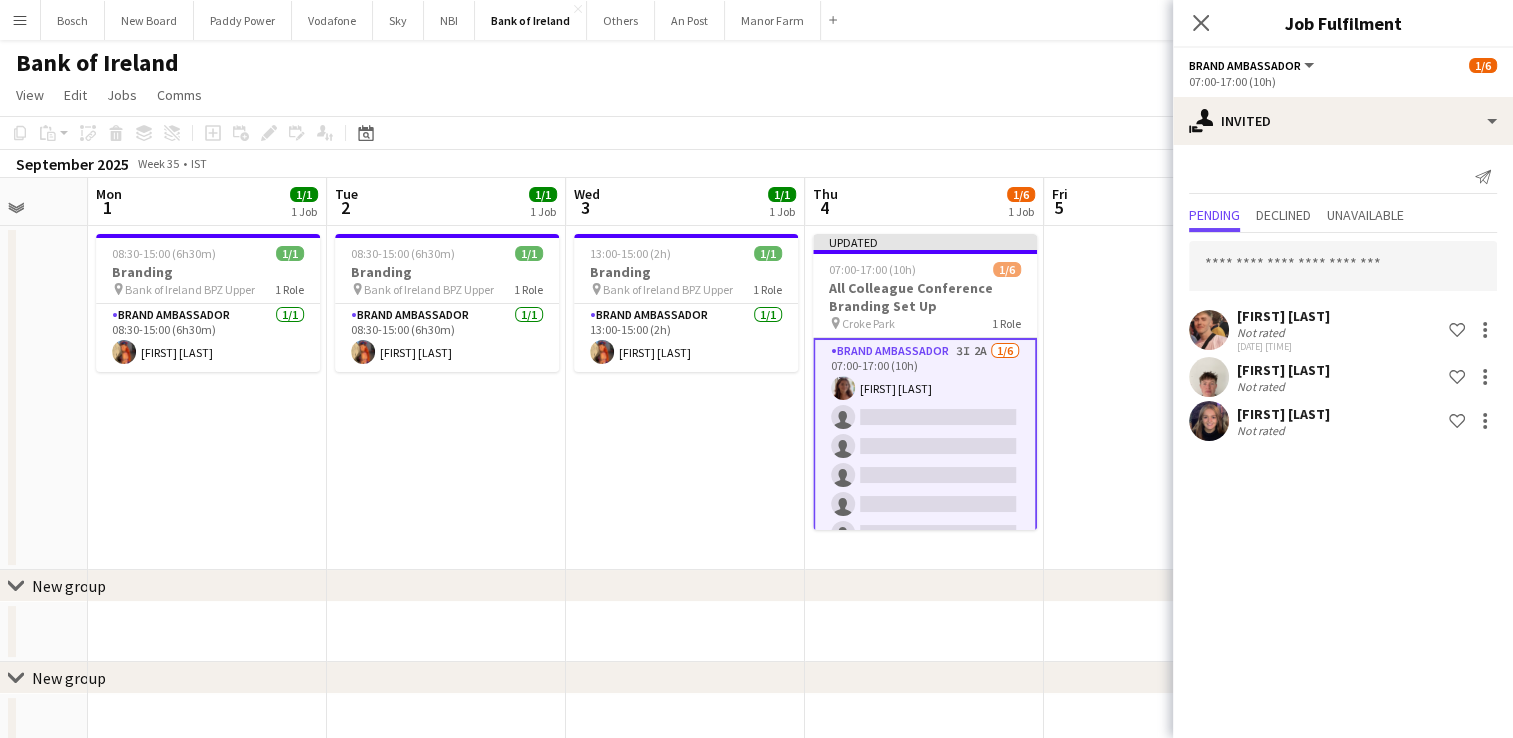 scroll, scrollTop: 0, scrollLeft: 0, axis: both 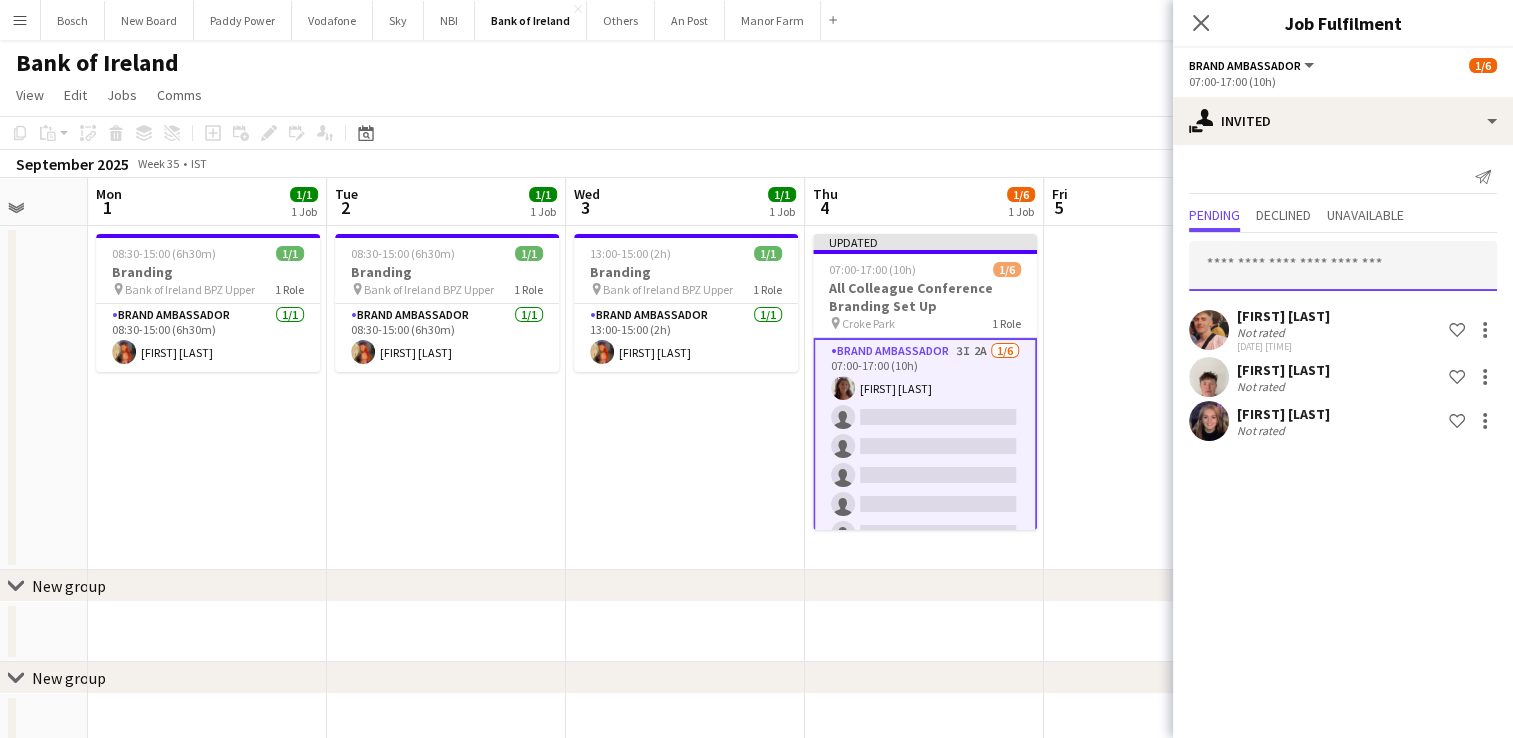 click at bounding box center (1343, 266) 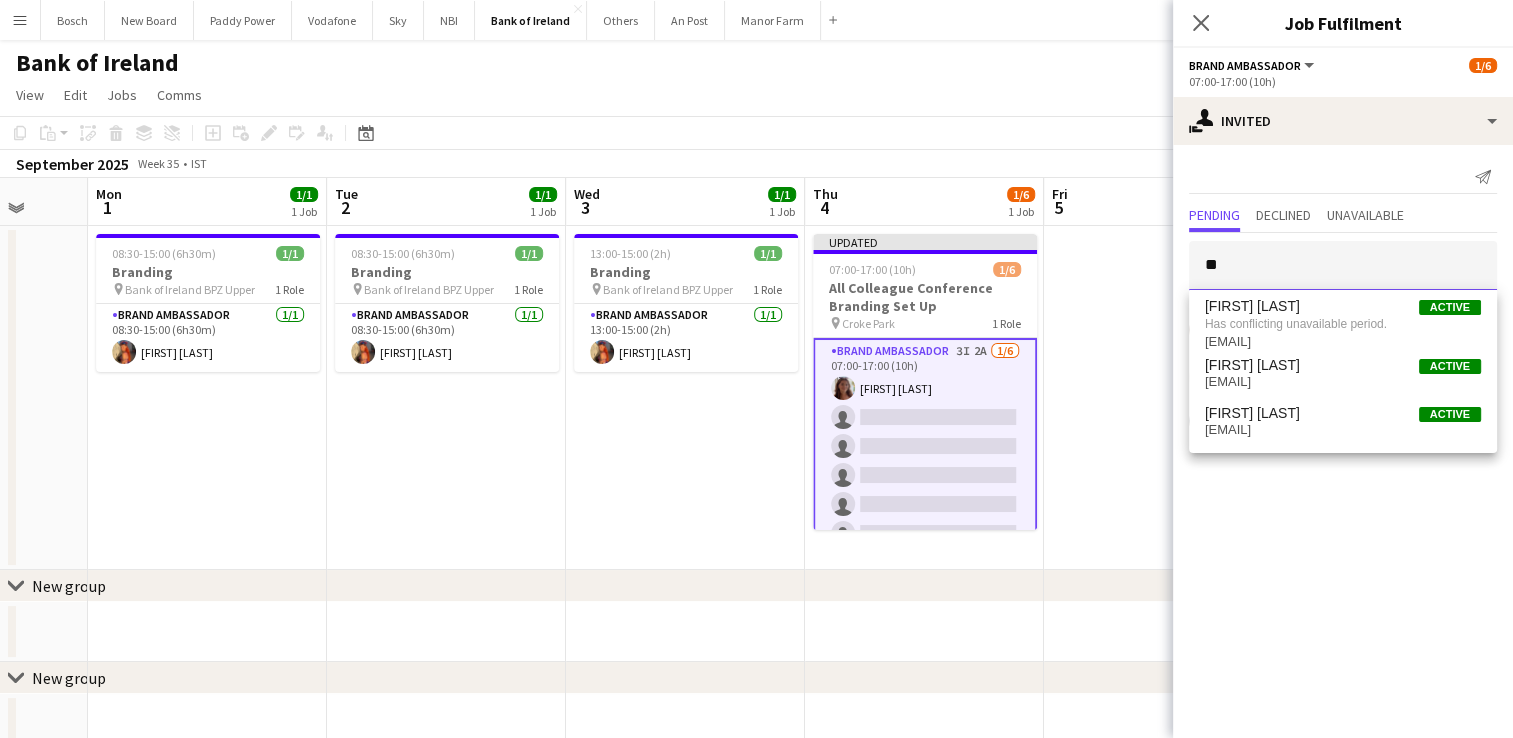 type on "*" 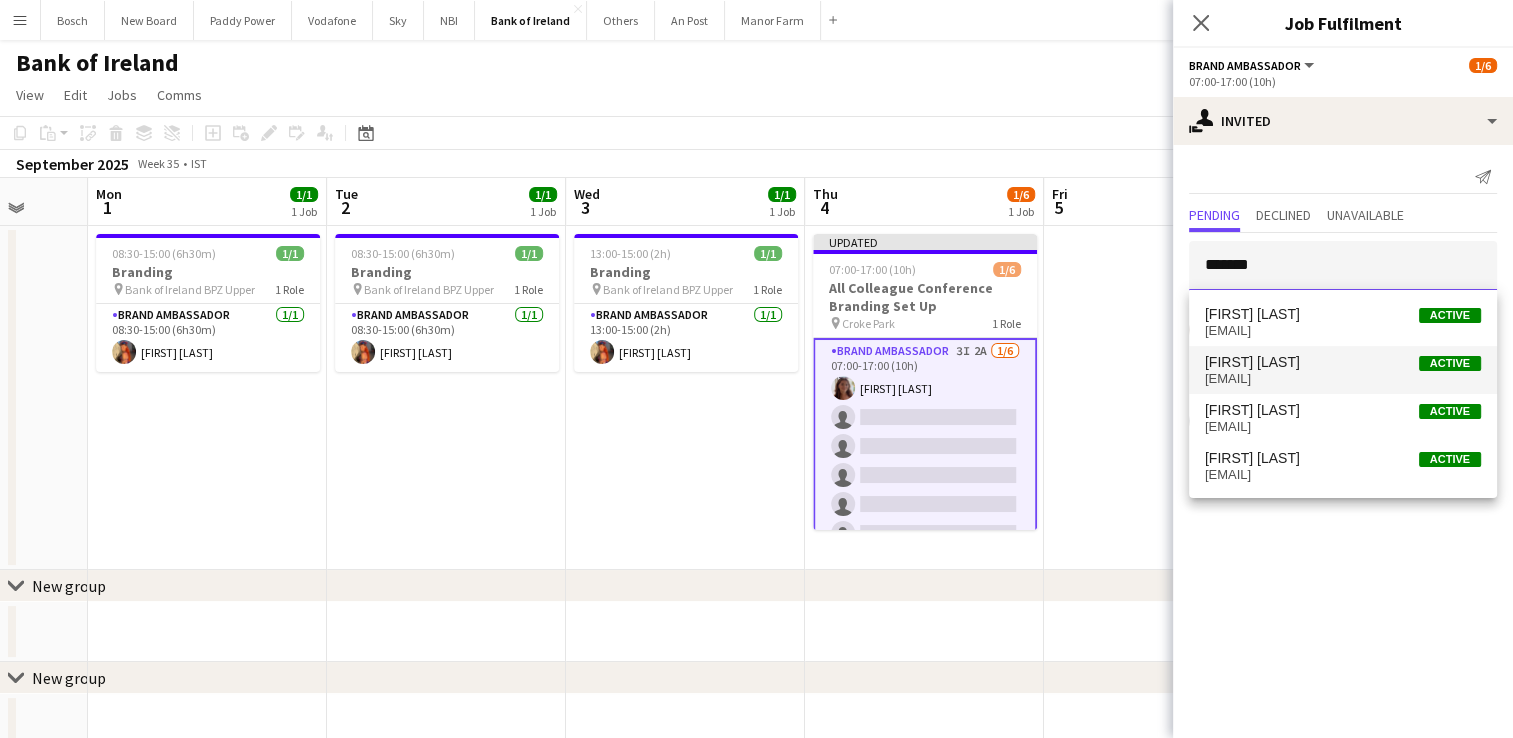 type on "*******" 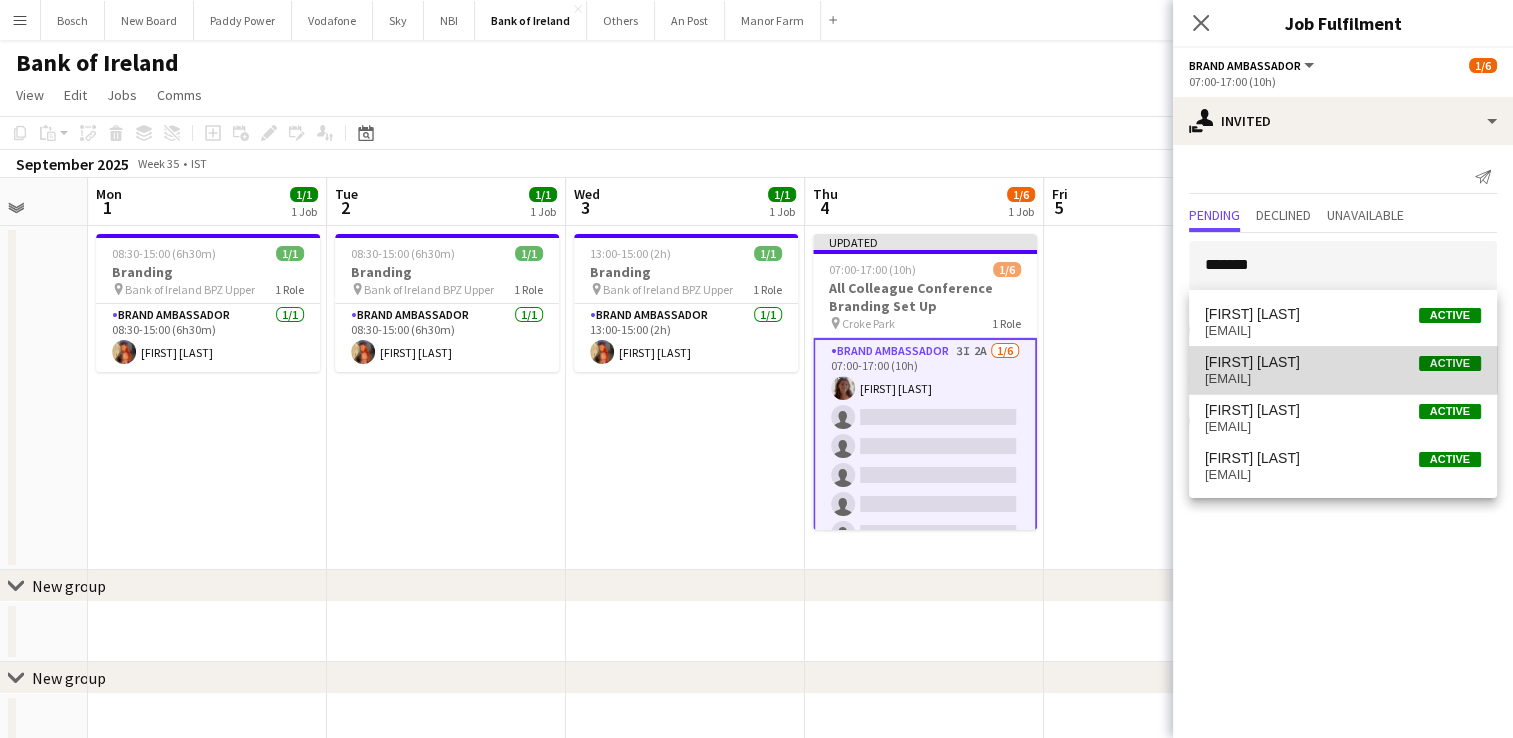 click on "Patrick Farrelly  Active" at bounding box center [1343, 362] 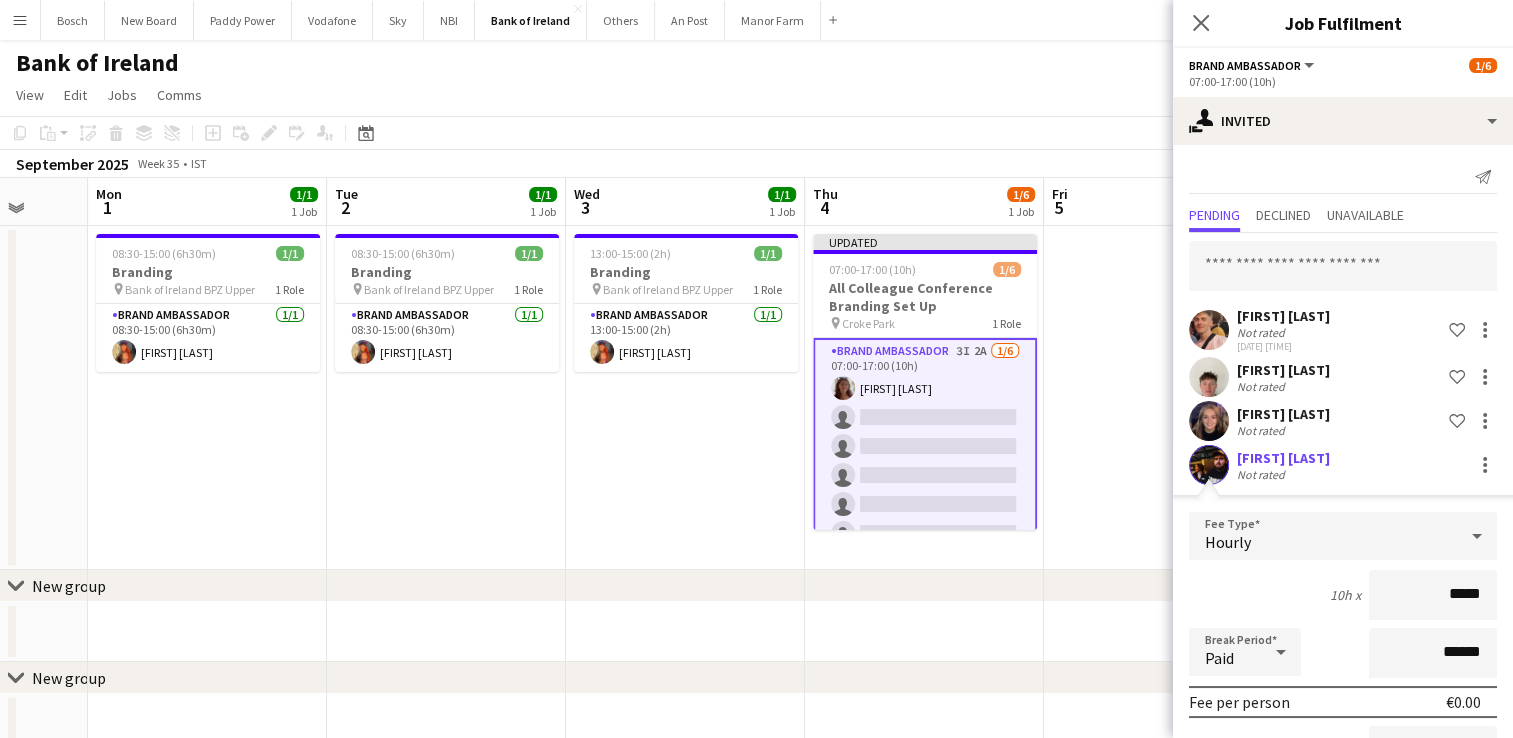 scroll, scrollTop: 217, scrollLeft: 0, axis: vertical 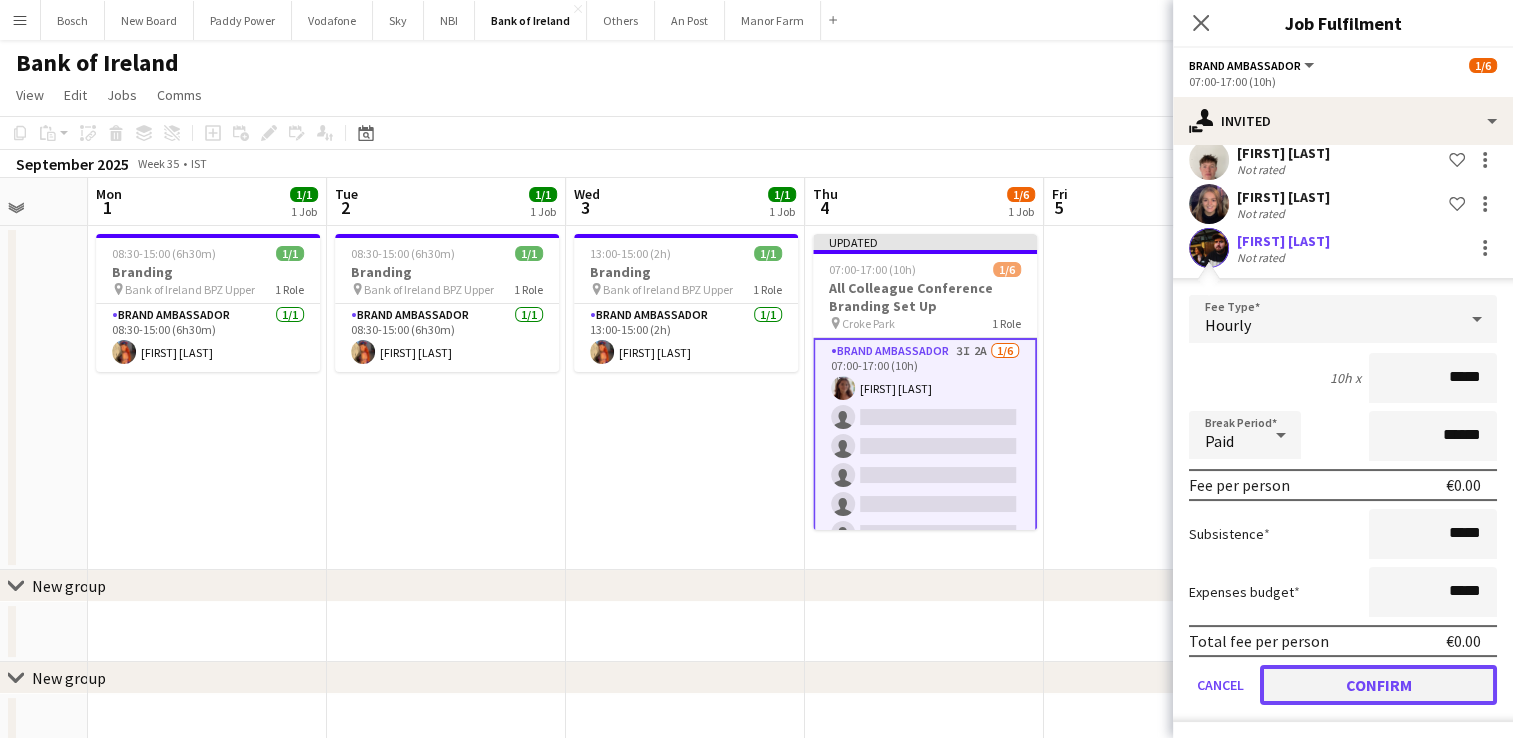 click on "Confirm" 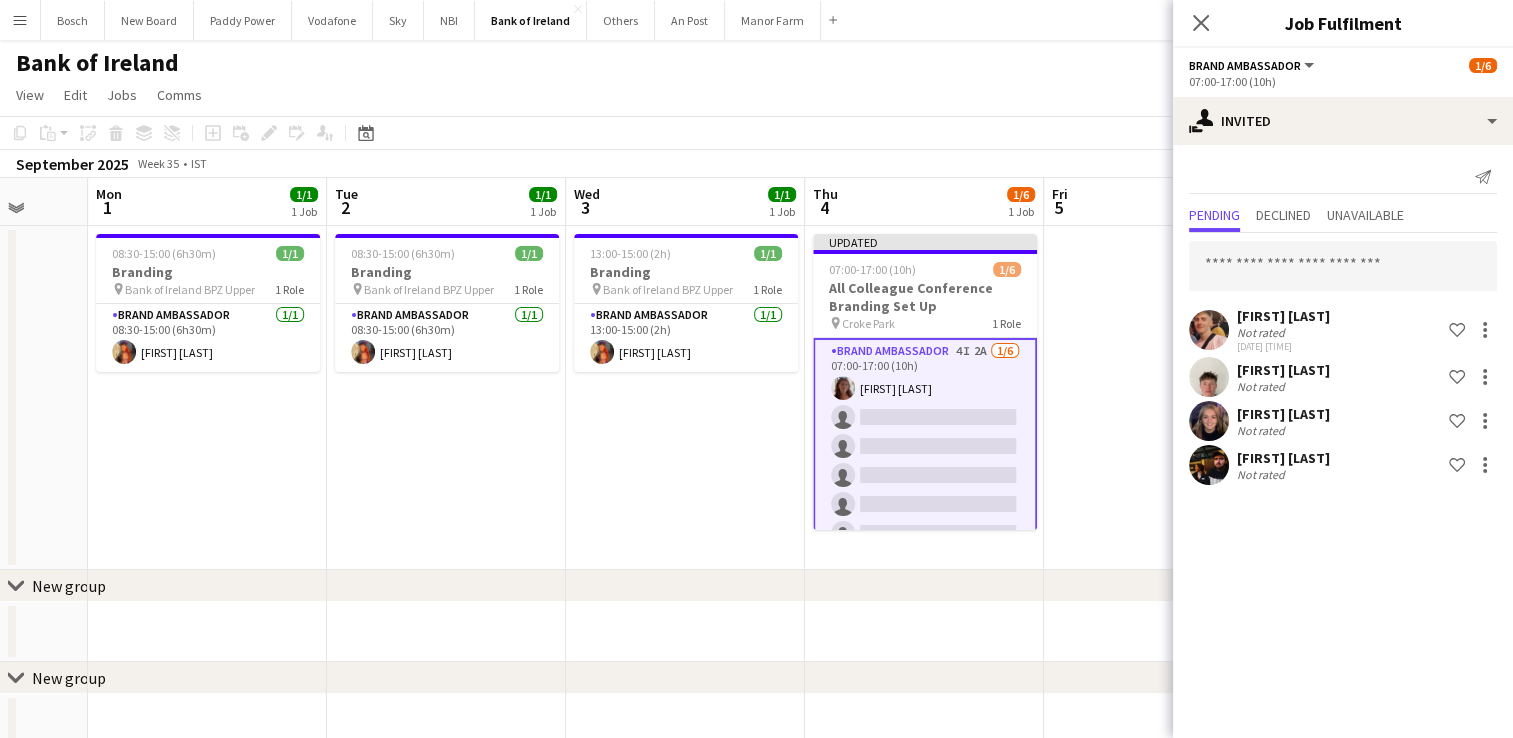 scroll, scrollTop: 0, scrollLeft: 0, axis: both 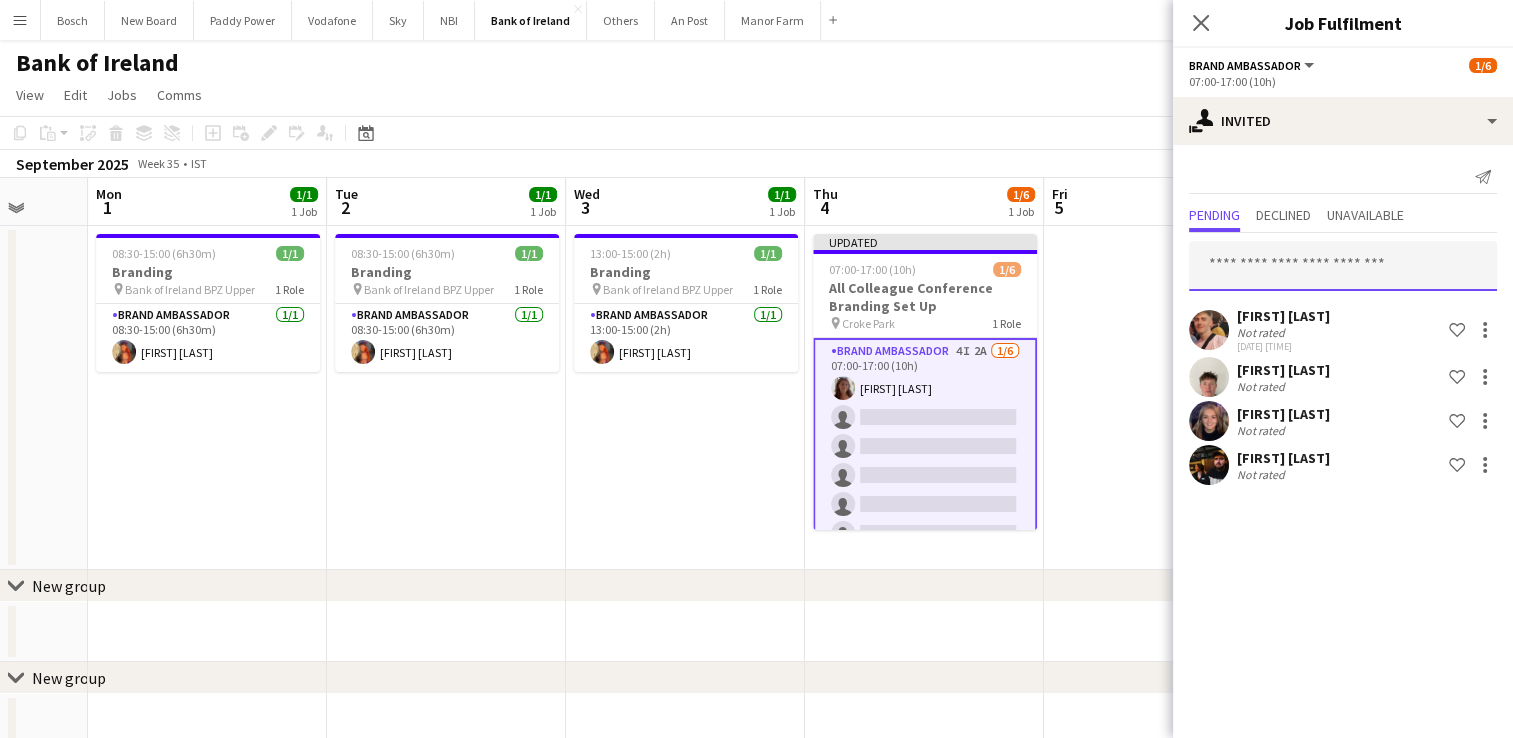 click at bounding box center [1343, 266] 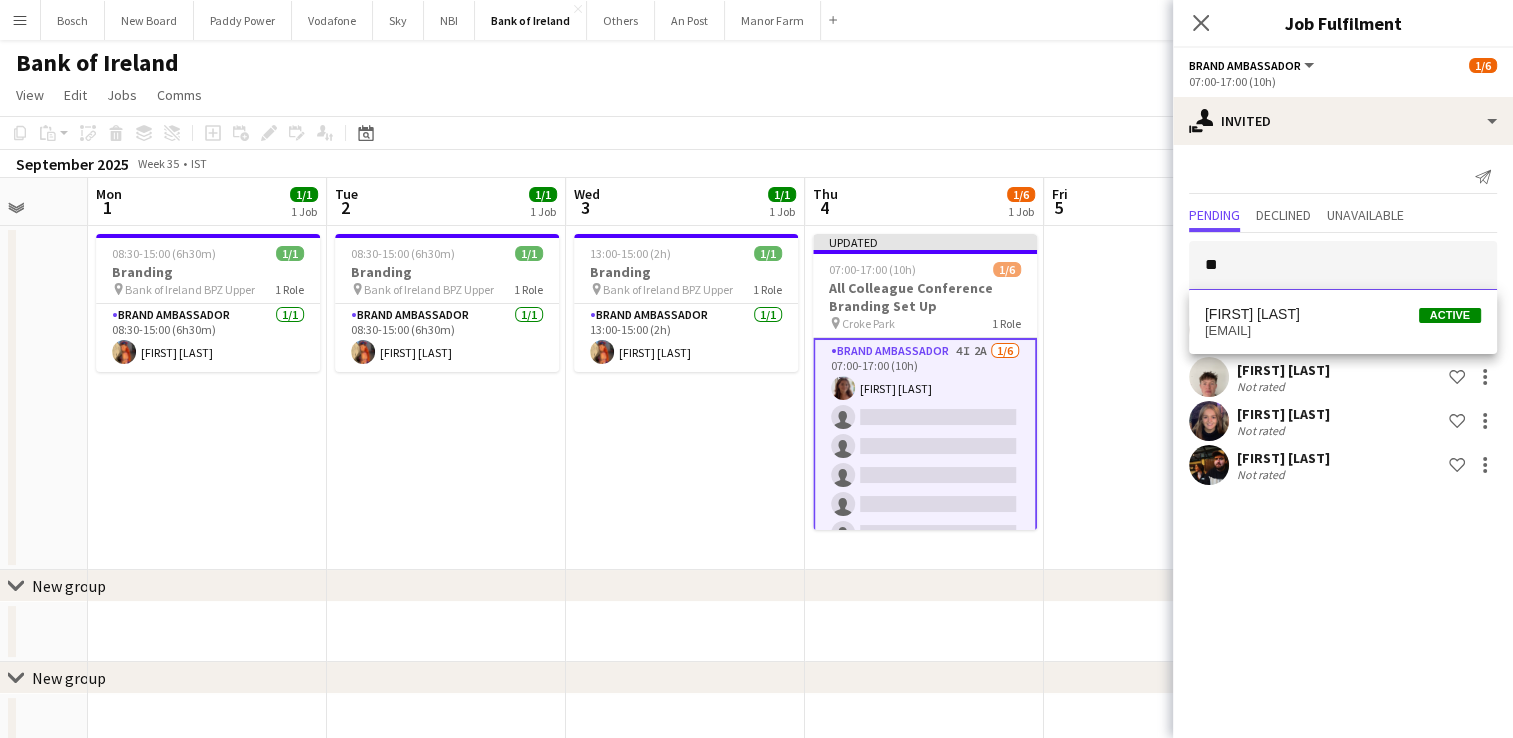 type on "*" 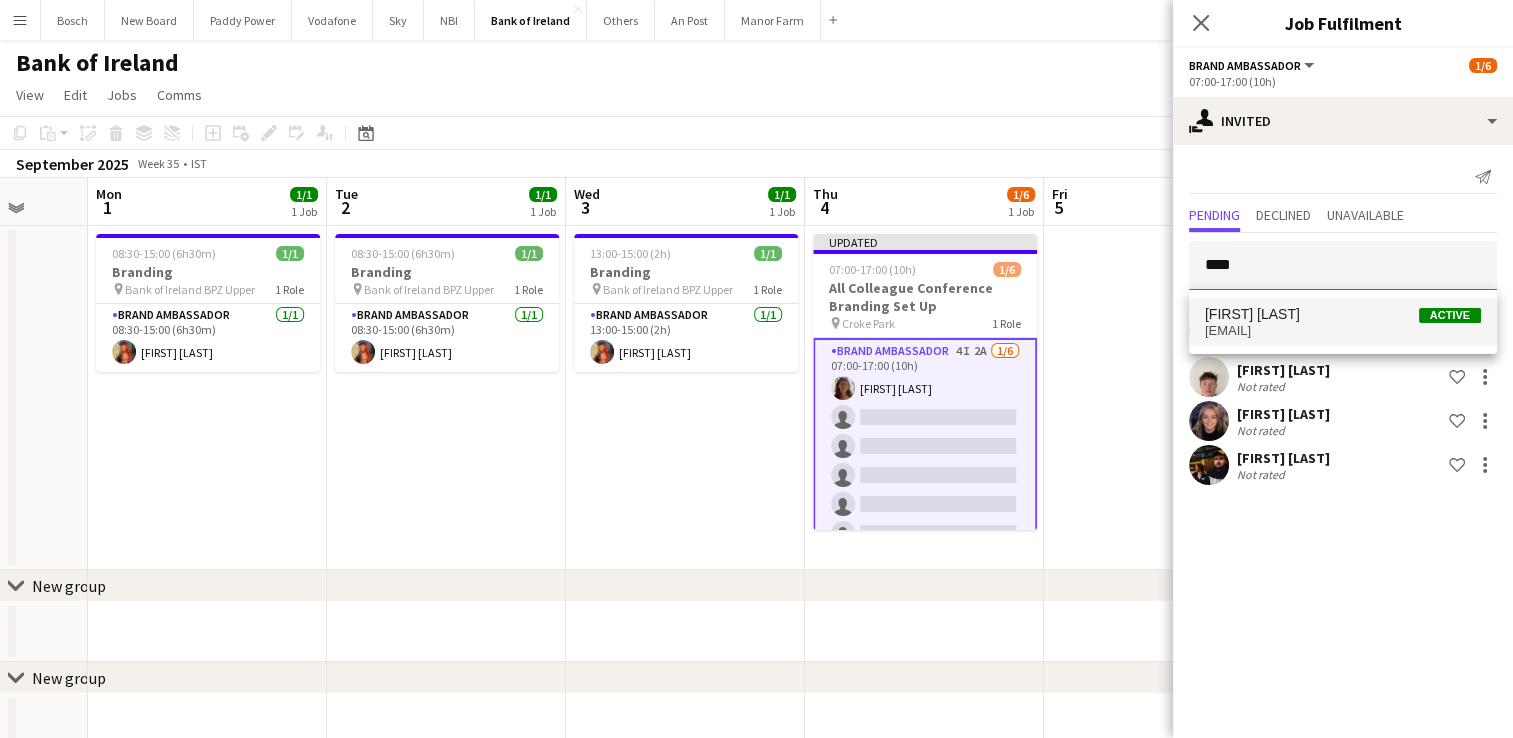type on "****" 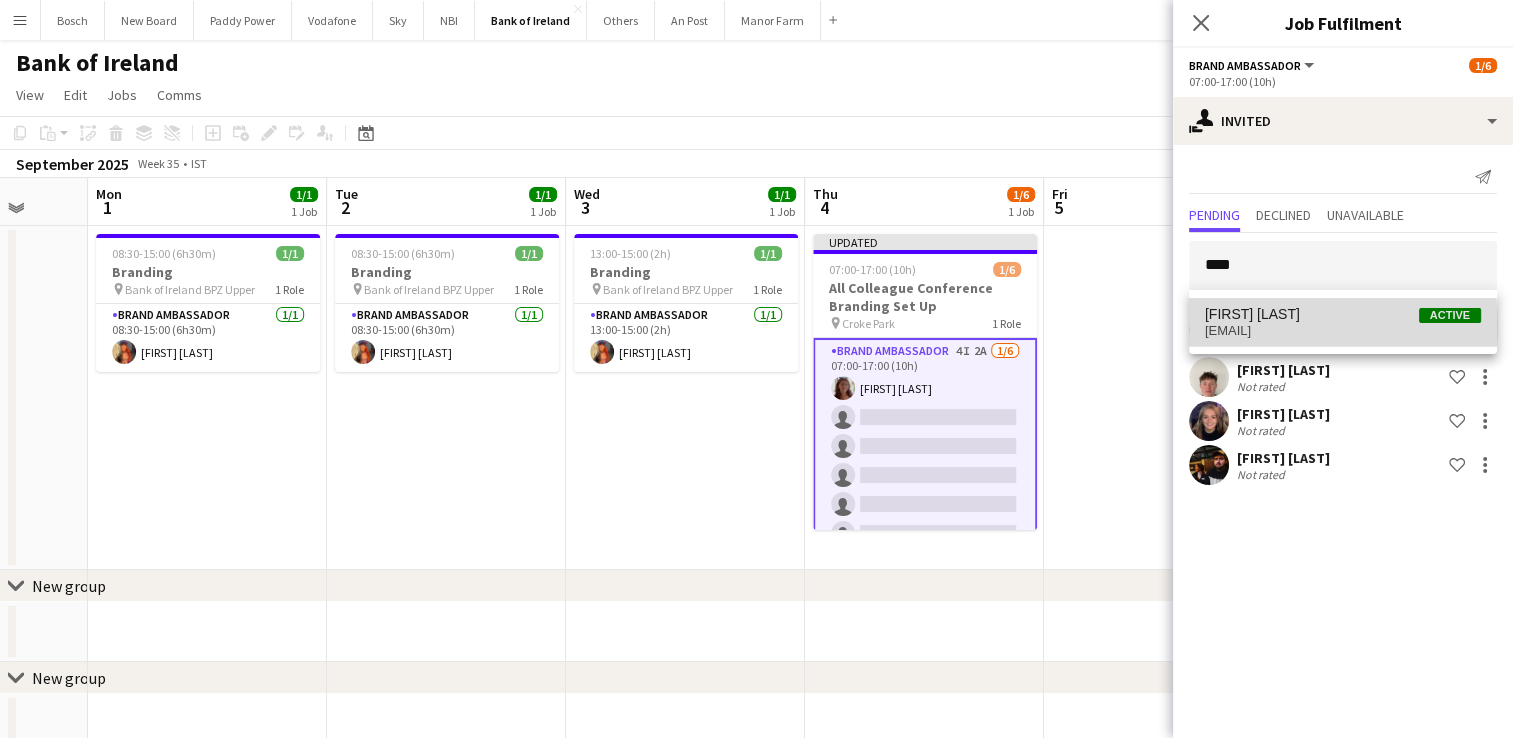 click on "[EMAIL]" at bounding box center [1343, 331] 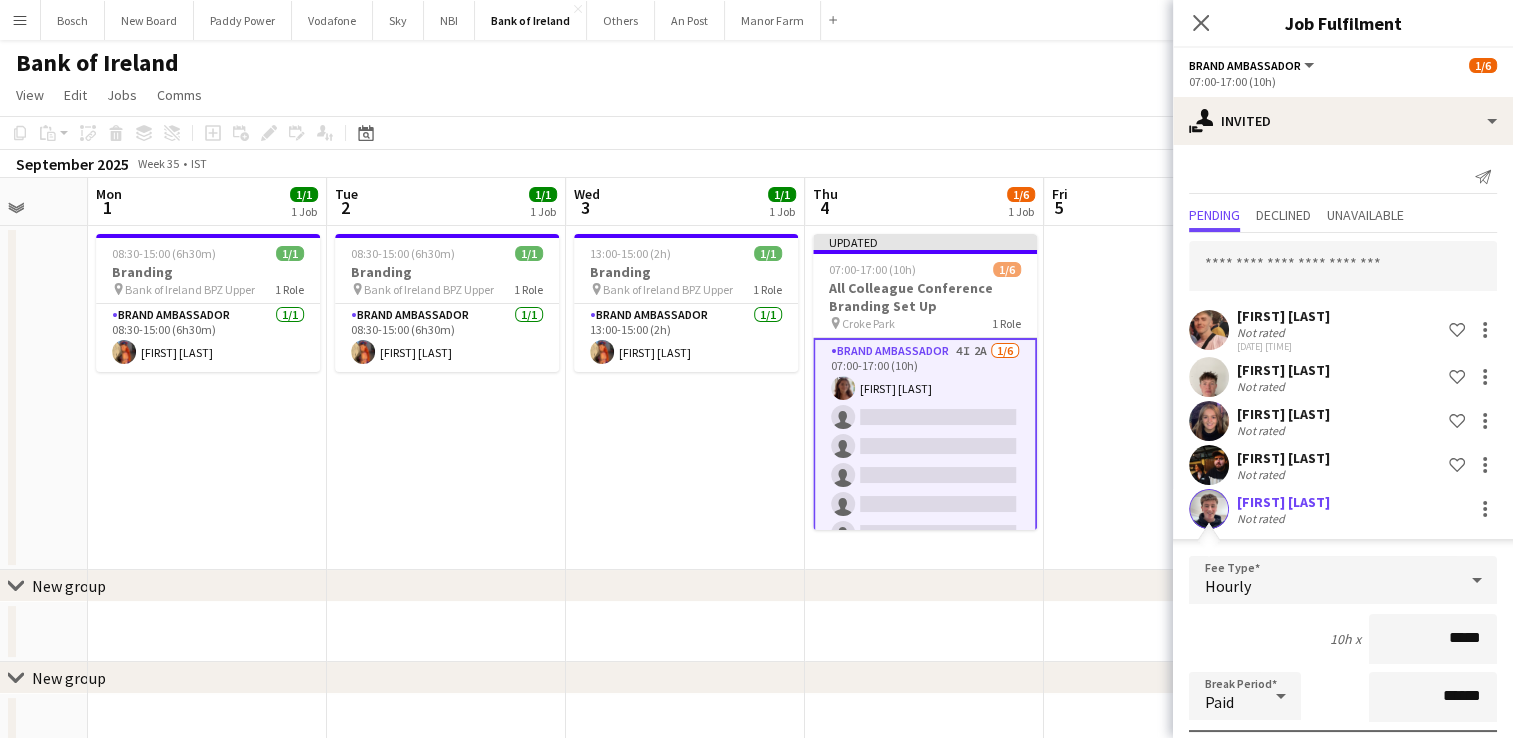 scroll, scrollTop: 261, scrollLeft: 0, axis: vertical 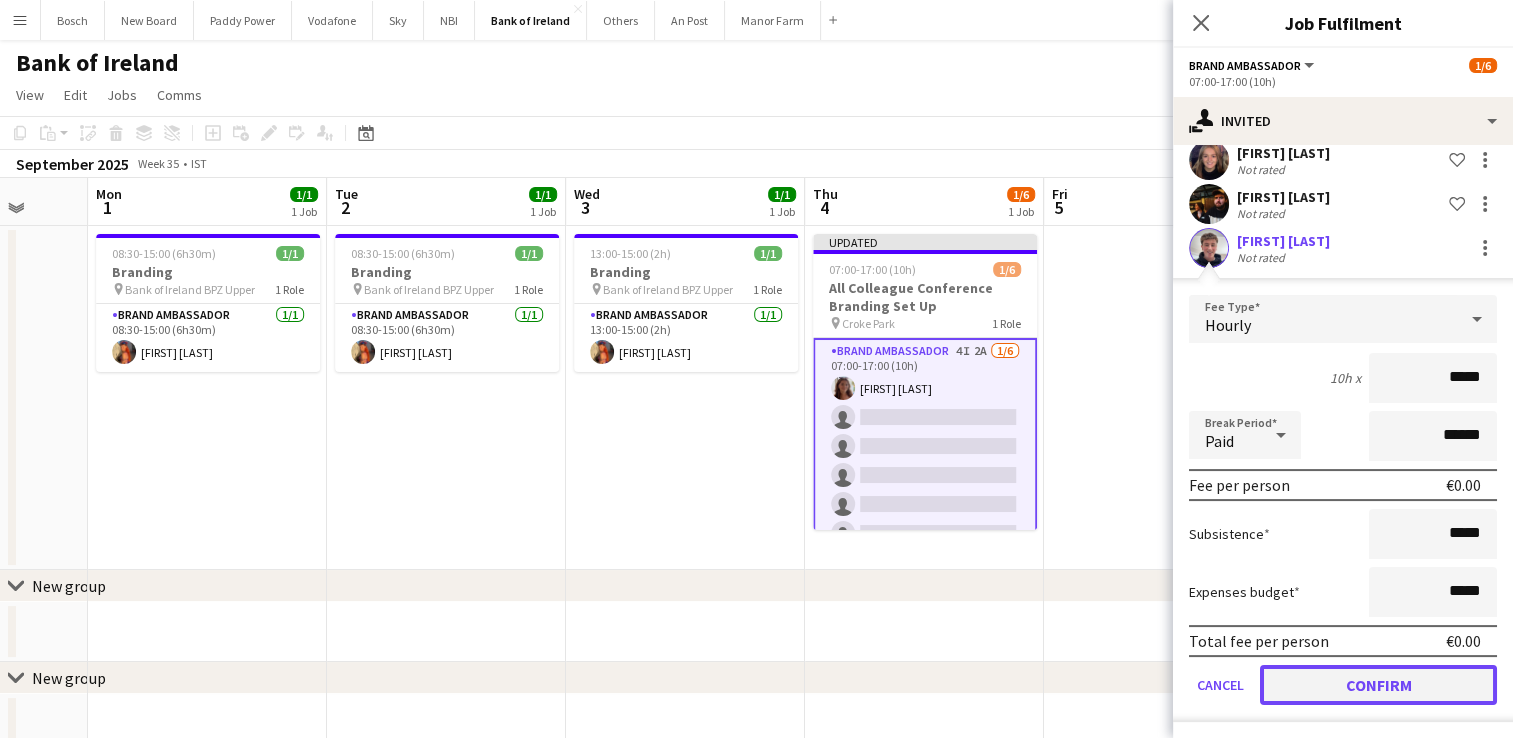 click on "Confirm" 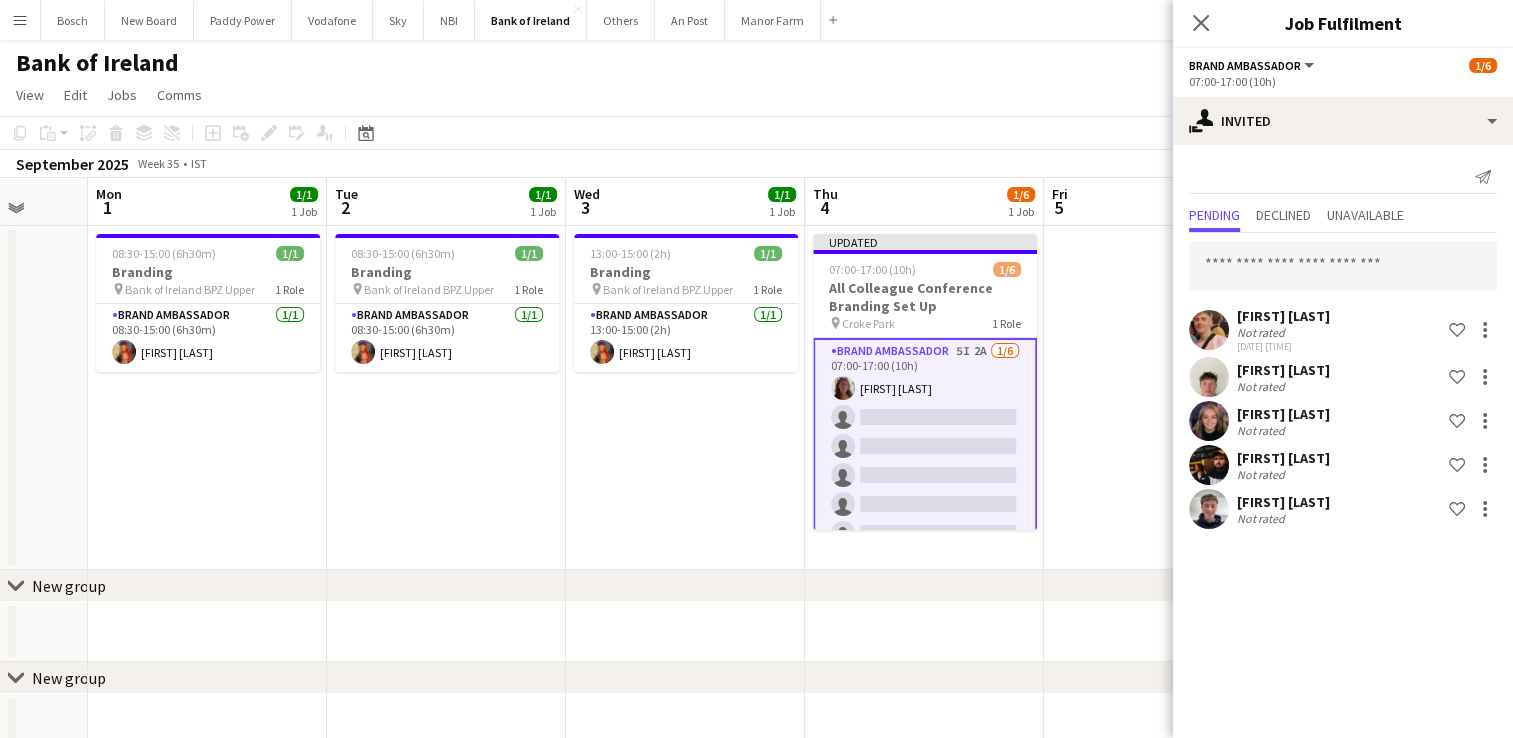 scroll, scrollTop: 0, scrollLeft: 0, axis: both 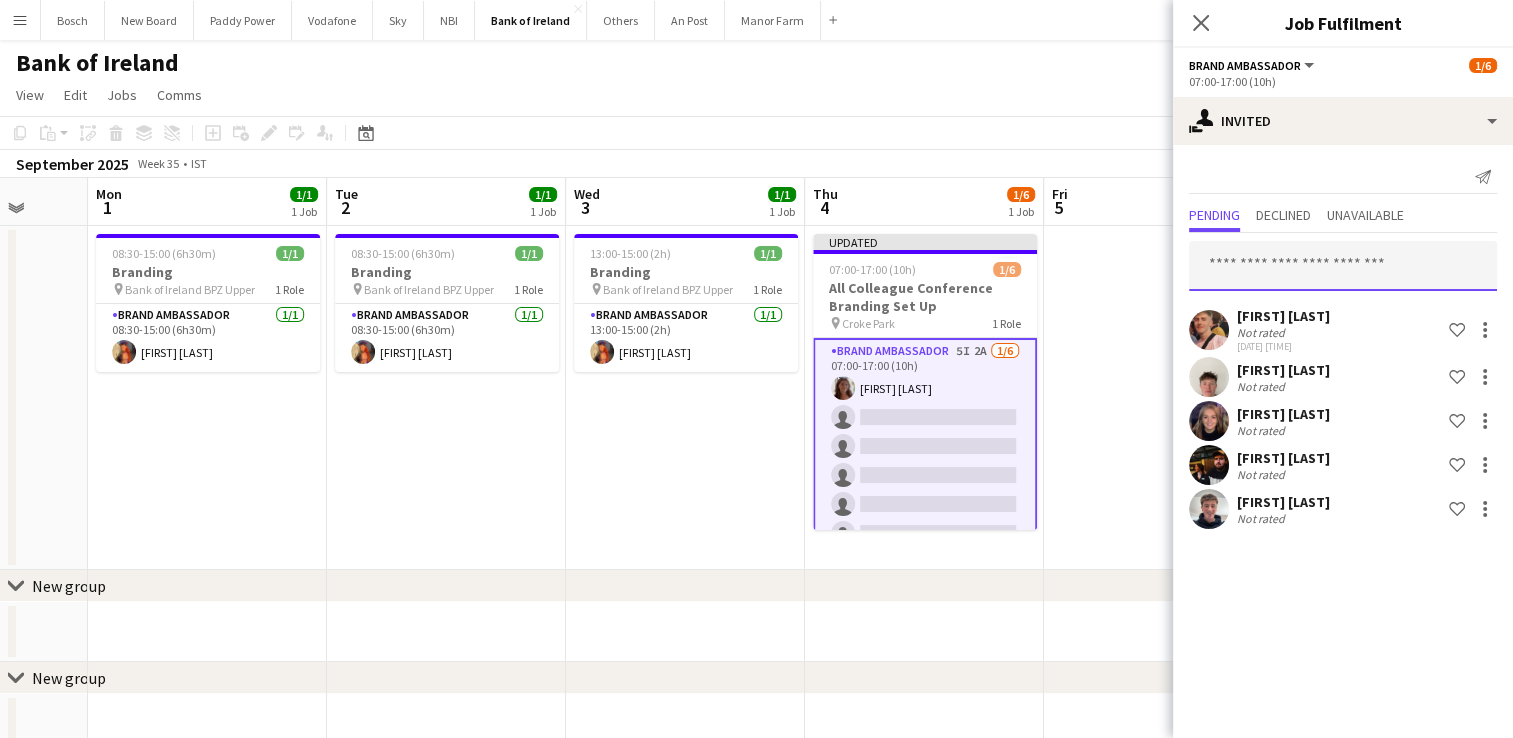 click at bounding box center (1343, 266) 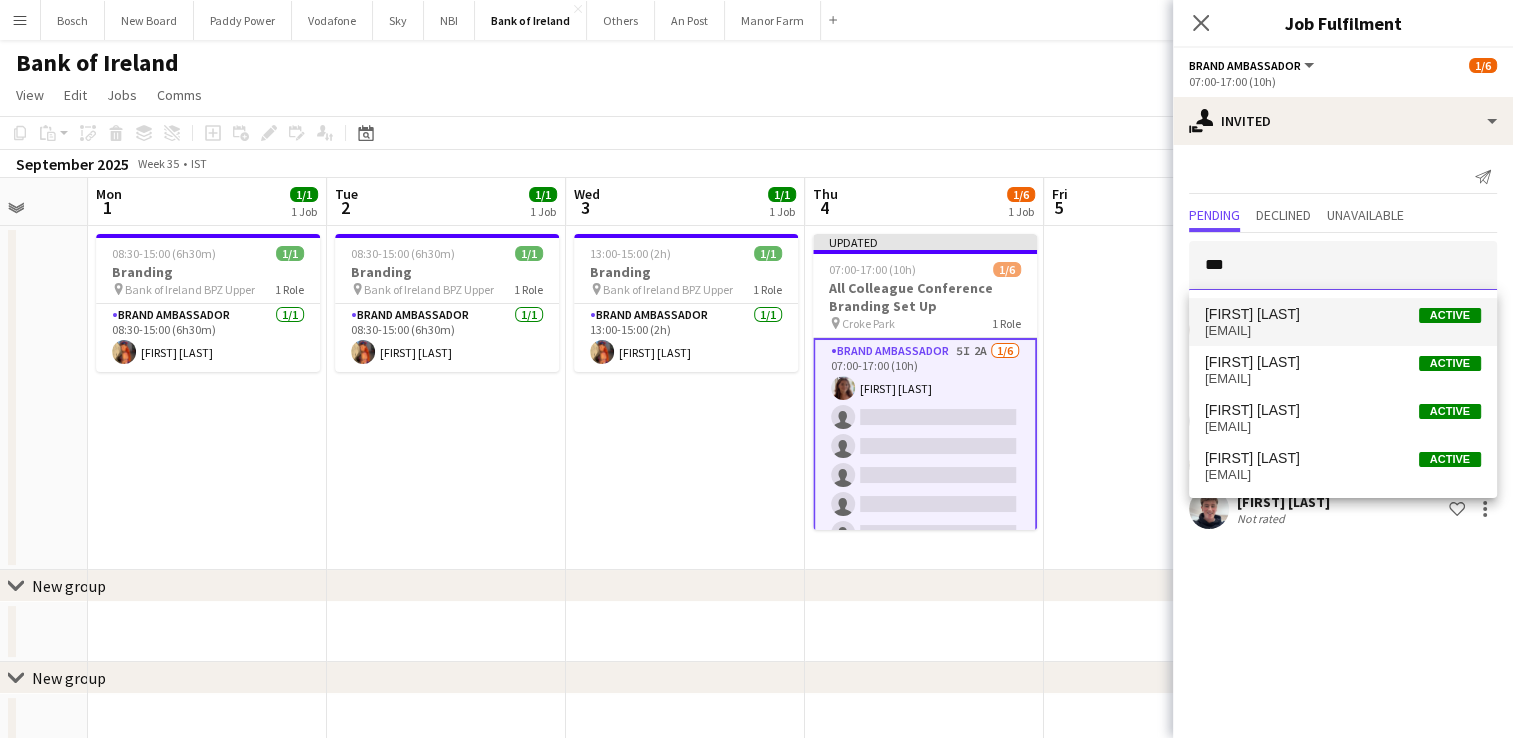 type on "***" 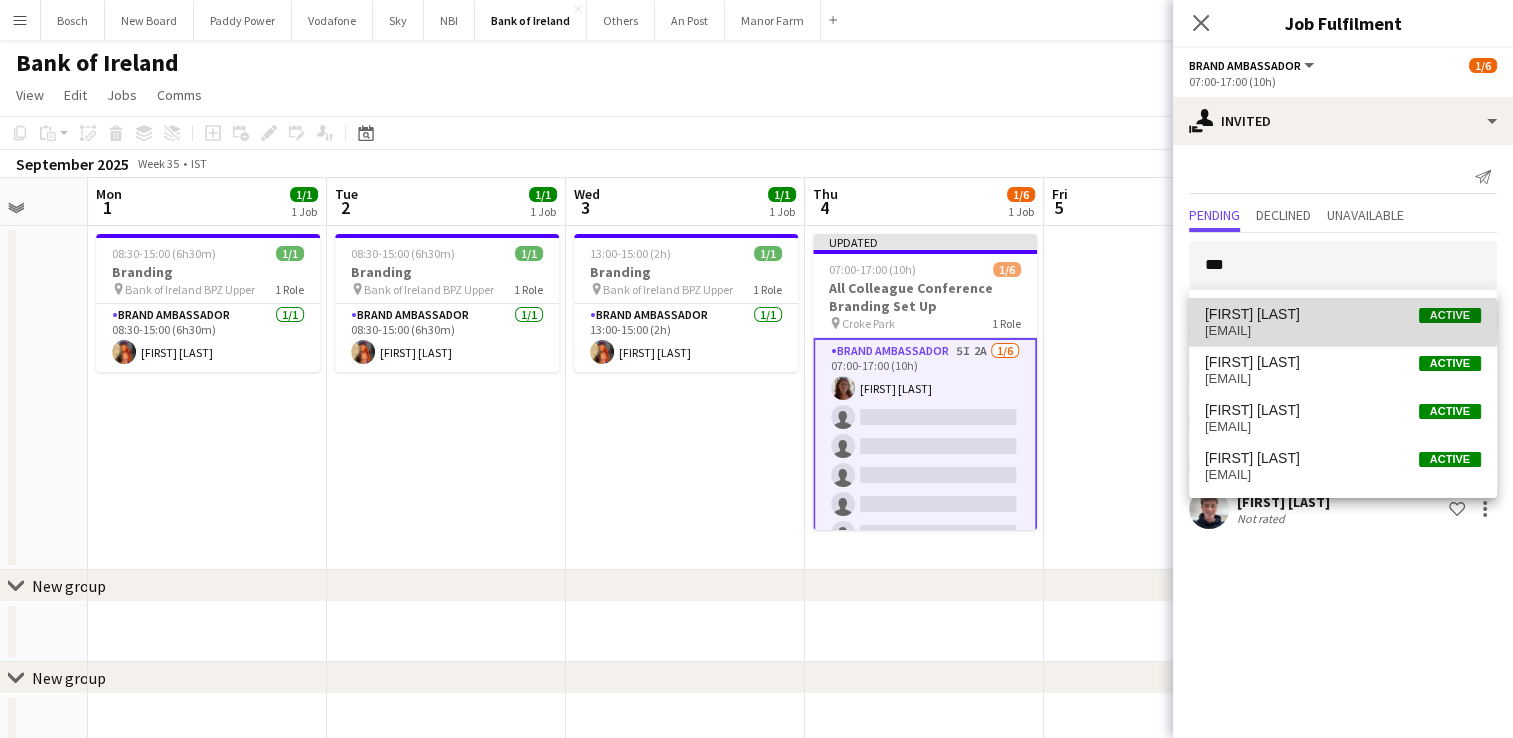 click on "stephenjordan12656@gmail.com" at bounding box center (1343, 331) 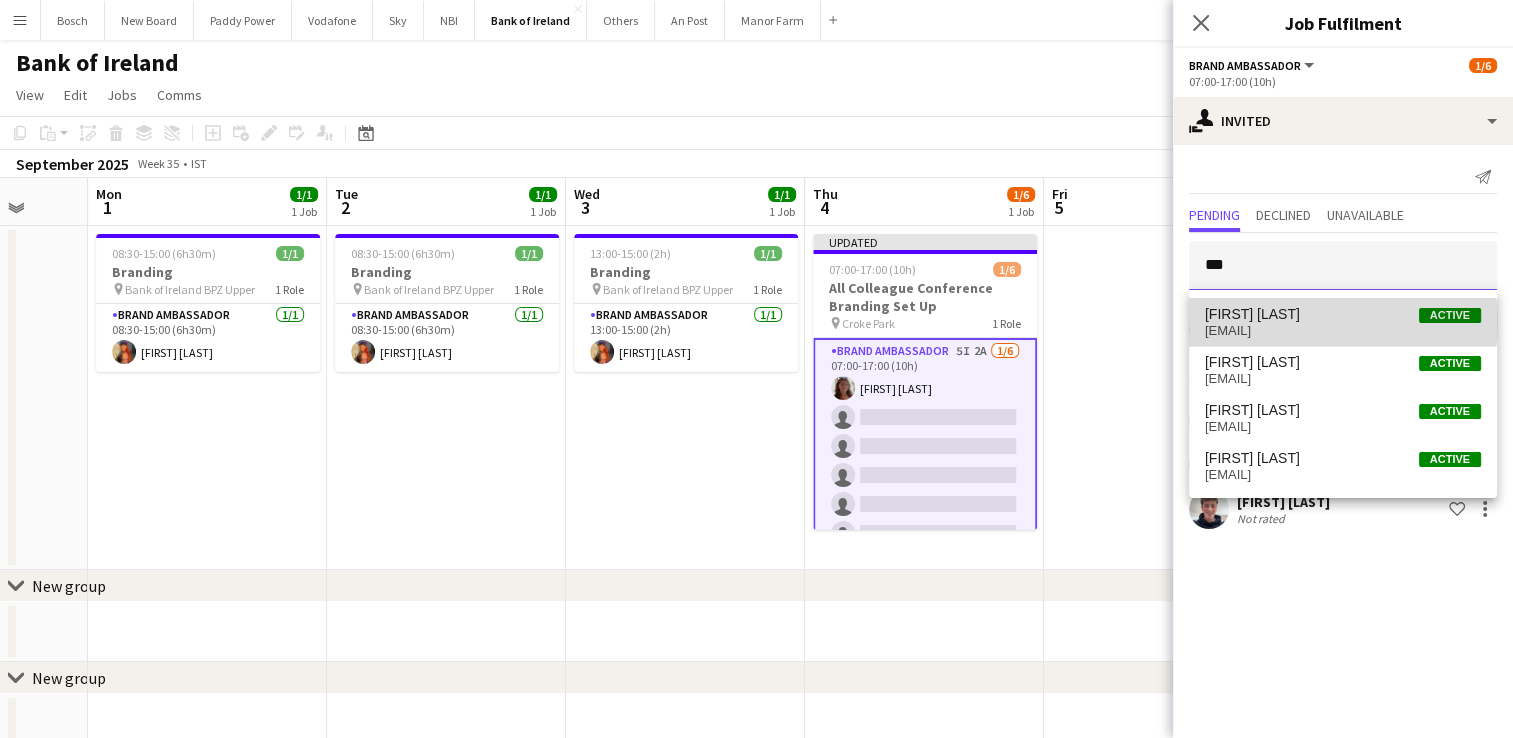 type 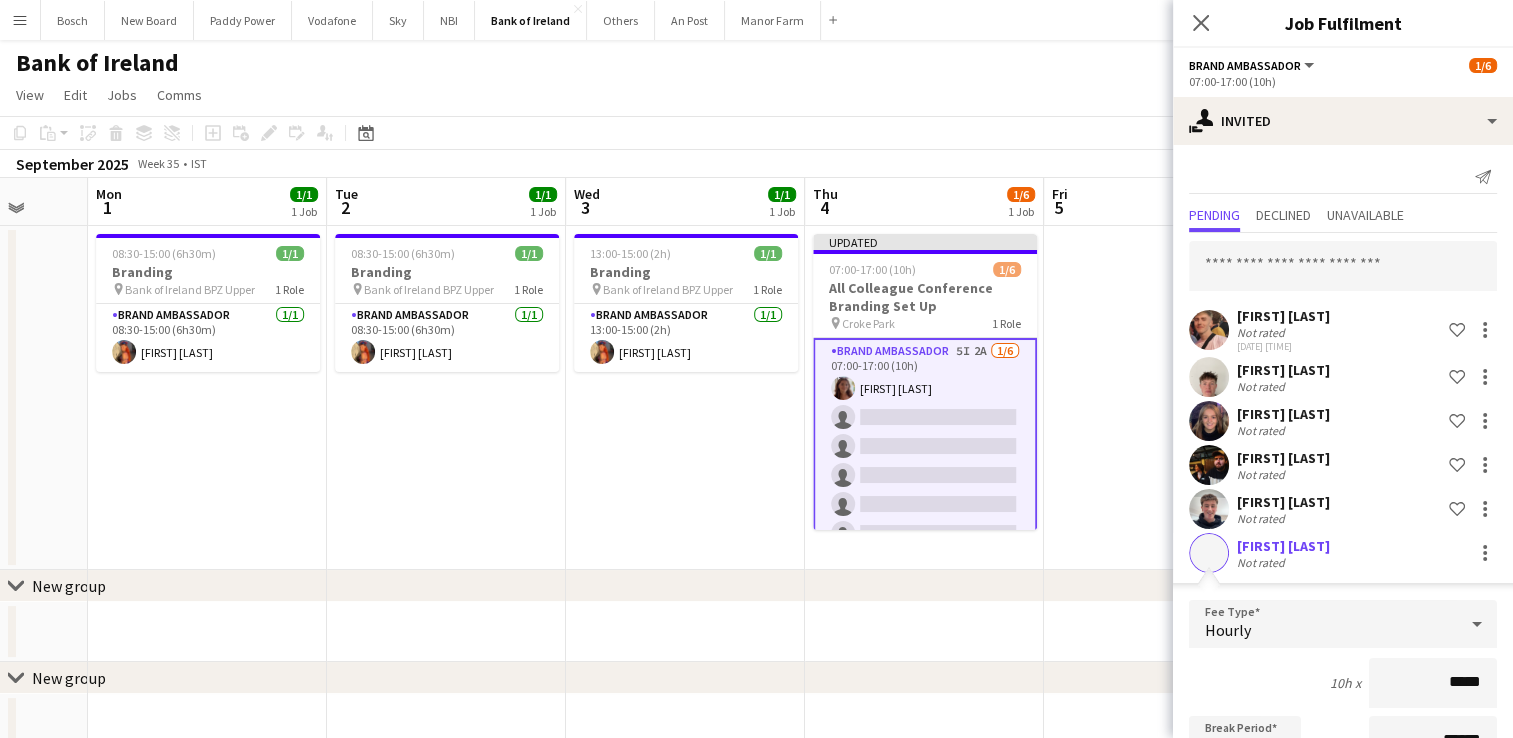 scroll, scrollTop: 305, scrollLeft: 0, axis: vertical 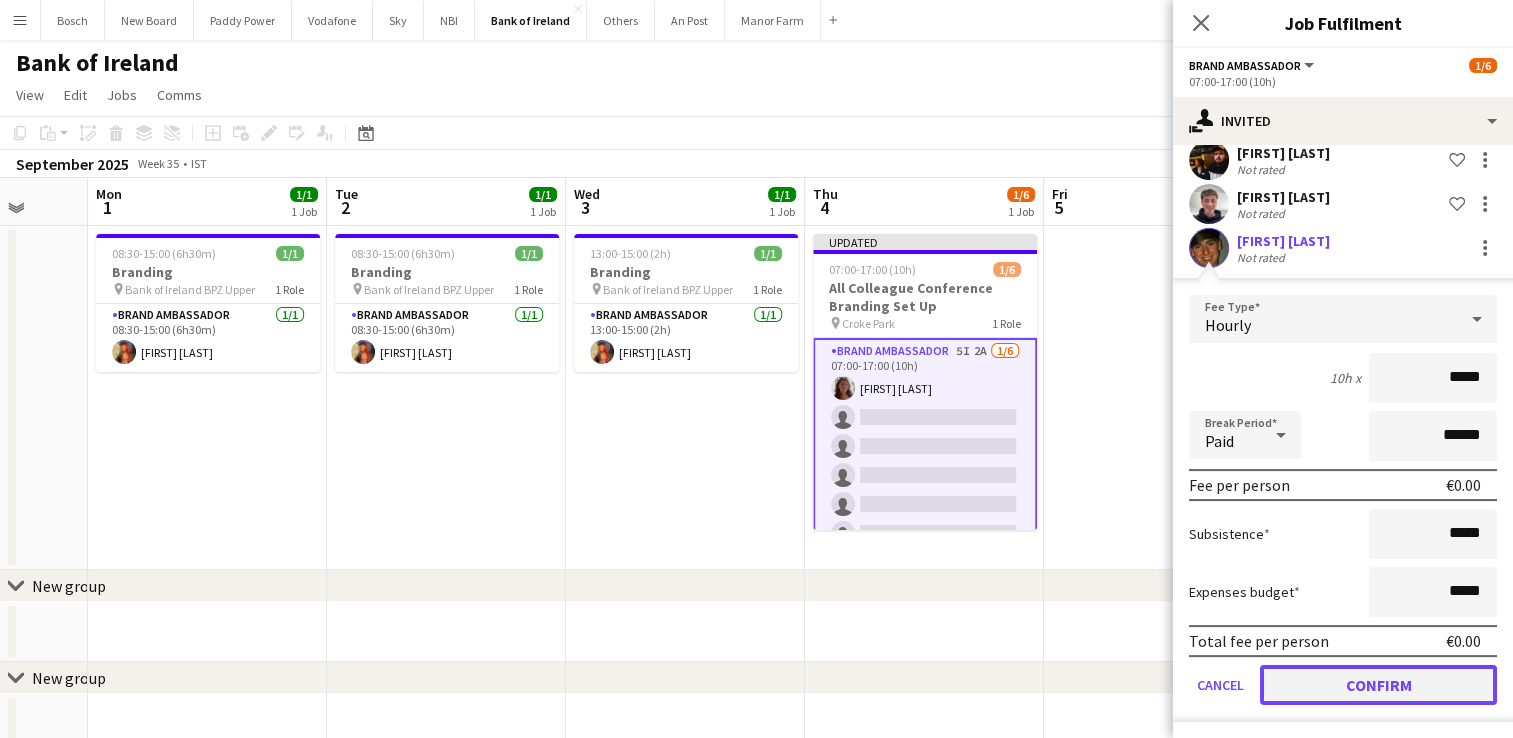 click on "Confirm" 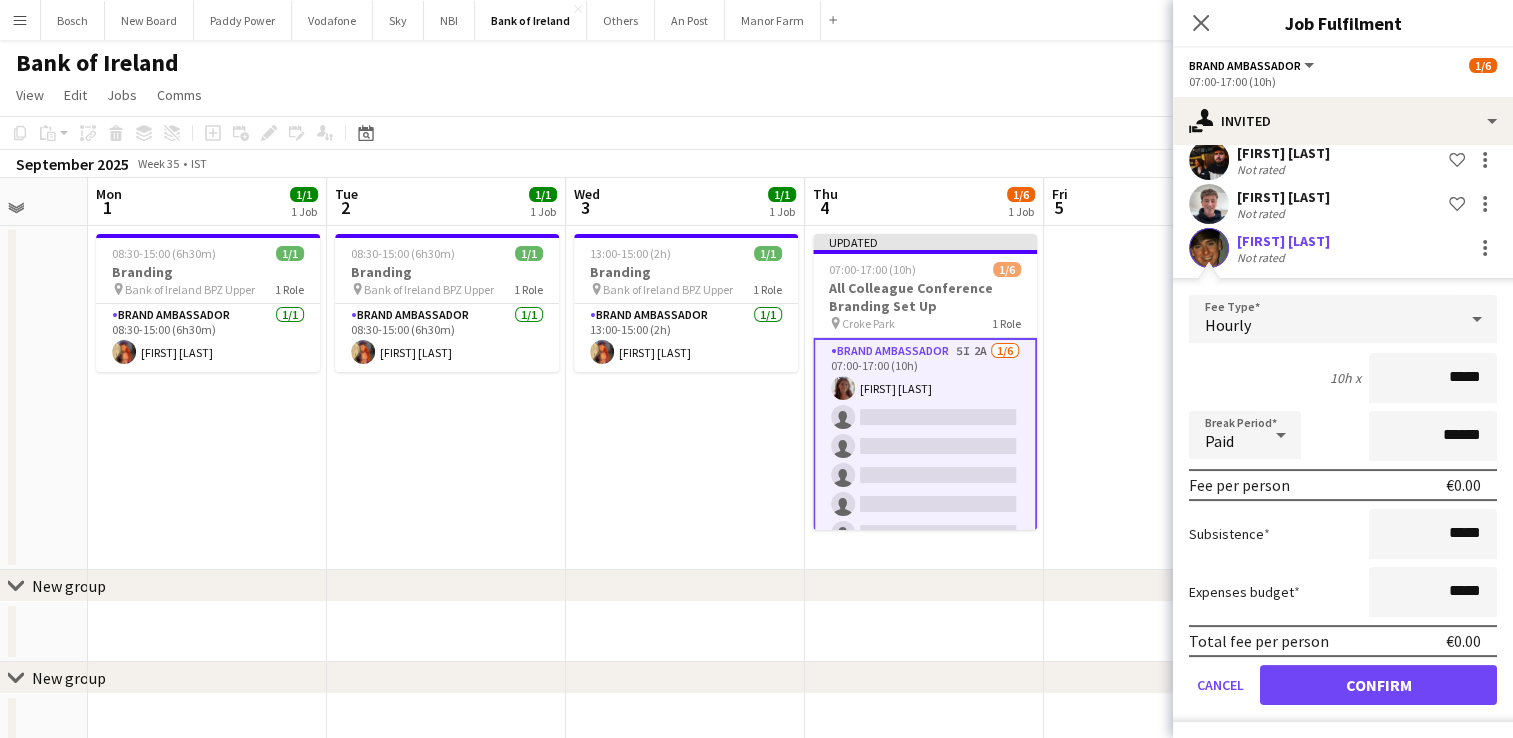 scroll, scrollTop: 0, scrollLeft: 0, axis: both 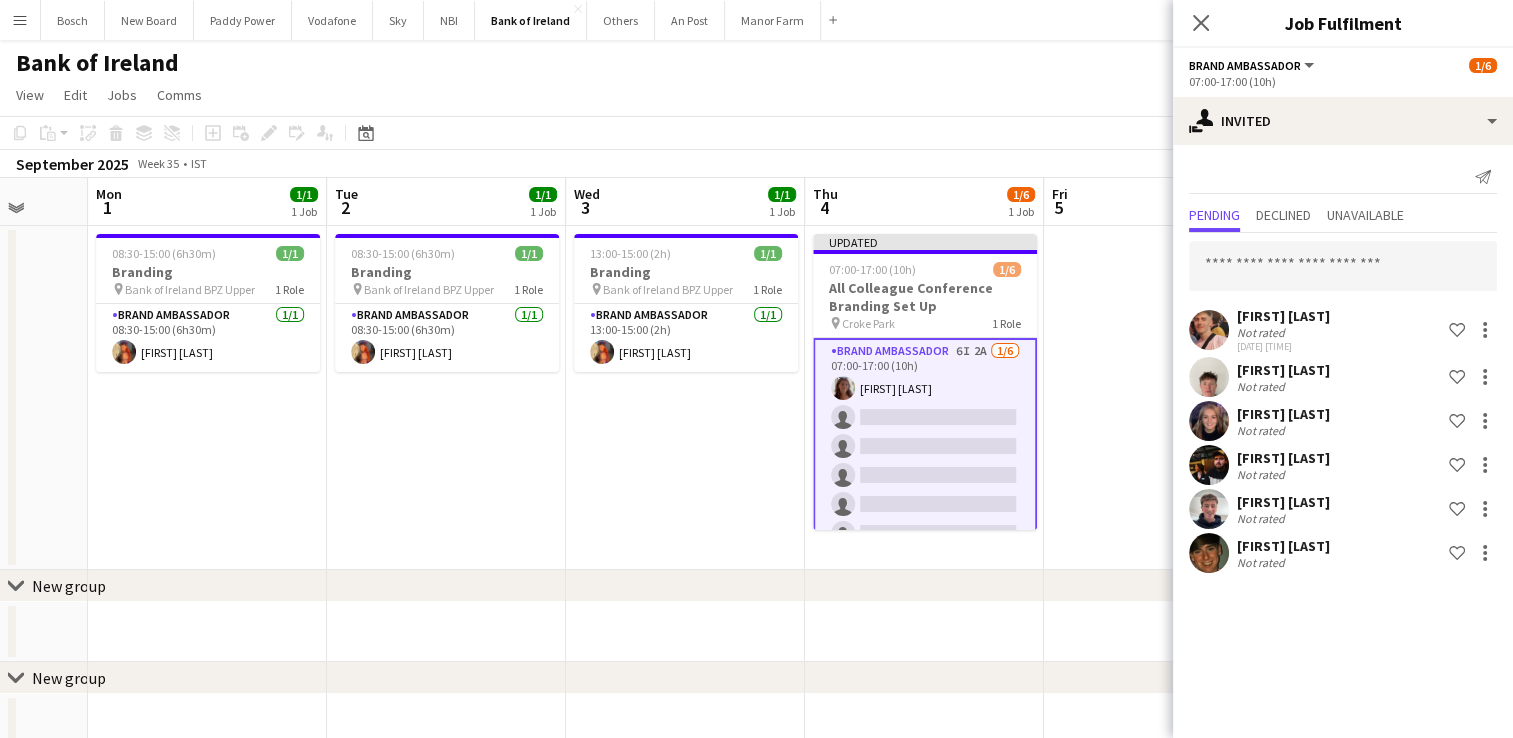 click on "Fri   5" at bounding box center (1163, 202) 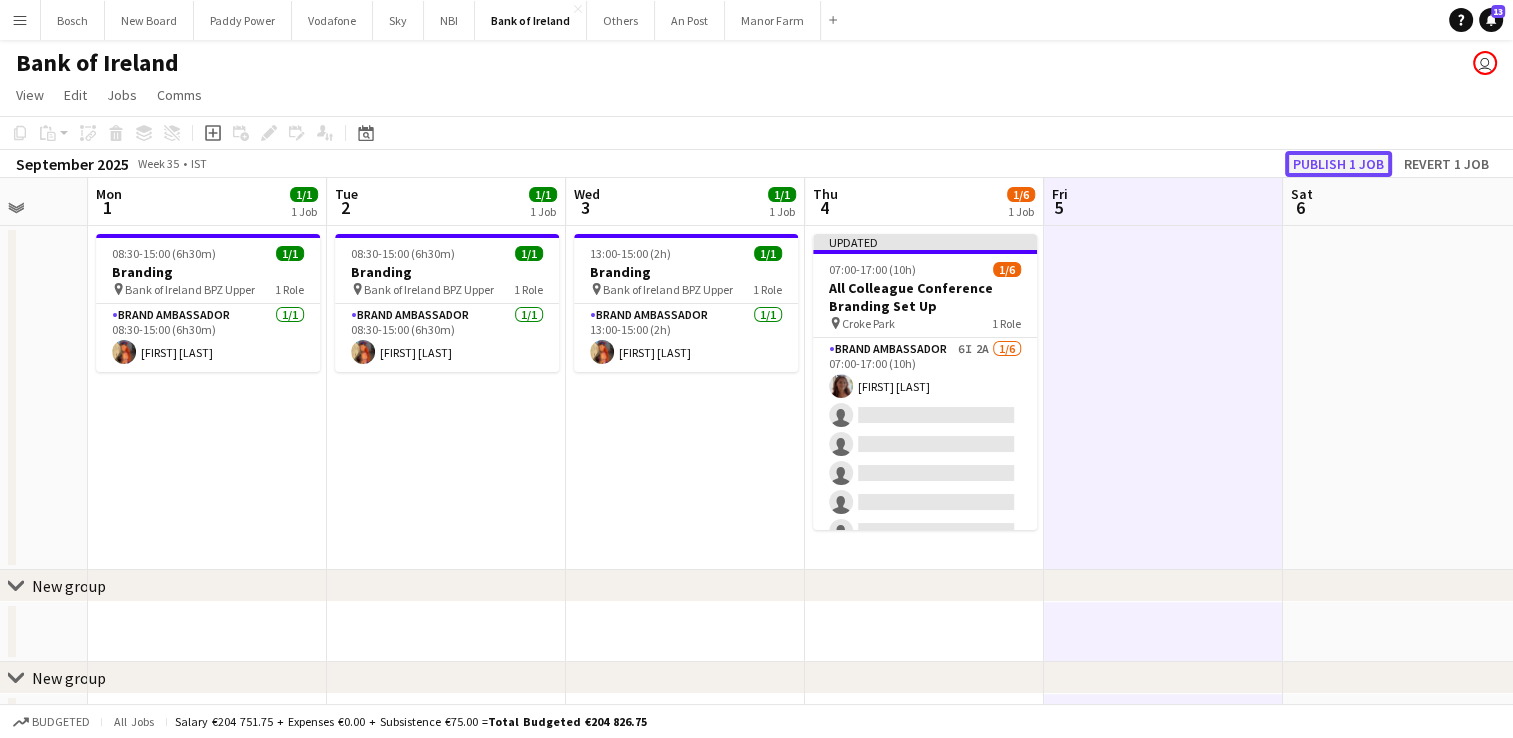 click on "Publish 1 job" 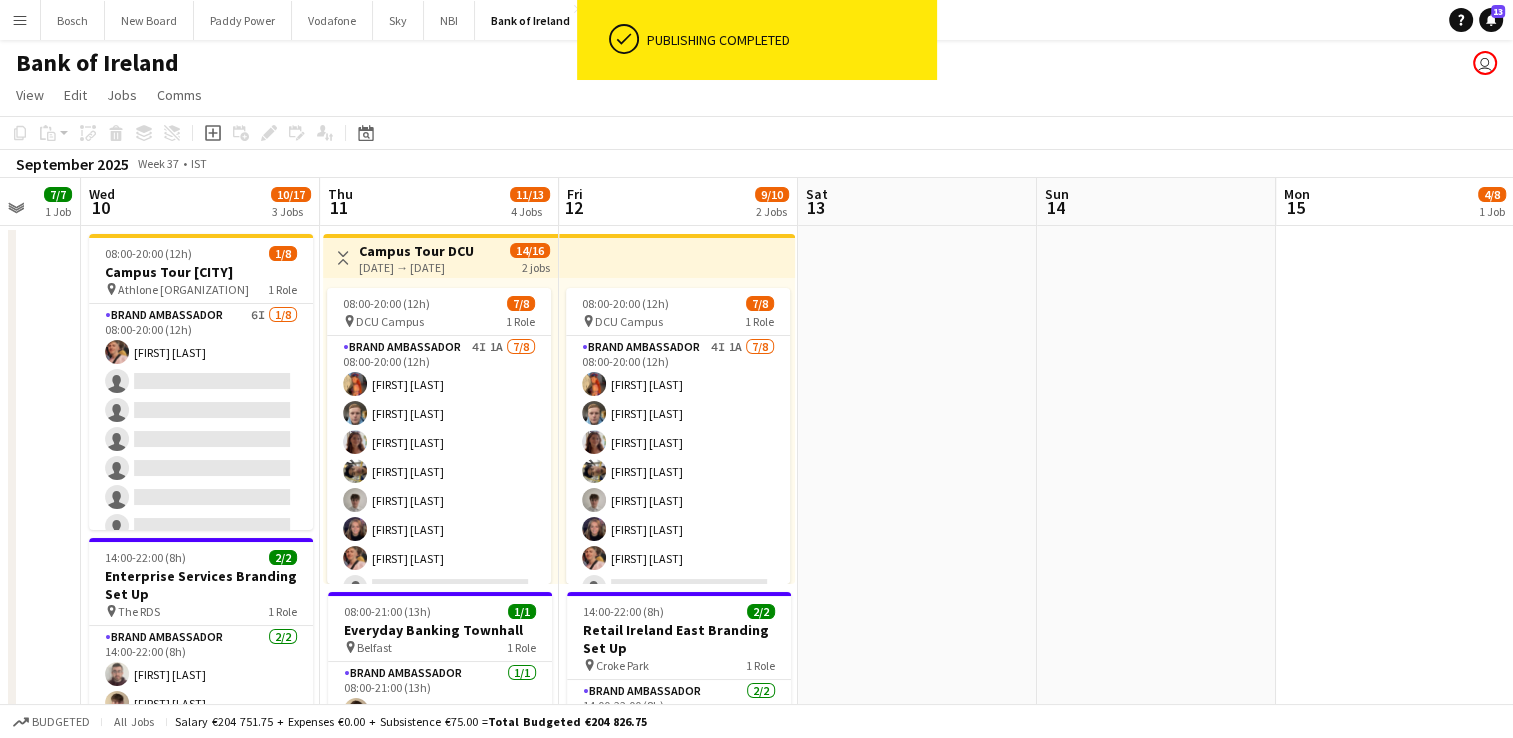 scroll, scrollTop: 0, scrollLeft: 521, axis: horizontal 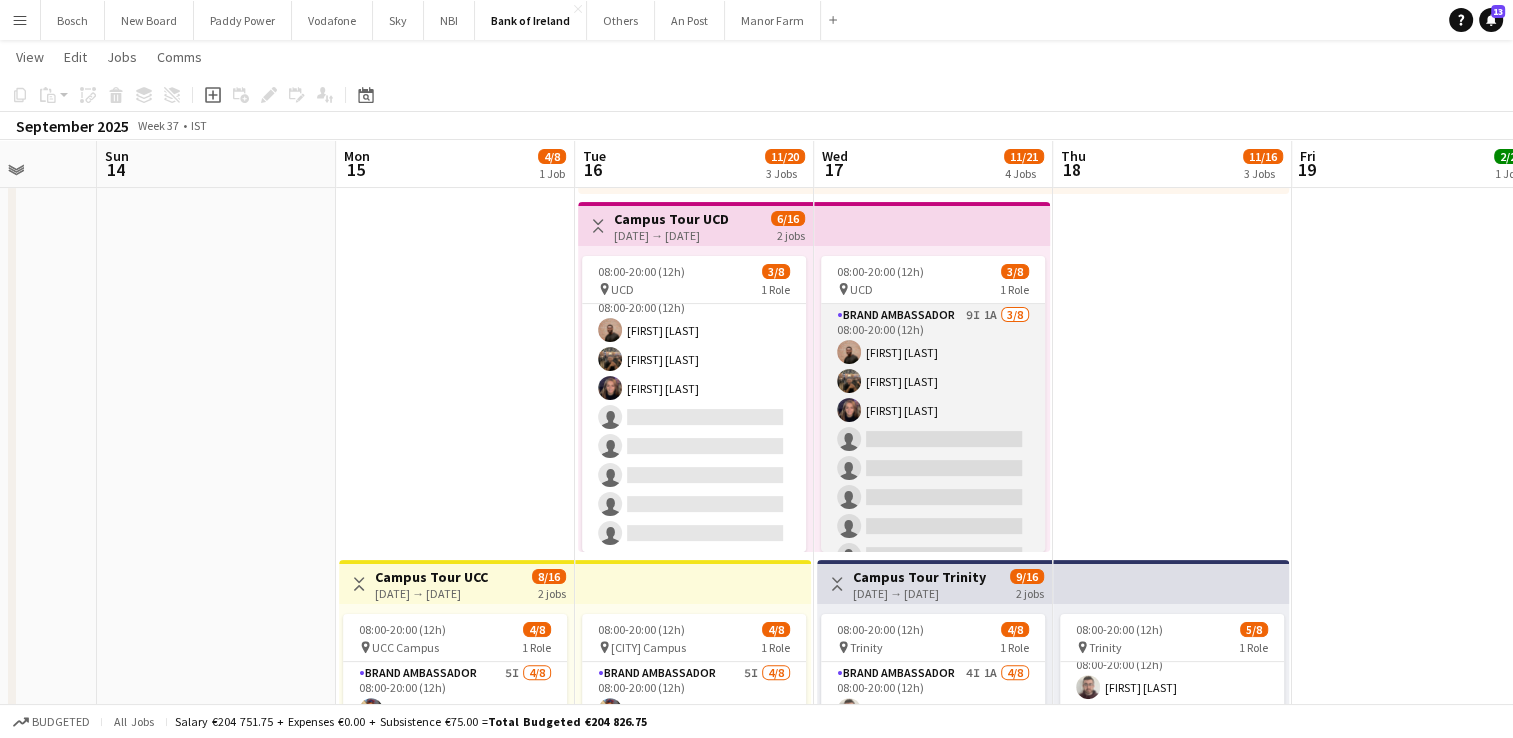 click on "Brand Ambassador   9I   1A   3/8   08:00-20:00 (12h)
[FIRST] [LAST] [FIRST] [LAST] [FIRST] [LAST]
single-neutral-actions
single-neutral-actions
single-neutral-actions
single-neutral-actions
single-neutral-actions" at bounding box center [933, 439] 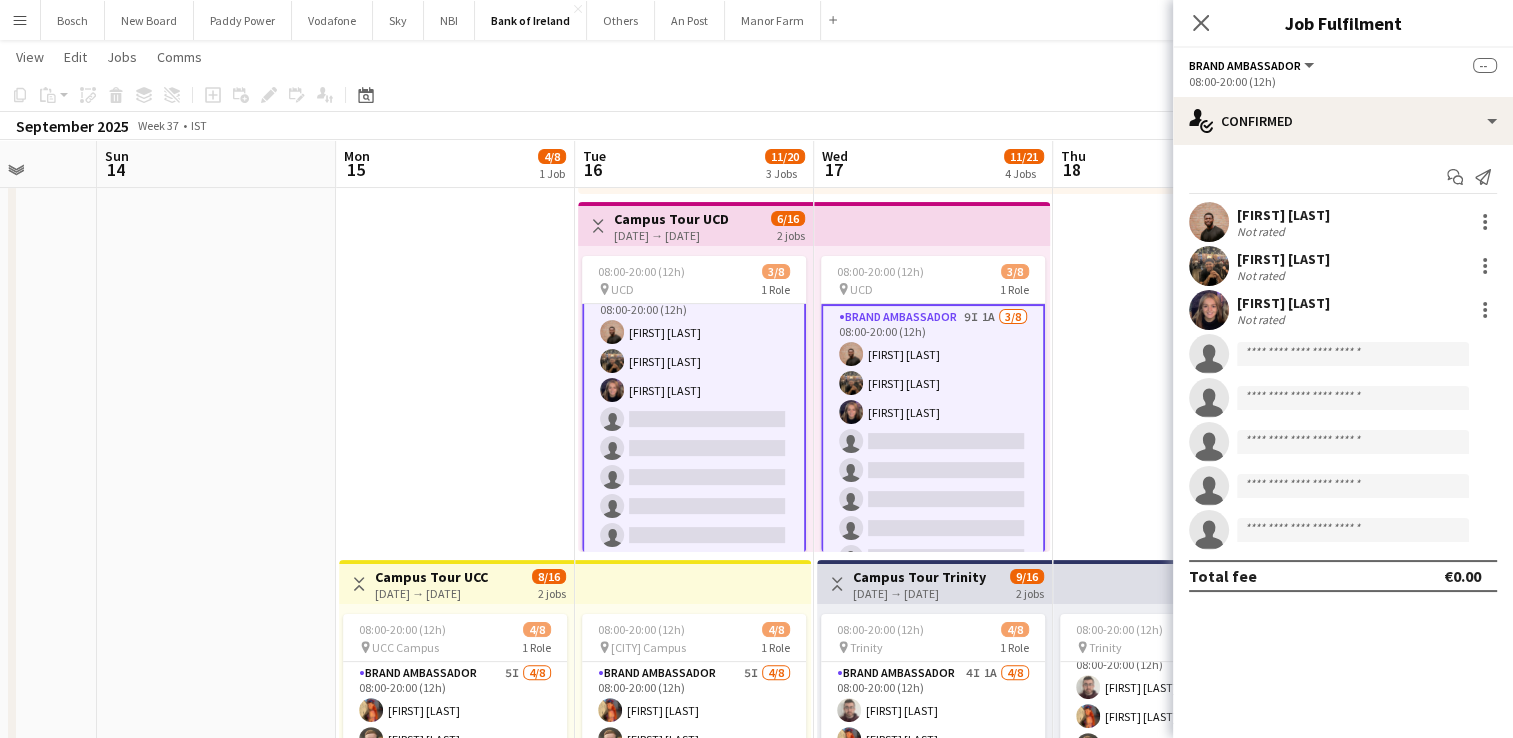 scroll 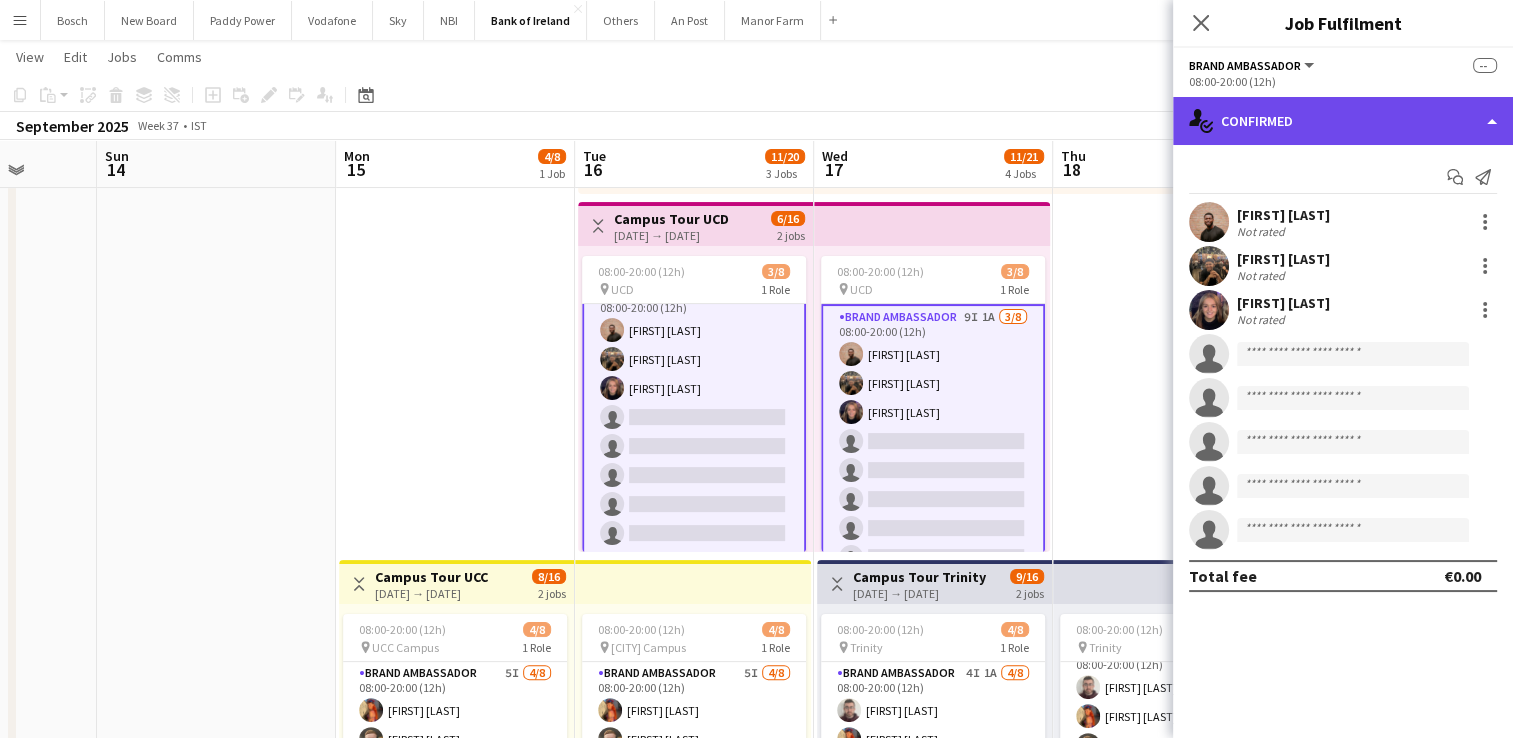 click on "single-neutral-actions-check-2
Confirmed" 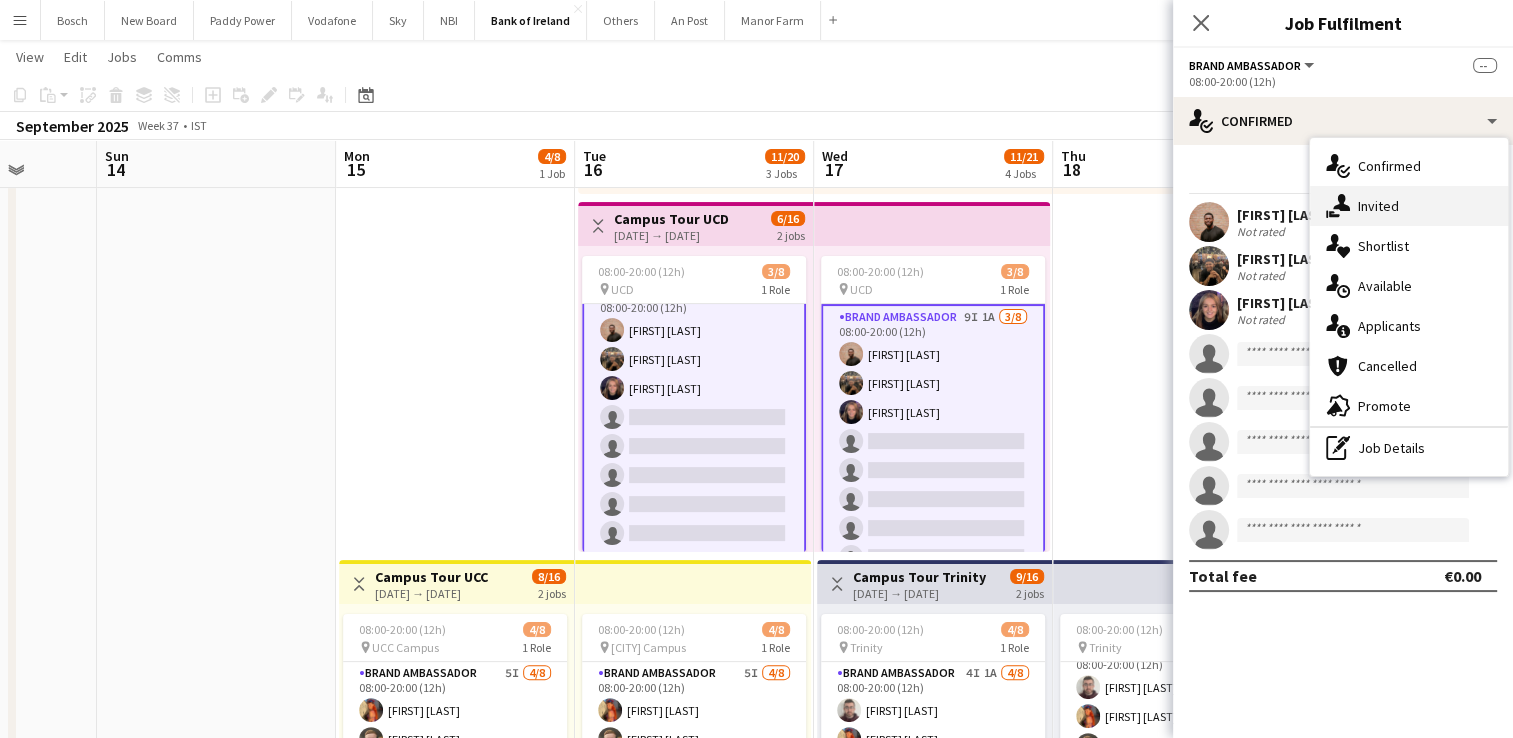click on "single-neutral-actions-share-1
Invited" at bounding box center [1409, 206] 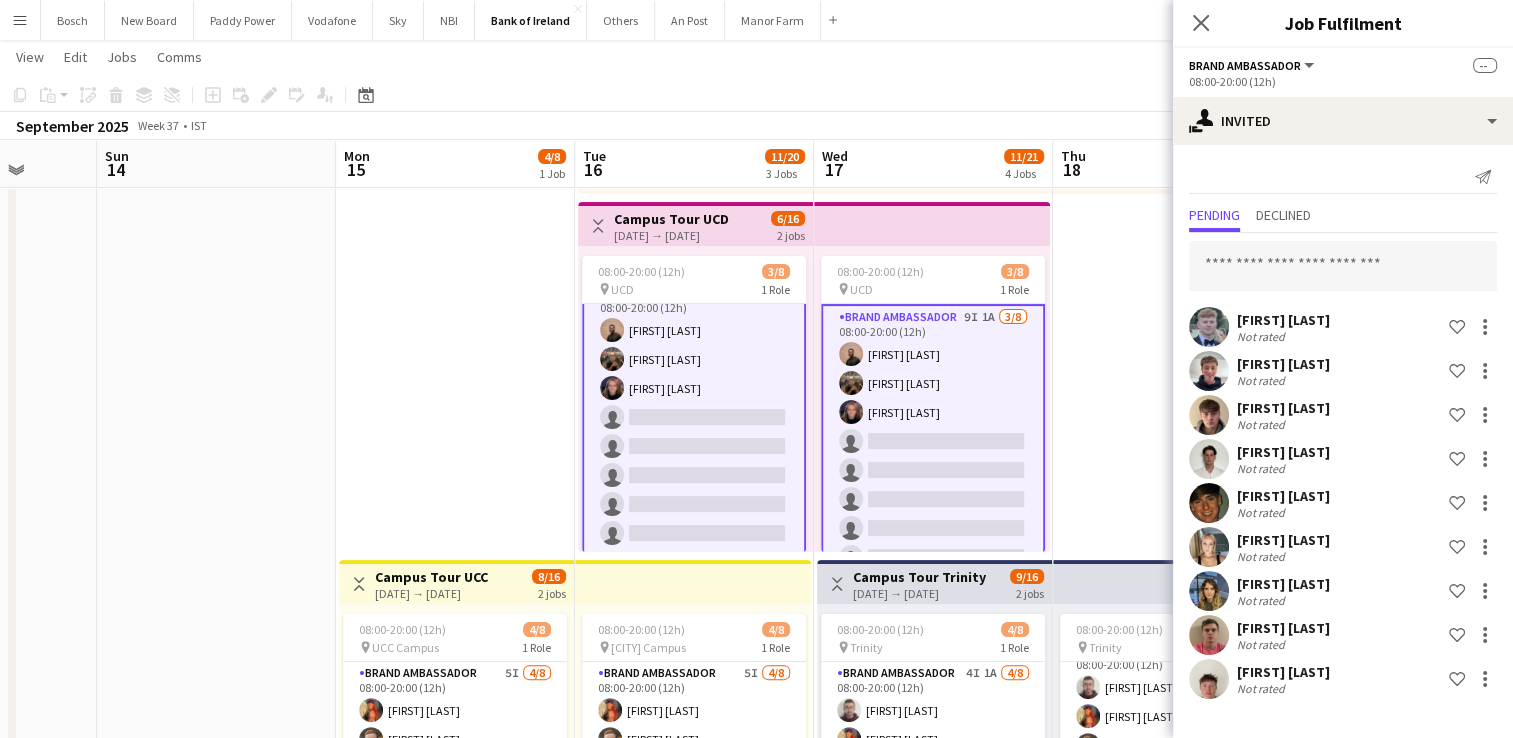 click on "September 2025   Week 37
•   IST" 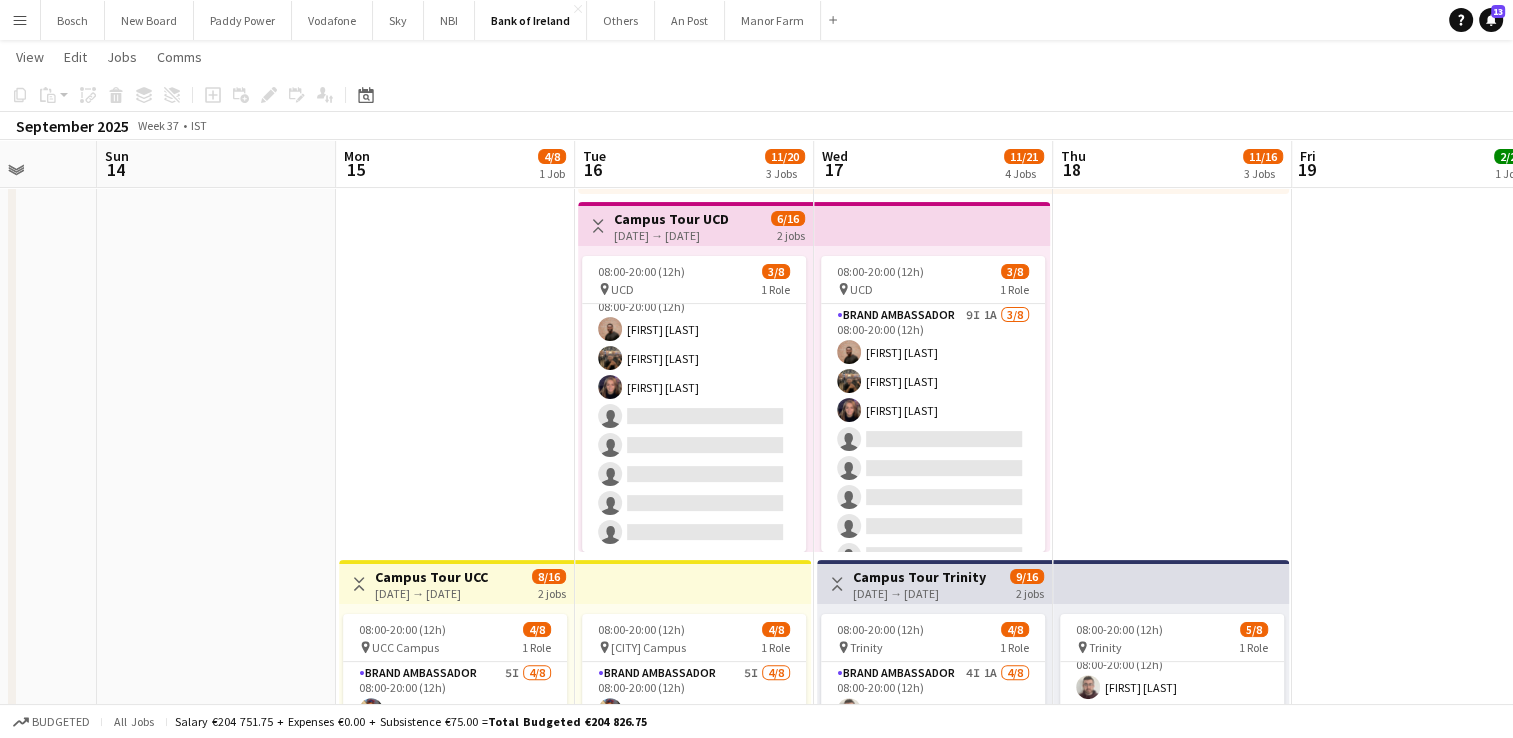scroll, scrollTop: 22, scrollLeft: 0, axis: vertical 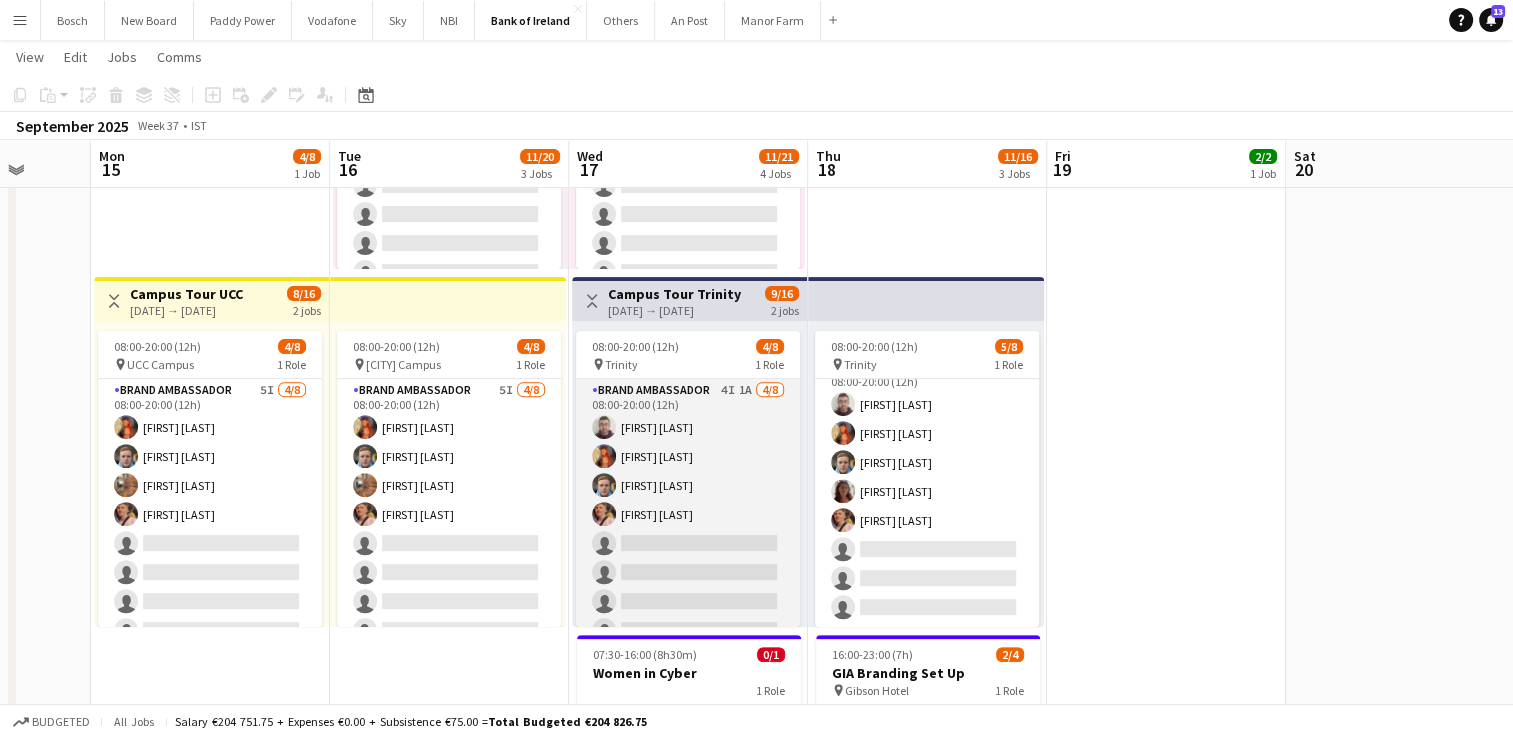 click on "Brand Ambassador   4I   1A   4/8   08:00-20:00 (12h)
Tom Hourihane Aoife Byrne Dominik Morycki Mark O’Shea
single-neutral-actions
single-neutral-actions
single-neutral-actions
single-neutral-actions" at bounding box center (688, 514) 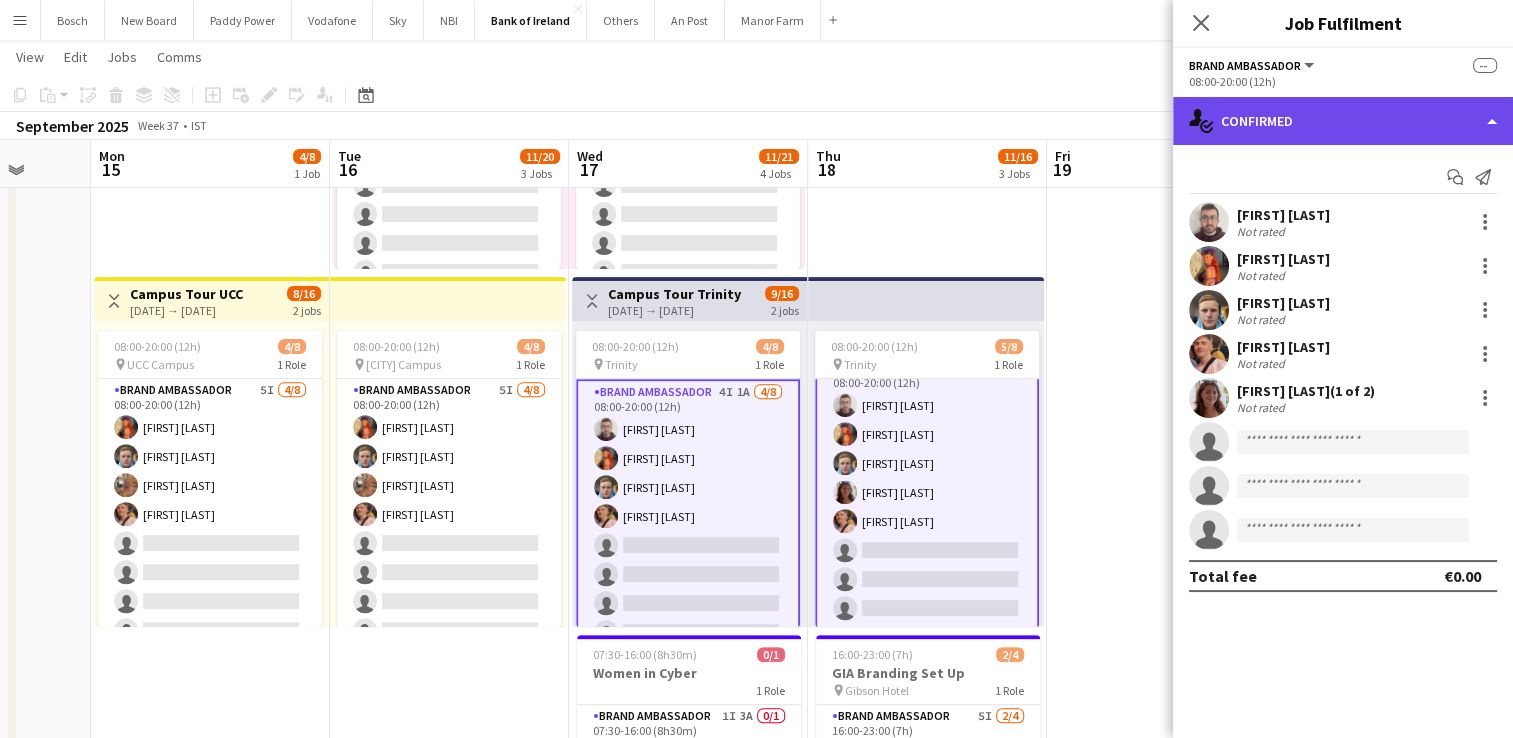 click on "single-neutral-actions-check-2
Confirmed" 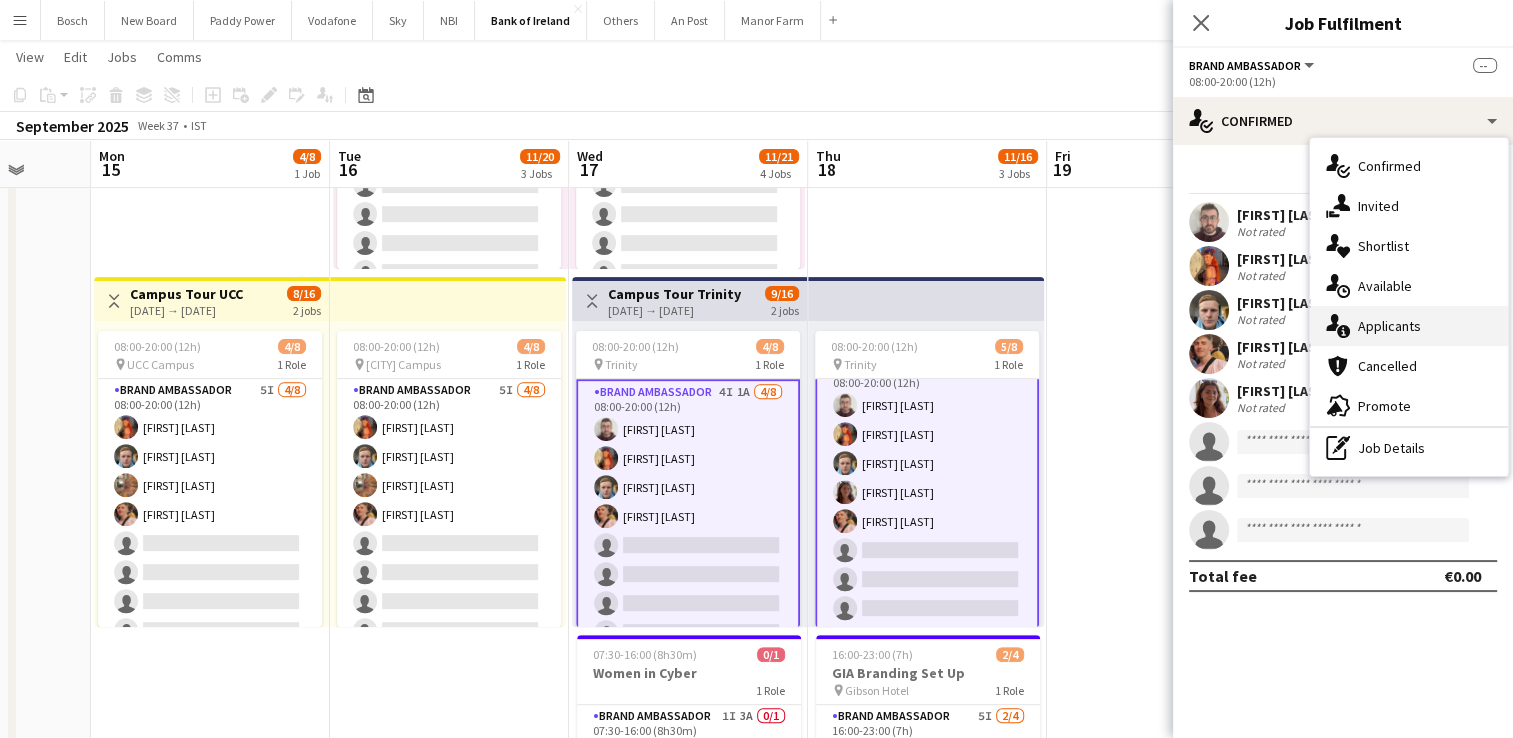 click on "single-neutral-actions-information
Applicants" at bounding box center (1409, 326) 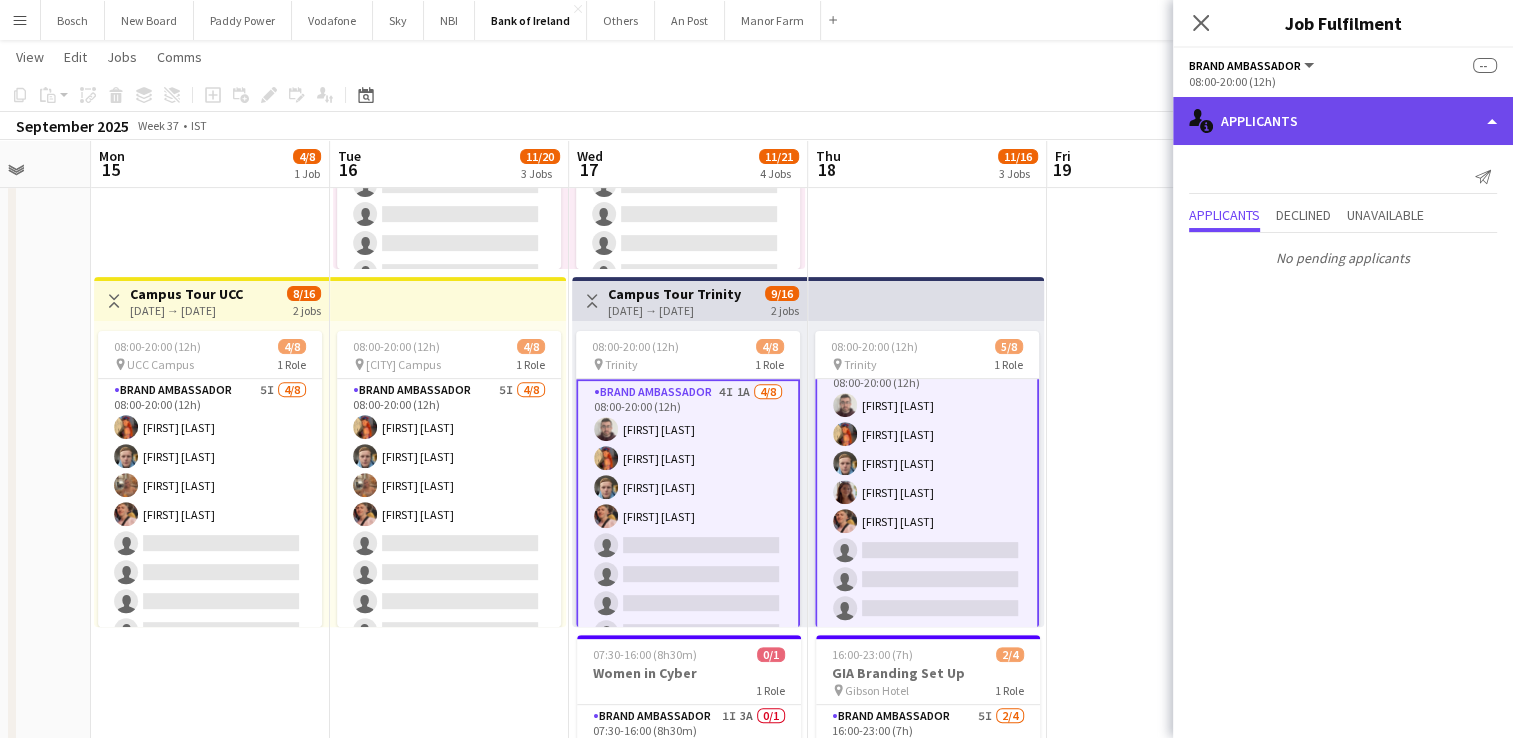 click on "single-neutral-actions-information
Applicants" 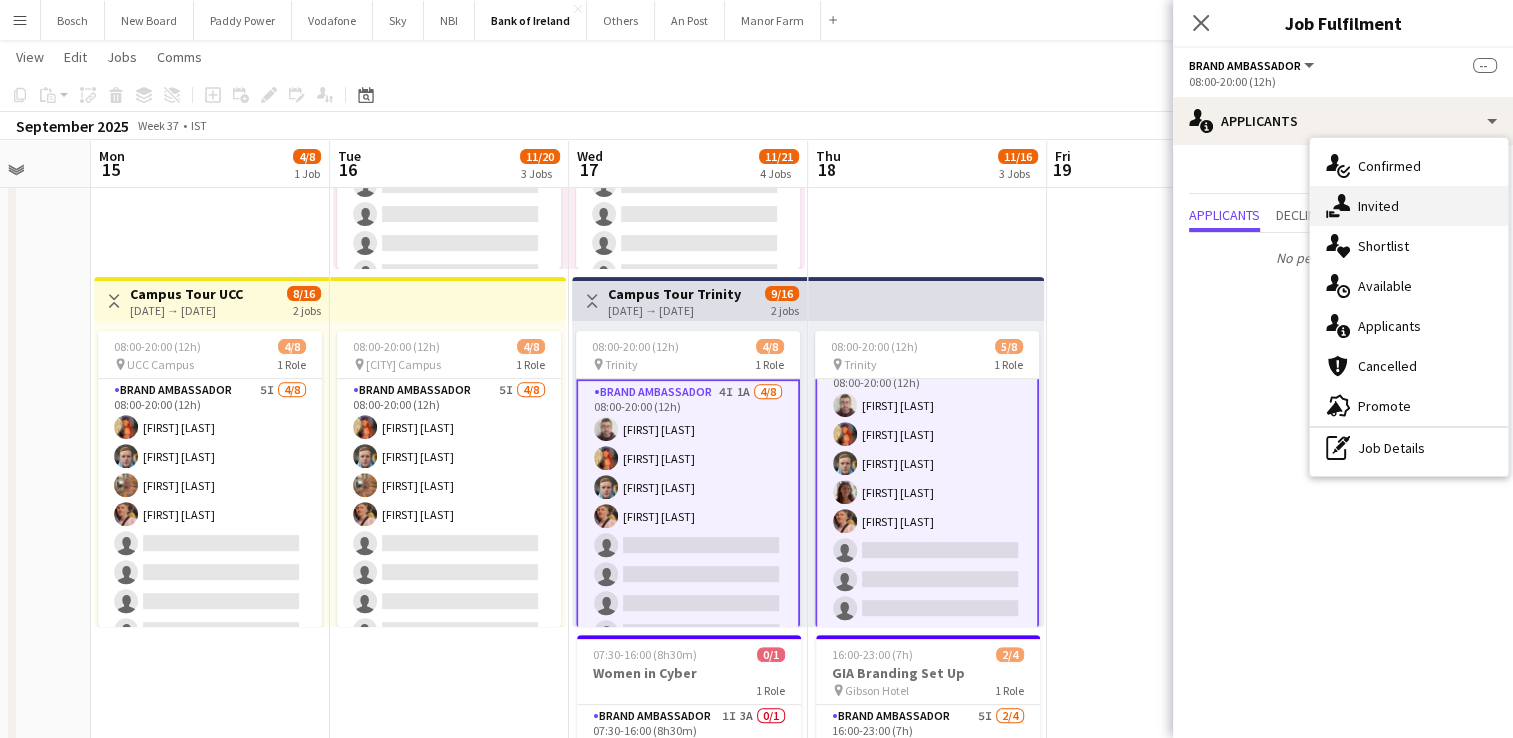 click on "single-neutral-actions-share-1
Invited" at bounding box center (1409, 206) 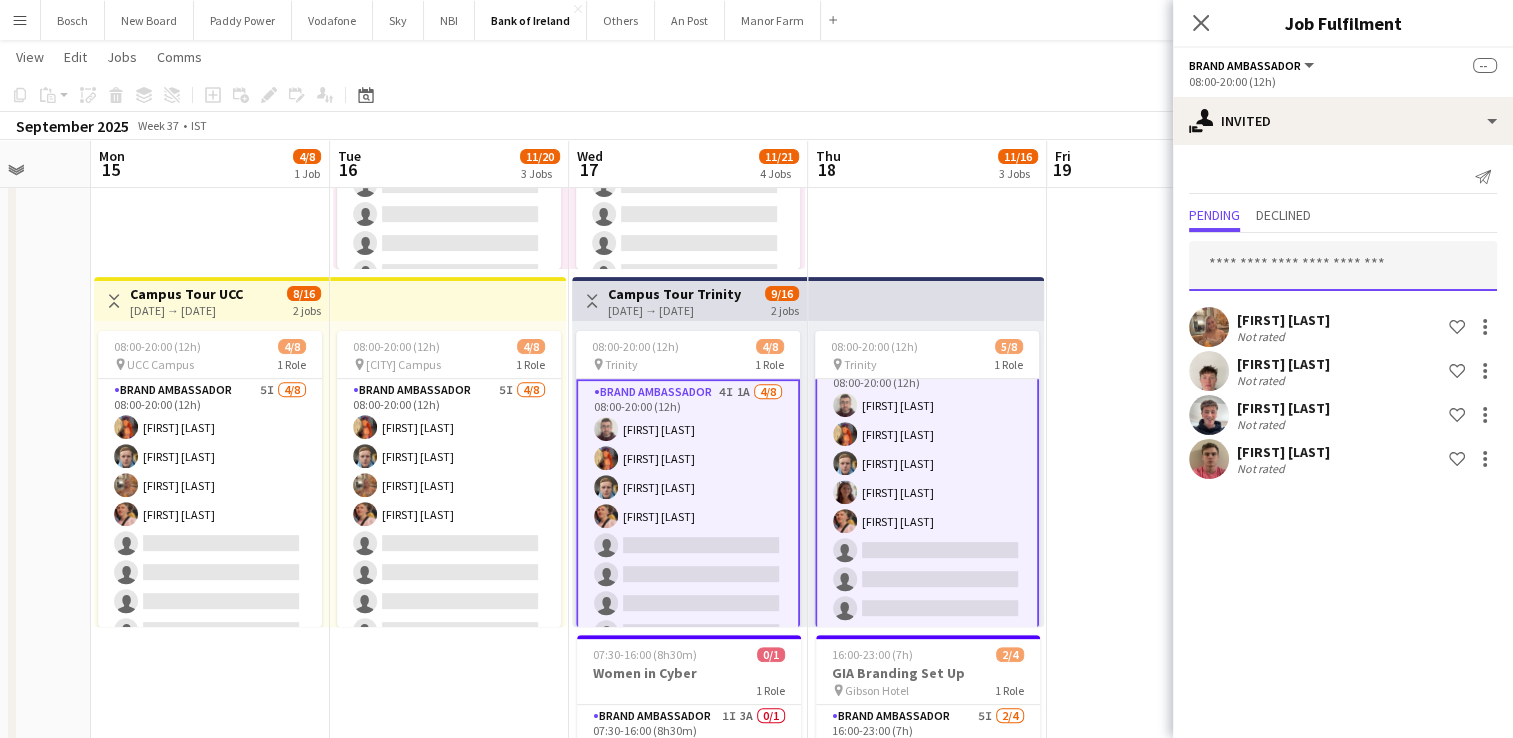 click at bounding box center [1343, 266] 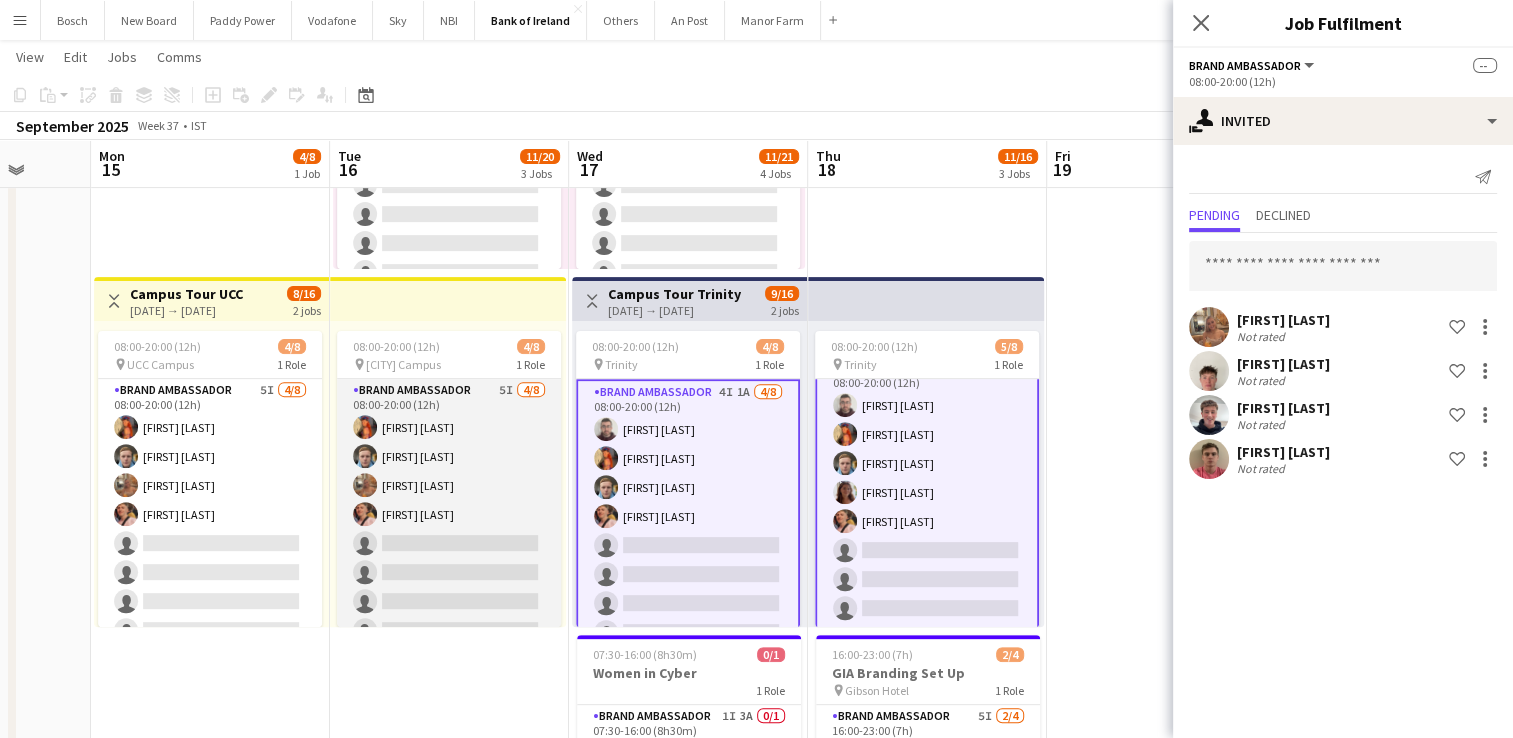 click on "Brand Ambassador   5I   4/8   08:00-20:00 (12h)
Aoife Byrne Dominik Morycki Ciara Gorman Mark O’Shea
single-neutral-actions
single-neutral-actions
single-neutral-actions
single-neutral-actions" at bounding box center (449, 514) 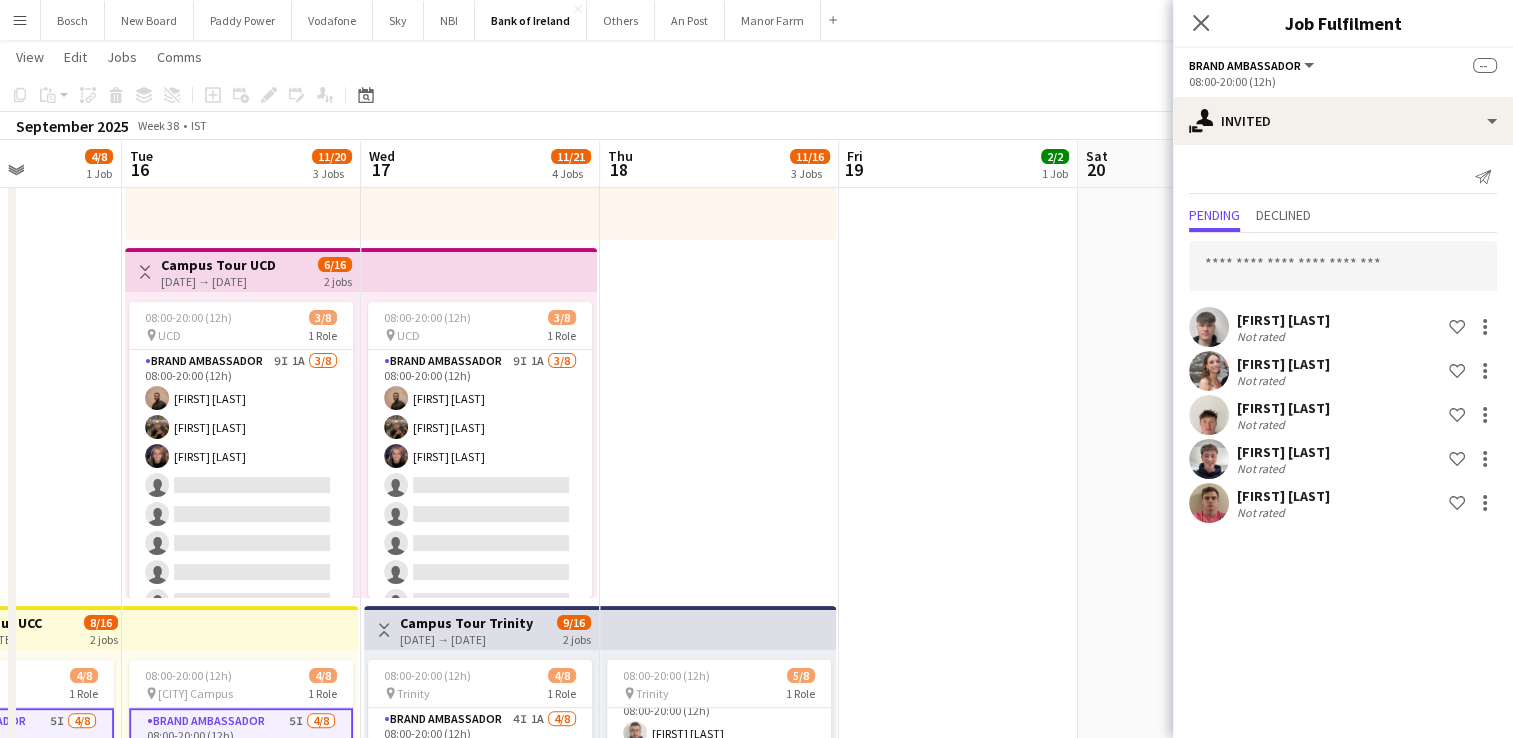 click on "08:00-20:00 (12h)    3/8
pin
UCD   1 Role   Brand Ambassador   9I   1A   3/8   08:00-20:00 (12h)
Andrew Ajetunmobi Matheus Cramolich Jessica Blyth
single-neutral-actions
single-neutral-actions
single-neutral-actions
single-neutral-actions
single-neutral-actions" at bounding box center (479, 445) 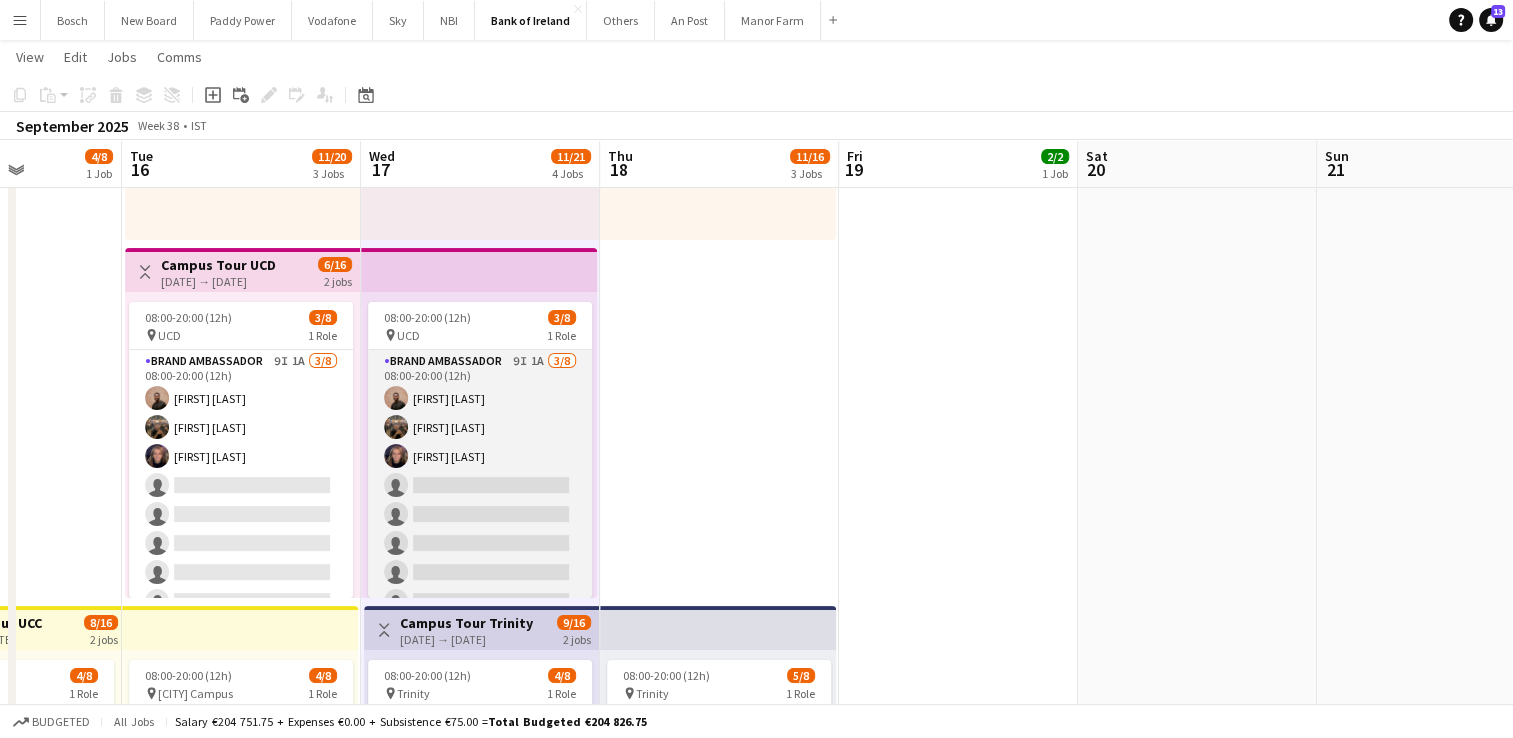 click on "Brand Ambassador   9I   1A   3/8   08:00-20:00 (12h)
[FIRST] [LAST] [FIRST] [LAST] [FIRST] [LAST]
single-neutral-actions
single-neutral-actions
single-neutral-actions
single-neutral-actions
single-neutral-actions" at bounding box center [480, 485] 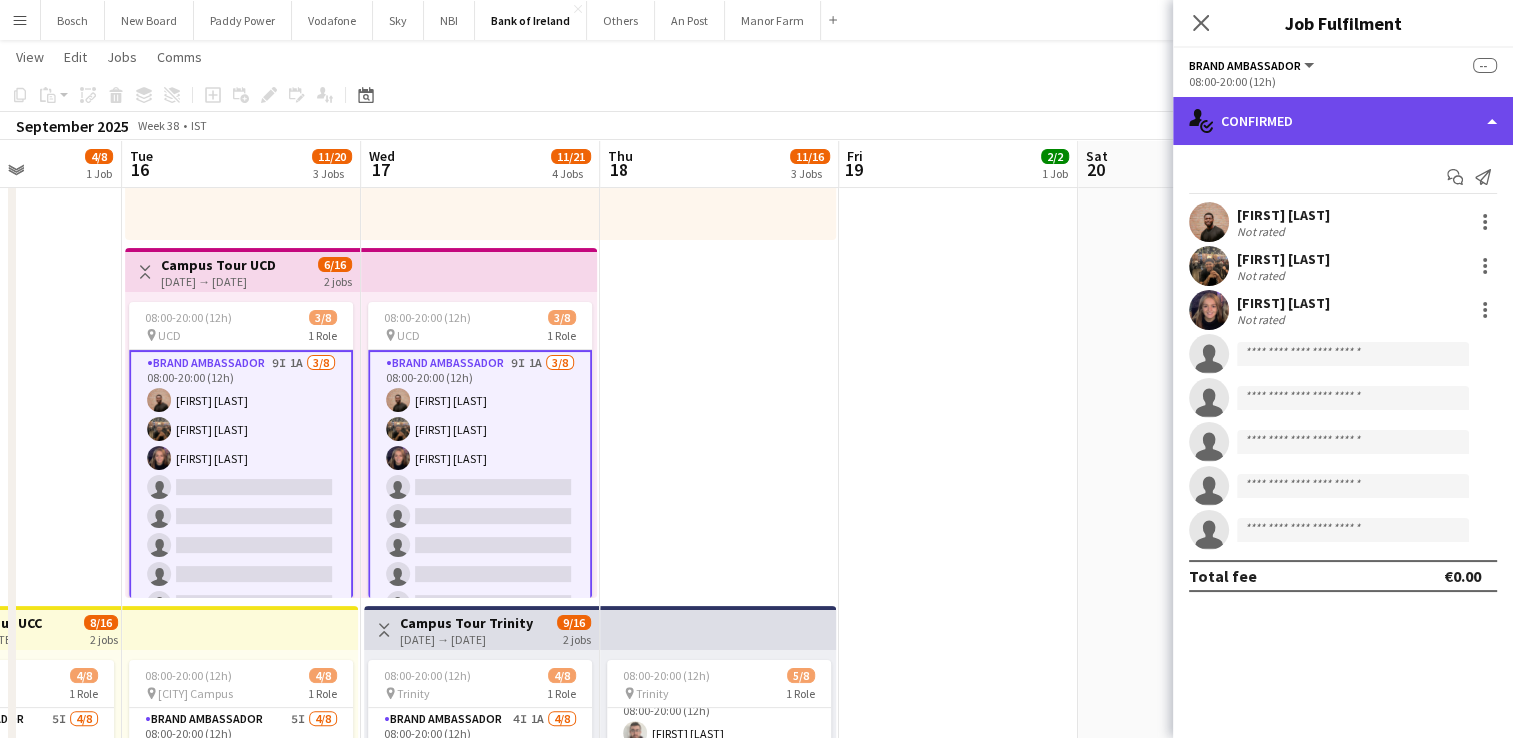 click on "single-neutral-actions-check-2
Confirmed" 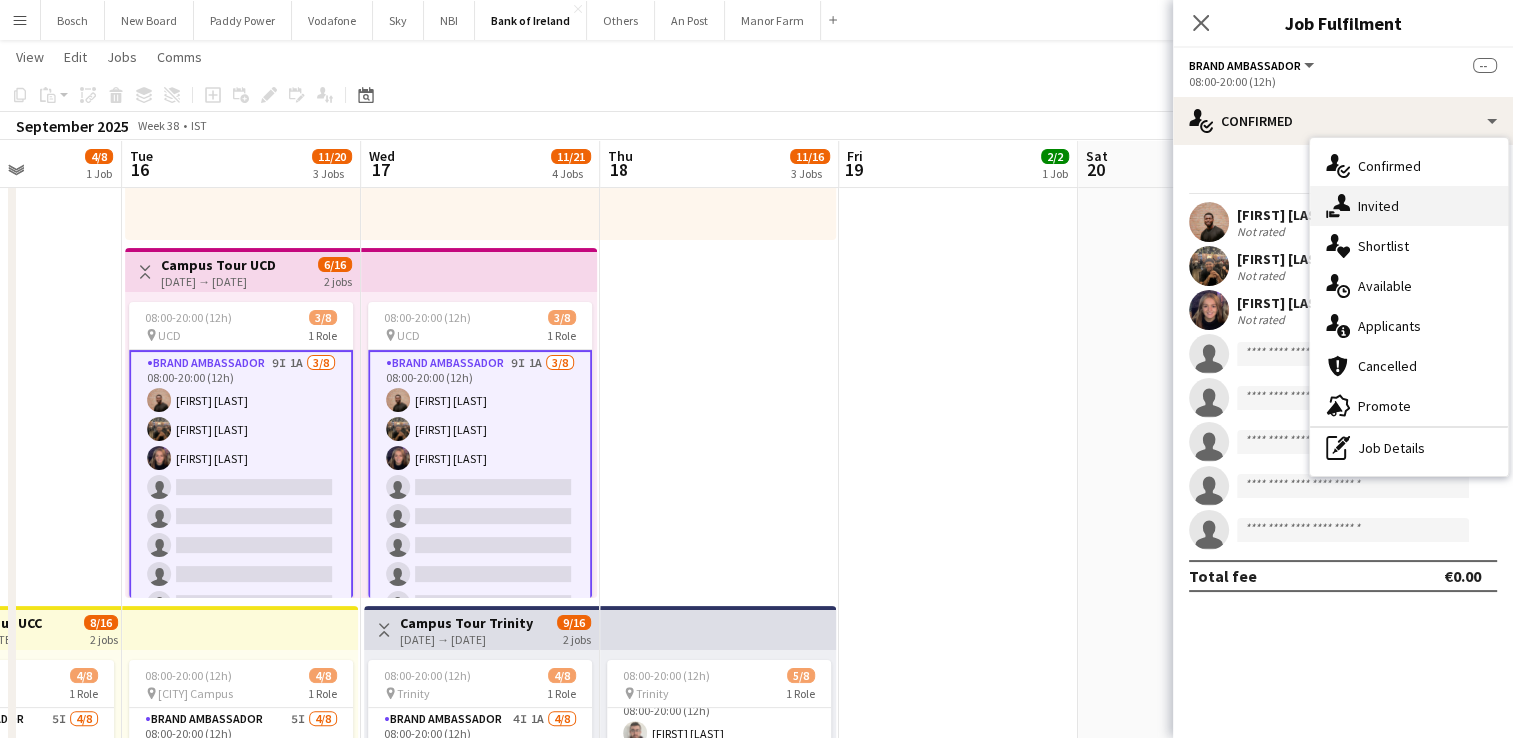 click on "single-neutral-actions-share-1
Invited" at bounding box center [1409, 206] 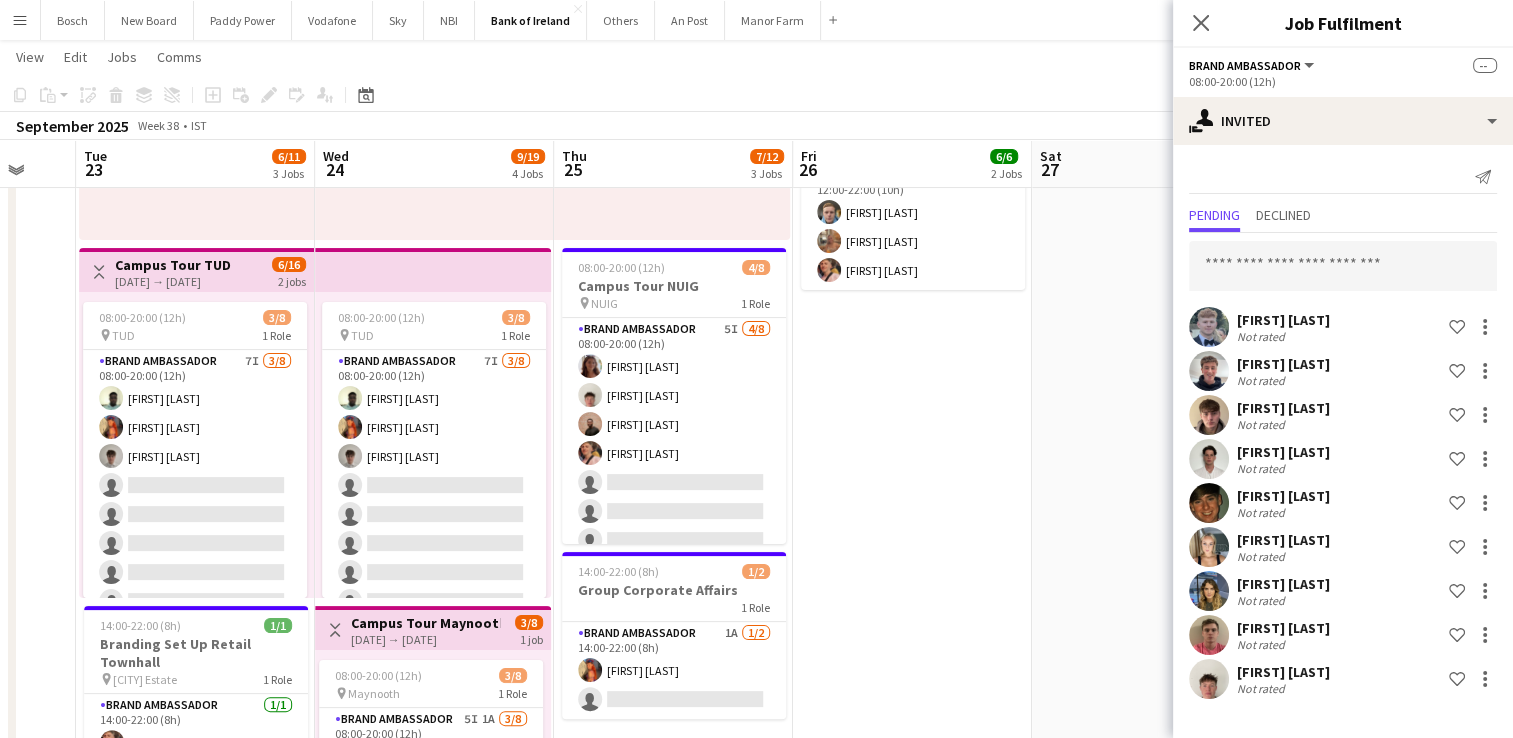 scroll, scrollTop: 0, scrollLeft: 652, axis: horizontal 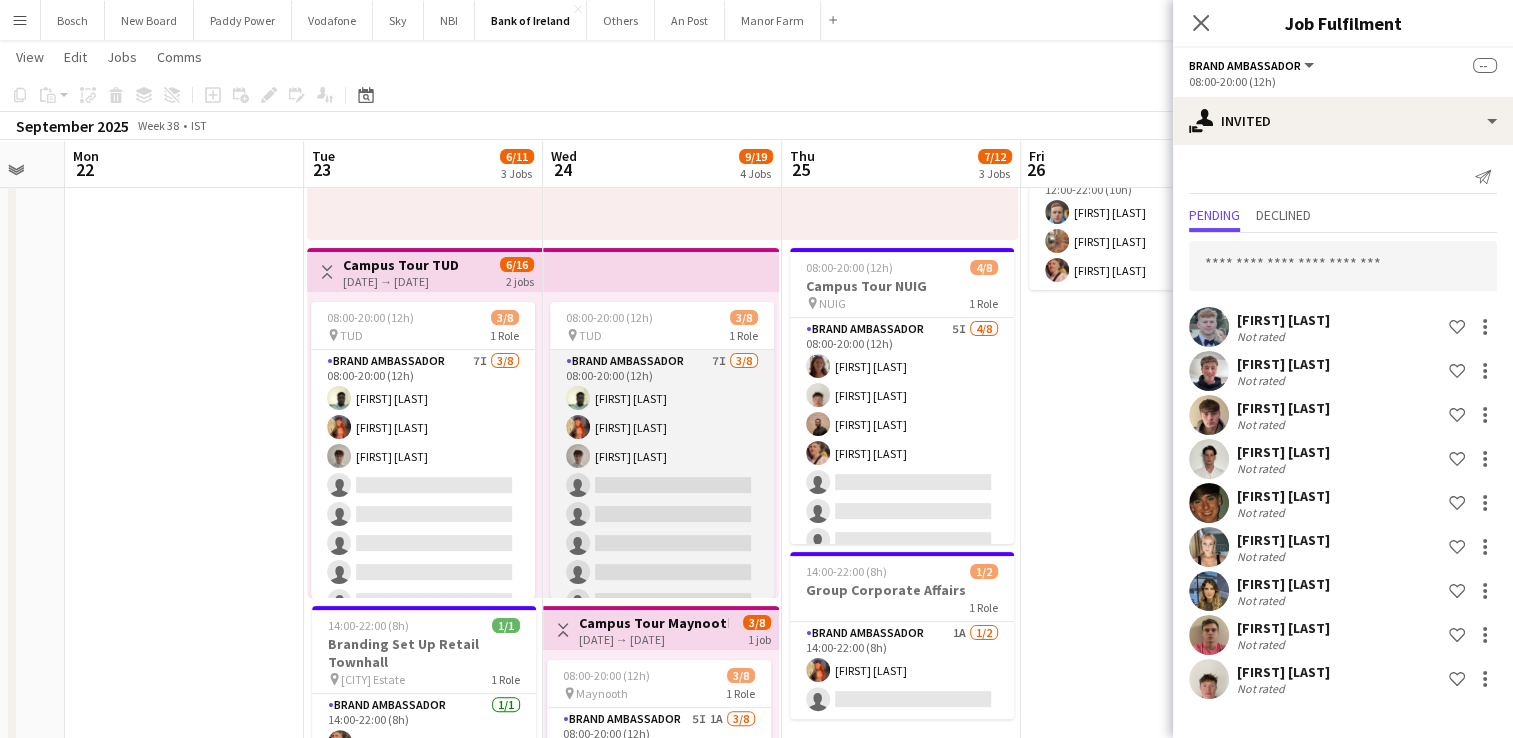 click on "Brand Ambassador   7I   3/8   08:00-20:00 (12h)
[FIRST] [LAST] [FIRST] [LAST] [FIRST] [LAST]
single-neutral-actions
single-neutral-actions
single-neutral-actions
single-neutral-actions
single-neutral-actions" at bounding box center (662, 485) 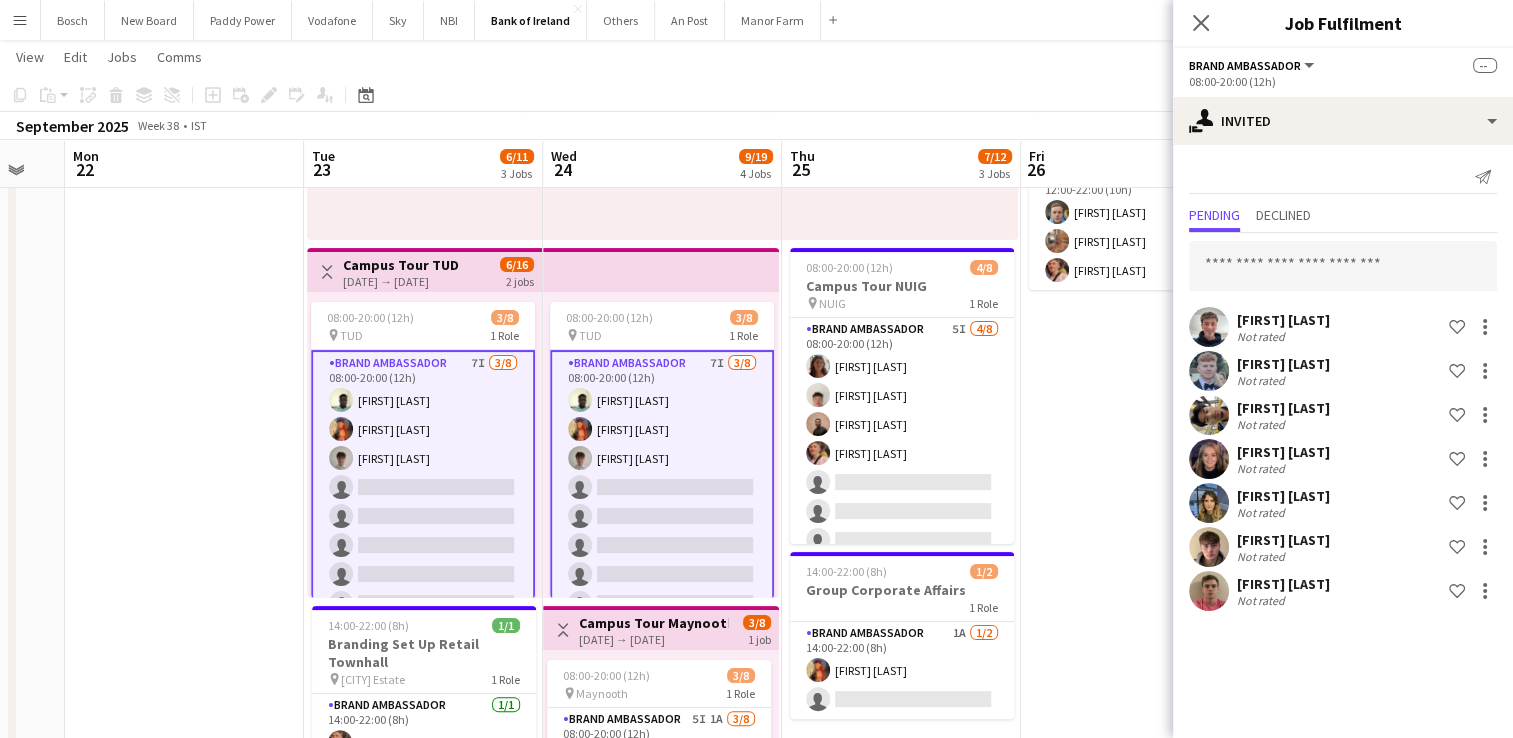 scroll, scrollTop: 25, scrollLeft: 0, axis: vertical 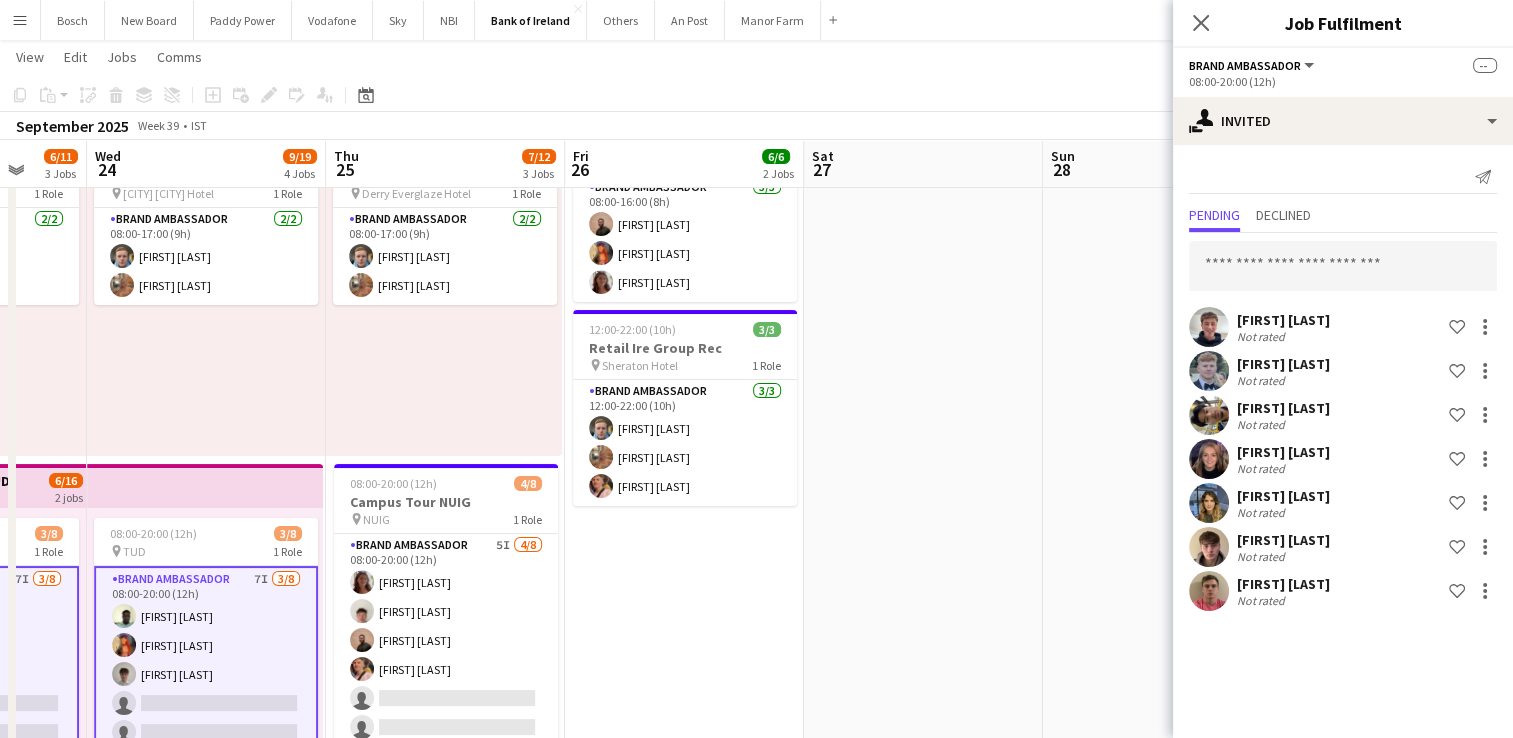 click on "September 2025   Week 39
•   IST" 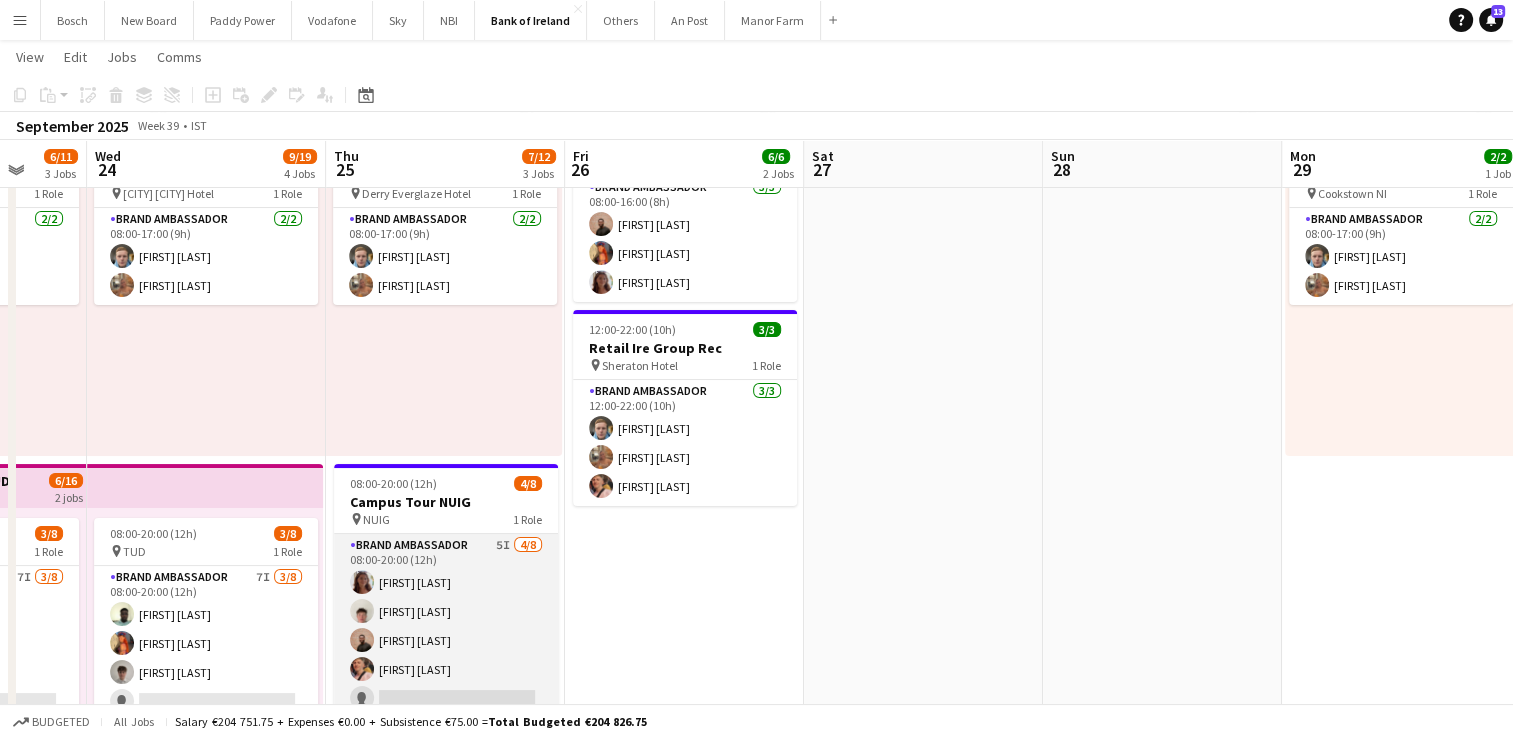 click on "Brand Ambassador   5I   4/8   08:00-20:00 (12h)
[FIRST] [LAST] [FIRST] [LAST] [FIRST] [LAST] [FIRST] [LAST]
single-neutral-actions
single-neutral-actions
single-neutral-actions
single-neutral-actions" at bounding box center [446, 669] 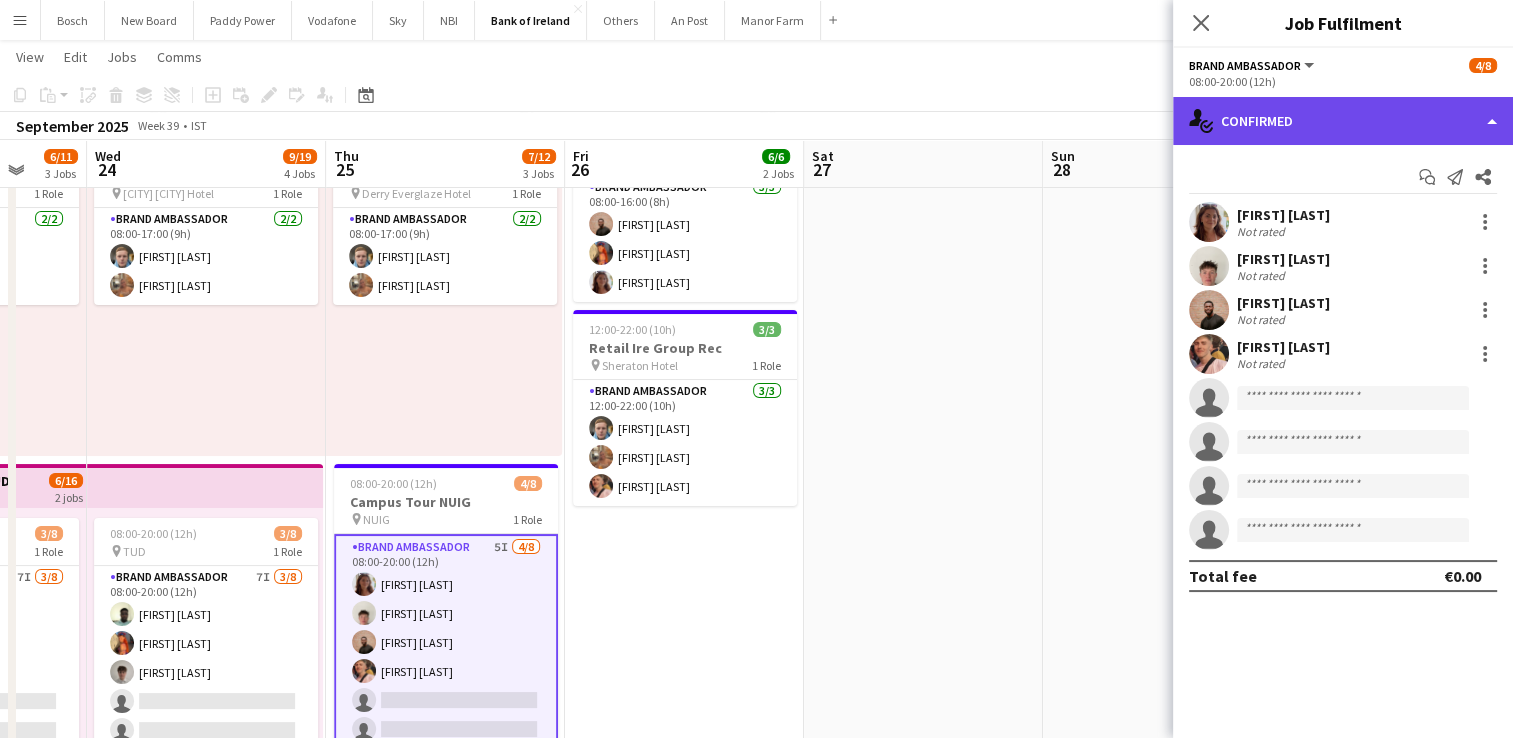 click on "single-neutral-actions-check-2
Confirmed" 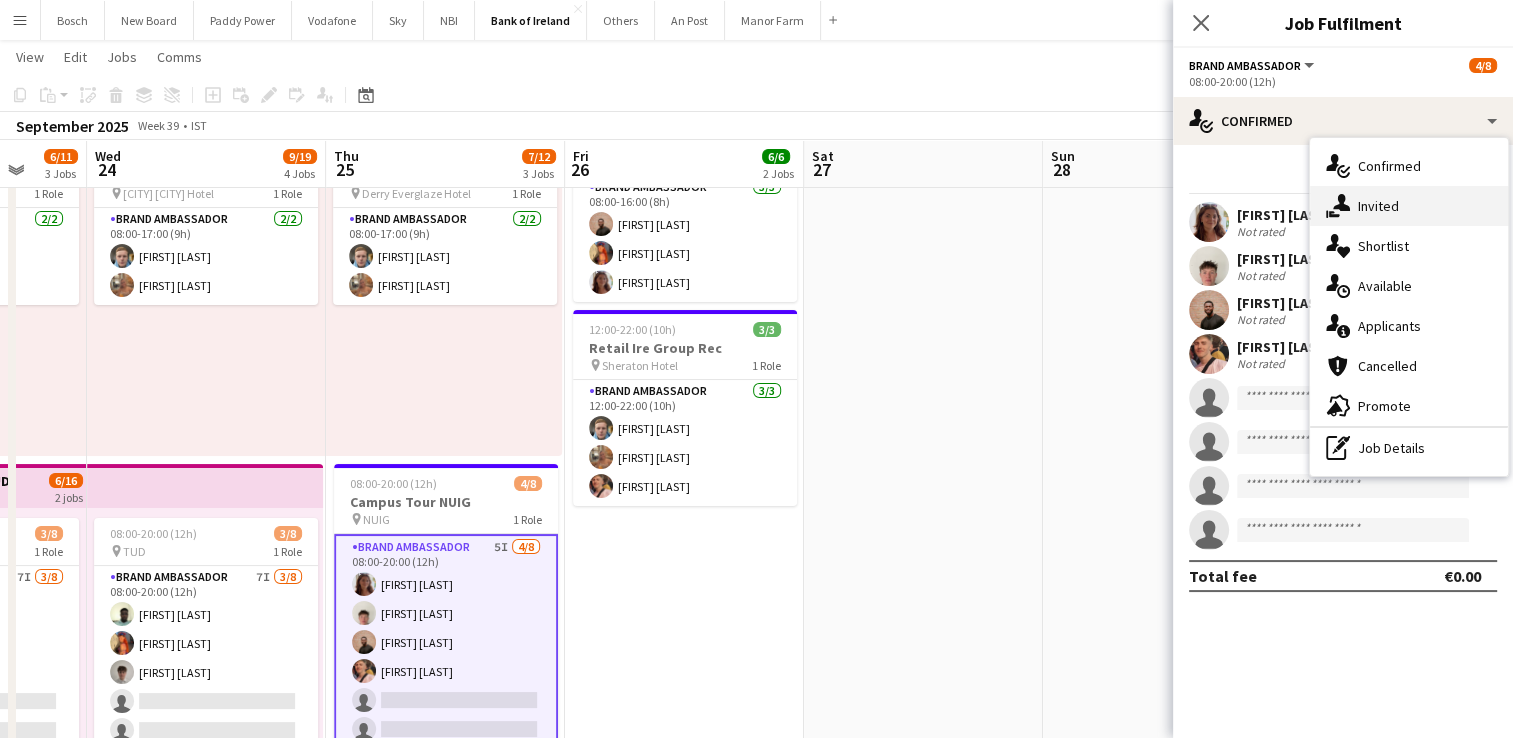 click on "single-neutral-actions-share-1
Invited" at bounding box center [1409, 206] 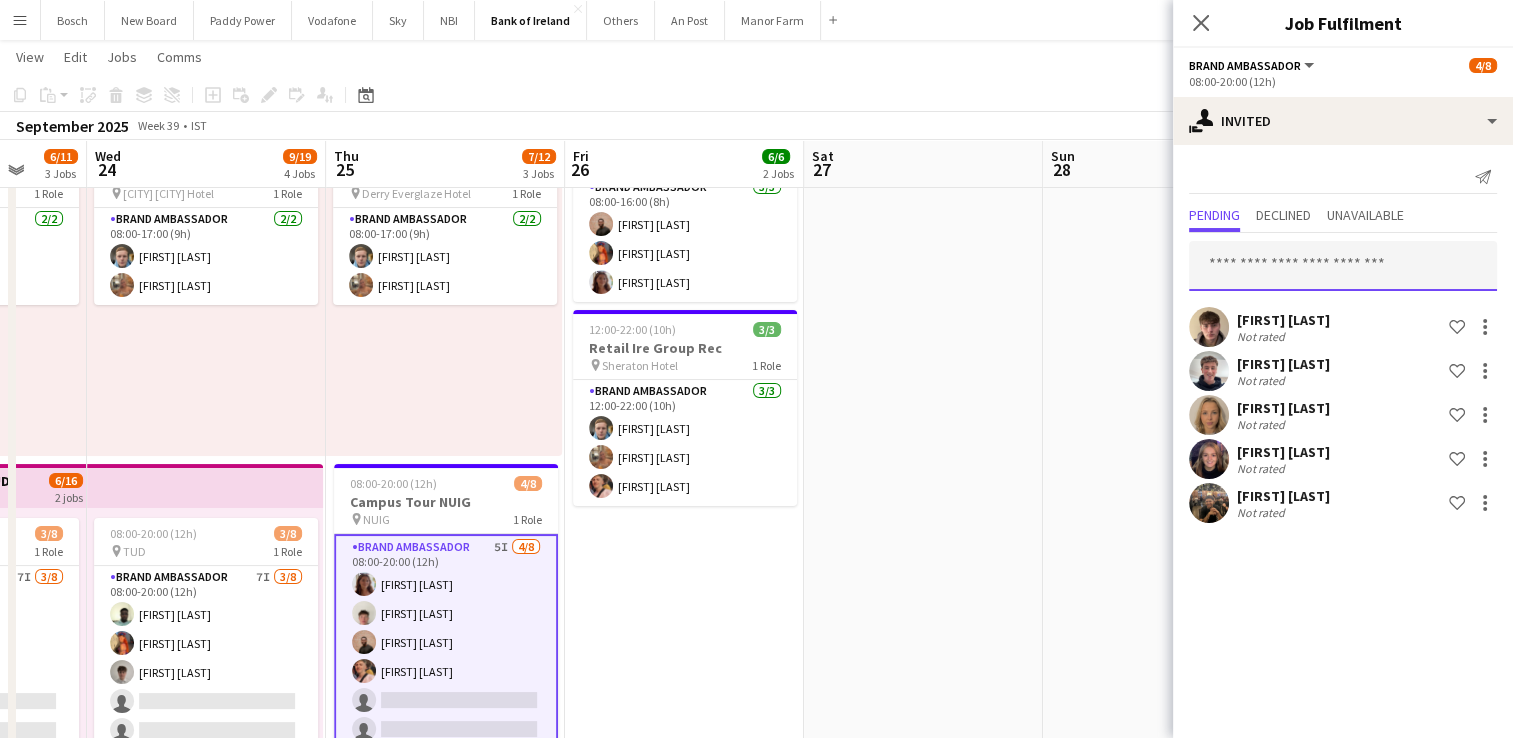 click at bounding box center (1343, 266) 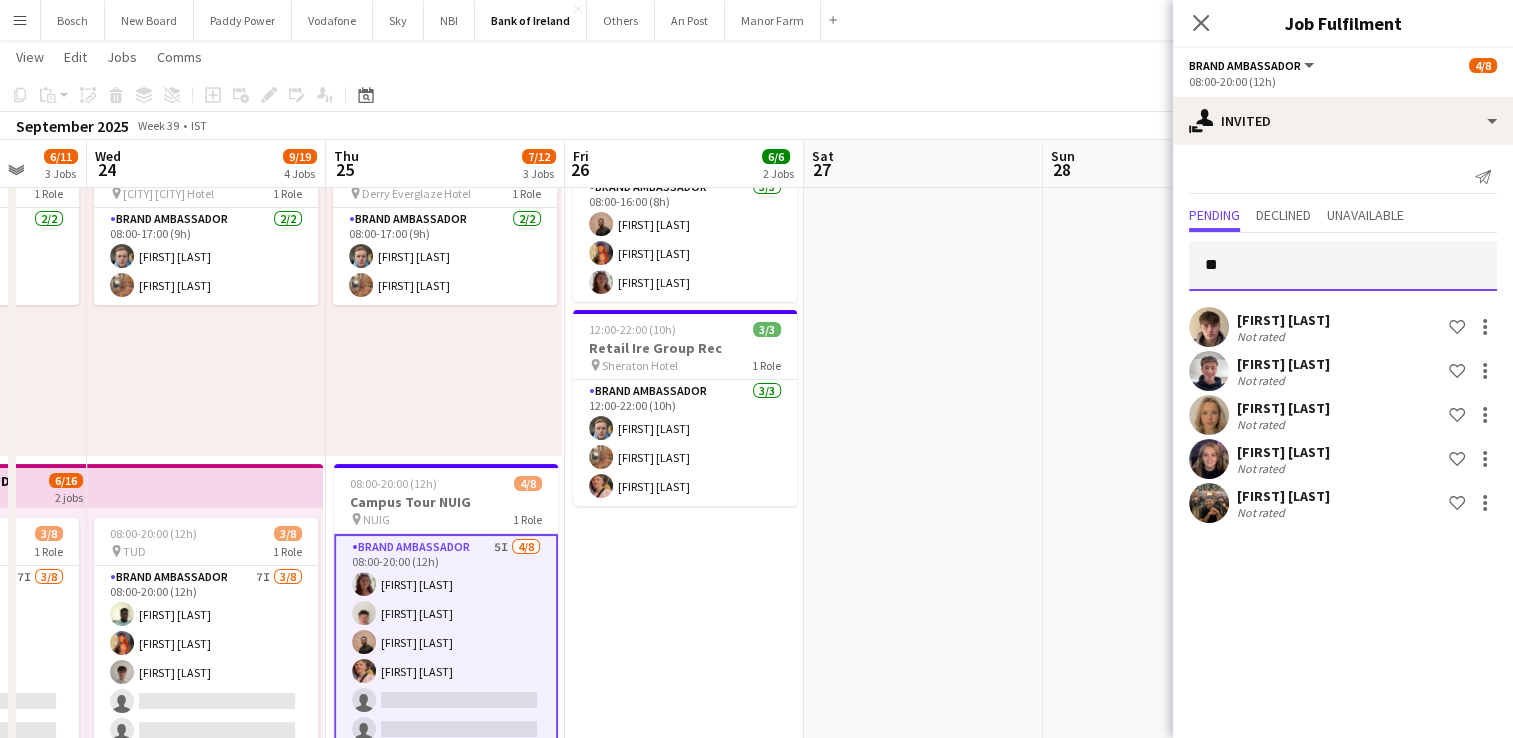 type on "*" 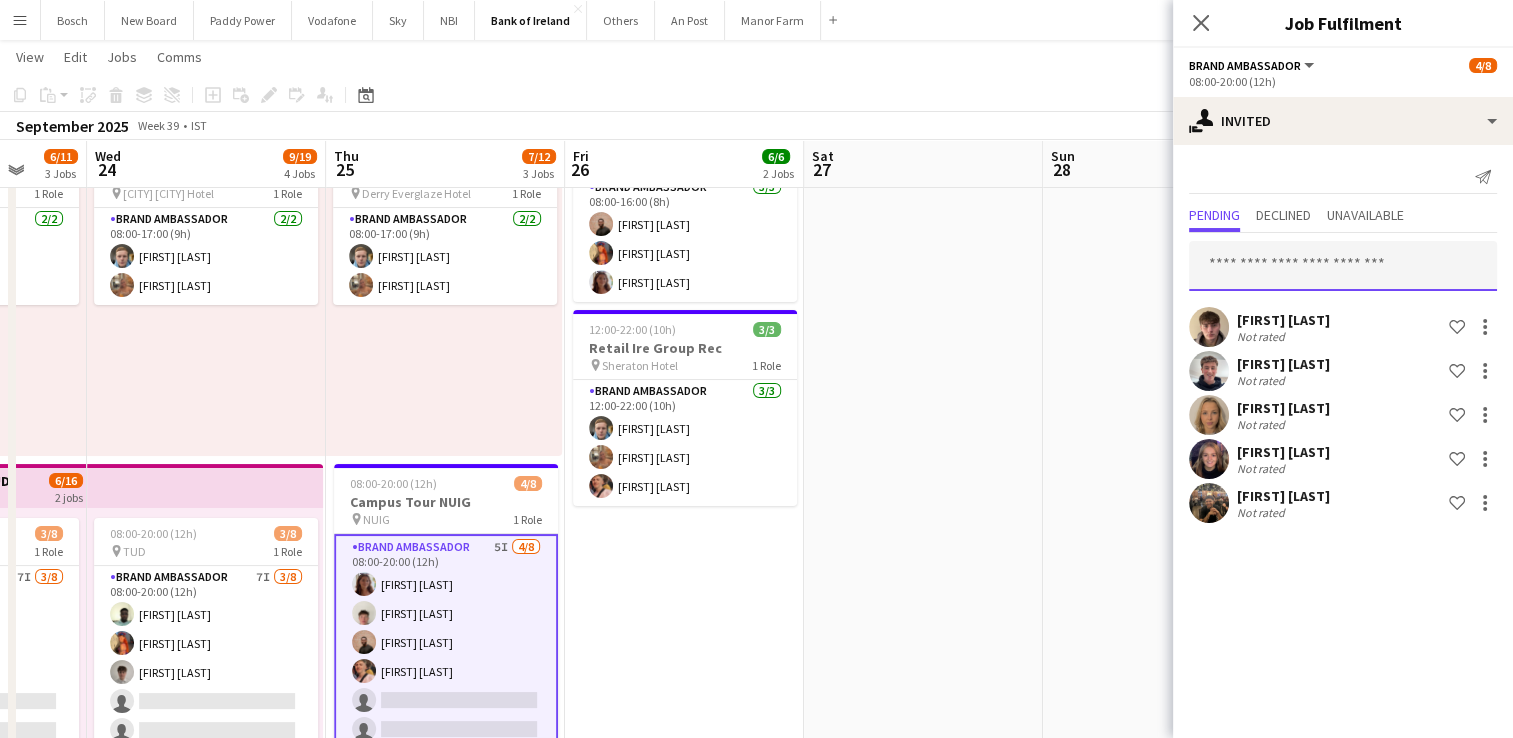 type on "*" 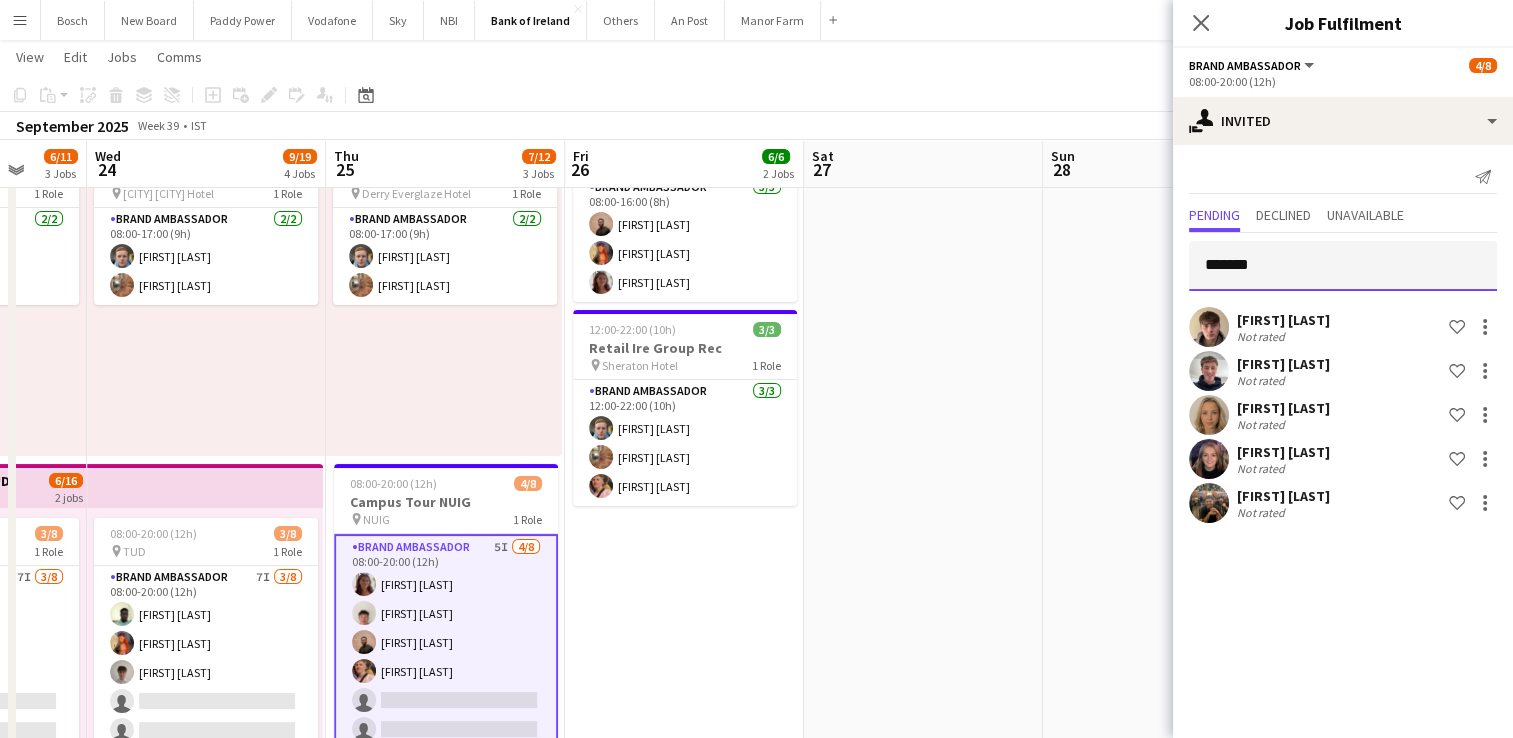 type on "******" 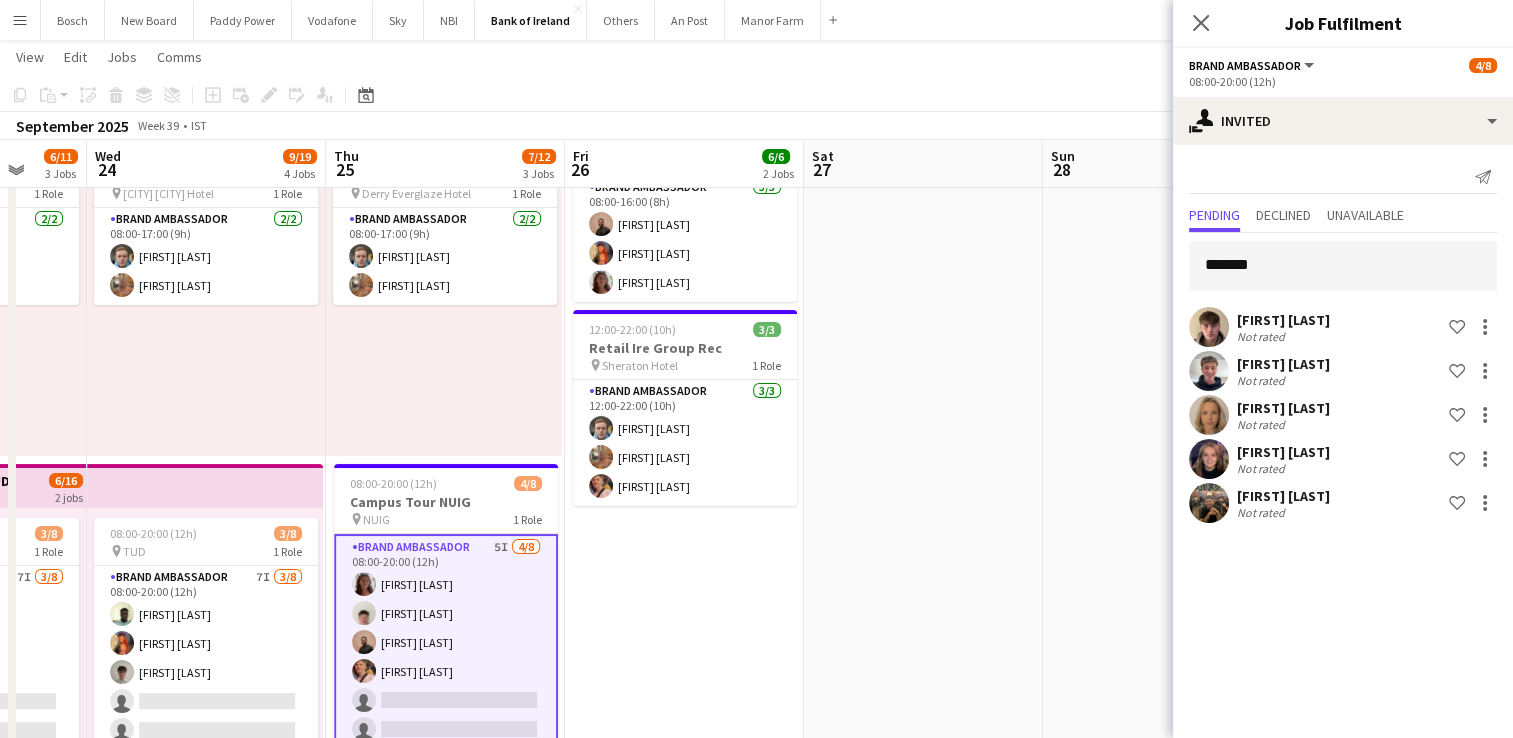 click at bounding box center [923, 772] 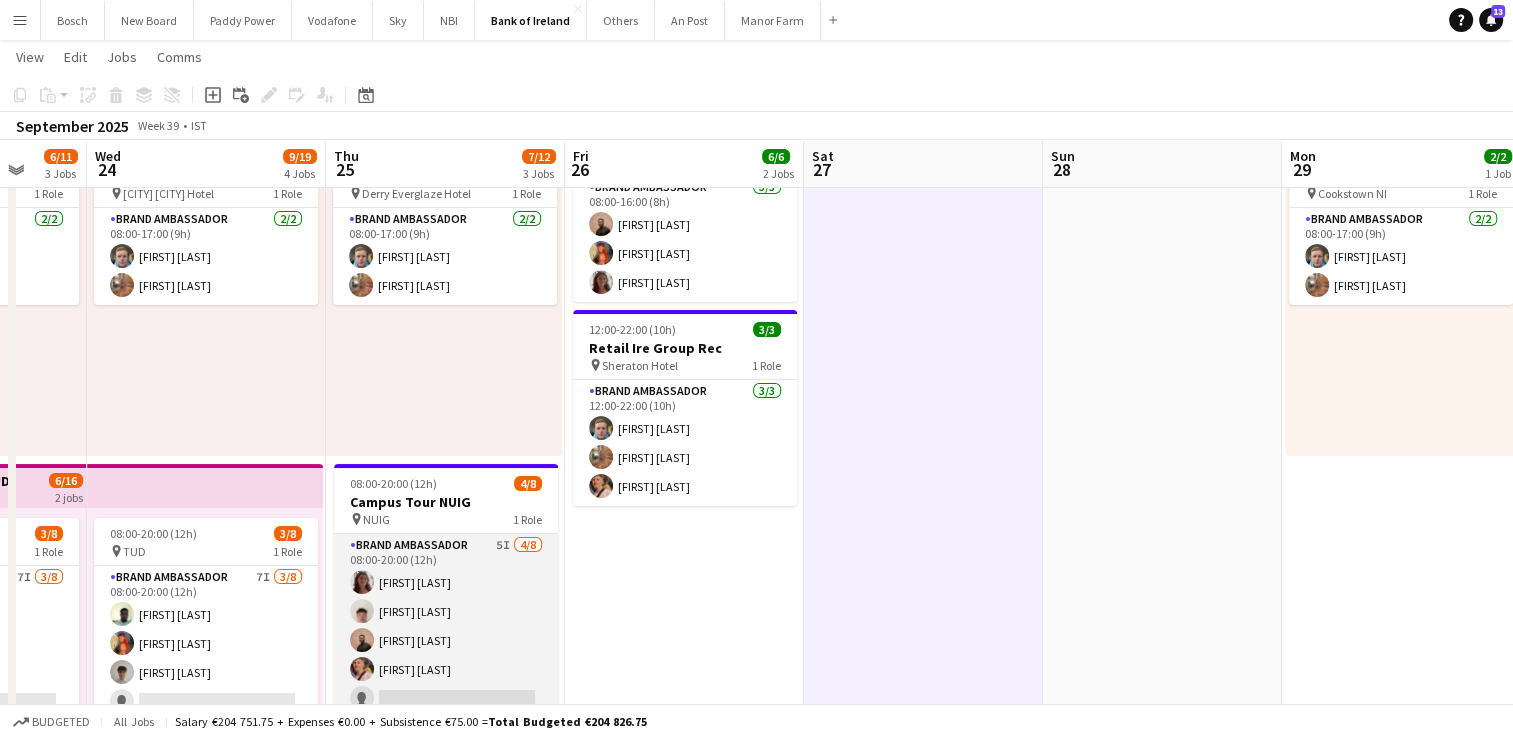click on "Sun   21   Mon   22   Tue   23   6/11   3 Jobs   Wed   24   9/19   4 Jobs   Thu   25   7/12   3 Jobs   Fri   26   6/6   2 Jobs   Sat   27   Sun   28   Mon   29   2/2   1 Job   Tue   30   2/2   1 Job   Wed   1   2/2   1 Job   Thu   2
Toggle View
ESG Roadshow  23-09-2025 → 25-09-2025   6/6   3 jobs      08:00-17:00 (9h)    2/2
pin
Newry Canal Court Hotel   1 Role   Brand Ambassador   2/2   08:00-17:00 (9h)
Dominik Morycki Ciara Gorman
Toggle View
Campus Tour TUD  23-09-2025 → 24-09-2025   6/16   2 jobs      08:00-20:00 (12h)    3/8
pin
TUD   1 Role   Brand Ambassador   7I   3/8   08:00-20:00 (12h)
Daniel Muya Aoife Byrne Jakub Kula
single-neutral-actions
single-neutral-actions
single-neutral-actions
single-neutral-actions
single-neutral-actions" at bounding box center (756, 1266) 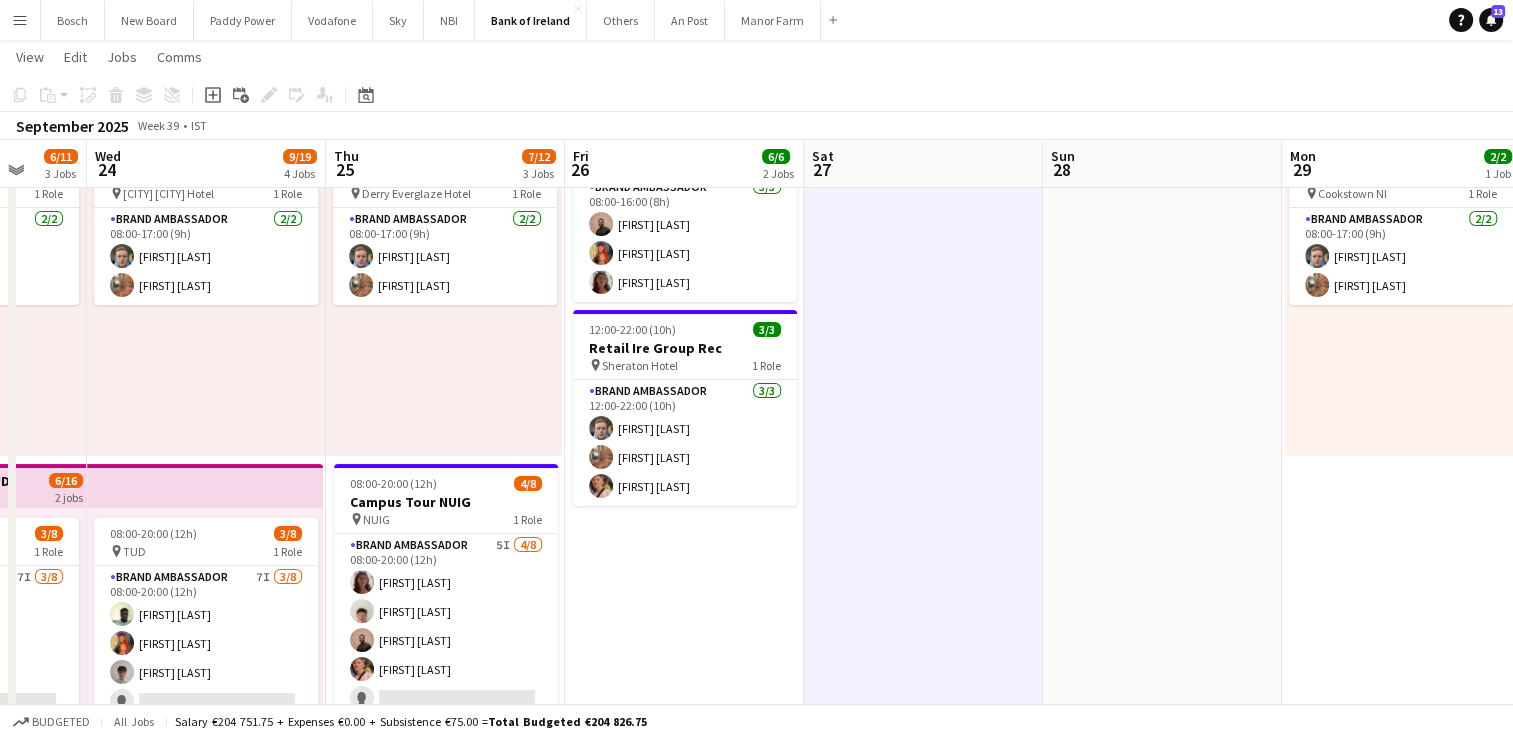 scroll, scrollTop: 0, scrollLeft: 636, axis: horizontal 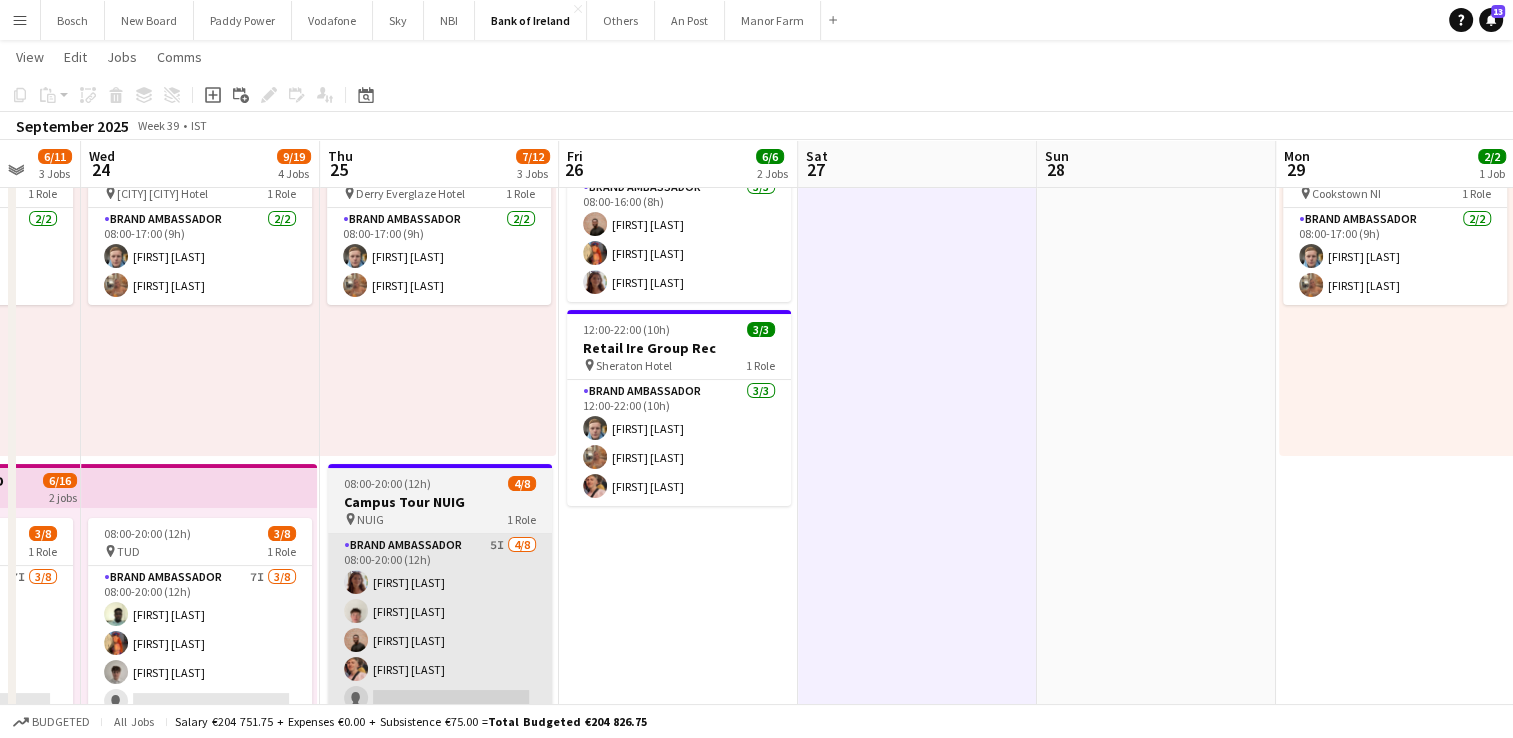 click on "Brand Ambassador   5I   4/8   08:00-20:00 (12h)
[FIRST] [LAST] [FIRST] [LAST] [FIRST] [LAST] [FIRST] [LAST]
single-neutral-actions
single-neutral-actions
single-neutral-actions
single-neutral-actions" at bounding box center (440, 669) 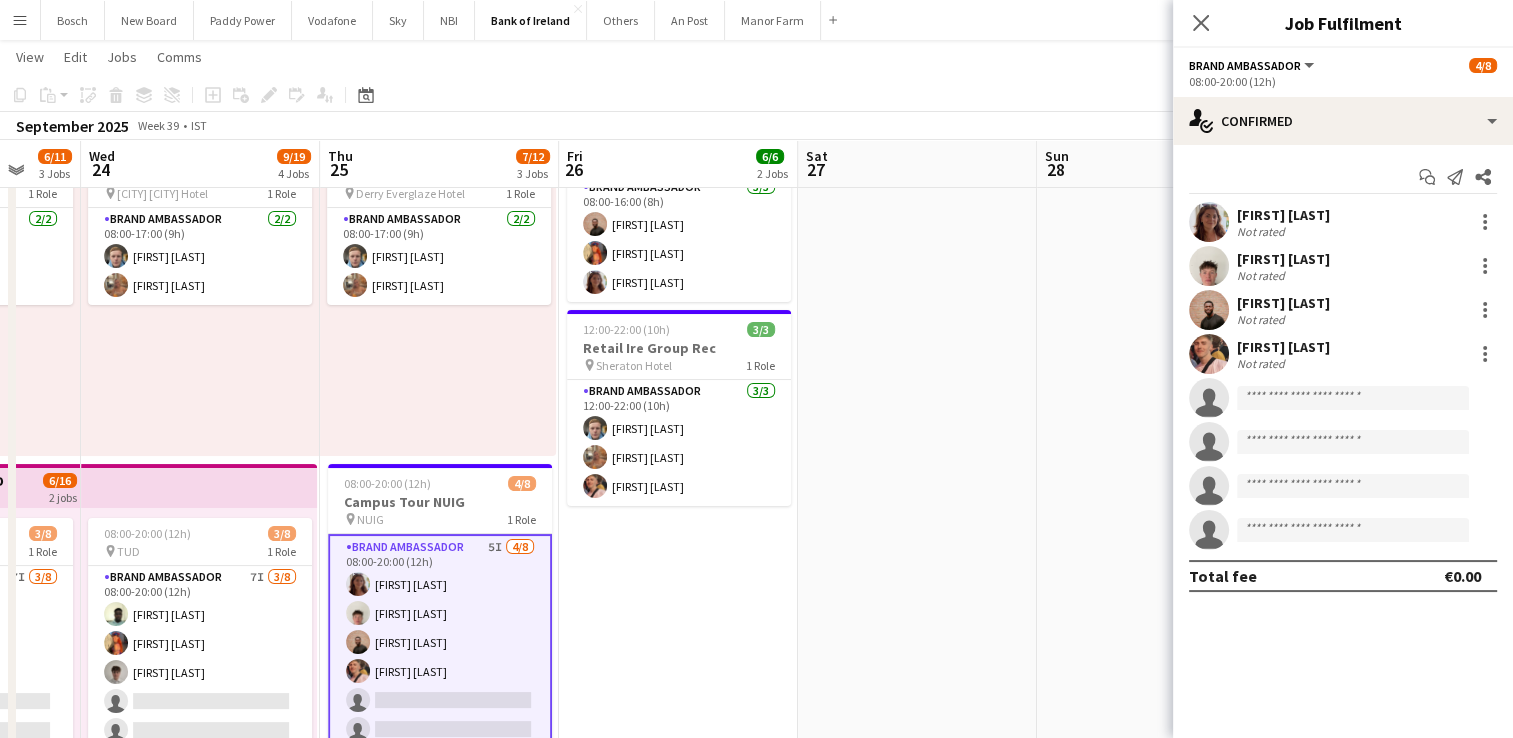 click on "Start chat
Send notification
Share" at bounding box center (1343, 177) 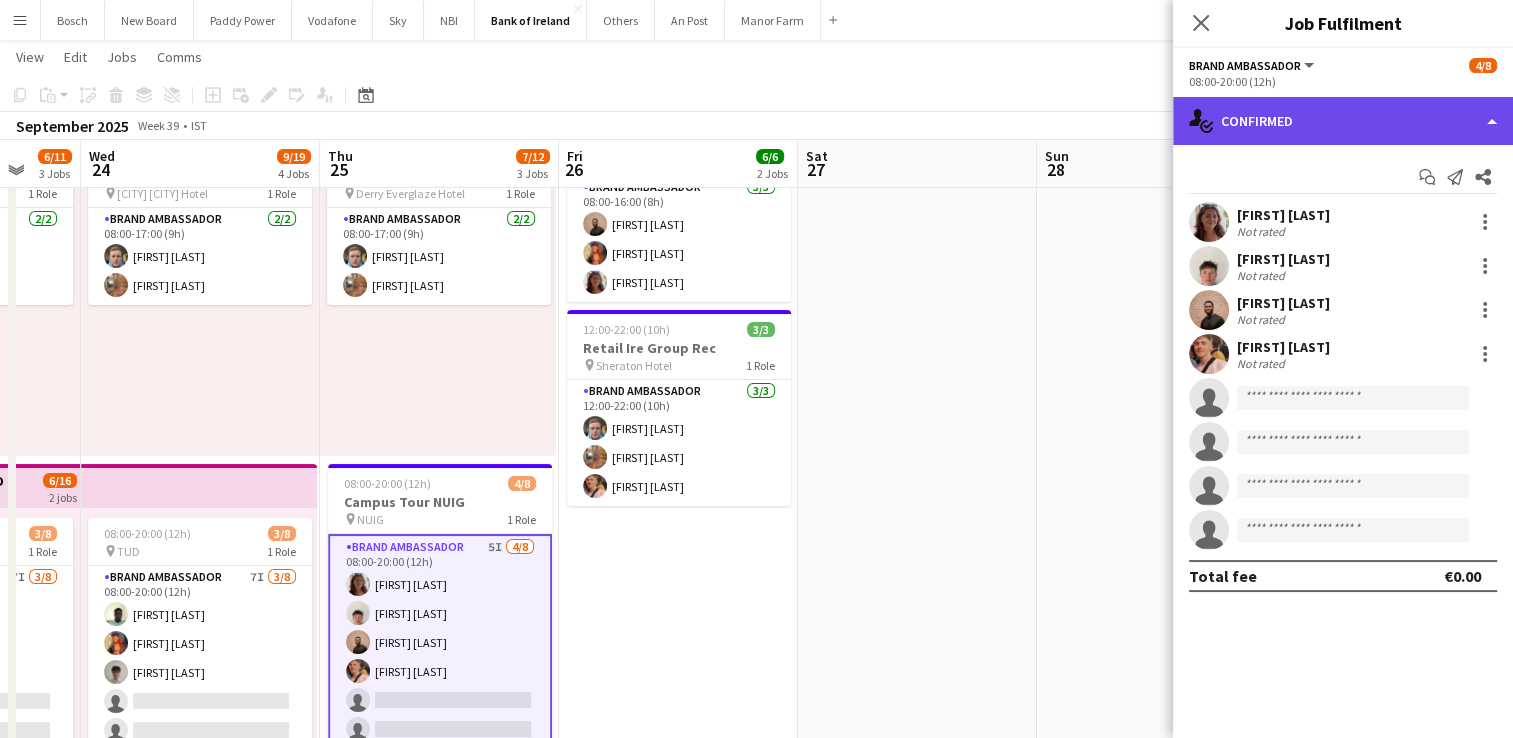 click on "single-neutral-actions-check-2
Confirmed" 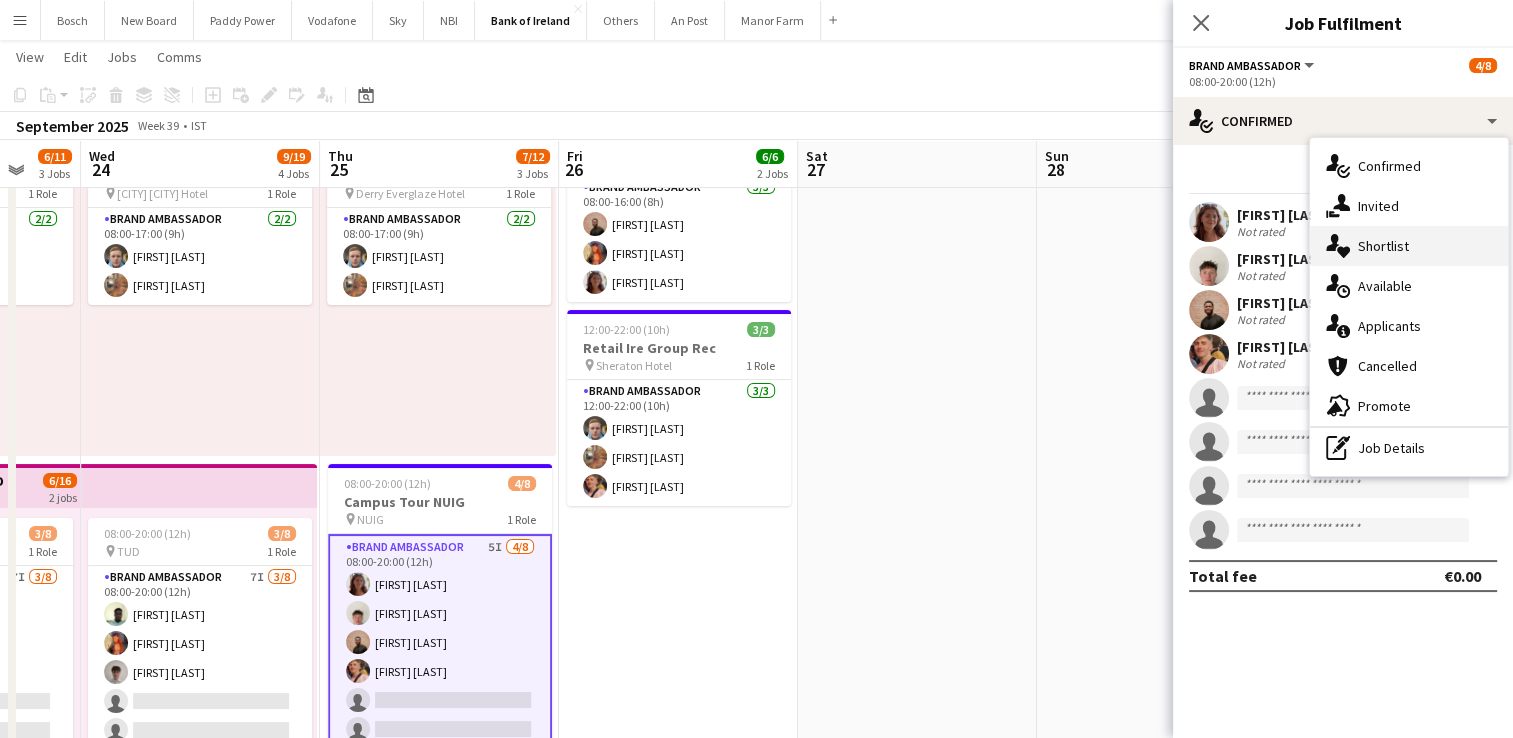 click on "single-neutral-actions-heart
Shortlist" at bounding box center (1409, 246) 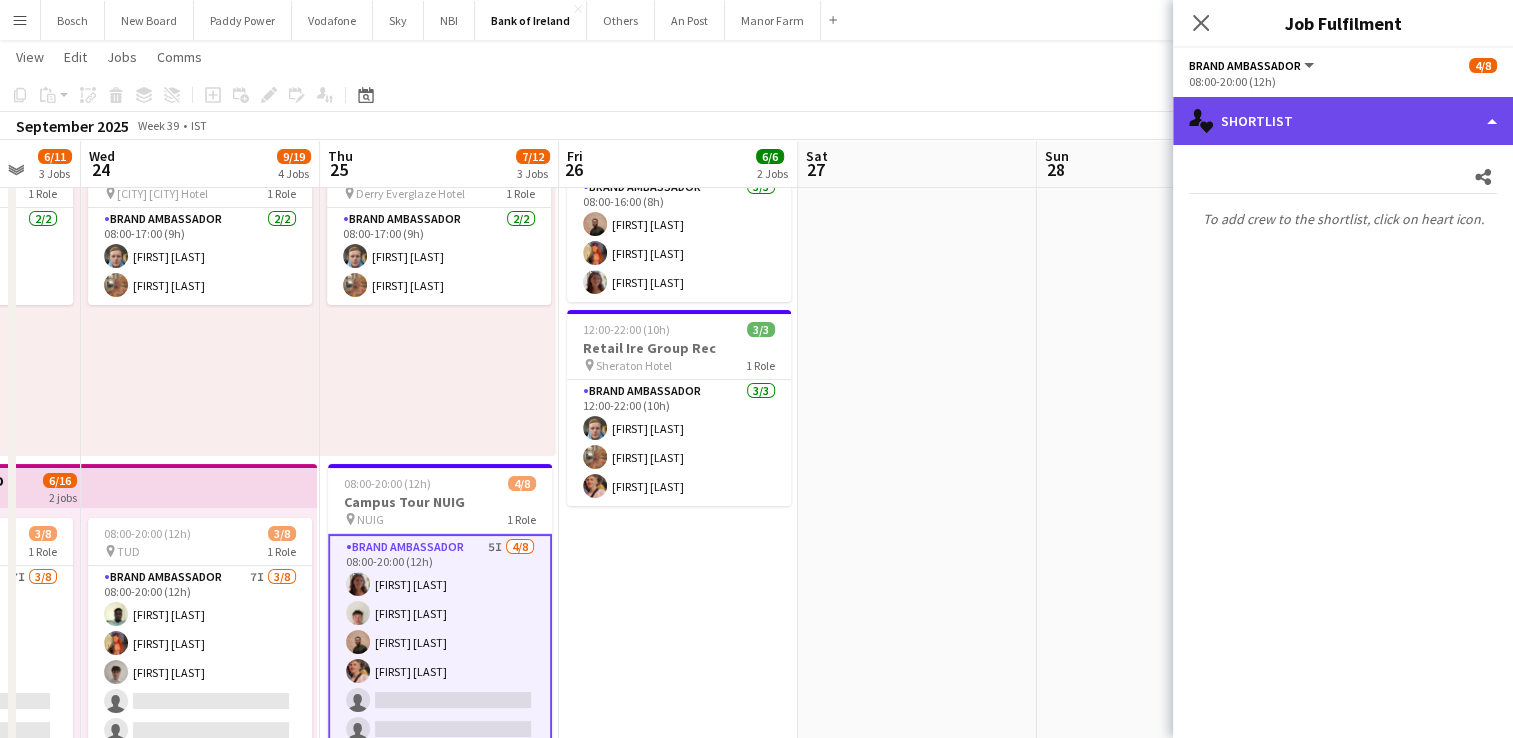 click on "single-neutral-actions-heart
Shortlist" 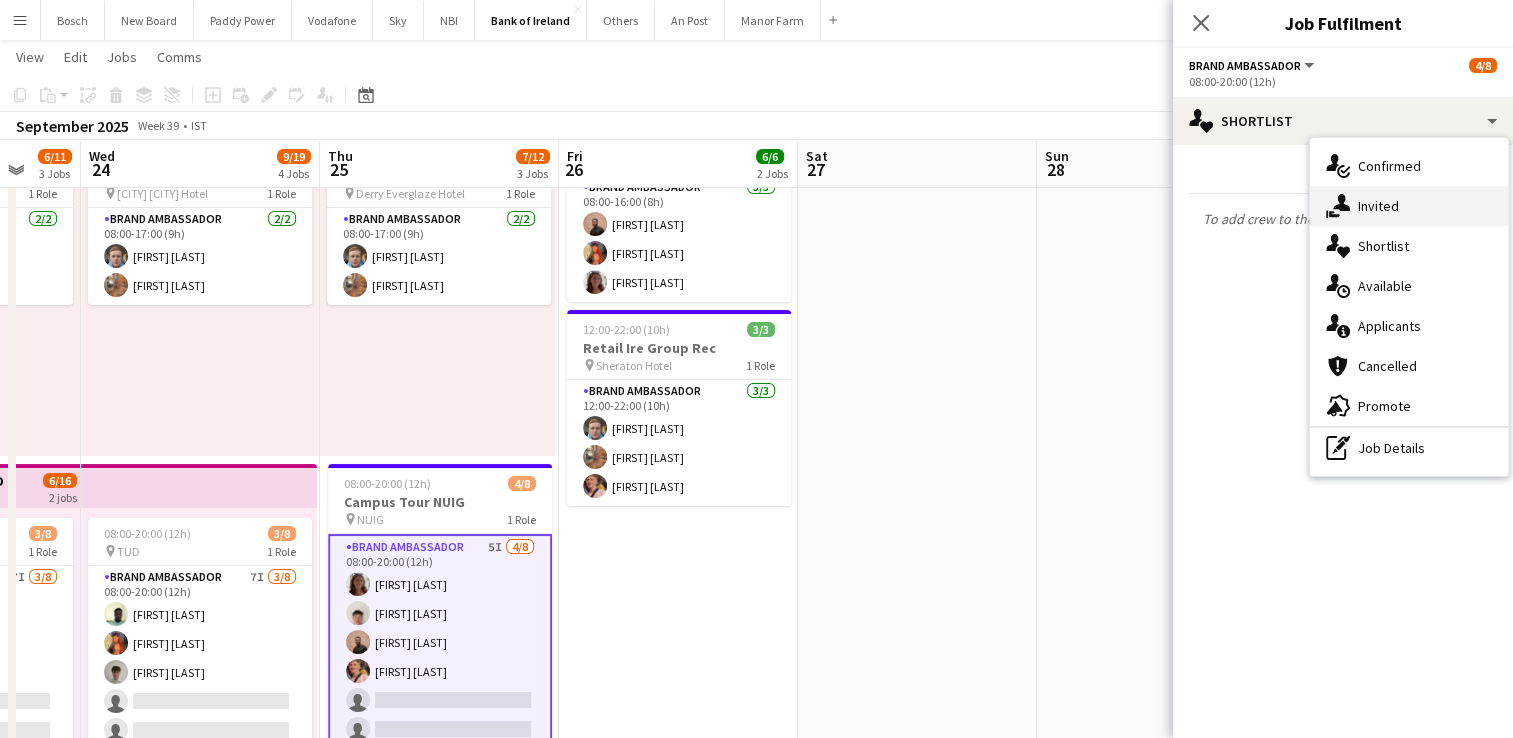click on "single-neutral-actions-share-1
Invited" at bounding box center [1409, 206] 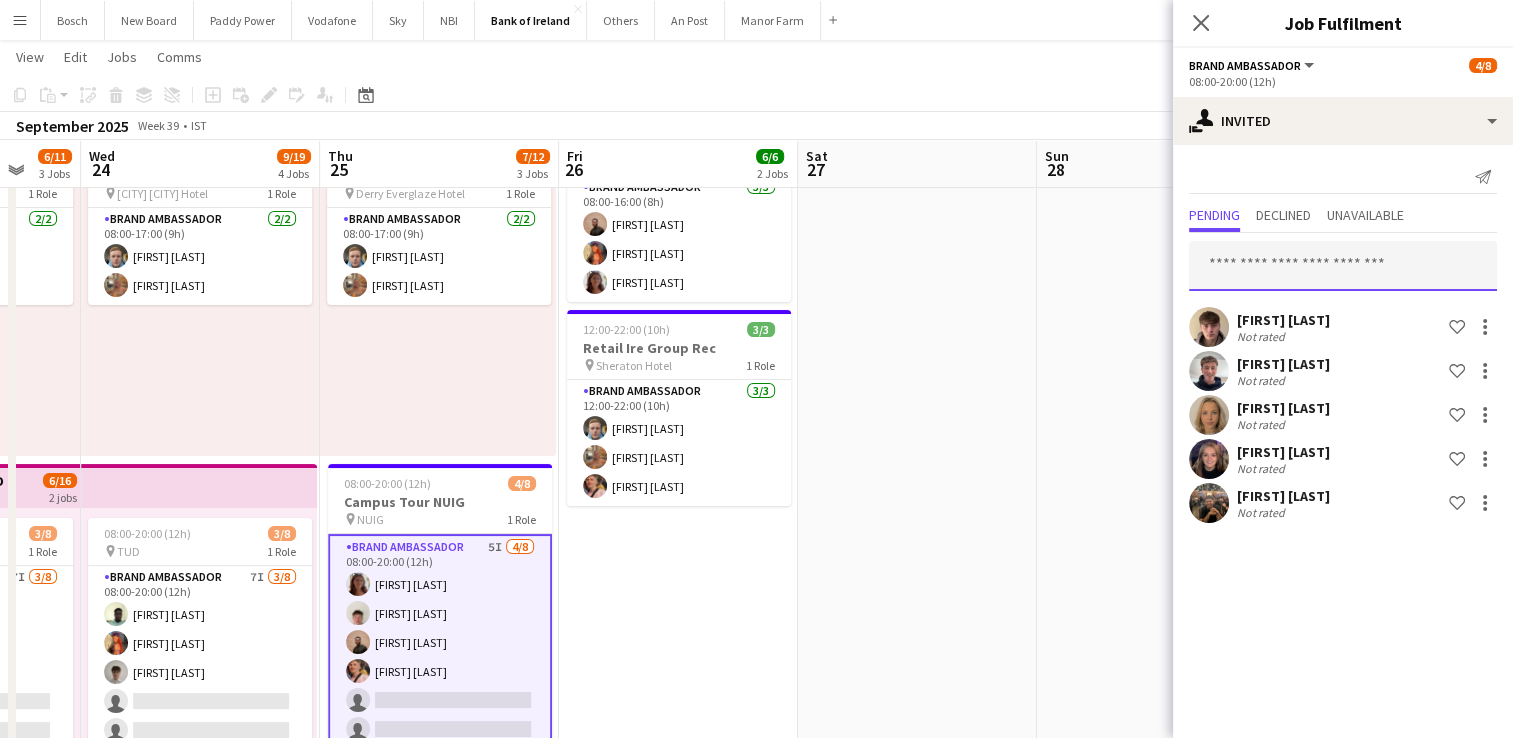 click at bounding box center (1343, 266) 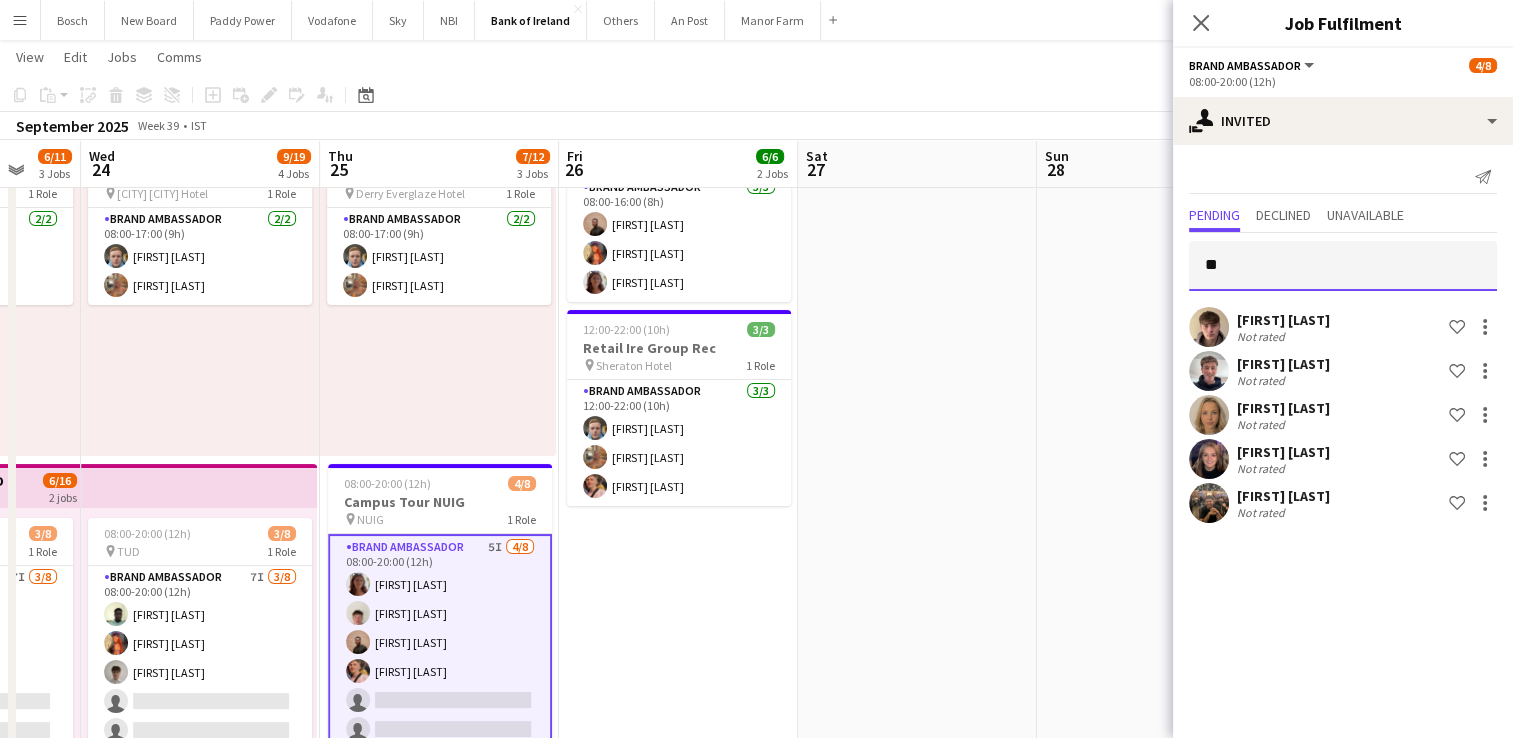 type on "*" 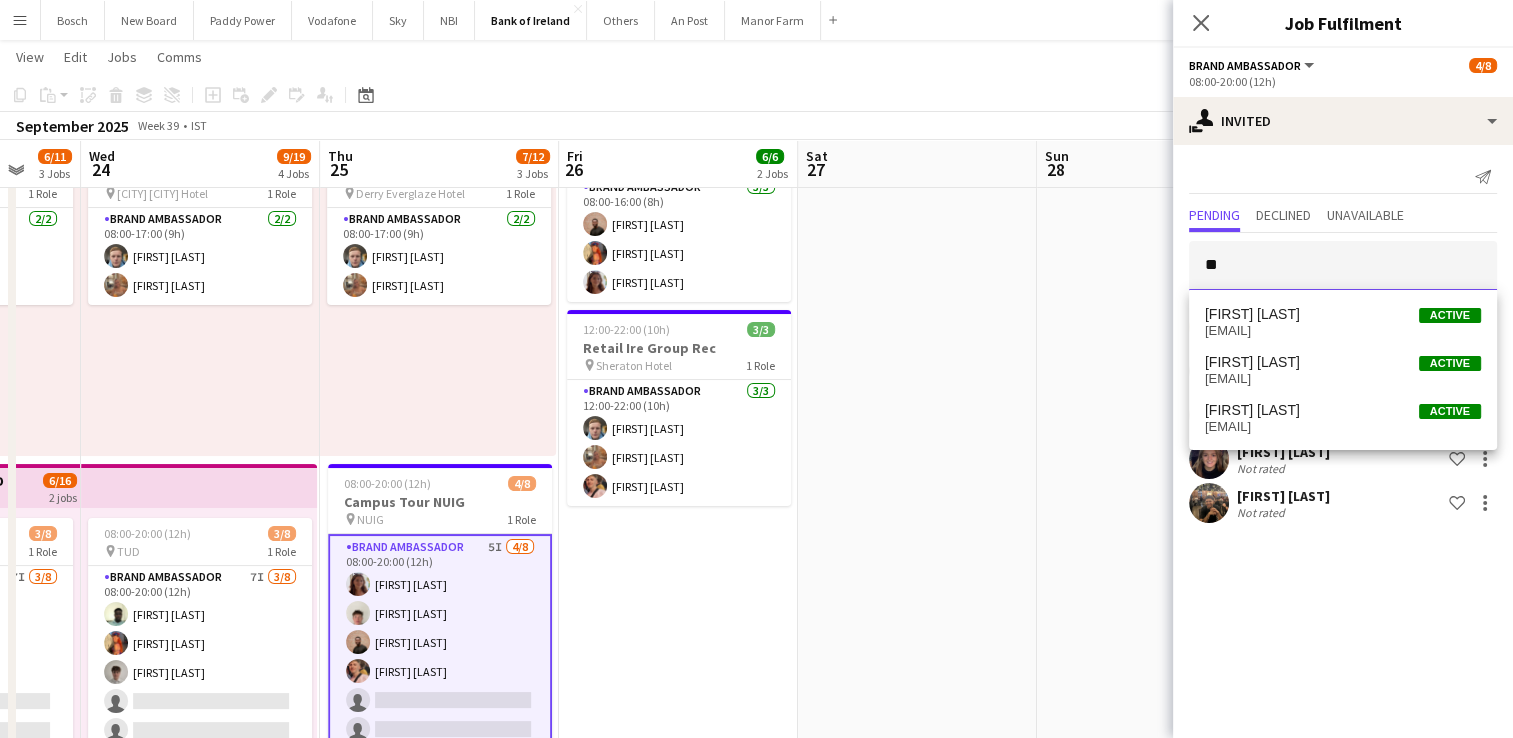 type on "*" 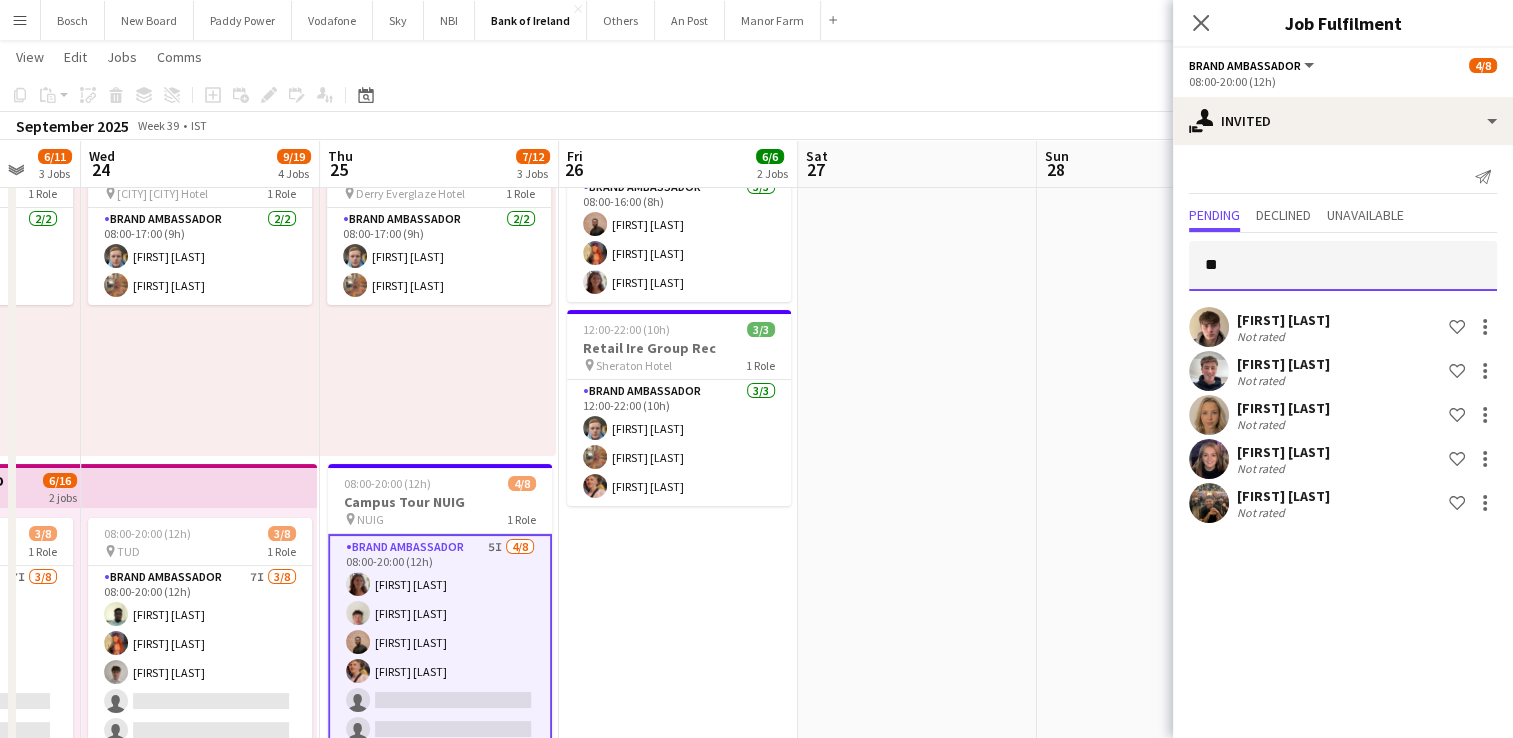 type on "*" 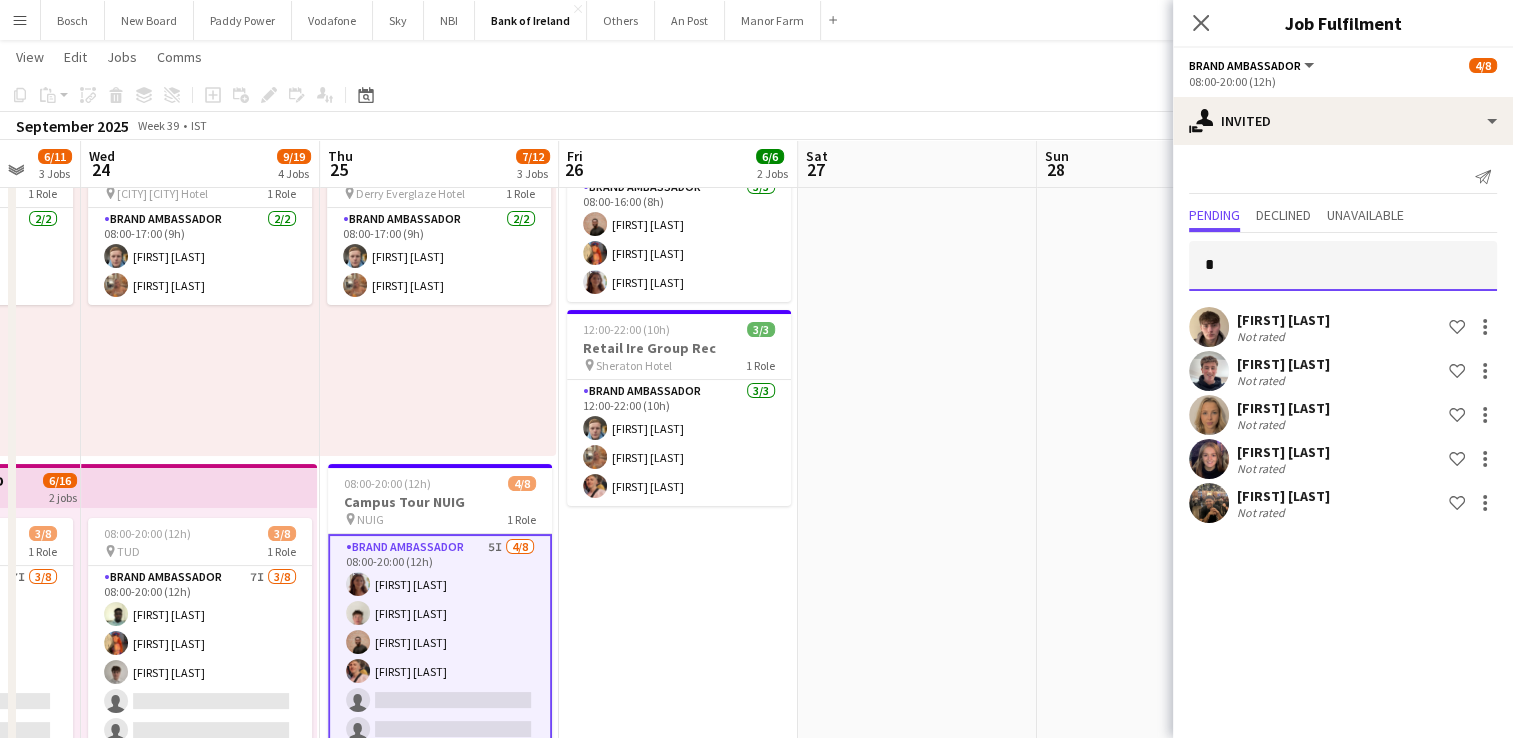type 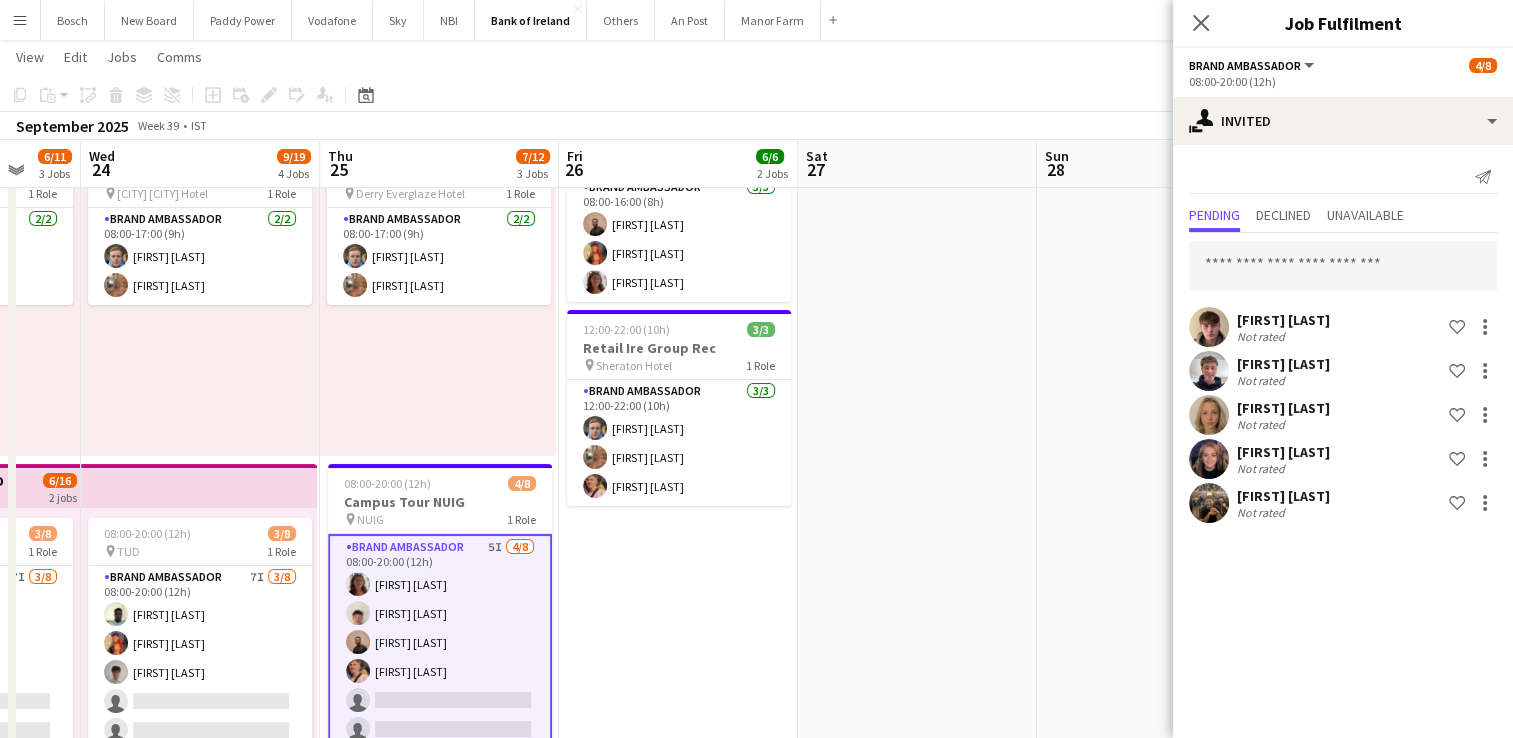 click at bounding box center (917, 772) 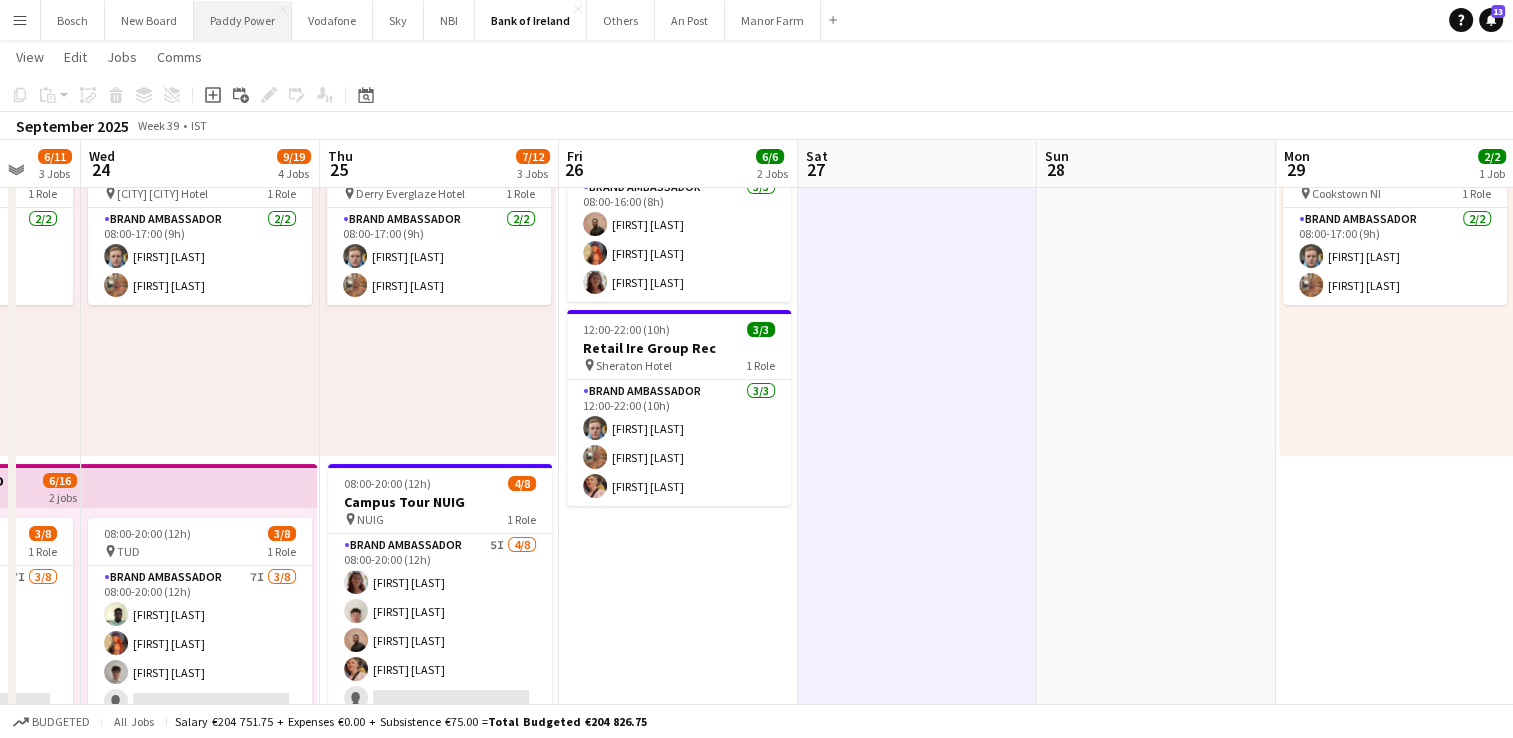 click on "Paddy Power
Close" at bounding box center [243, 20] 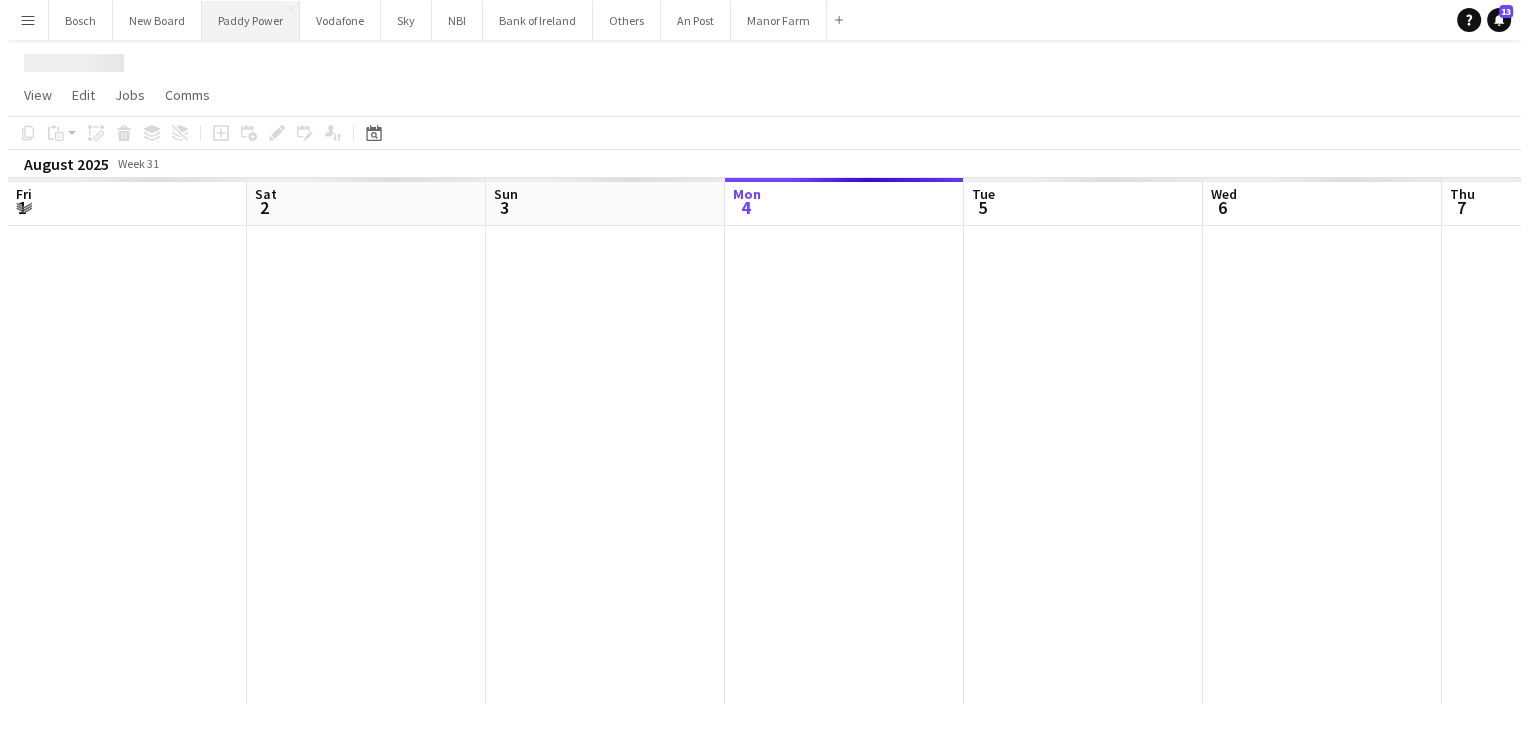 scroll, scrollTop: 0, scrollLeft: 0, axis: both 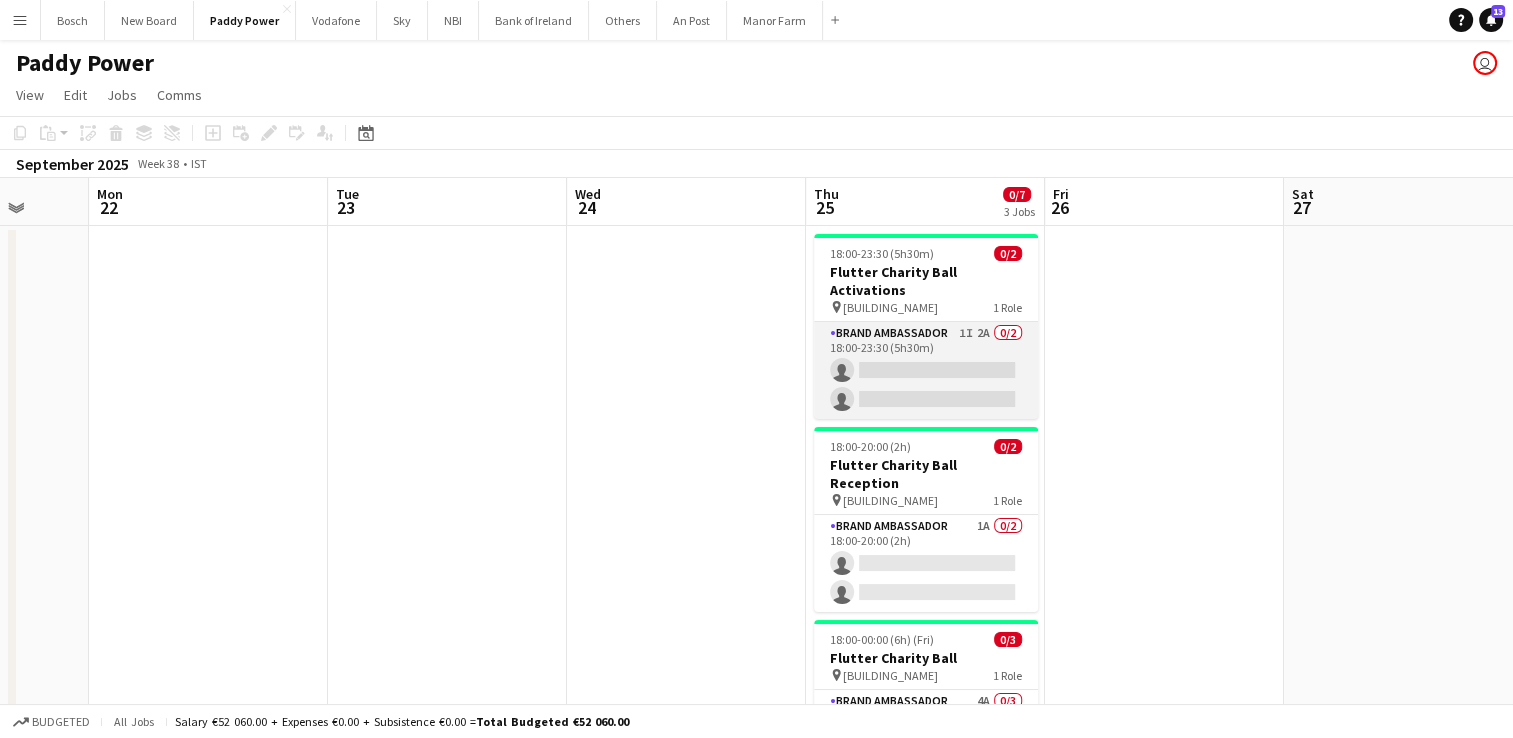 click on "Brand Ambassador   1I   2A   0/2   18:00-23:30 (5h30m)
single-neutral-actions
single-neutral-actions" at bounding box center (926, 370) 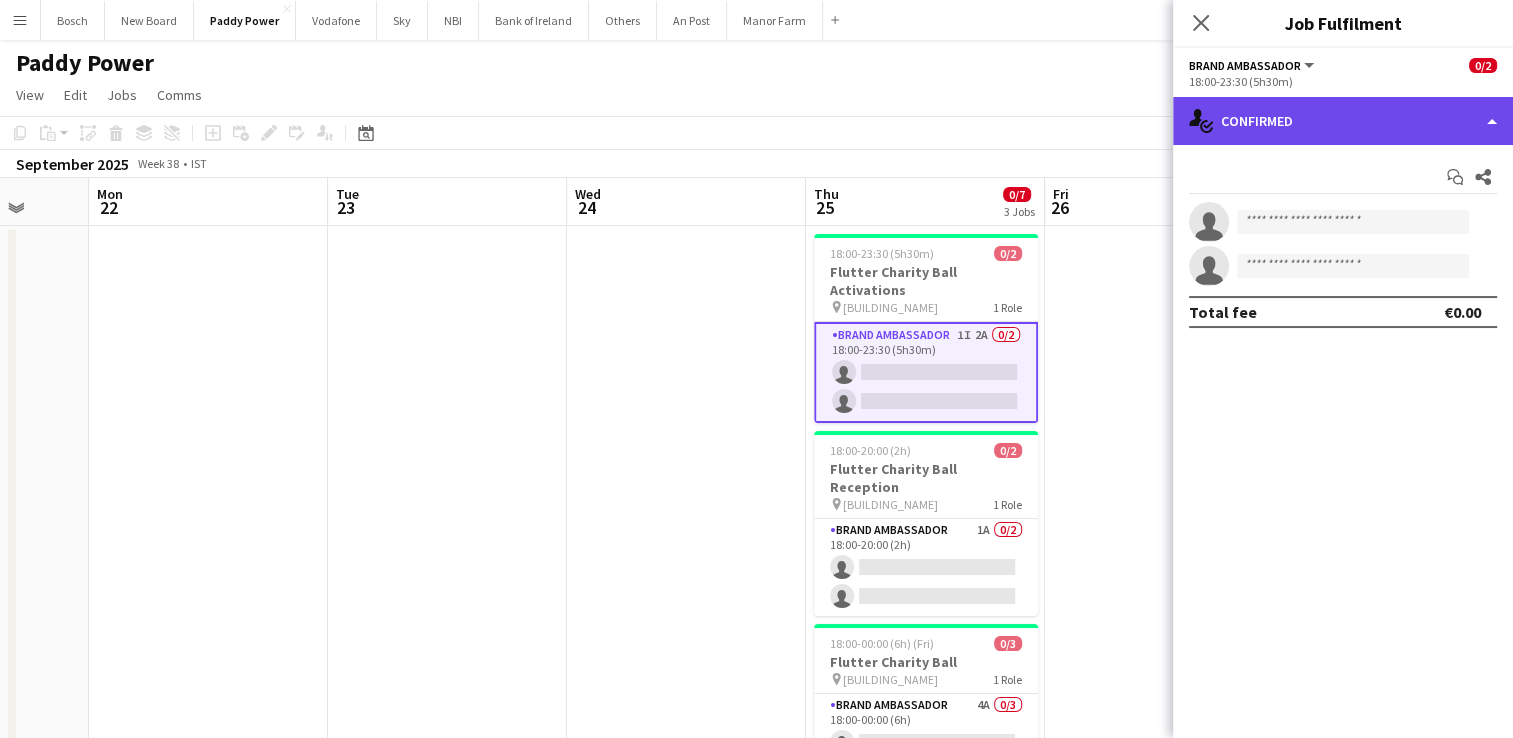 click on "single-neutral-actions-check-2
Confirmed" 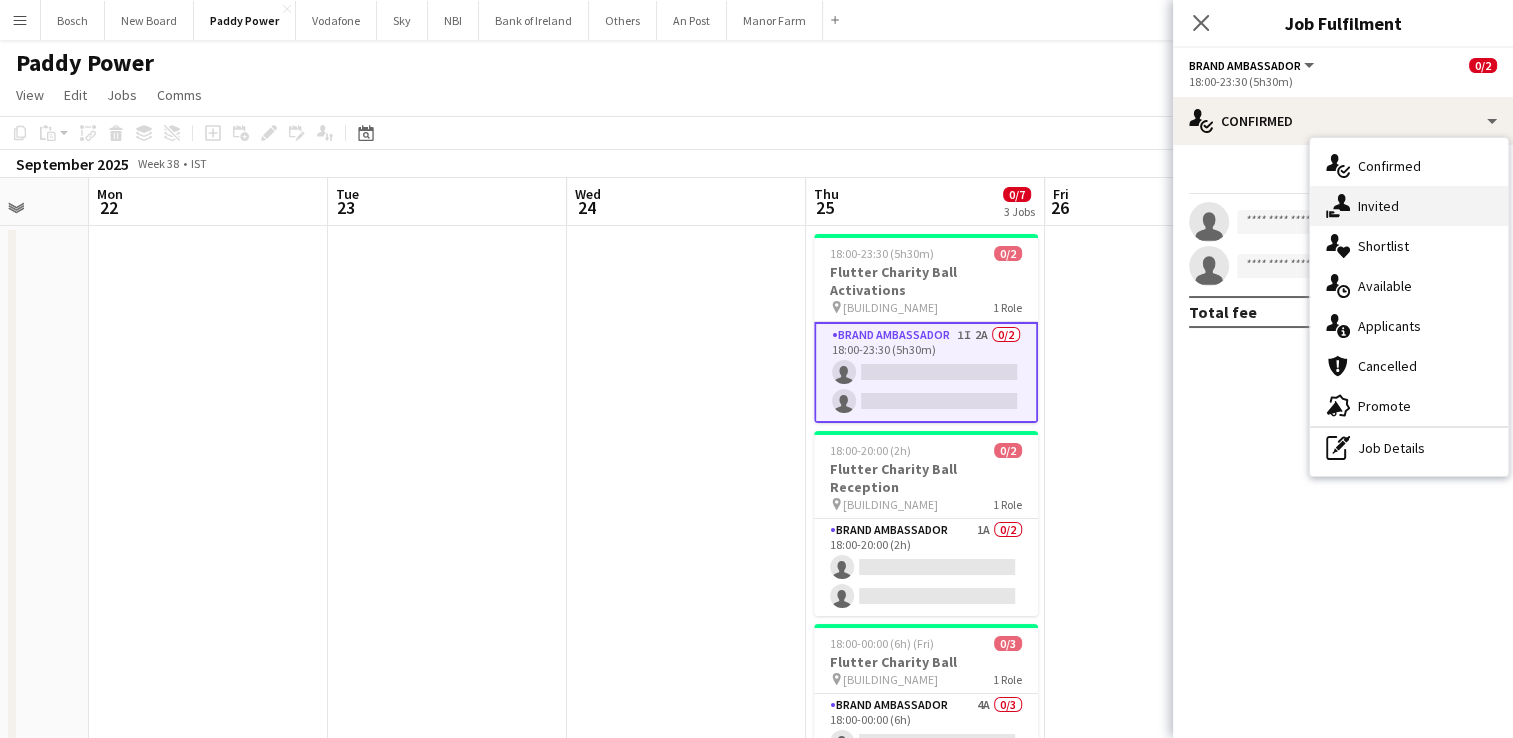 click on "single-neutral-actions-share-1
Invited" at bounding box center (1409, 206) 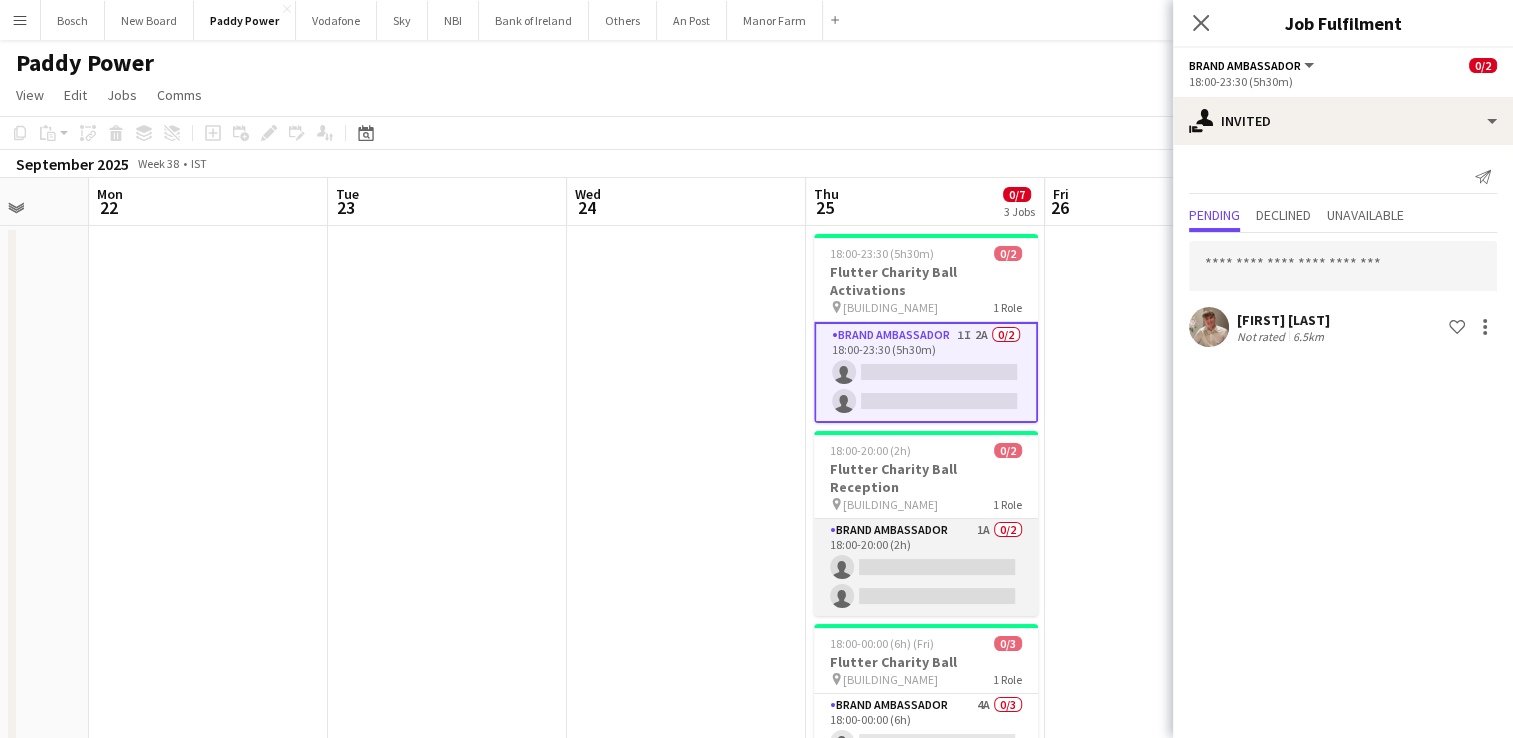 click on "Brand Ambassador   1A   0/2   18:00-20:00 (2h)
single-neutral-actions
single-neutral-actions" at bounding box center [926, 567] 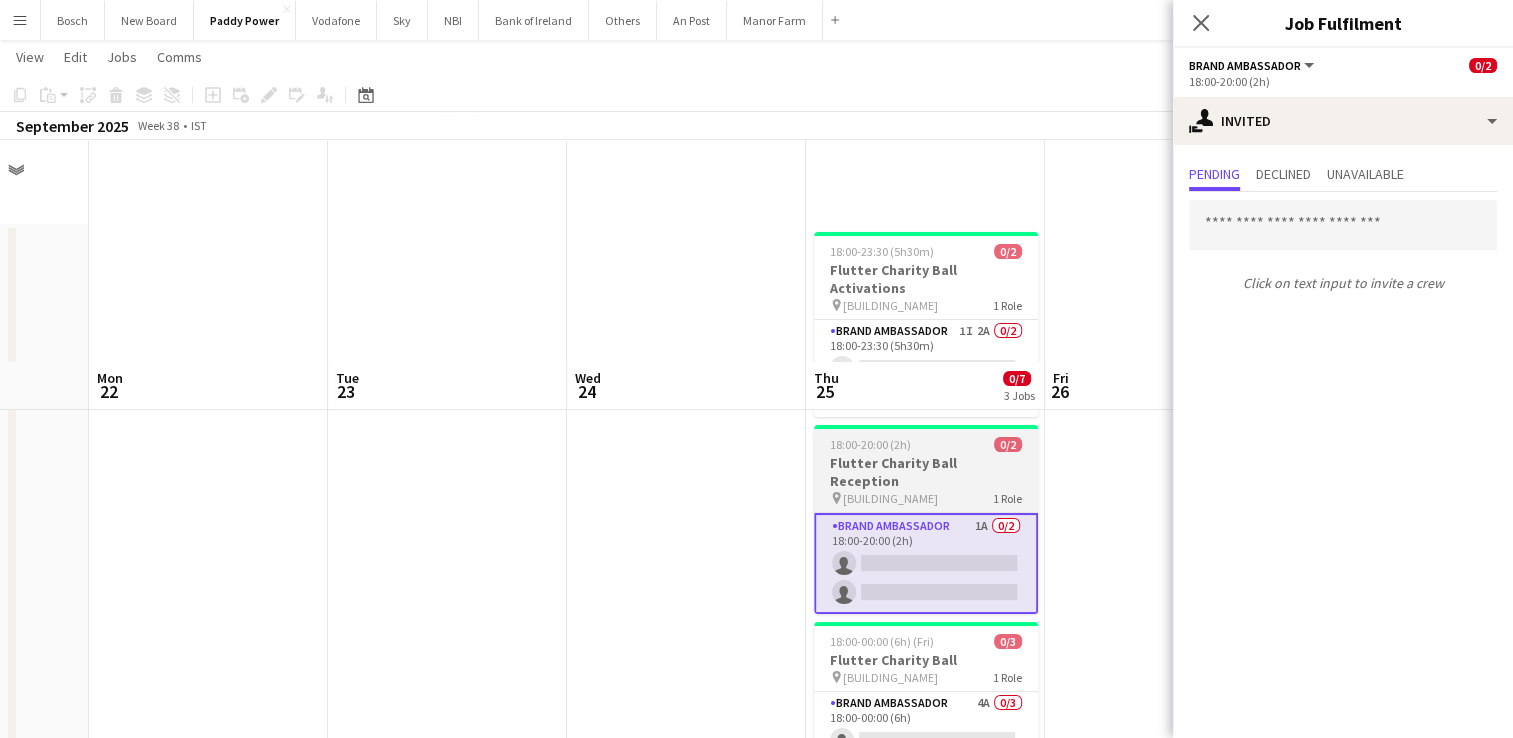 scroll, scrollTop: 222, scrollLeft: 0, axis: vertical 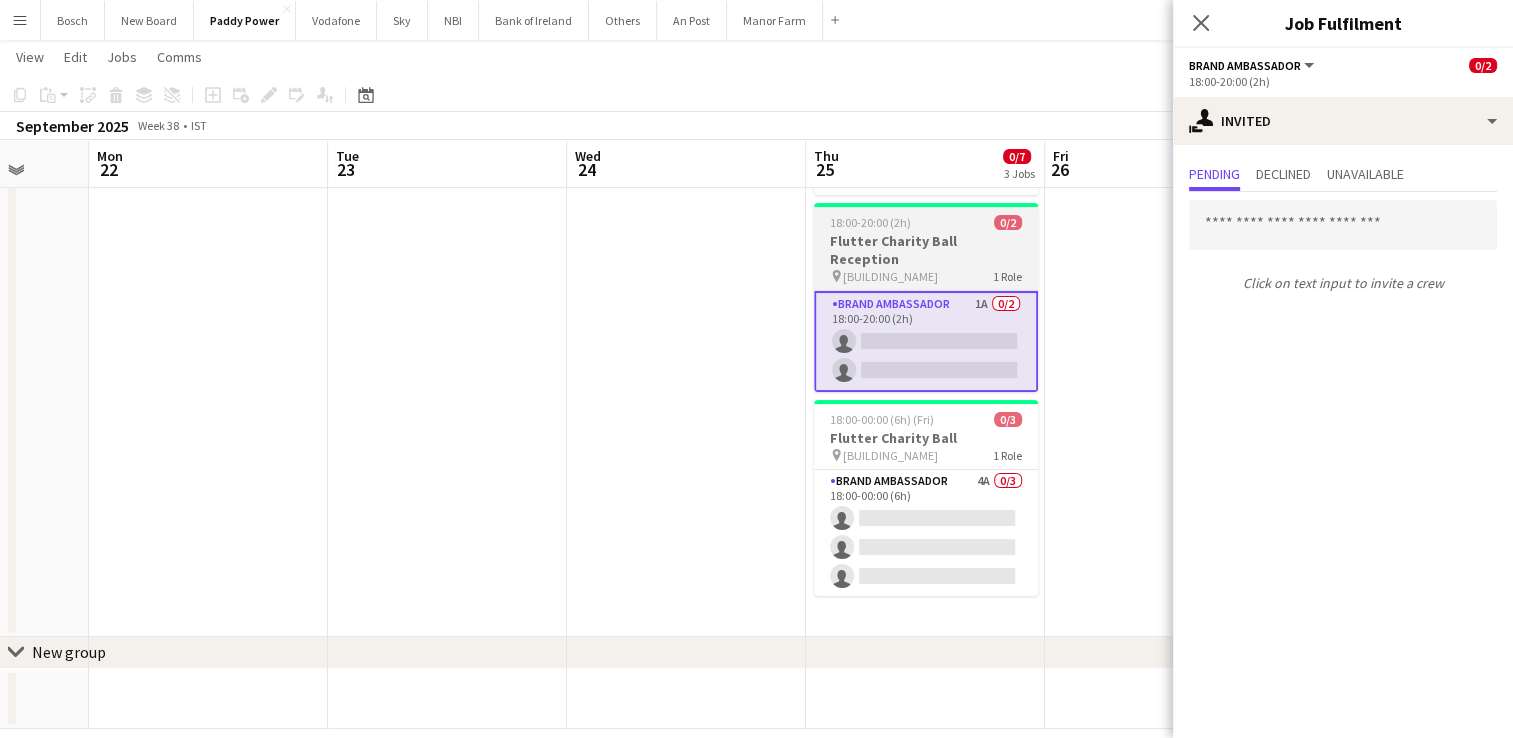 click on "Brand Ambassador   4A   0/3   18:00-00:00 (6h)
single-neutral-actions
single-neutral-actions
single-neutral-actions" at bounding box center (926, 533) 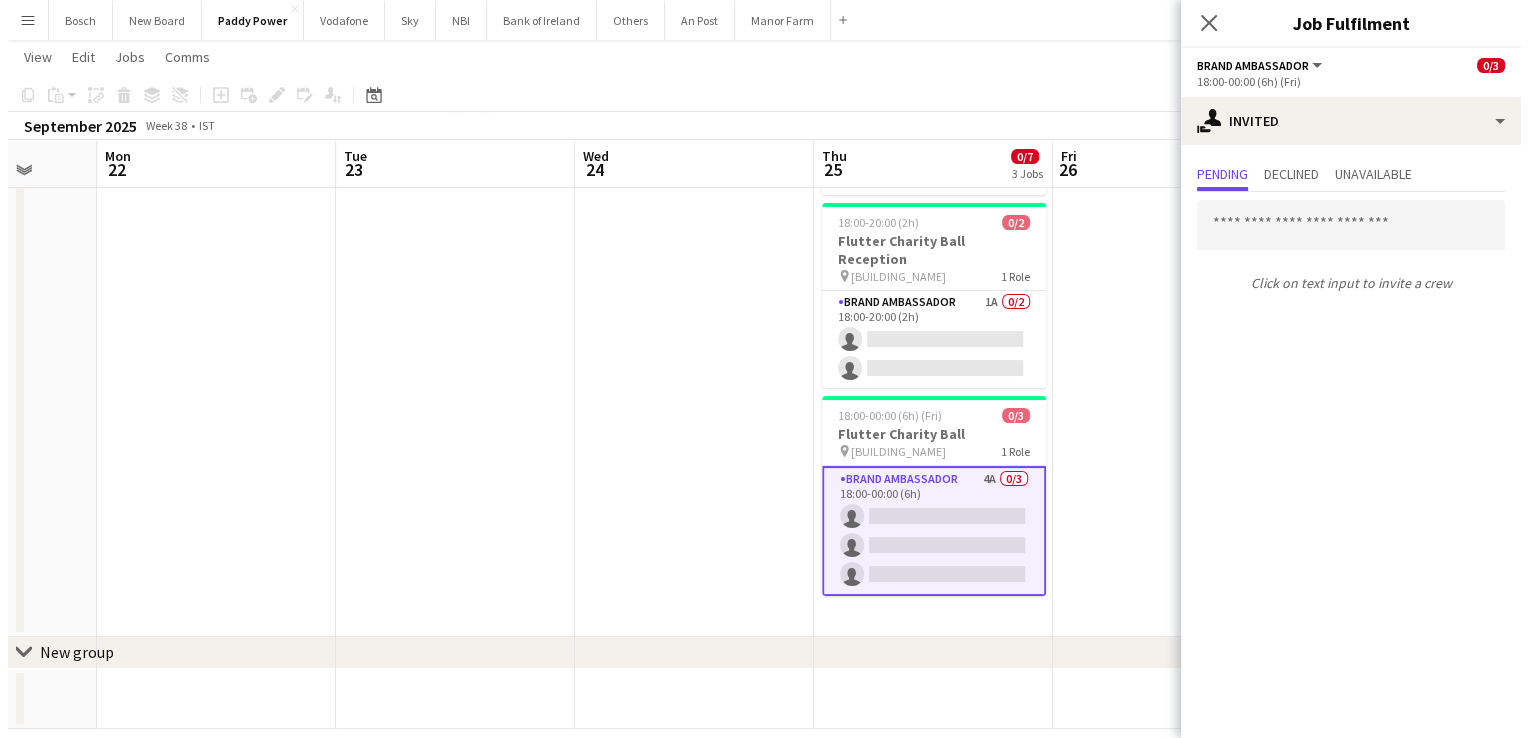 scroll, scrollTop: 0, scrollLeft: 0, axis: both 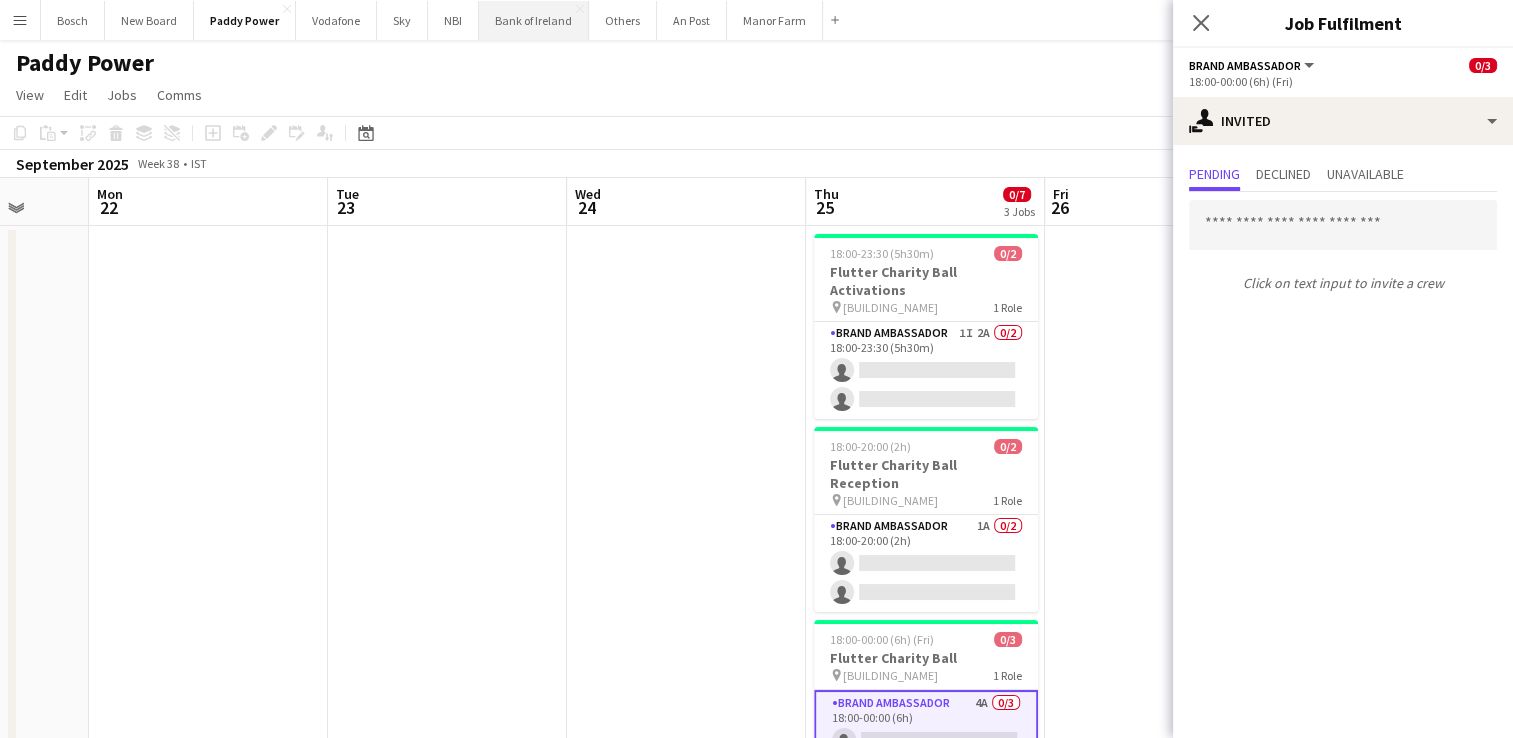 click on "Bank of Ireland
Close" at bounding box center [534, 20] 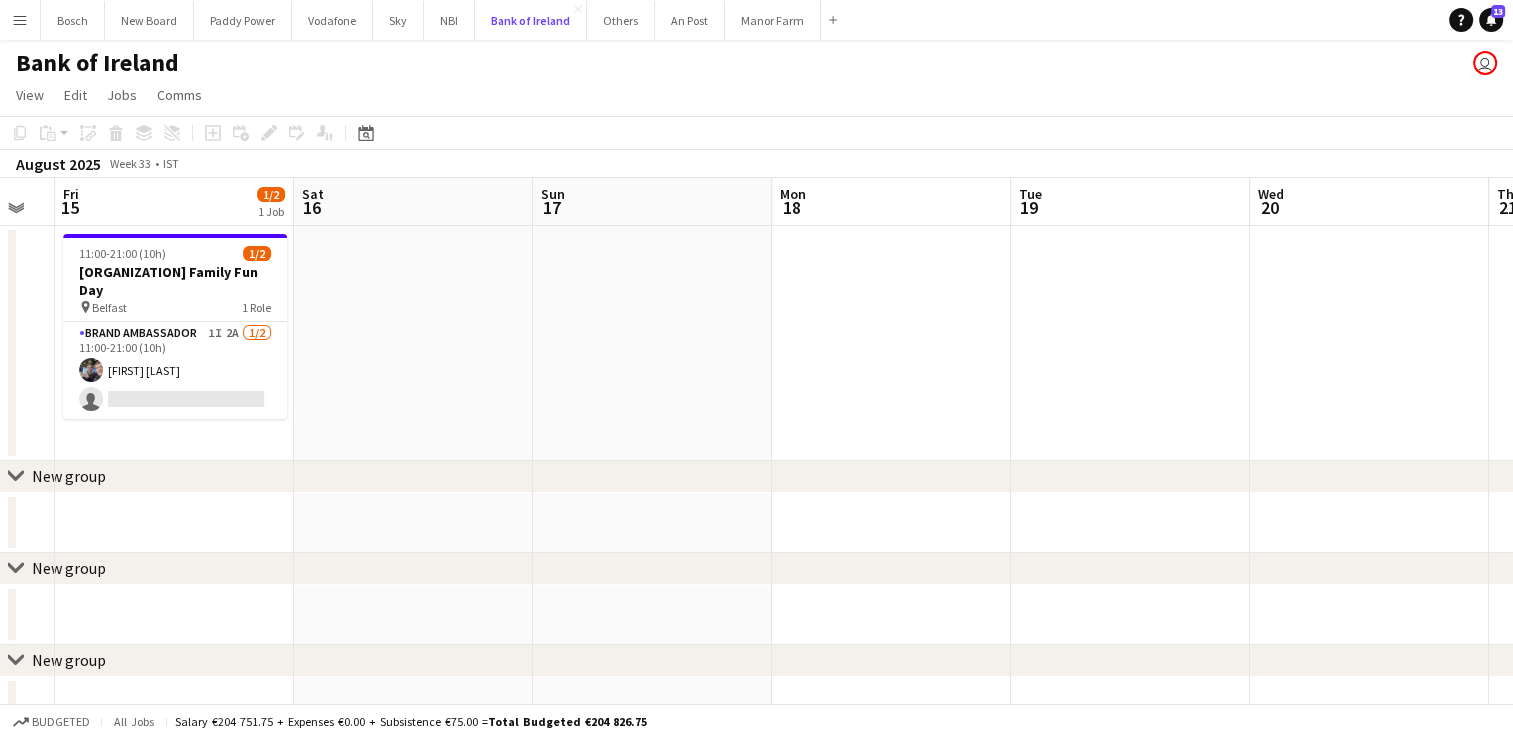 scroll, scrollTop: 0, scrollLeft: 902, axis: horizontal 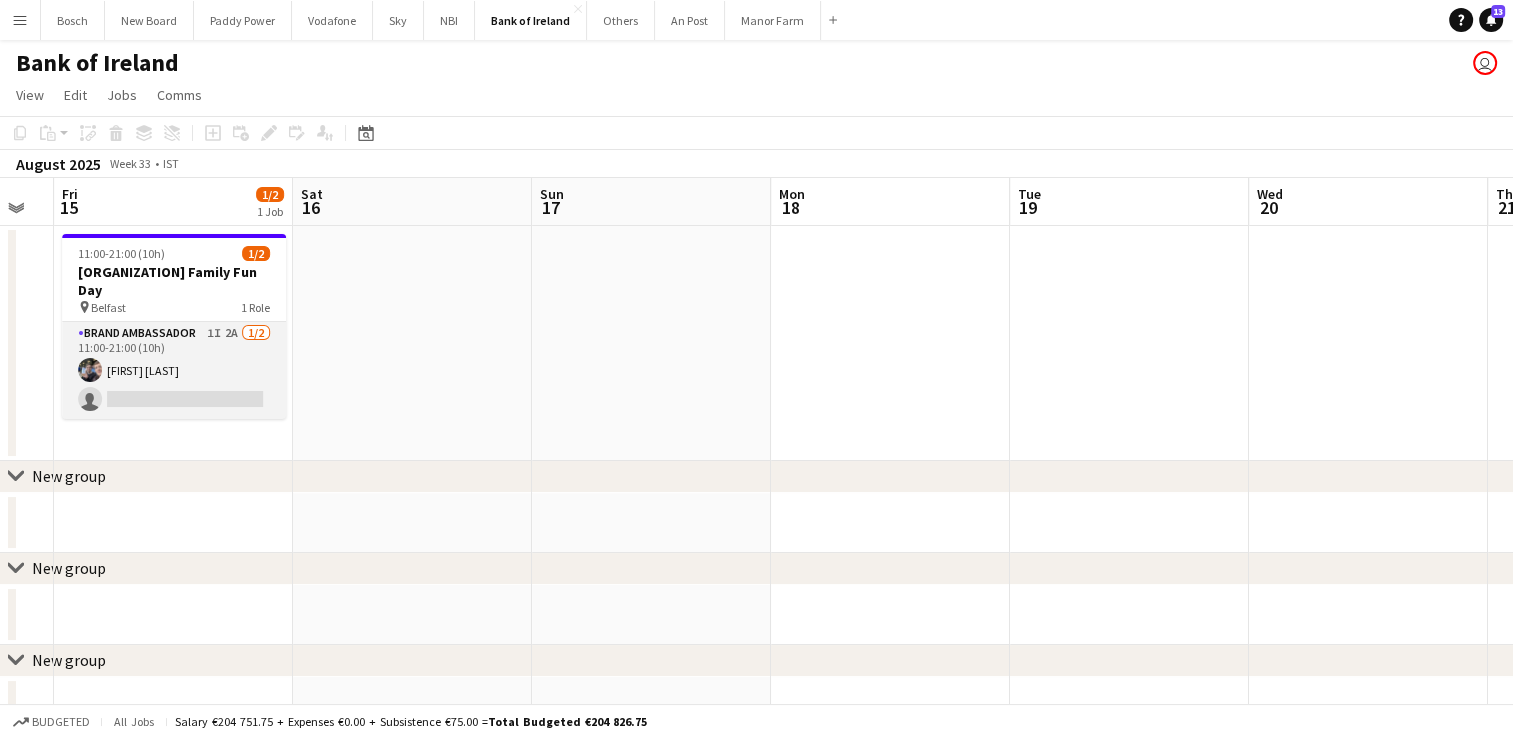 click on "Brand Ambassador   1I   2A   1/2   11:00-21:00 (10h)
Oscar Obrien
single-neutral-actions" at bounding box center [174, 370] 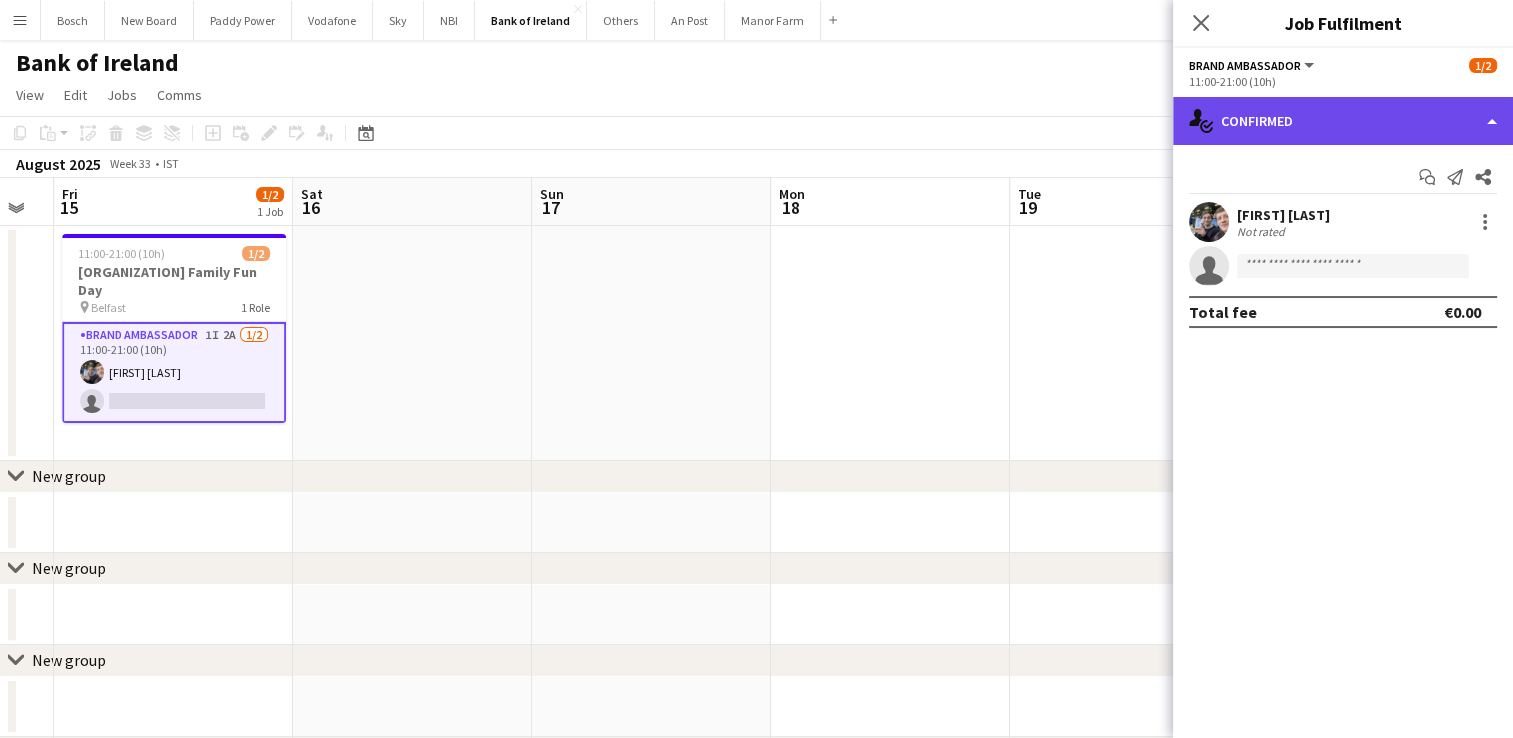 click on "single-neutral-actions-check-2
Confirmed" 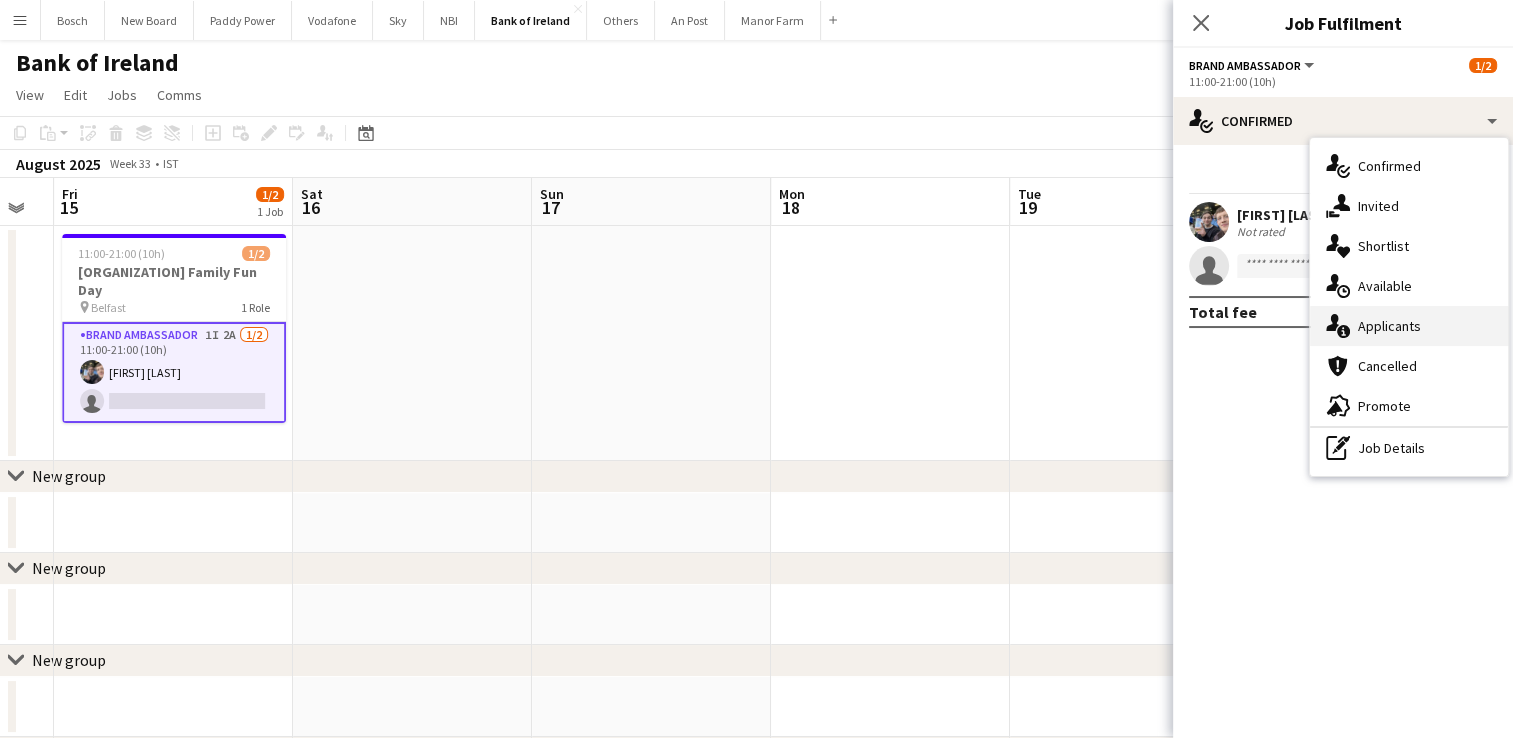 click on "single-neutral-actions-information
Applicants" at bounding box center (1409, 326) 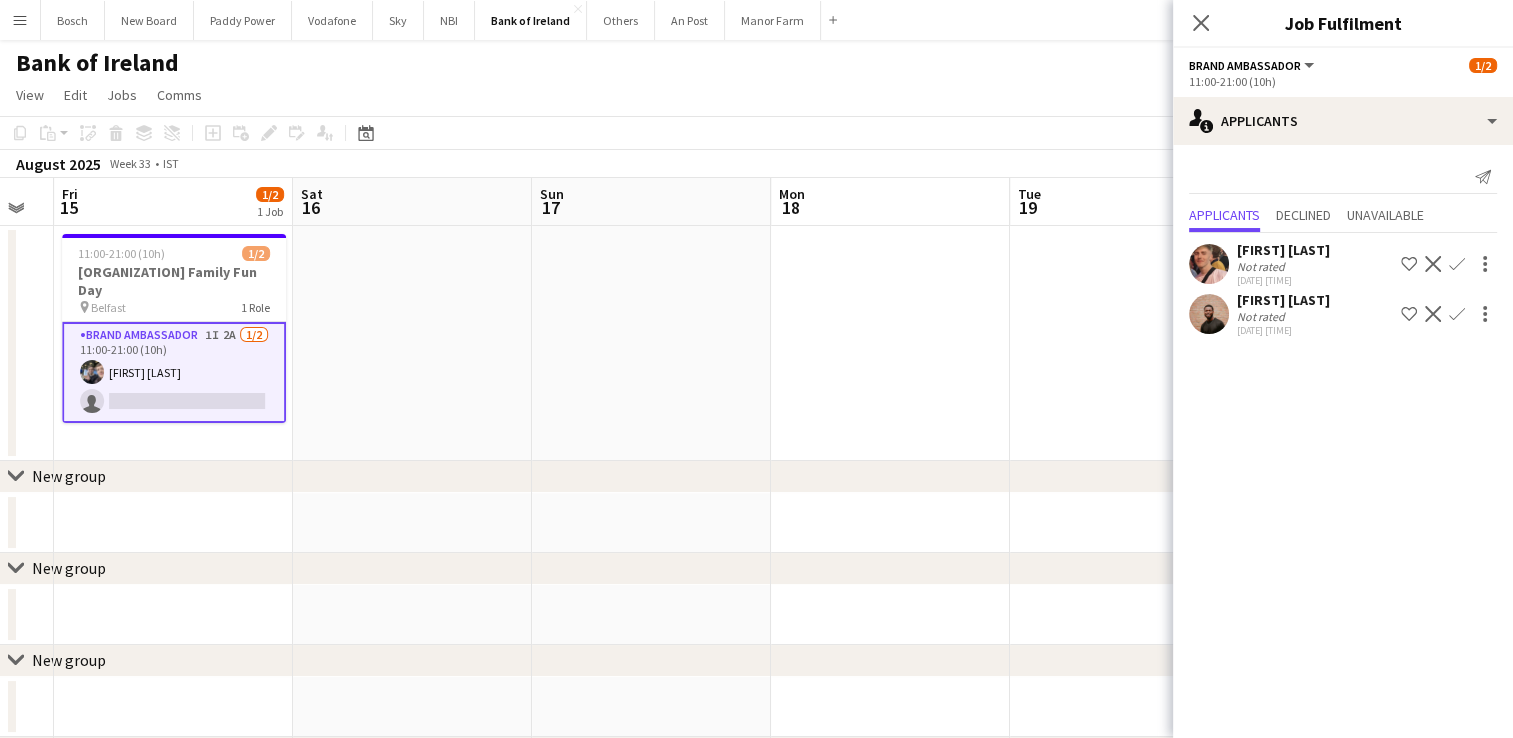 click on "August 2025   Week 33
•   IST" 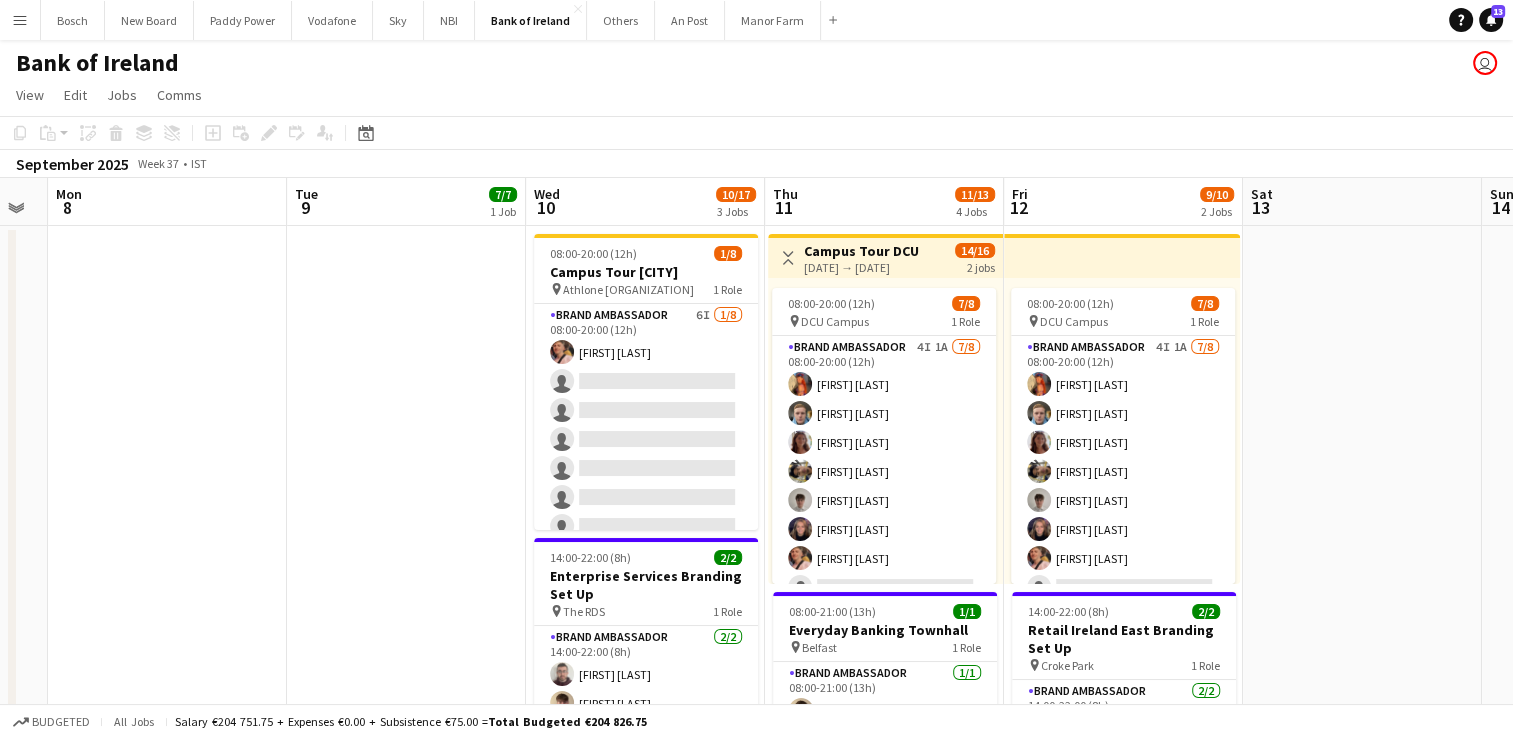 scroll, scrollTop: 0, scrollLeft: 938, axis: horizontal 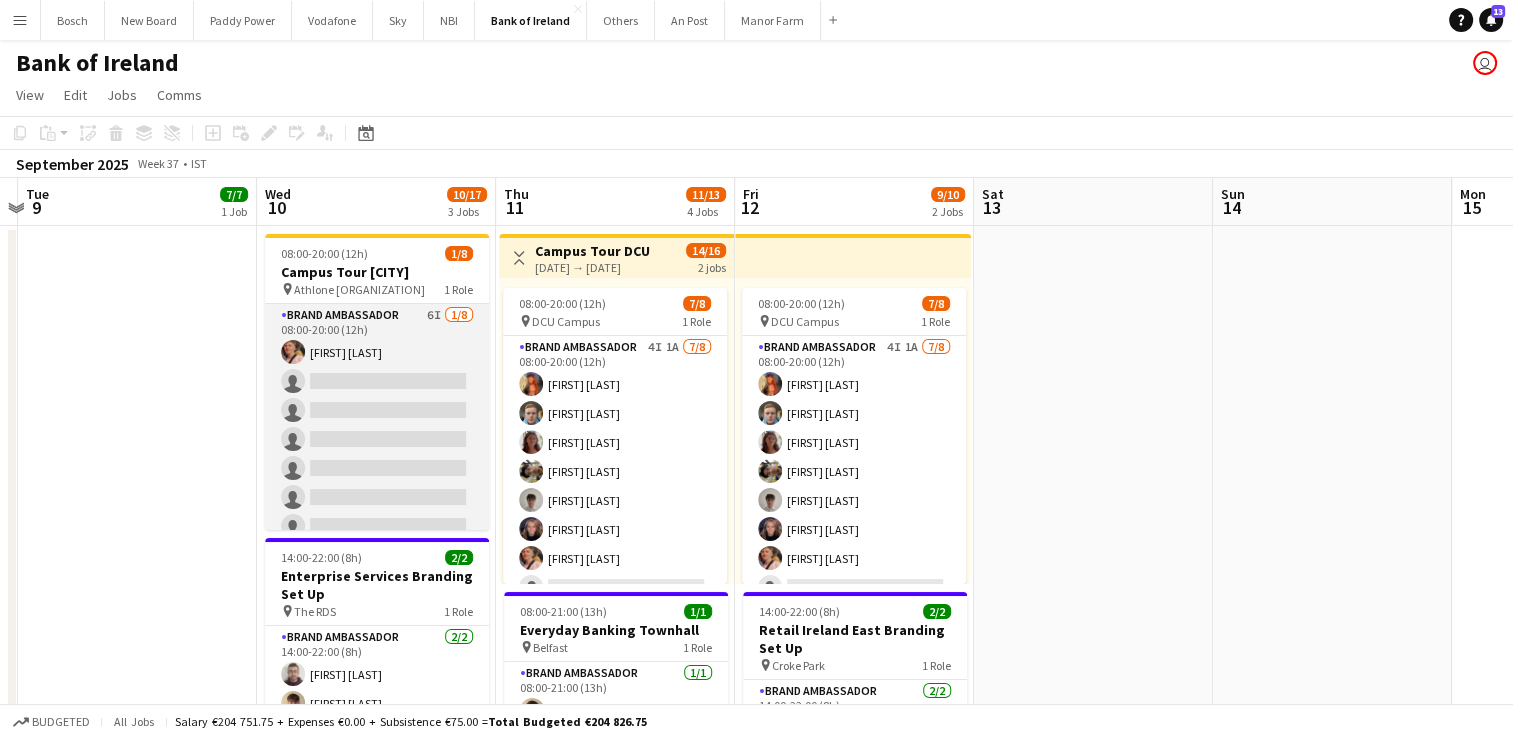click on "Brand Ambassador   6I   1/8   08:00-20:00 (12h)
[FIRST] [LAST]
single-neutral-actions
single-neutral-actions
single-neutral-actions
single-neutral-actions
single-neutral-actions
single-neutral-actions" at bounding box center (377, 439) 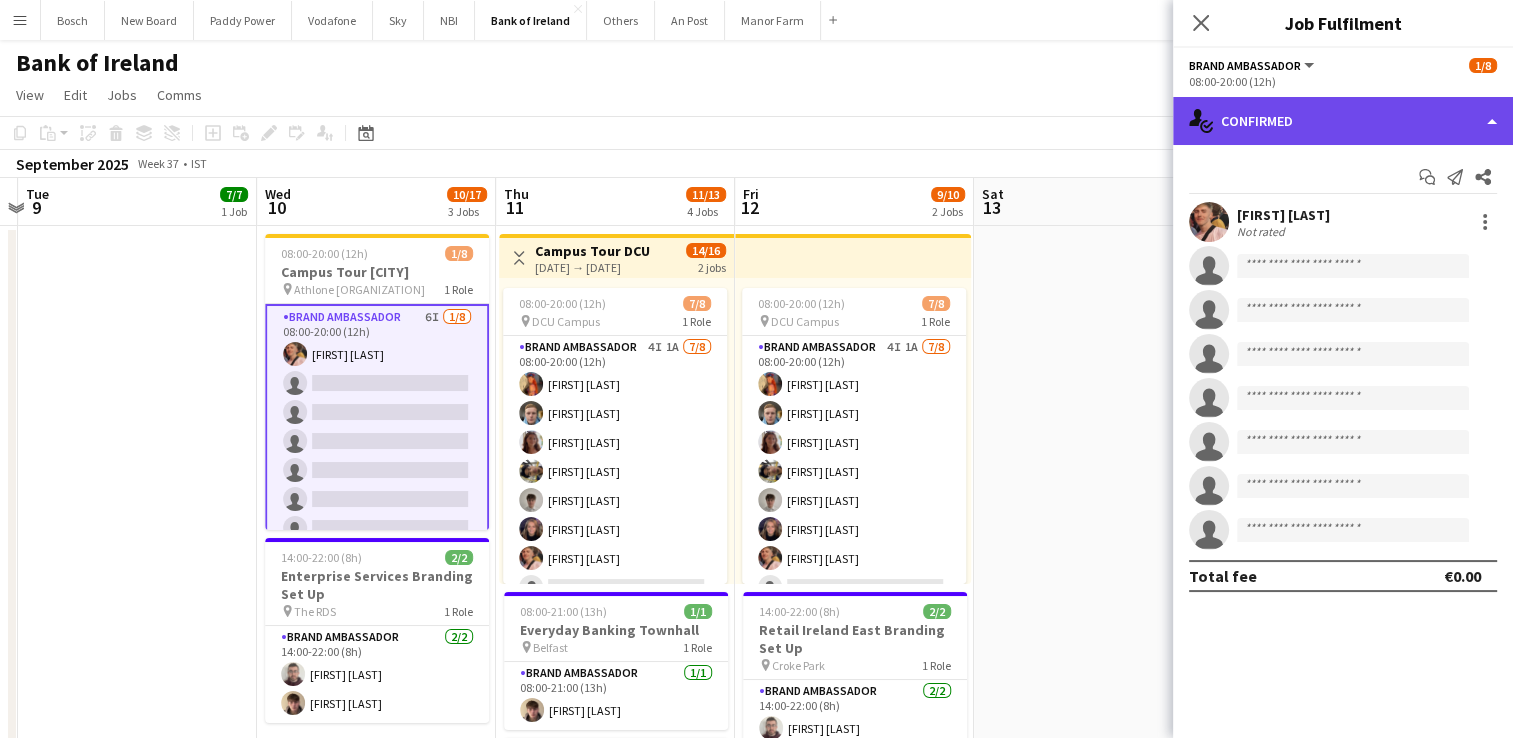 click on "single-neutral-actions-check-2
Confirmed" 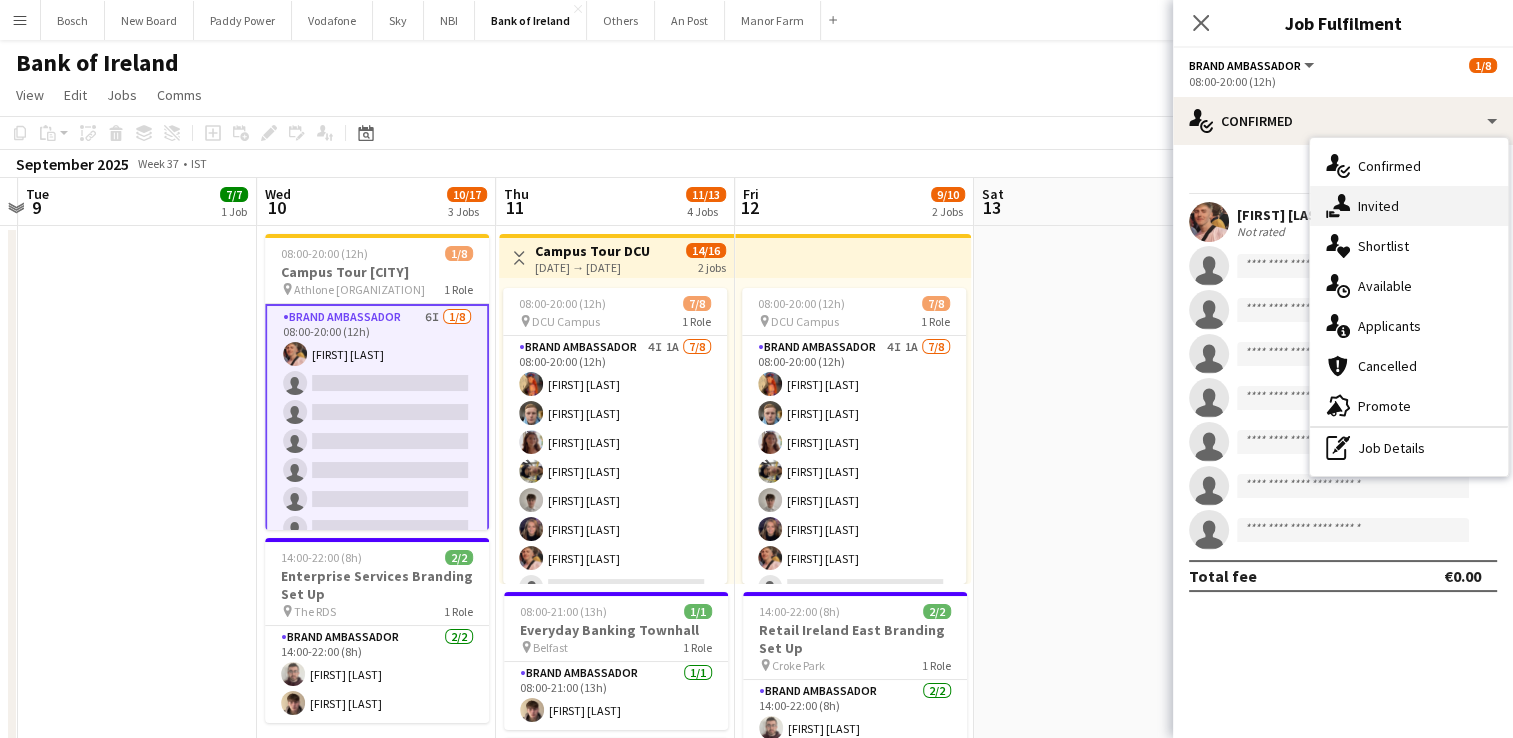 click on "single-neutral-actions-share-1
Invited" at bounding box center [1409, 206] 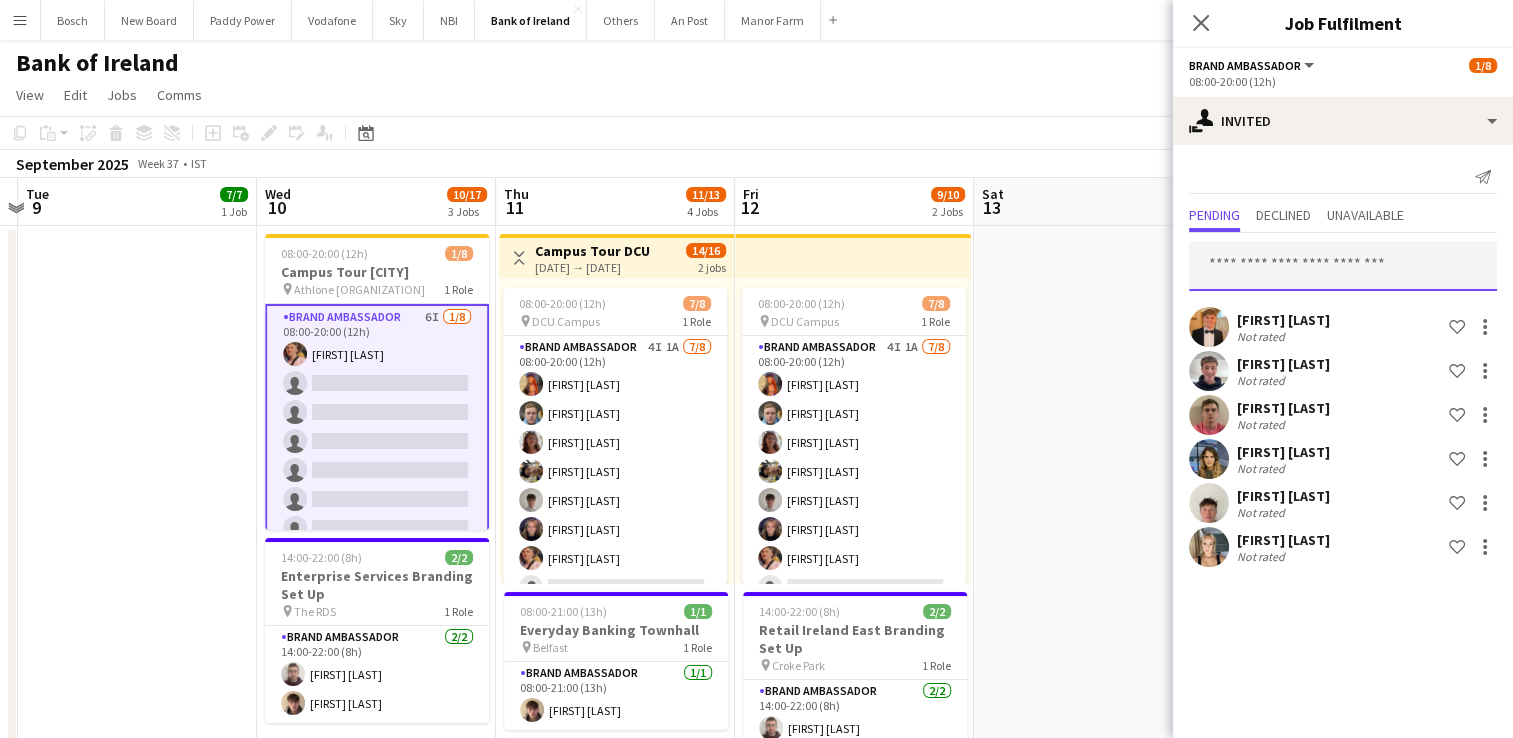 click at bounding box center (1343, 266) 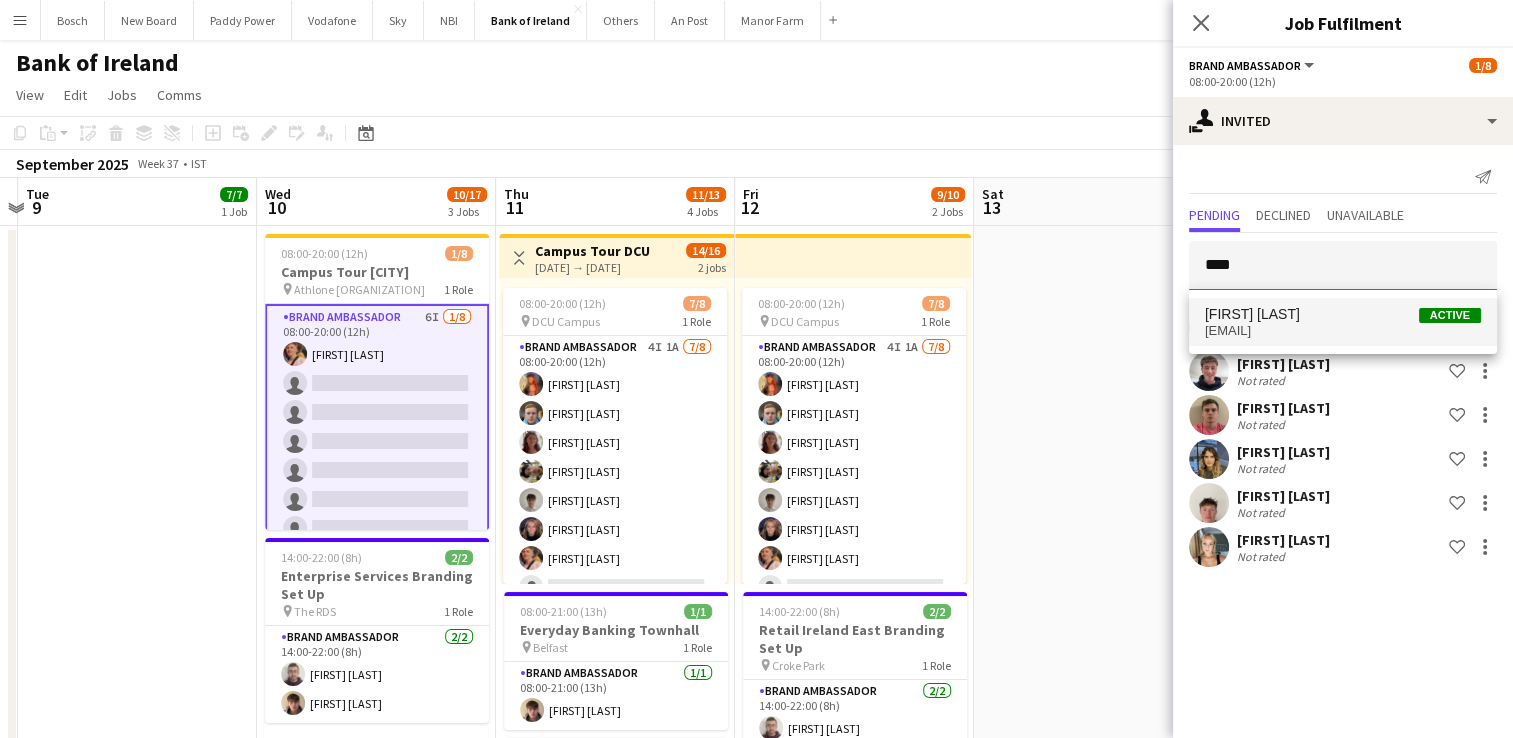 type on "****" 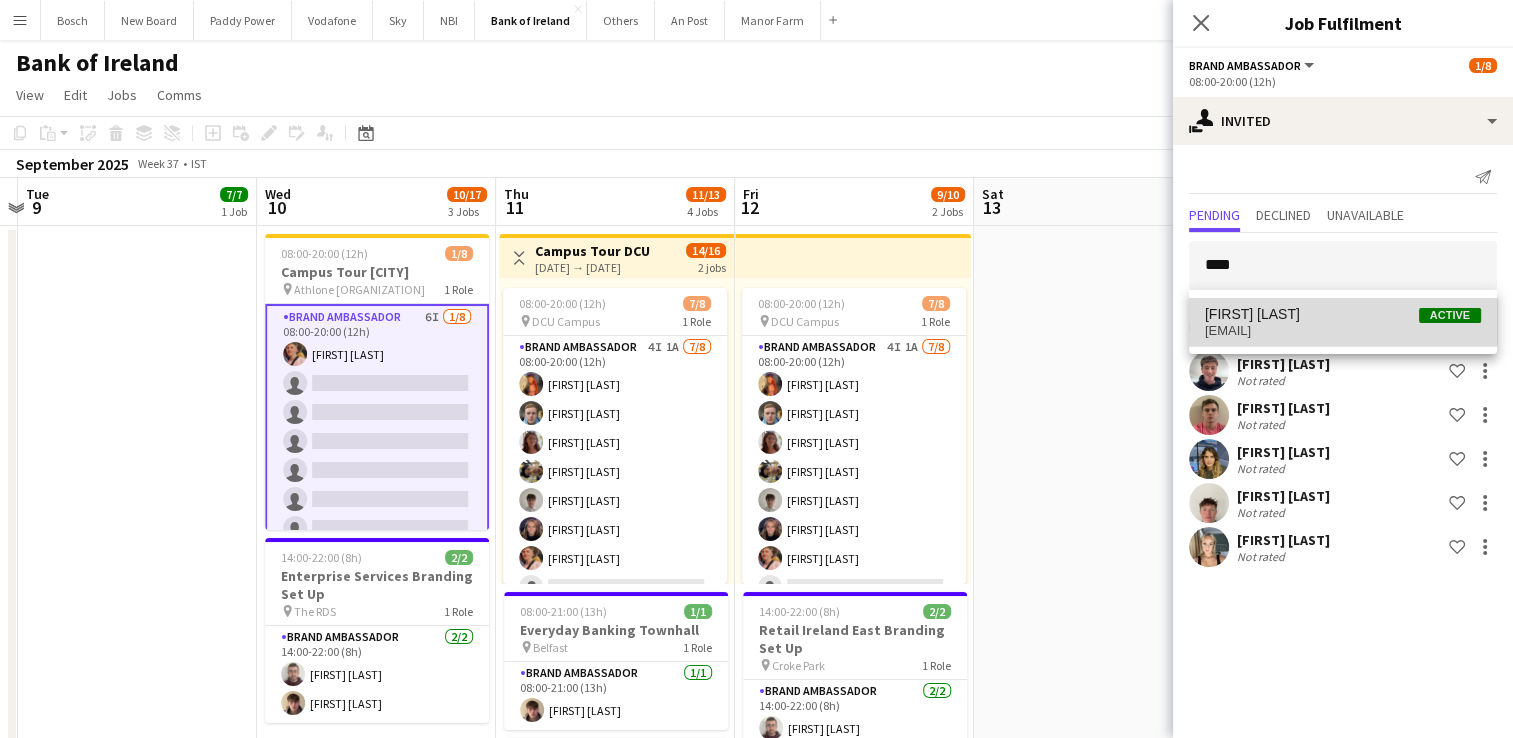 click on "[FIRST] [LAST]" at bounding box center [1252, 314] 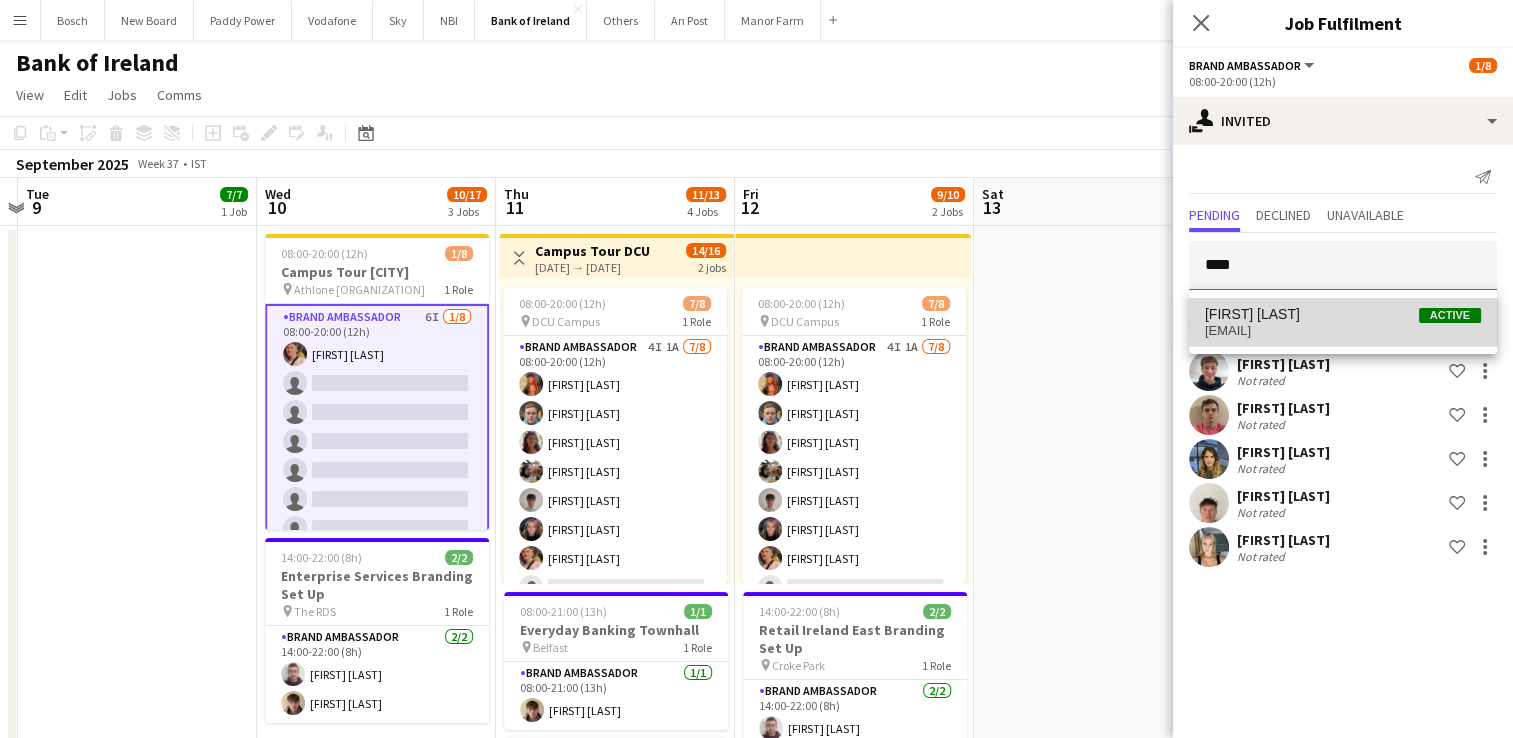 type 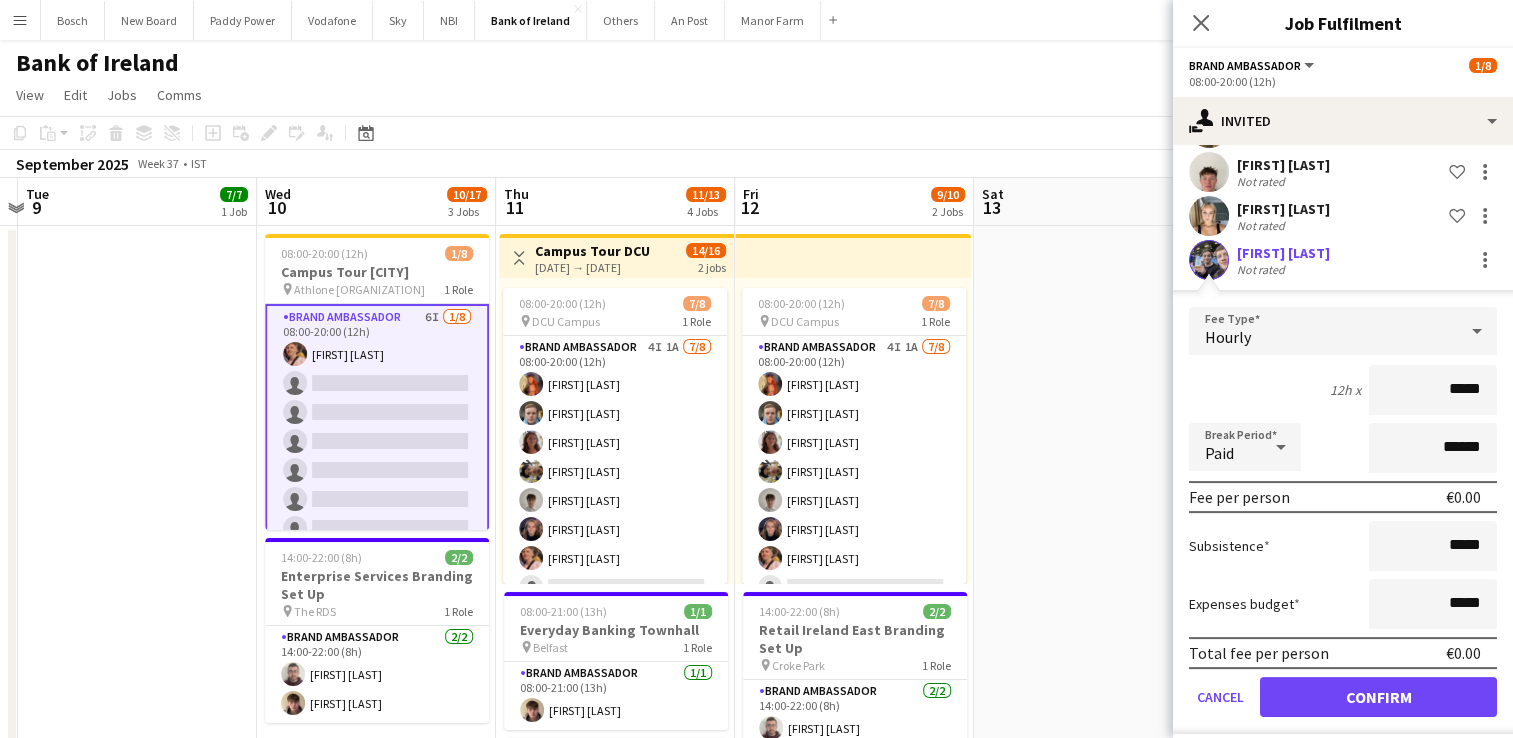 scroll, scrollTop: 339, scrollLeft: 0, axis: vertical 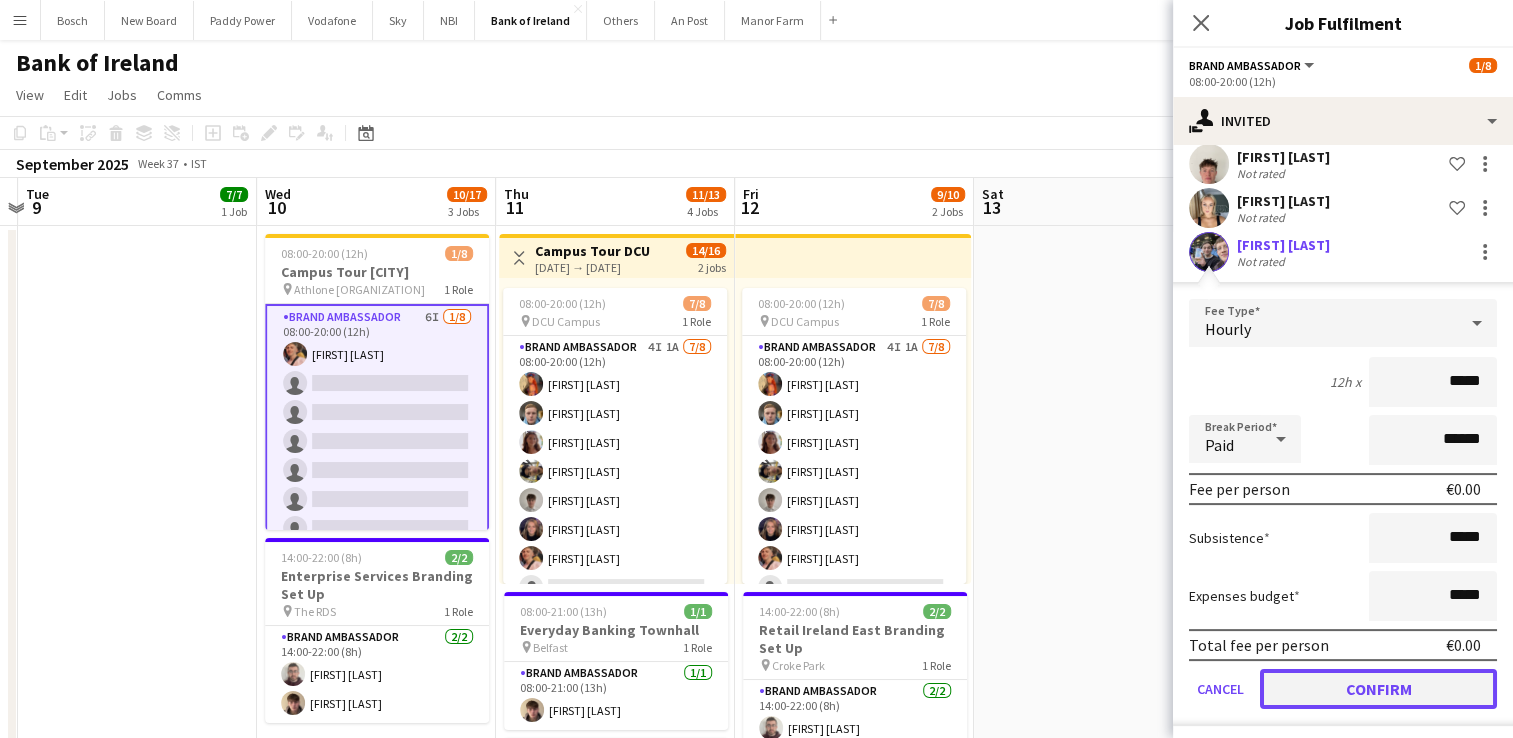 click on "Confirm" 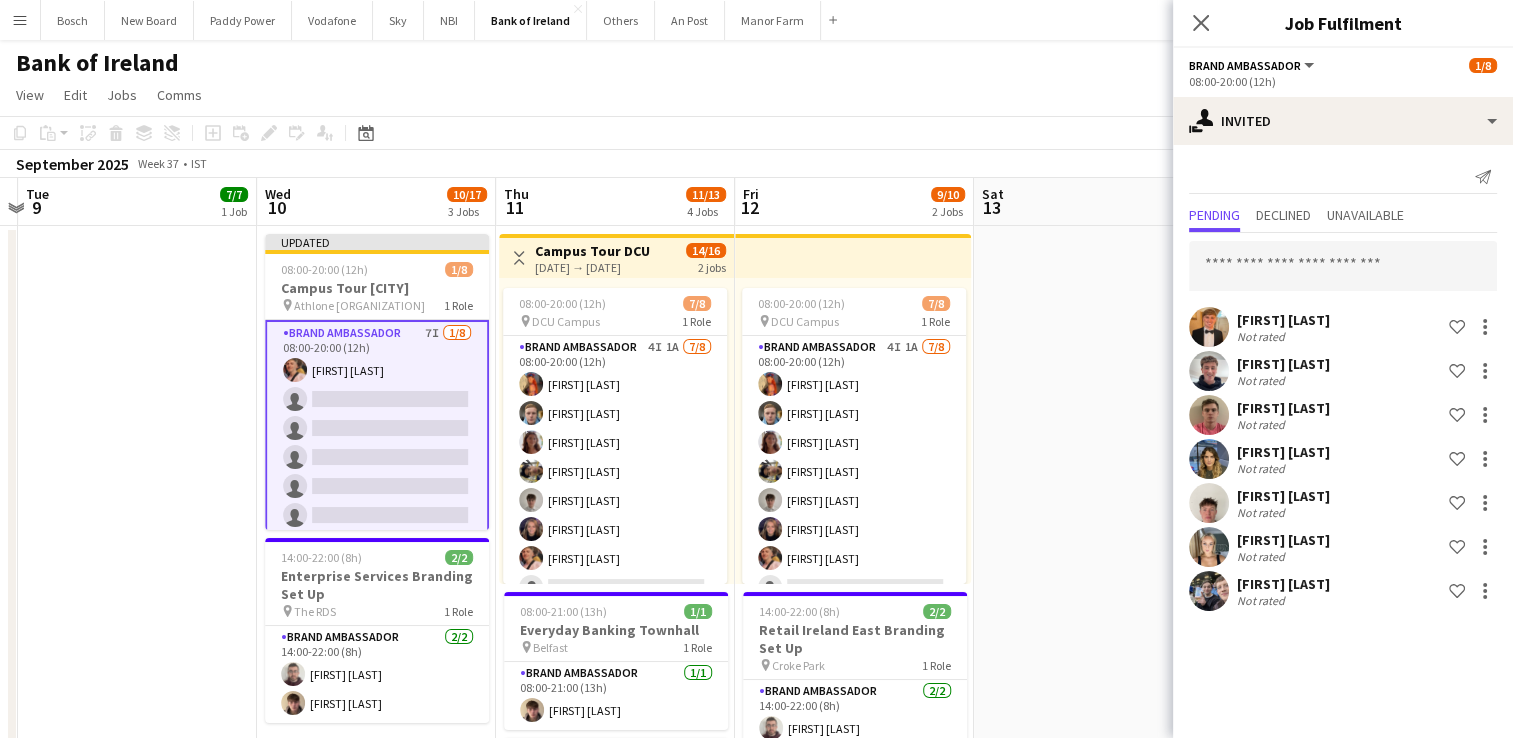 scroll, scrollTop: 0, scrollLeft: 0, axis: both 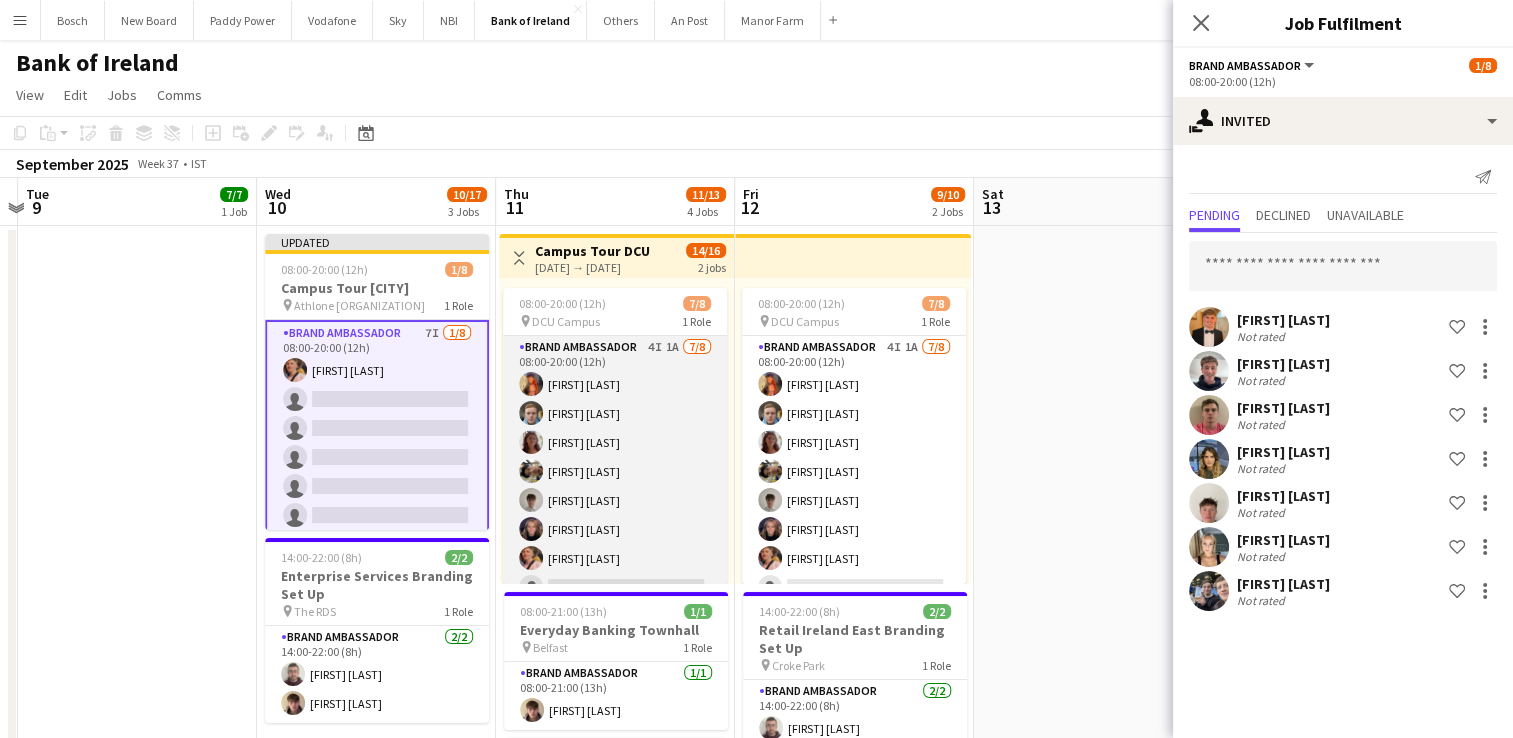 click on "Brand Ambassador   4I   1A   7/8   08:00-20:00 (12h)
Aoife Byrne Dominik Morycki Amelia Morycka Patrick Delos Santos Jakub Kula Jessica Blyth Mark O’Shea
single-neutral-actions" at bounding box center [615, 471] 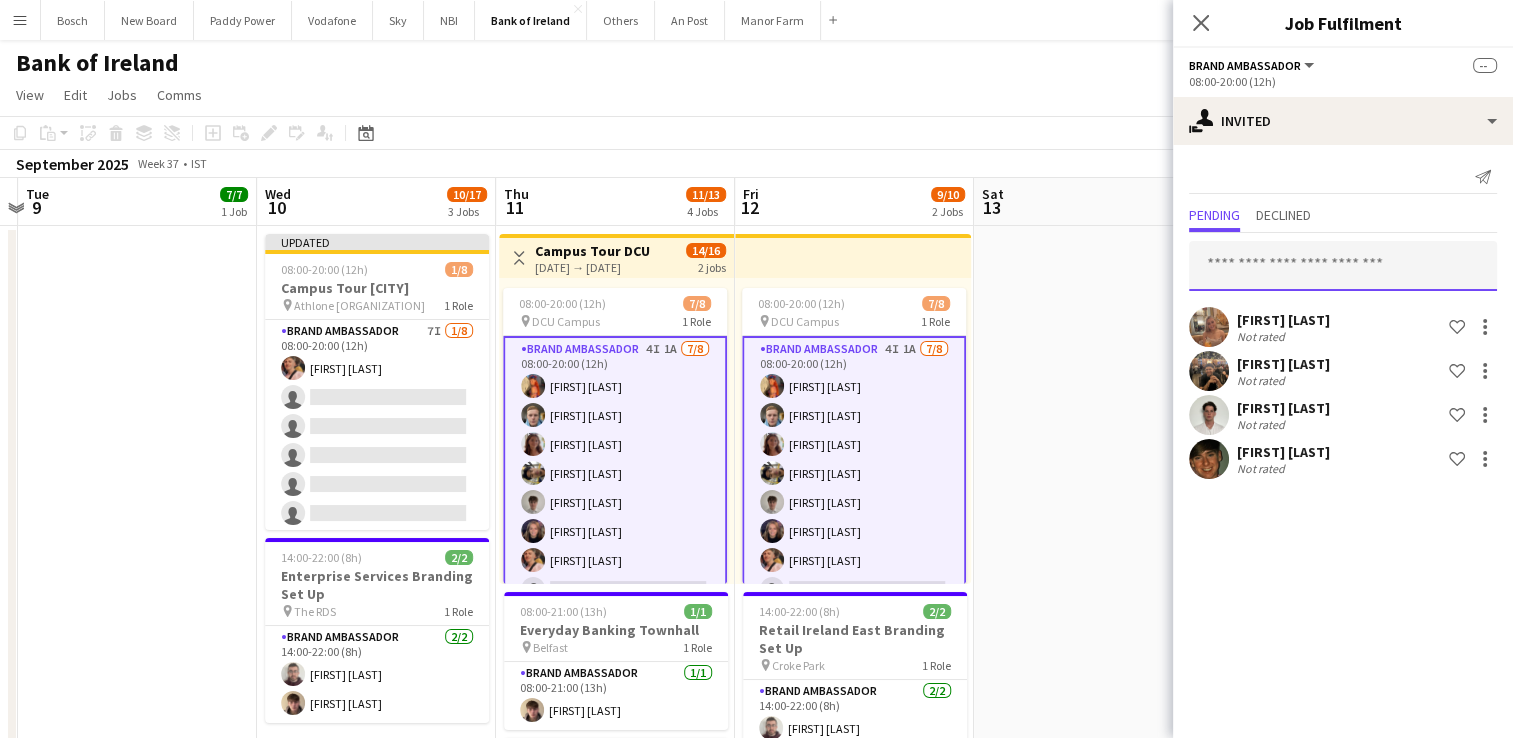 click at bounding box center (1343, 266) 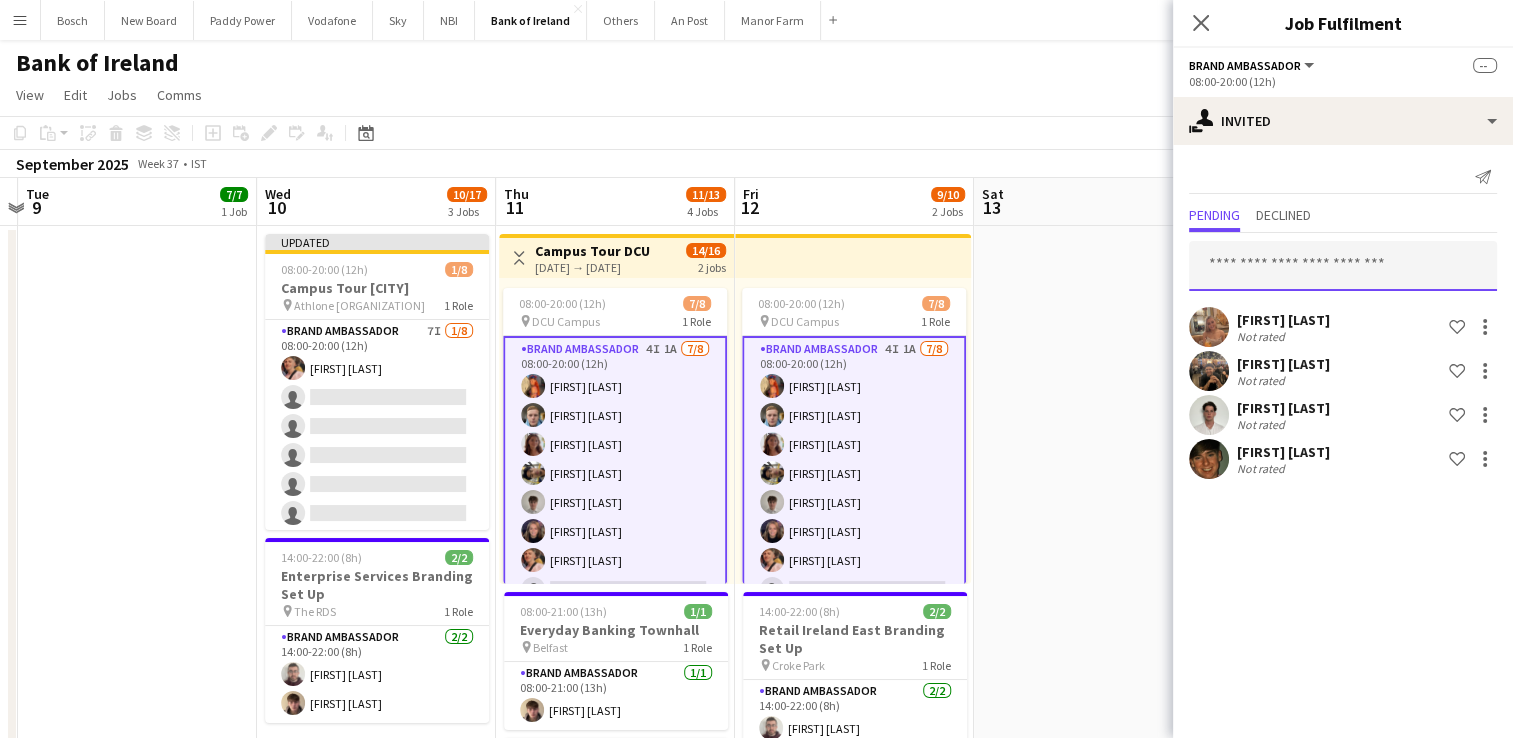 scroll, scrollTop: 25, scrollLeft: 0, axis: vertical 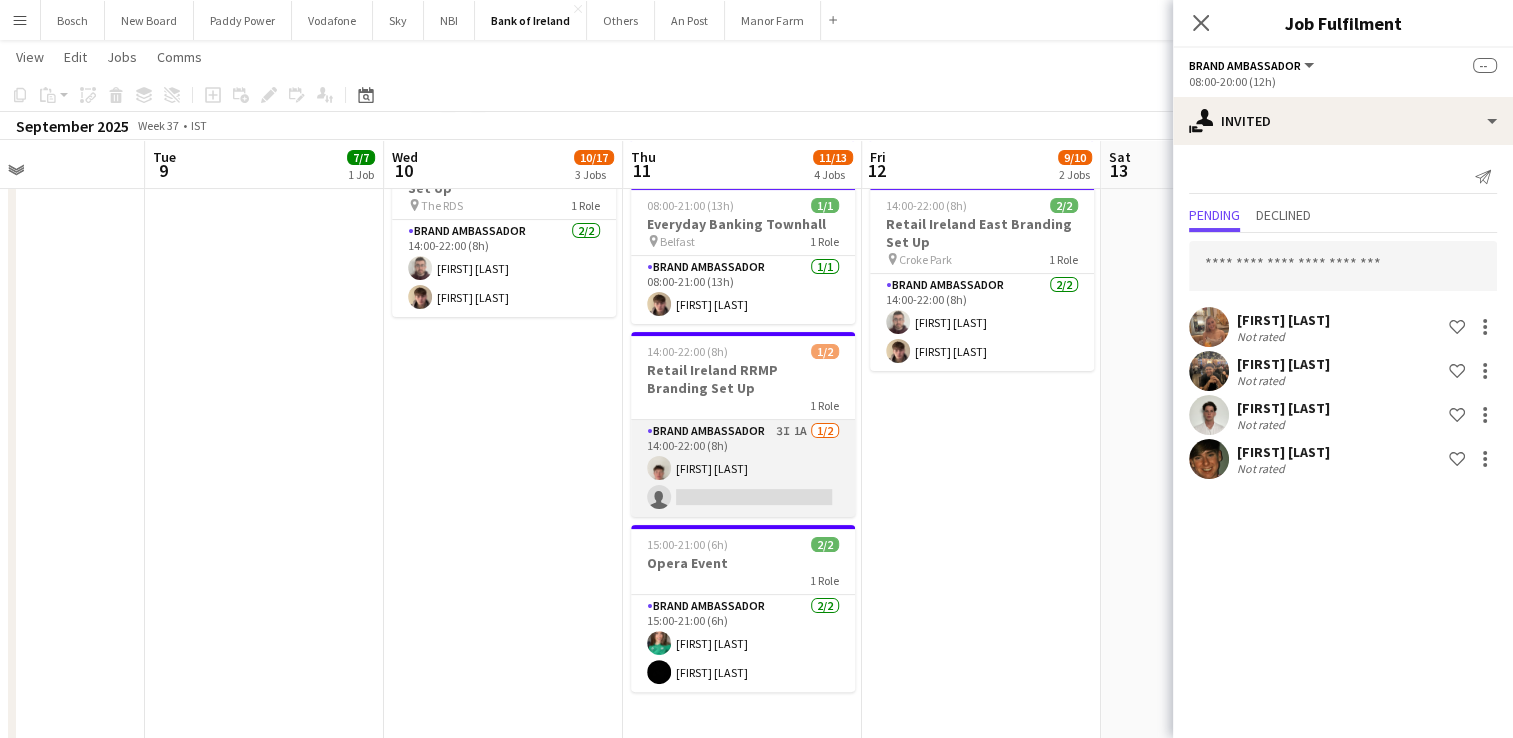 click on "Brand Ambassador   3I   1A   1/2   14:00-22:00 (8h)
[FIRST] [LAST]
single-neutral-actions" at bounding box center (743, 468) 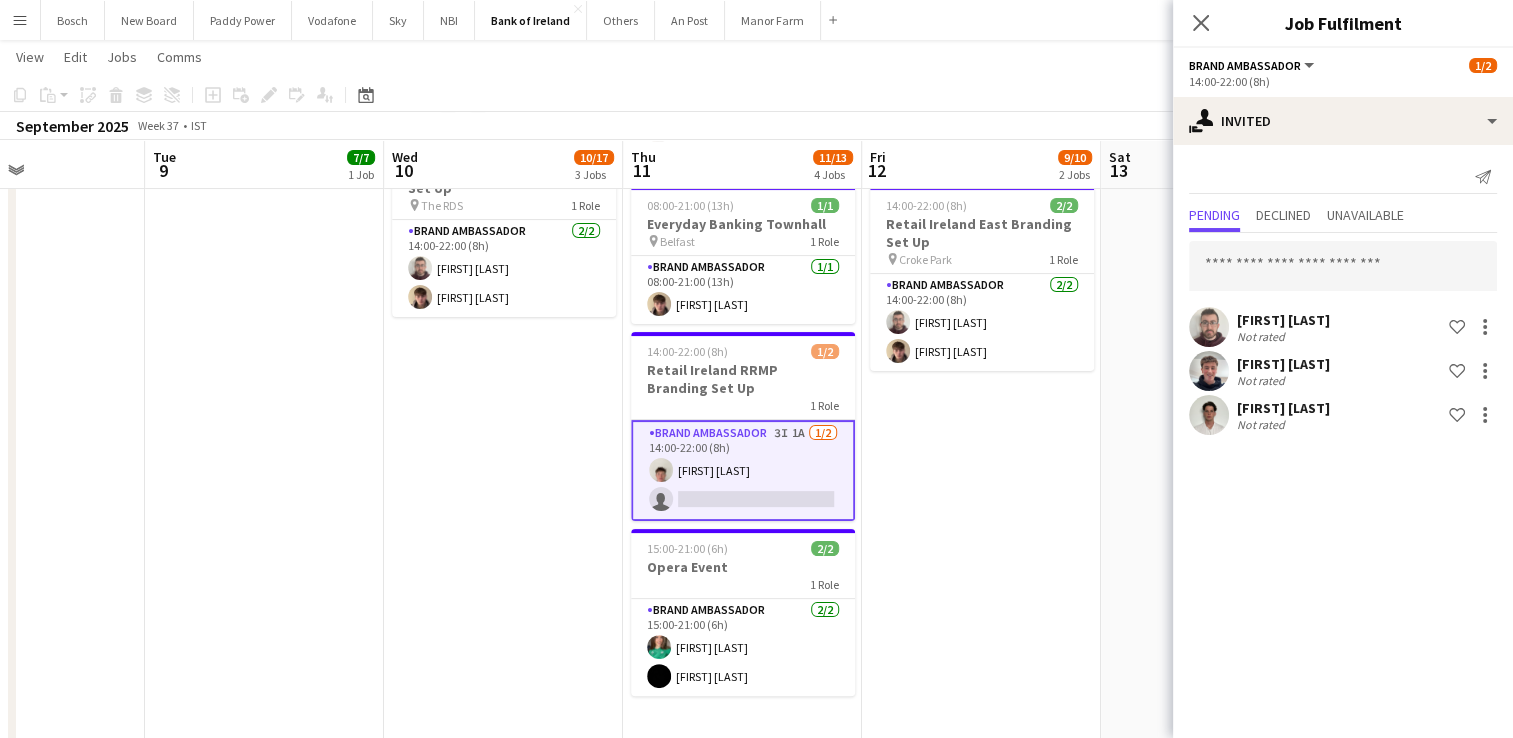 scroll, scrollTop: 23, scrollLeft: 0, axis: vertical 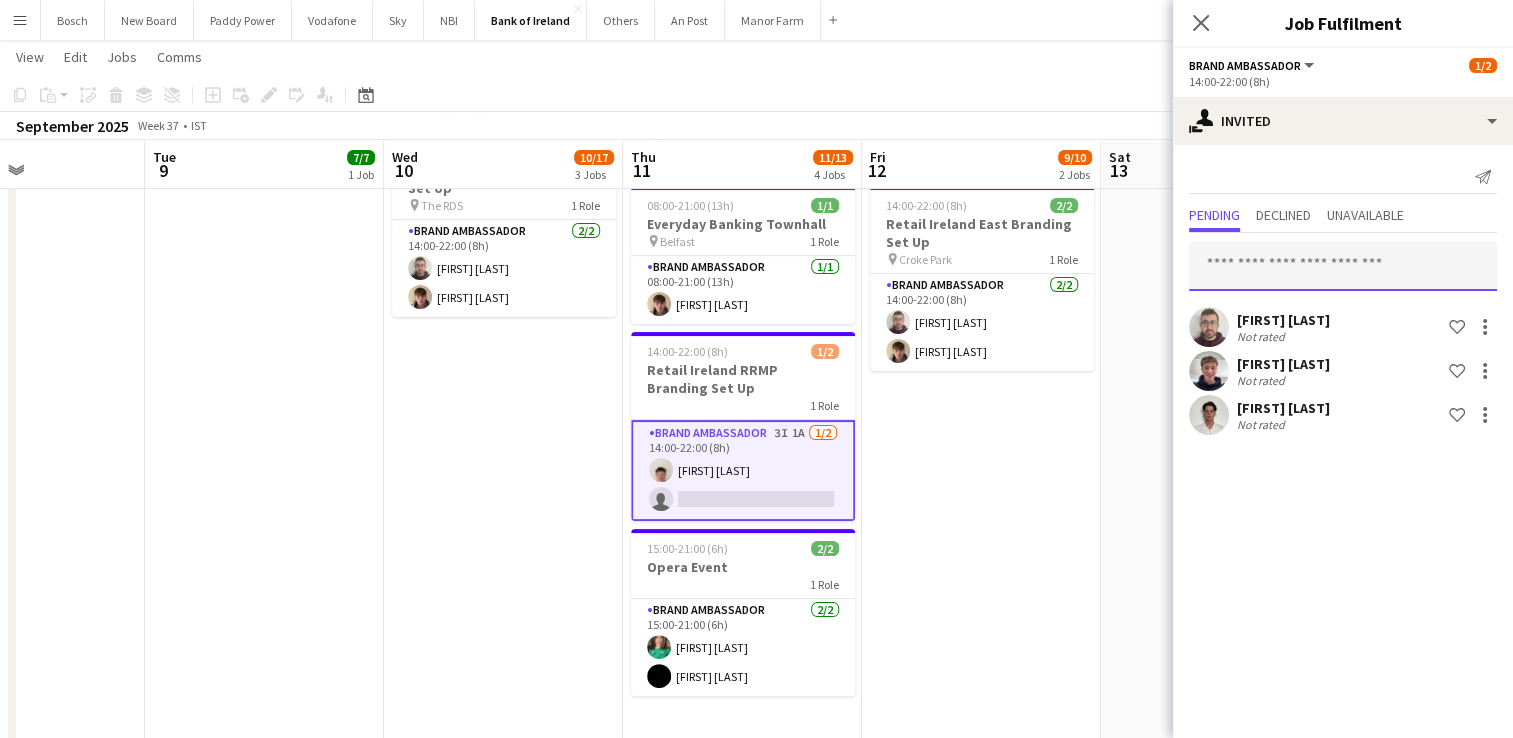 click at bounding box center (1343, 266) 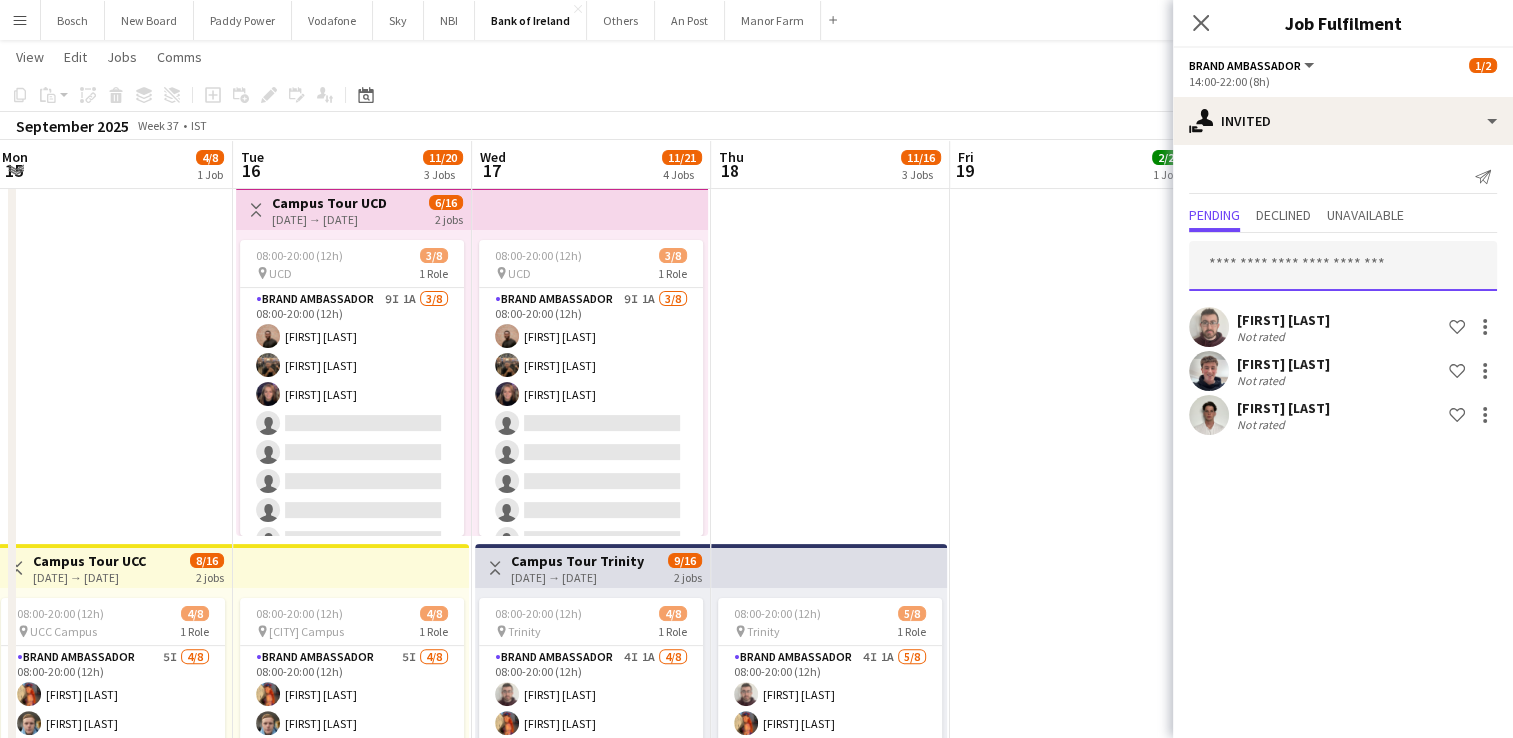 scroll, scrollTop: 0, scrollLeft: 412, axis: horizontal 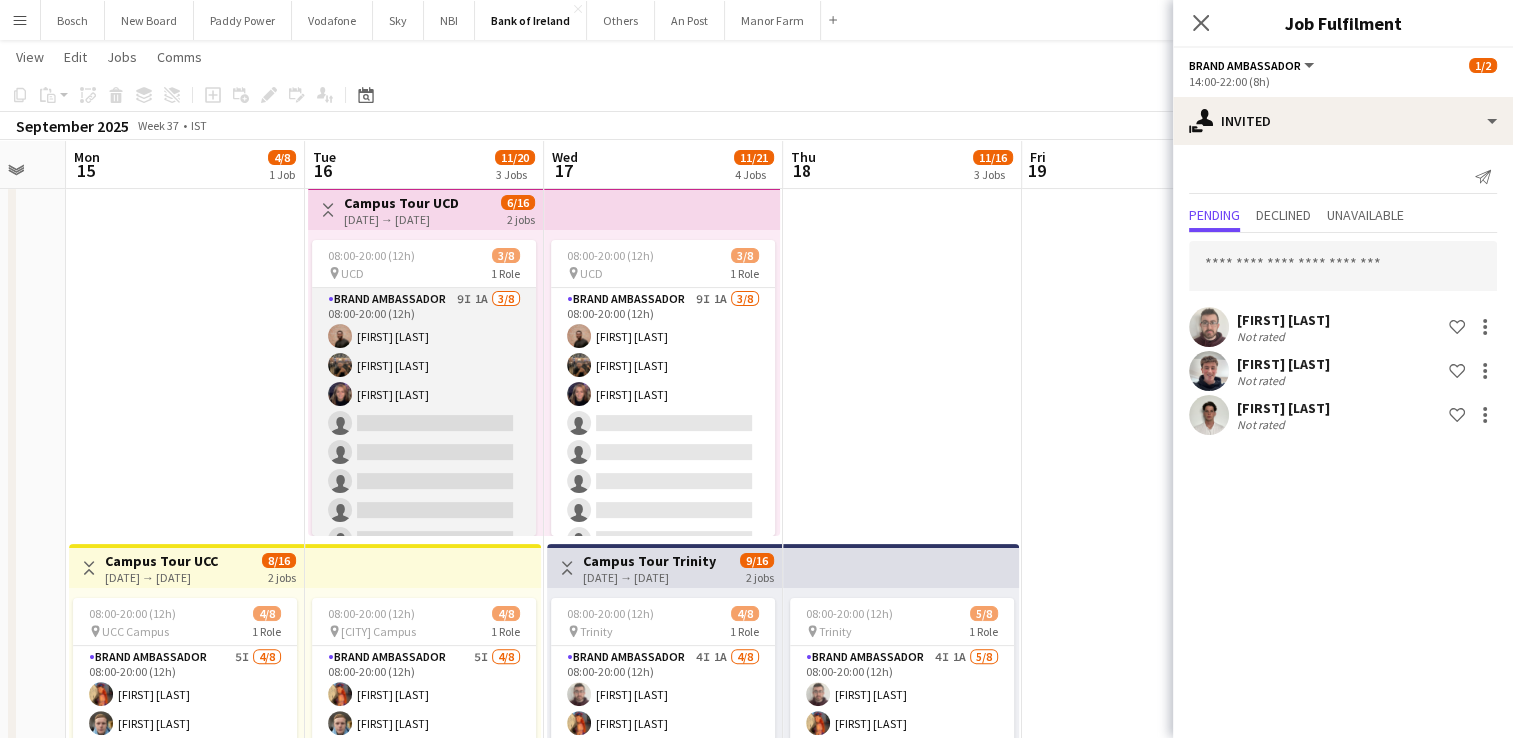 click on "Brand Ambassador   9I   1A   3/8   08:00-20:00 (12h)
[FIRST] [LAST] [FIRST] [LAST] [FIRST] [LAST]
single-neutral-actions
single-neutral-actions
single-neutral-actions
single-neutral-actions
single-neutral-actions" at bounding box center [424, 423] 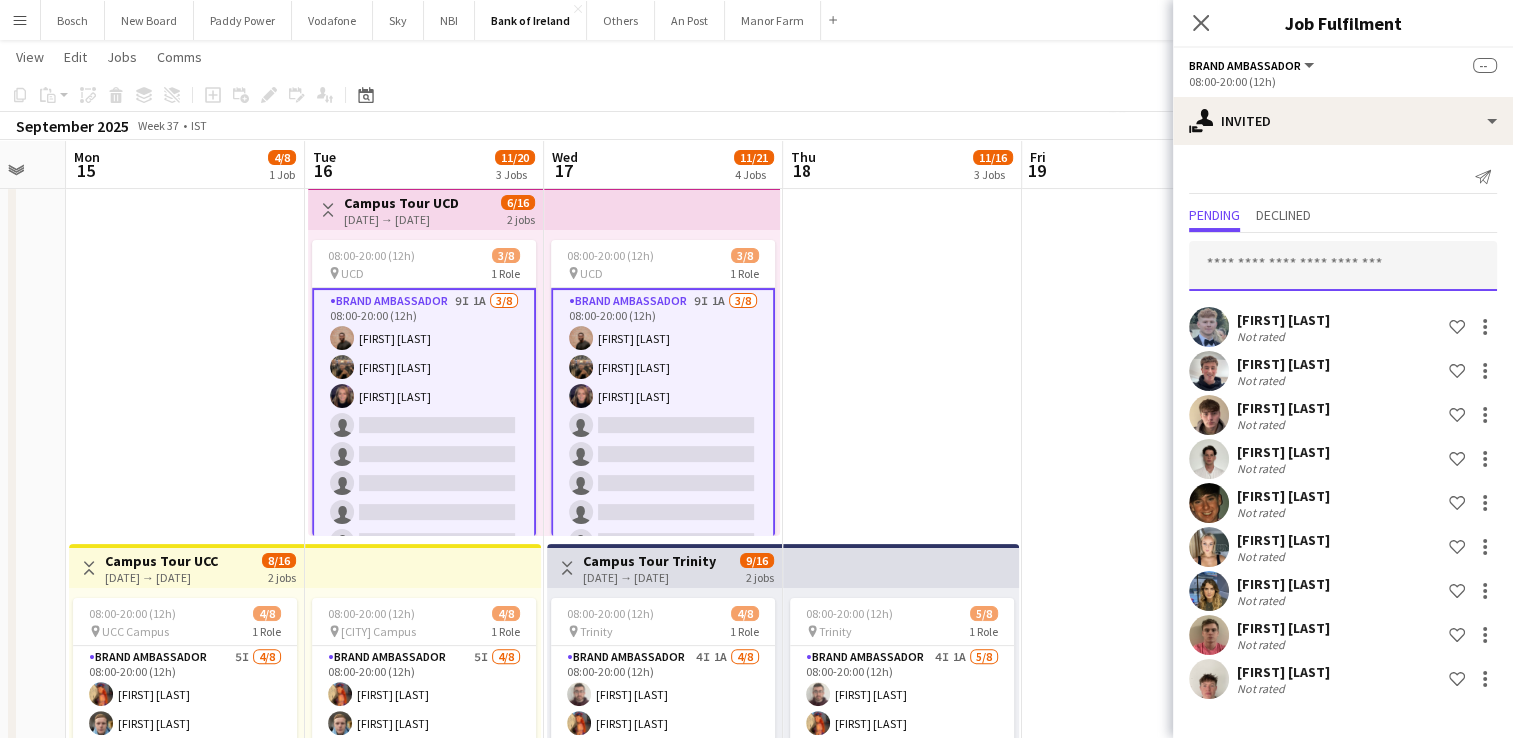 click at bounding box center (1343, 266) 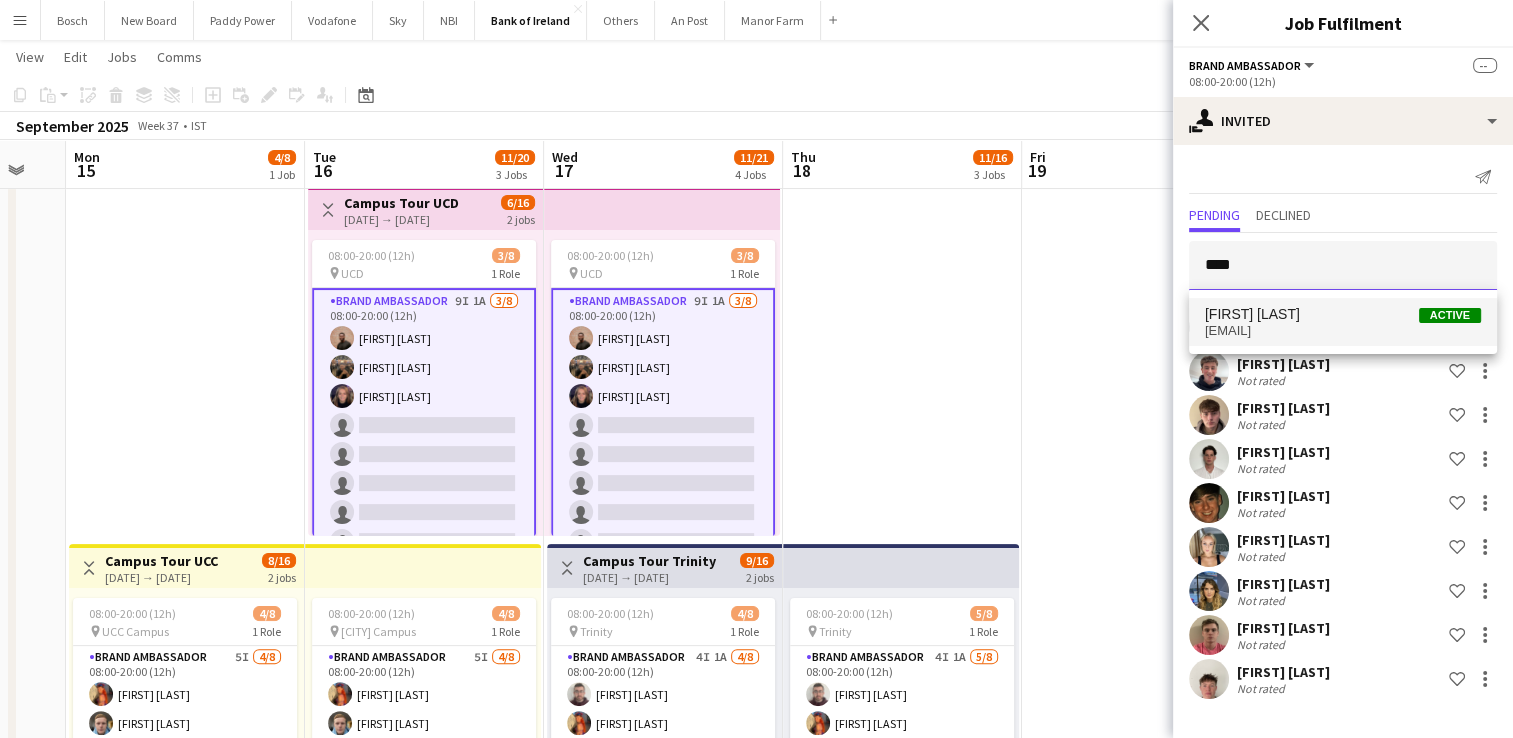 type on "****" 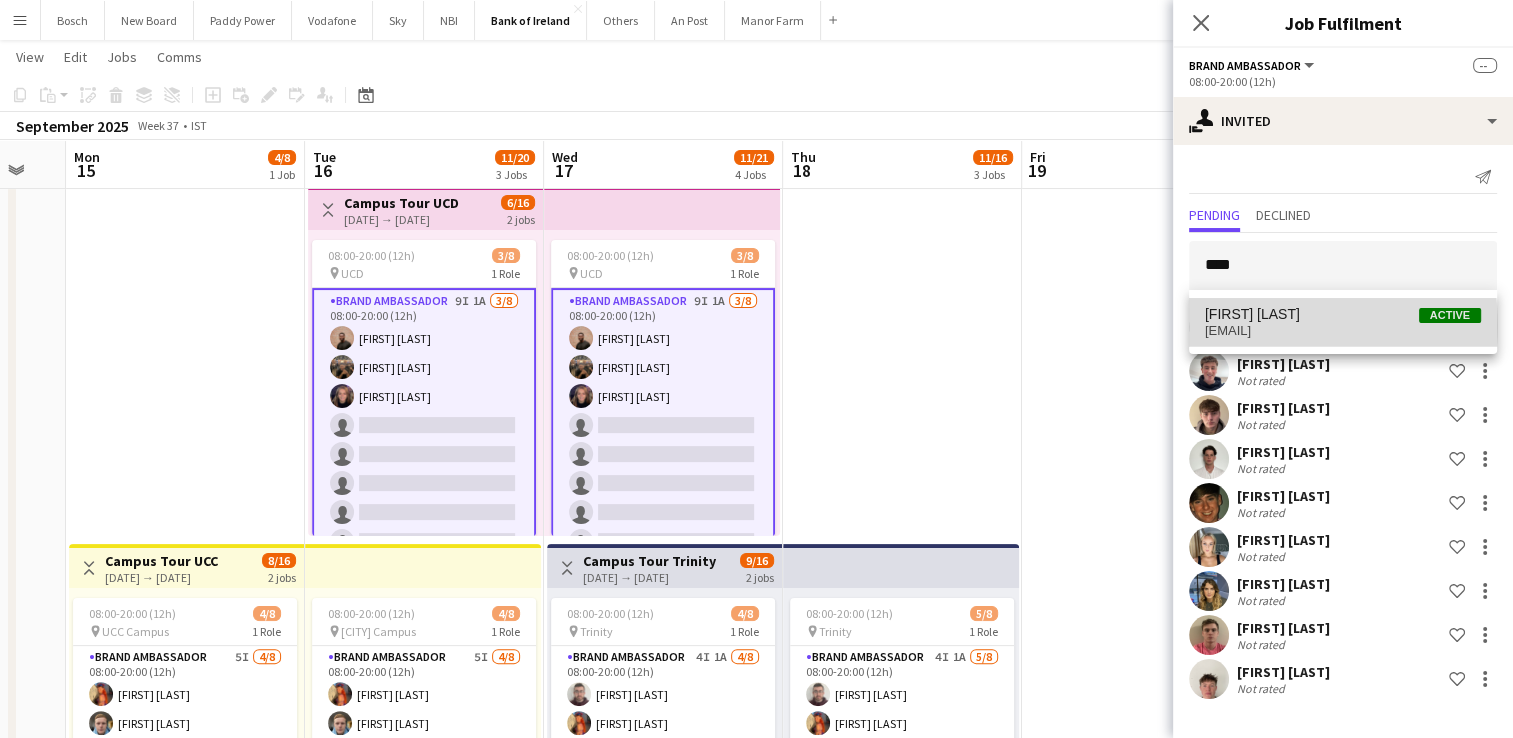 click on "[EMAIL]" at bounding box center (1343, 331) 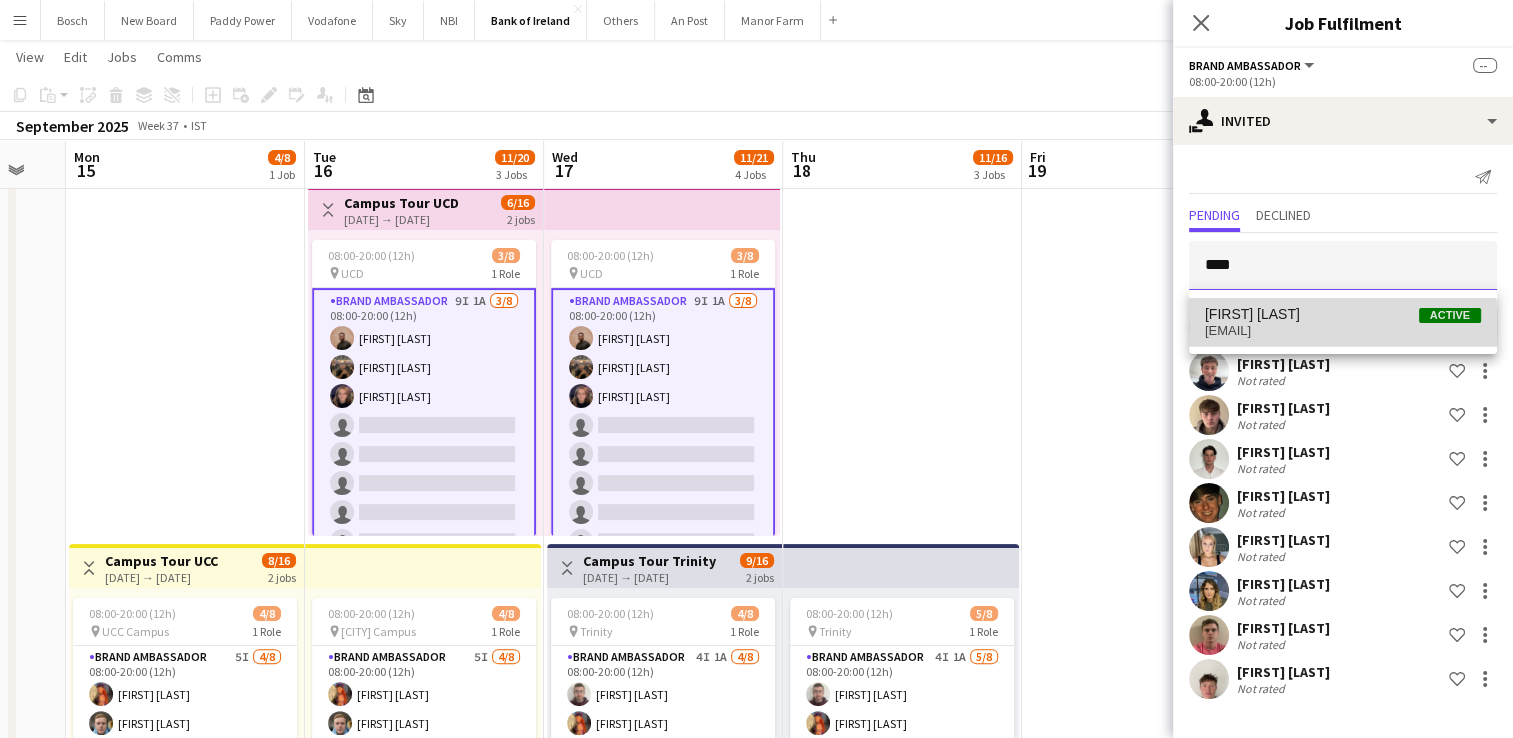 type 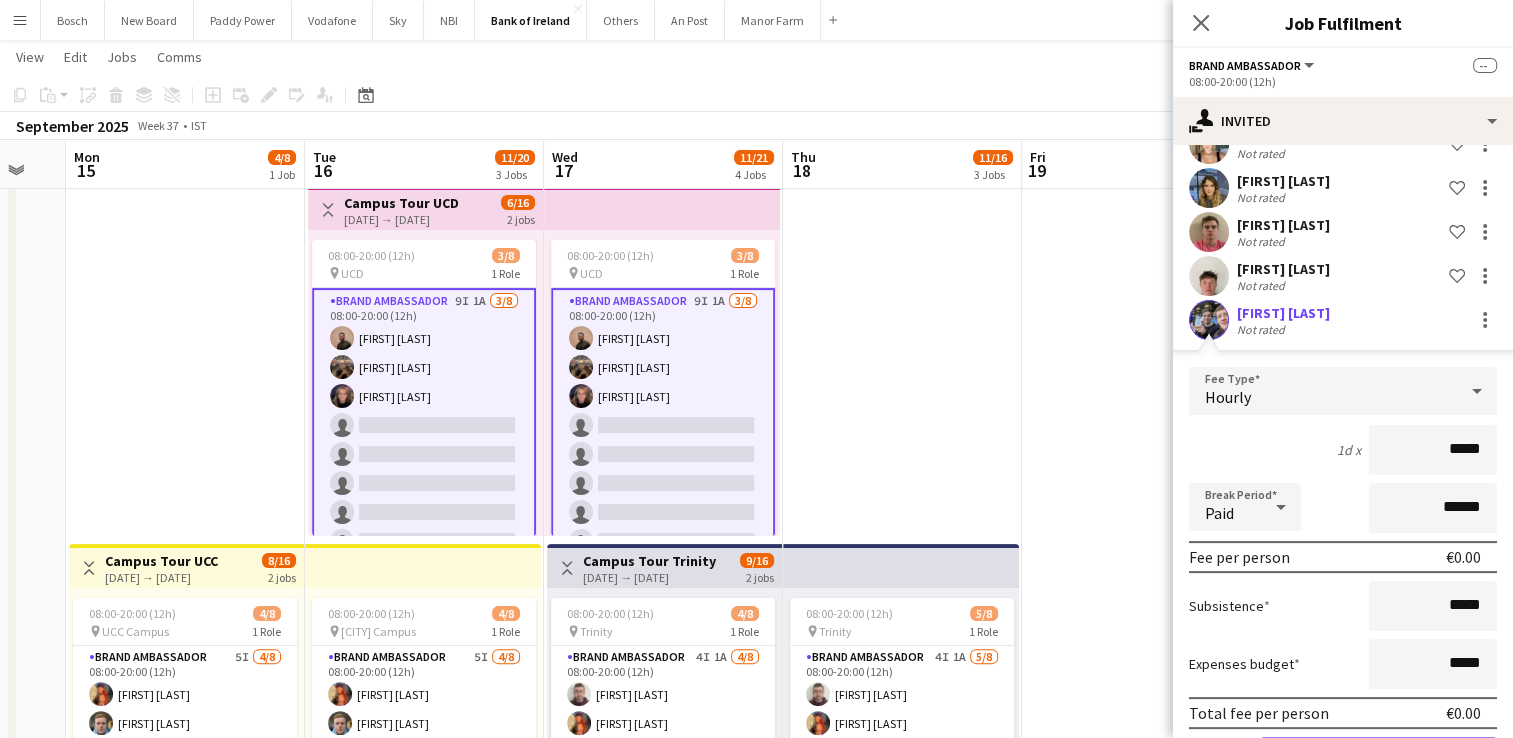 scroll, scrollTop: 475, scrollLeft: 0, axis: vertical 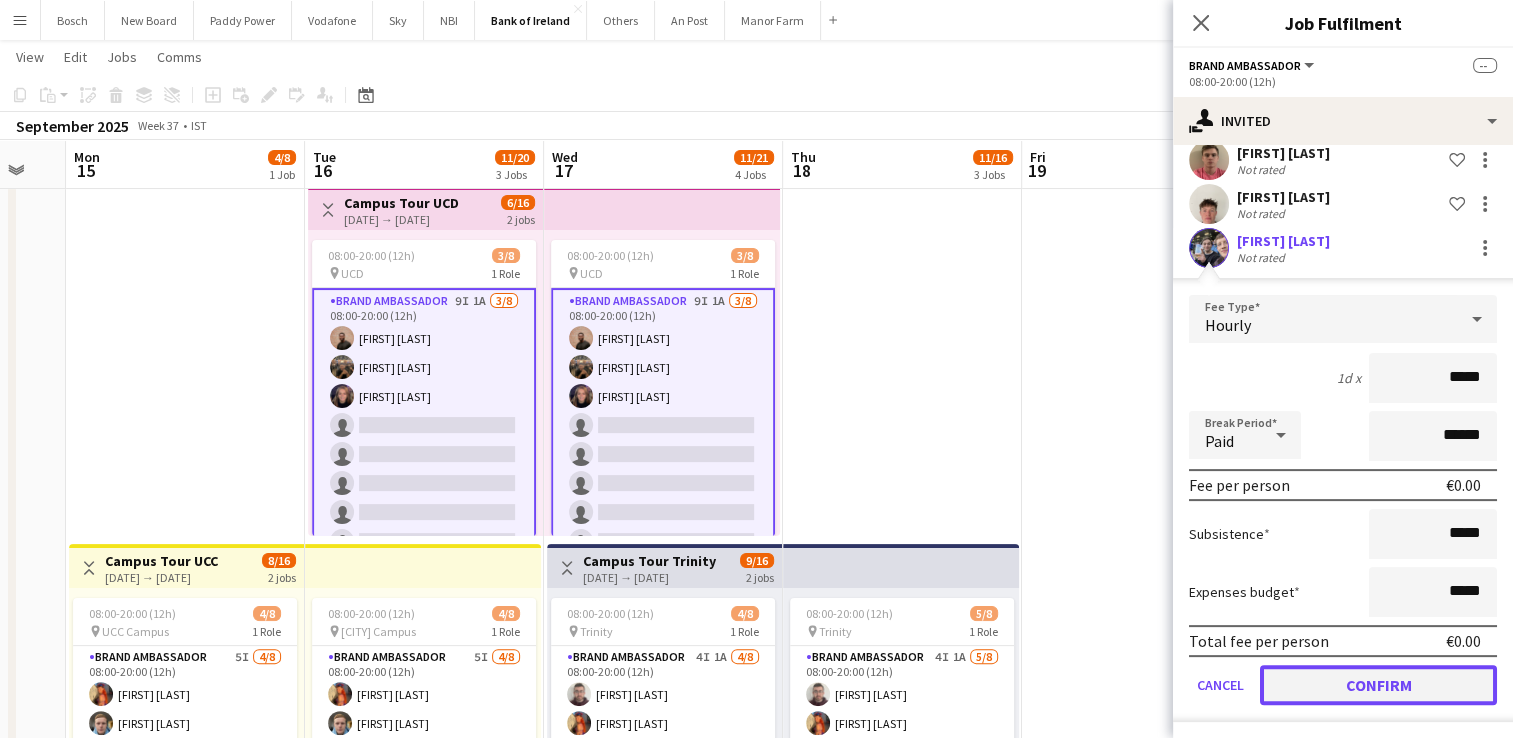 click on "Confirm" 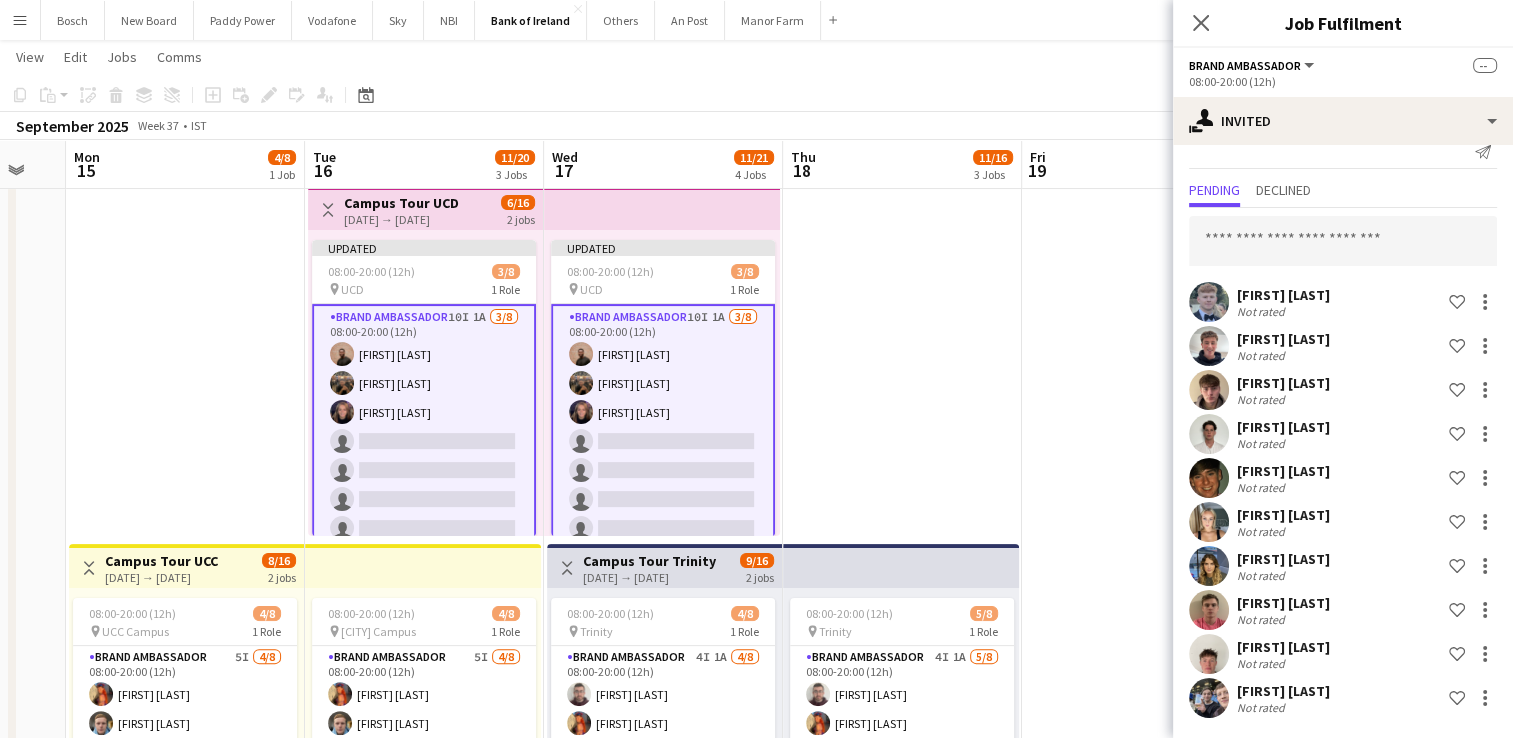 scroll, scrollTop: 24, scrollLeft: 0, axis: vertical 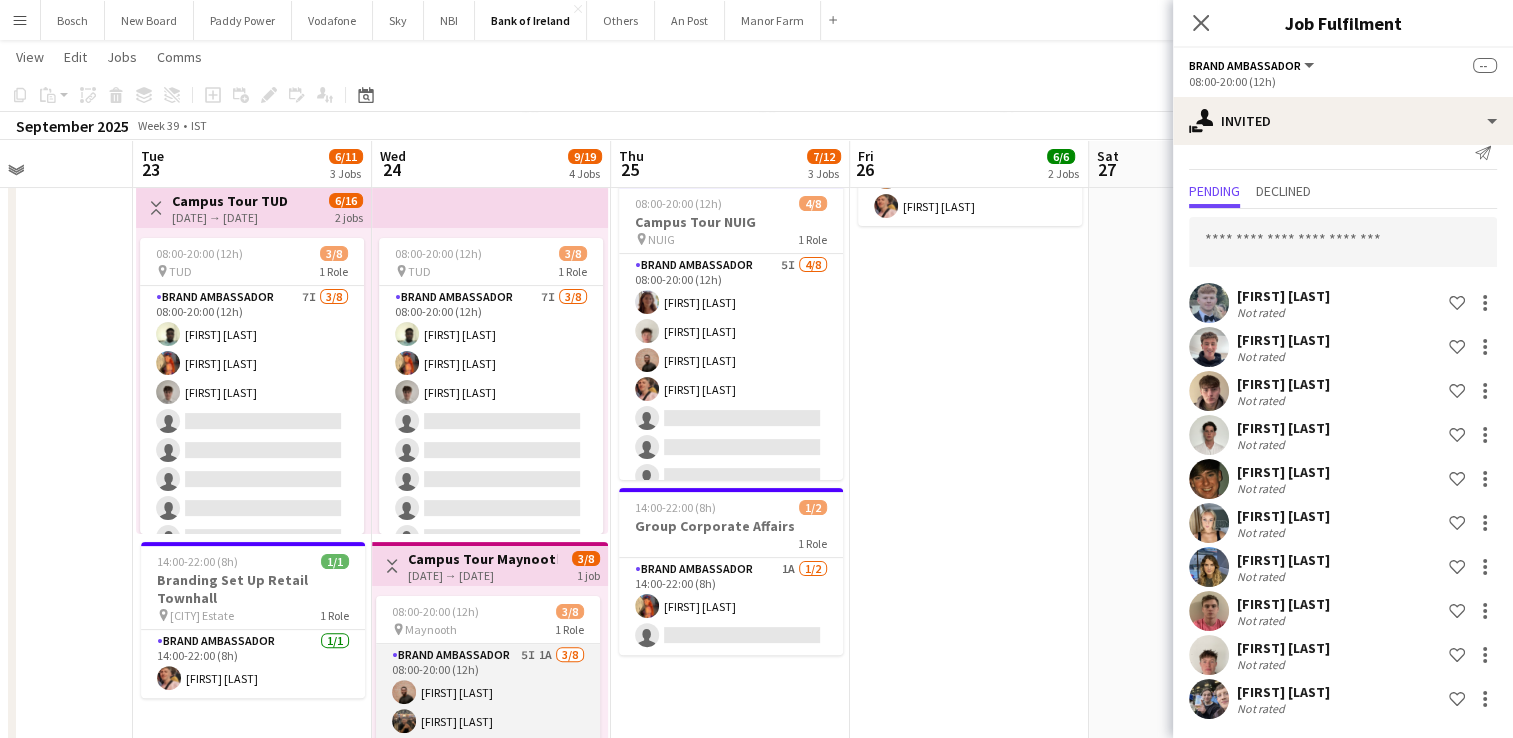click on "Brand Ambassador   5I   1A   3/8   08:00-20:00 (12h)
[FIRST] [LAST] [FIRST] [LAST] [FIRST] [LAST]
single-neutral-actions
single-neutral-actions
single-neutral-actions
single-neutral-actions
single-neutral-actions" at bounding box center [488, 779] 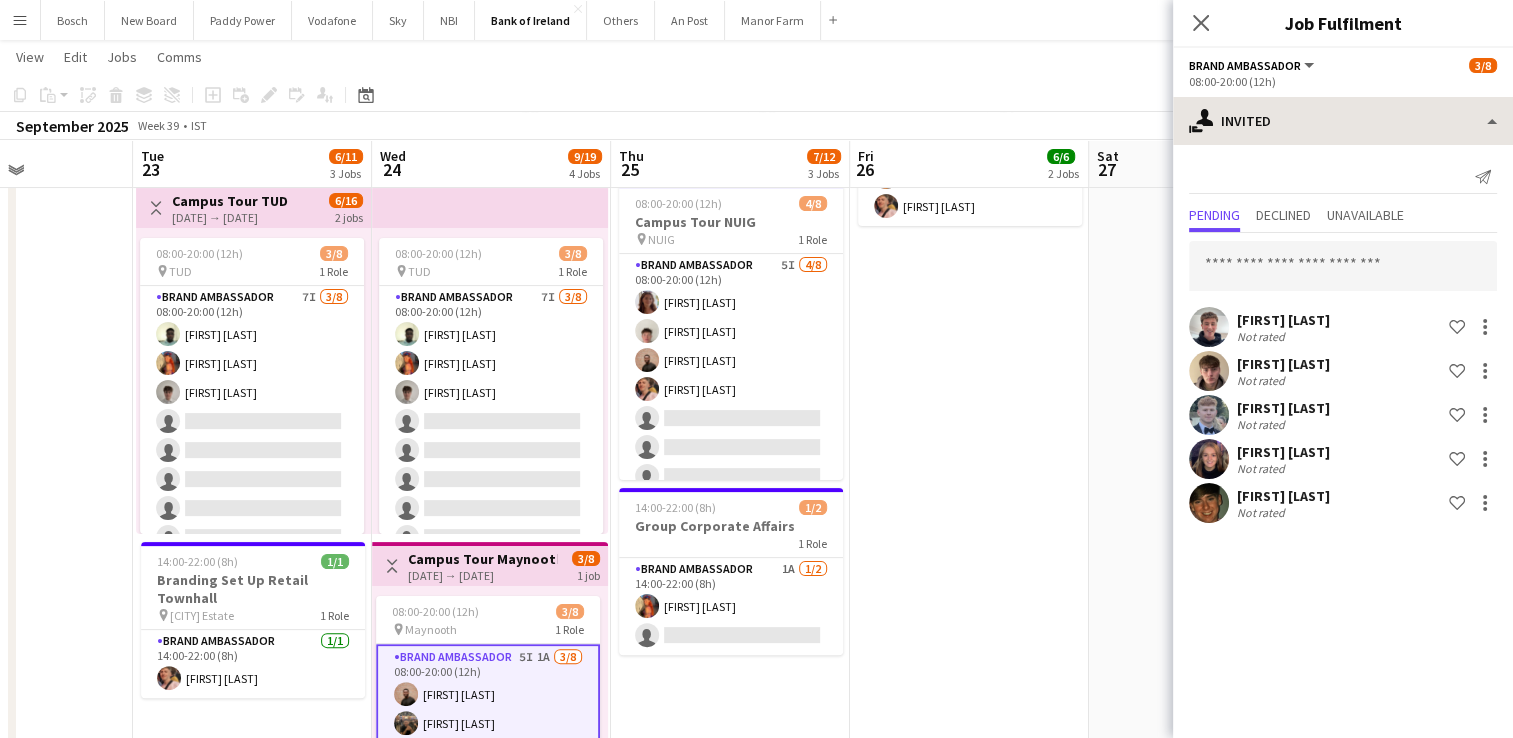 scroll, scrollTop: 0, scrollLeft: 0, axis: both 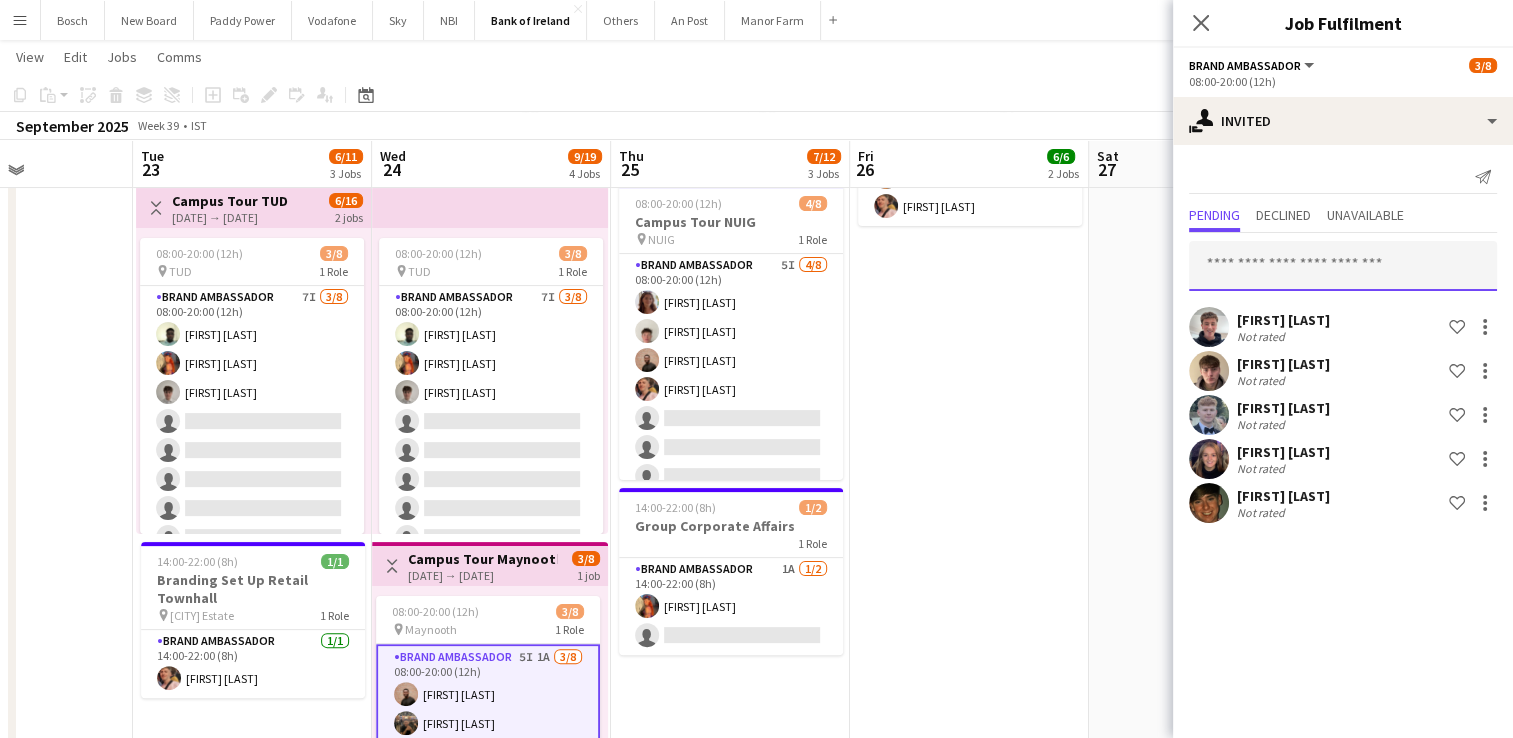 click at bounding box center [1343, 266] 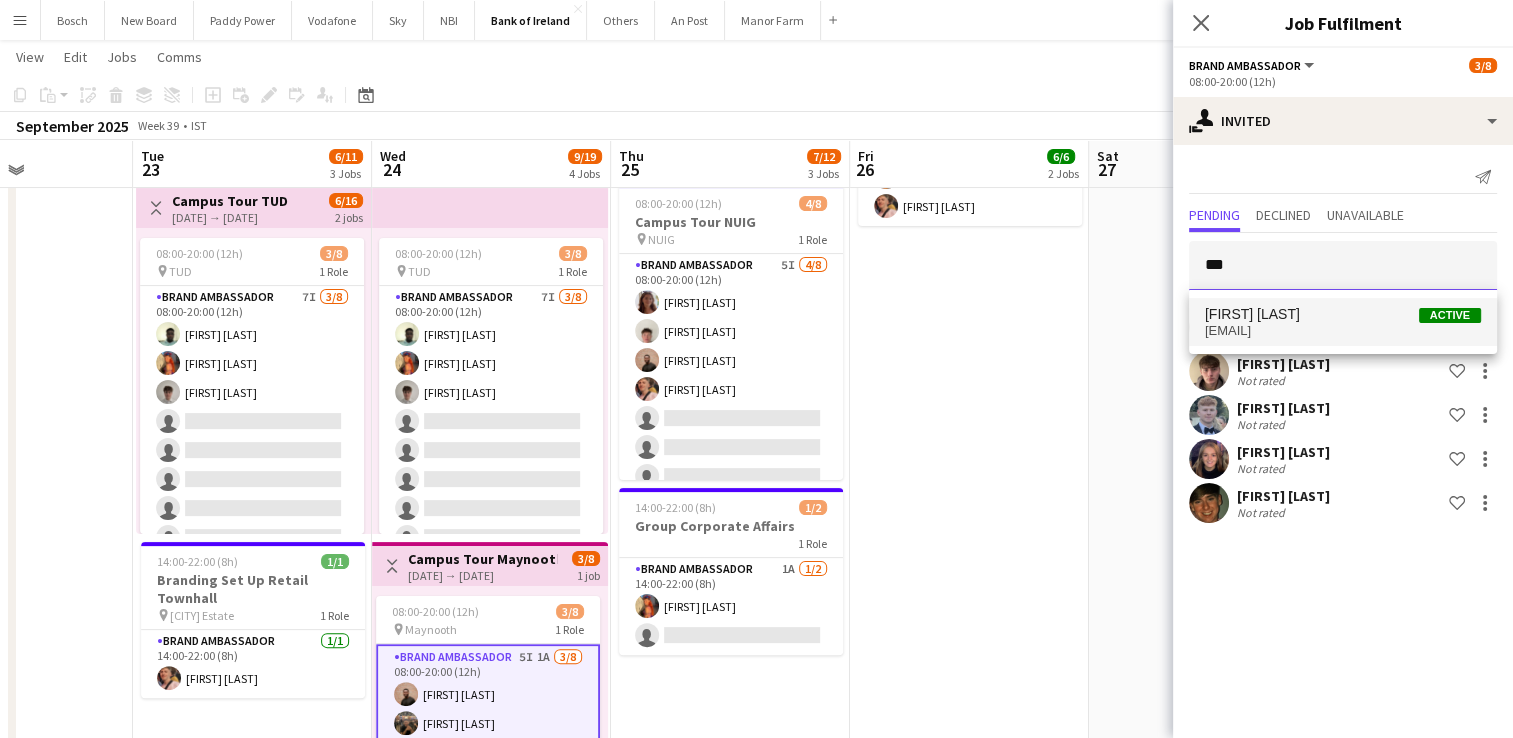 type on "***" 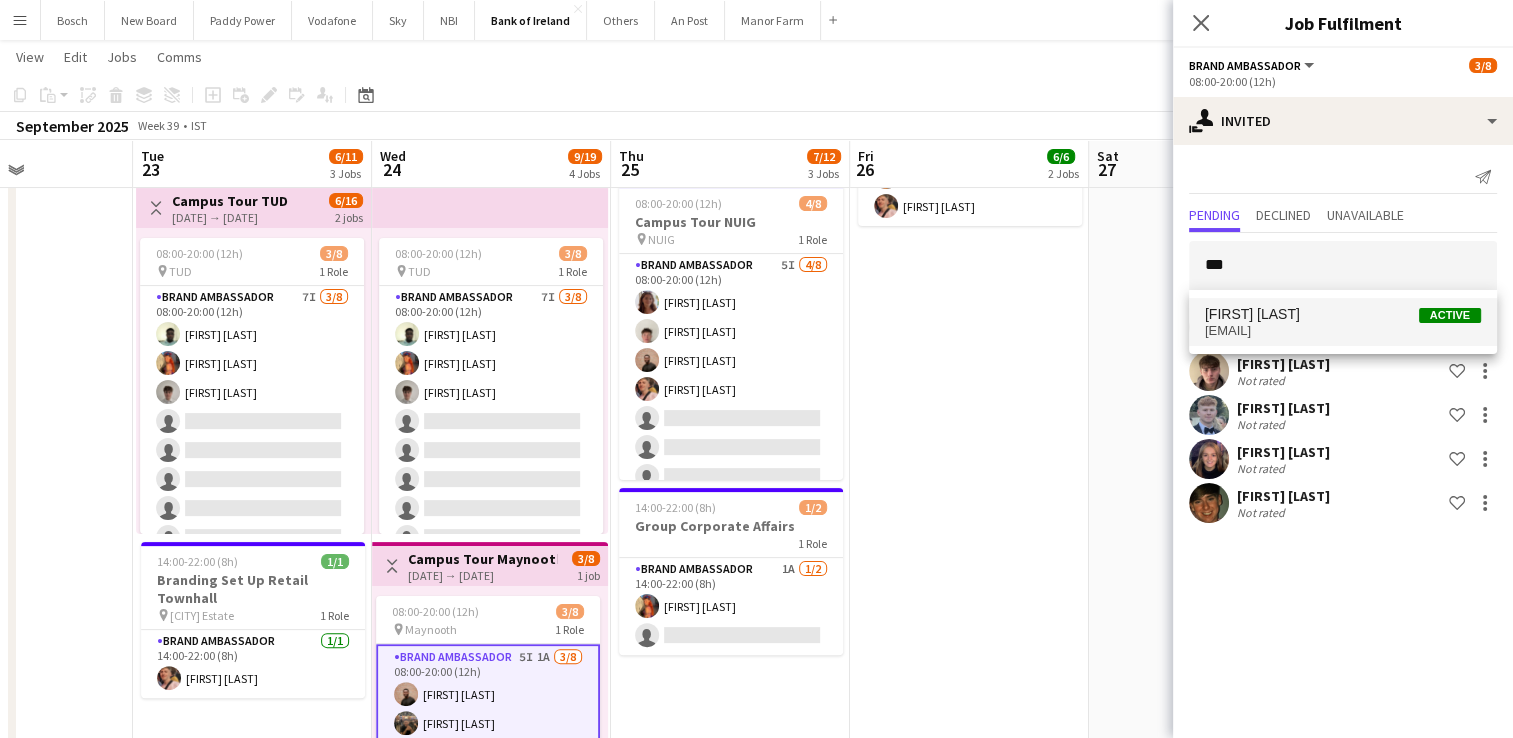 click on "[FIRST] [LAST]  Active  [EMAIL]" at bounding box center [1343, 322] 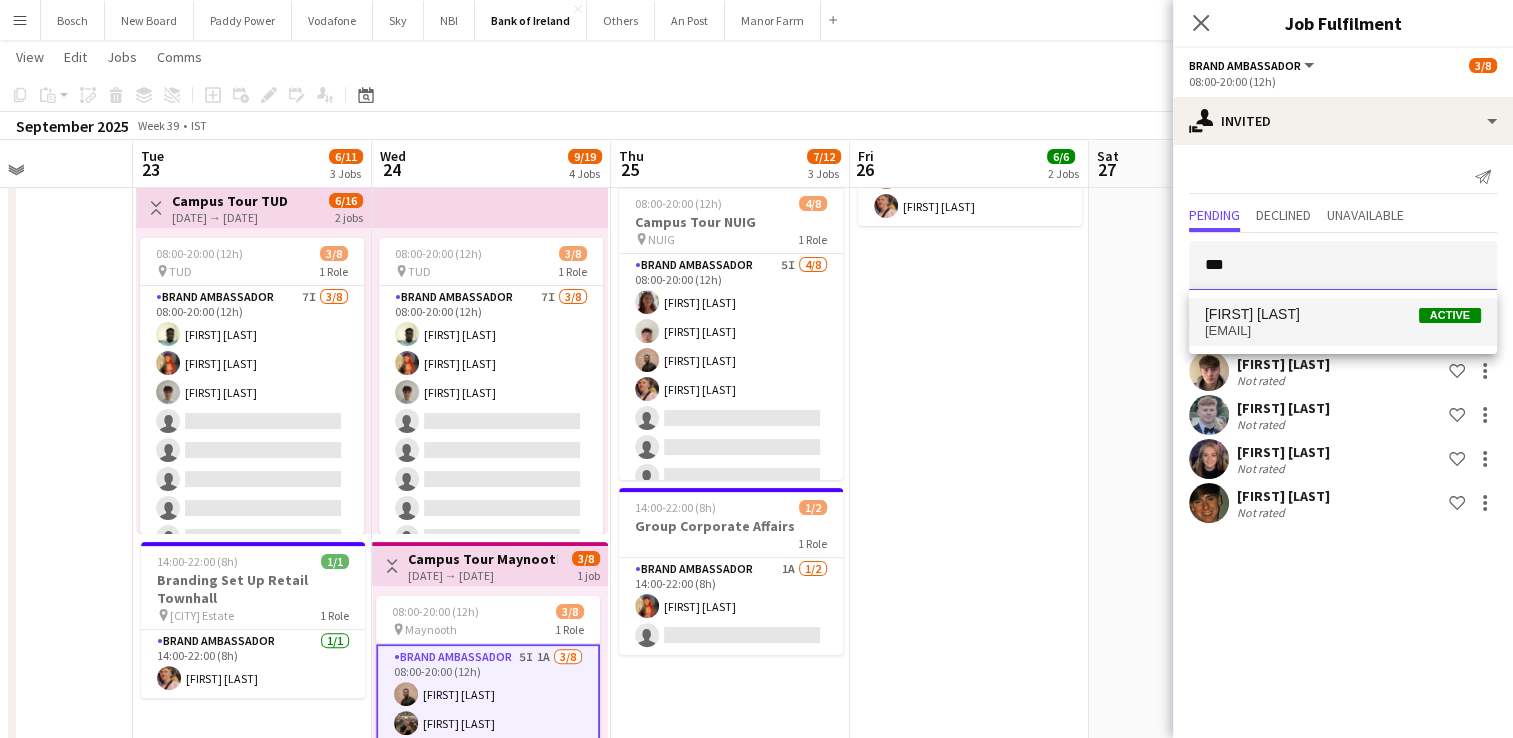 type 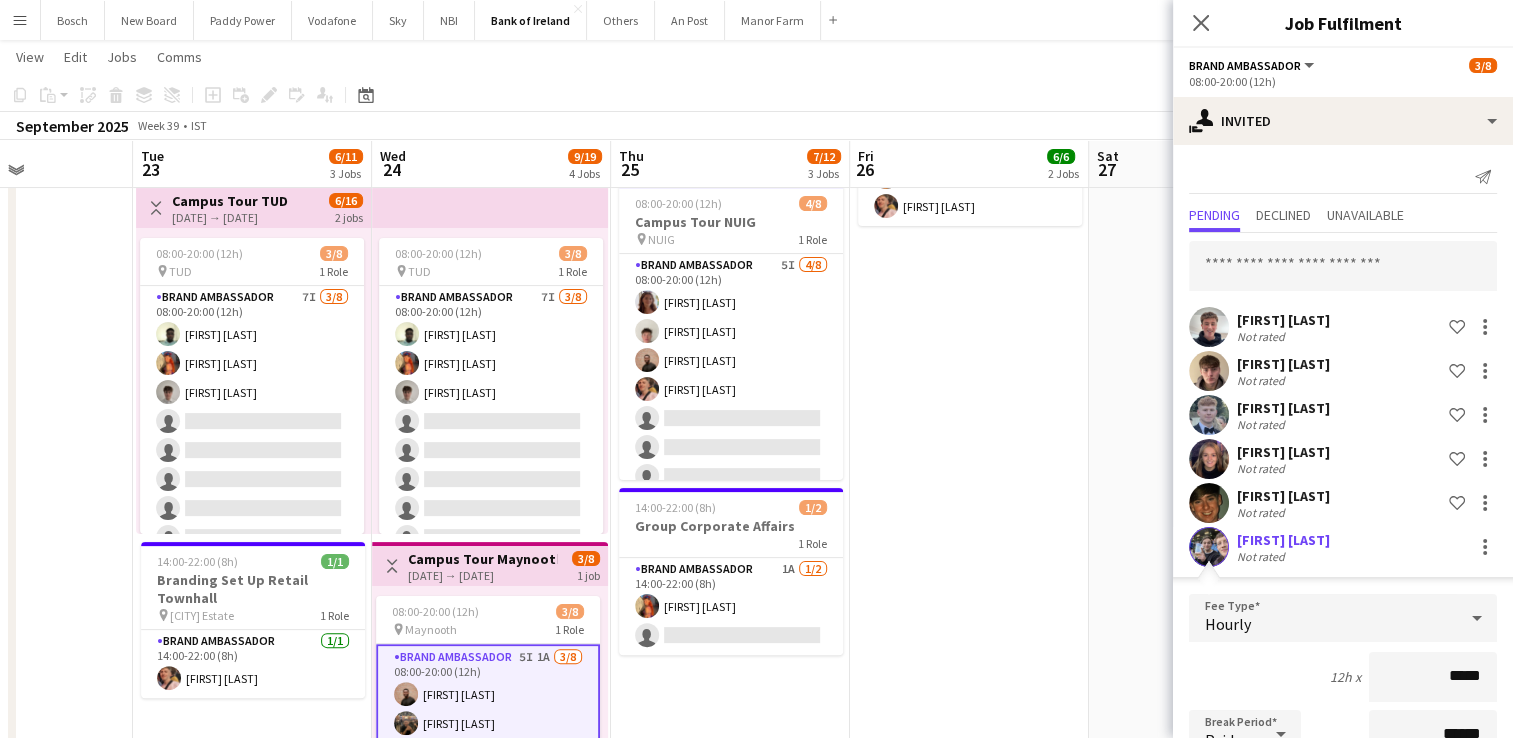 scroll, scrollTop: 299, scrollLeft: 0, axis: vertical 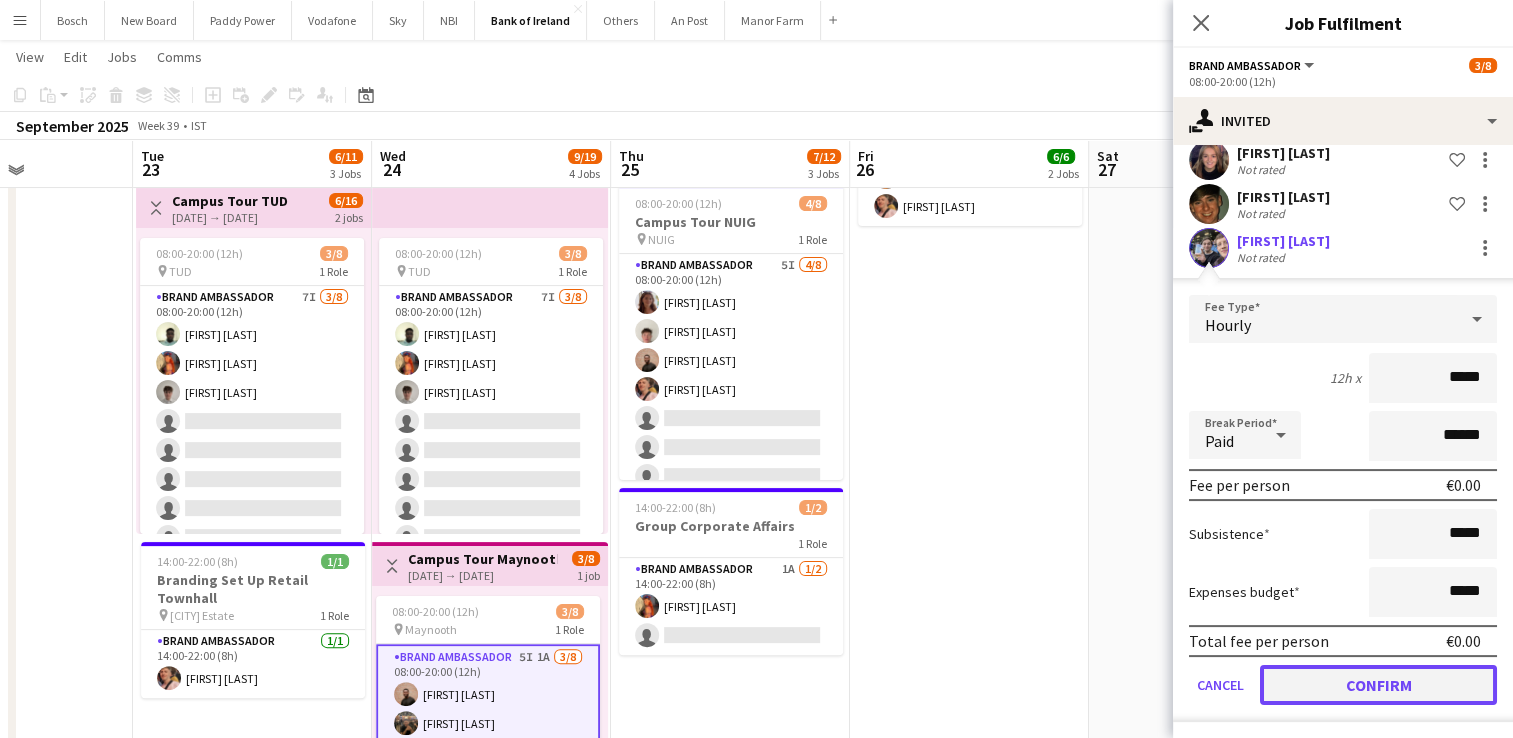 click on "Confirm" 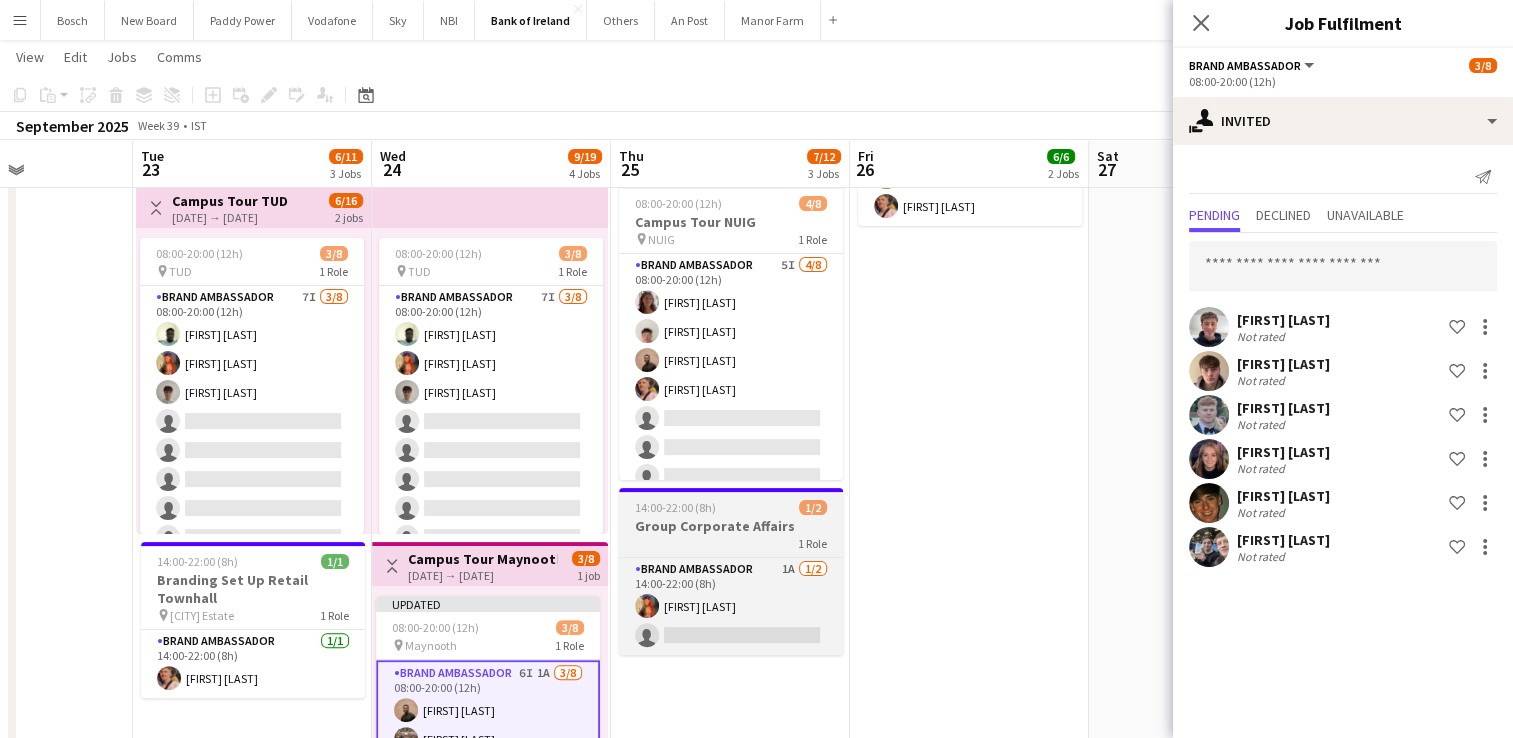 scroll, scrollTop: 0, scrollLeft: 0, axis: both 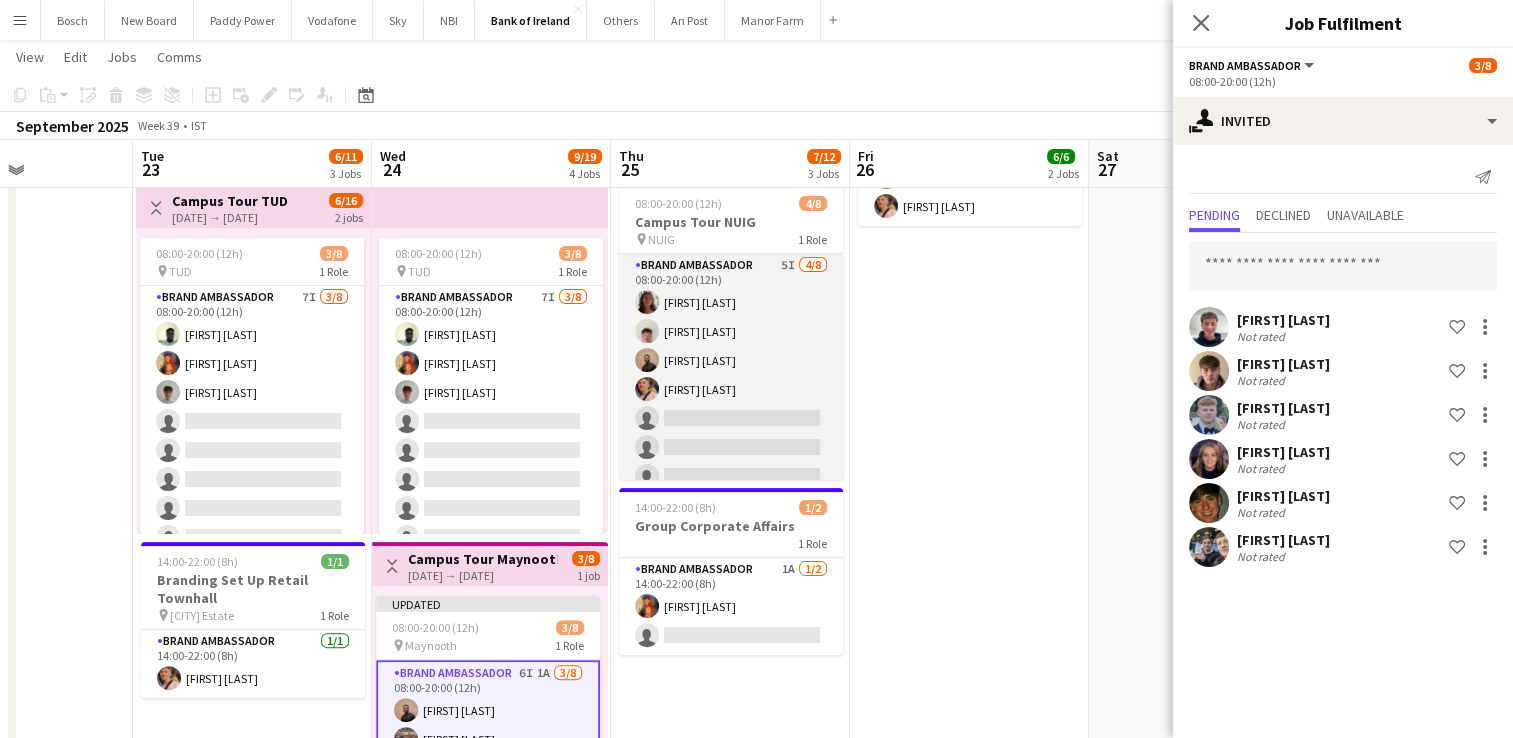 click on "Brand Ambassador   5I   4/8   08:00-20:00 (12h)
[FIRST] [LAST] [FIRST] [LAST] [FIRST] [LAST] [FIRST] [LAST]
single-neutral-actions
single-neutral-actions
single-neutral-actions
single-neutral-actions" at bounding box center [731, 389] 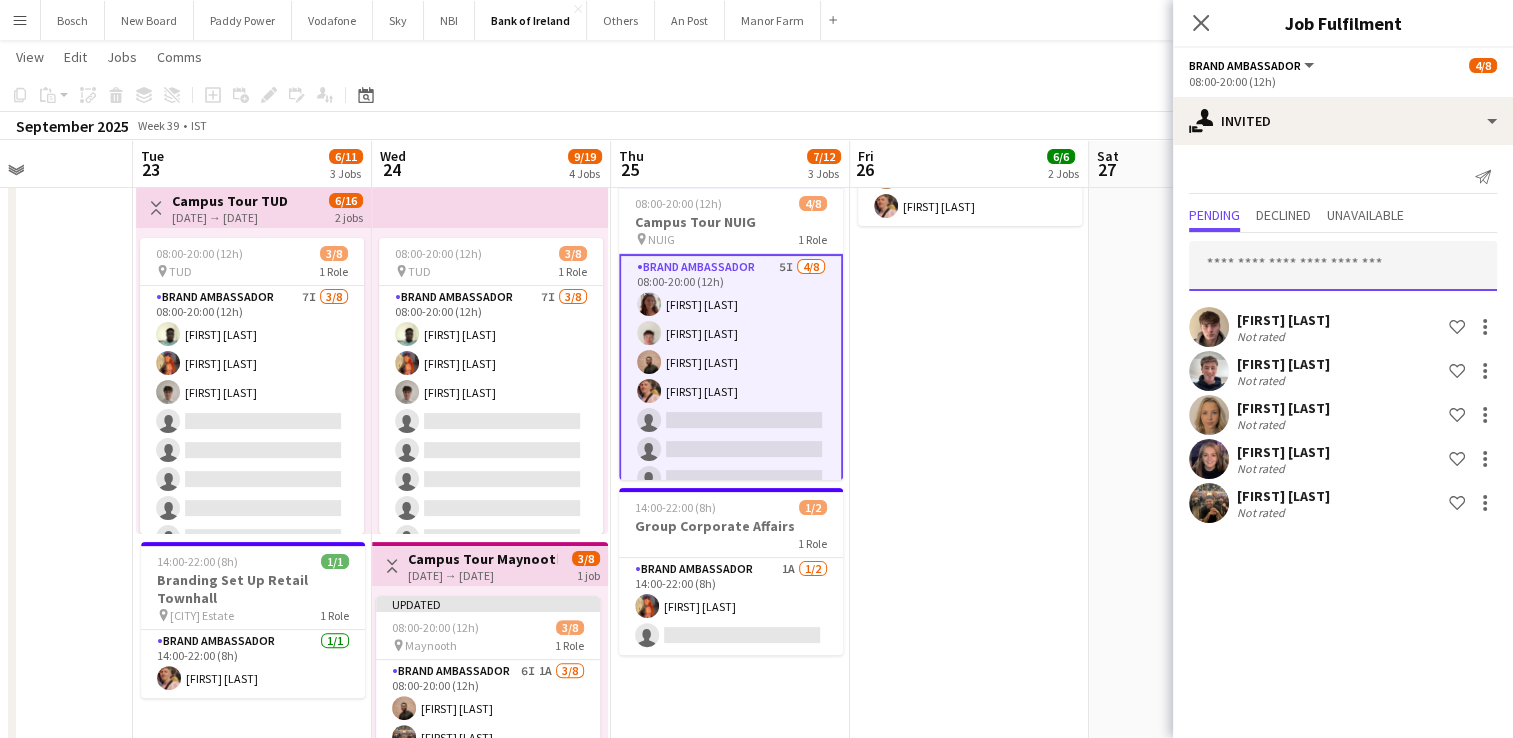 click at bounding box center [1343, 266] 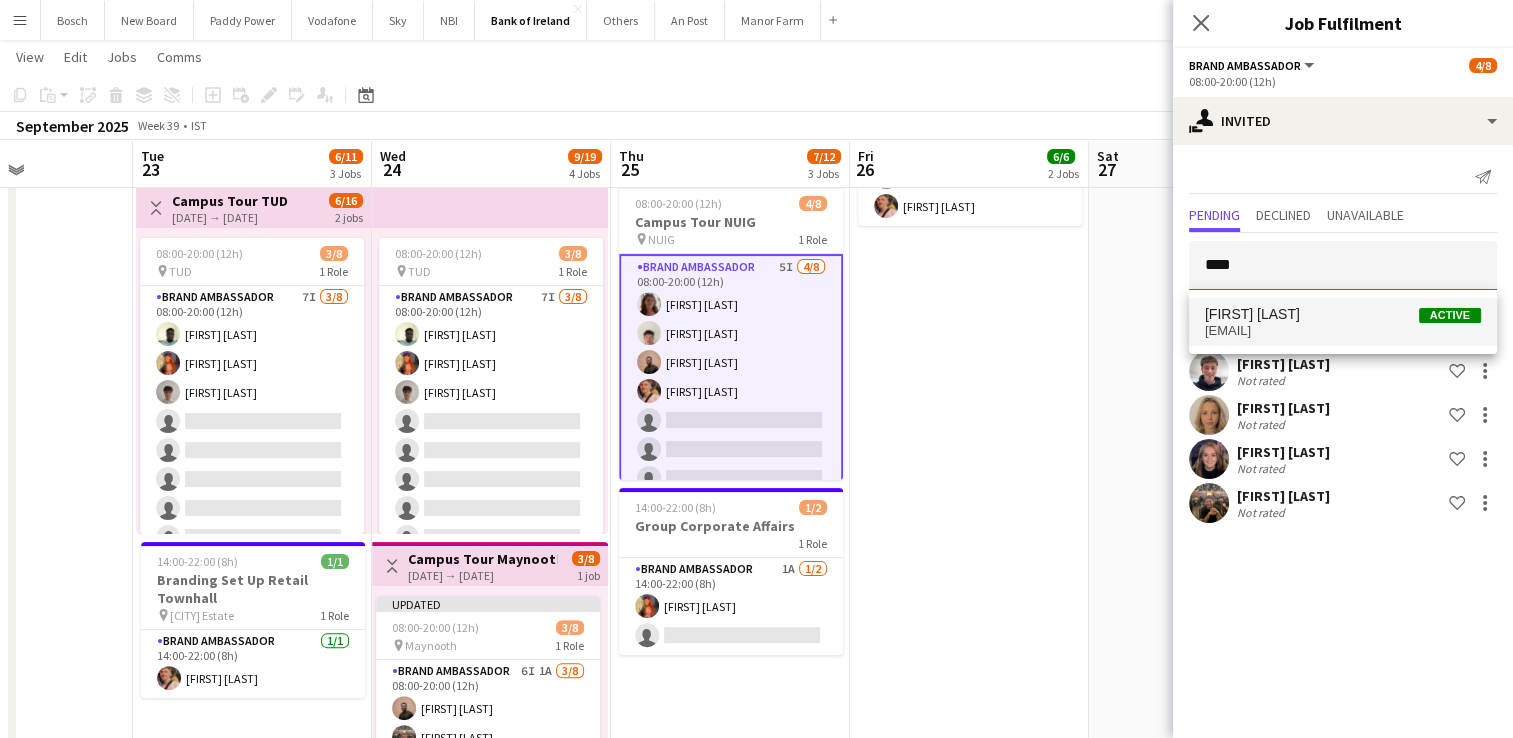 type on "****" 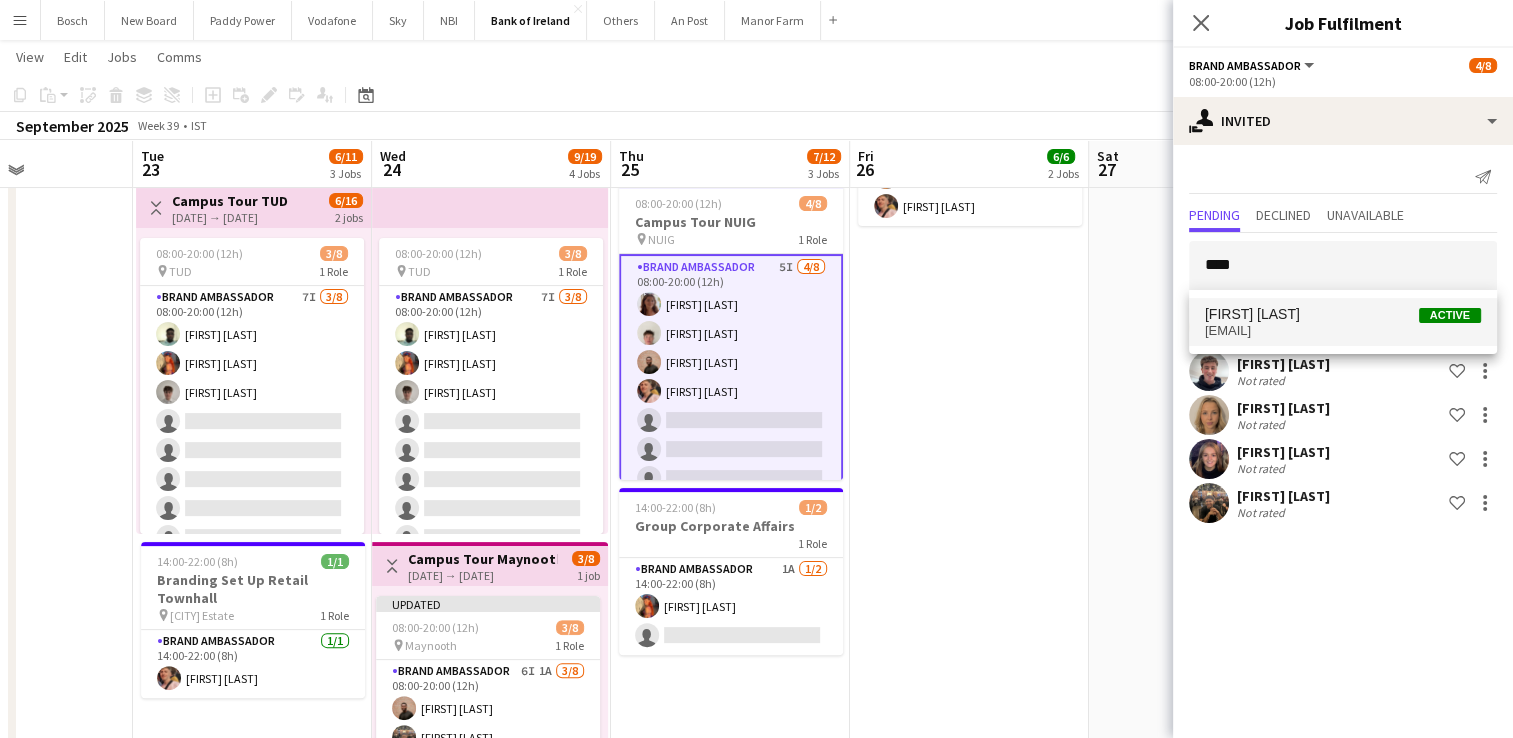 click on "Oscar Obrien  Active" at bounding box center (1343, 314) 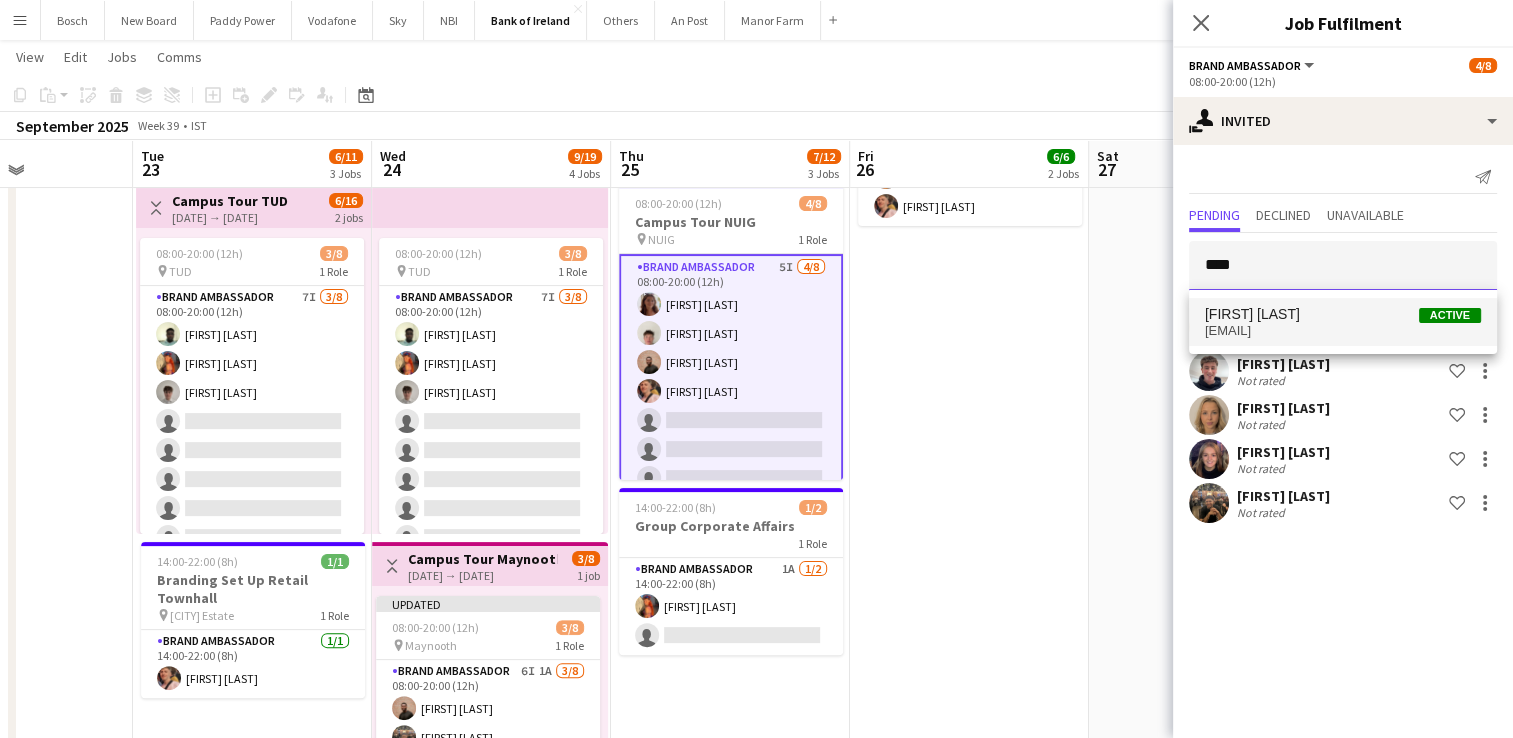 type 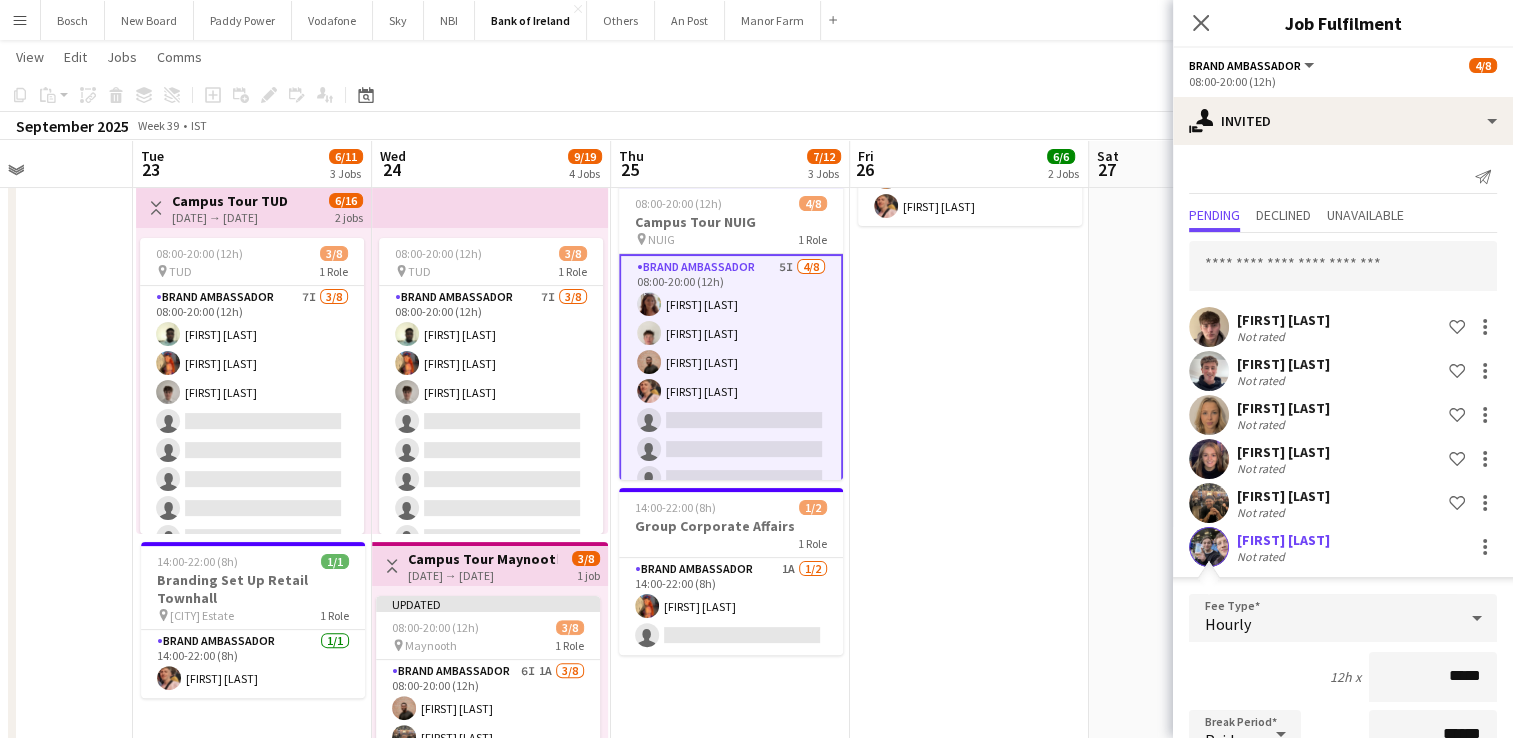 scroll, scrollTop: 299, scrollLeft: 0, axis: vertical 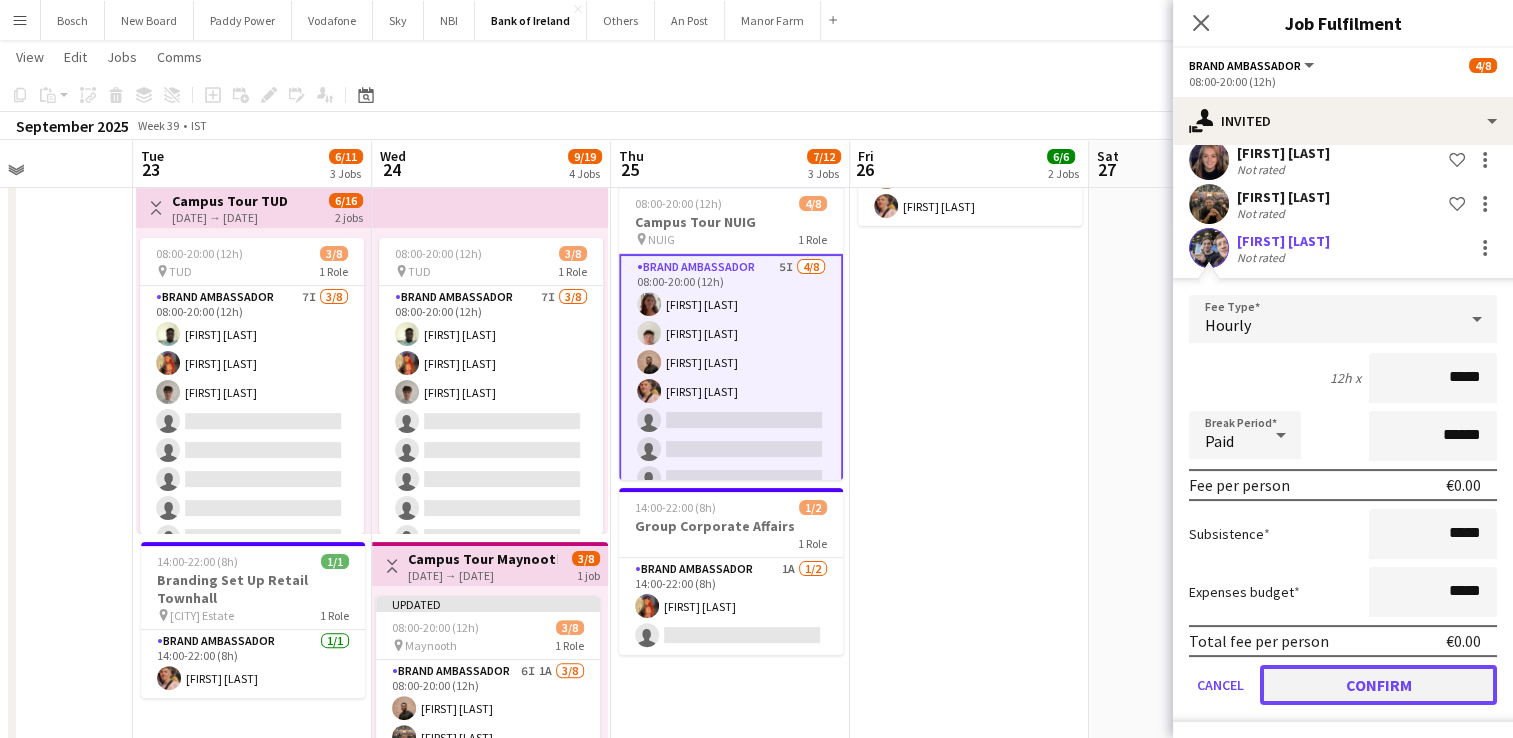 click on "Confirm" 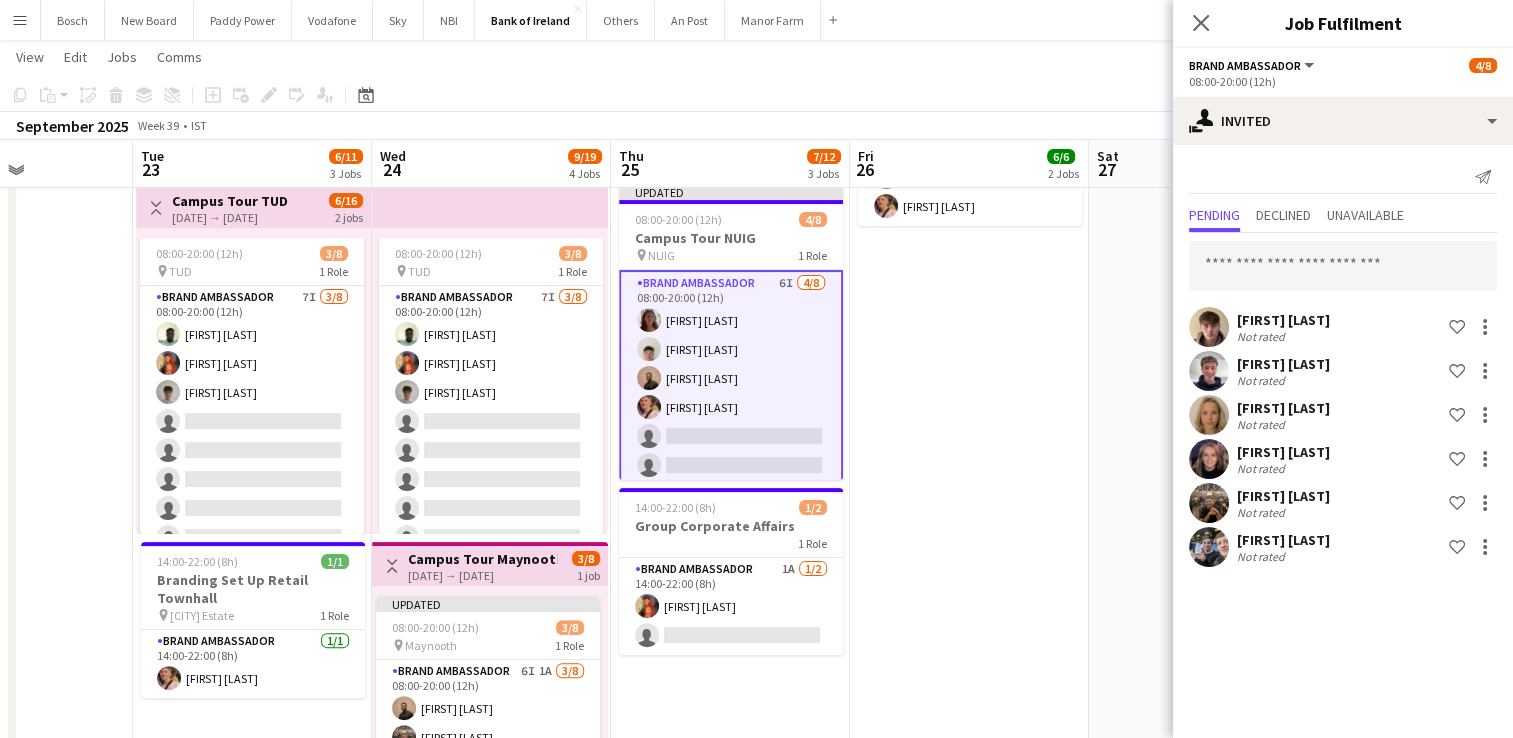 scroll, scrollTop: 0, scrollLeft: 0, axis: both 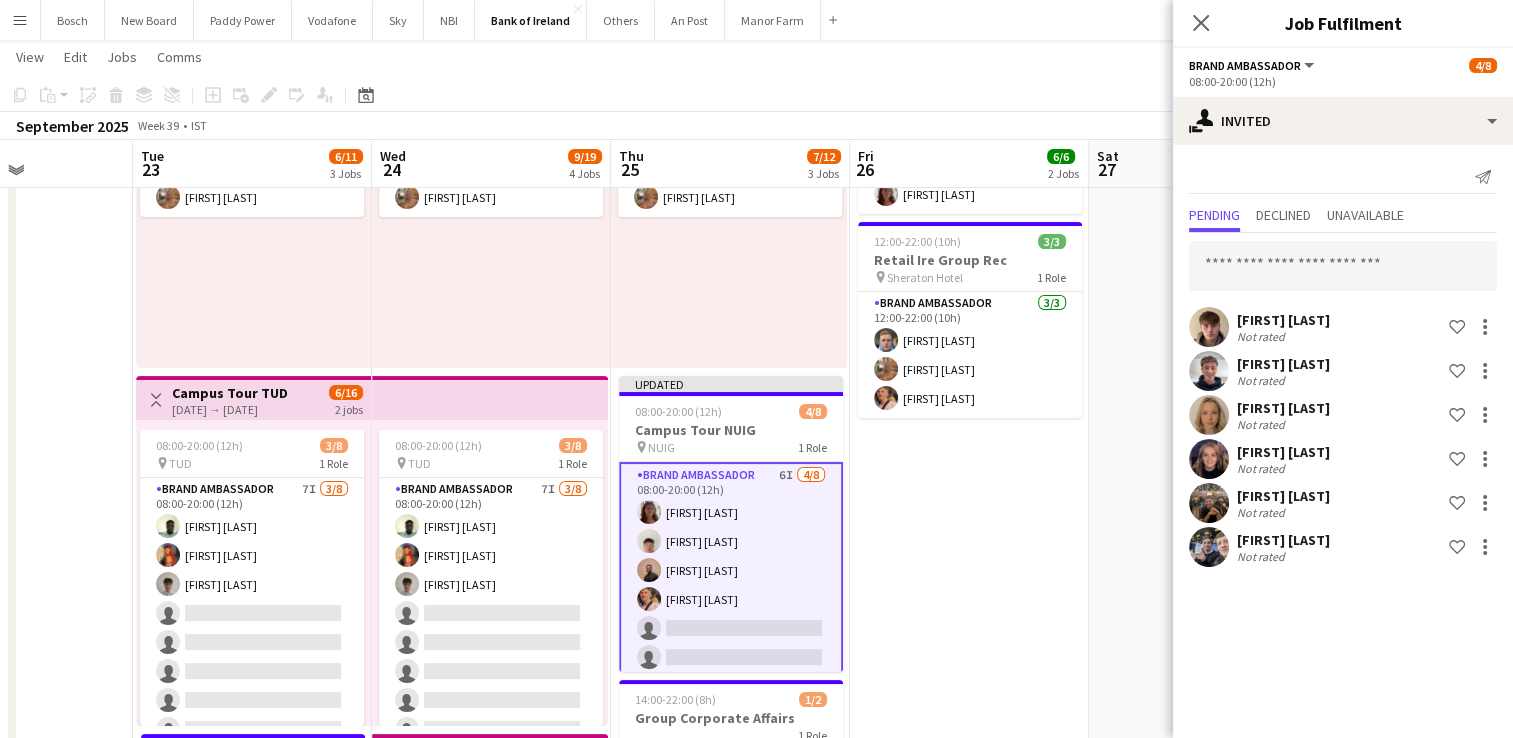 click on "Copy
Paste
Paste   Ctrl+V Paste with crew  Ctrl+Shift+V
Paste linked Job
Delete
Group
Ungroup
Add job
Add linked Job
Edit
Edit linked Job
Applicants
Date picker
AUG 2025 AUG 2025 Monday M Tuesday T Wednesday W Thursday T Friday F Saturday S Sunday S  AUG   1   2   3   4   5   6   7   8   9   10   11   12   13   14   15   16   17   18   19   20   21   22   23   24   25   26   27   28   29   30   31
Comparison range
Comparison range
Today" 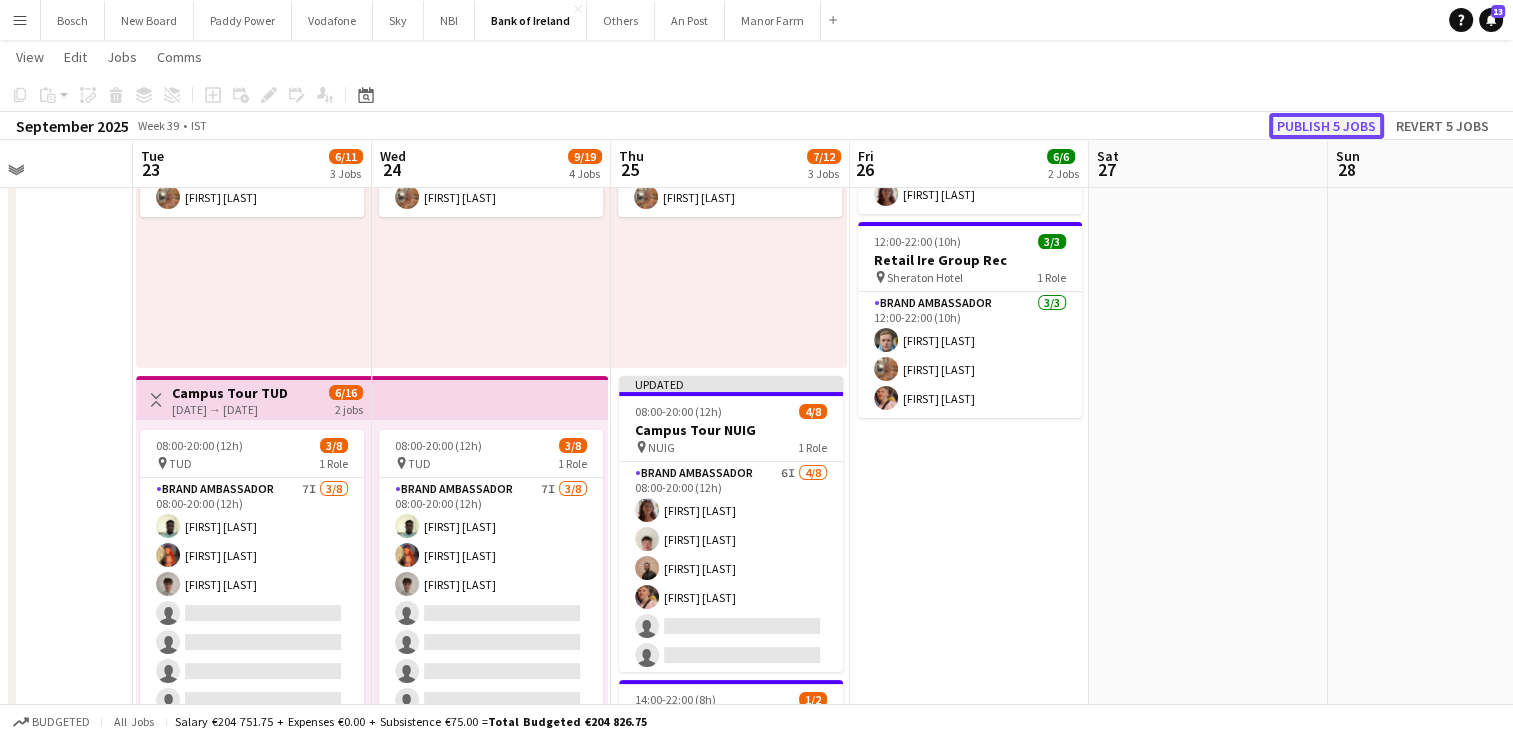 click on "Publish 5 jobs" 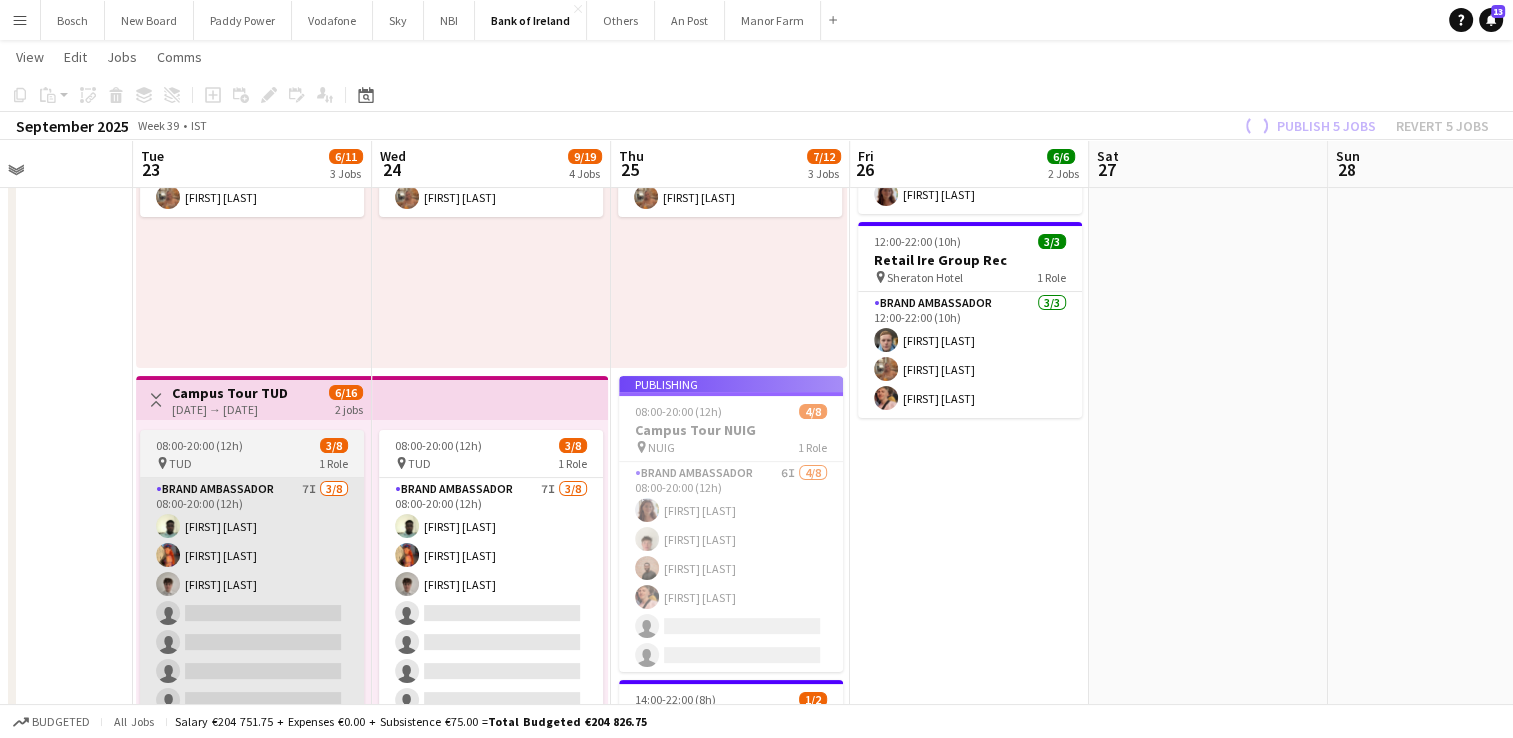 click on "Brand Ambassador   7I   3/8   08:00-20:00 (12h)
[FIRST] [LAST] [FIRST] [LAST] [FIRST] [LAST]
single-neutral-actions
single-neutral-actions
single-neutral-actions
single-neutral-actions
single-neutral-actions" at bounding box center (252, 613) 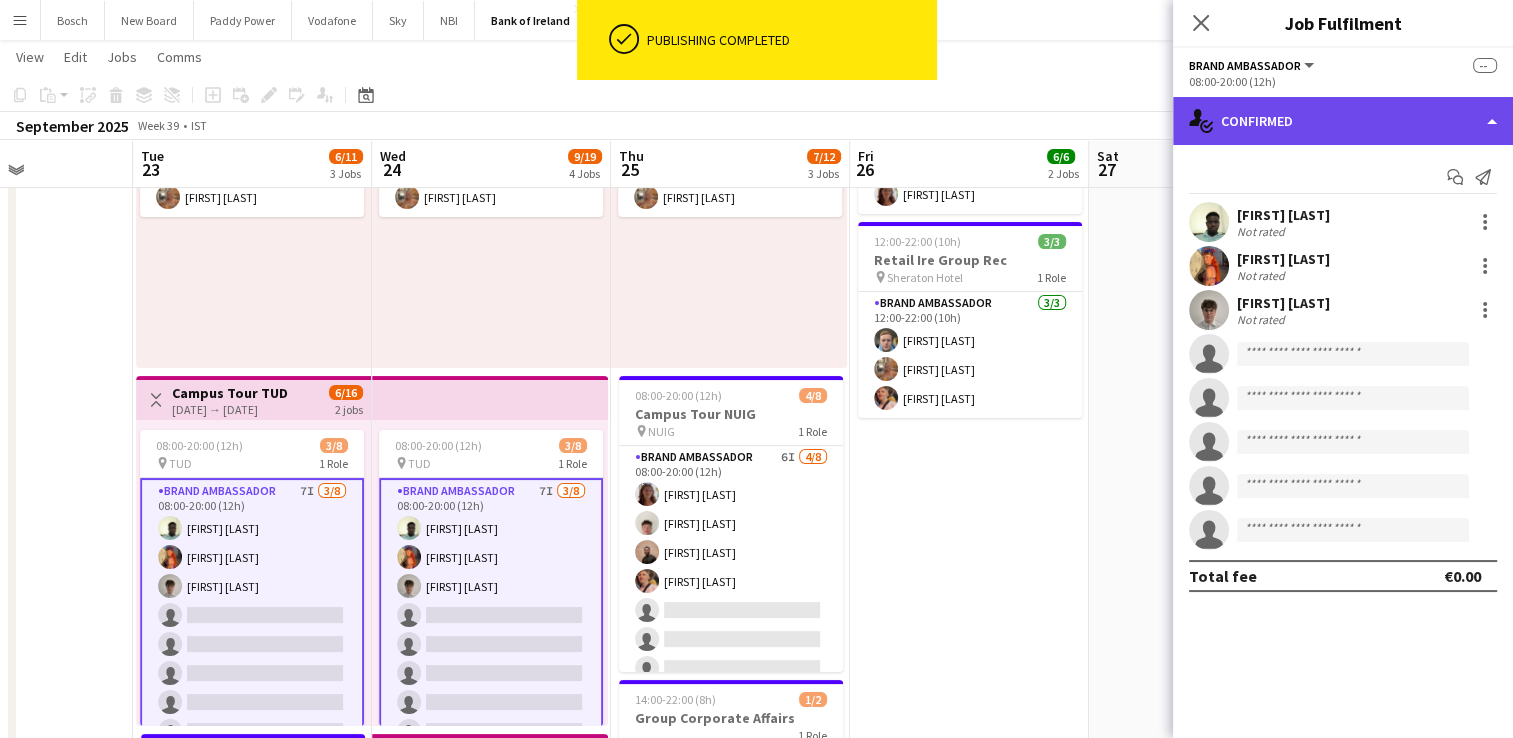 click on "single-neutral-actions-check-2
Confirmed" 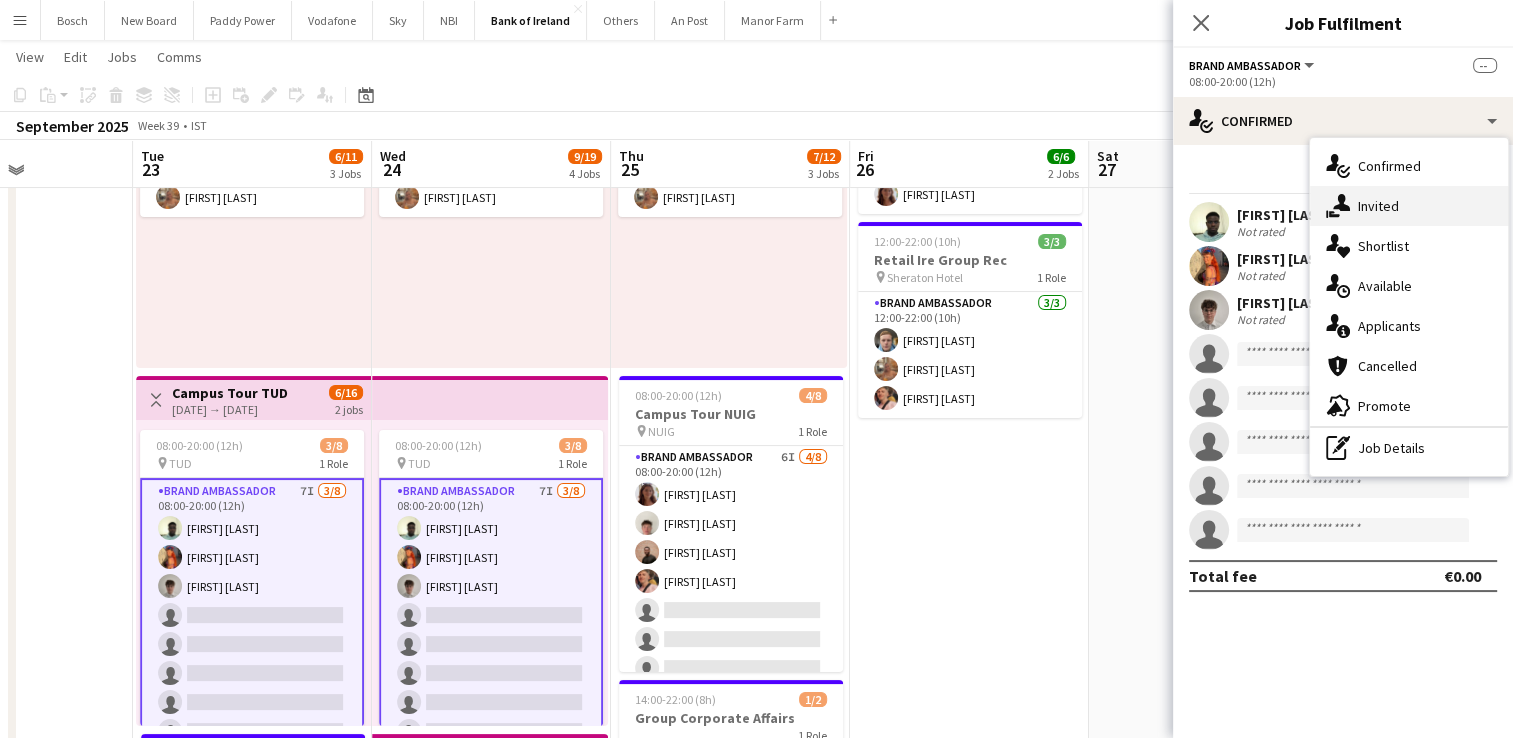 click on "single-neutral-actions-share-1
Invited" at bounding box center [1409, 206] 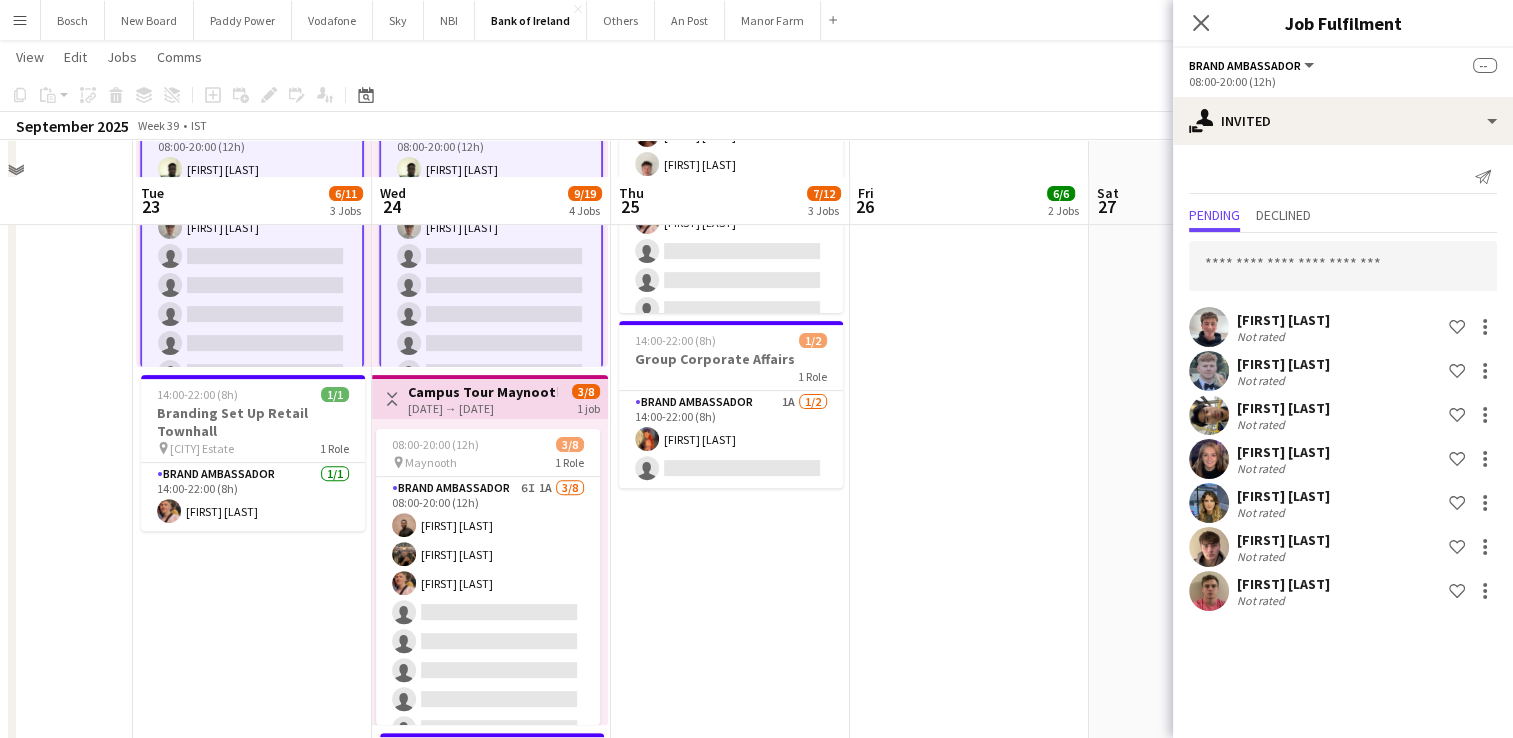 scroll, scrollTop: 638, scrollLeft: 0, axis: vertical 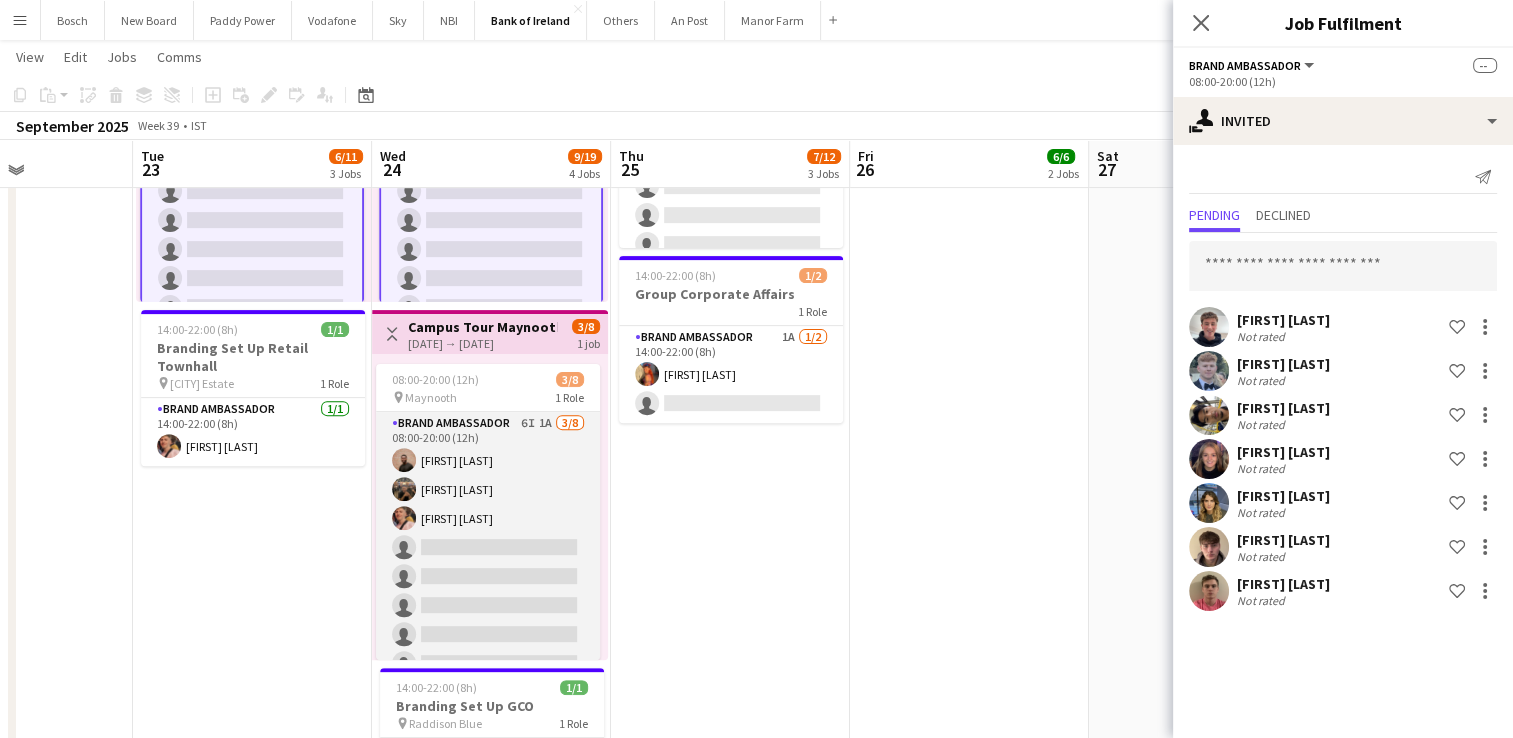 click on "Brand Ambassador   6I   1A   3/8   08:00-20:00 (12h)
Andrew Ajetunmobi Matheus Cramolich Mark O’Shea
single-neutral-actions
single-neutral-actions
single-neutral-actions
single-neutral-actions
single-neutral-actions" at bounding box center (488, 547) 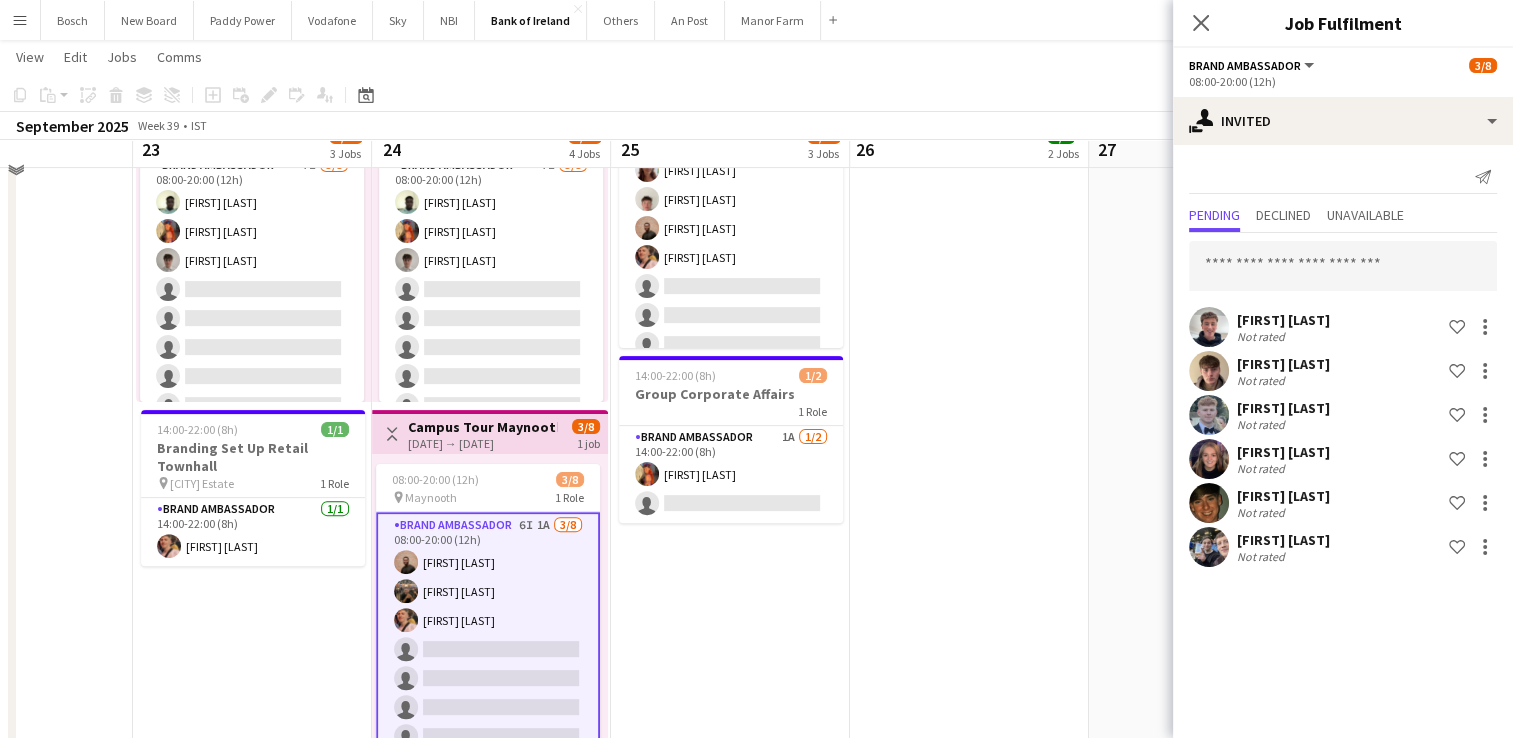 scroll, scrollTop: 501, scrollLeft: 0, axis: vertical 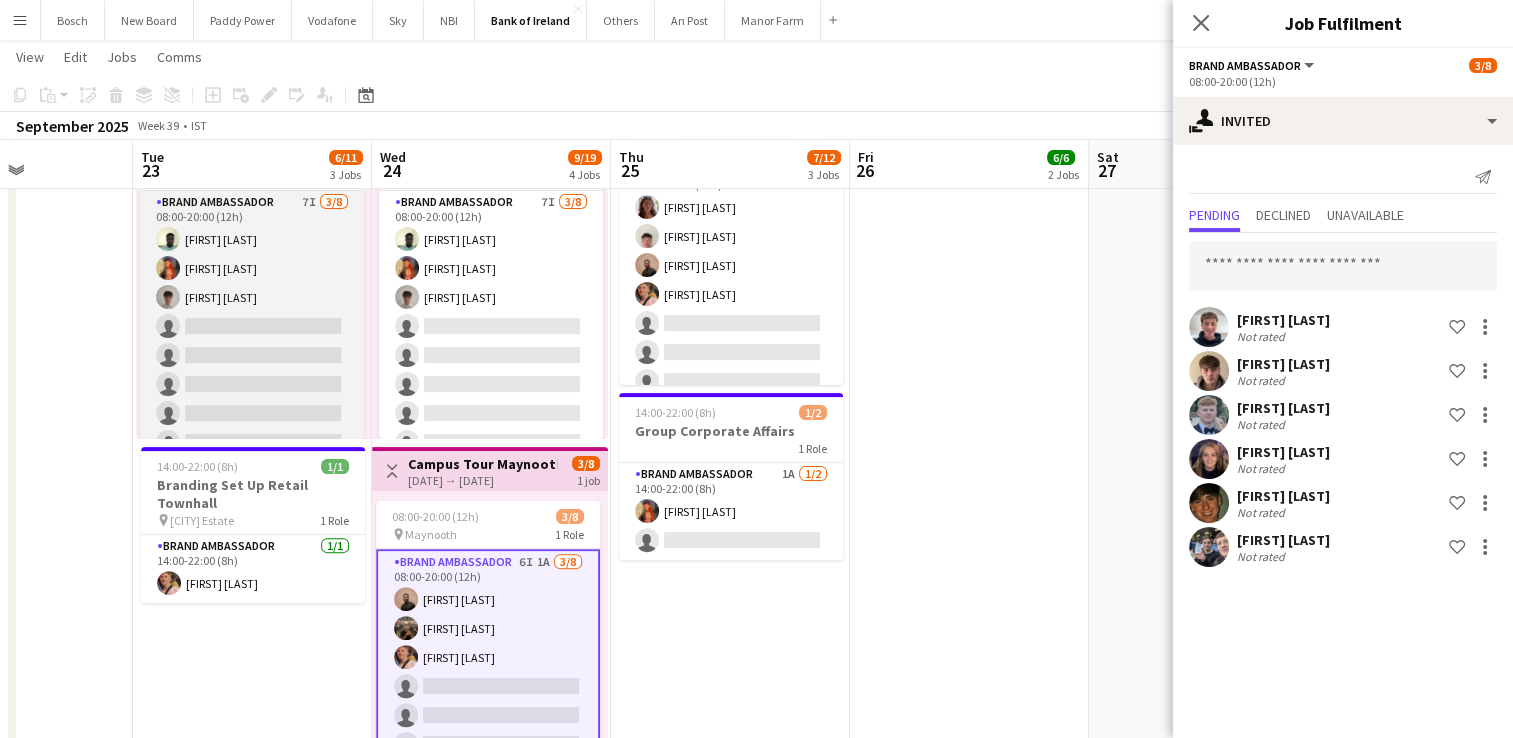 click on "Brand Ambassador   7I   3/8   08:00-20:00 (12h)
[FIRST] [LAST] [FIRST] [LAST] [FIRST] [LAST]
single-neutral-actions
single-neutral-actions
single-neutral-actions
single-neutral-actions
single-neutral-actions" at bounding box center [252, 326] 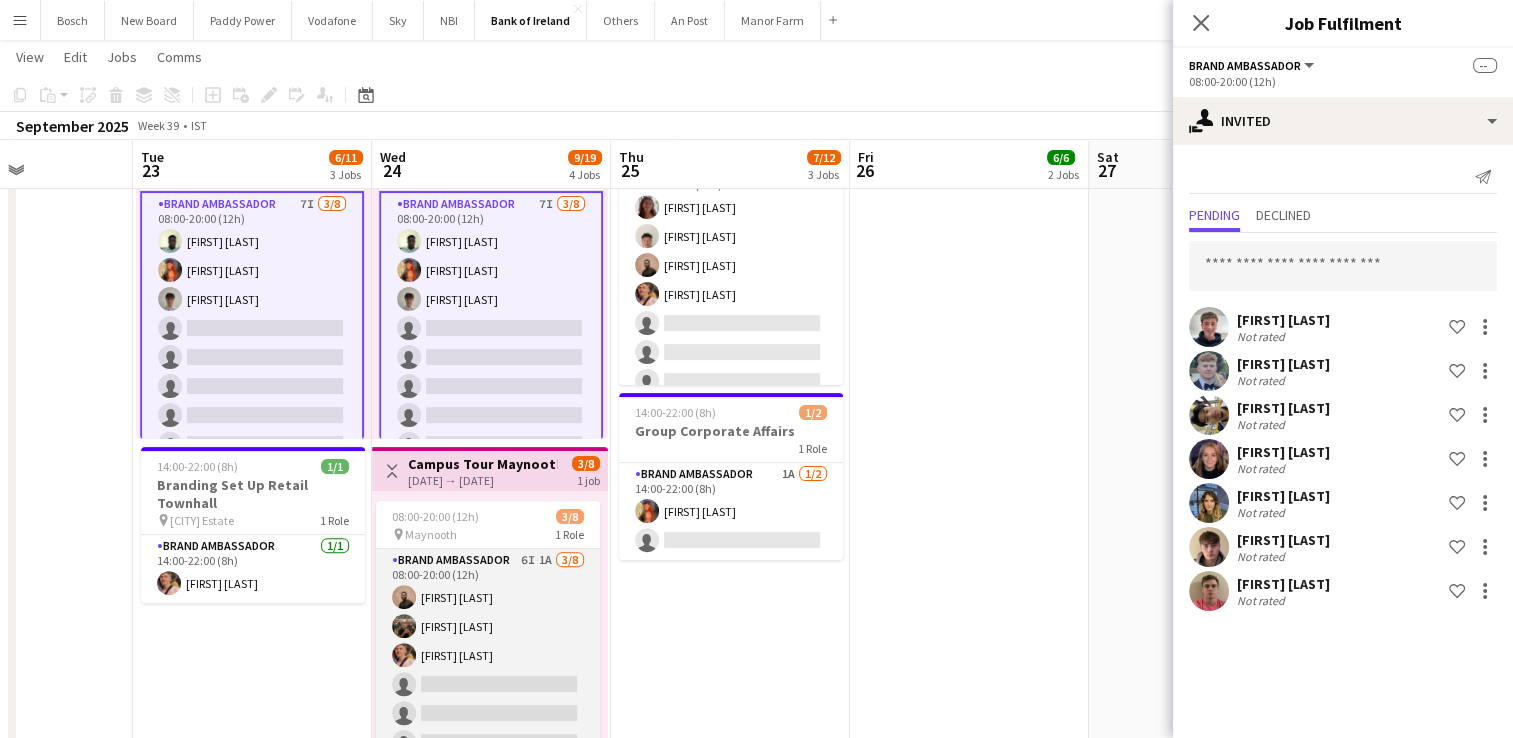 click on "Brand Ambassador   6I   1A   3/8   08:00-20:00 (12h)
Andrew Ajetunmobi Matheus Cramolich Mark O’Shea
single-neutral-actions
single-neutral-actions
single-neutral-actions
single-neutral-actions
single-neutral-actions" at bounding box center (488, 684) 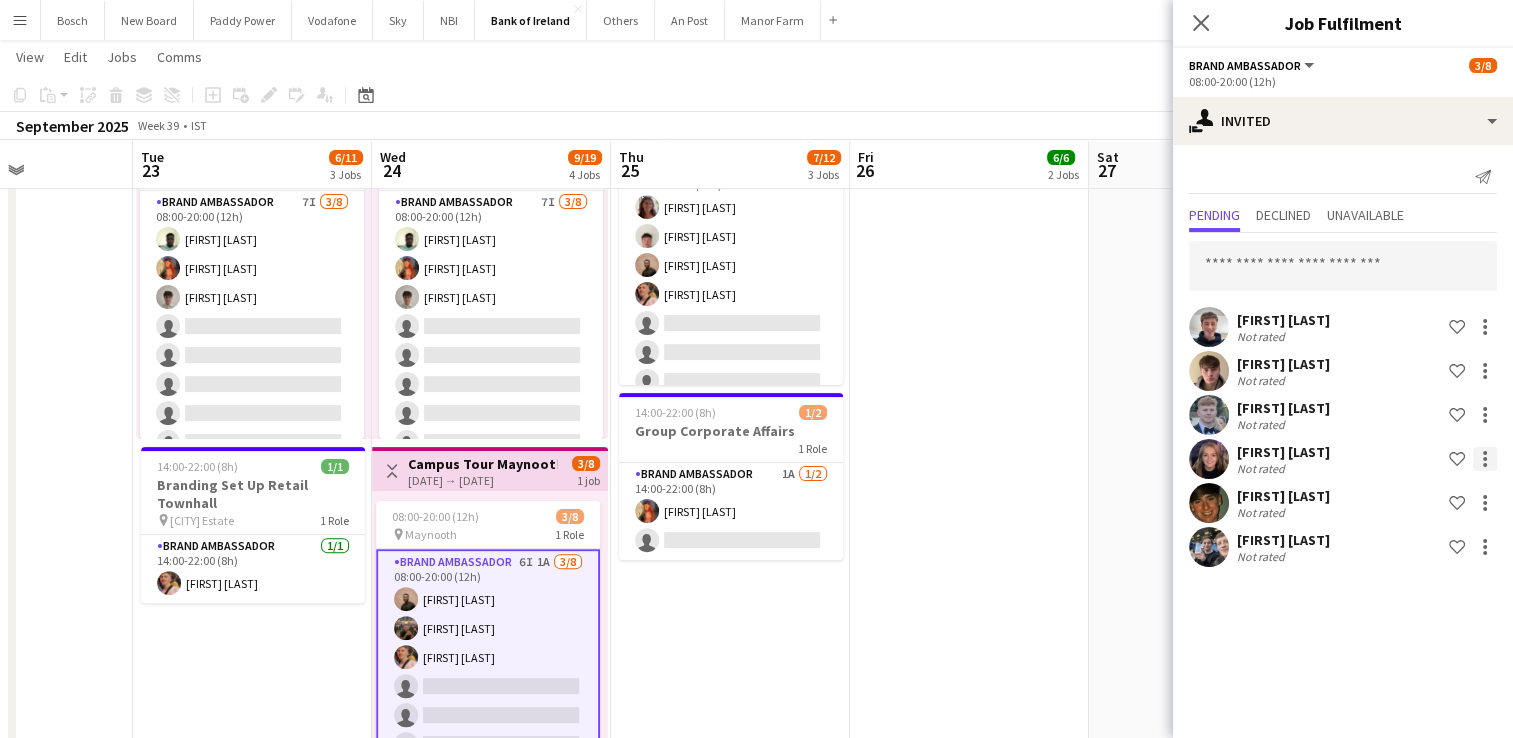 click at bounding box center (1485, 547) 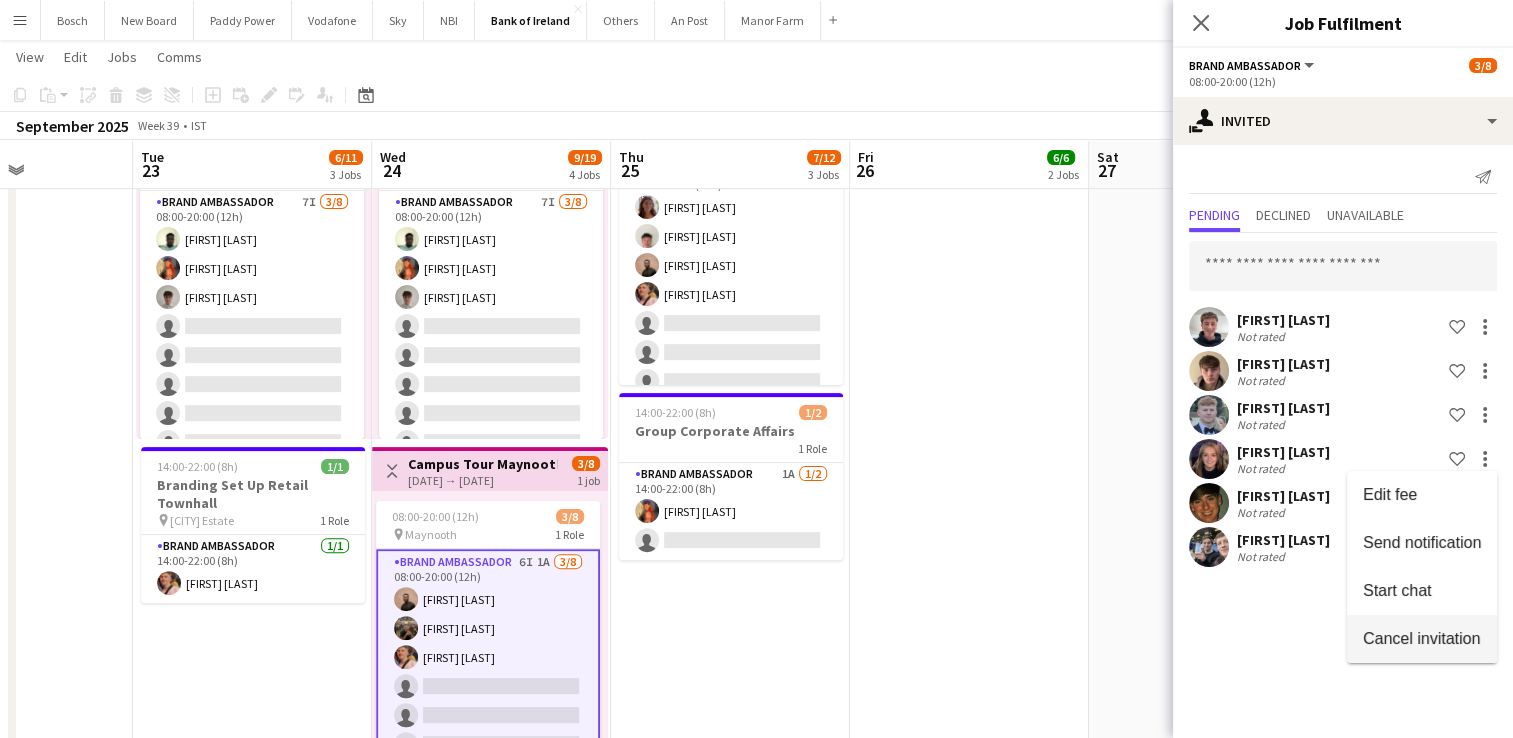 click on "Cancel invitation" at bounding box center [1421, 638] 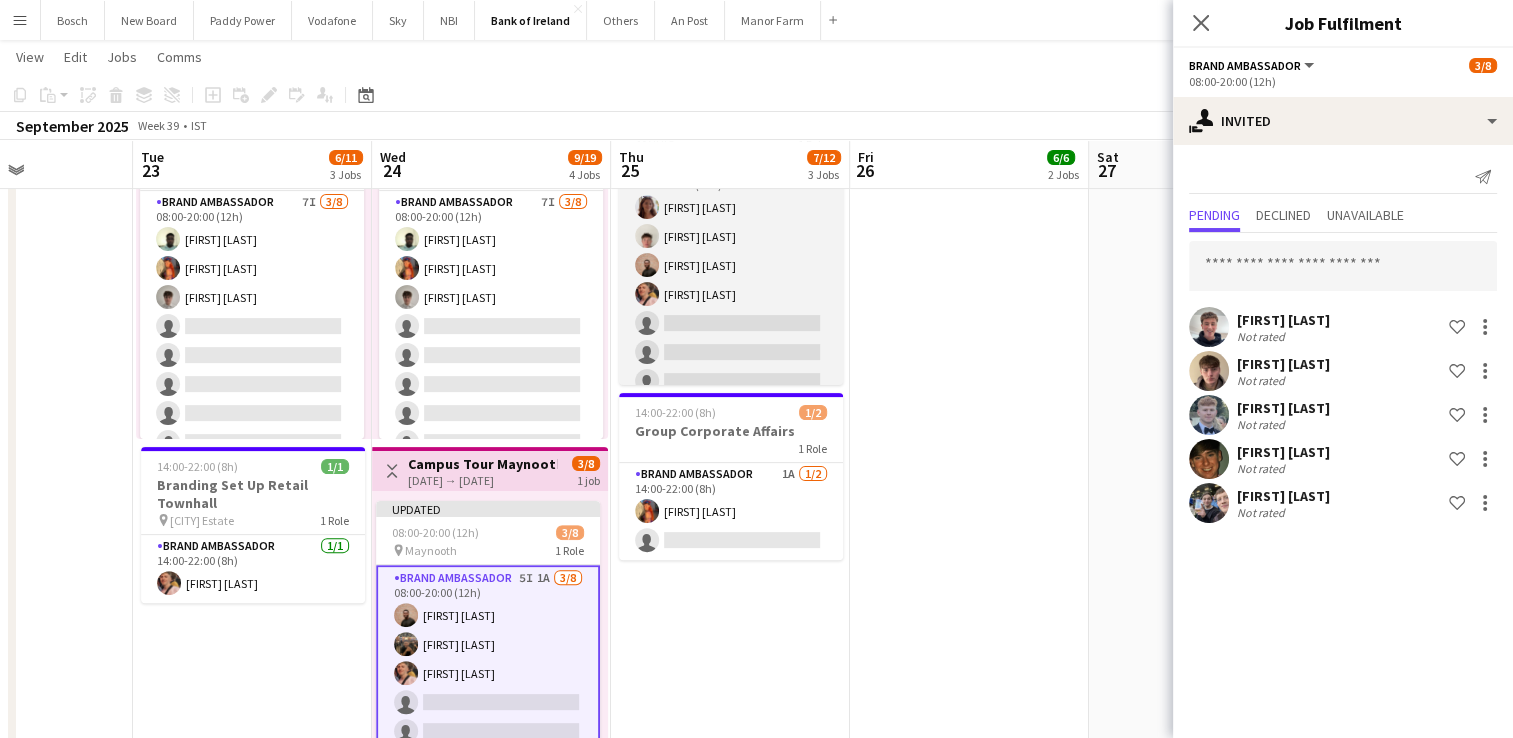 click on "Brand Ambassador   6I   4/8   08:00-20:00 (12h)
Amelia Morycka Robert Harvey Andrew Ajetunmobi Mark O’Shea
single-neutral-actions
single-neutral-actions
single-neutral-actions
single-neutral-actions" at bounding box center (731, 294) 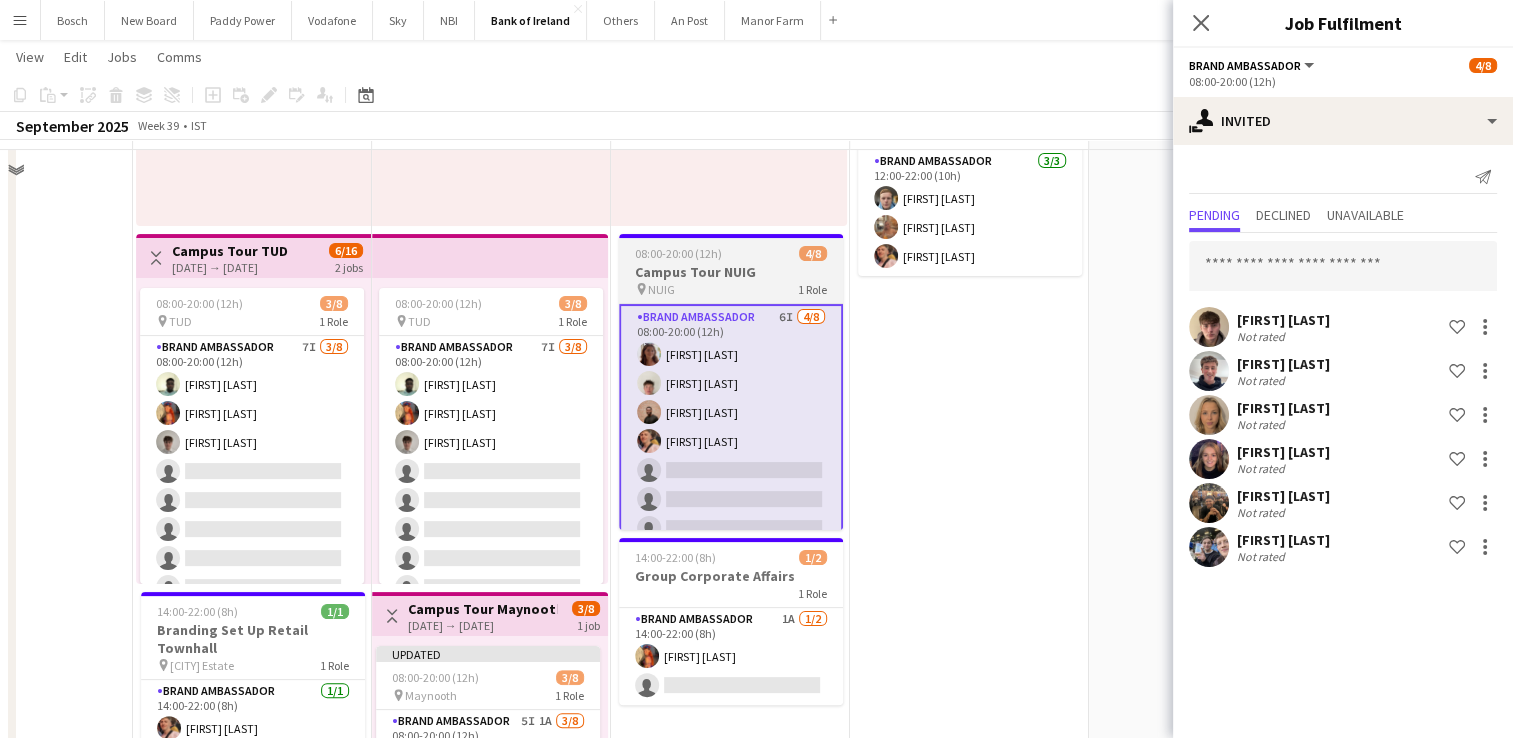 scroll, scrollTop: 317, scrollLeft: 0, axis: vertical 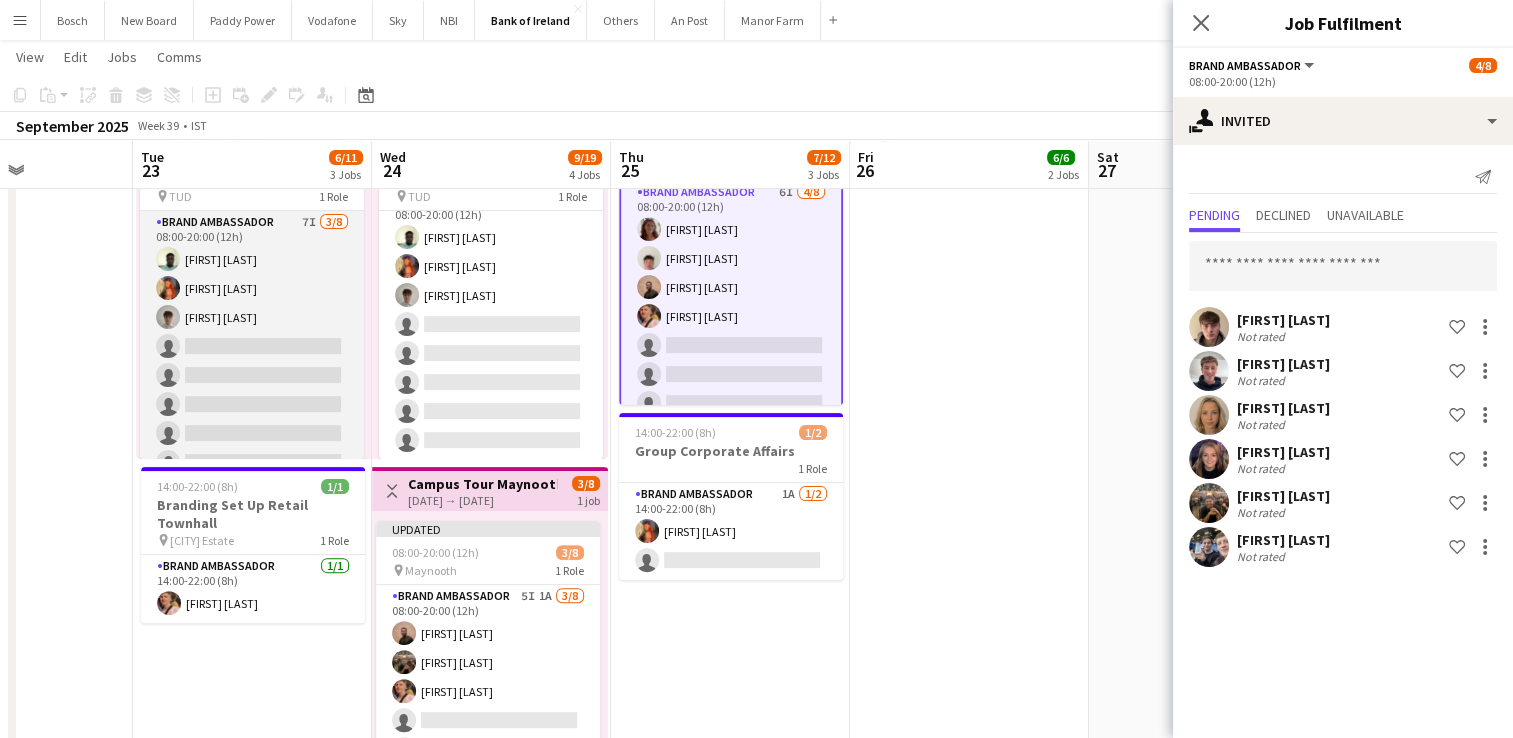 click on "Brand Ambassador   7I   3/8   08:00-20:00 (12h)
[FIRST] [LAST] [FIRST] [LAST] [FIRST] [LAST]
single-neutral-actions
single-neutral-actions
single-neutral-actions
single-neutral-actions
single-neutral-actions" at bounding box center [252, 346] 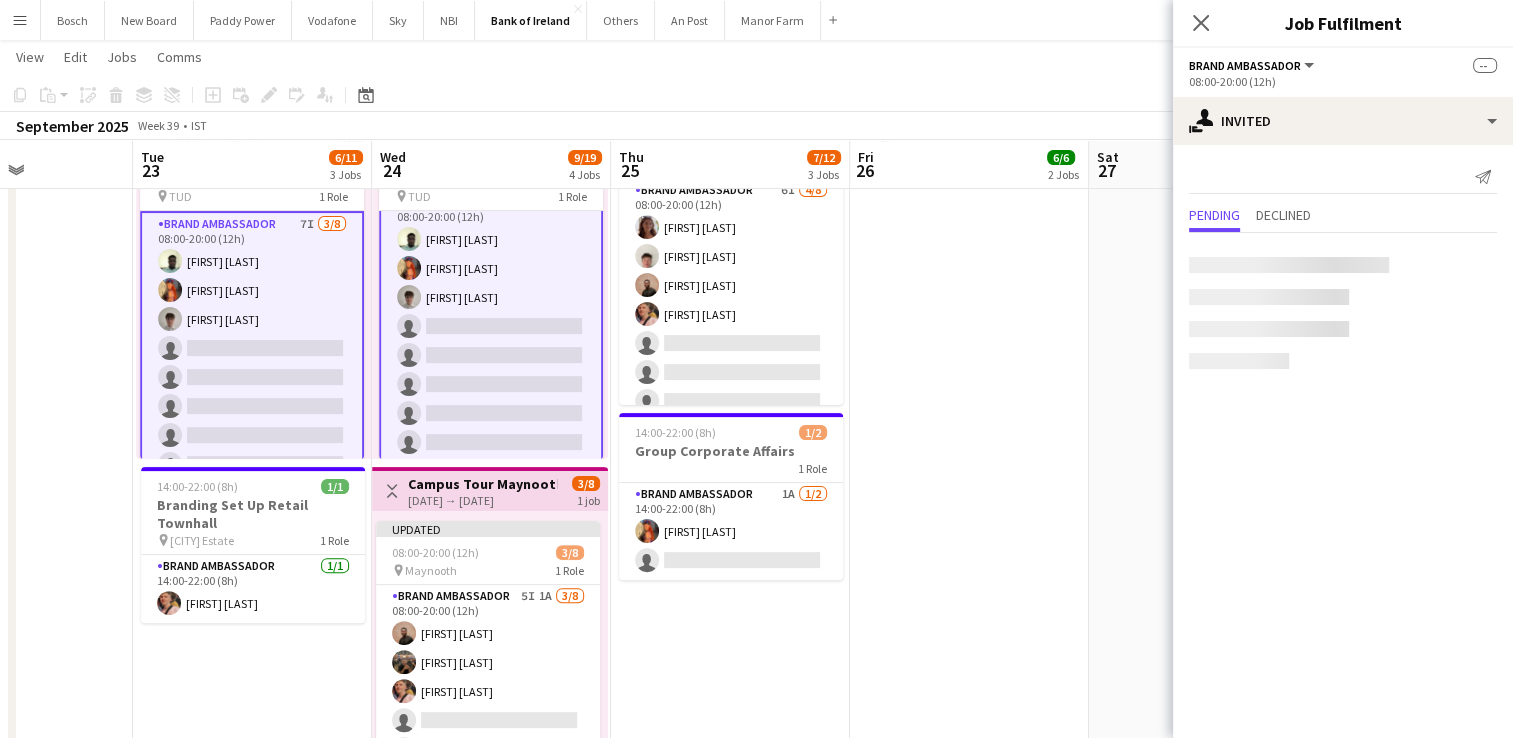 scroll, scrollTop: 24, scrollLeft: 0, axis: vertical 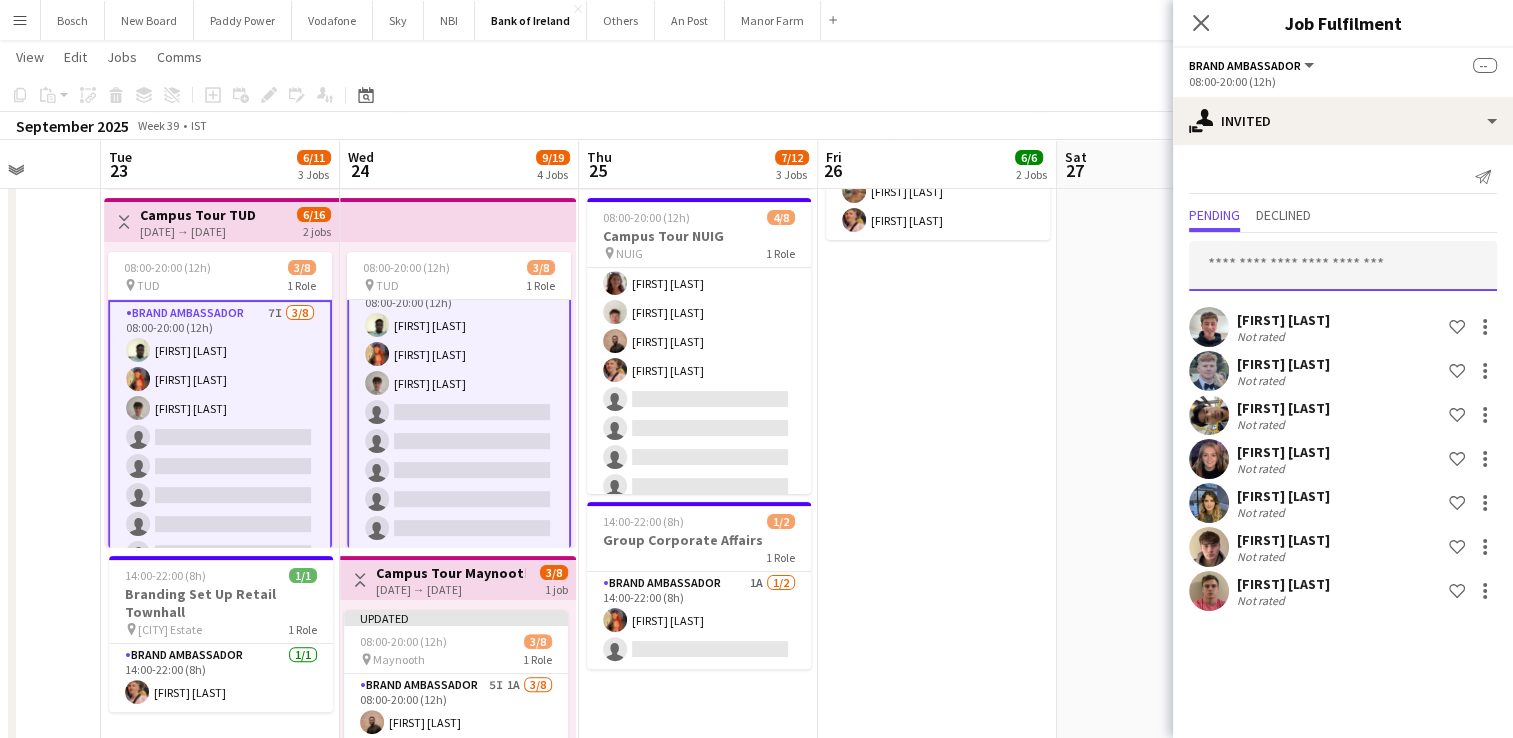 click at bounding box center (1343, 266) 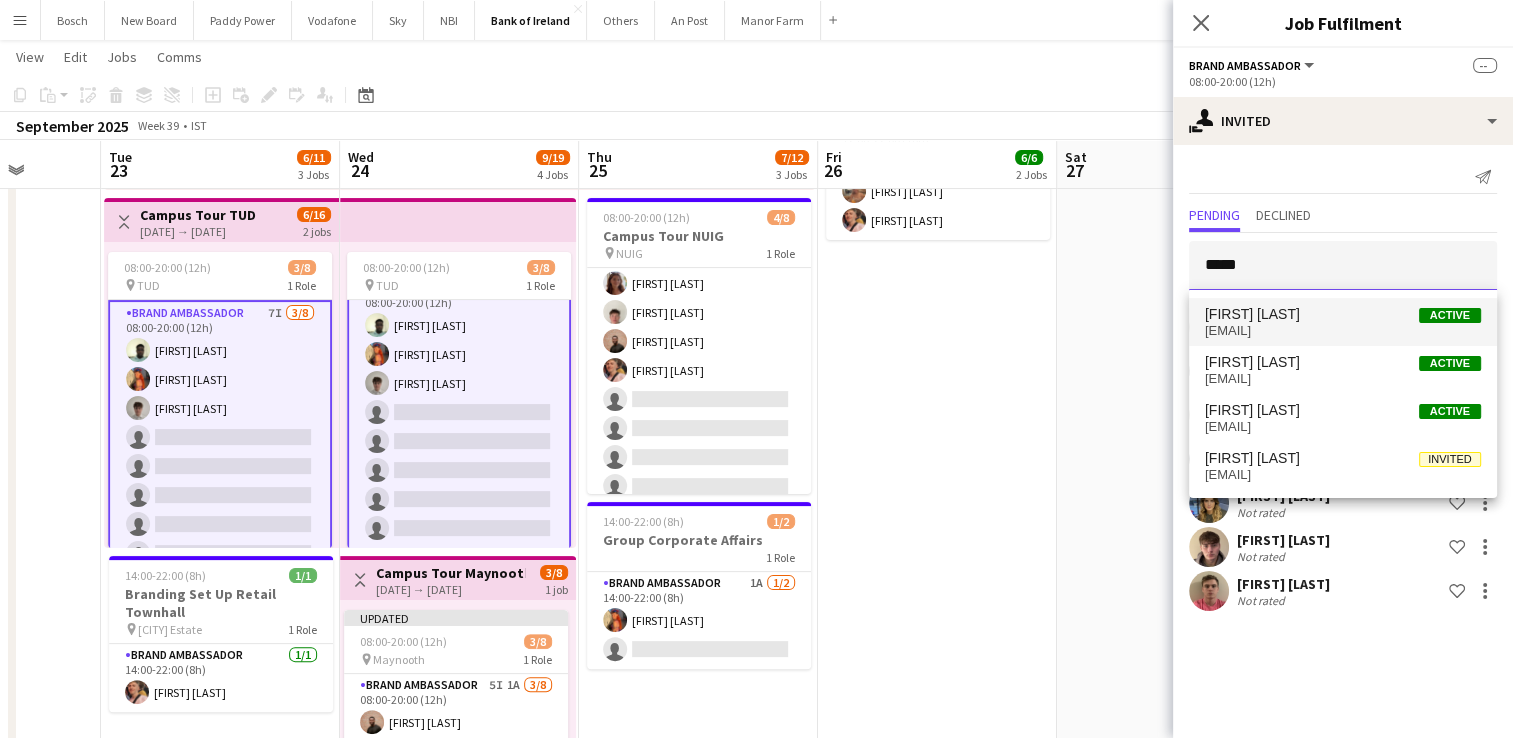 type on "*****" 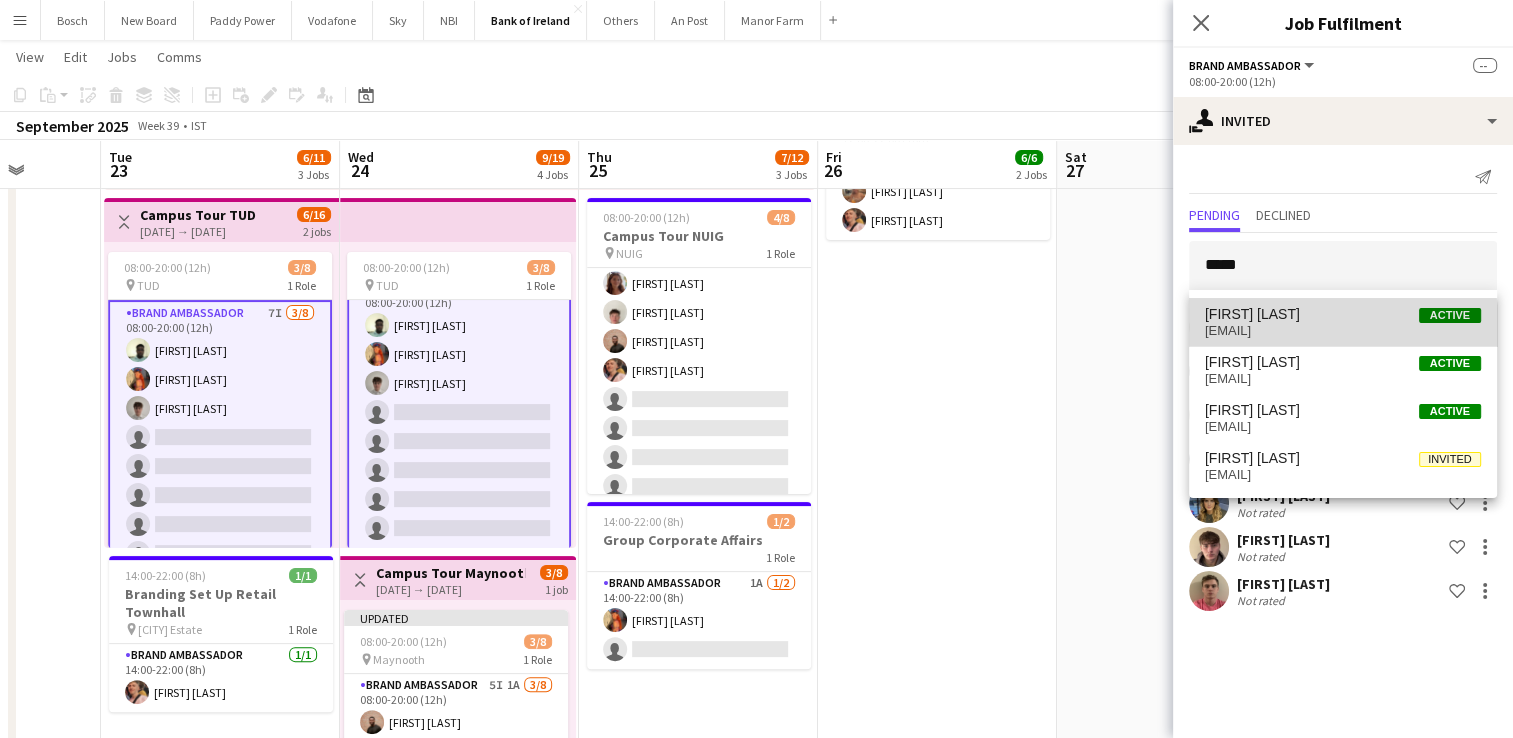click on "mccarthyshane876@gmail.com" at bounding box center (1343, 331) 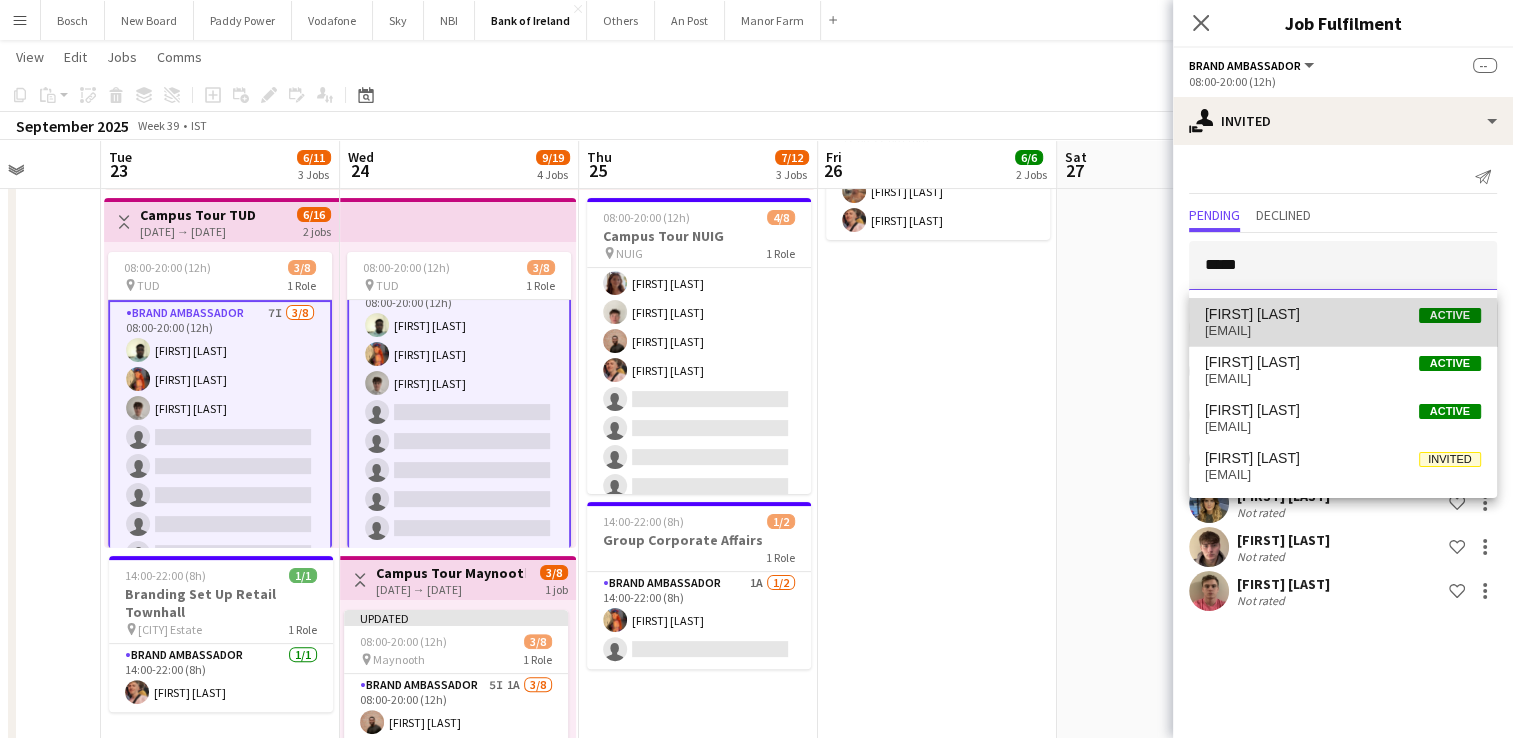 type 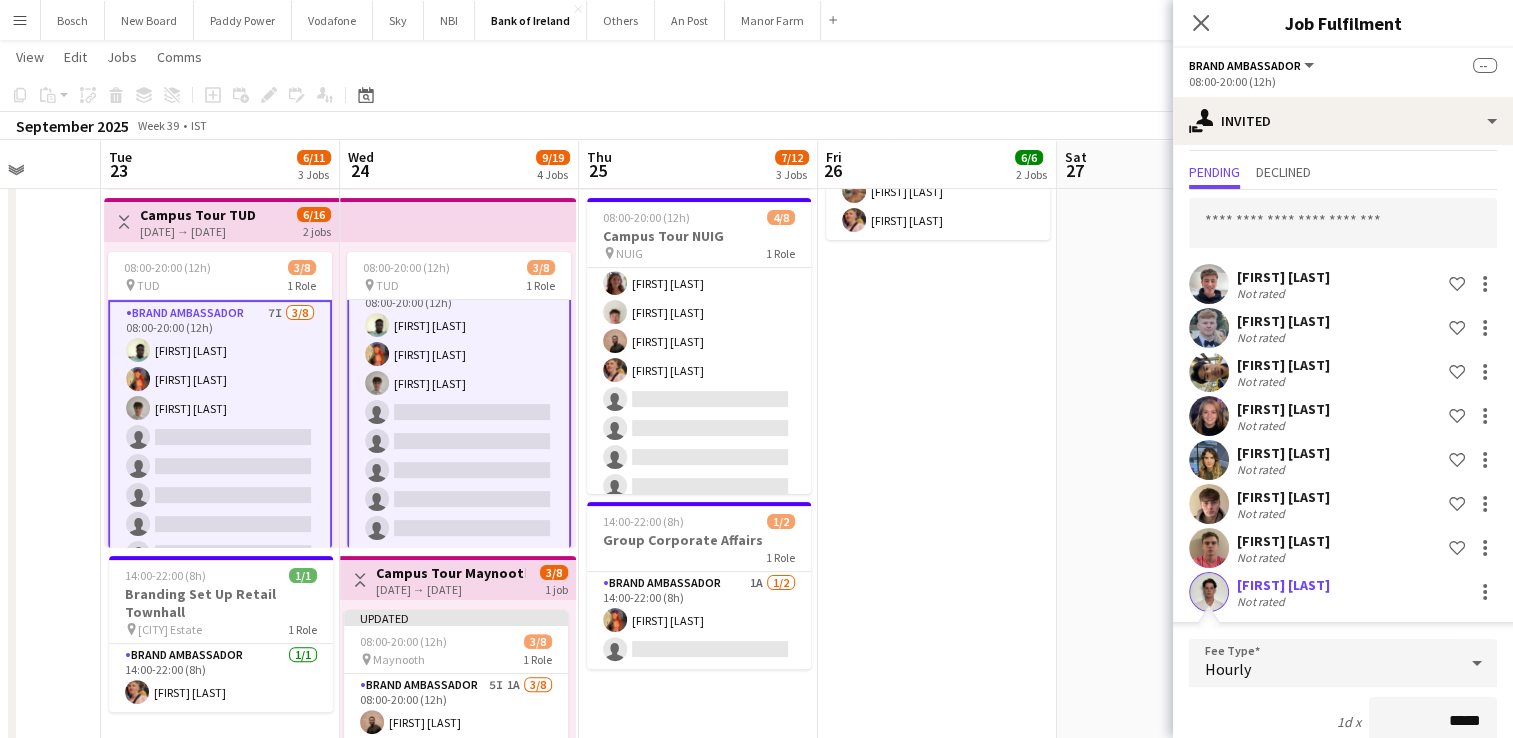 scroll, scrollTop: 387, scrollLeft: 0, axis: vertical 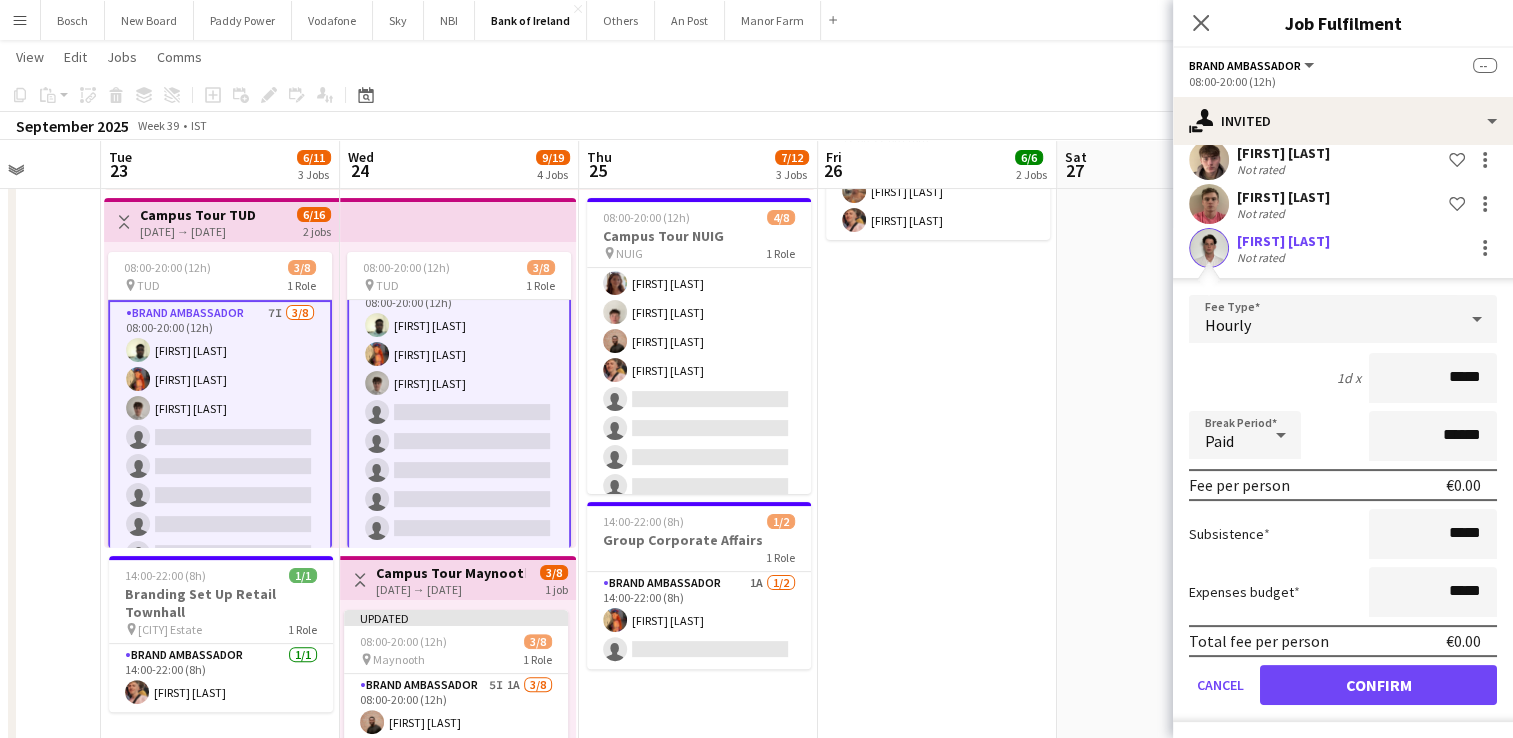 click on "Fee Type  Hourly  1d x  *****  Break Period  Paid ******  Fee per person   €0.00   Subsistence  *****  Expenses budget  *****  Total fee per person   €0.00   Cancel   Confirm" 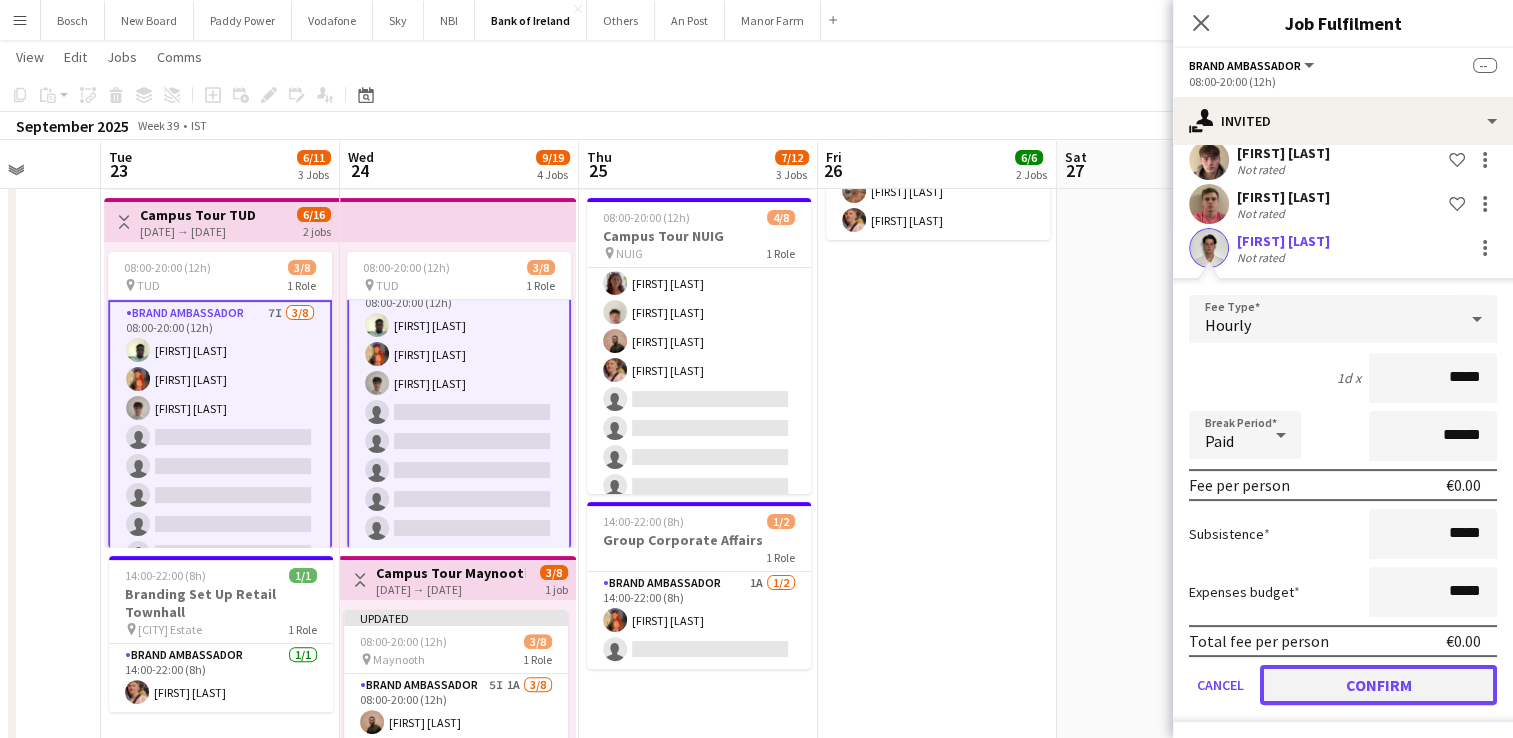 click on "Confirm" 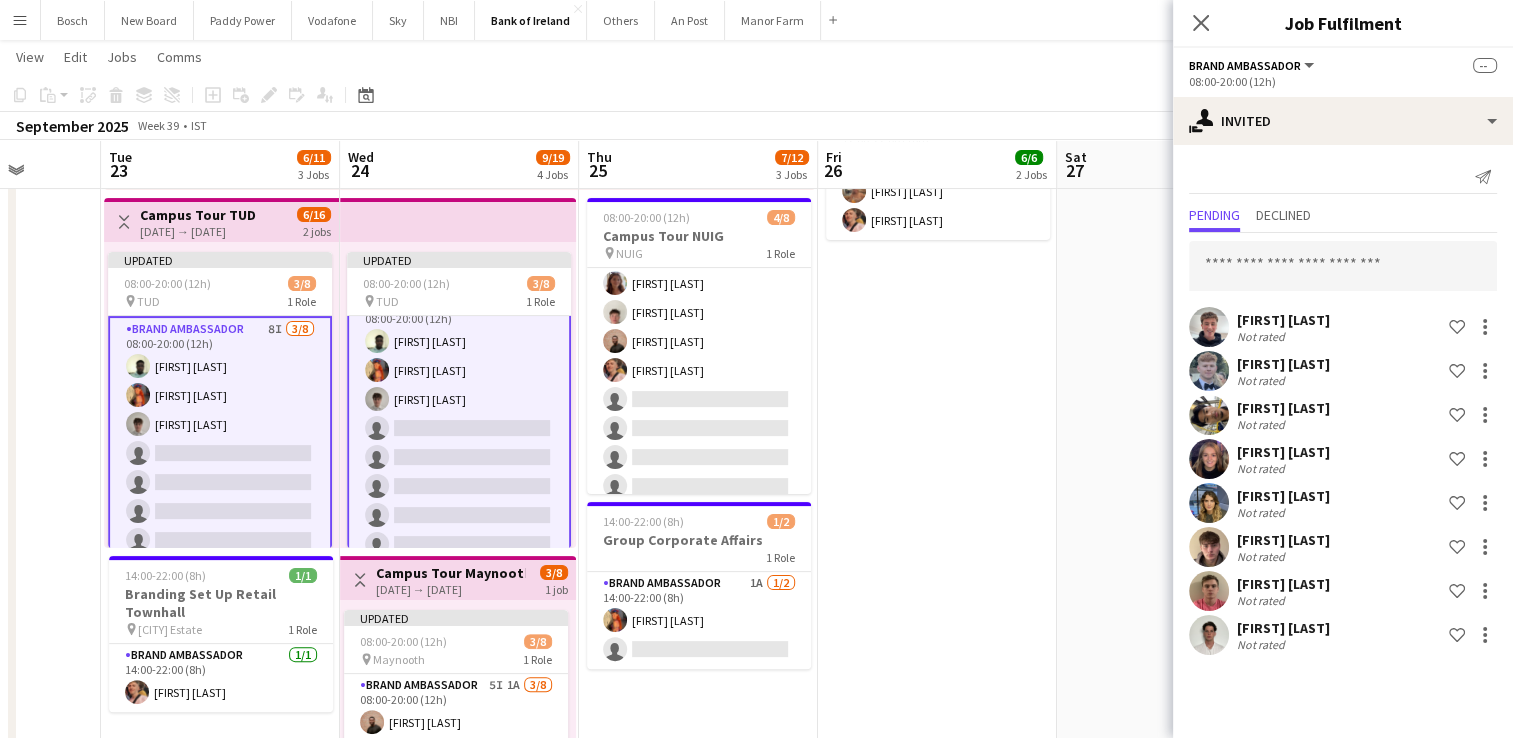 scroll, scrollTop: 0, scrollLeft: 0, axis: both 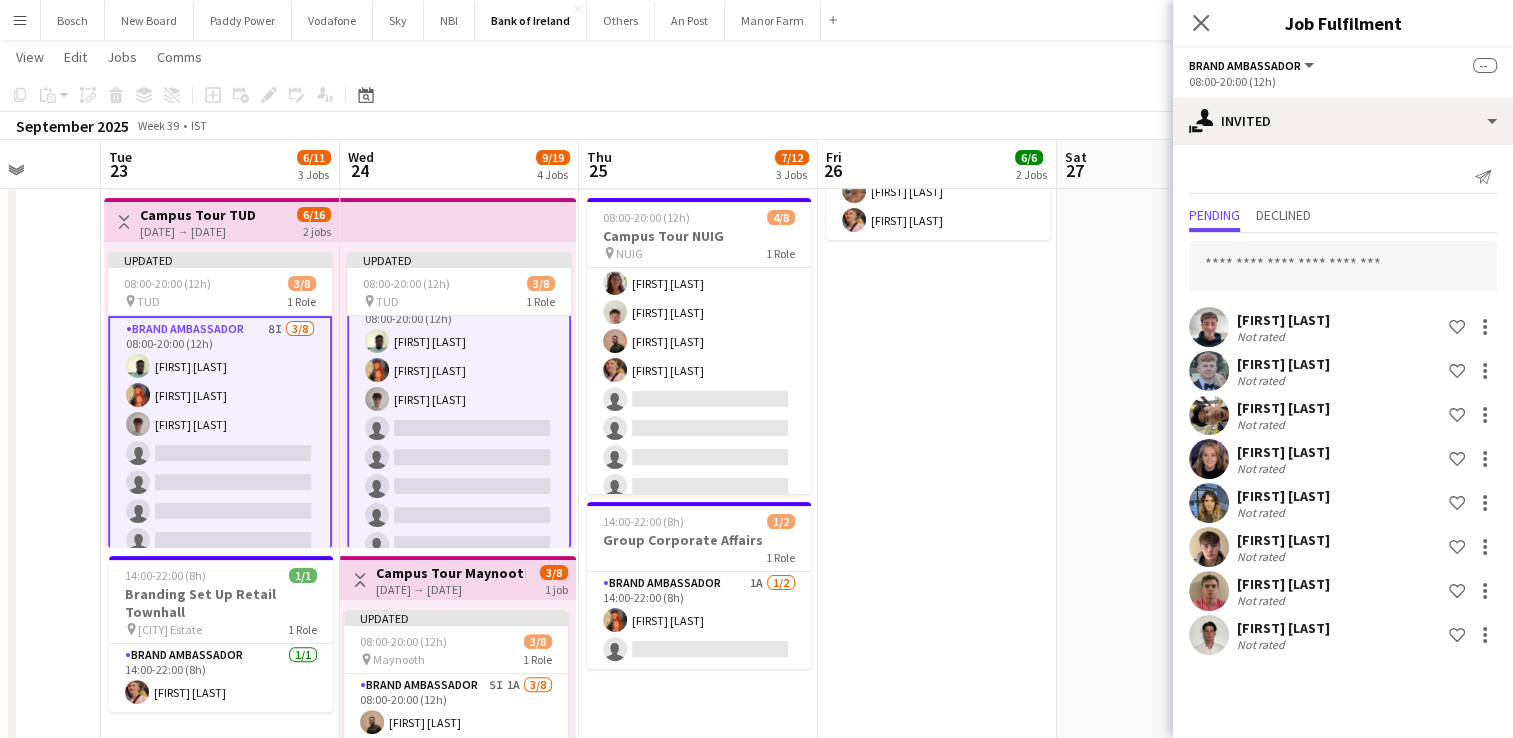 click on "Copy
Paste
Paste   Ctrl+V Paste with crew  Ctrl+Shift+V
Paste linked Job
Delete
Group
Ungroup
Add job
Add linked Job
Edit
Edit linked Job
Applicants
Date picker
AUG 2025 AUG 2025 Monday M Tuesday T Wednesday W Thursday T Friday F Saturday S Sunday S  AUG   1   2   3   4   5   6   7   8   9   10   11   12   13   14   15   16   17   18   19   20   21   22   23   24   25   26   27   28   29   30   31
Comparison range
Comparison range
Today" 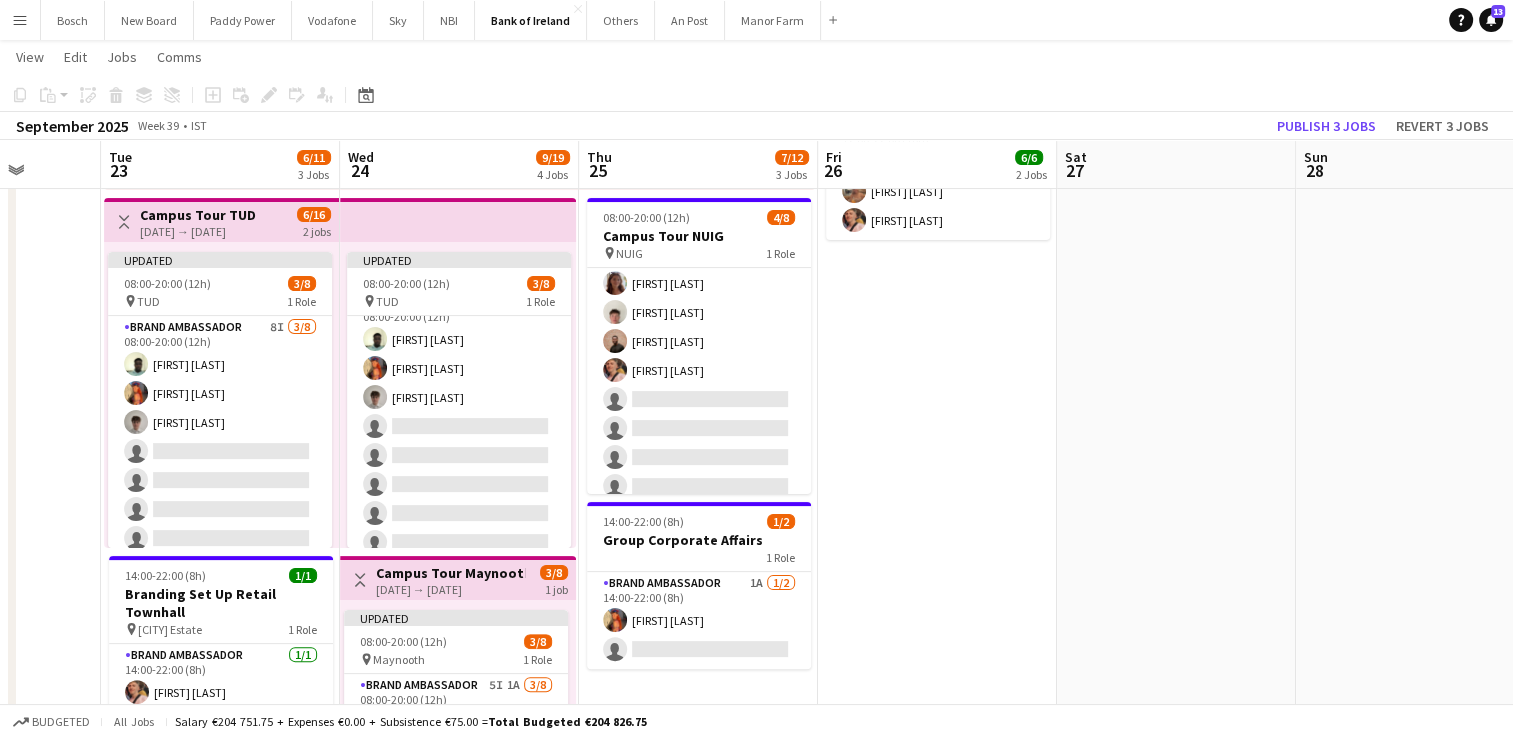 scroll, scrollTop: 24, scrollLeft: 0, axis: vertical 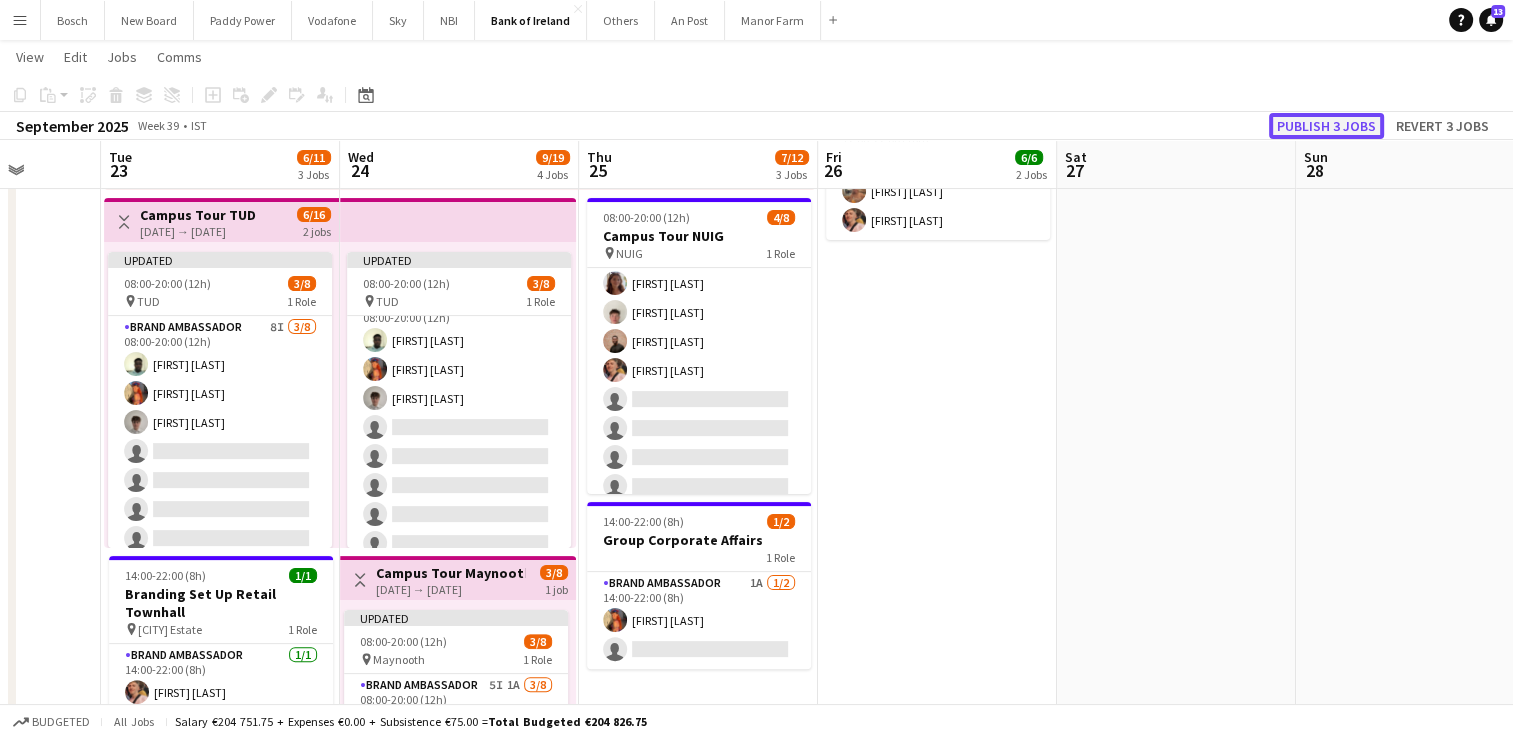click on "Publish 3 jobs" 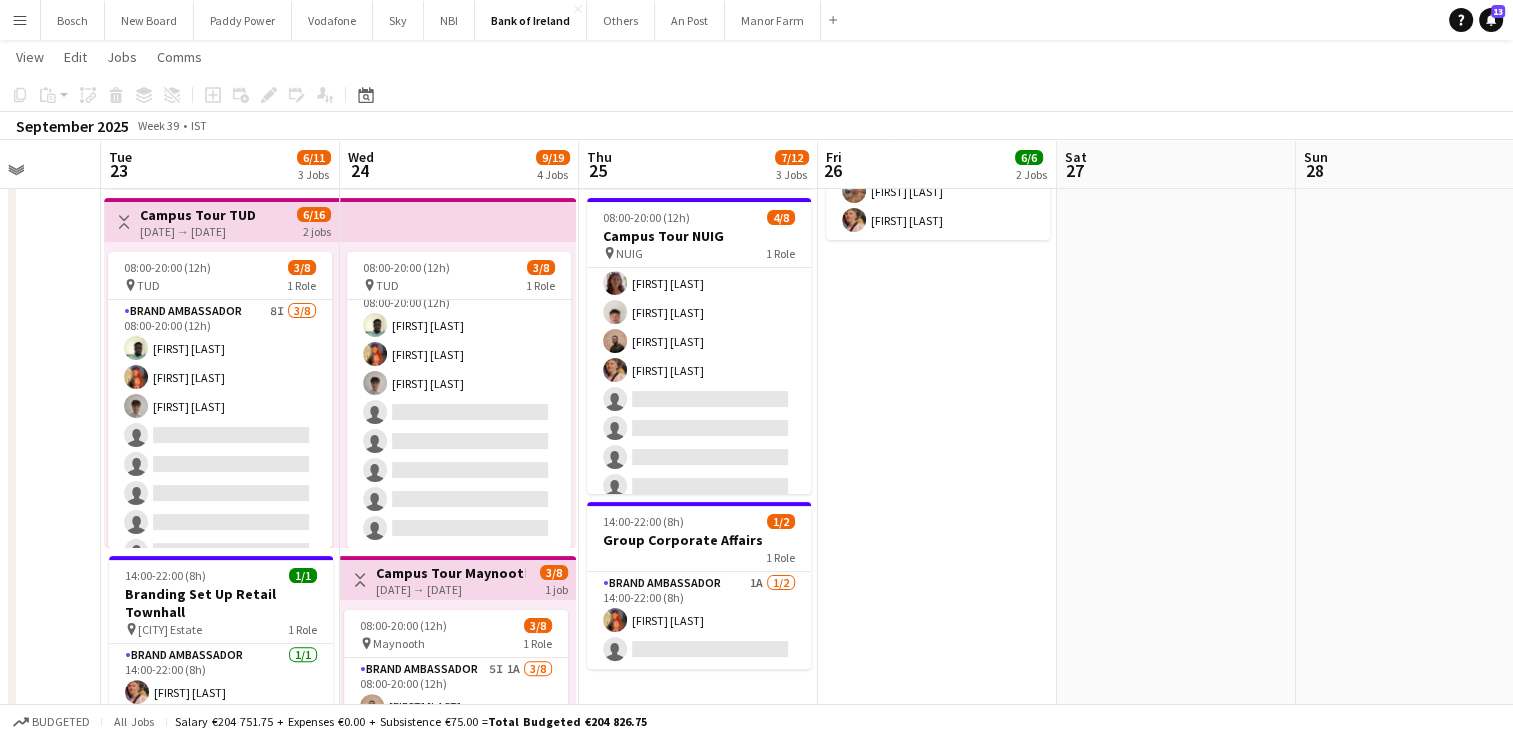 scroll, scrollTop: 23, scrollLeft: 0, axis: vertical 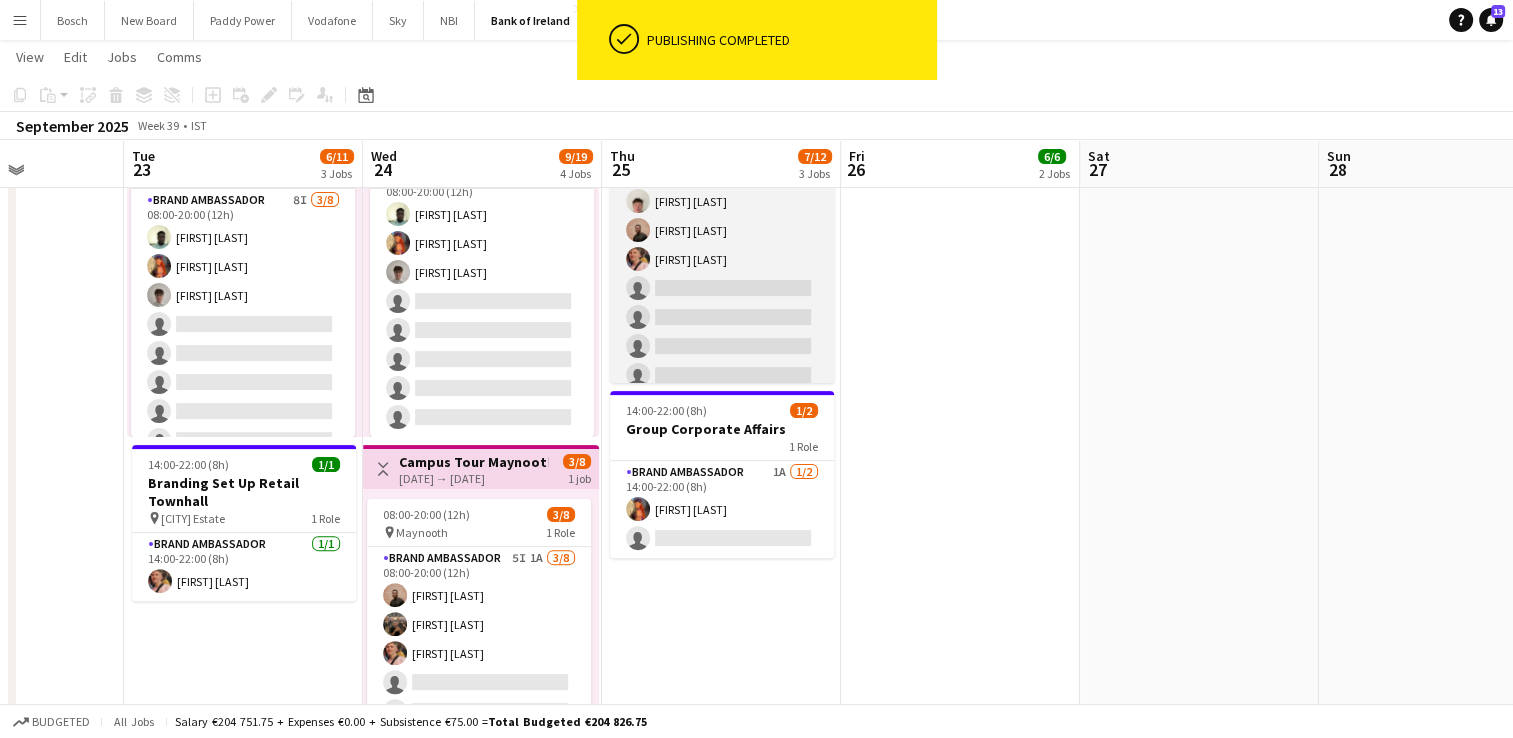 click on "Brand Ambassador   6I   4/8   08:00-20:00 (12h)
Amelia Morycka Robert Harvey Andrew Ajetunmobi Mark O’Shea
single-neutral-actions
single-neutral-actions
single-neutral-actions
single-neutral-actions" at bounding box center (722, 259) 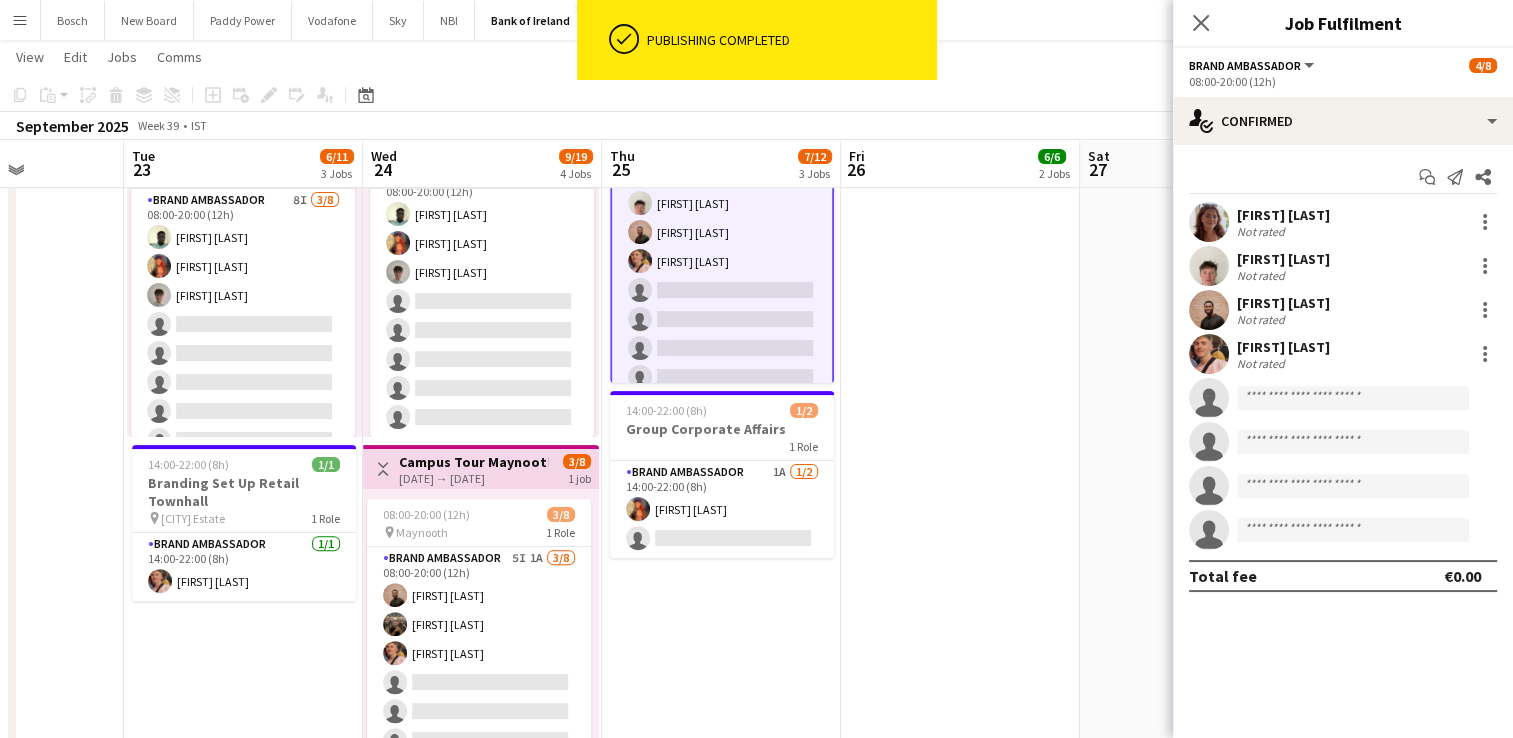 scroll, scrollTop: 35, scrollLeft: 0, axis: vertical 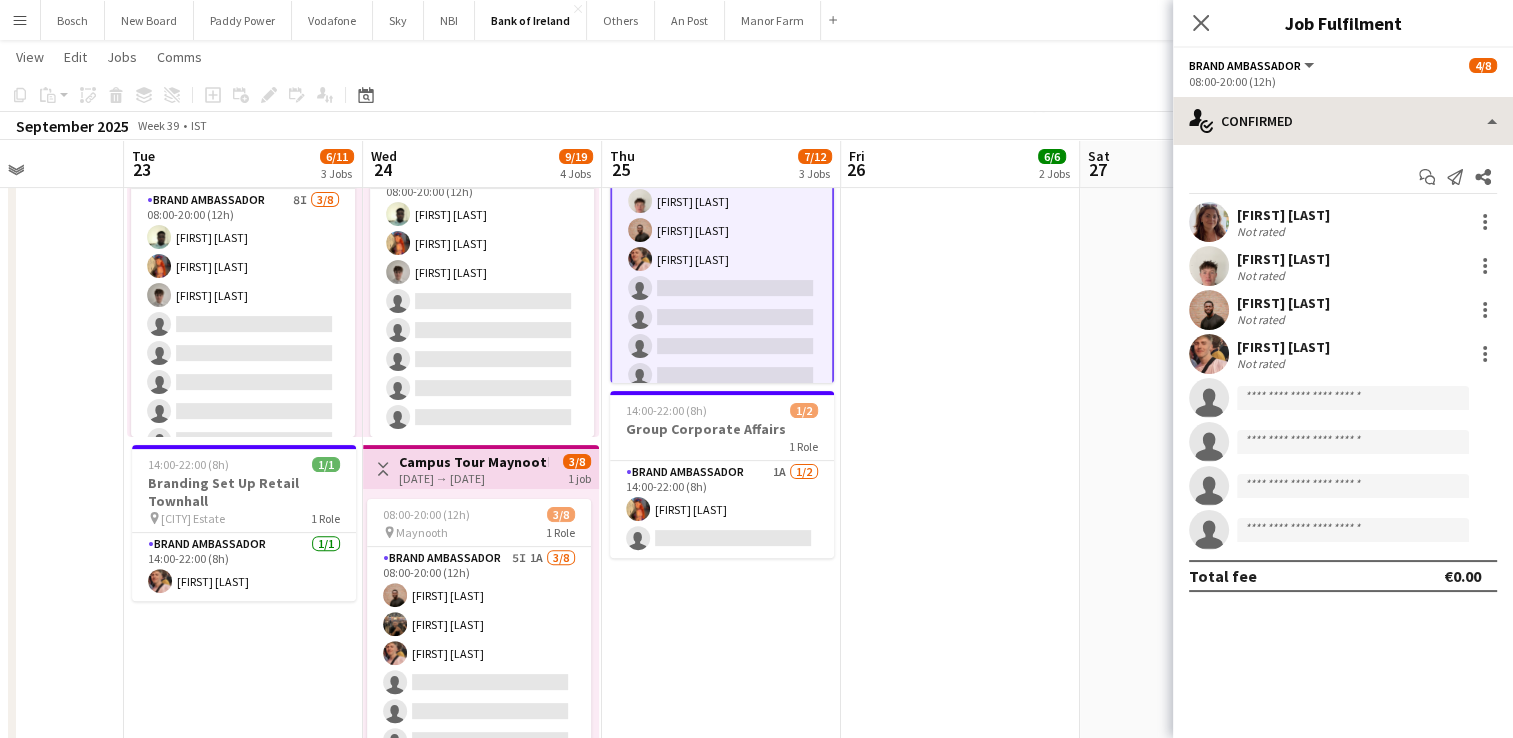 drag, startPoint x: 1335, startPoint y: 96, endPoint x: 1327, endPoint y: 125, distance: 30.083218 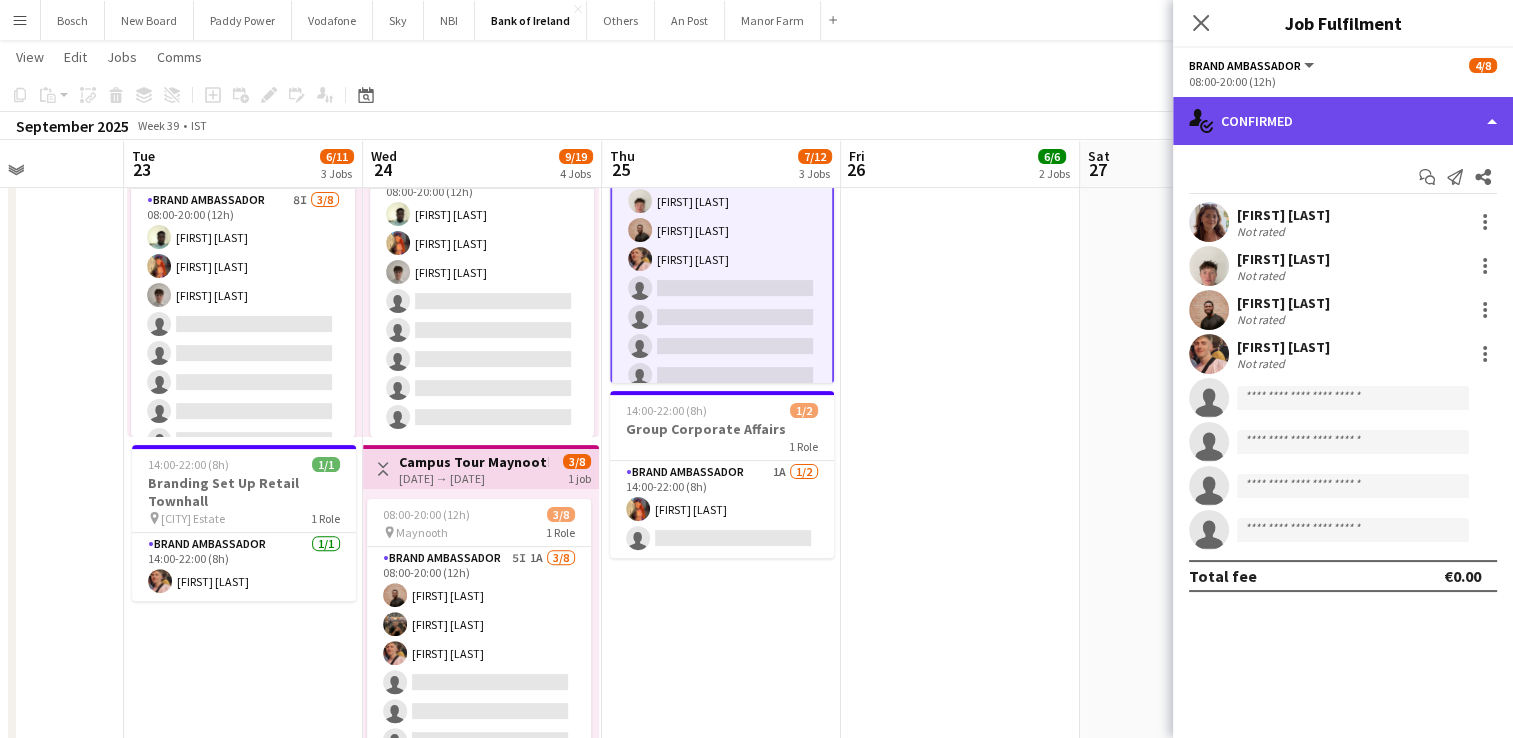 click on "single-neutral-actions-check-2
Confirmed" 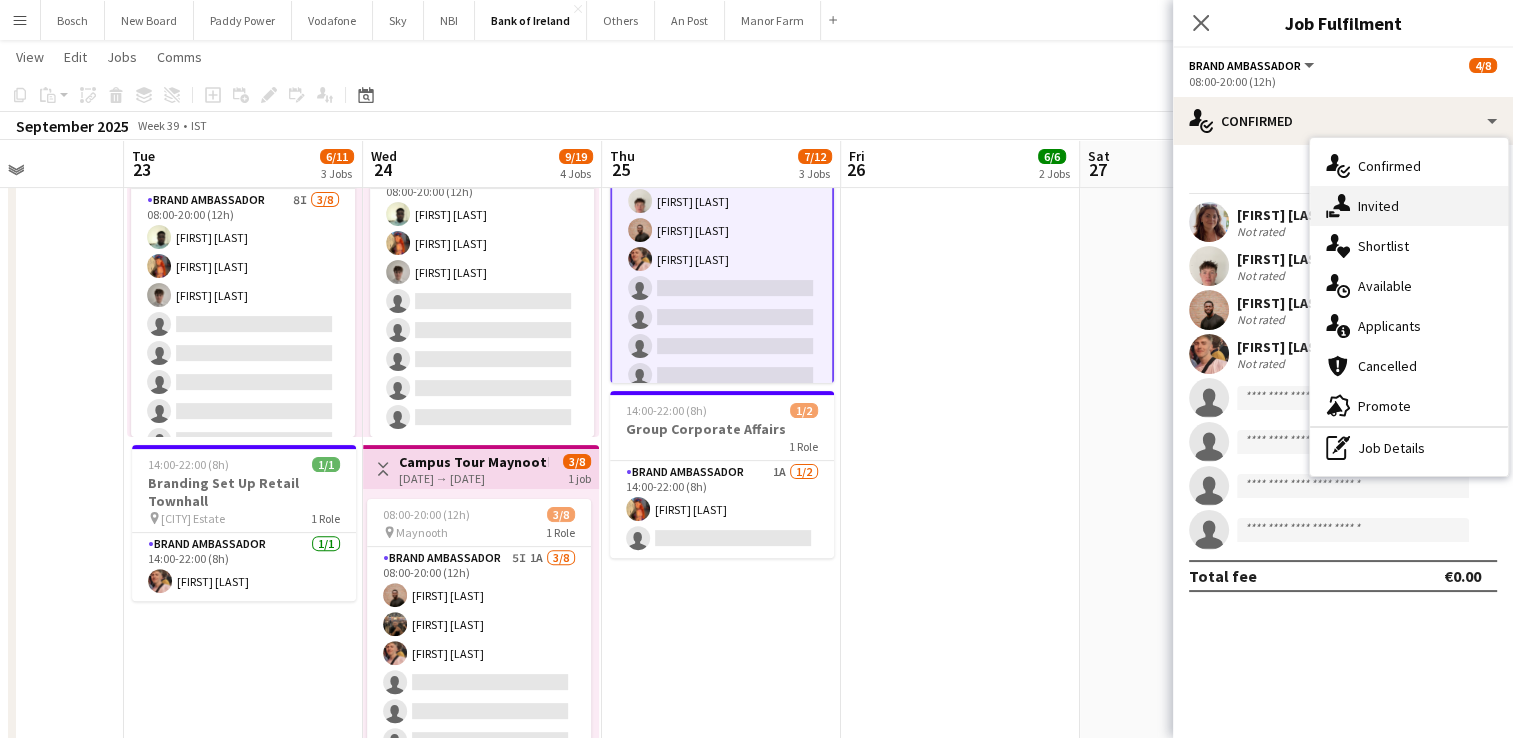 click on "single-neutral-actions-share-1
Invited" at bounding box center [1409, 206] 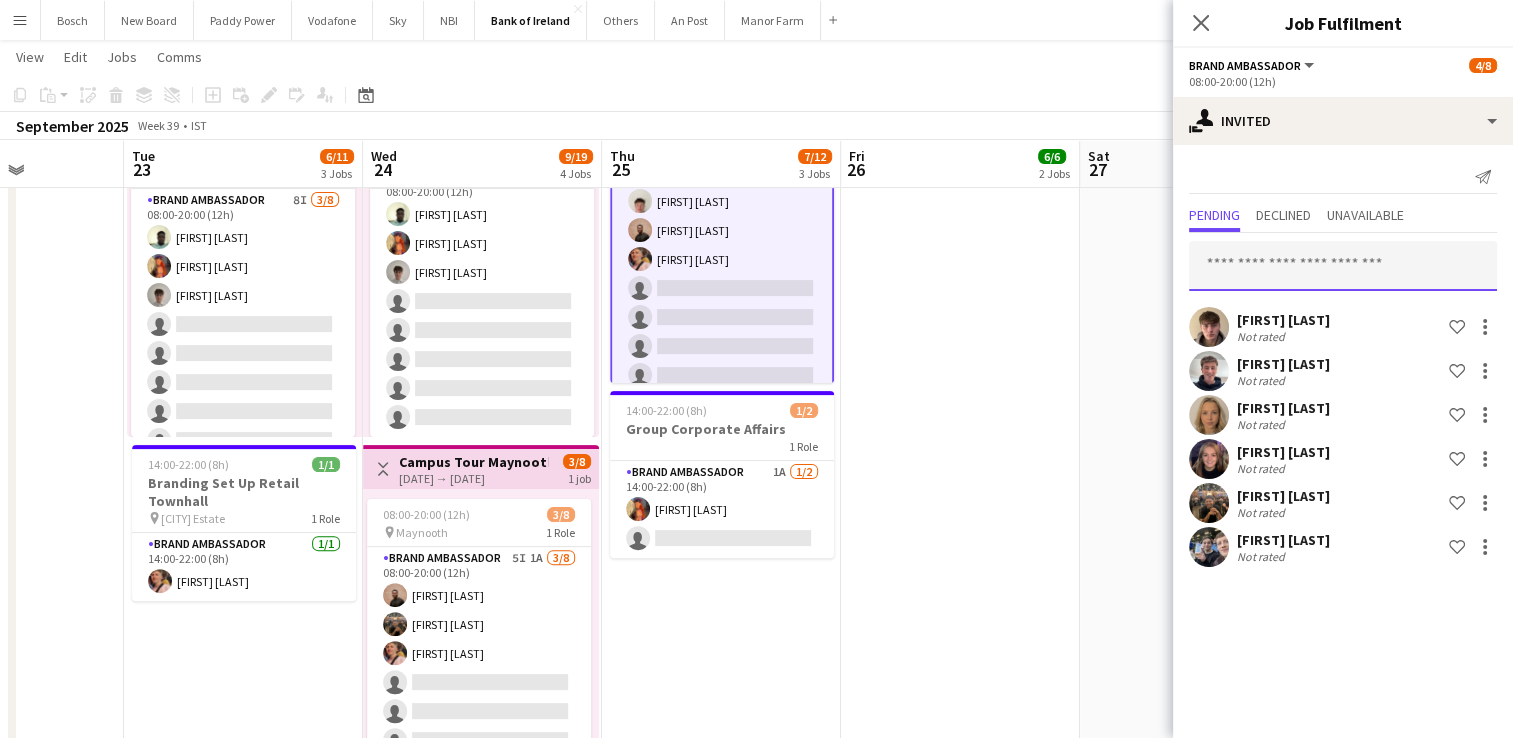 click at bounding box center [1343, 266] 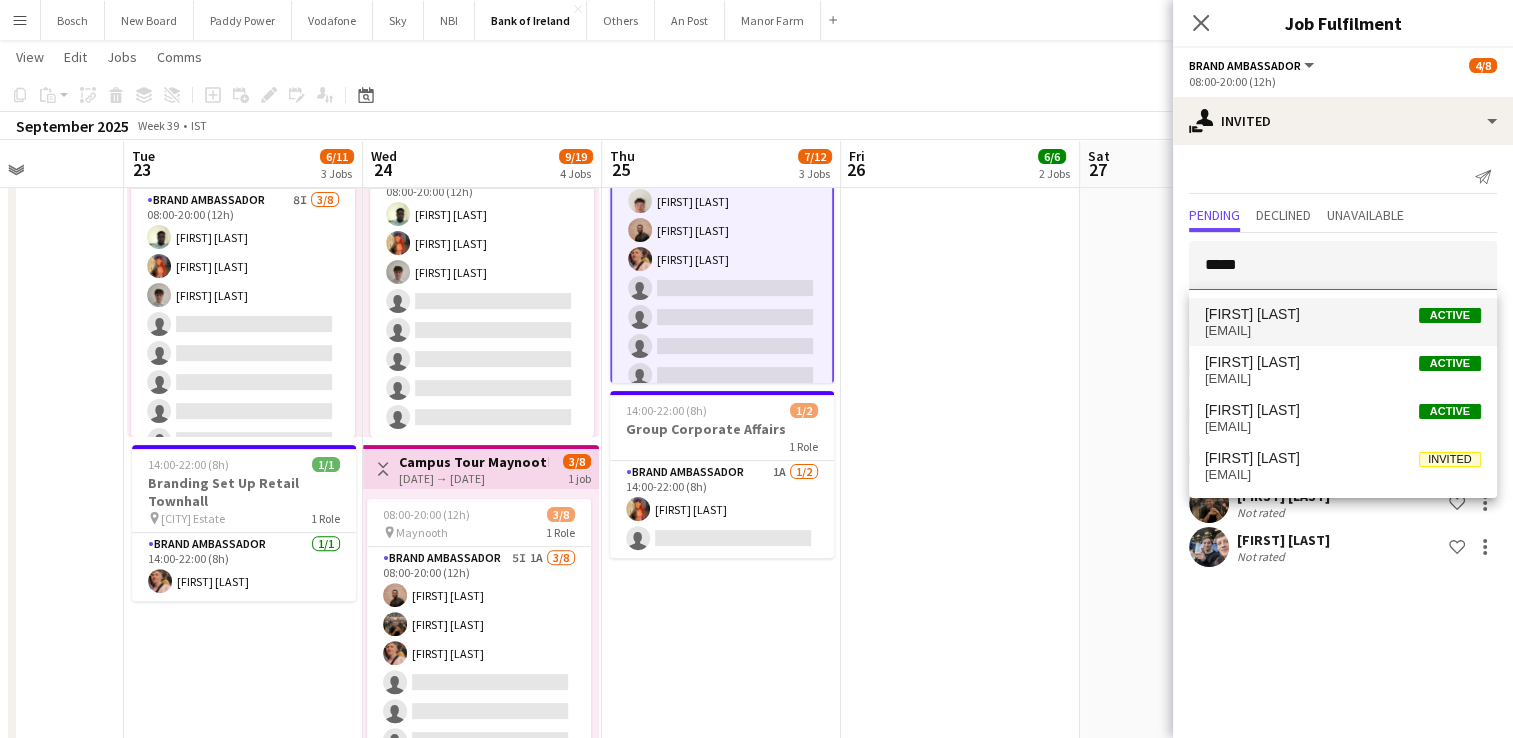type on "*****" 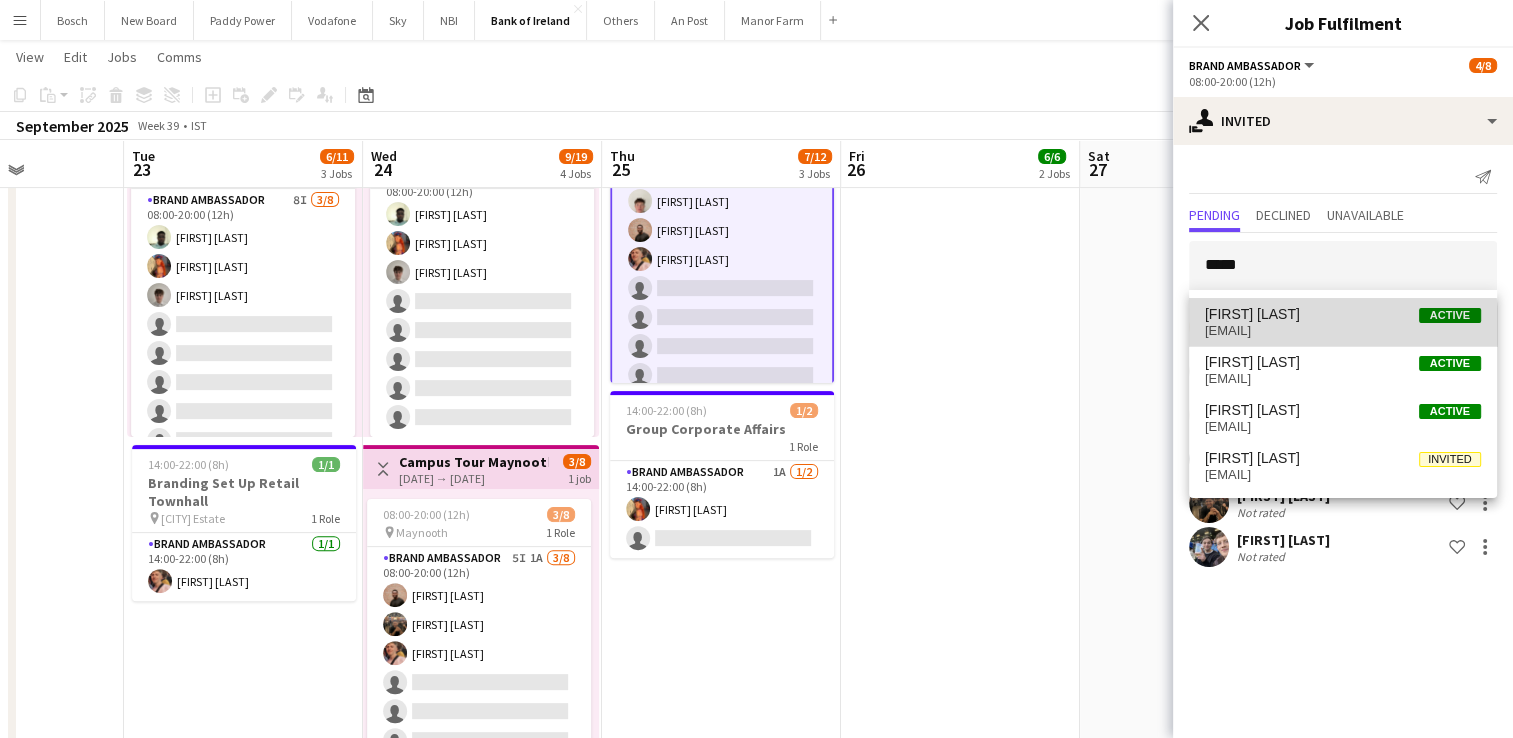 click on "mccarthyshane876@gmail.com" at bounding box center (1343, 331) 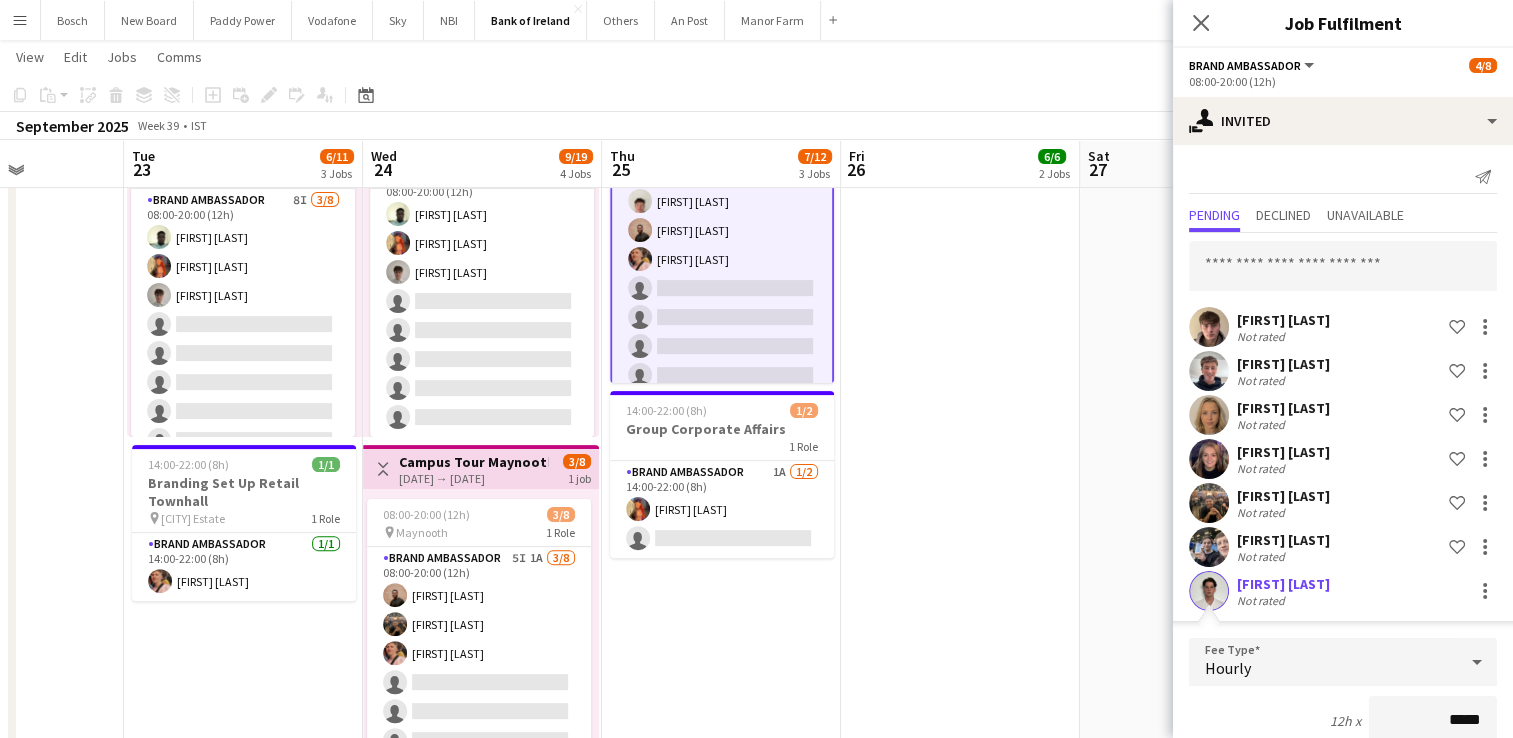 click on "David Woods   Not rated
Shortlist crew
Euan Lacey   Not rated
Shortlist crew
Hannah Doyle   Not rated
Shortlist crew
Jessica Blyth   Not rated
Shortlist crew
Matheus Cramolich   Not rated
Shortlist crew
Oscar Obrien   Not rated
Shortlist crew
Shane McCarthy   Not rated   Fee Type  Hourly  12h x  *****  Break Period  Paid ******  Fee per person   €0.00   Subsistence  *****  Expenses budget  *****  Total fee per person   €0.00   Cancel   Confirm" at bounding box center (1343, 651) 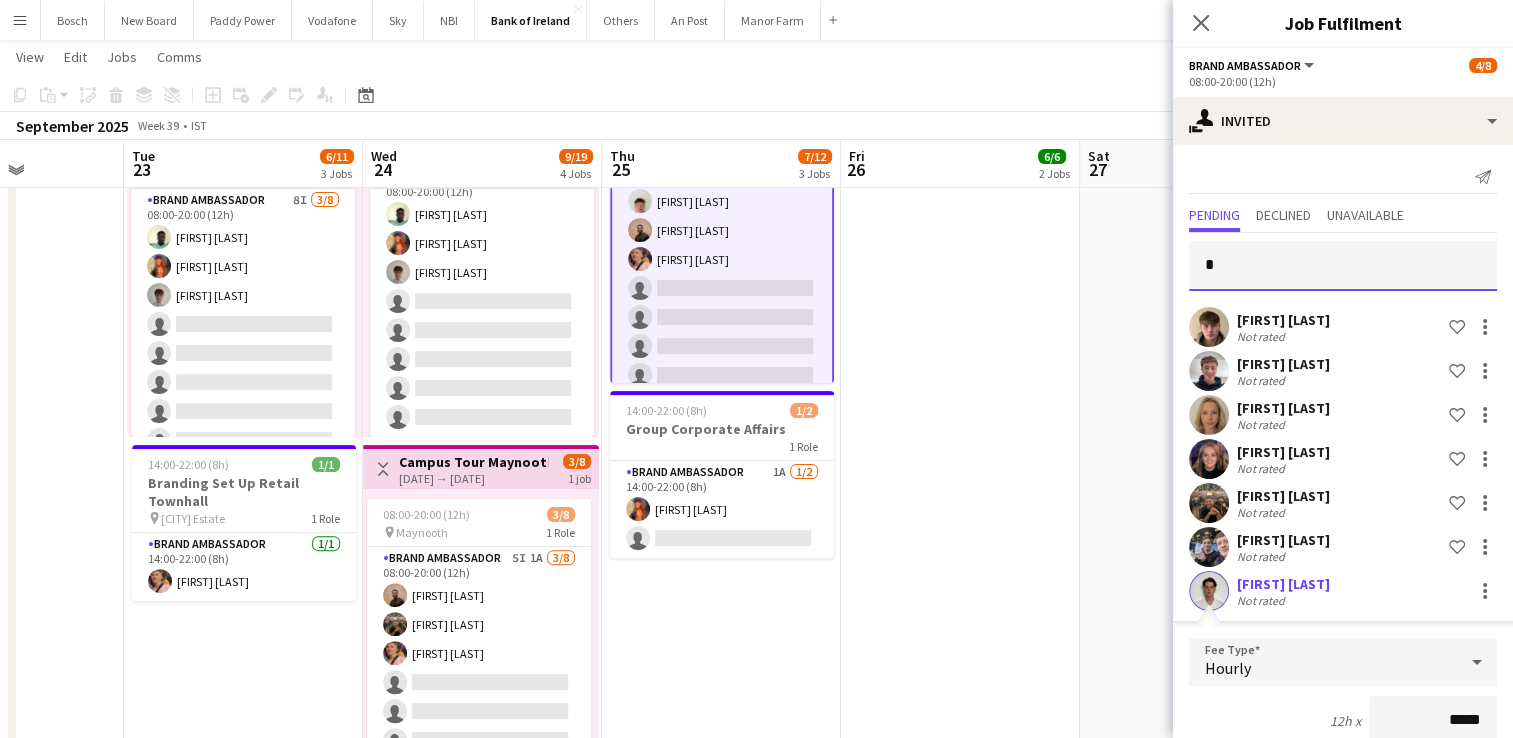 click on "*" at bounding box center [1343, 266] 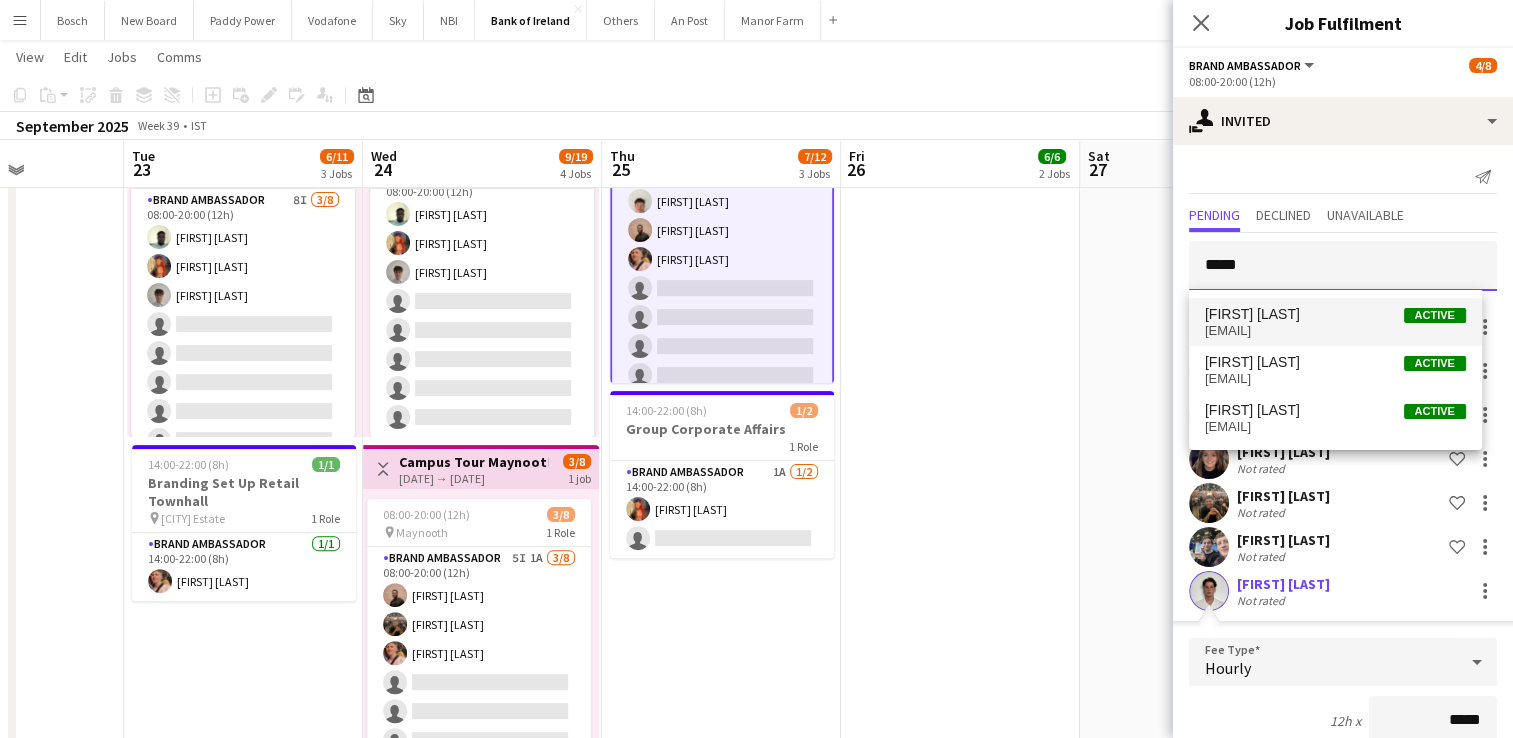 type on "*****" 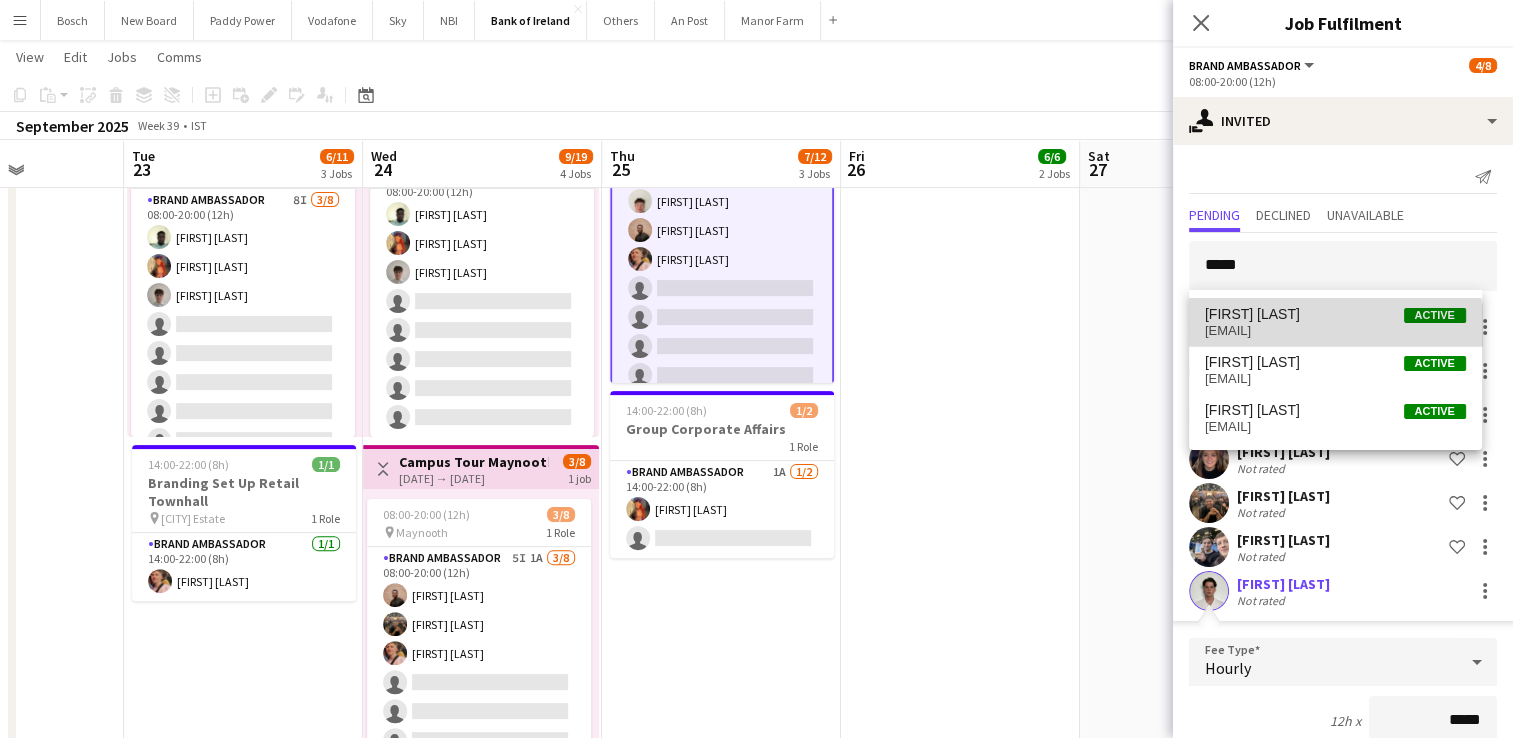 click on "stephenjordan12656@gmail.com" at bounding box center [1335, 331] 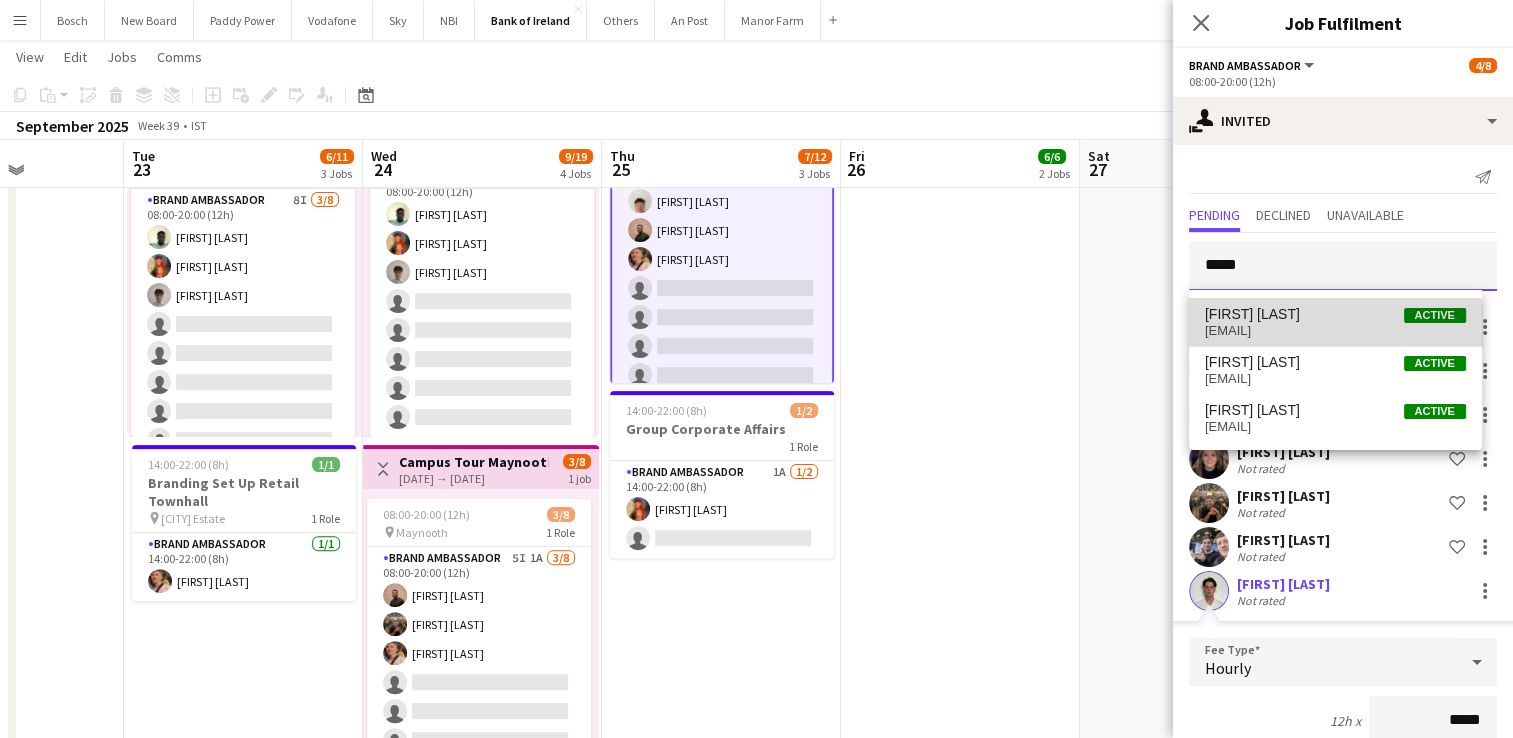 type 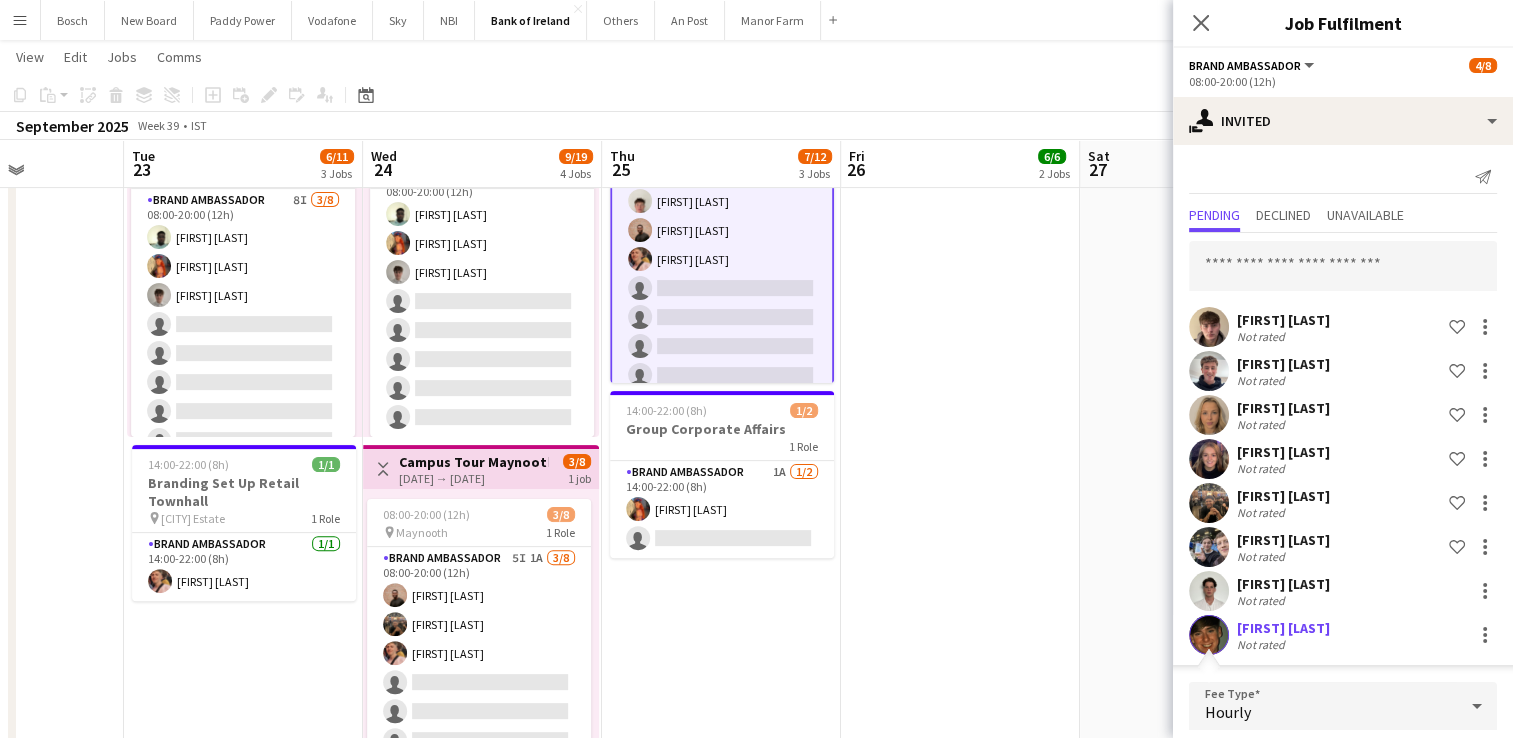 scroll, scrollTop: 387, scrollLeft: 0, axis: vertical 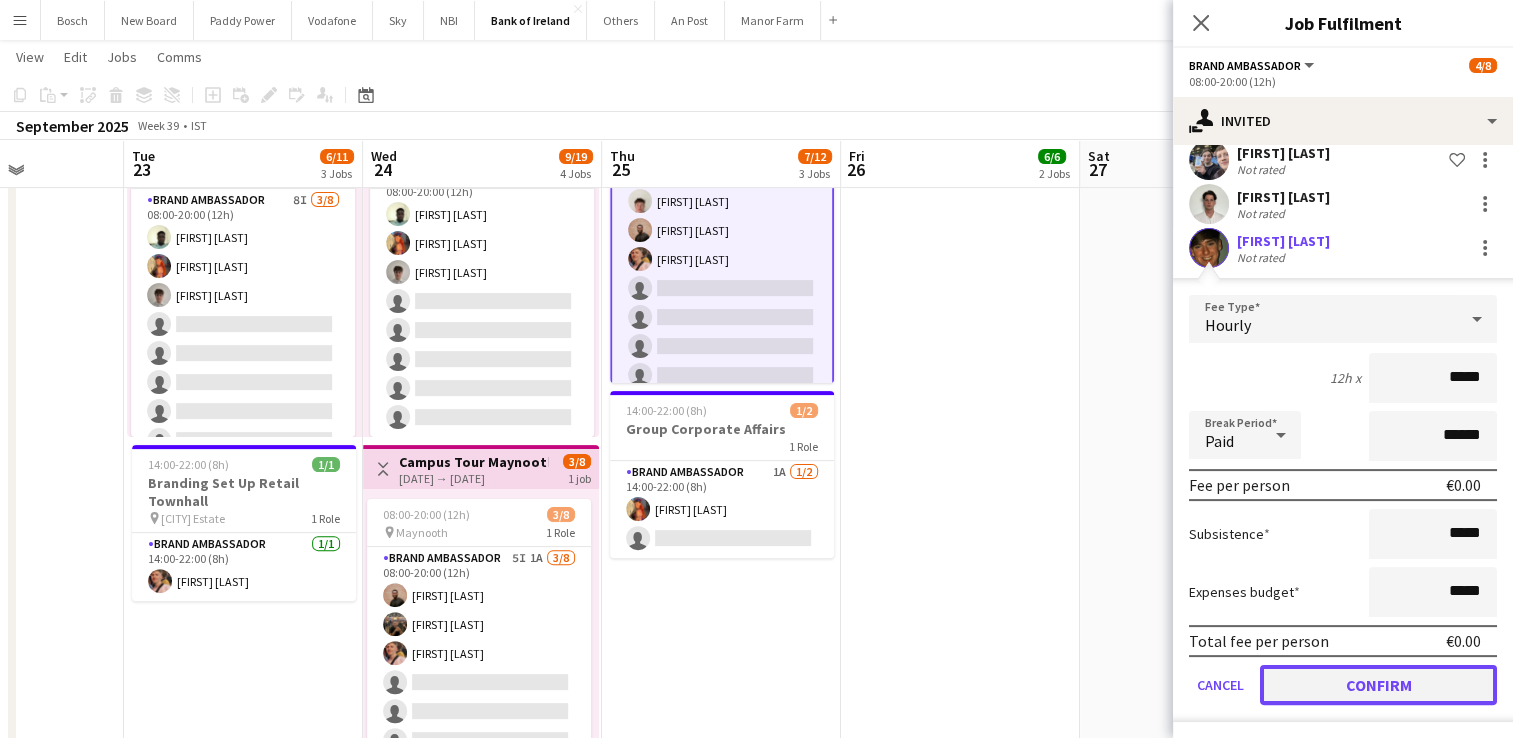 click on "Confirm" 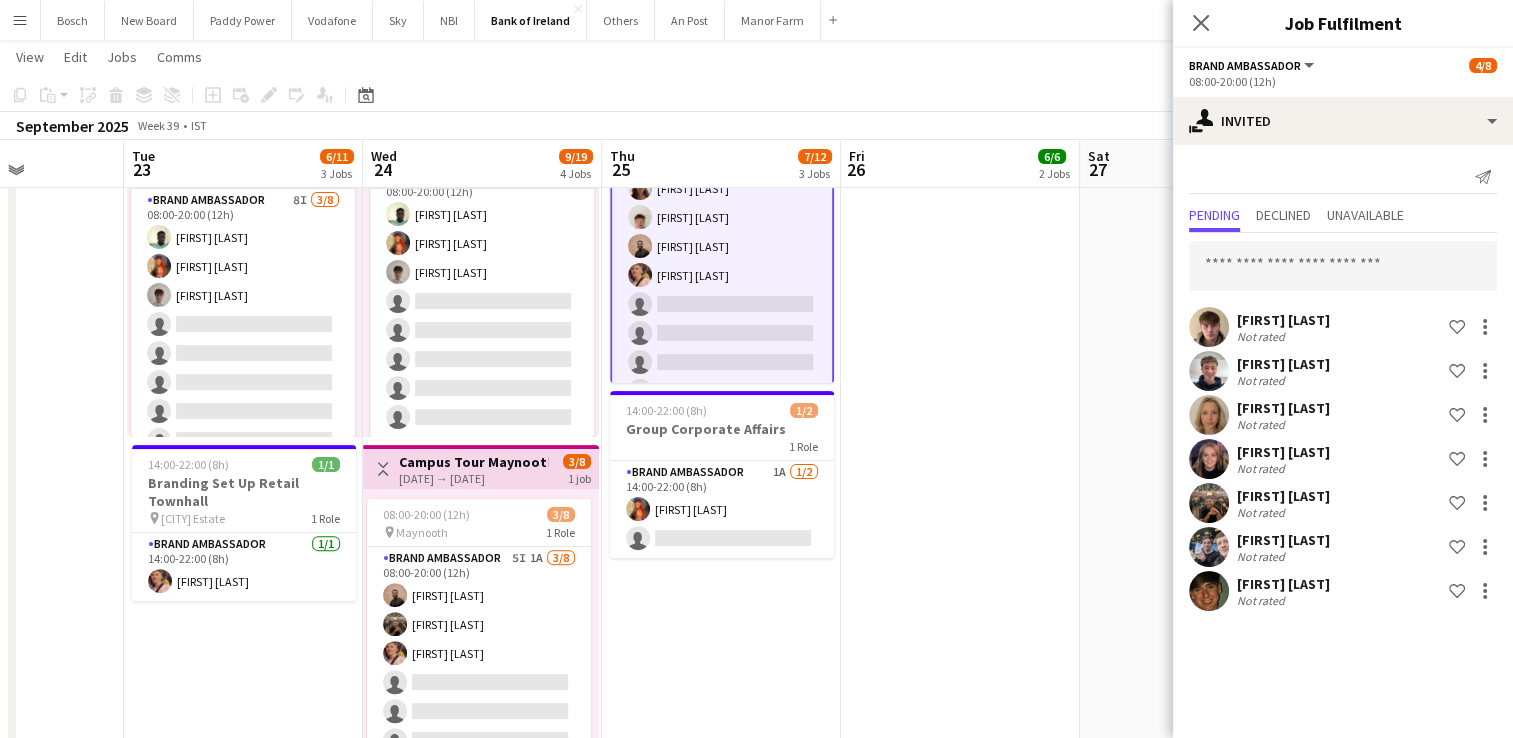 scroll, scrollTop: 0, scrollLeft: 0, axis: both 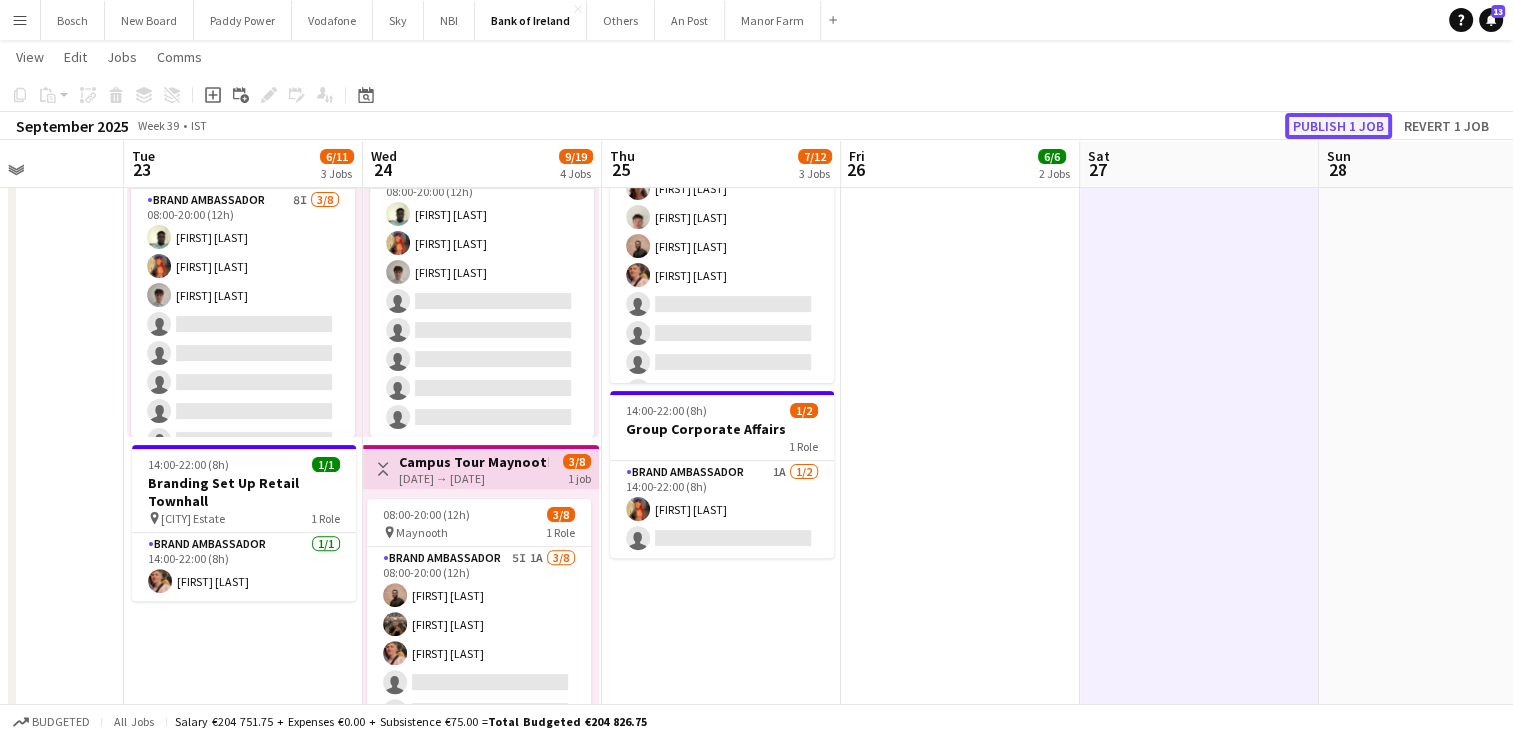 click on "Publish 1 job" 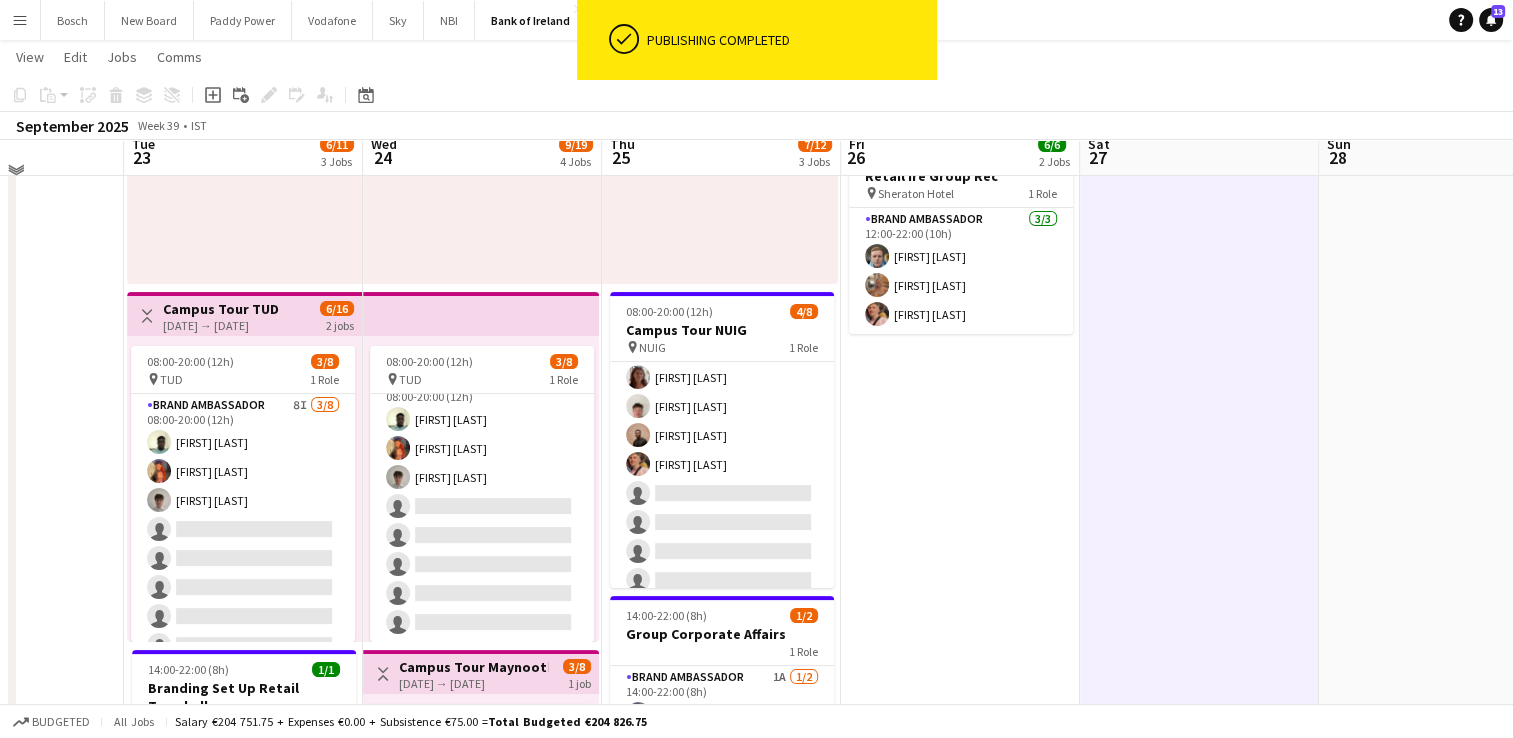 scroll, scrollTop: 285, scrollLeft: 0, axis: vertical 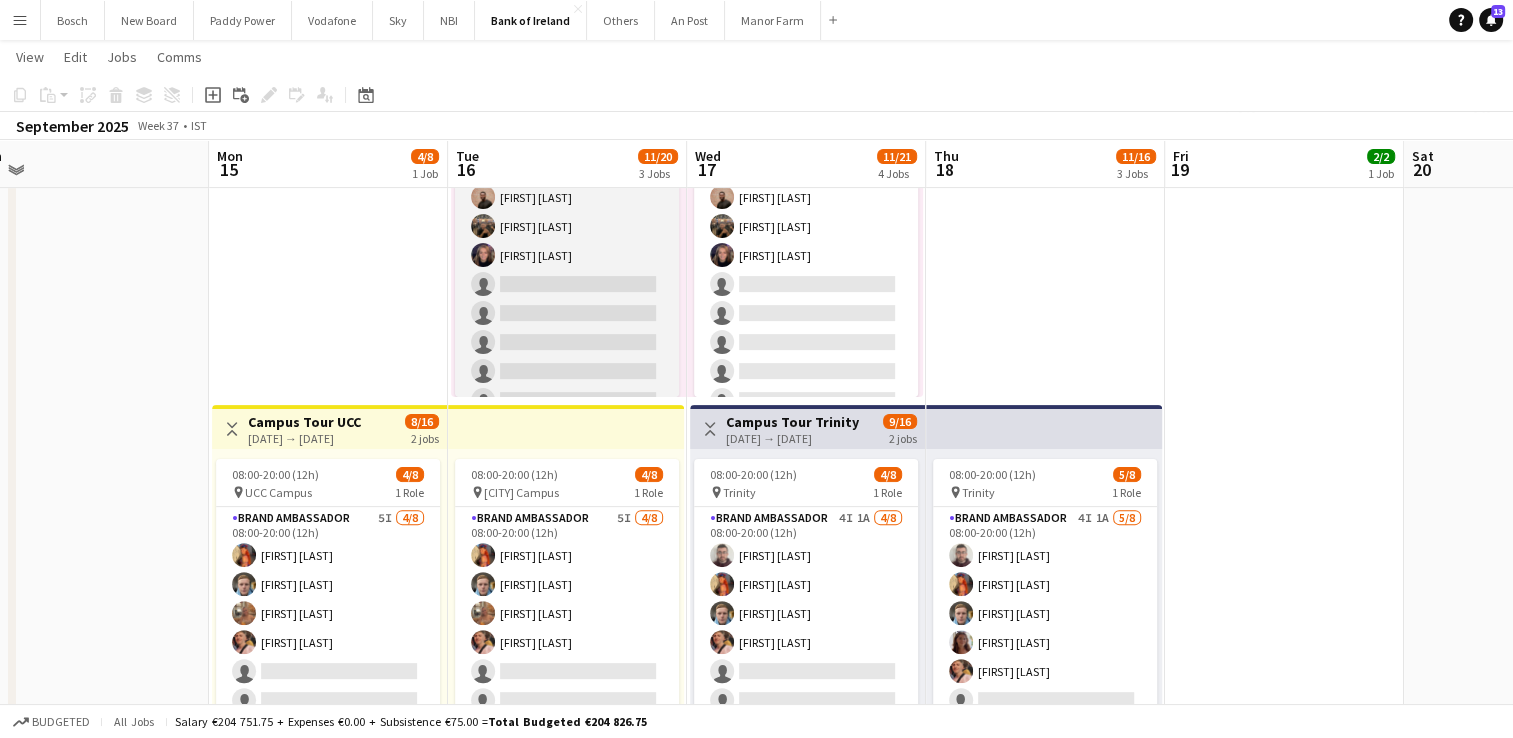 click on "Brand Ambassador   10I   1A   3/8   08:00-20:00 (12h)
Andrew Ajetunmobi Matheus Cramolich Jessica Blyth
single-neutral-actions
single-neutral-actions
single-neutral-actions
single-neutral-actions
single-neutral-actions" at bounding box center [567, 284] 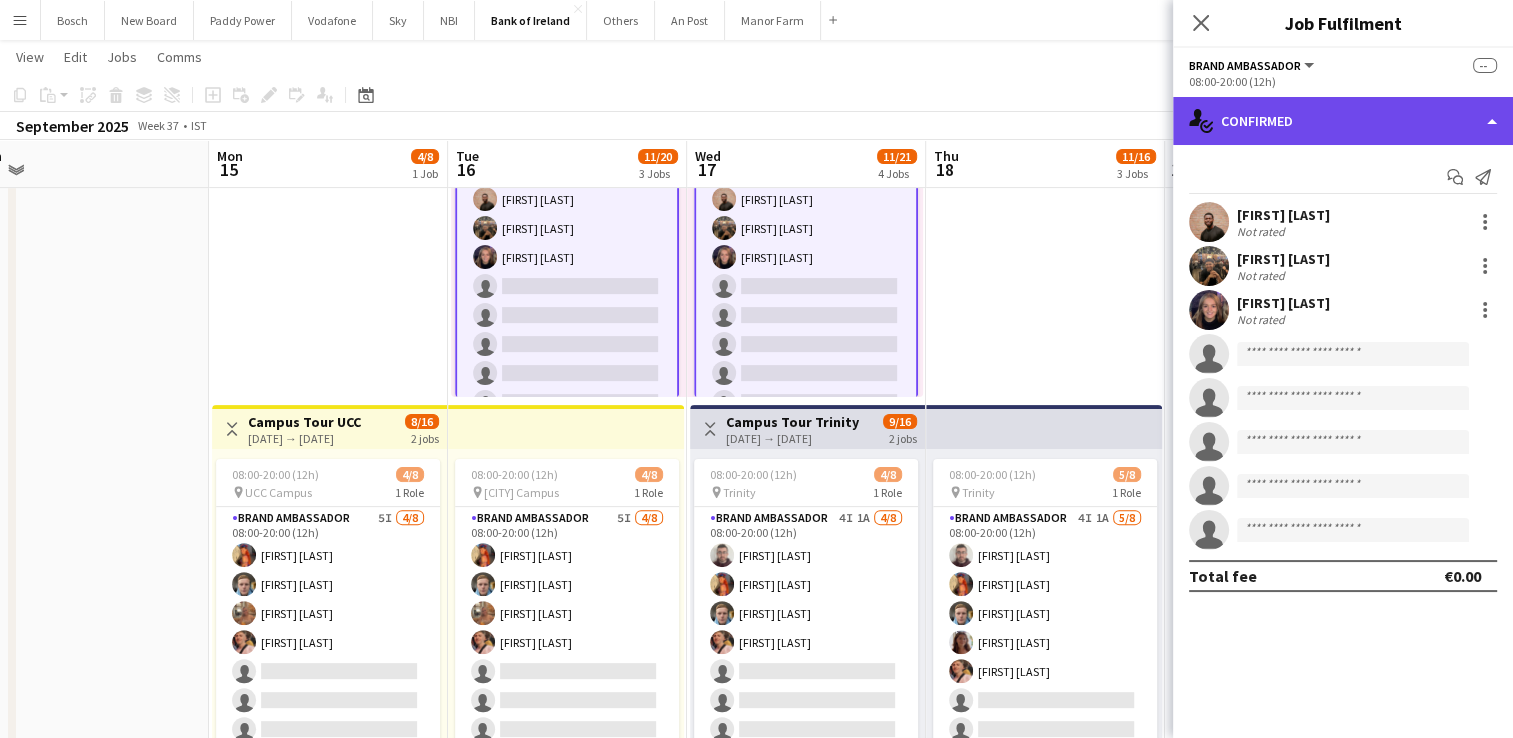 click on "single-neutral-actions-check-2
Confirmed" 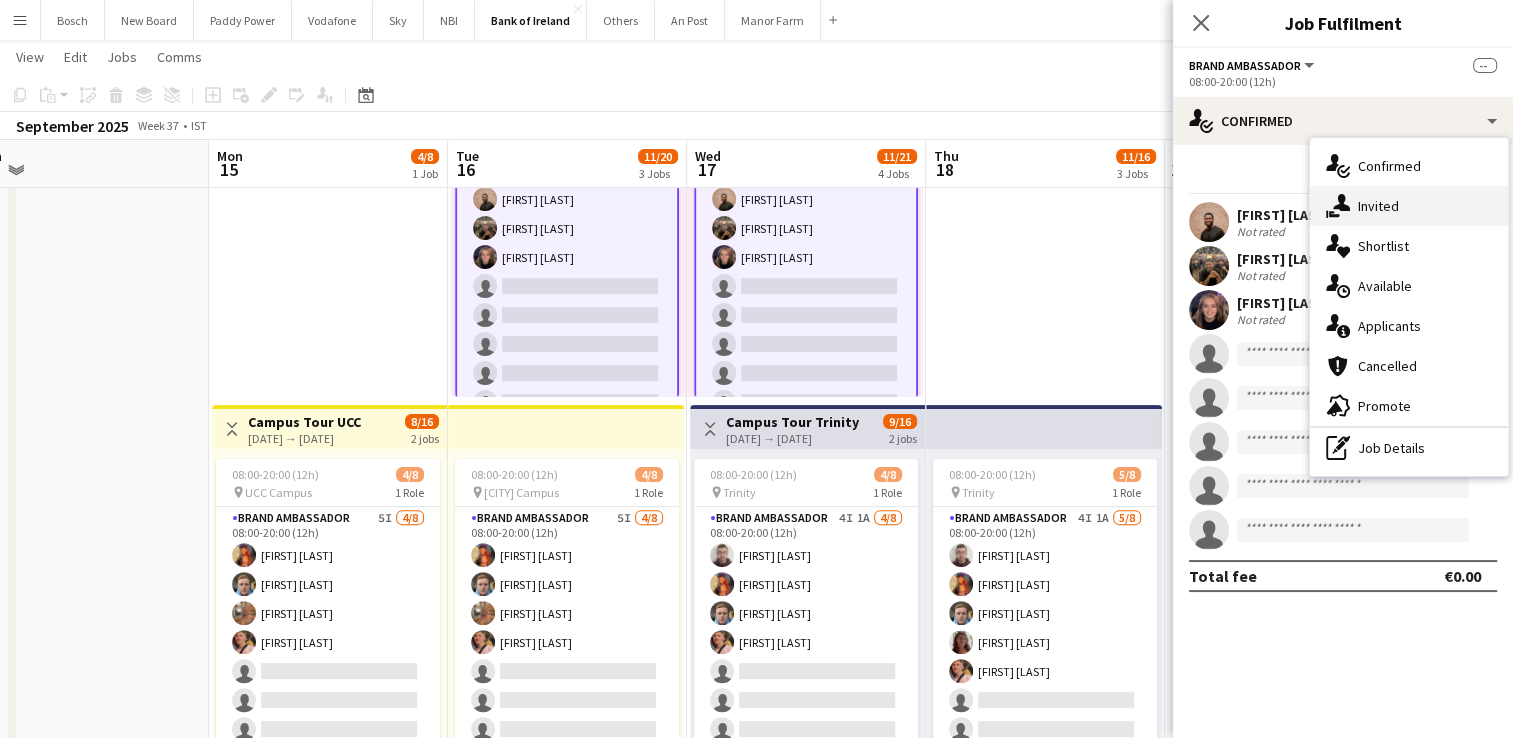 click on "single-neutral-actions-share-1
Invited" at bounding box center [1409, 206] 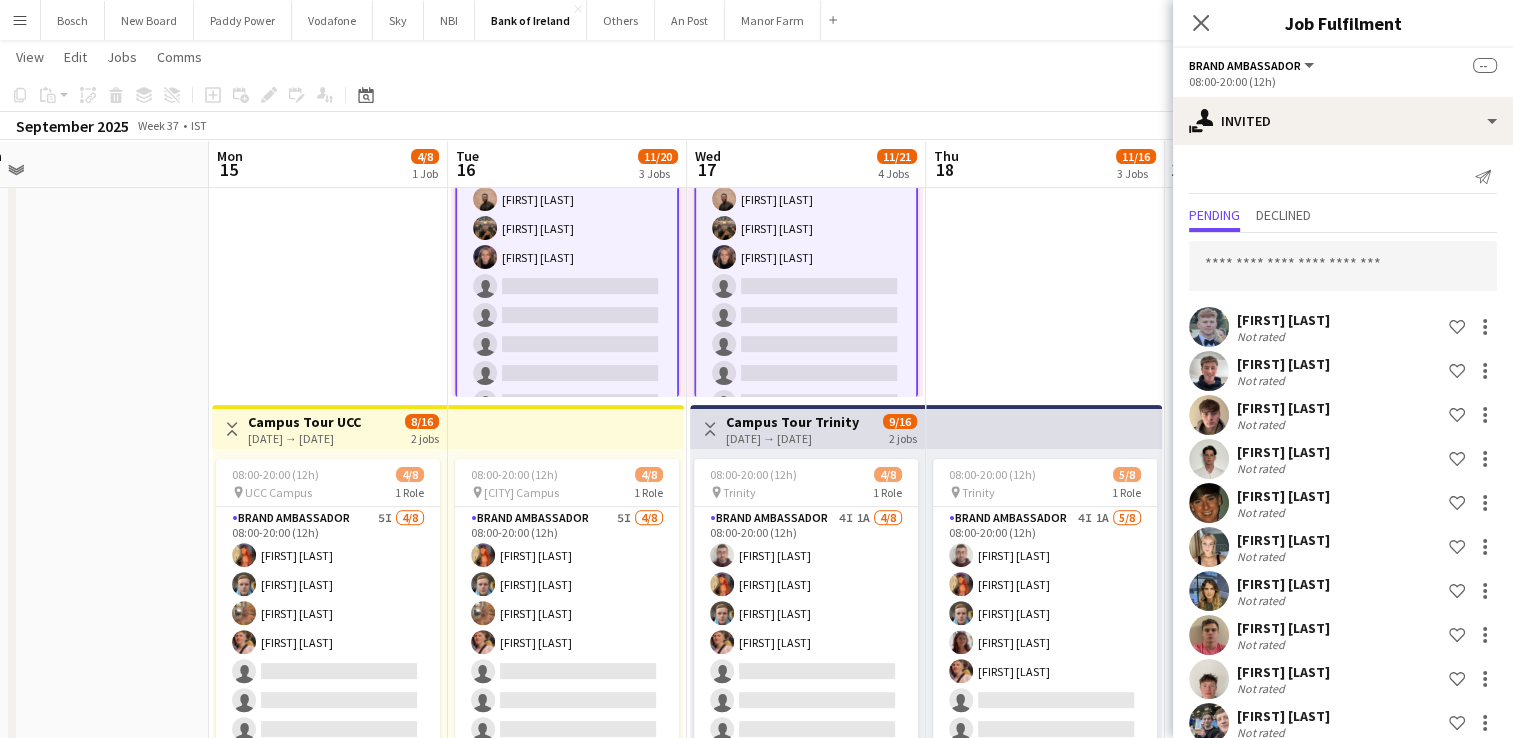 scroll, scrollTop: 24, scrollLeft: 0, axis: vertical 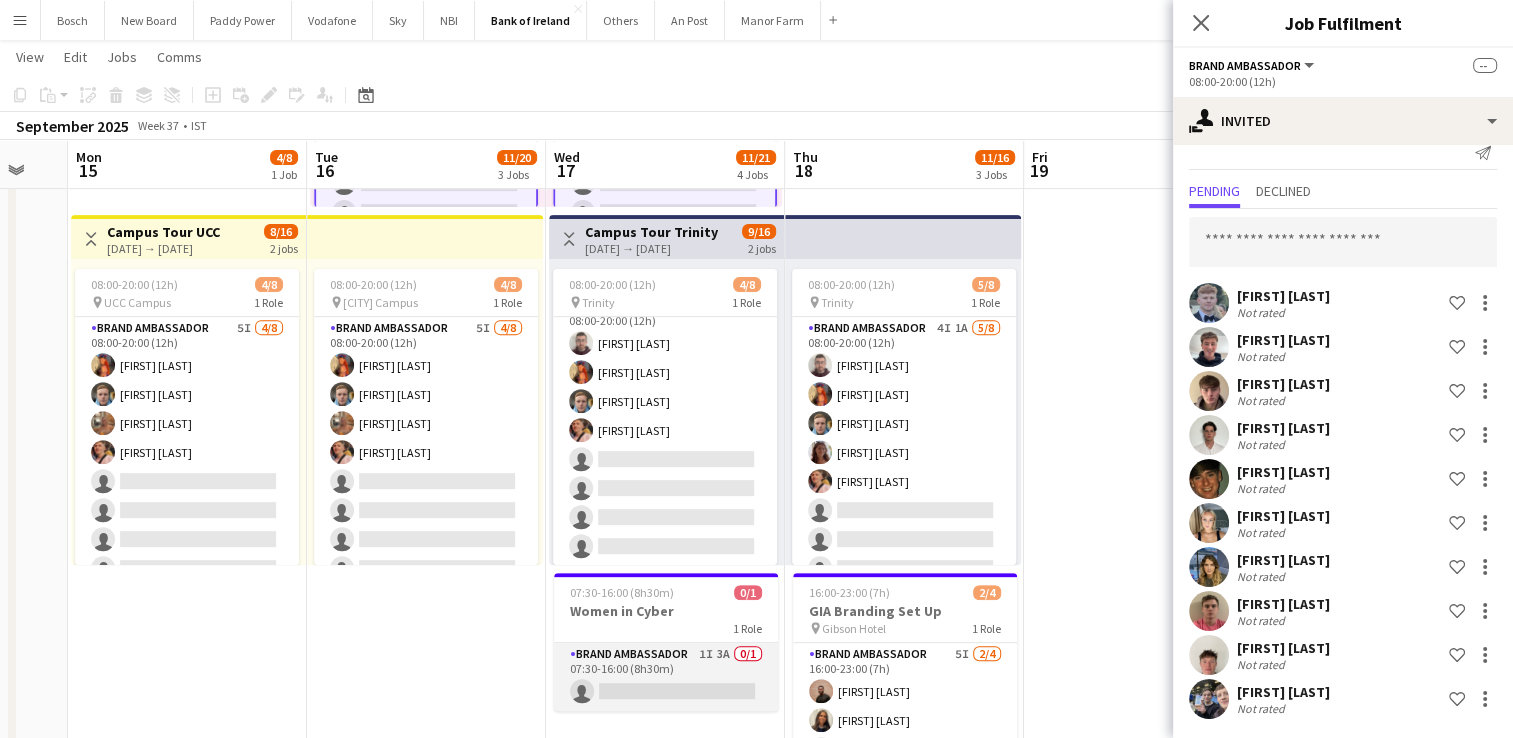 click on "Brand Ambassador   1I   3A   0/1   07:30-16:00 (8h30m)
single-neutral-actions" at bounding box center (666, 677) 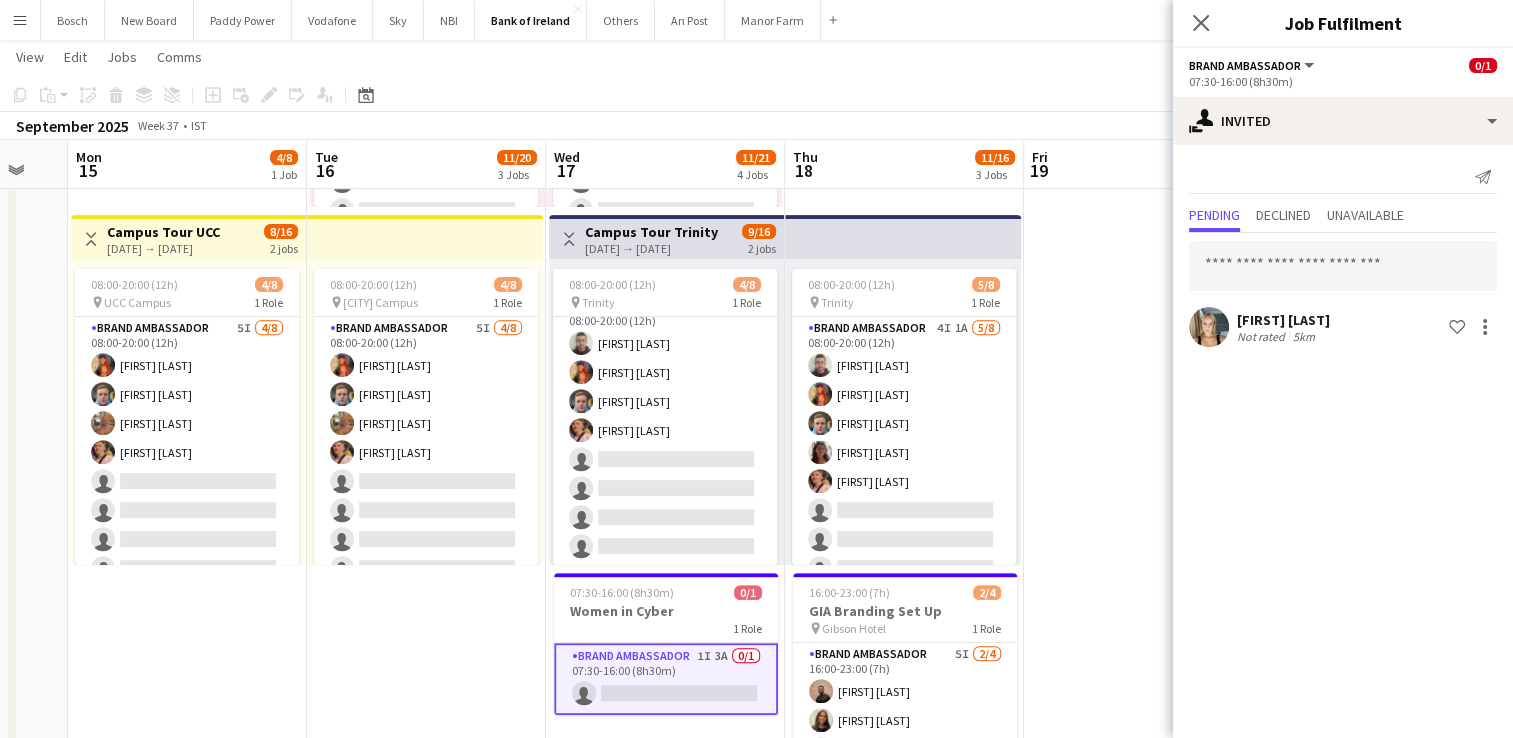 scroll, scrollTop: 0, scrollLeft: 0, axis: both 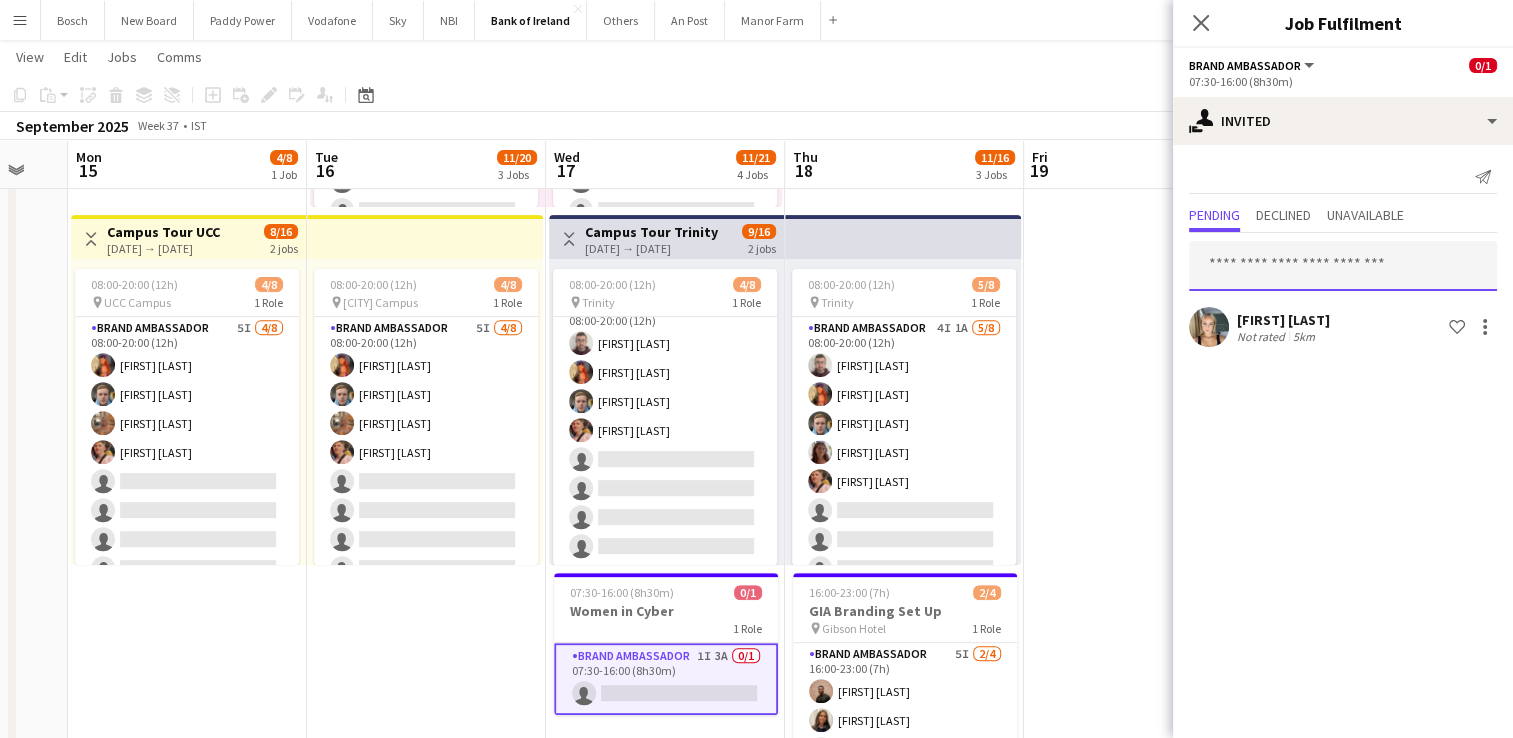 click at bounding box center [1343, 266] 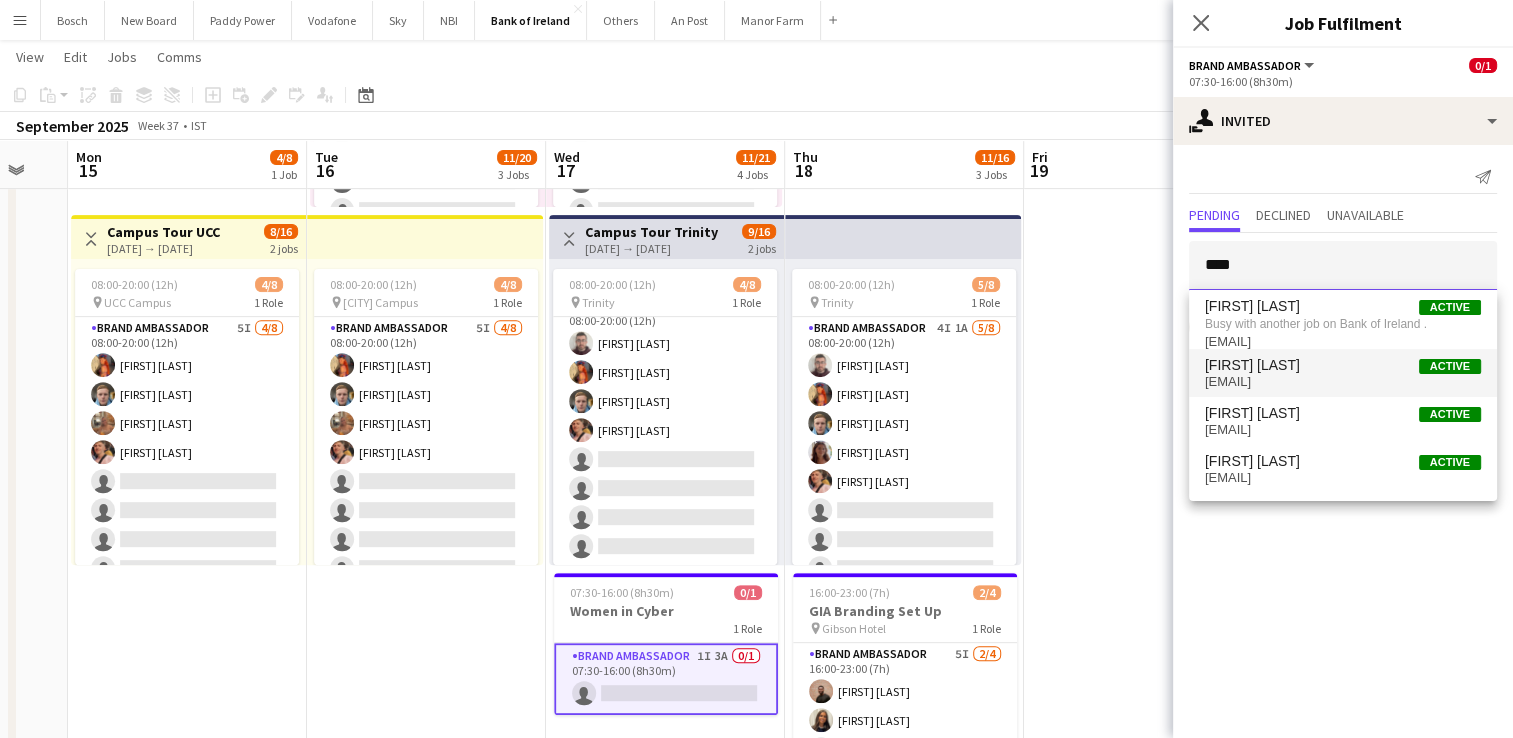 type on "****" 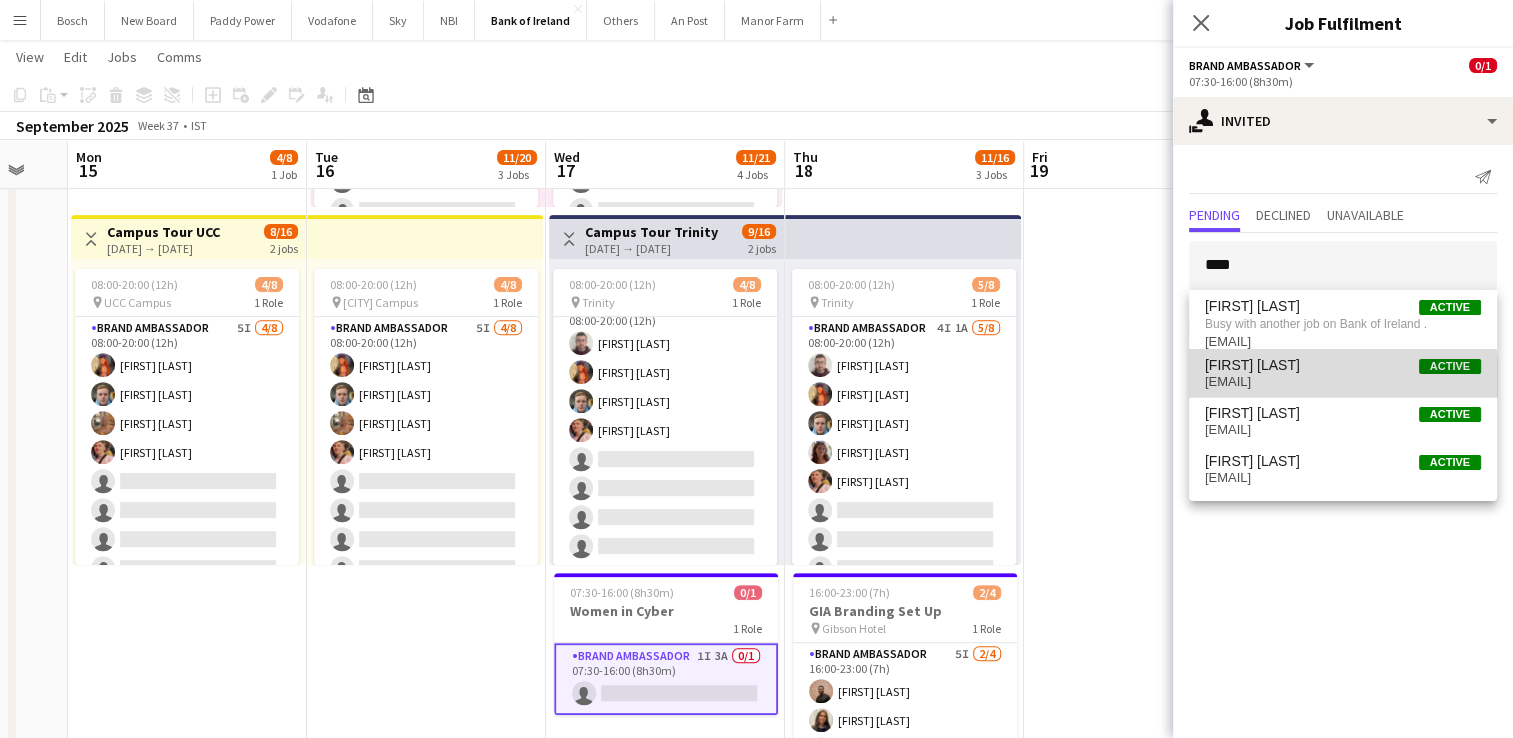 click on "pfarrelly1999@gmail.com" at bounding box center [1343, 382] 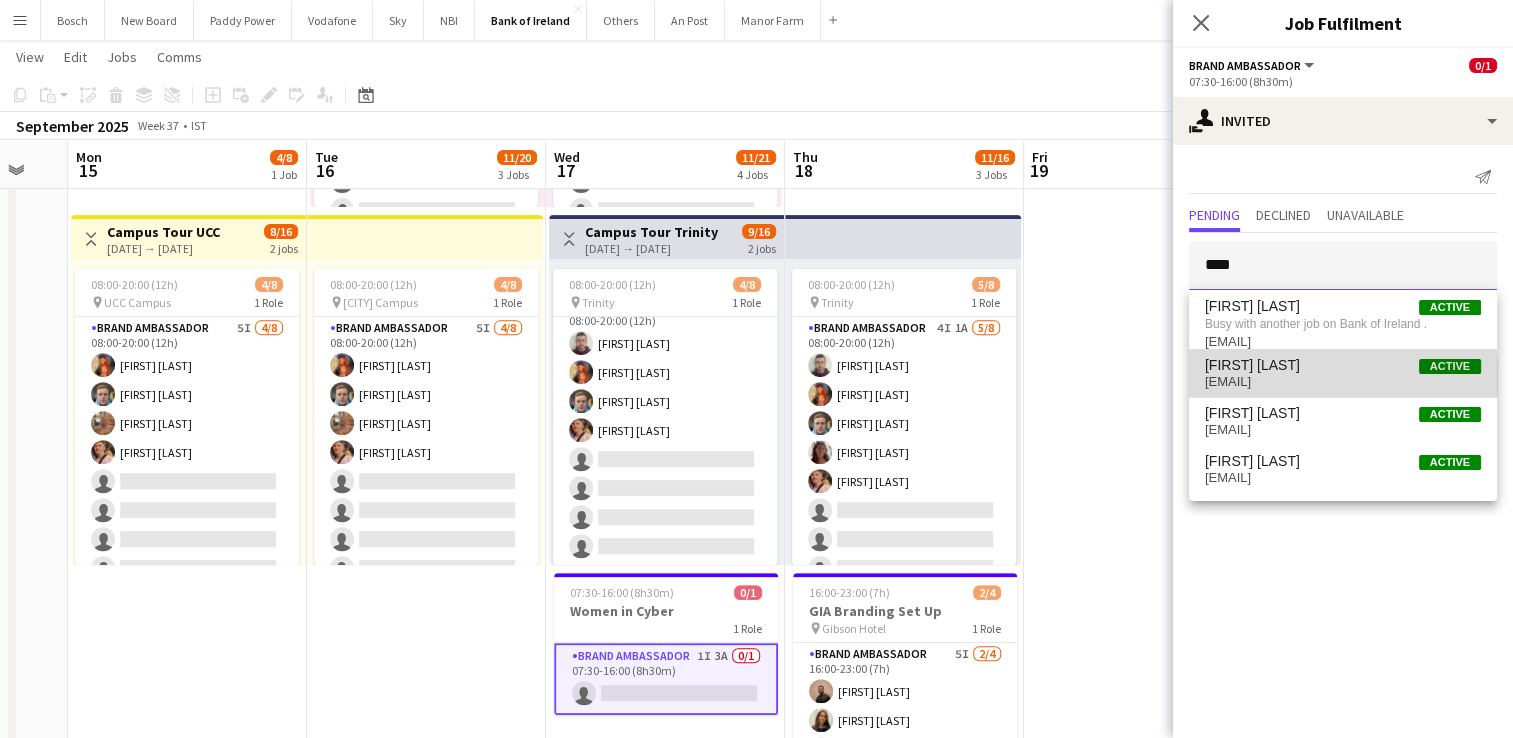 type 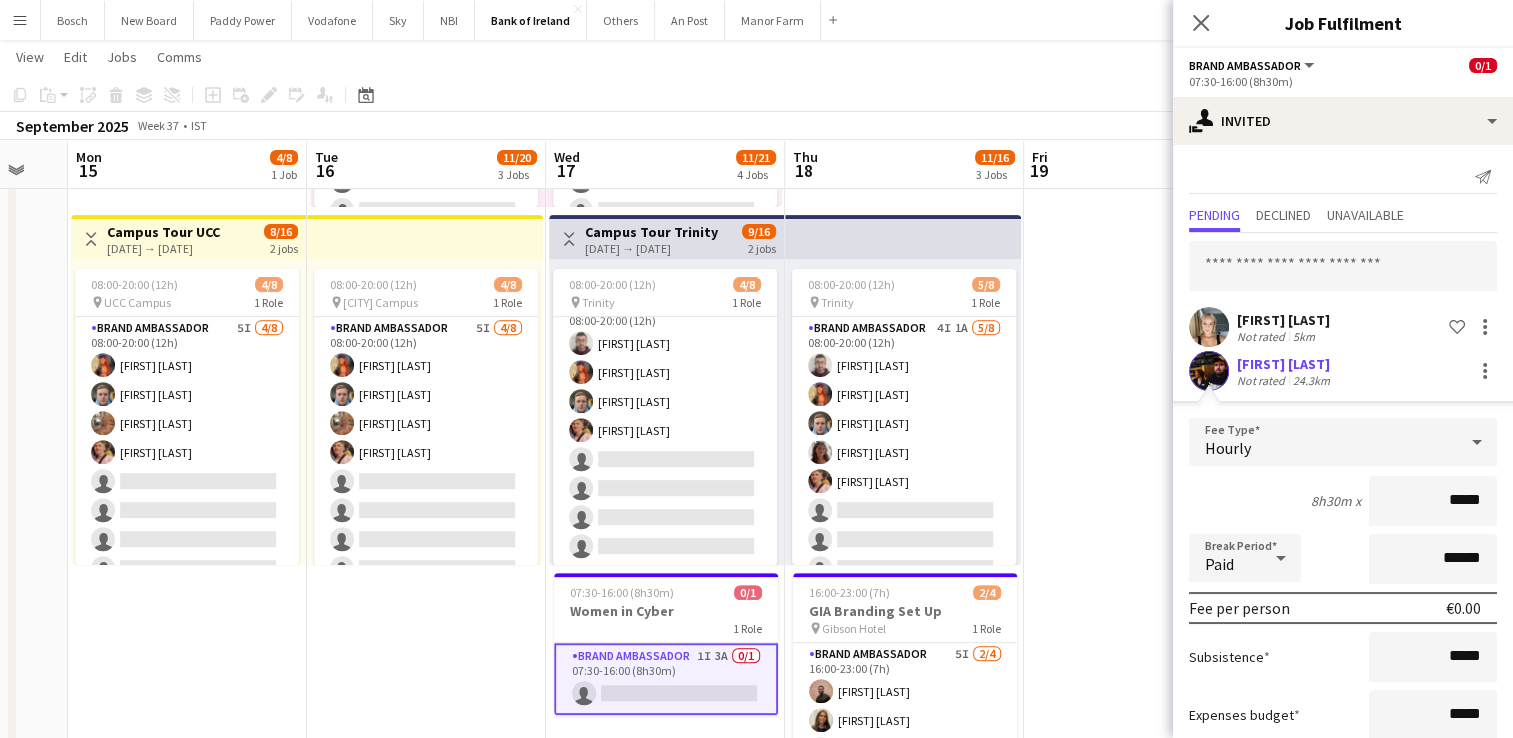 scroll, scrollTop: 123, scrollLeft: 0, axis: vertical 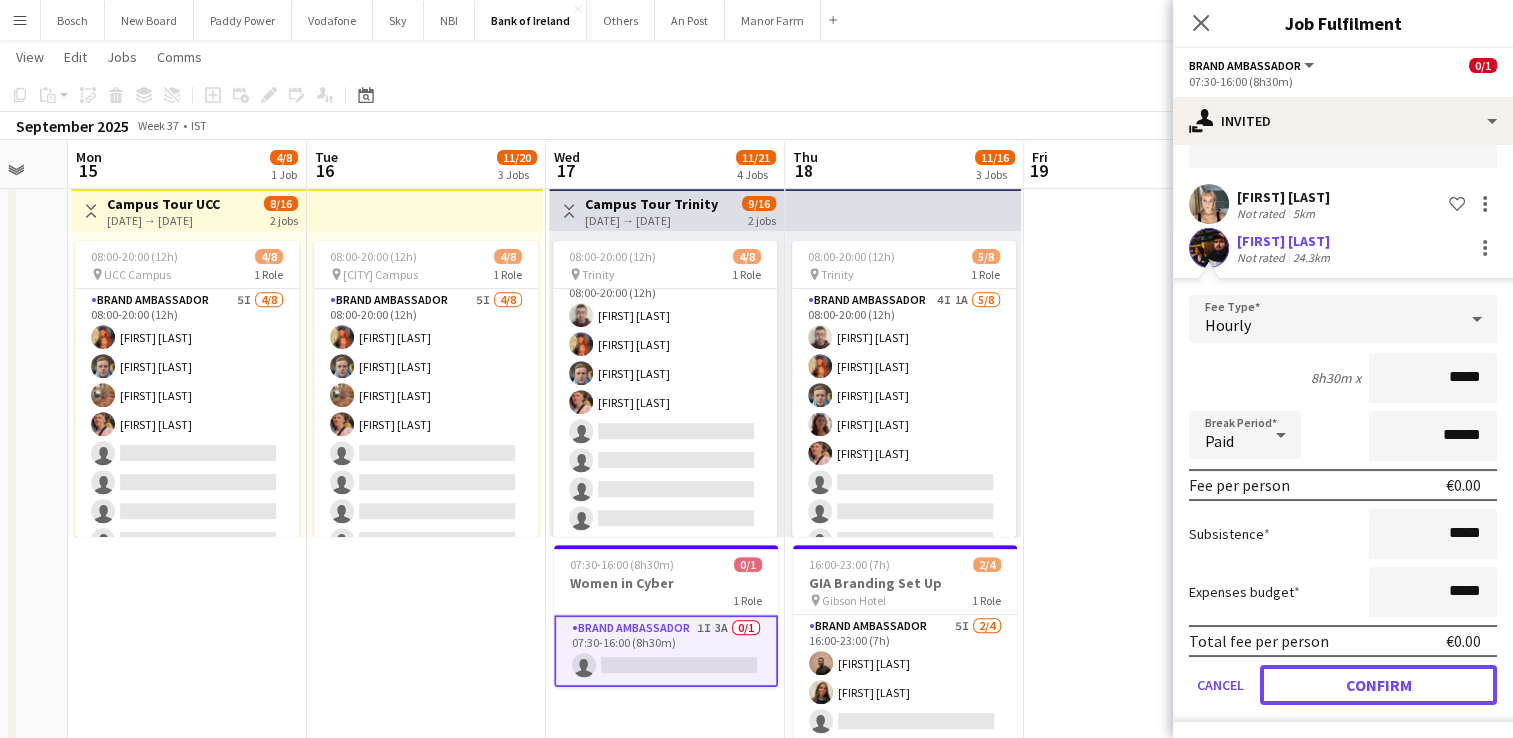 click on "Confirm" 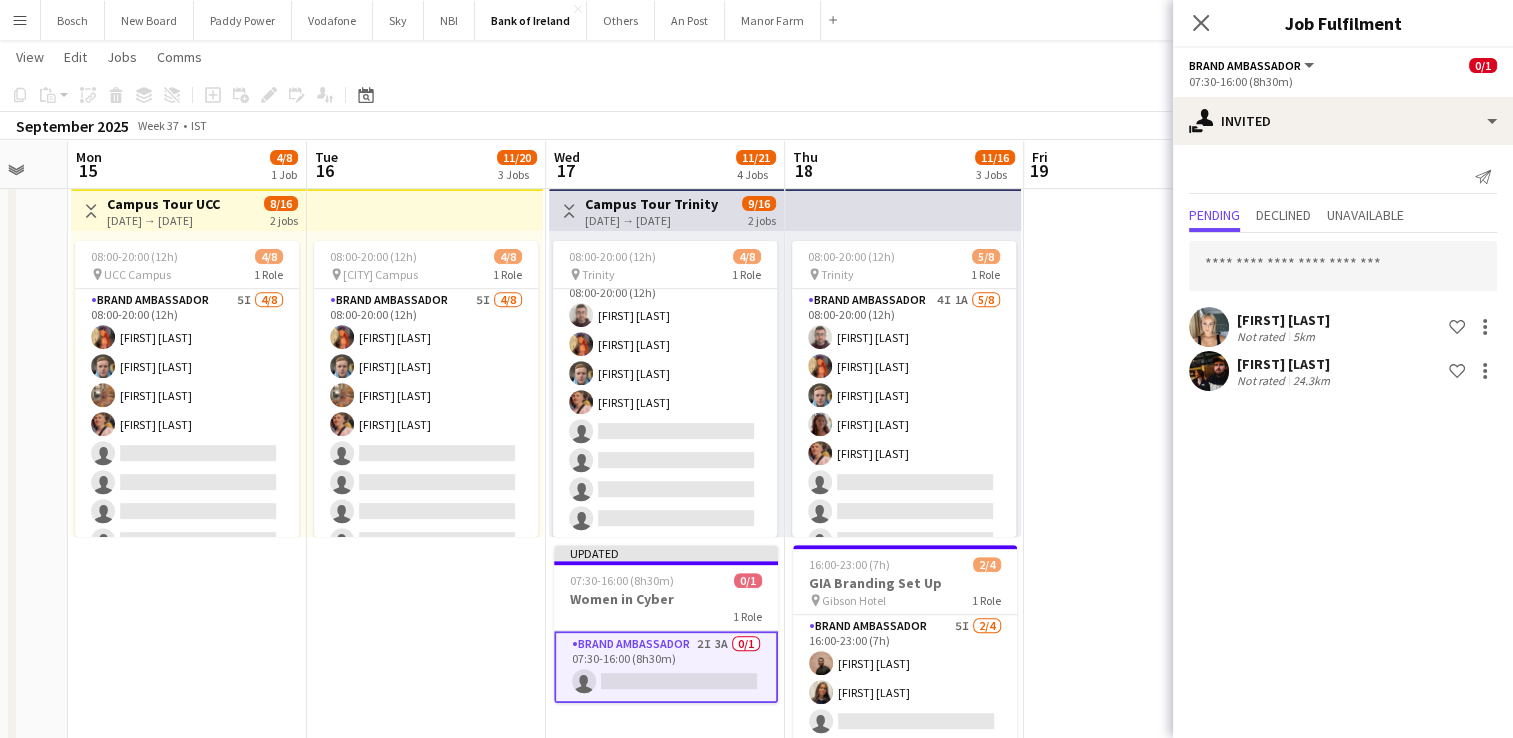 scroll, scrollTop: 0, scrollLeft: 0, axis: both 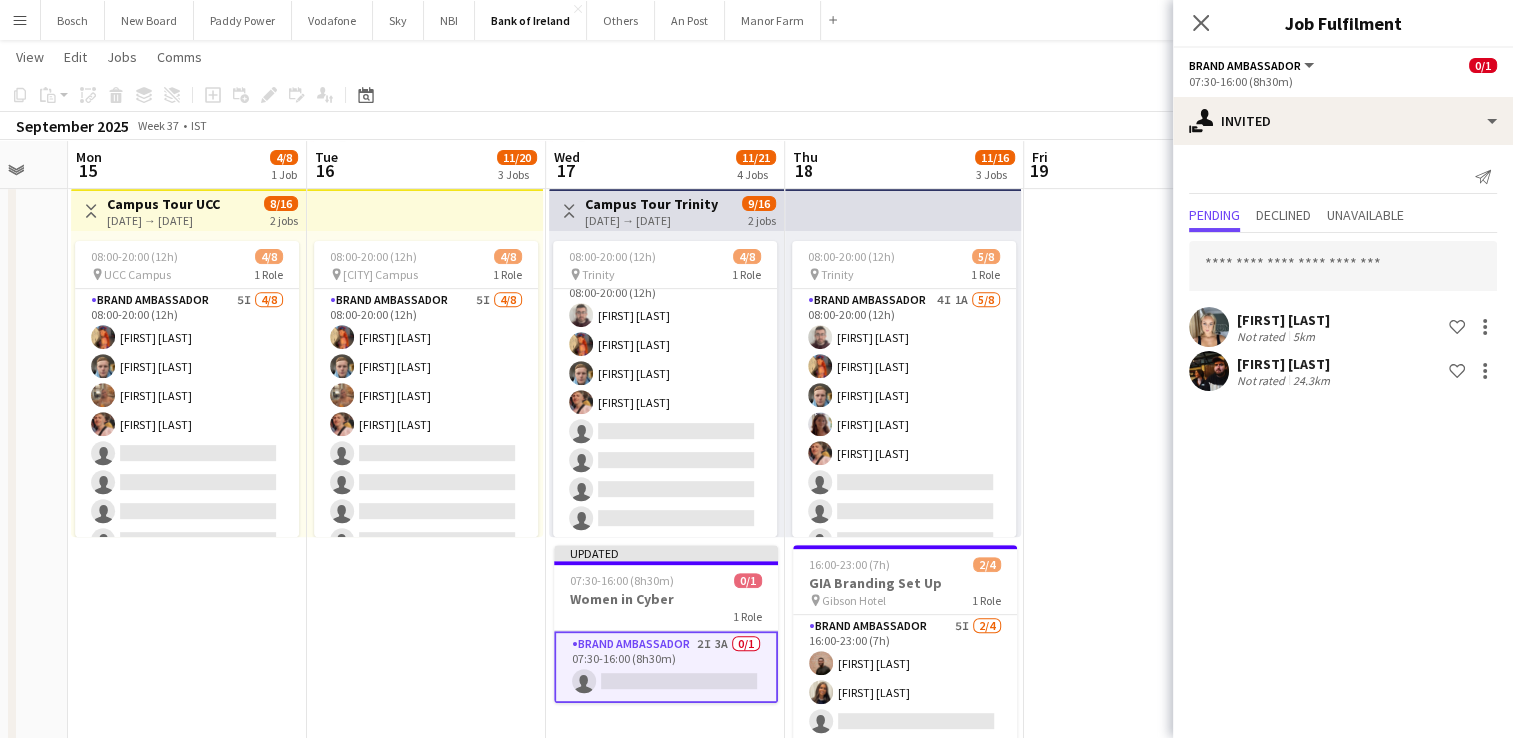 click on "Copy
Paste
Paste   Ctrl+V Paste with crew  Ctrl+Shift+V
Paste linked Job
Delete
Group
Ungroup
Add job
Add linked Job
Edit
Edit linked Job
Applicants
Date picker
AUG 2025 AUG 2025 Monday M Tuesday T Wednesday W Thursday T Friday F Saturday S Sunday S  AUG   1   2   3   4   5   6   7   8   9   10   11   12   13   14   15   16   17   18   19   20   21   22   23   24   25   26   27   28   29   30   31
Comparison range
Comparison range
Today" 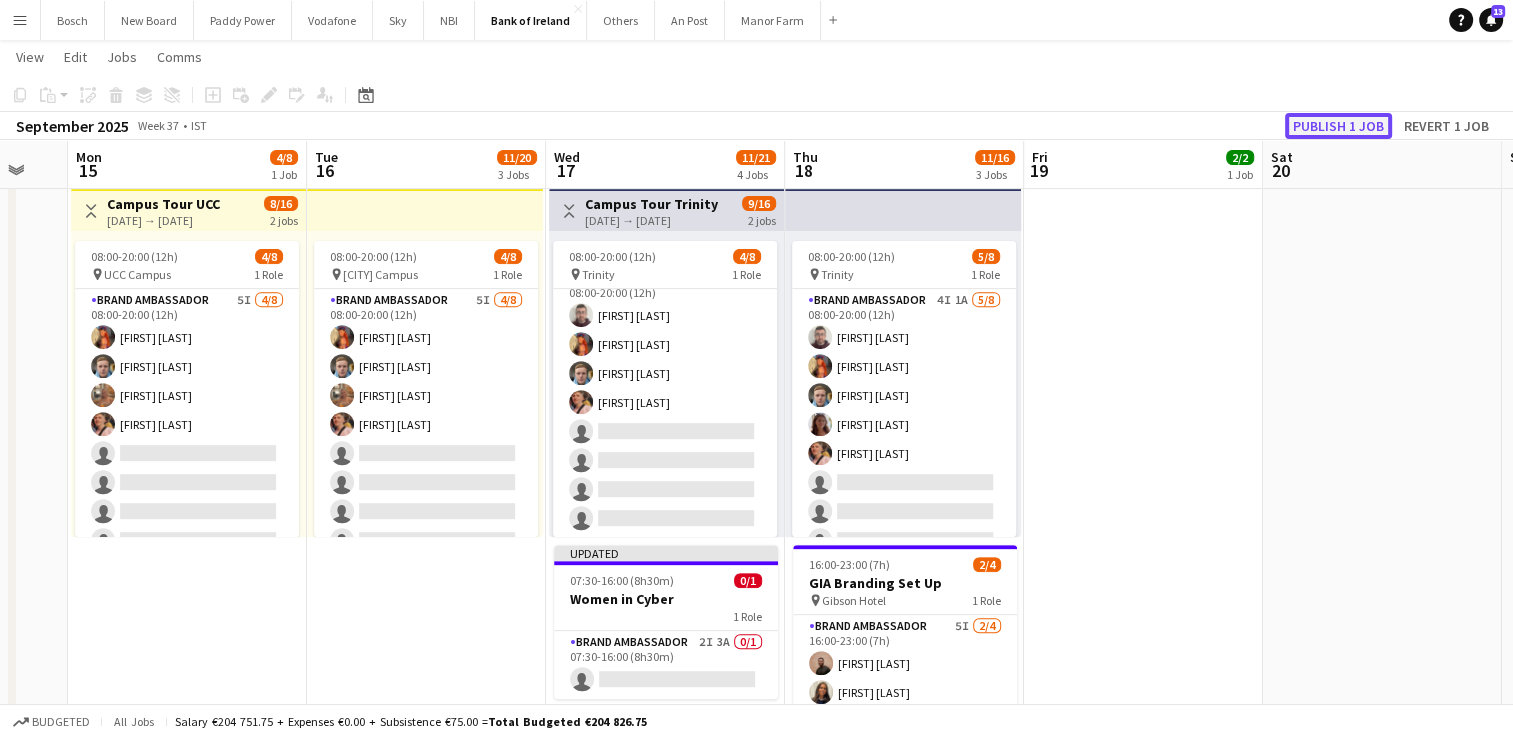 click on "Publish 1 job" 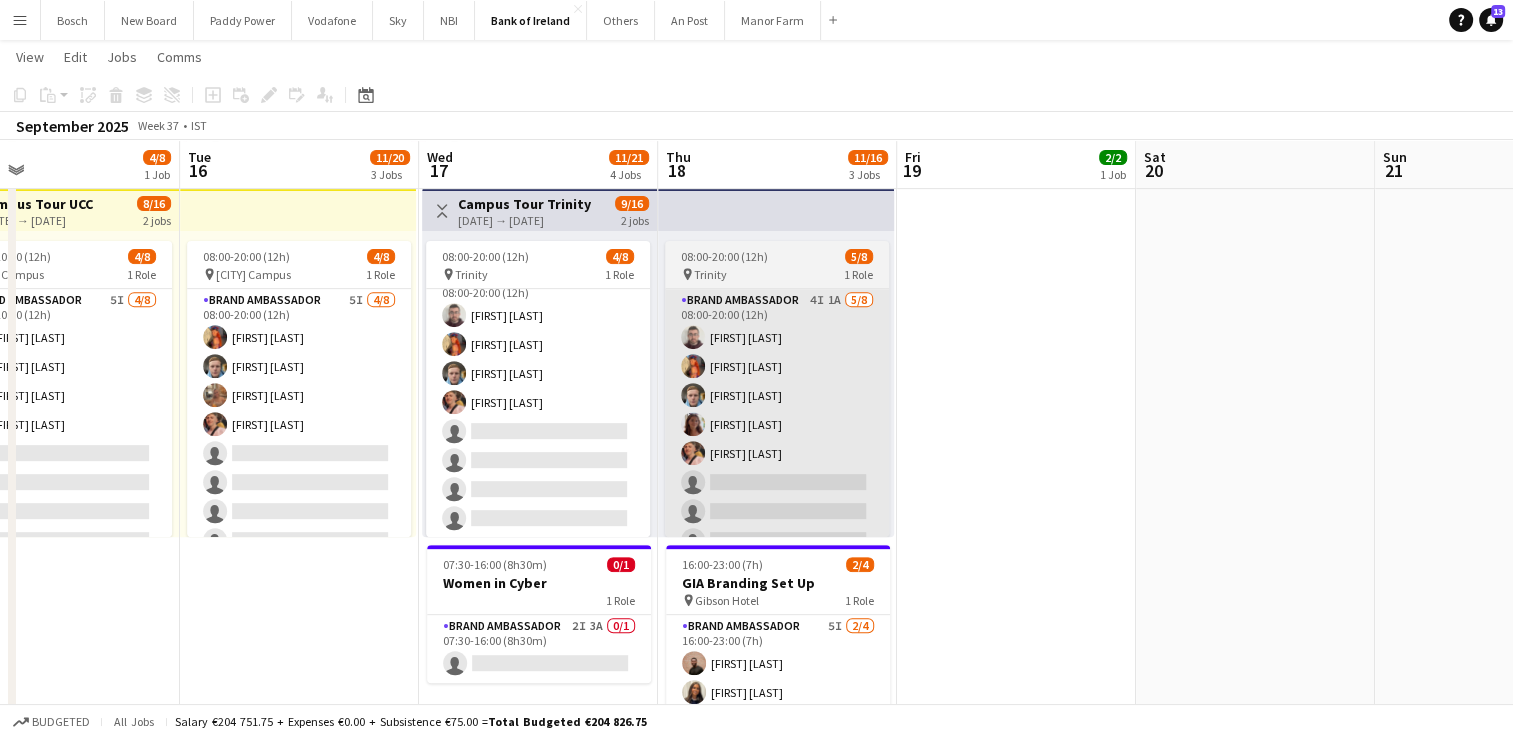 scroll, scrollTop: 0, scrollLeft: 530, axis: horizontal 